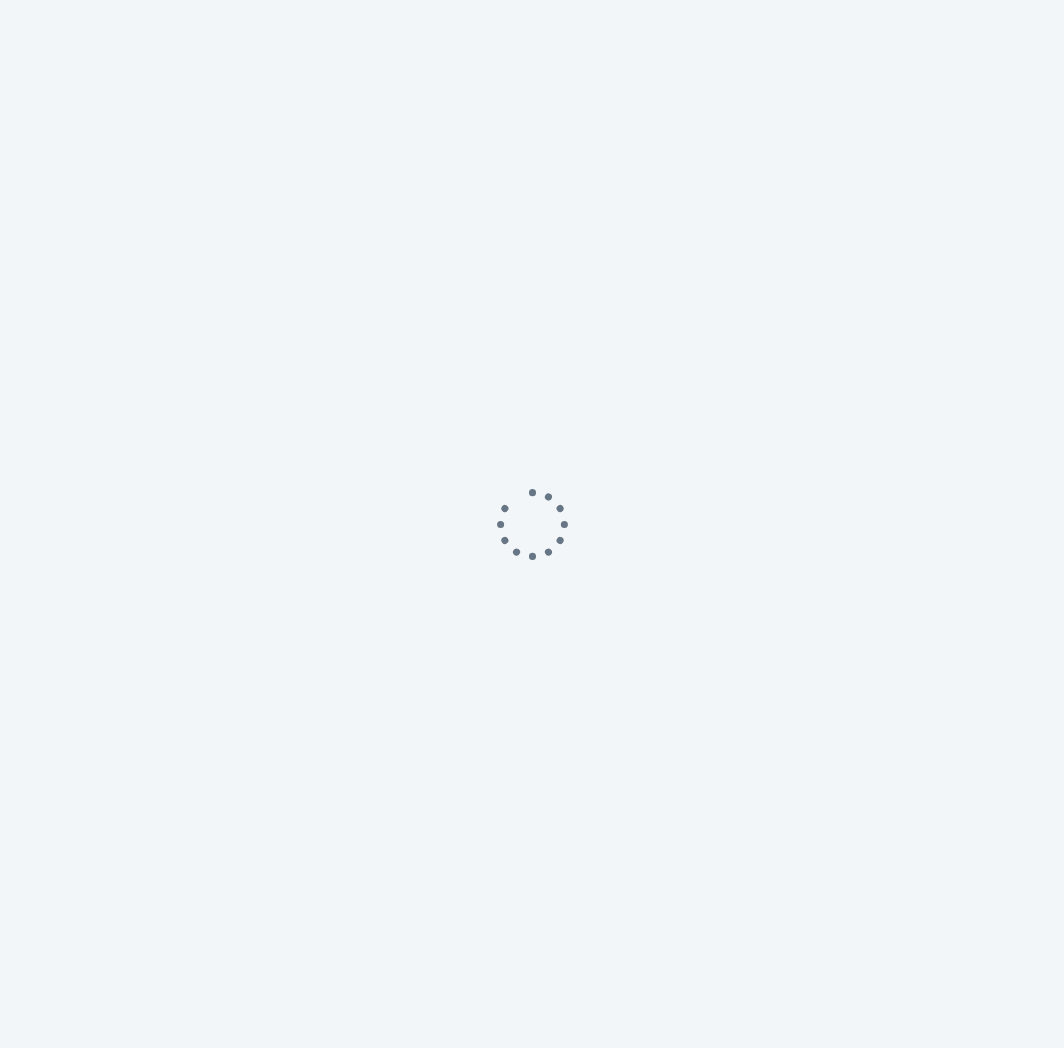 scroll, scrollTop: 0, scrollLeft: 0, axis: both 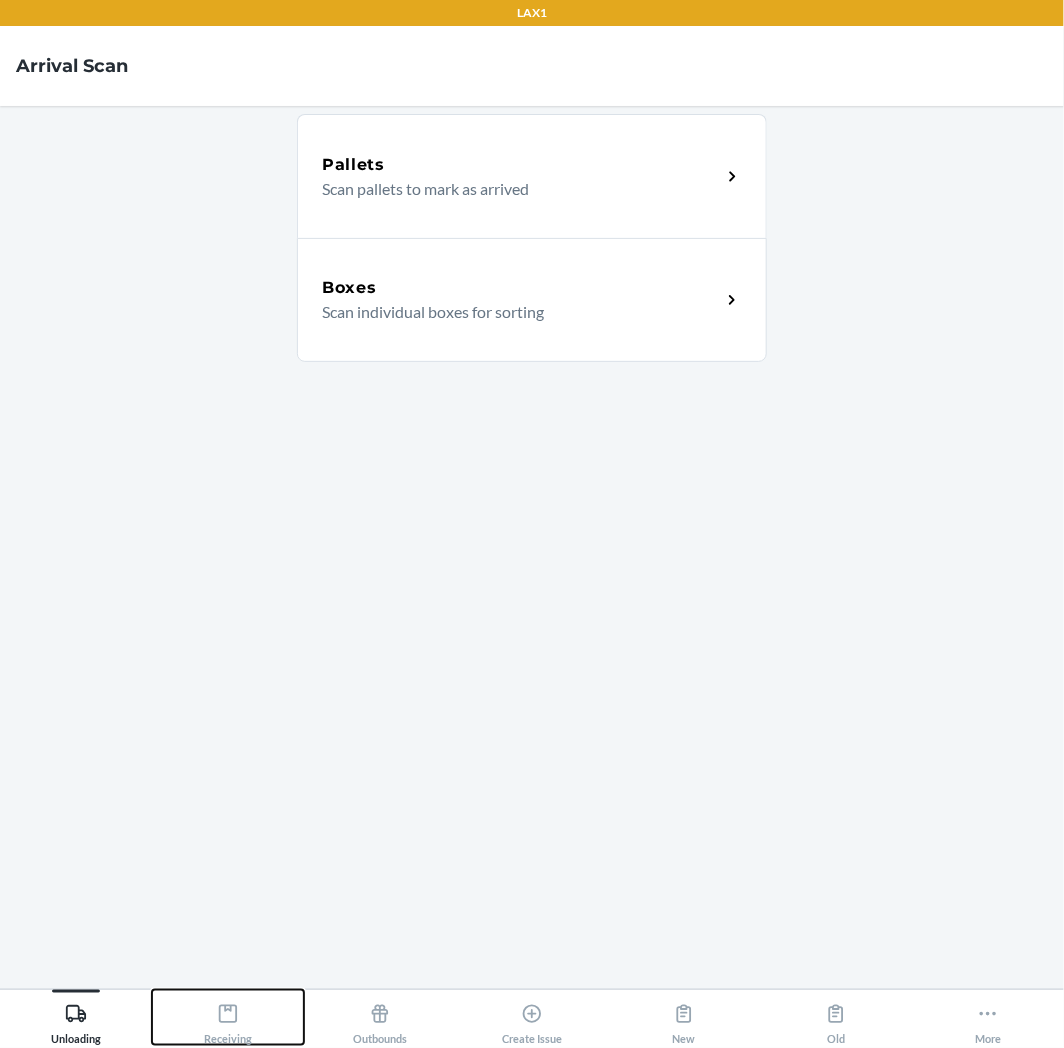 click on "Receiving" at bounding box center (228, 1020) 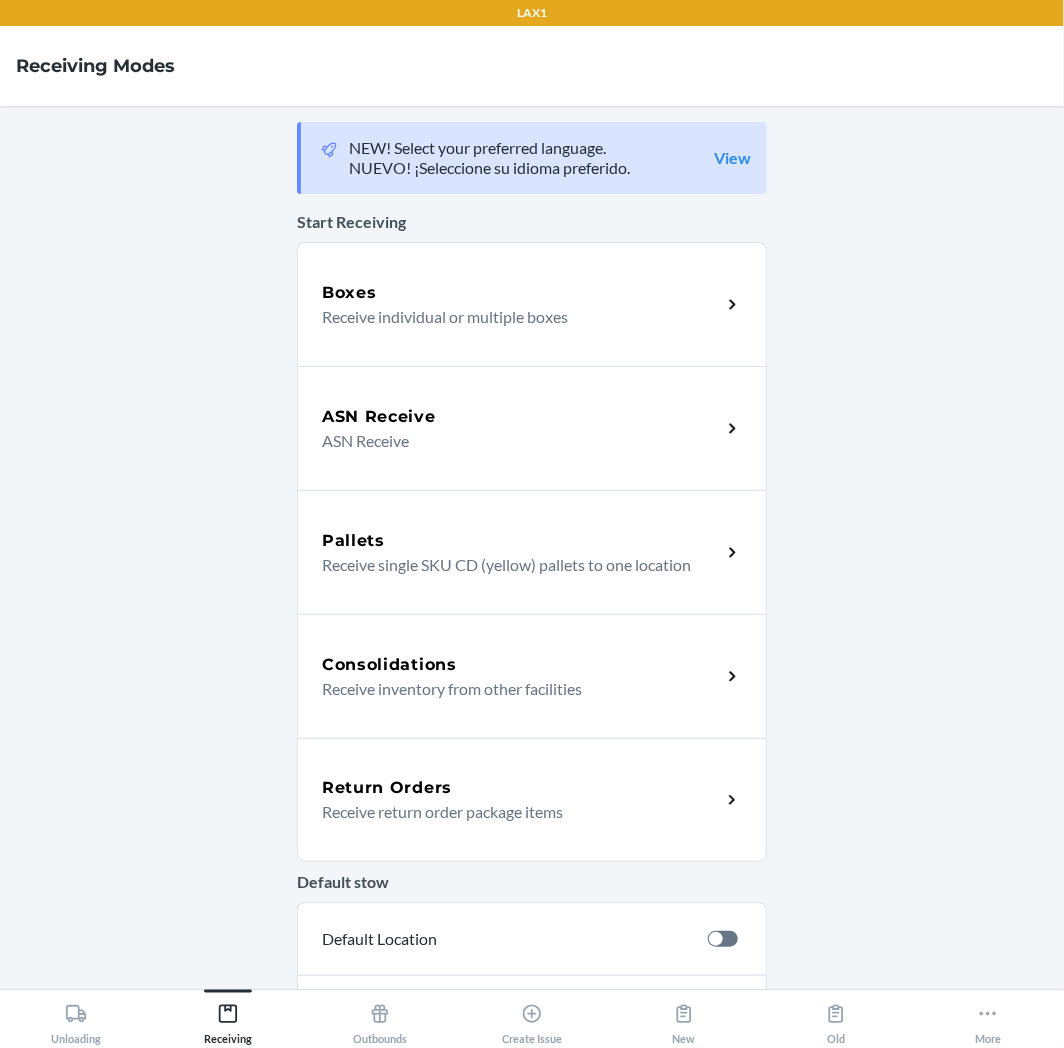 click on "Return Orders" at bounding box center (521, 788) 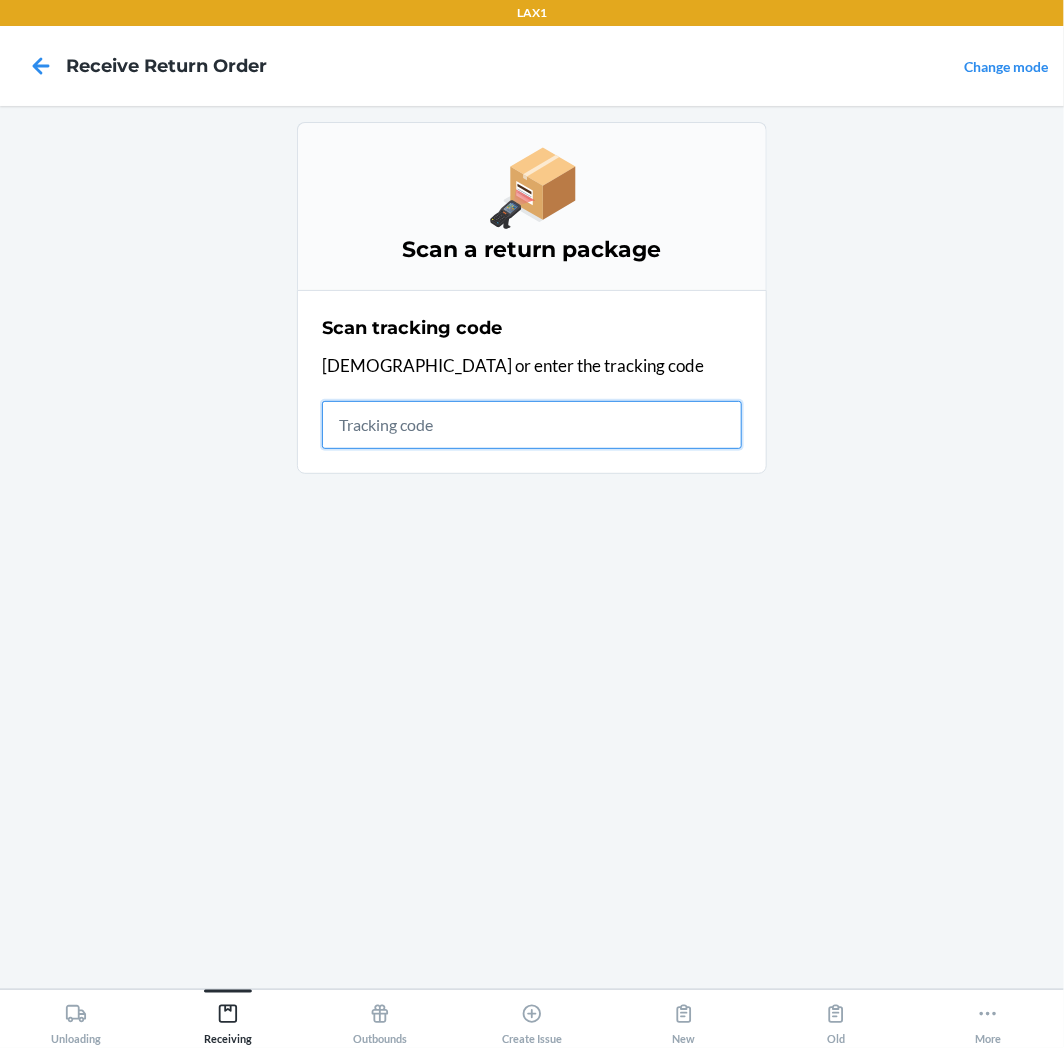 click at bounding box center [532, 425] 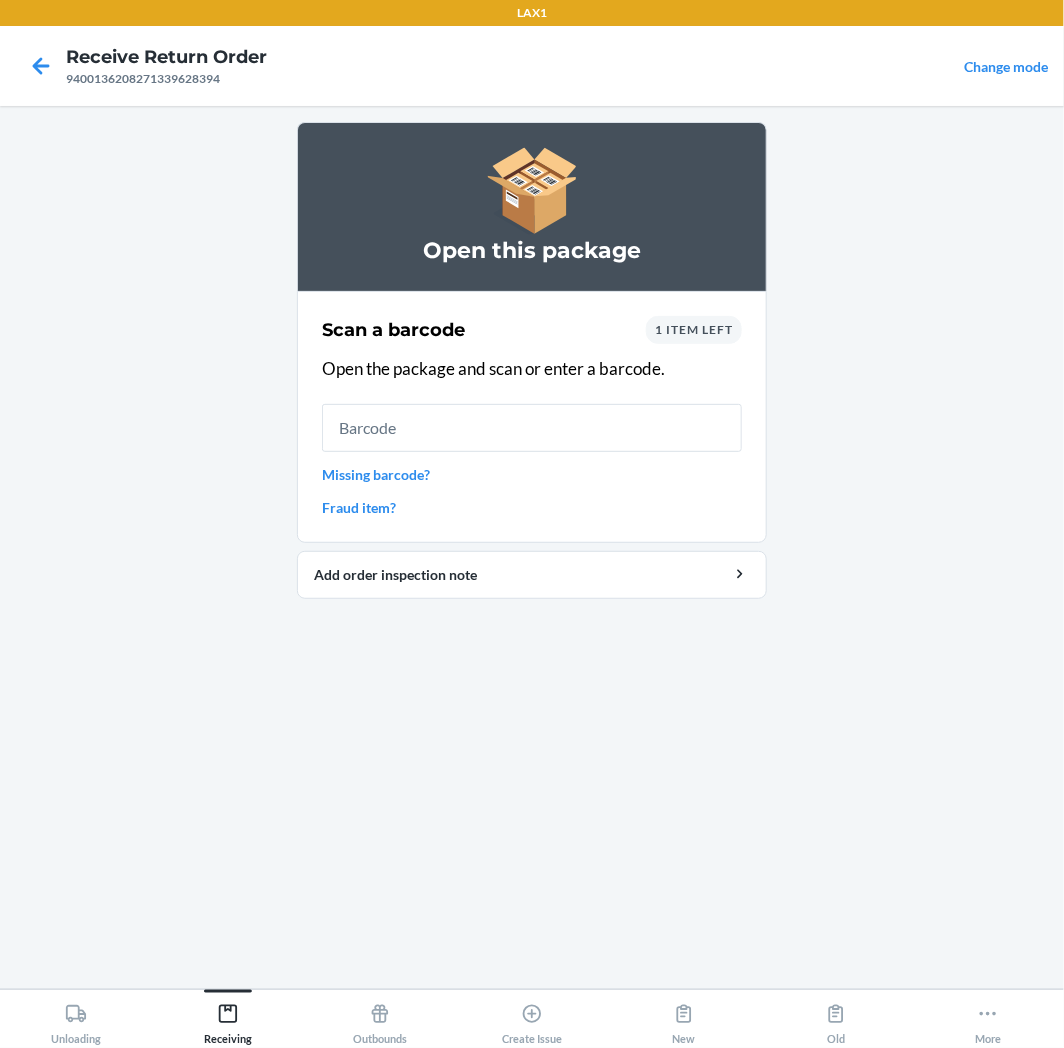 click on "1 item left" at bounding box center (694, 329) 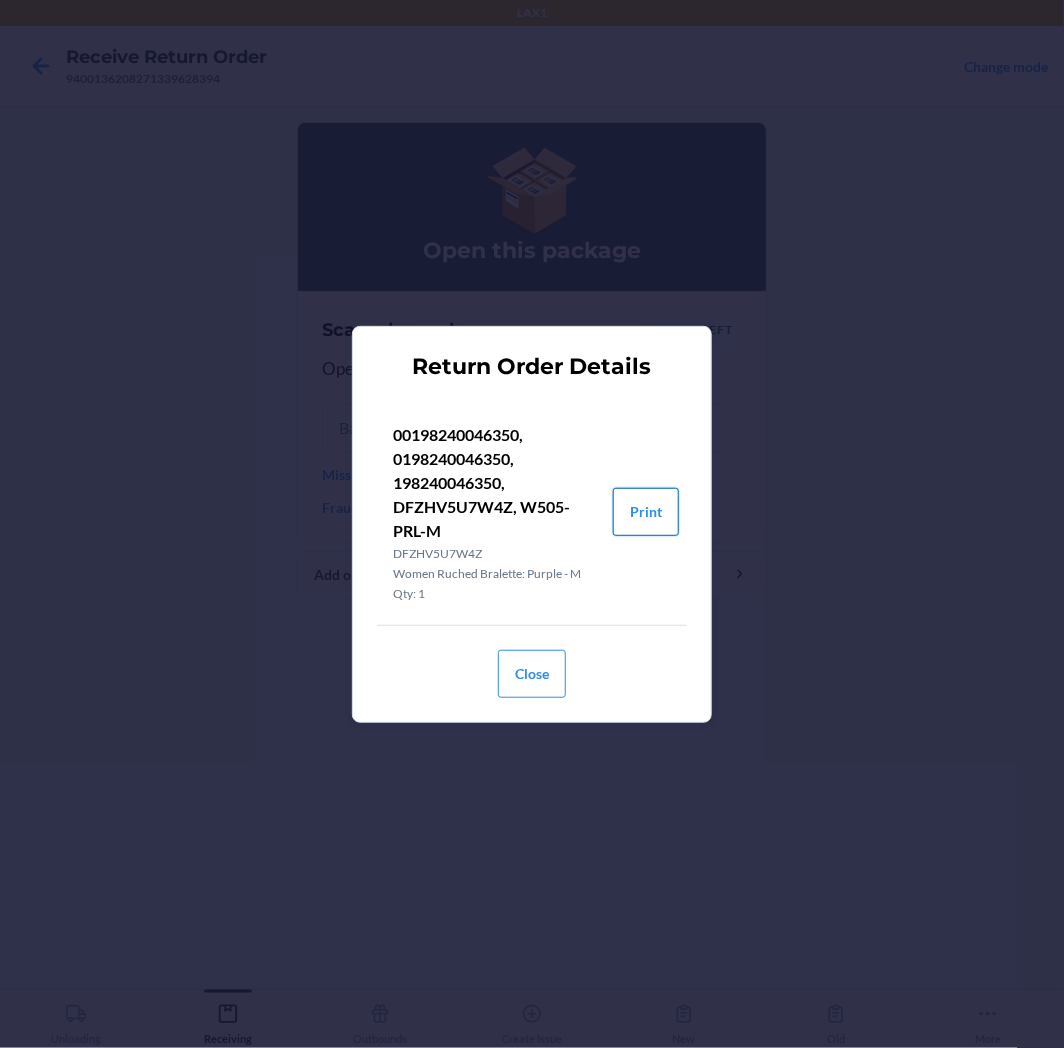 click on "Print" at bounding box center [646, 512] 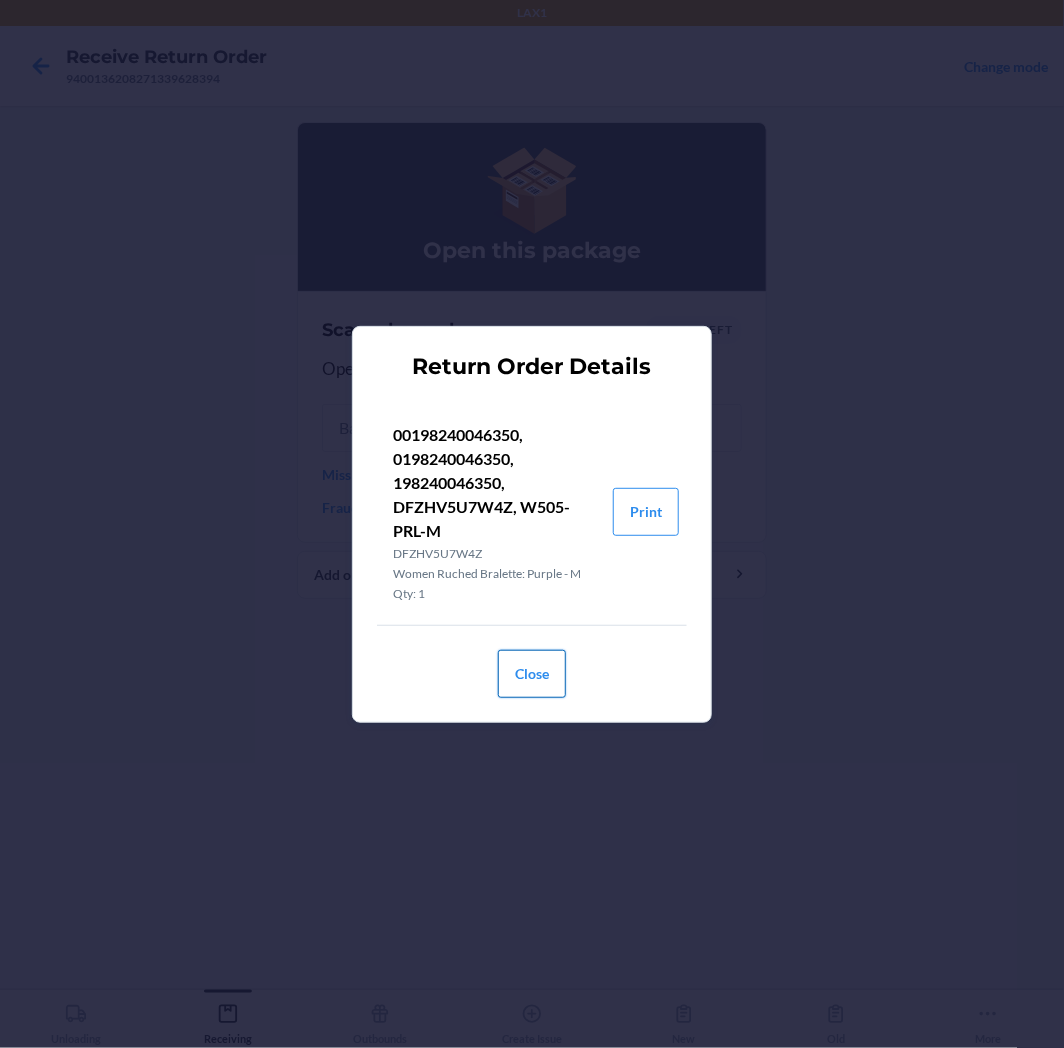 click on "Close" at bounding box center [532, 674] 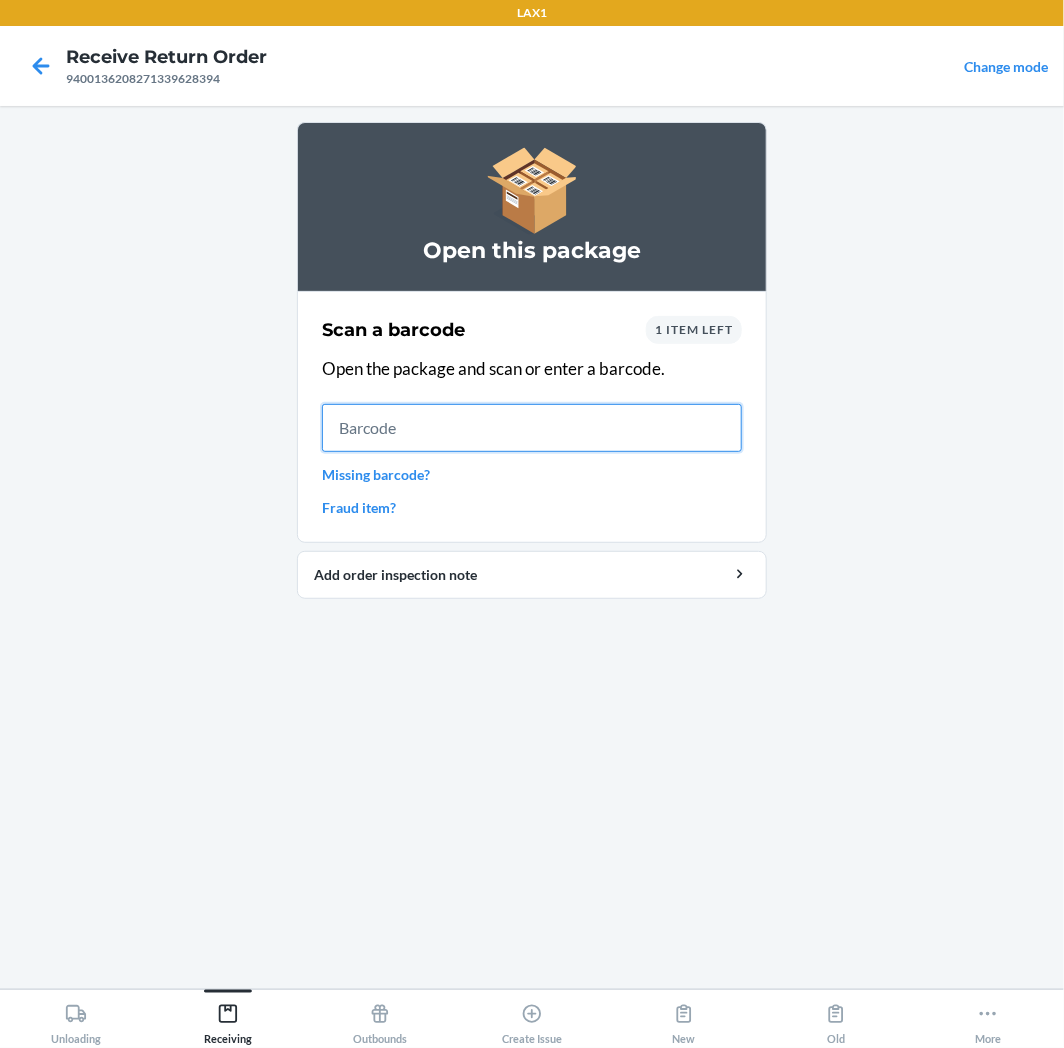 click at bounding box center [532, 428] 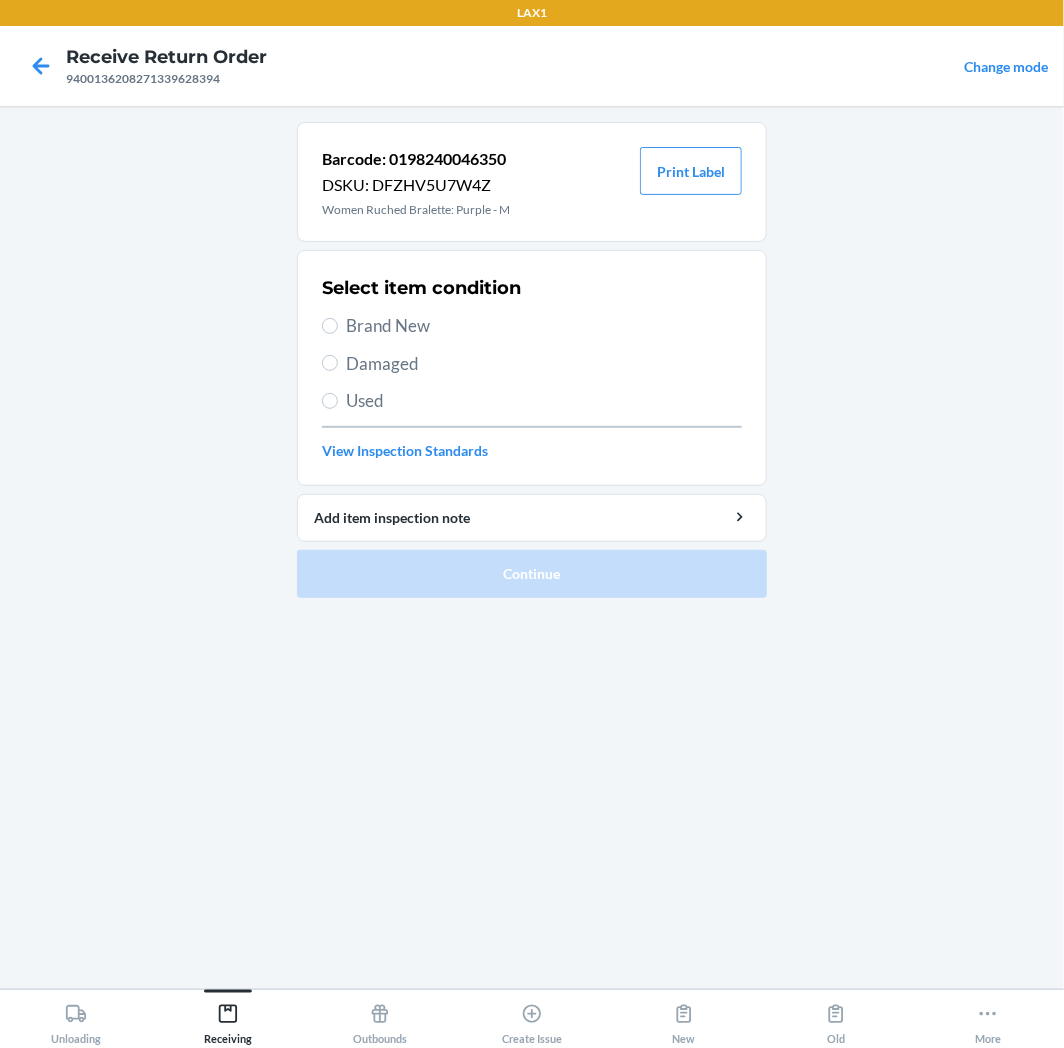 click on "Brand New" at bounding box center [544, 326] 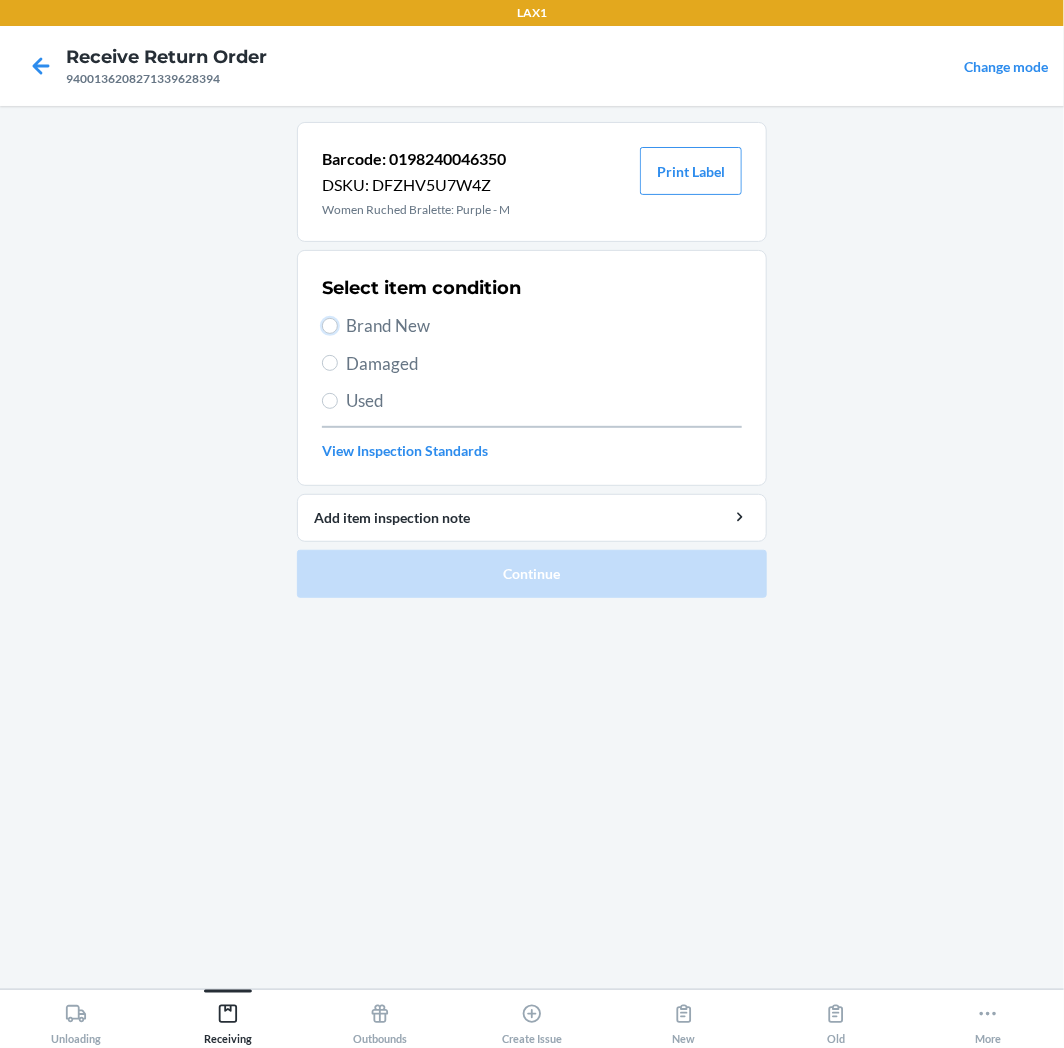 click on "Brand New" at bounding box center (330, 326) 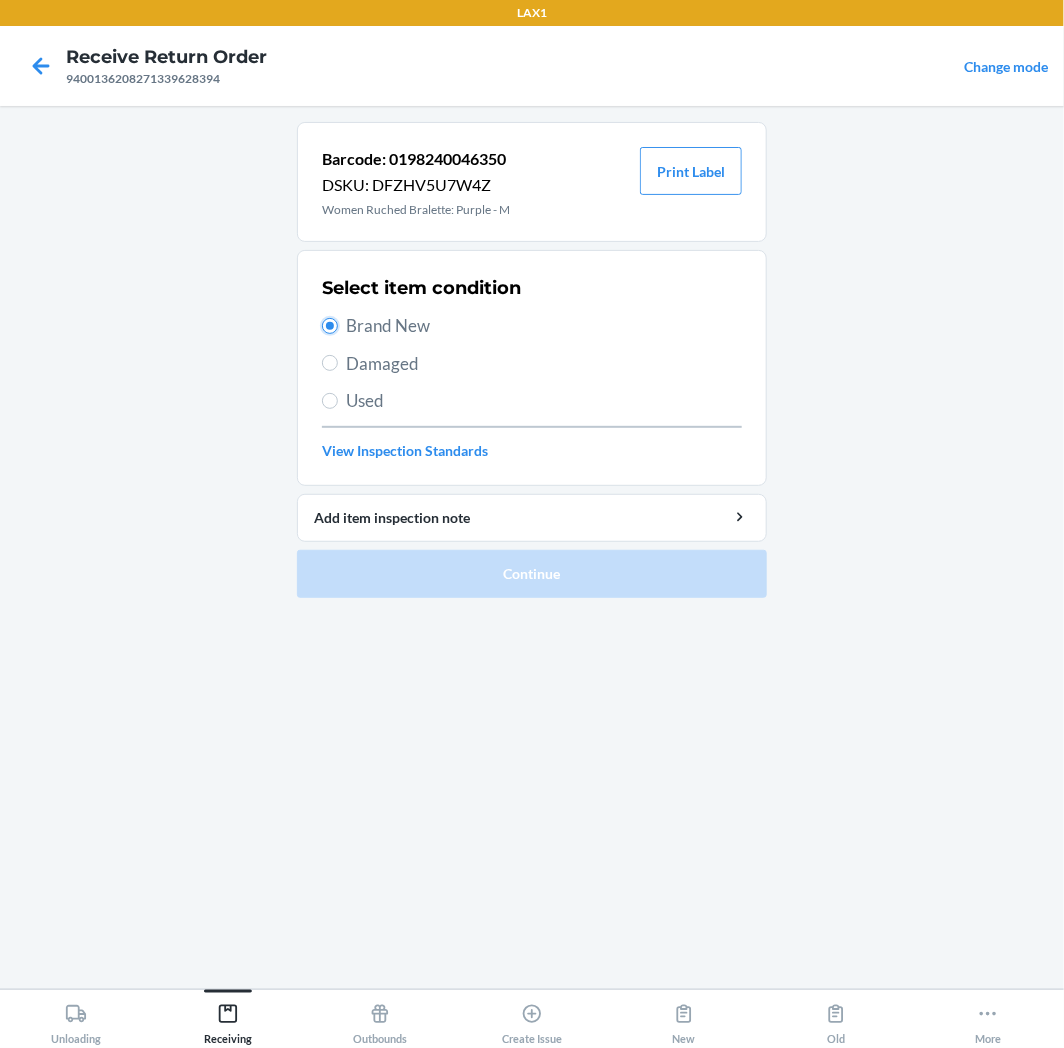 radio on "true" 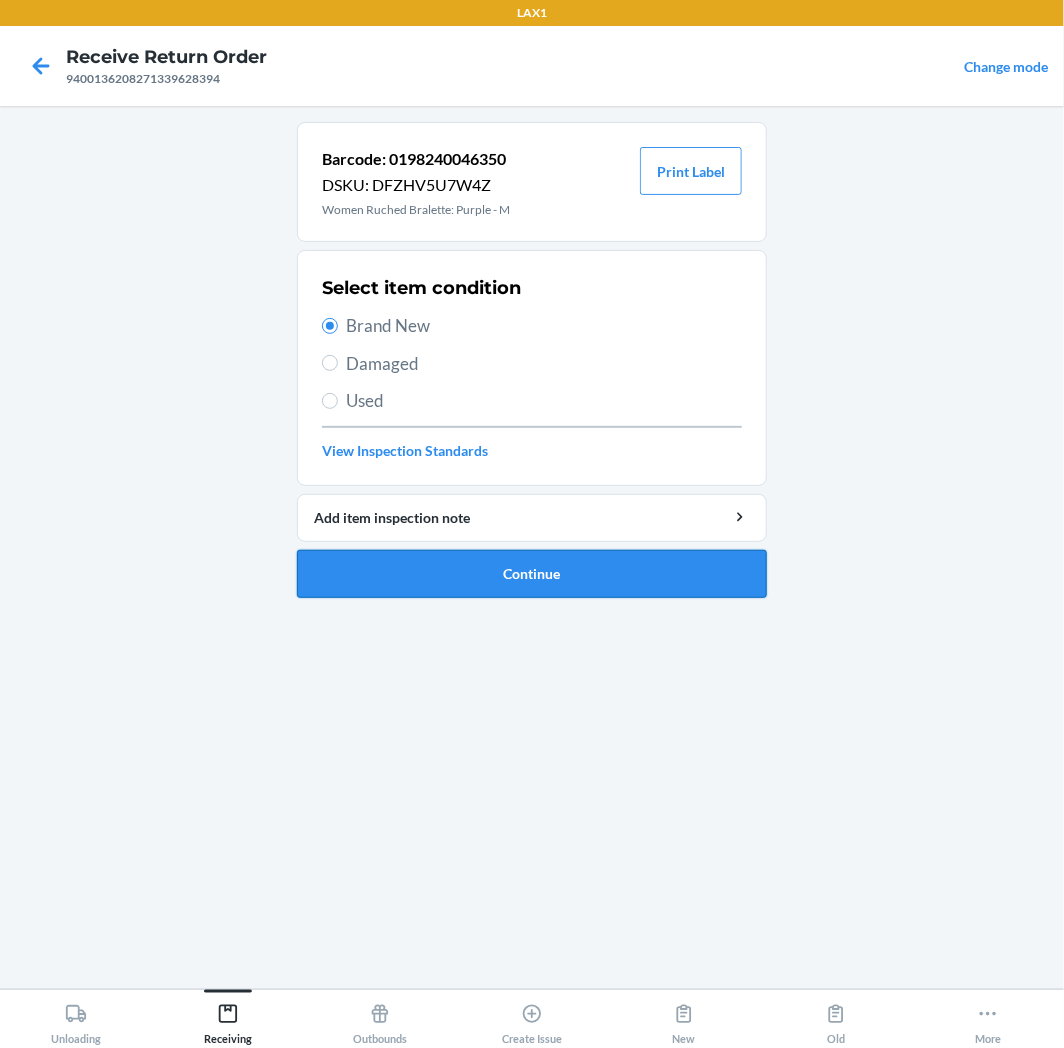 click on "Continue" at bounding box center [532, 574] 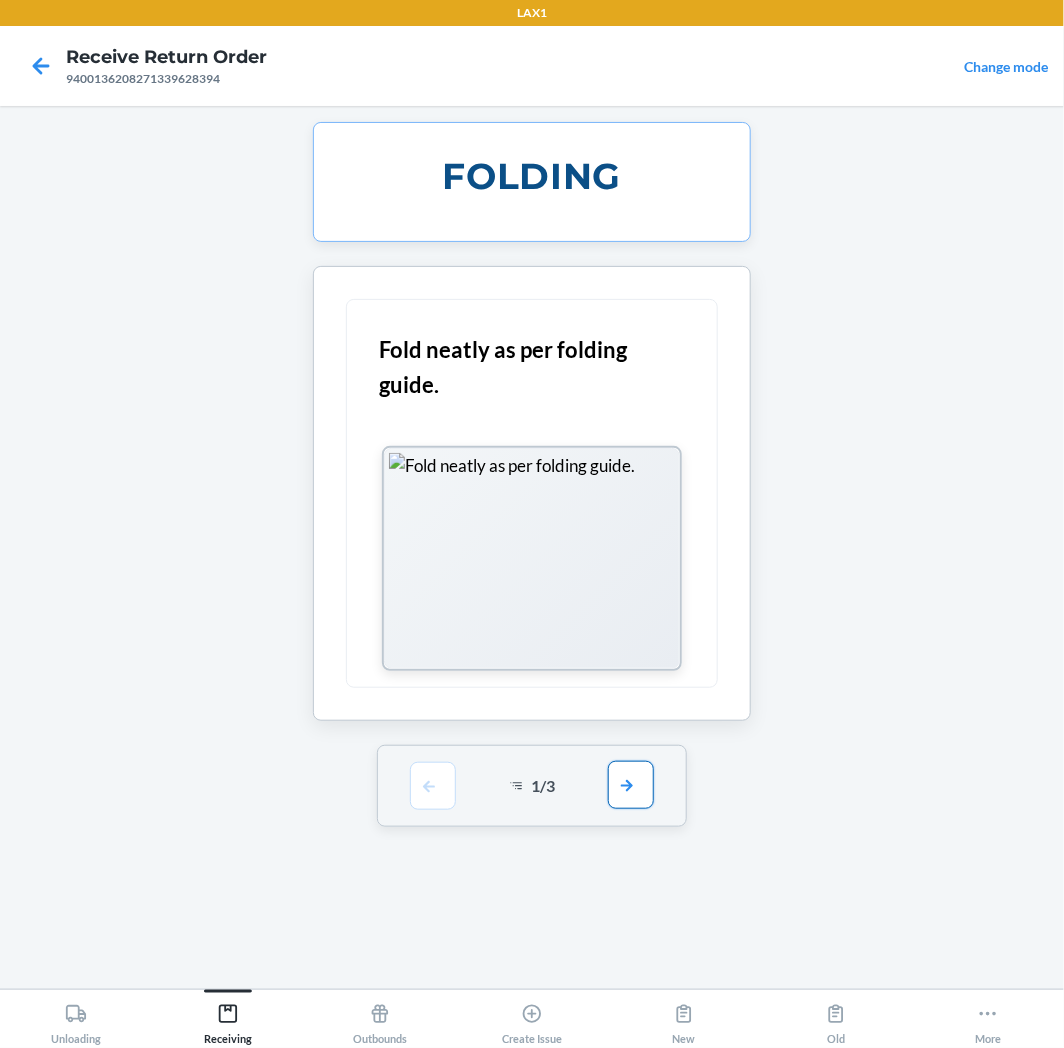 click at bounding box center (631, 785) 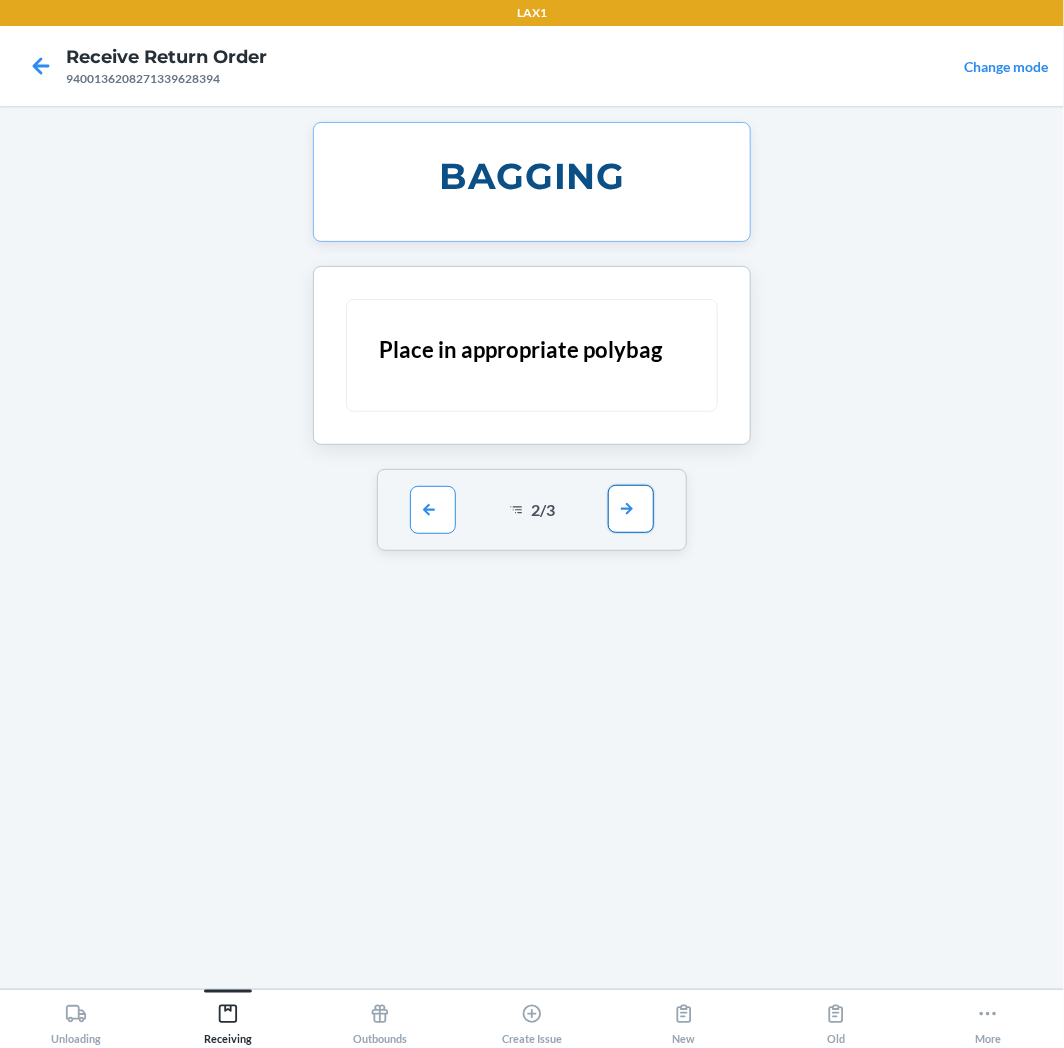 click at bounding box center [631, 509] 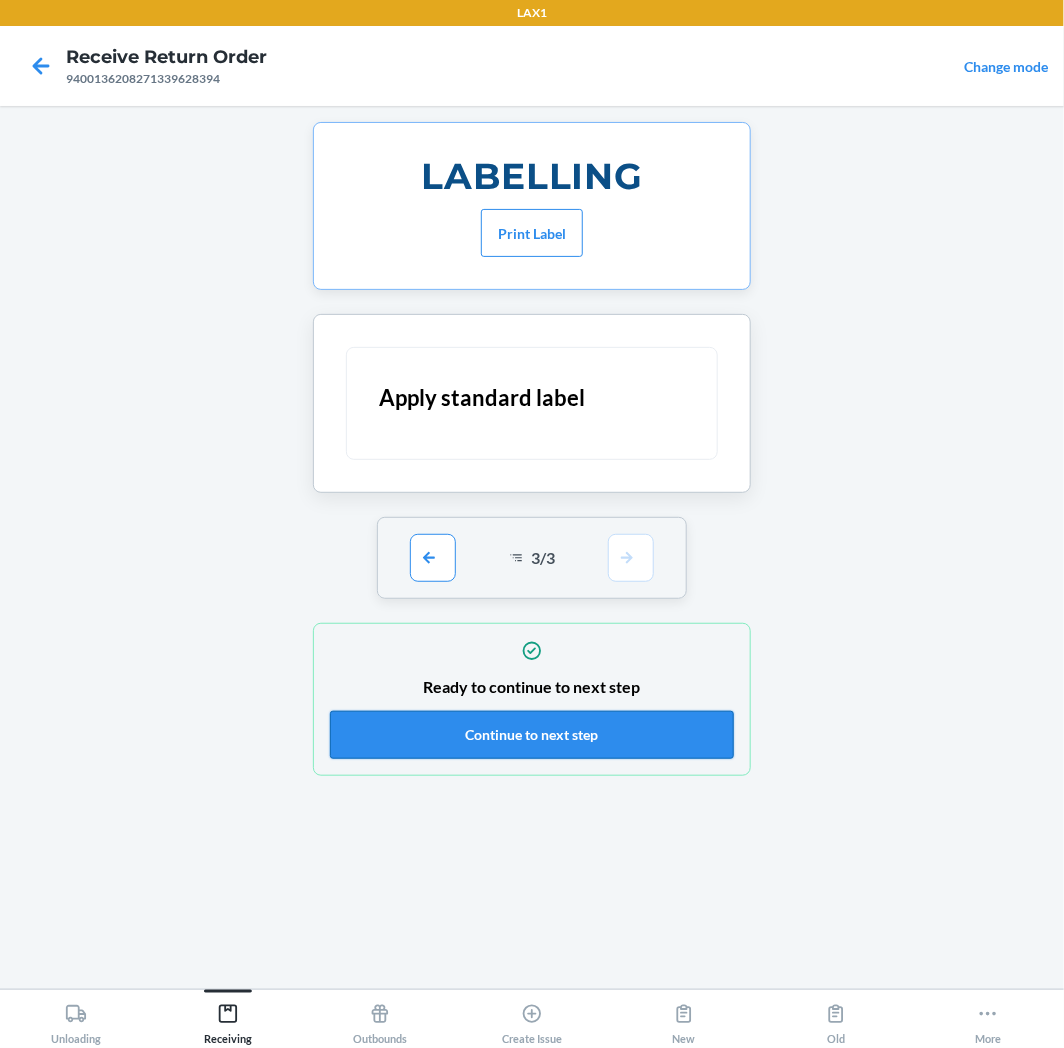 click on "Continue to next step" at bounding box center (532, 735) 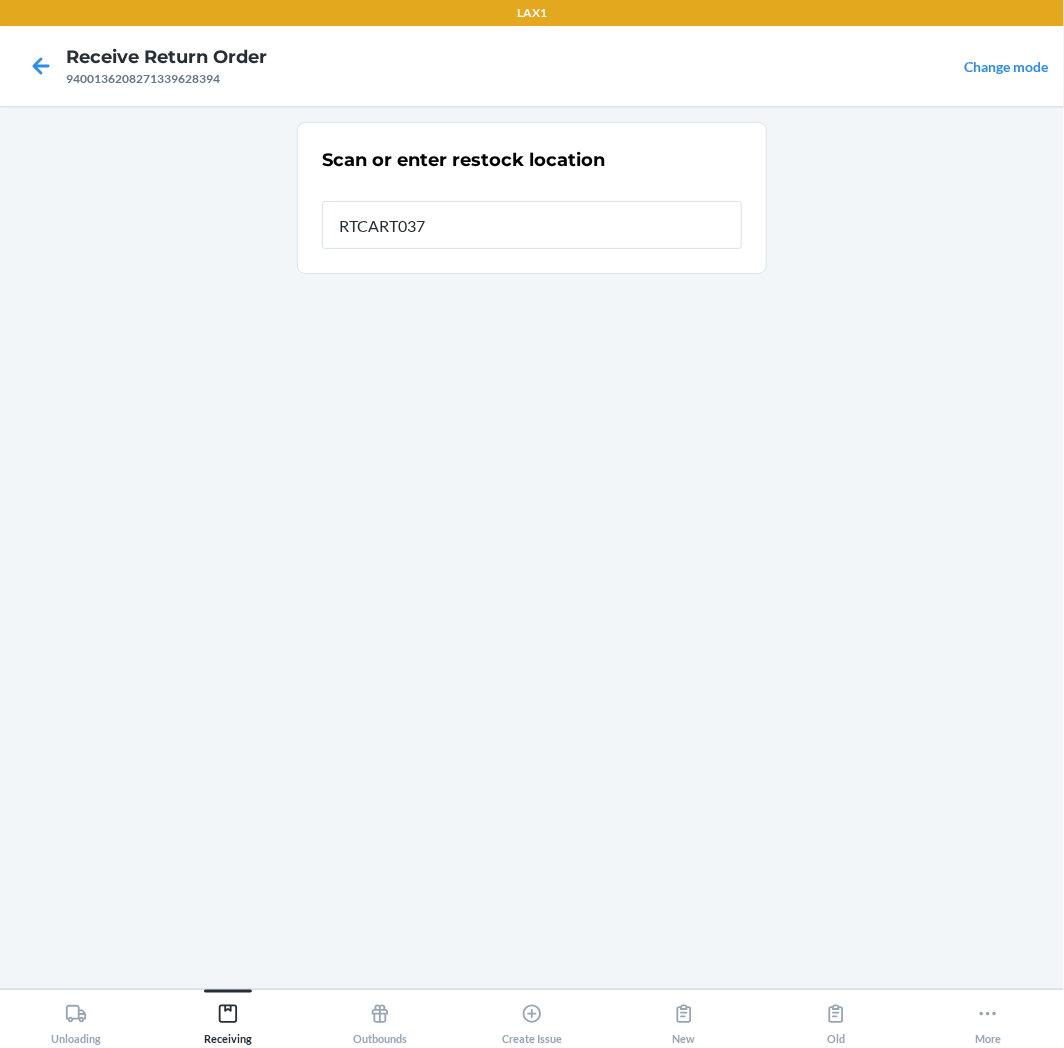 type on "RTCART037" 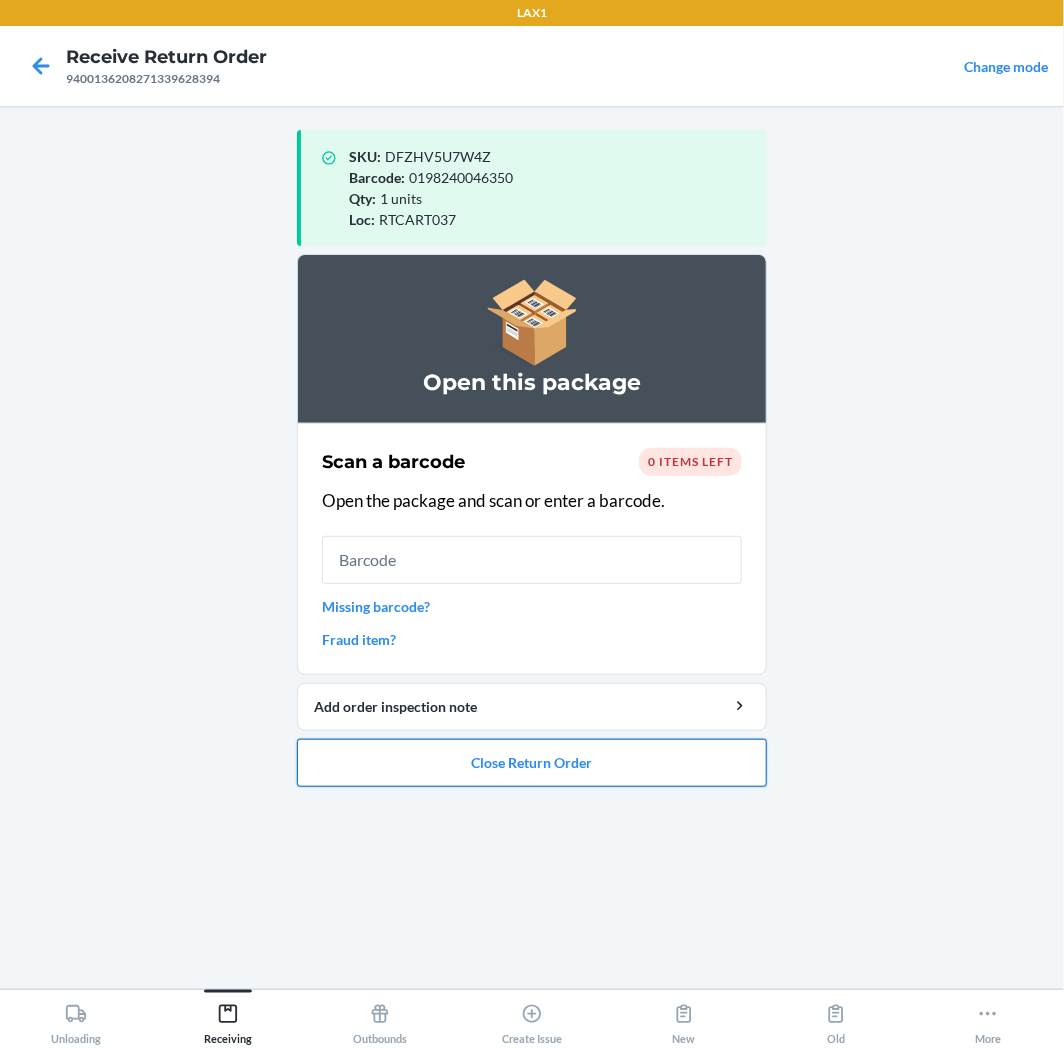 click on "Close Return Order" at bounding box center (532, 763) 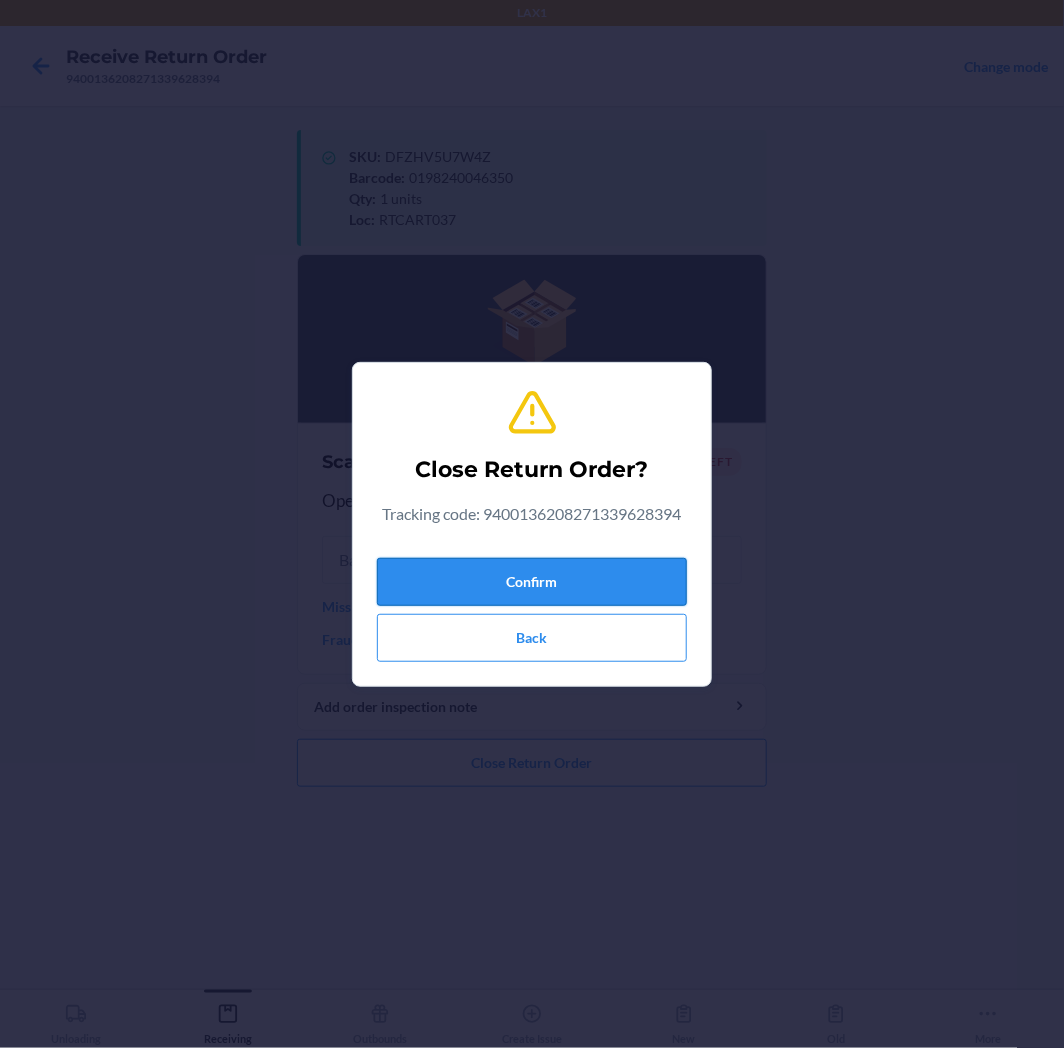 click on "Confirm" at bounding box center [532, 582] 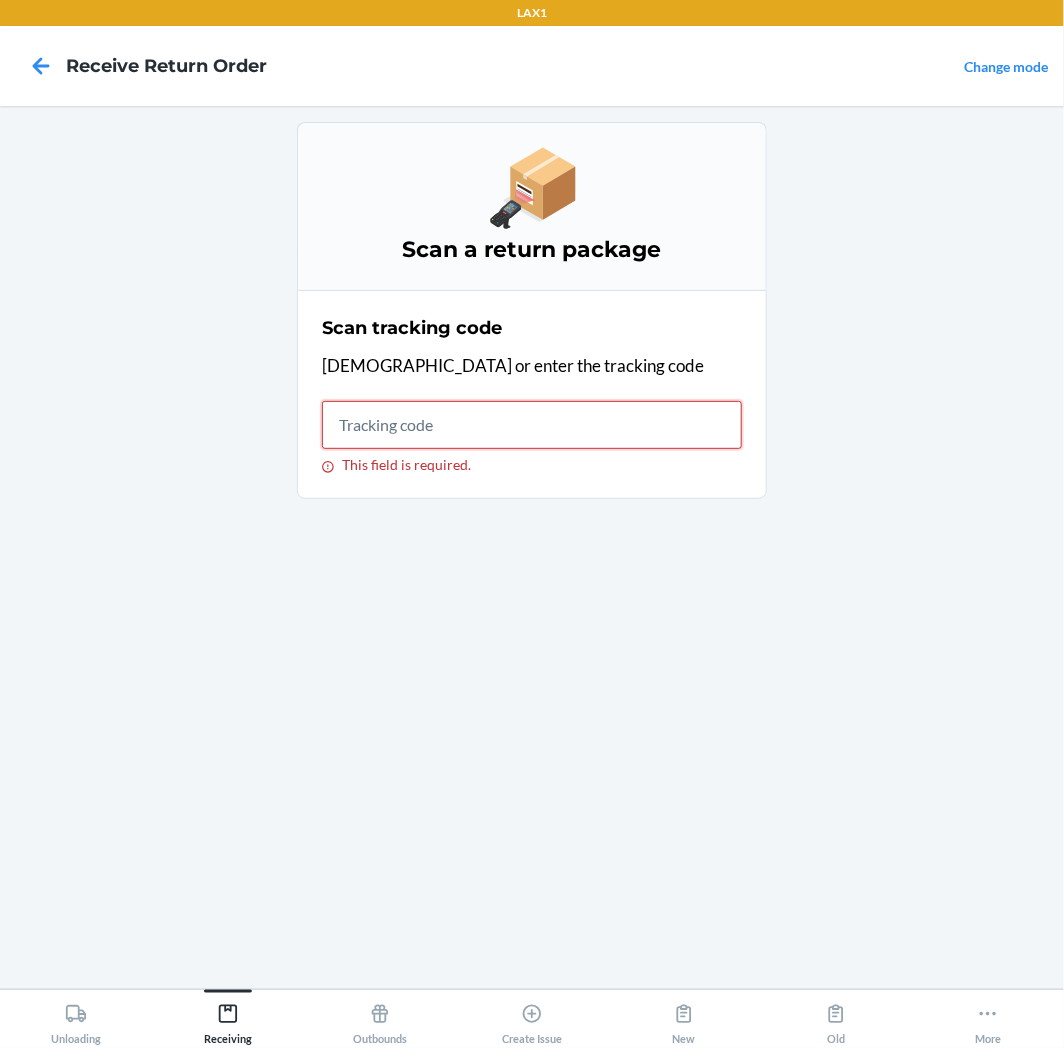 click on "This field is required." at bounding box center [532, 425] 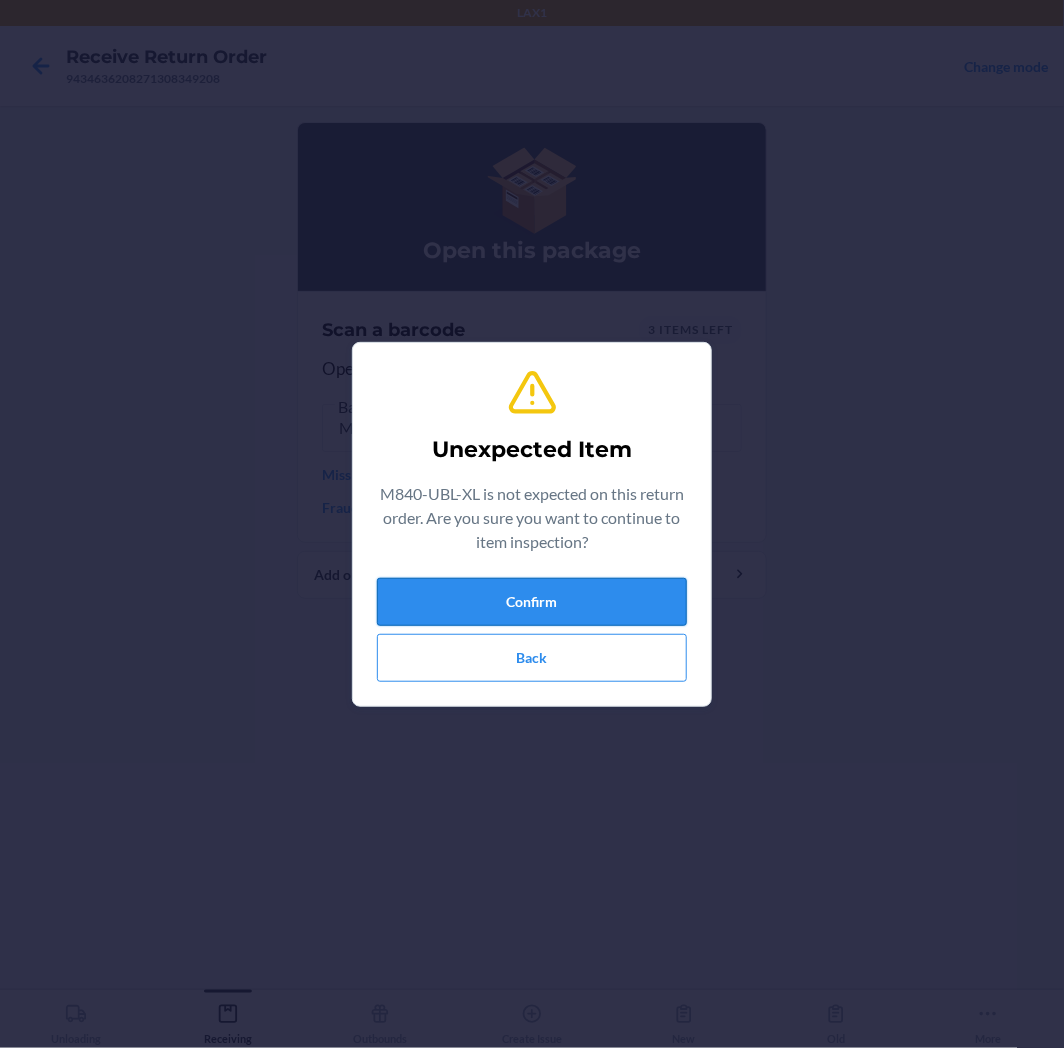 click on "Confirm" at bounding box center [532, 602] 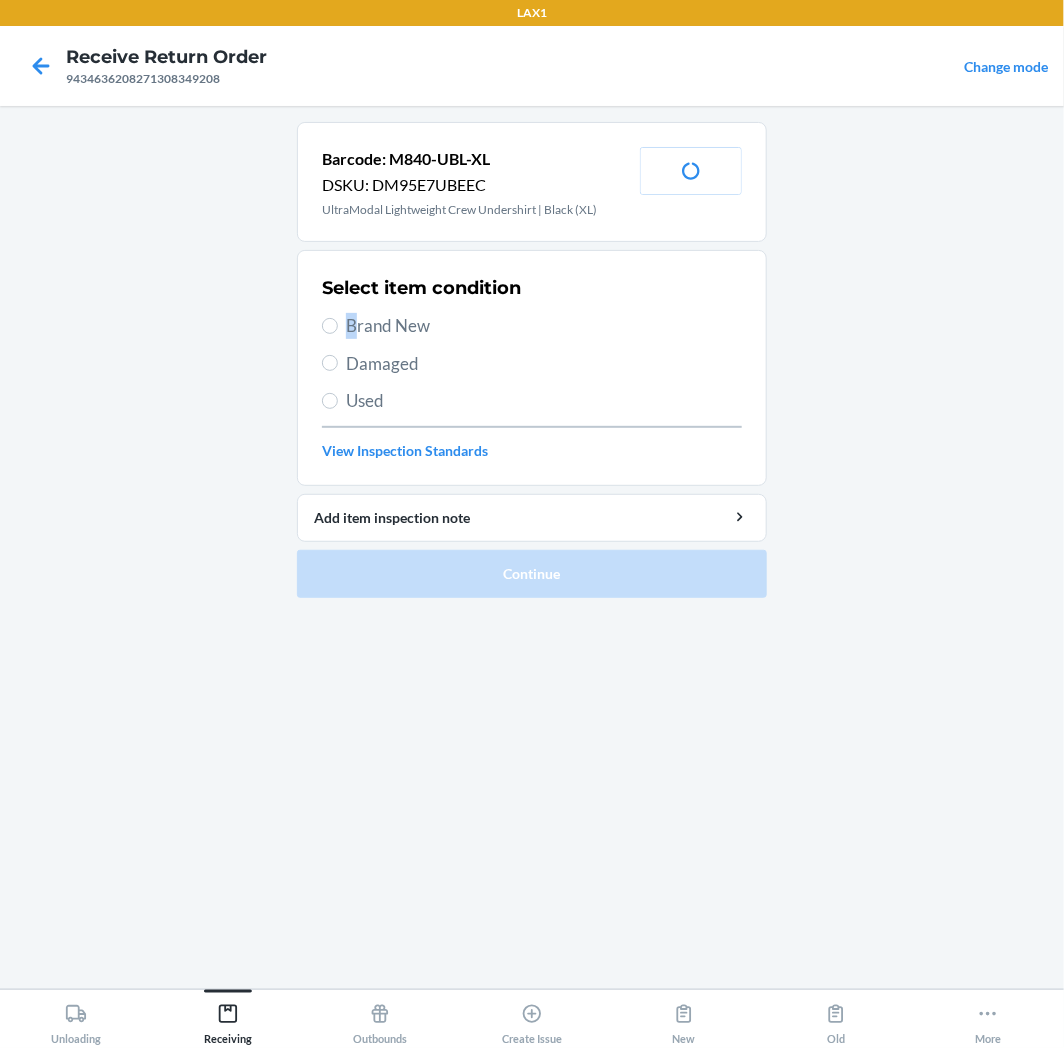 click on "Brand New" at bounding box center (544, 326) 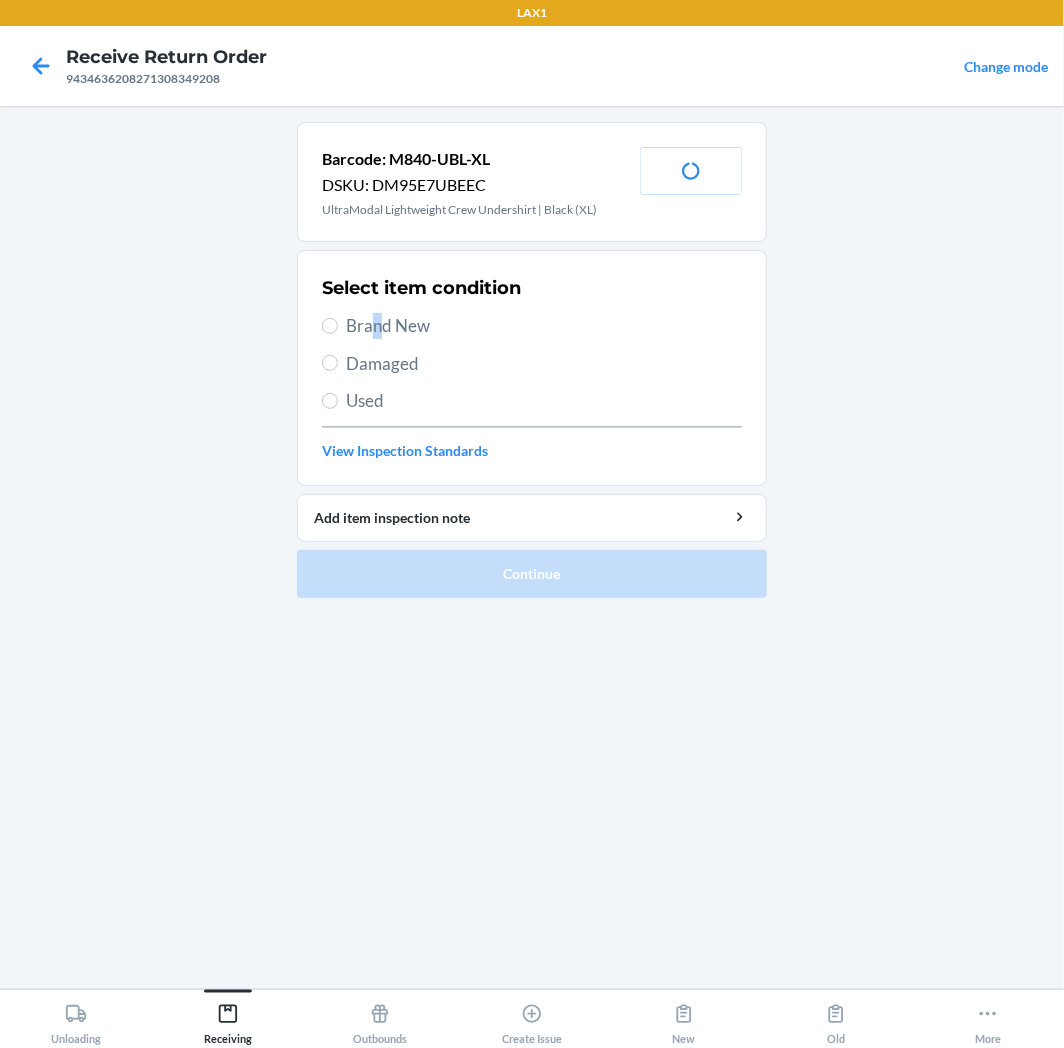click on "Brand New" at bounding box center [544, 326] 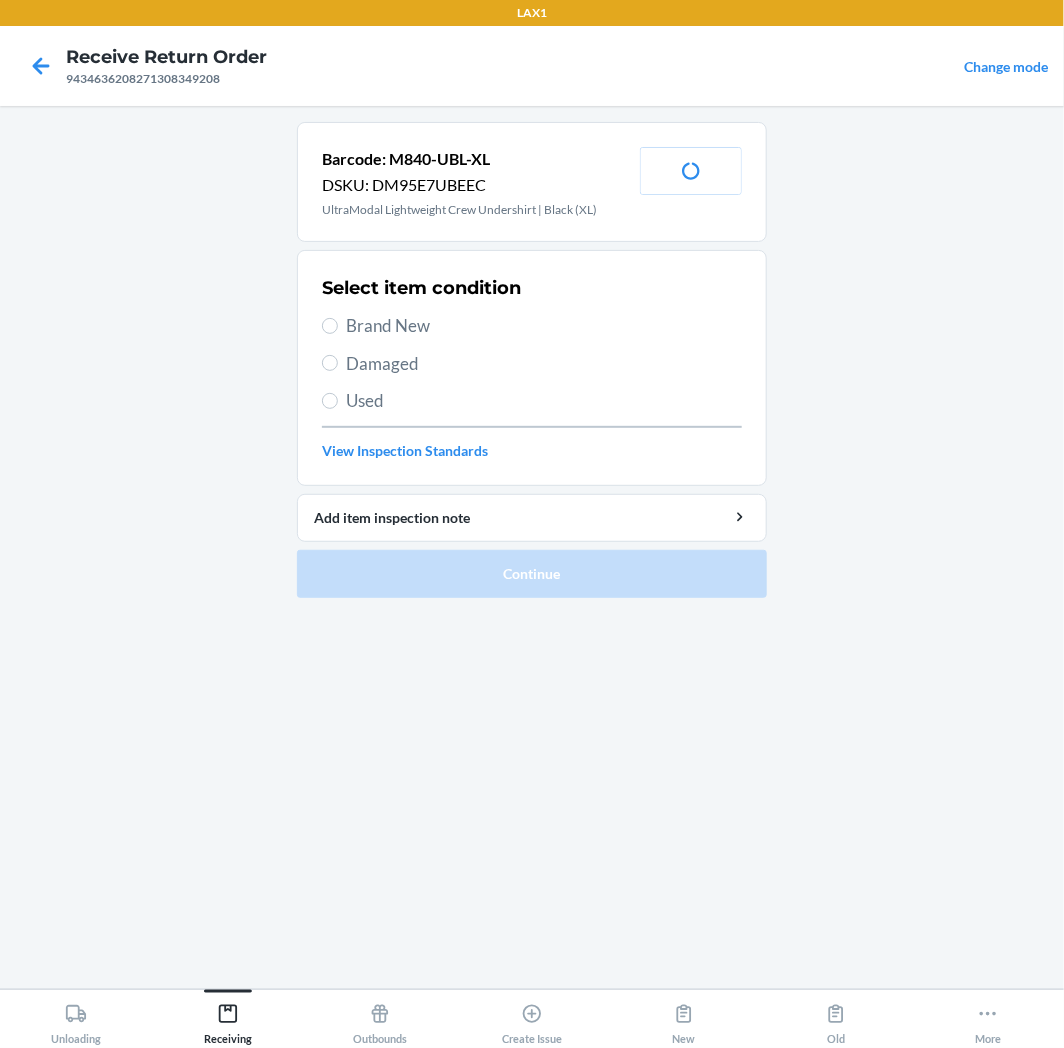 click on "Brand New" at bounding box center [532, 326] 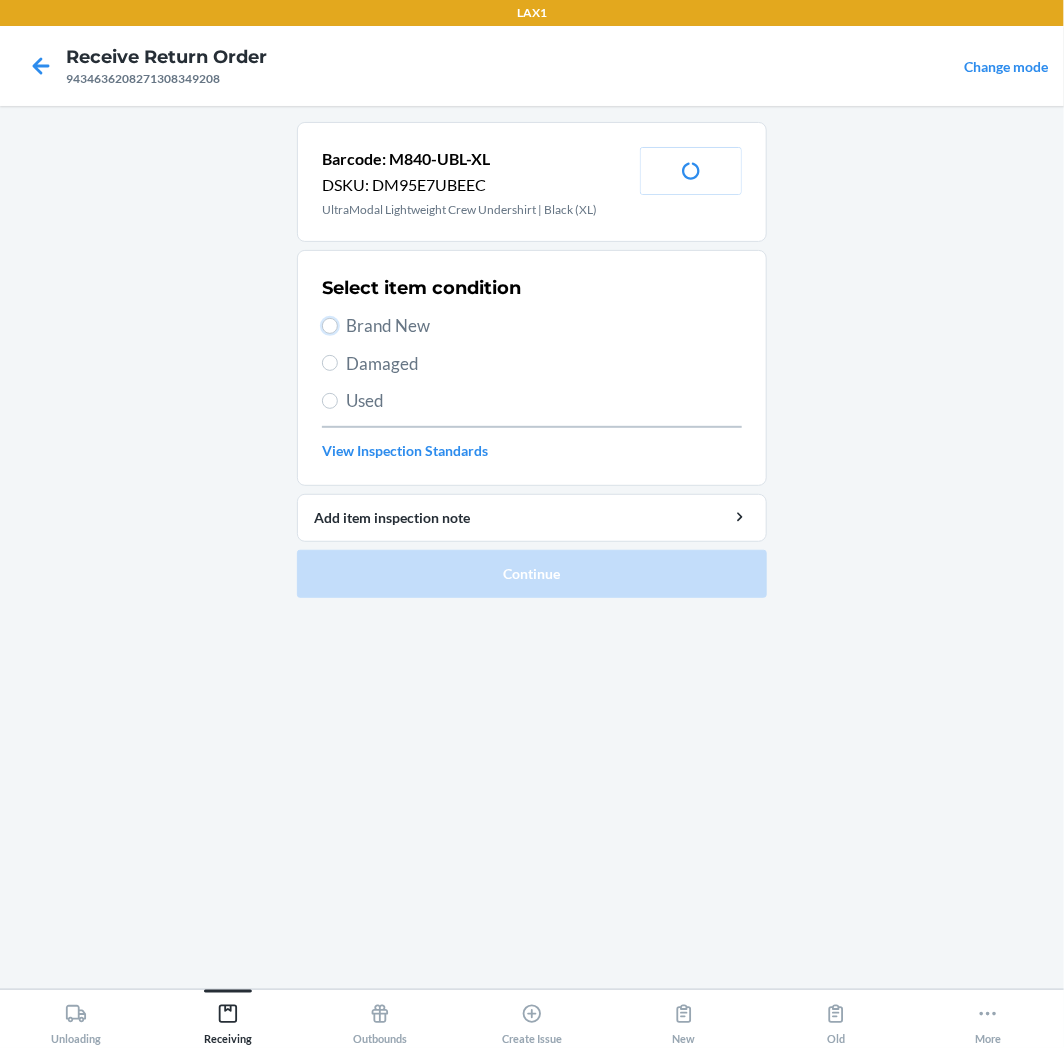 click on "Brand New" at bounding box center [330, 326] 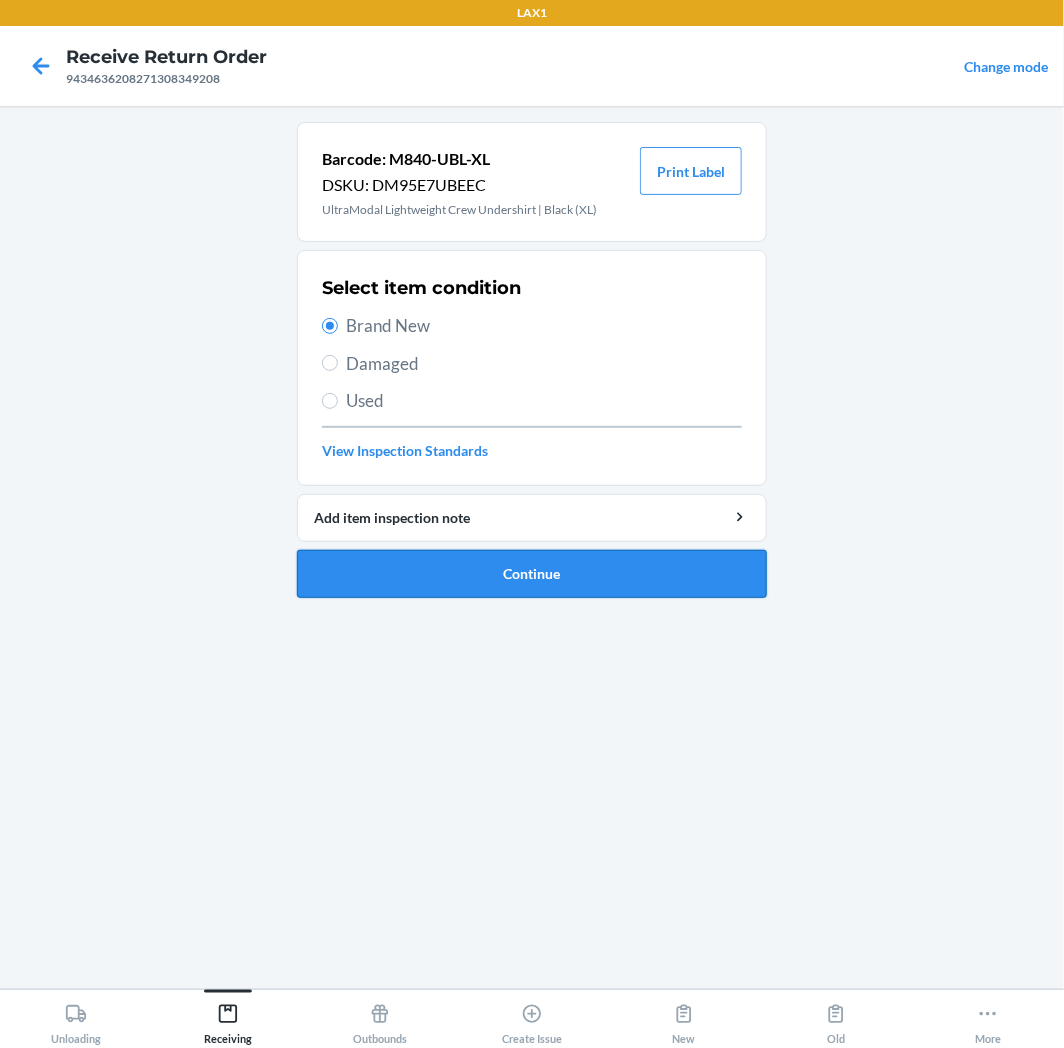 click on "Continue" at bounding box center (532, 574) 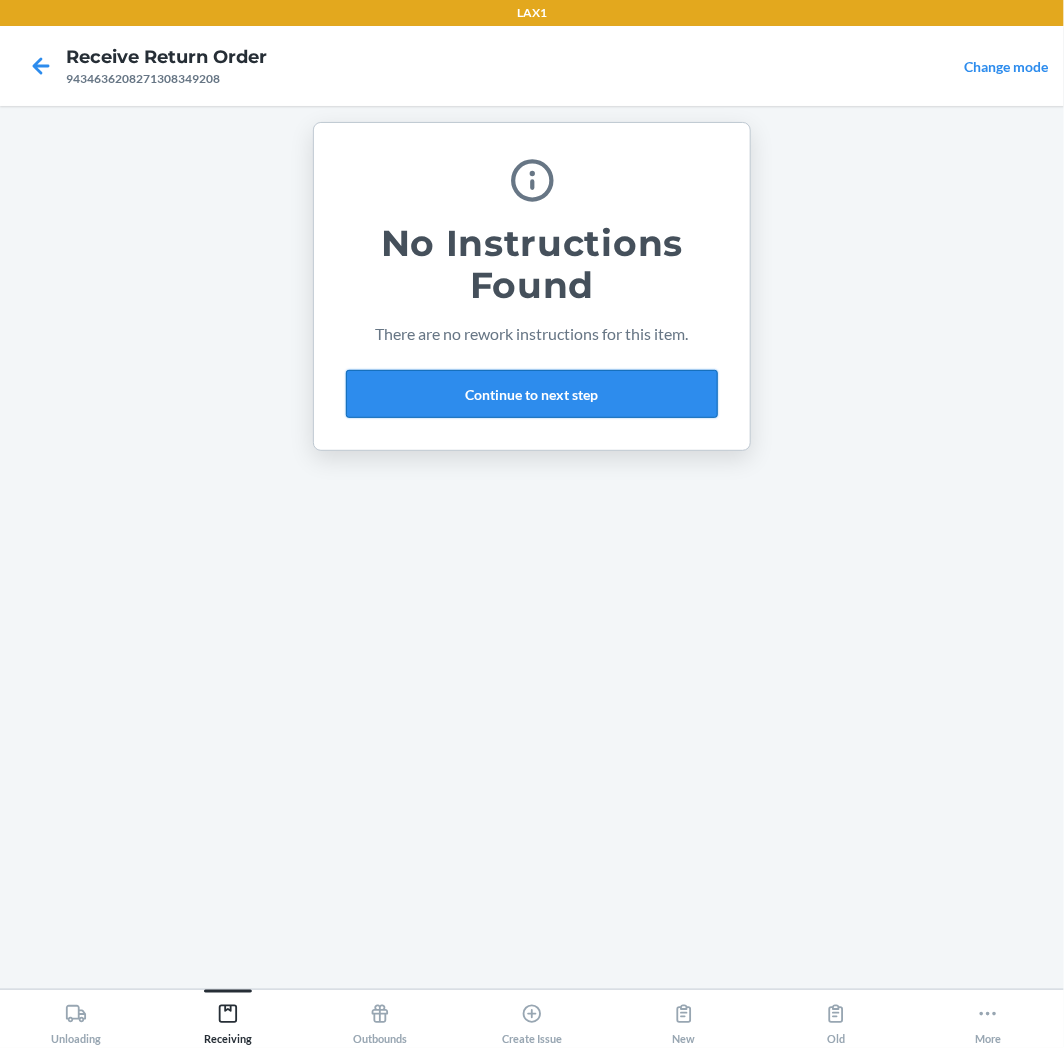 click on "Continue to next step" at bounding box center [532, 394] 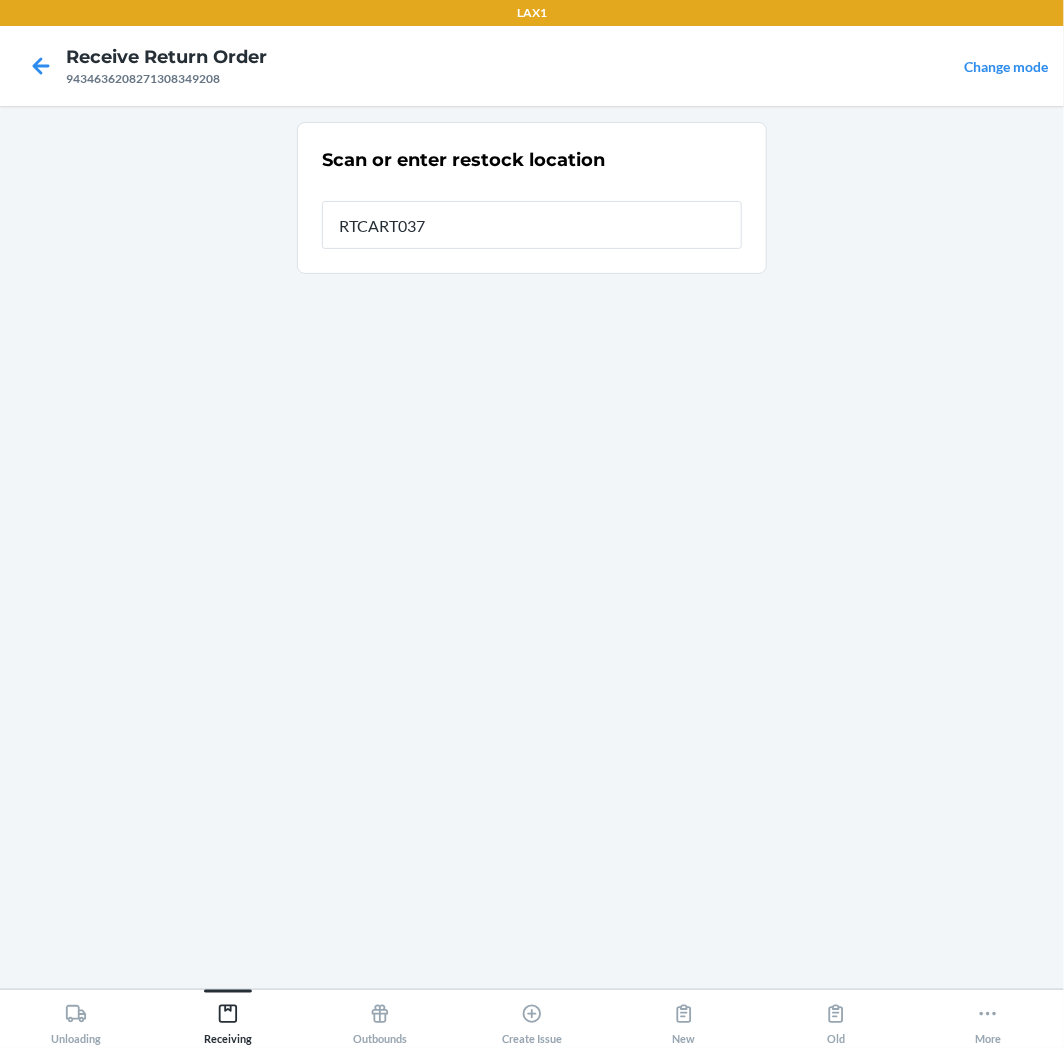 type on "RTCART037" 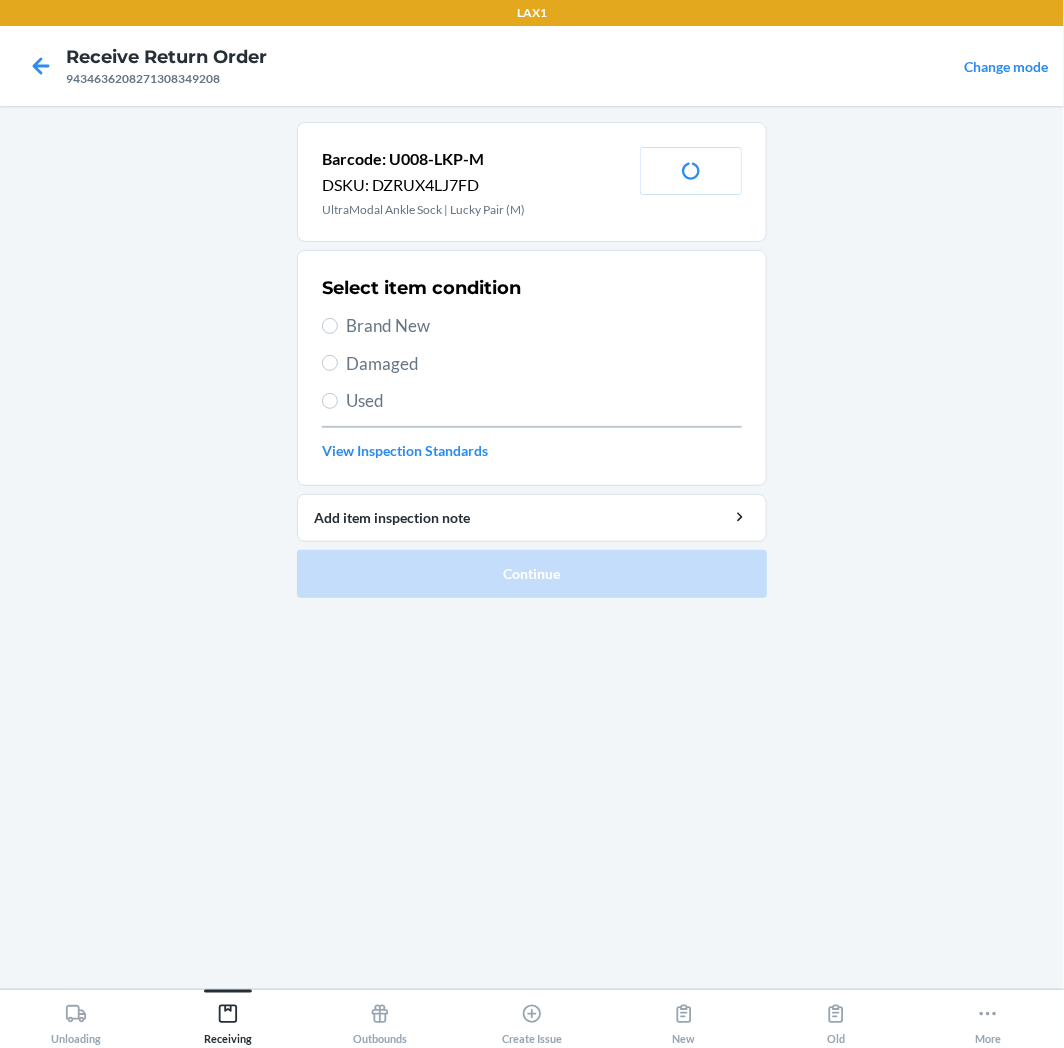 click on "Brand New" at bounding box center (544, 326) 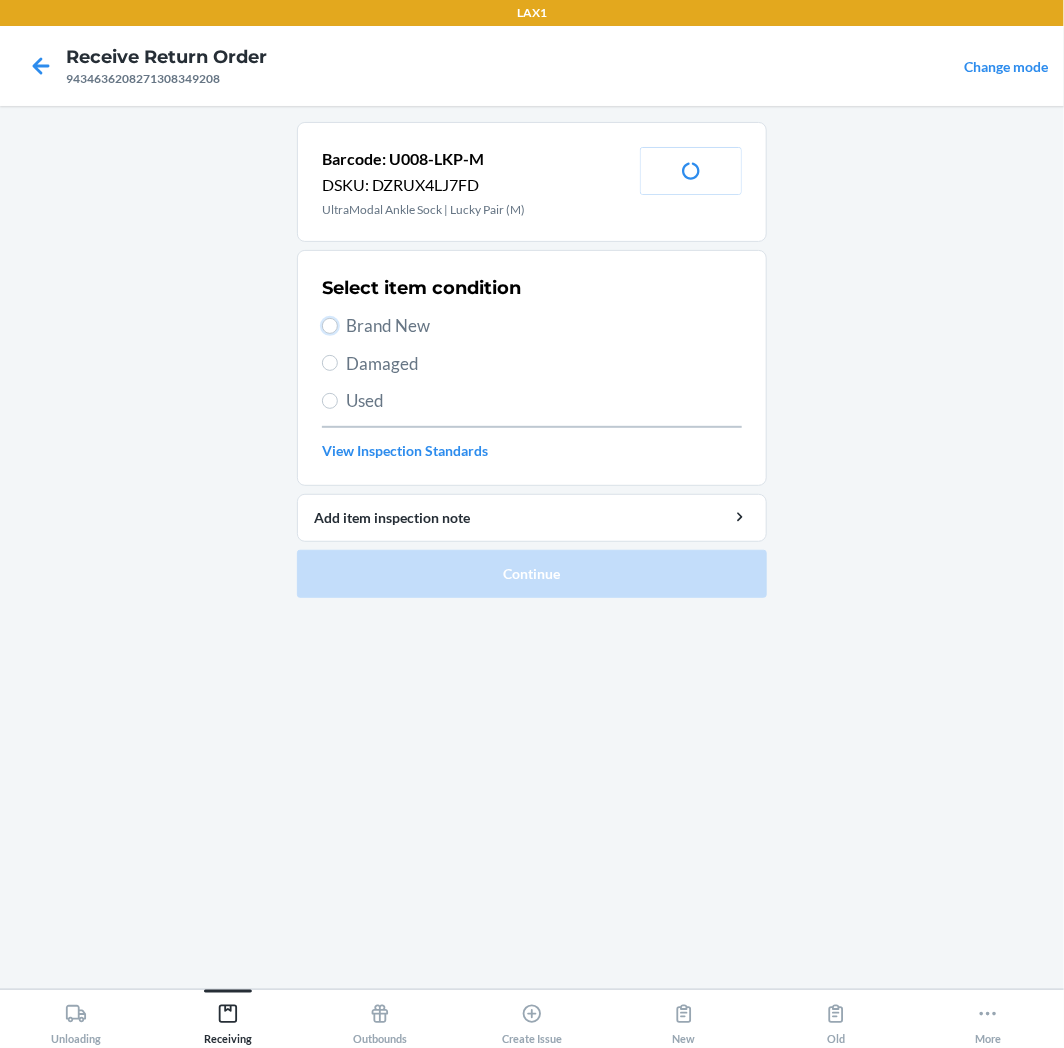 click on "Brand New" at bounding box center (330, 326) 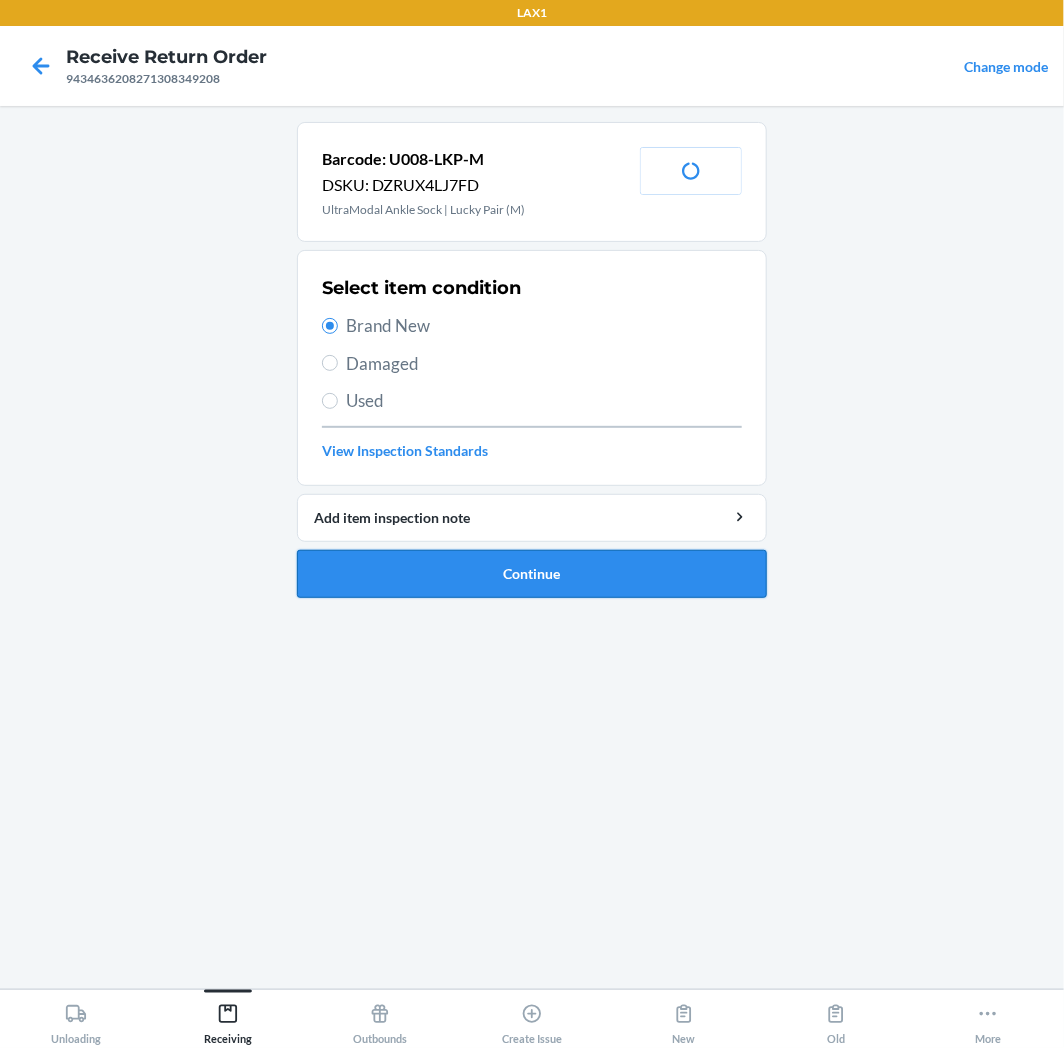 click on "Continue" at bounding box center (532, 574) 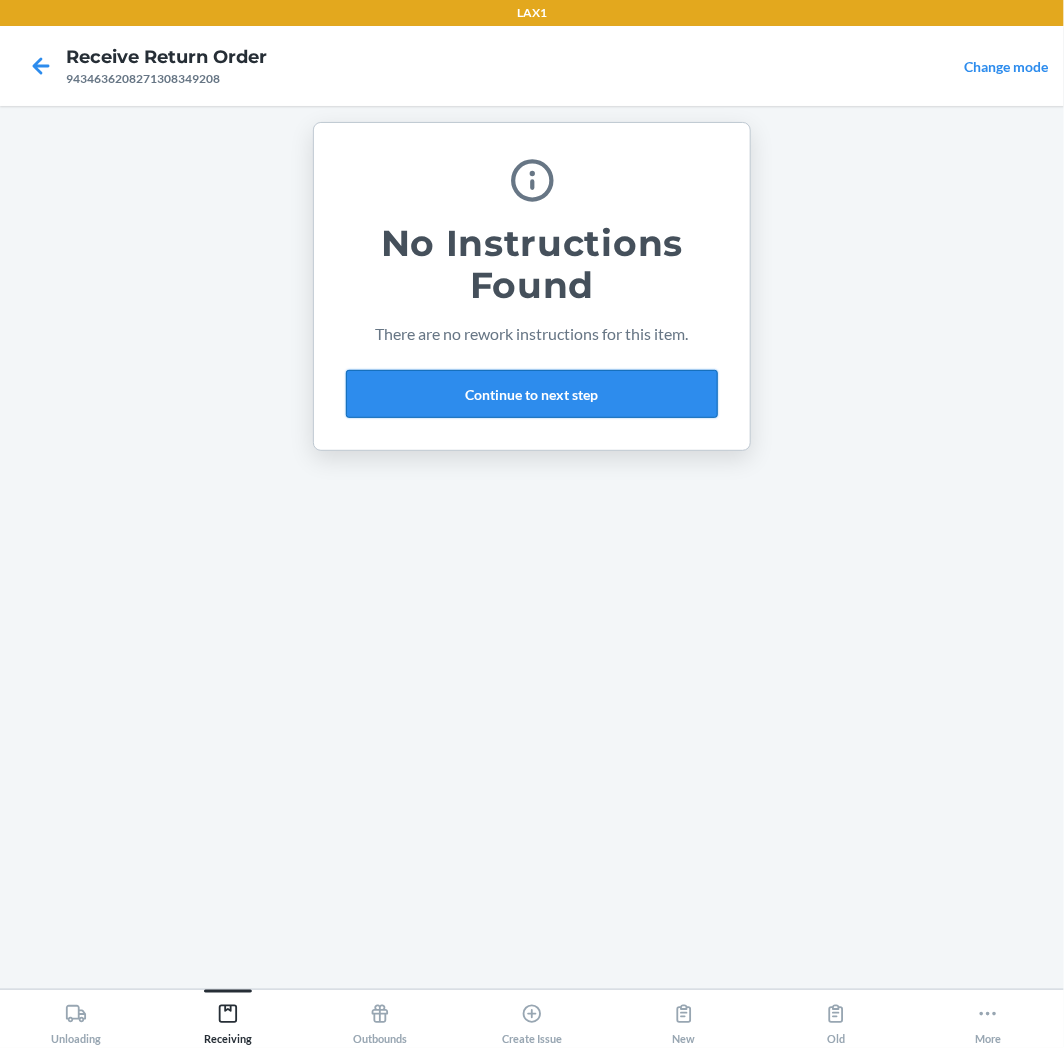 click on "Continue to next step" at bounding box center (532, 394) 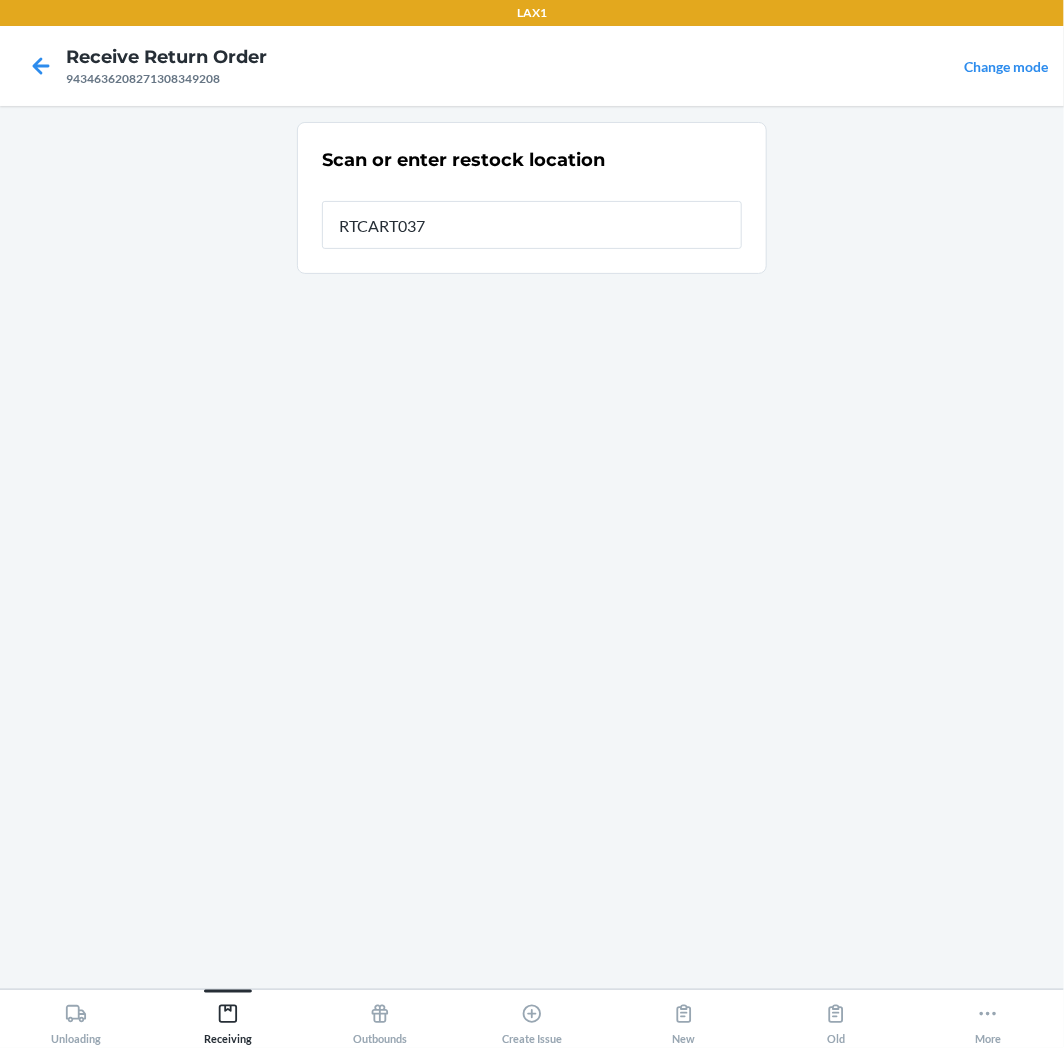 type on "RTCART037" 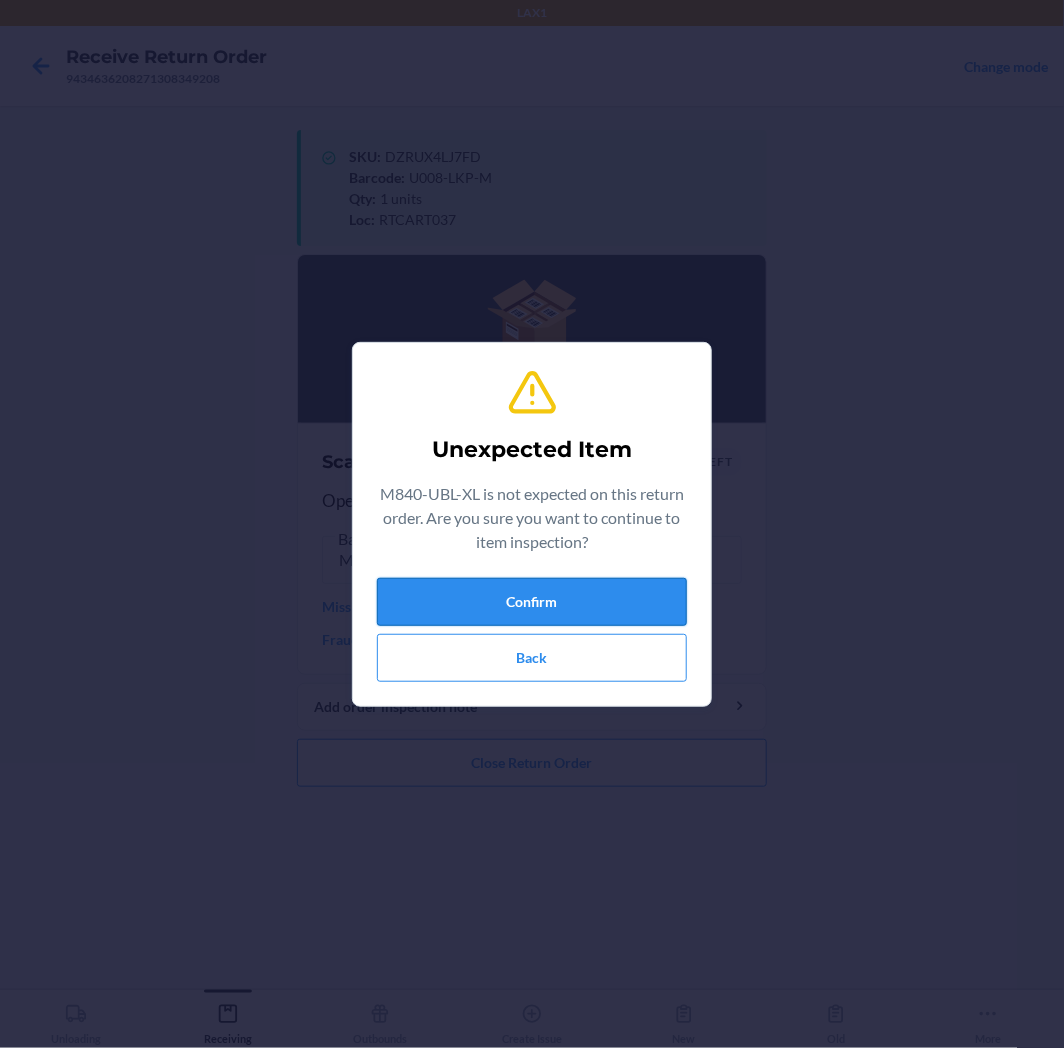 click on "Confirm" at bounding box center (532, 602) 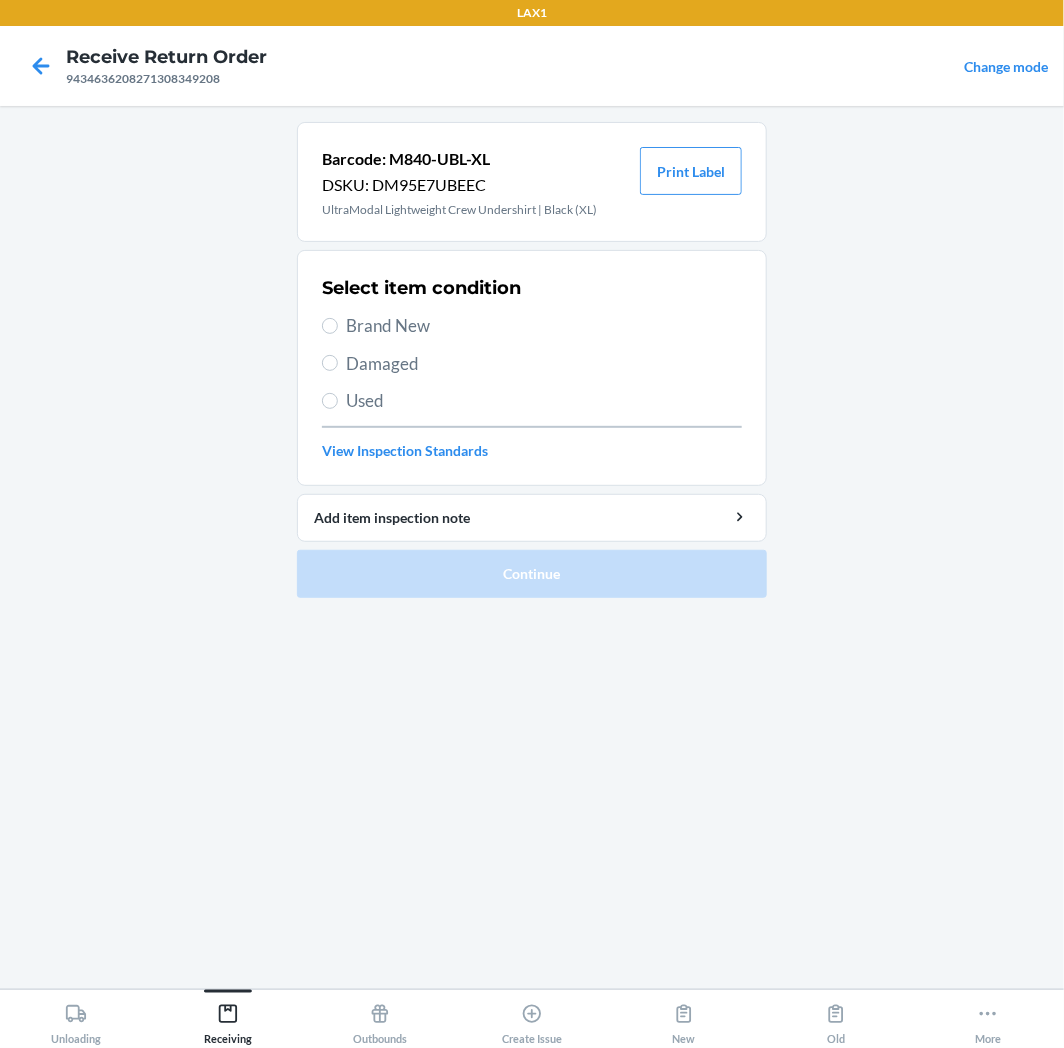 click on "Brand New" at bounding box center [544, 326] 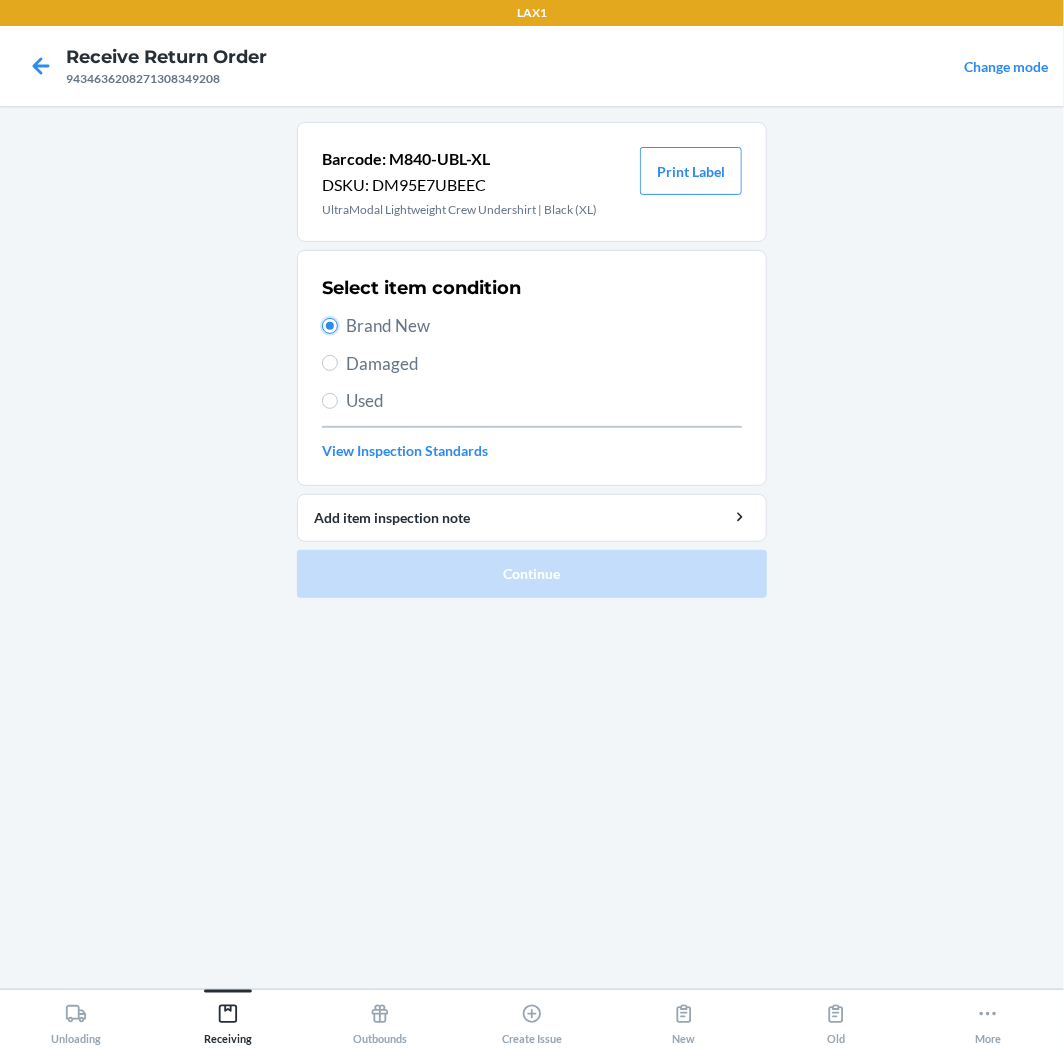 radio on "true" 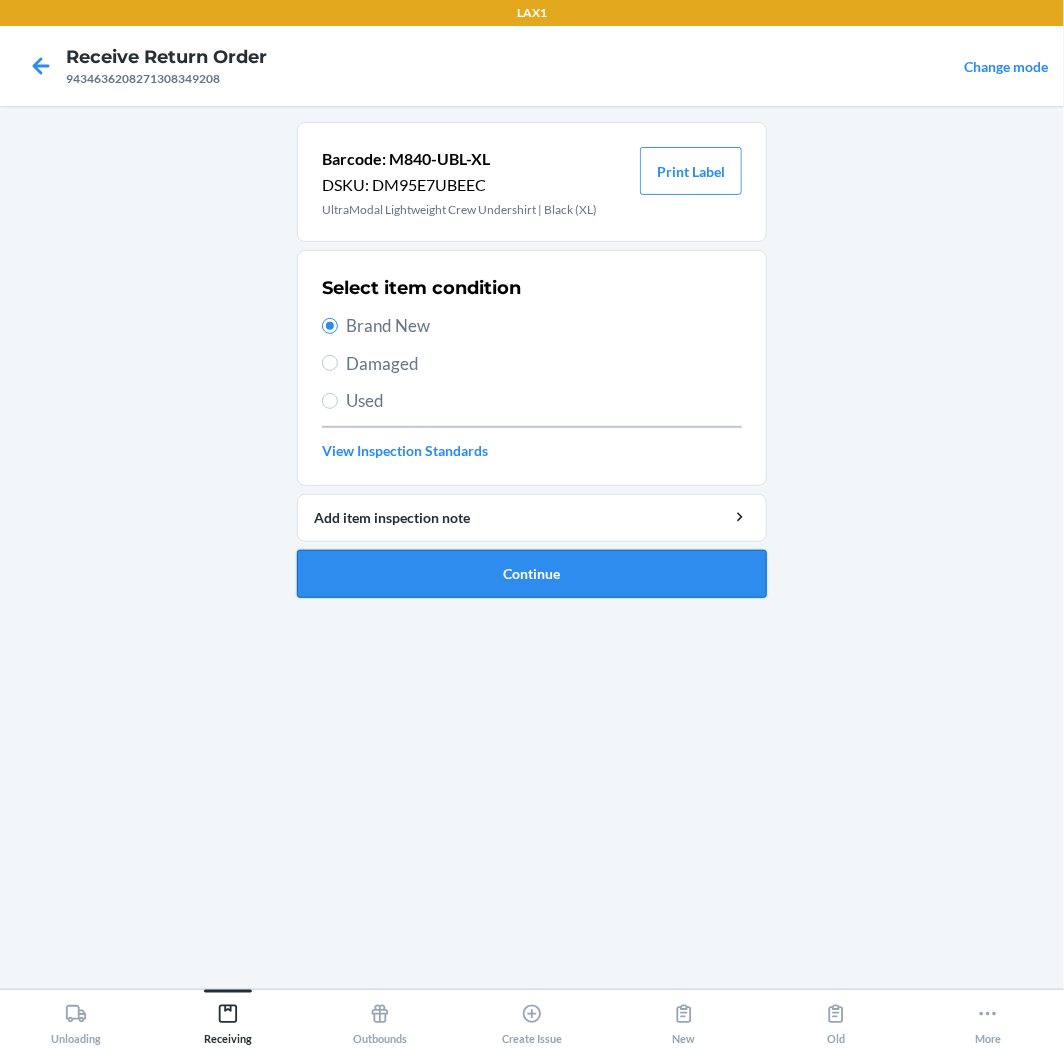 click on "Continue" at bounding box center [532, 574] 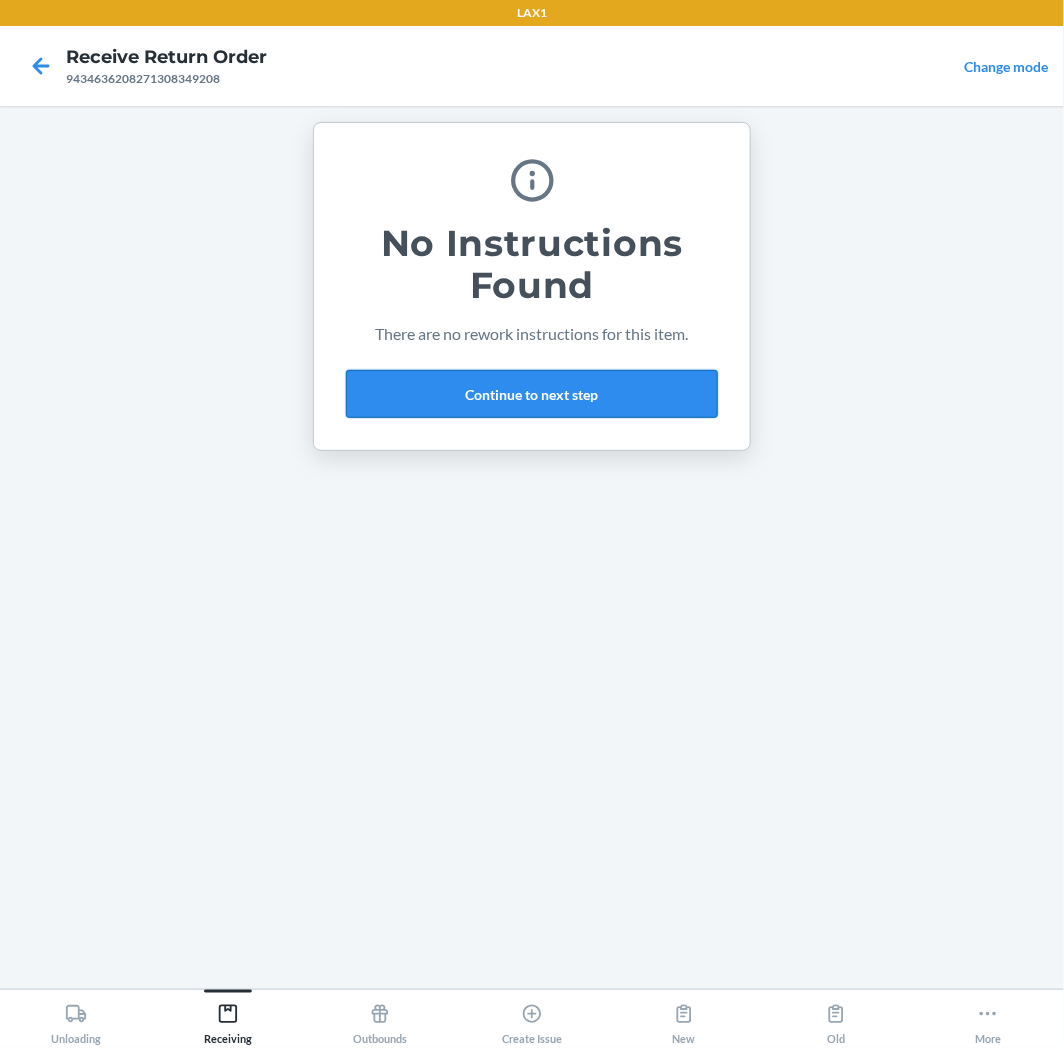 click on "Continue to next step" at bounding box center [532, 394] 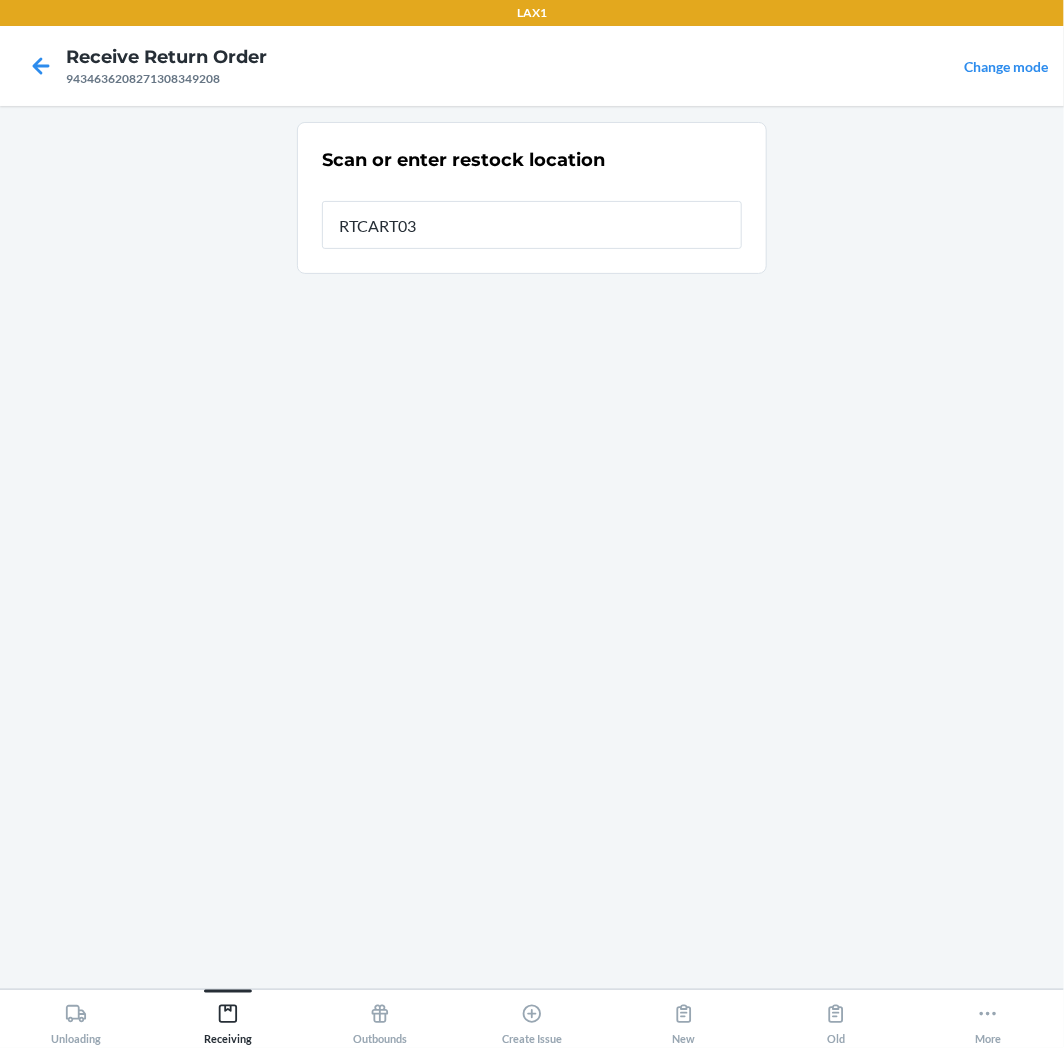 type on "RTCART037" 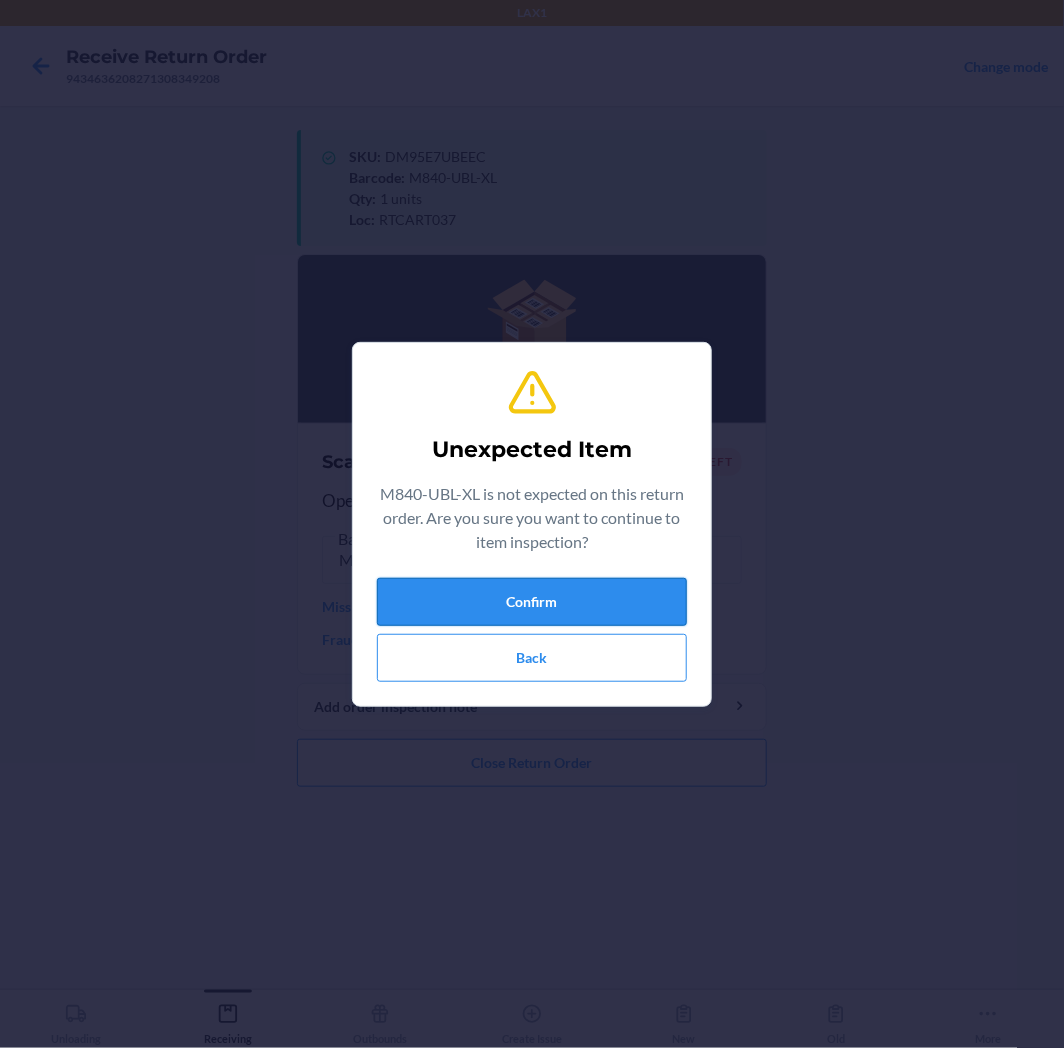 click on "Confirm" at bounding box center [532, 602] 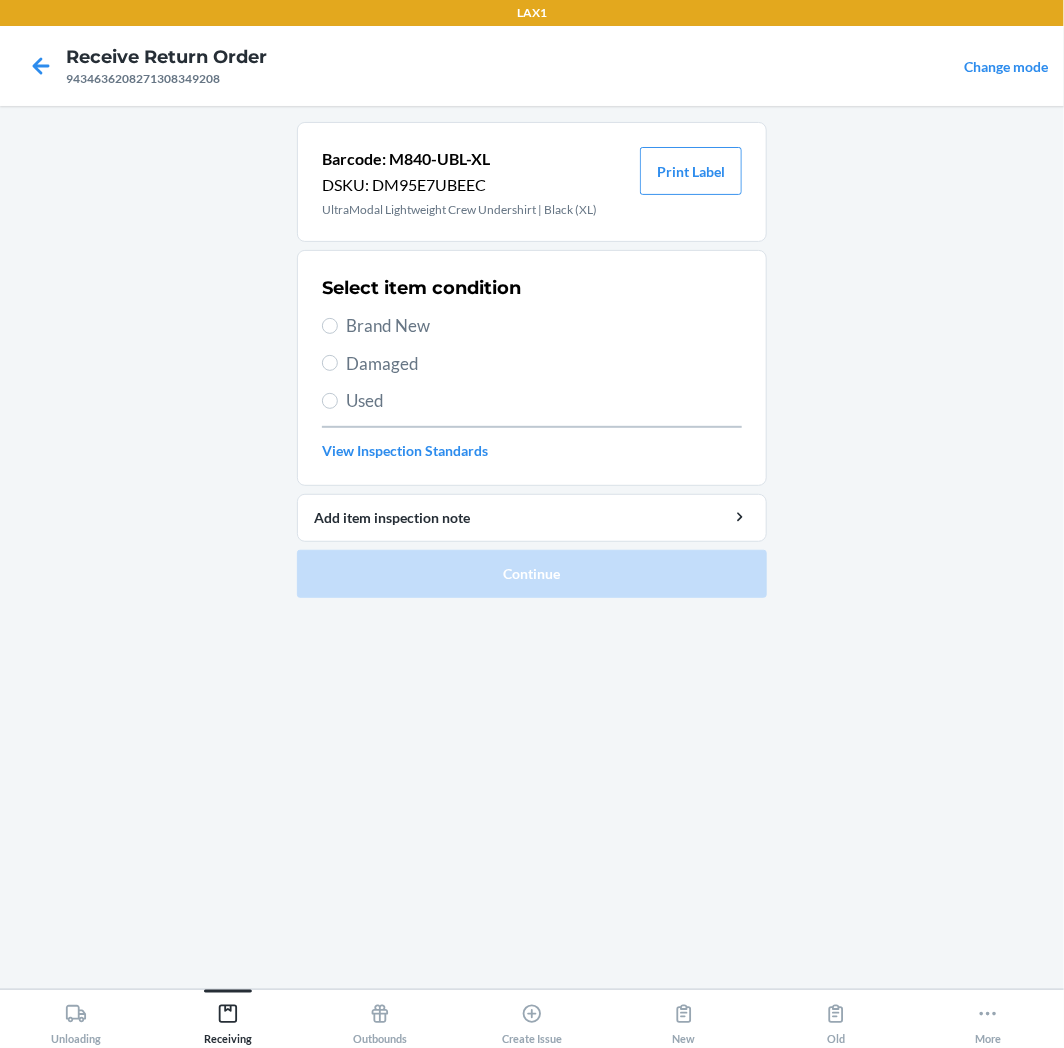 drag, startPoint x: 414, startPoint y: 331, endPoint x: 424, endPoint y: 361, distance: 31.622776 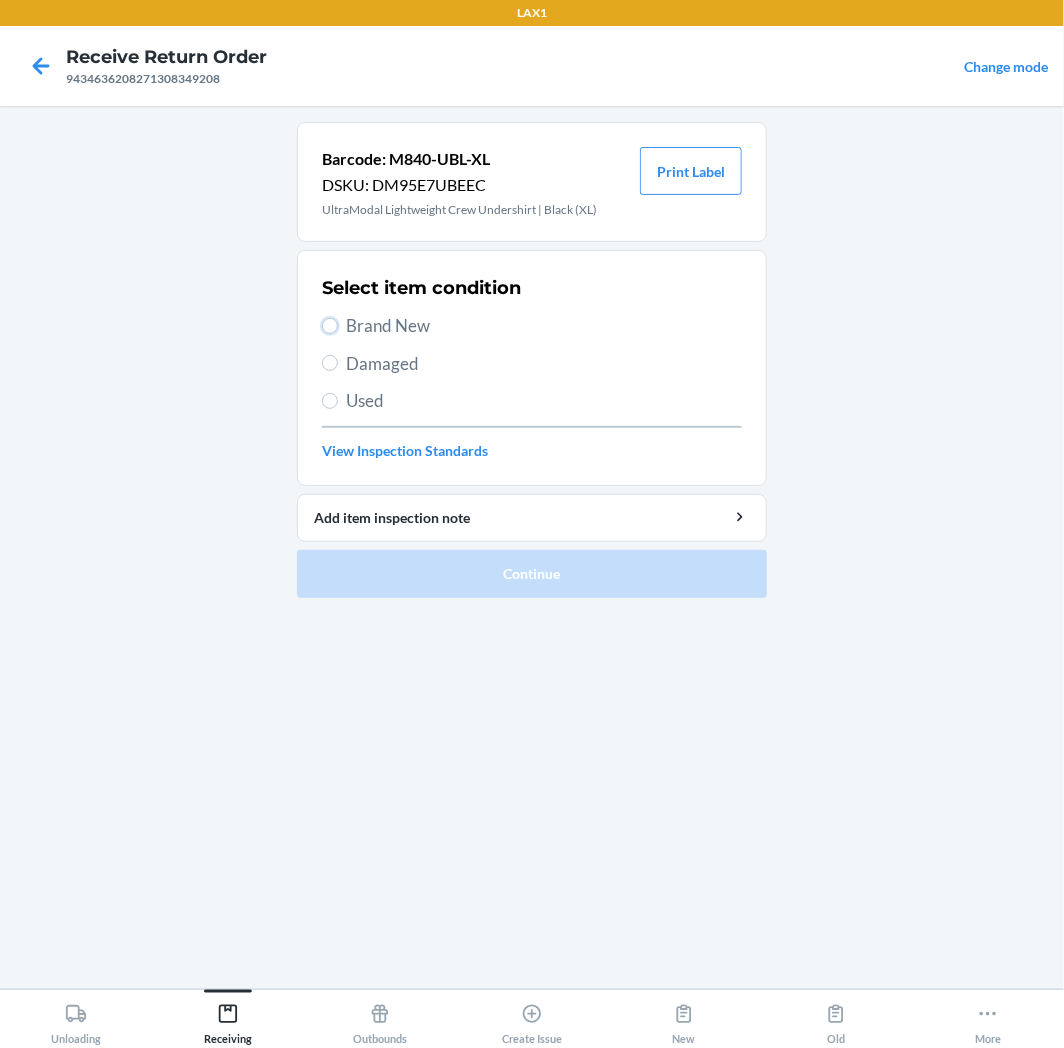 click on "Brand New" at bounding box center (330, 326) 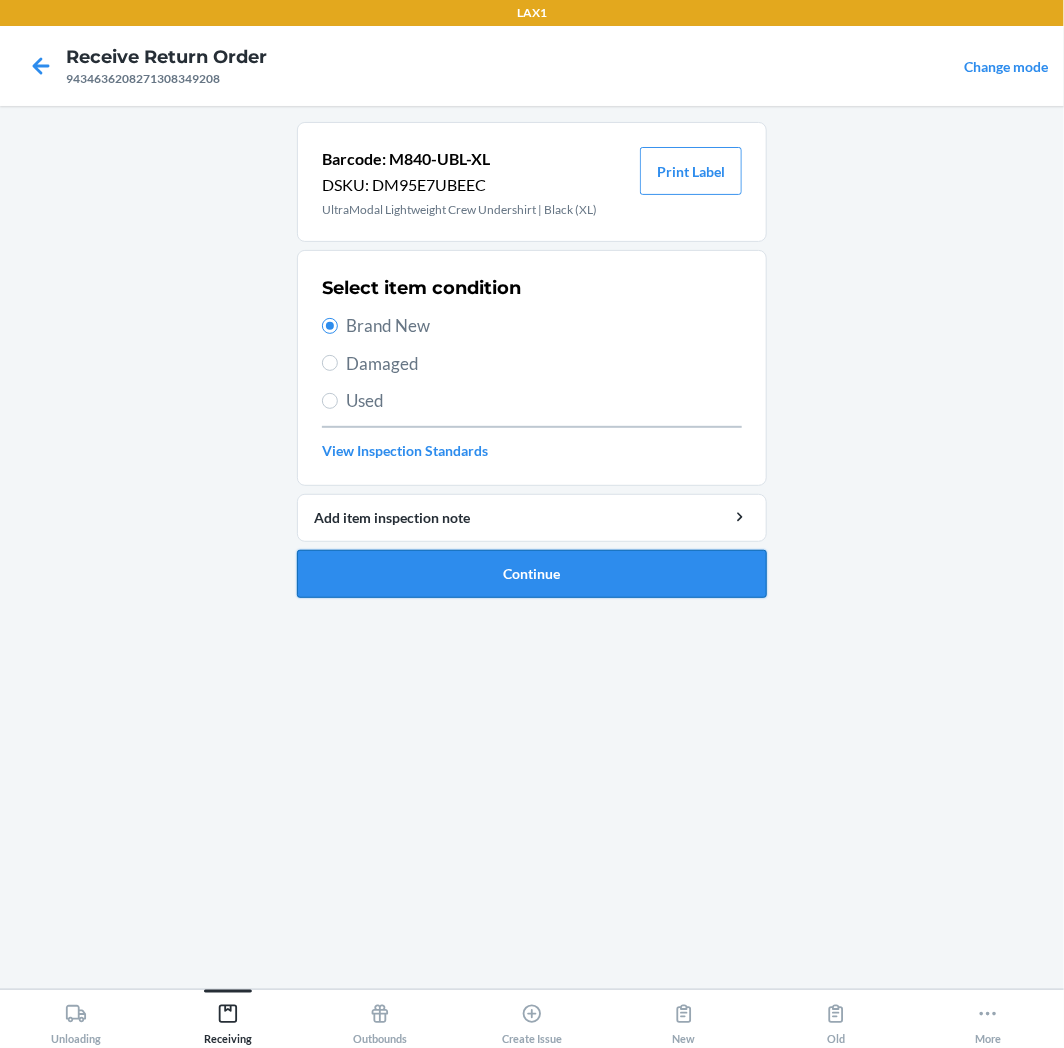 click on "Continue" at bounding box center [532, 574] 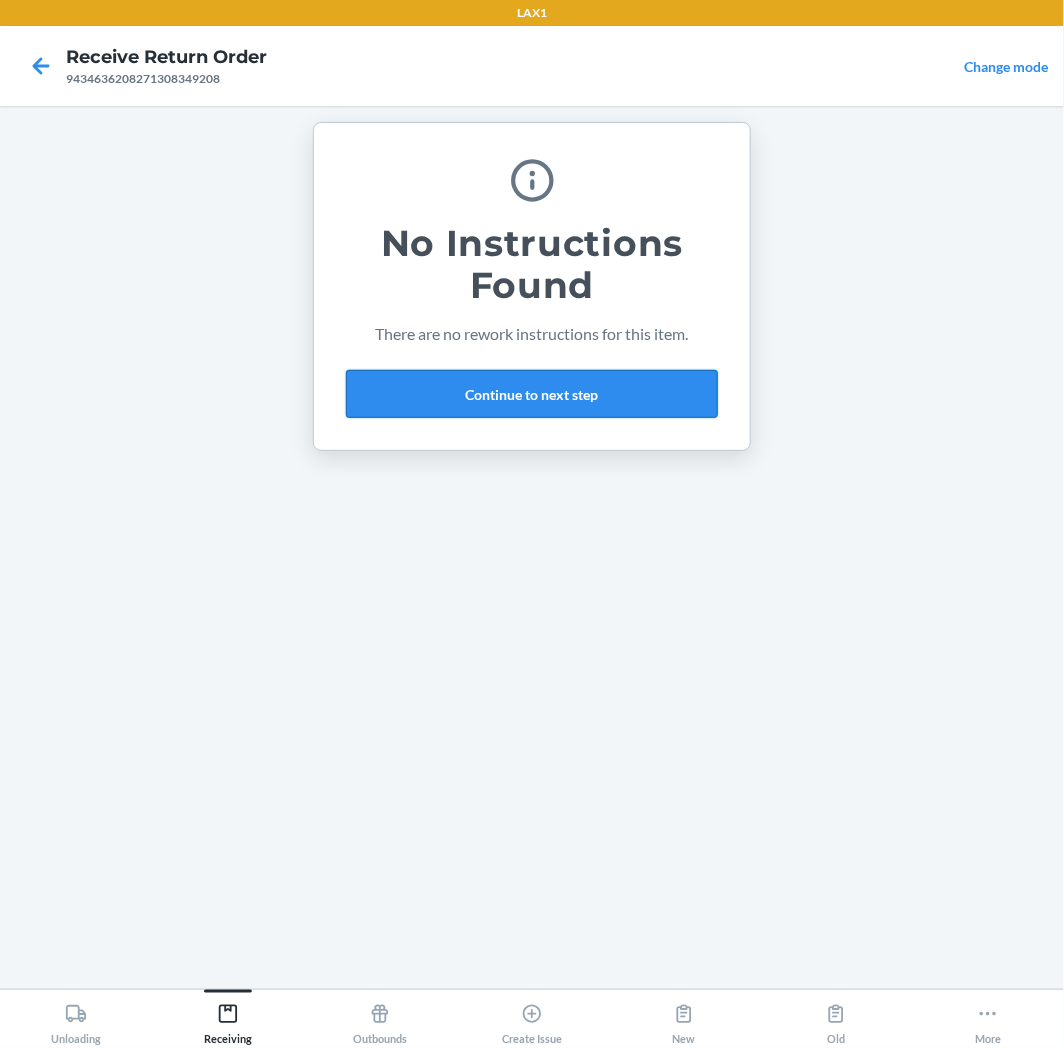 click on "Continue to next step" at bounding box center (532, 394) 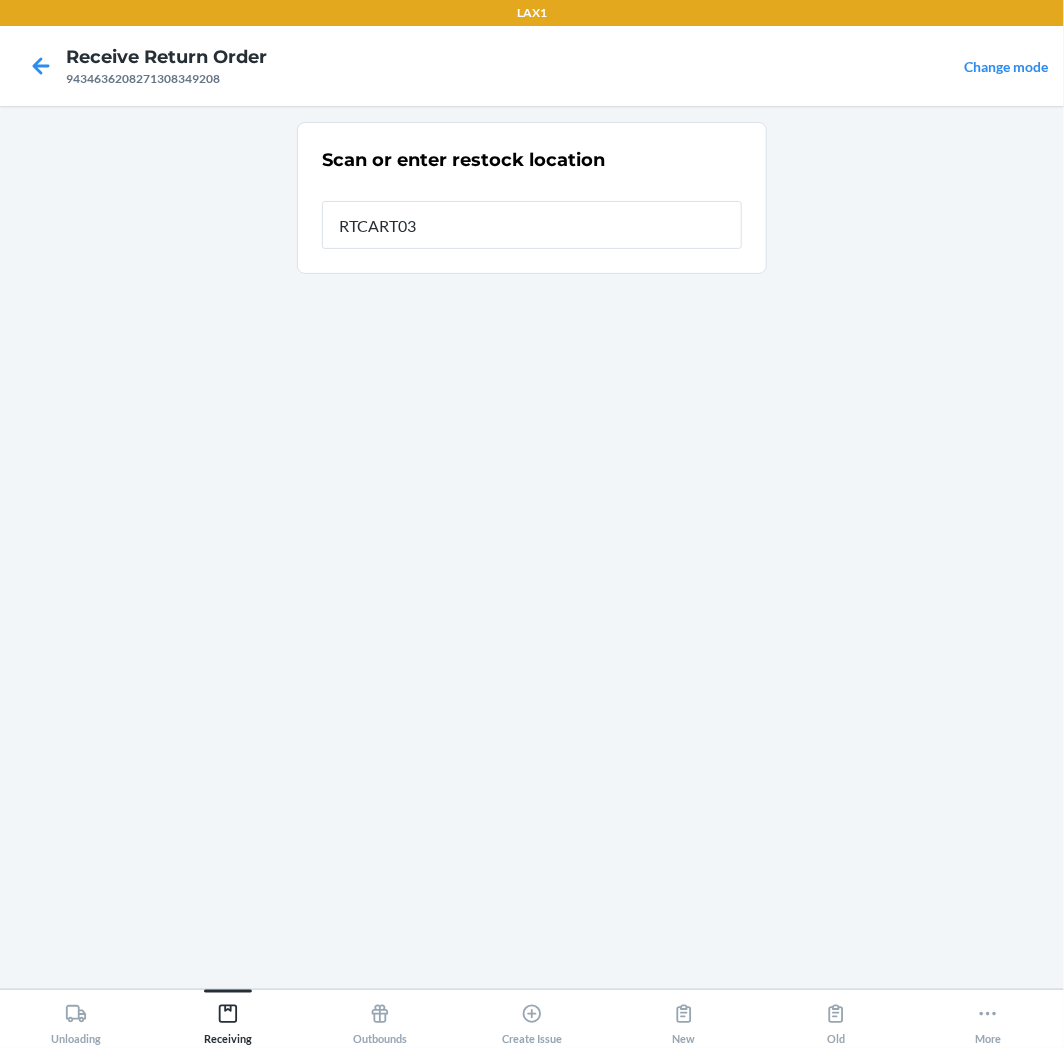 type on "RTCART037" 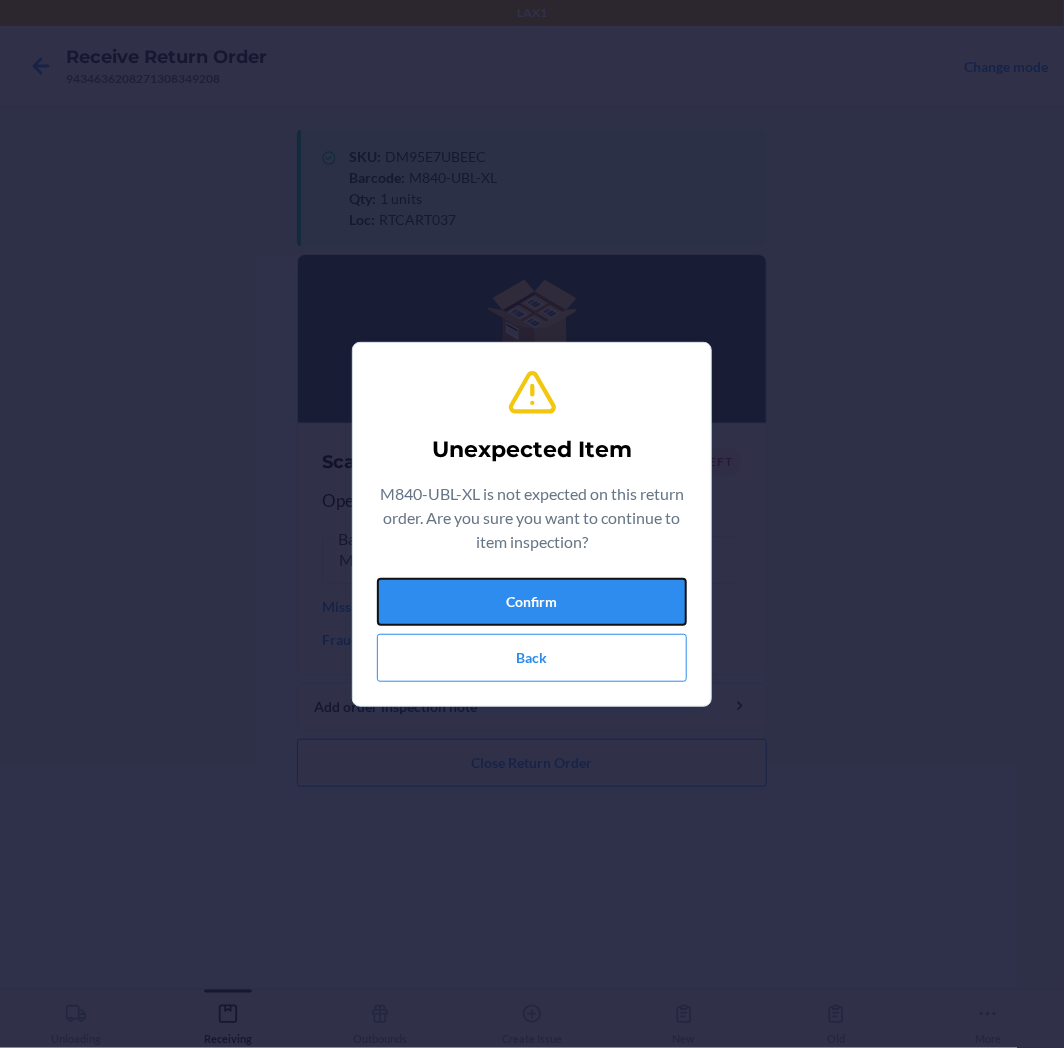 click on "Confirm" at bounding box center (532, 602) 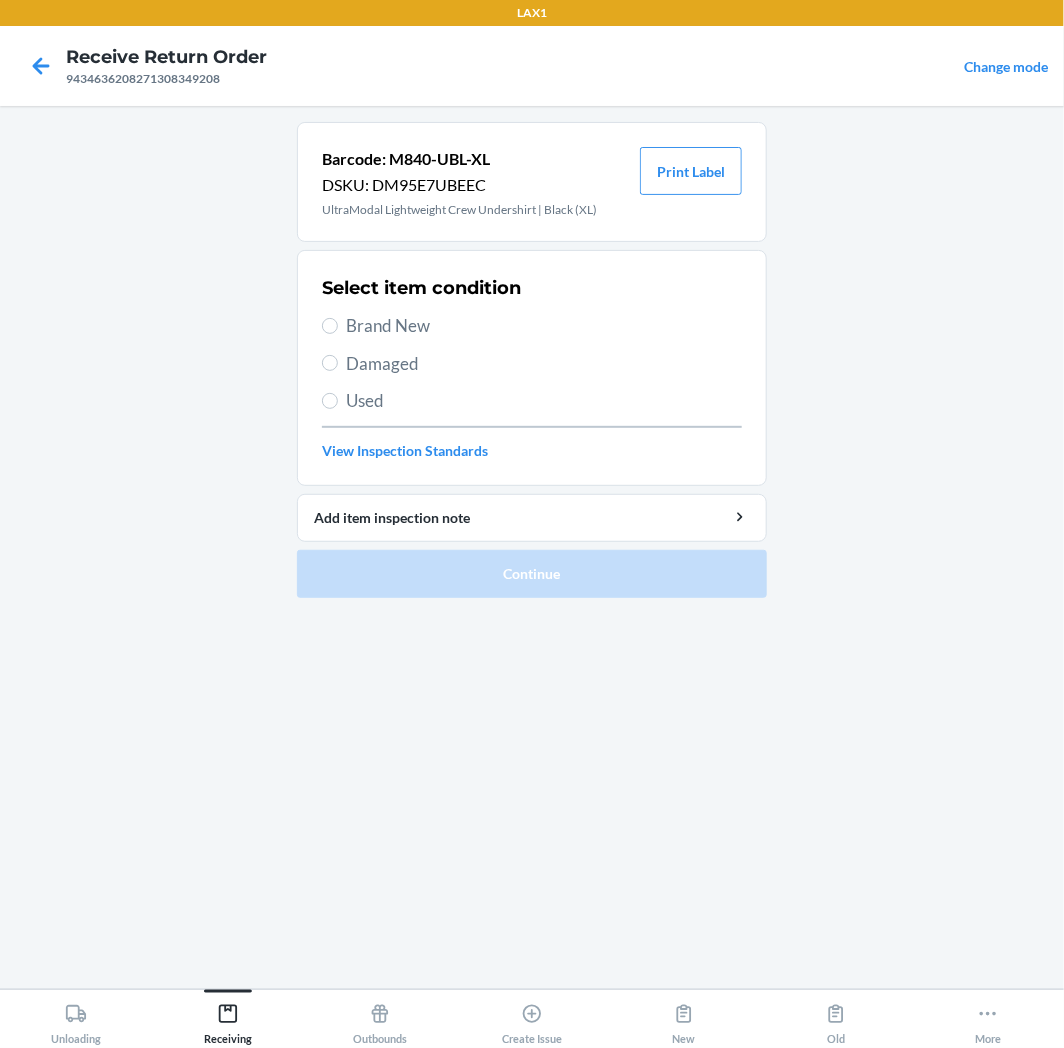 click on "Brand New" at bounding box center (544, 326) 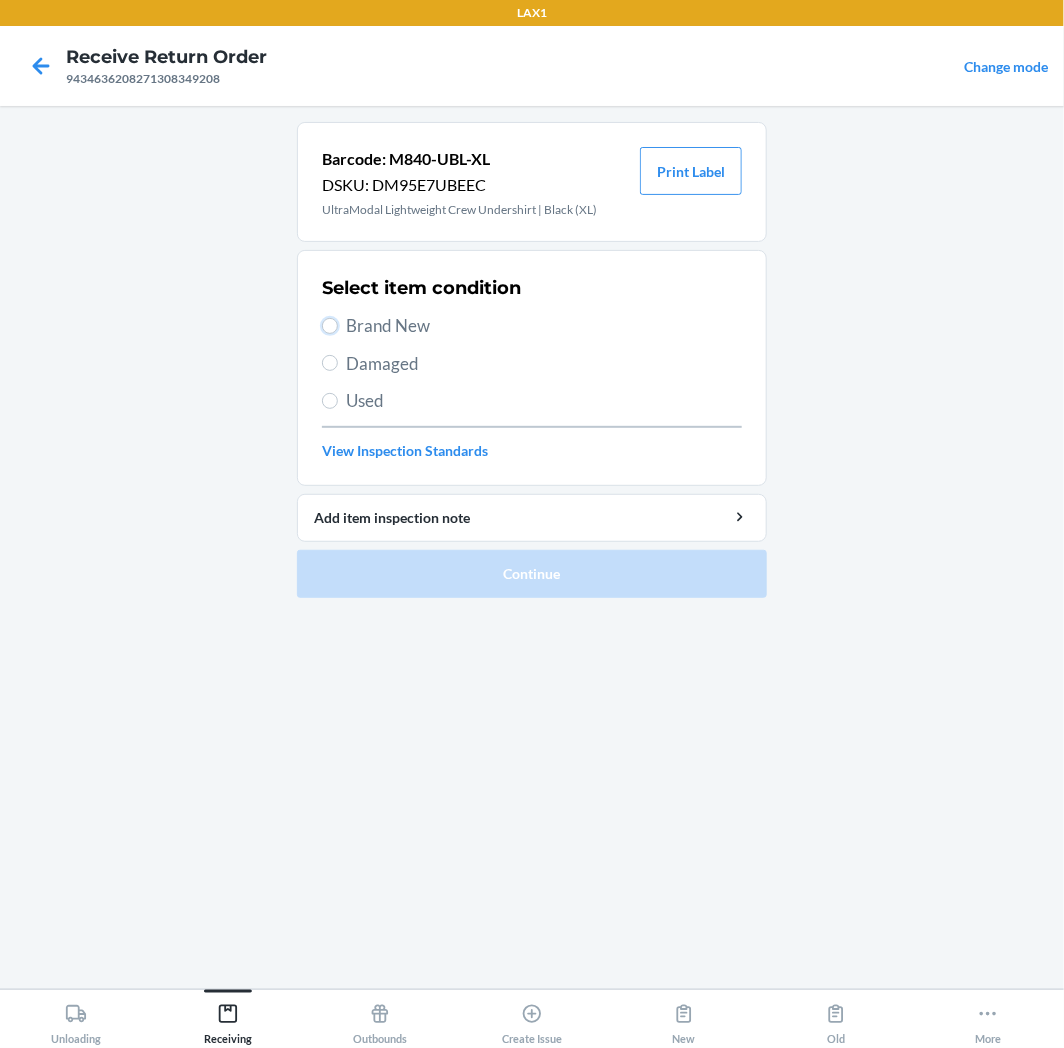 click on "Brand New" at bounding box center (330, 326) 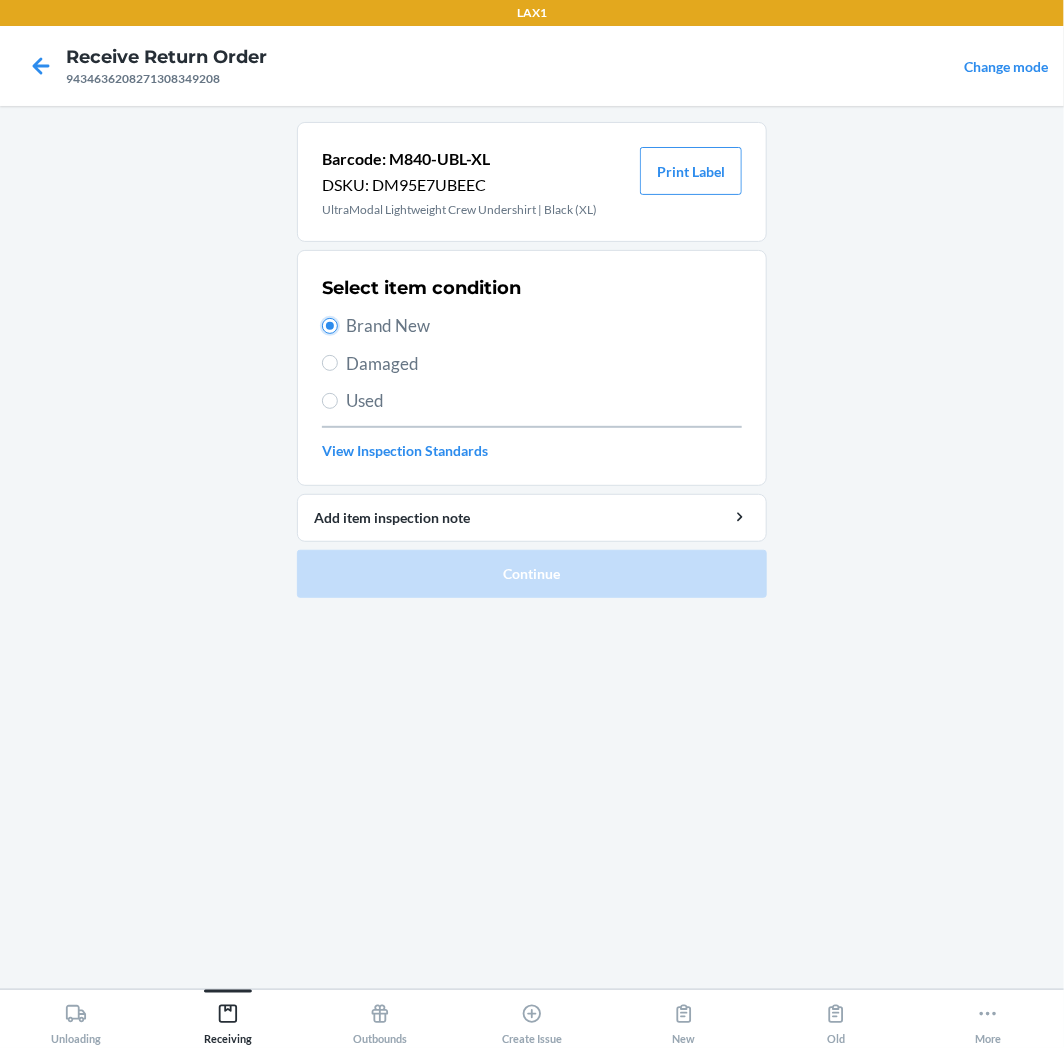 radio on "true" 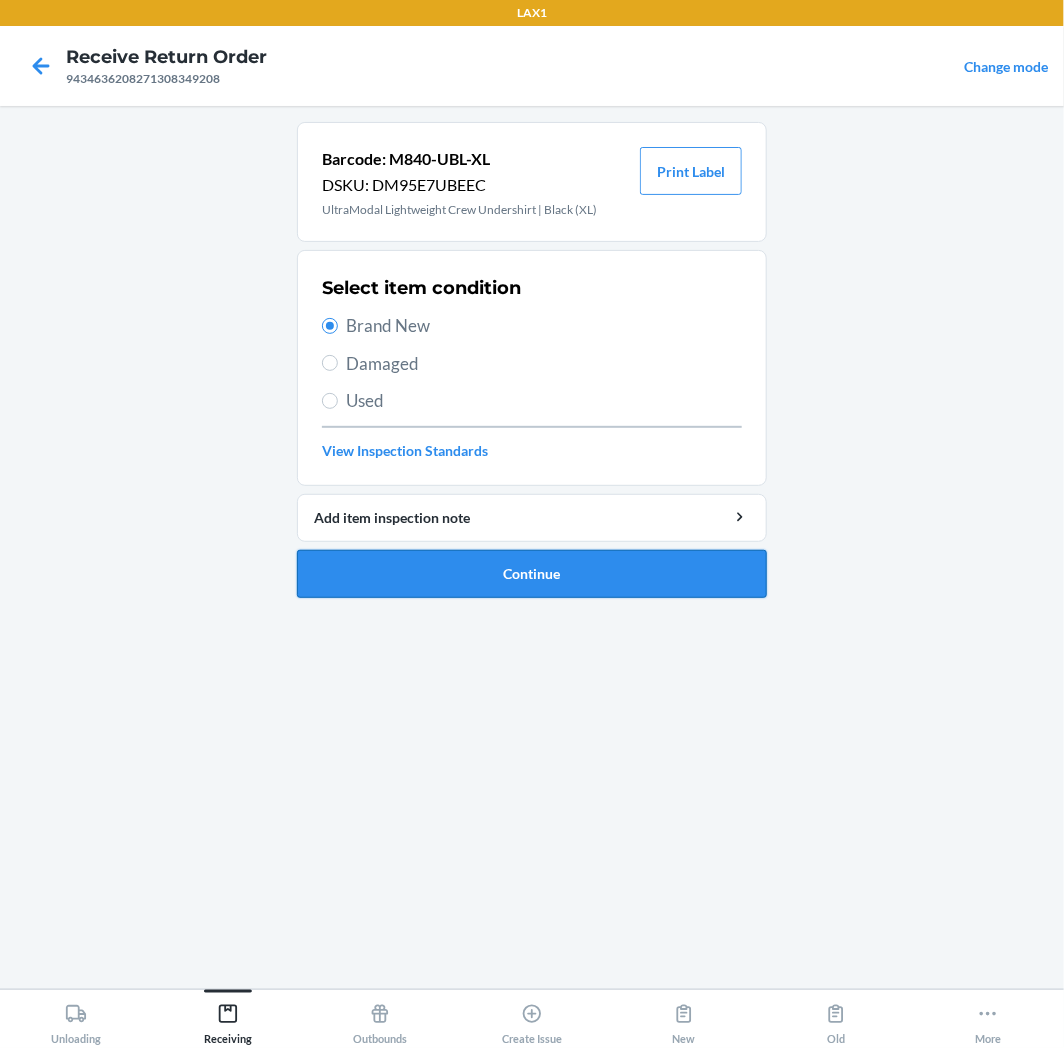 click on "Continue" at bounding box center (532, 574) 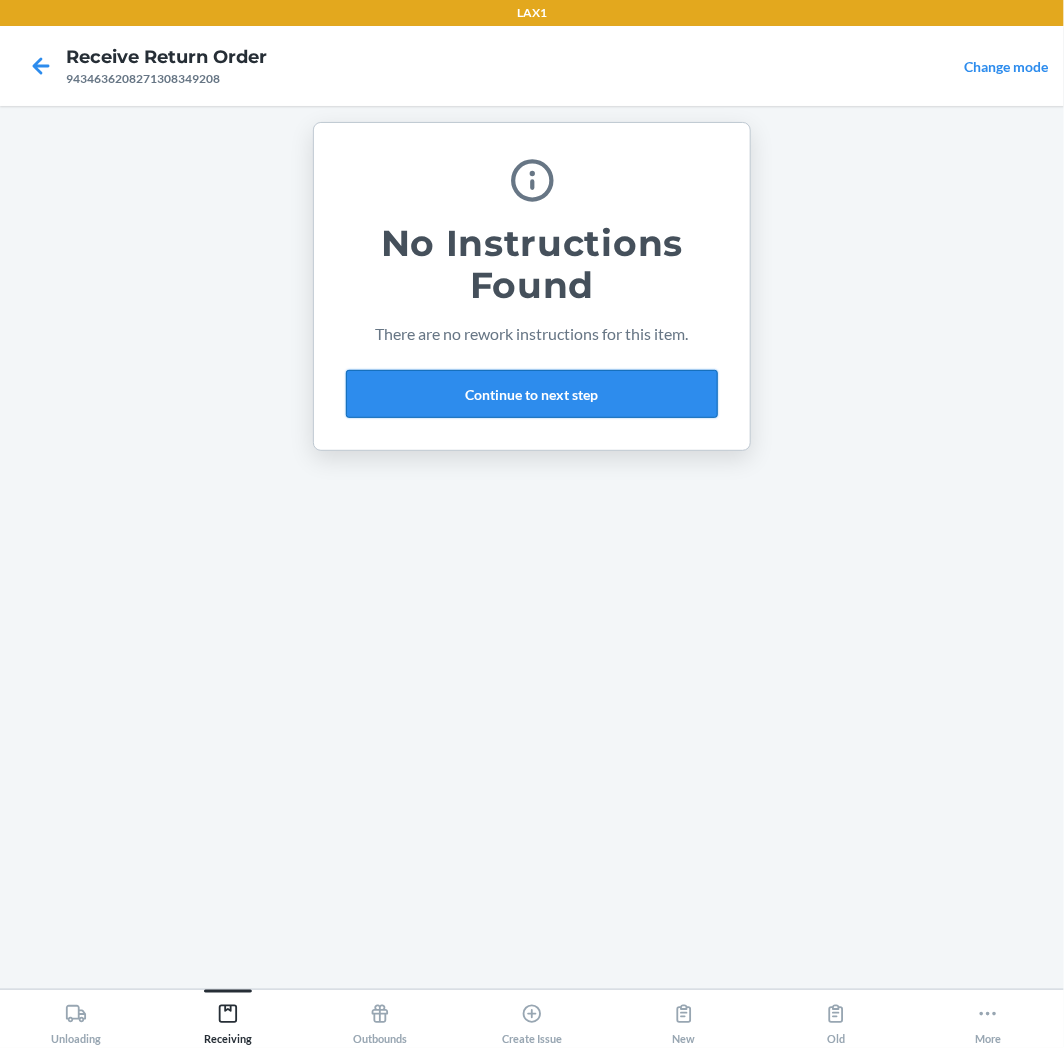 click on "Continue to next step" at bounding box center [532, 394] 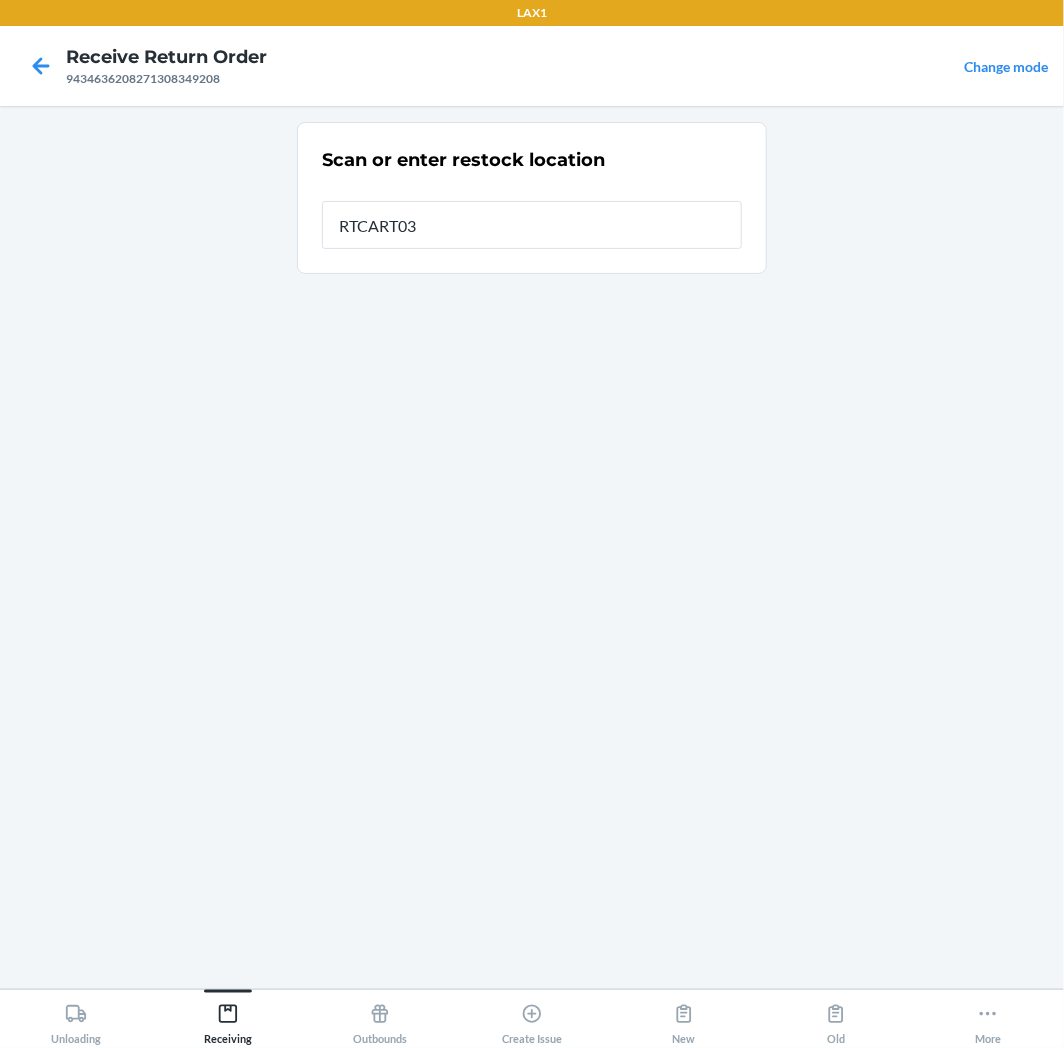 type on "RTCART037" 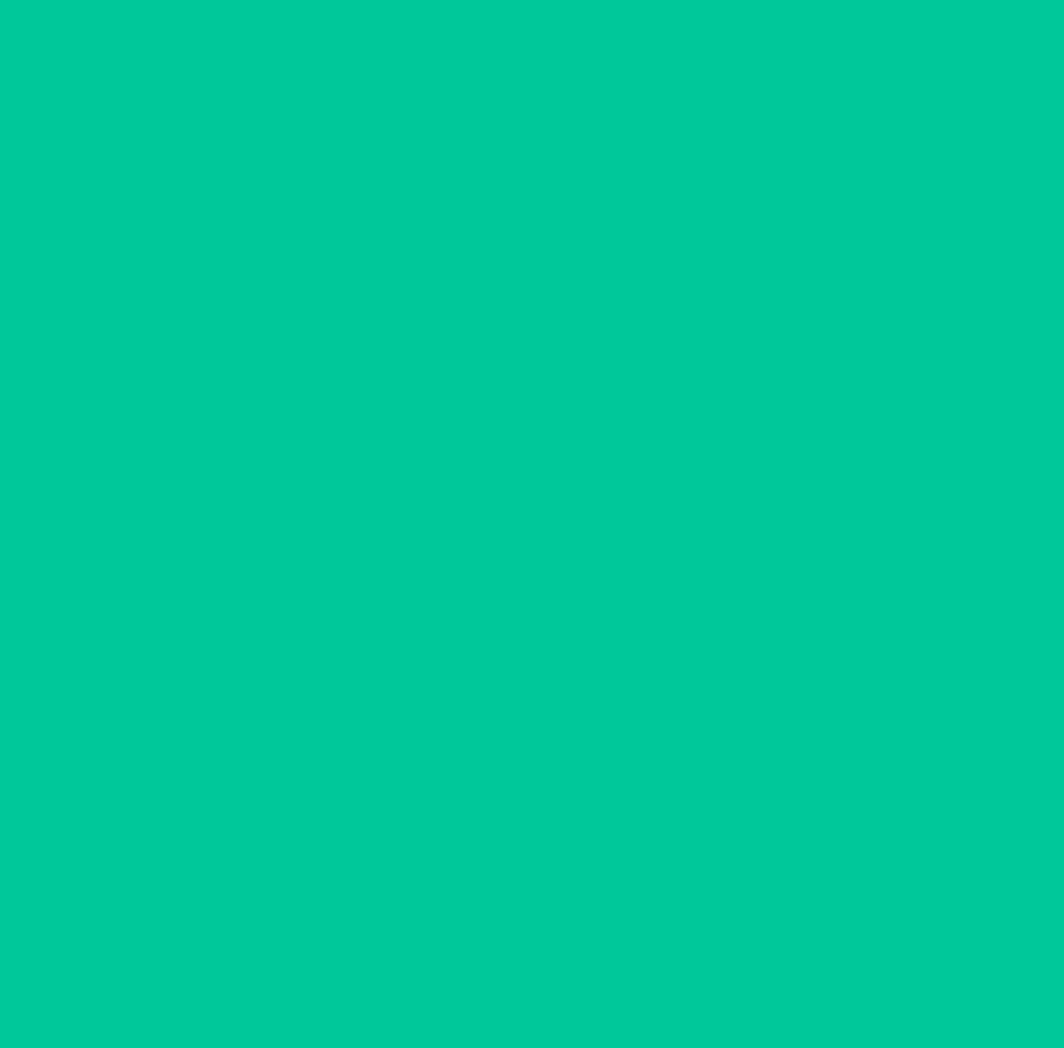 type 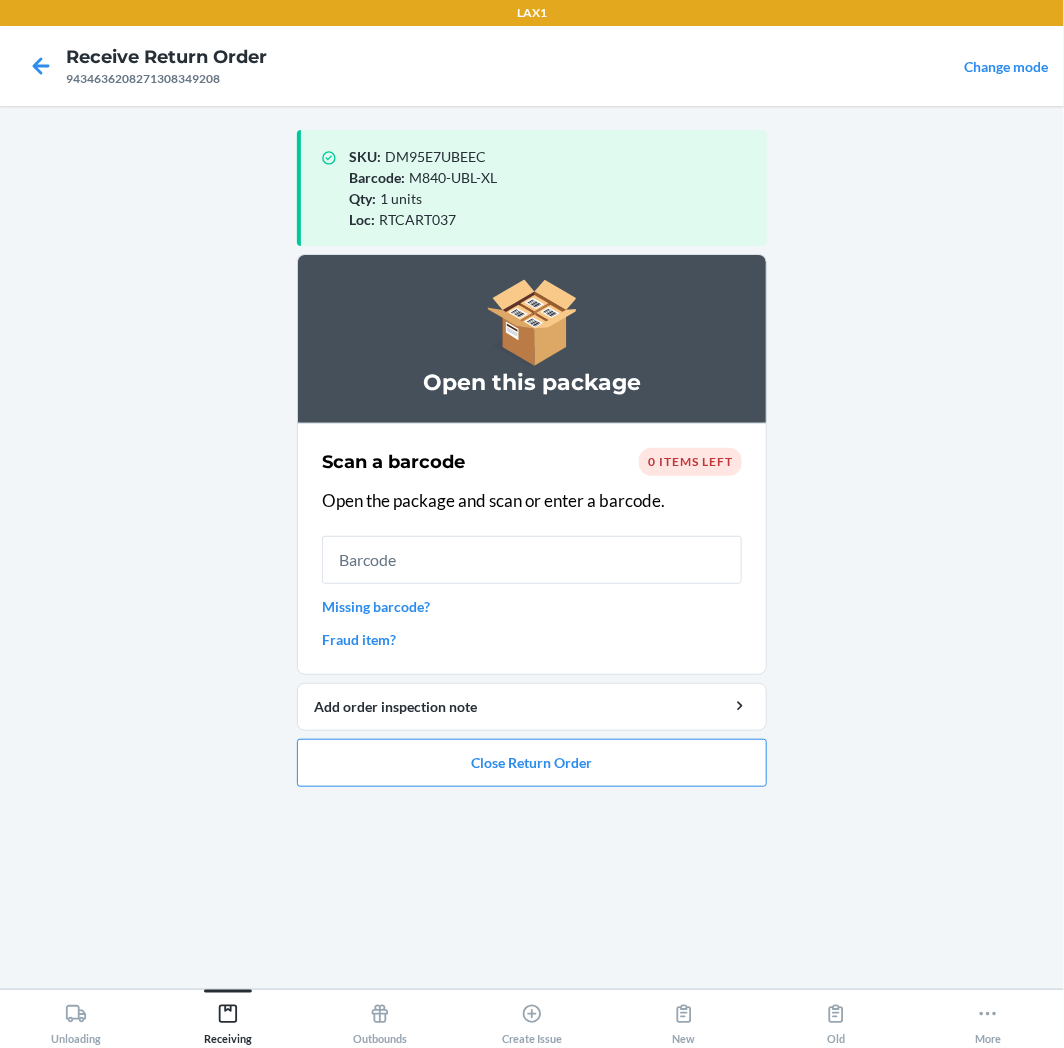 click on "0 items left" at bounding box center [690, 461] 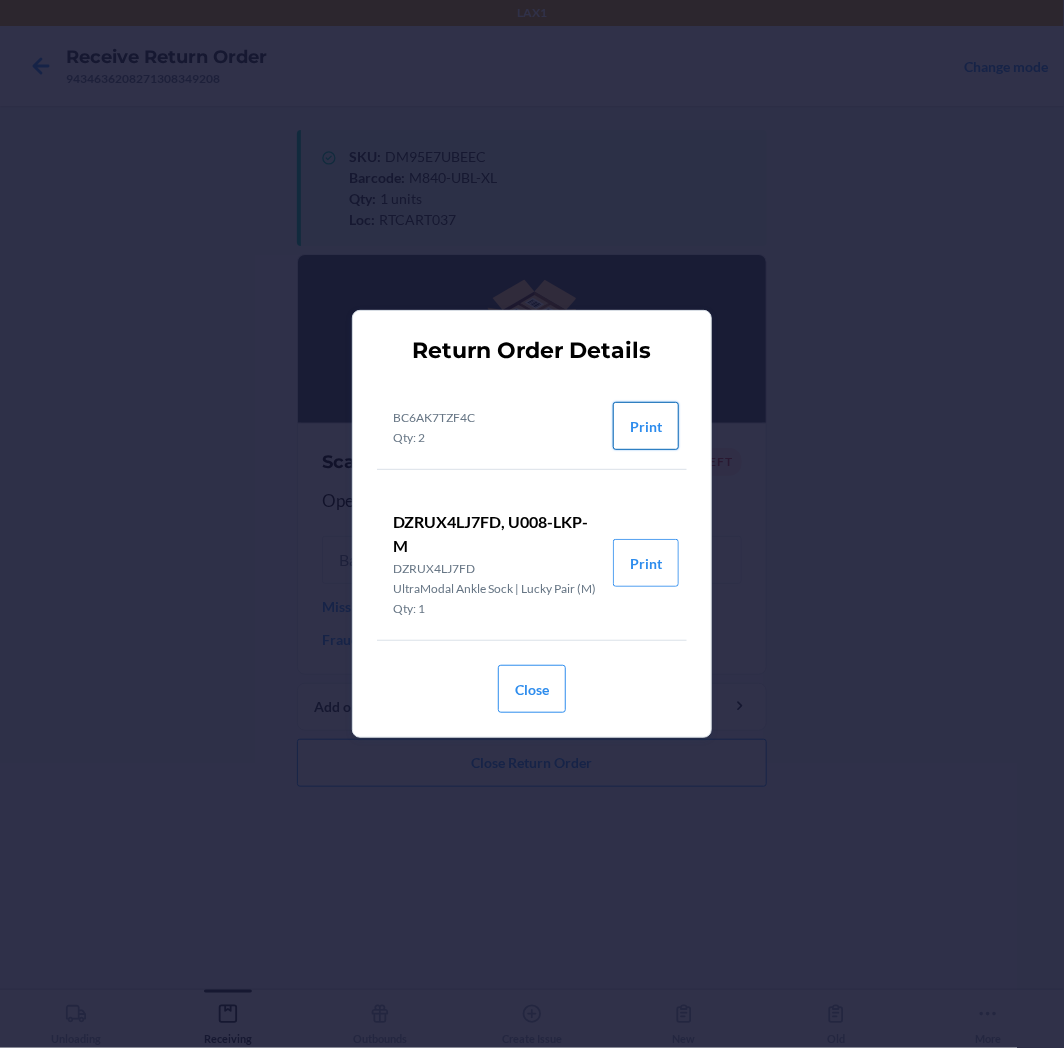 click on "Print" at bounding box center (646, 426) 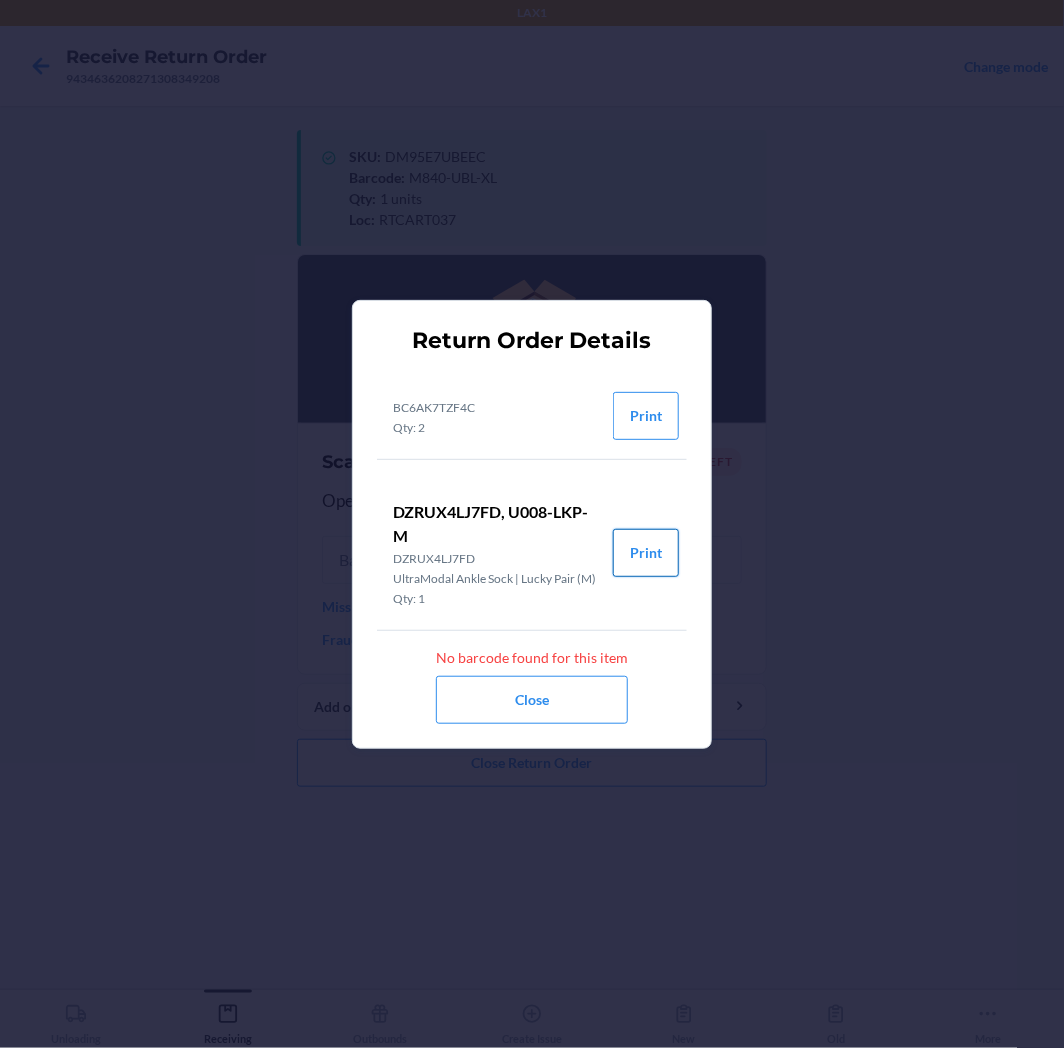 click on "Print" at bounding box center (646, 553) 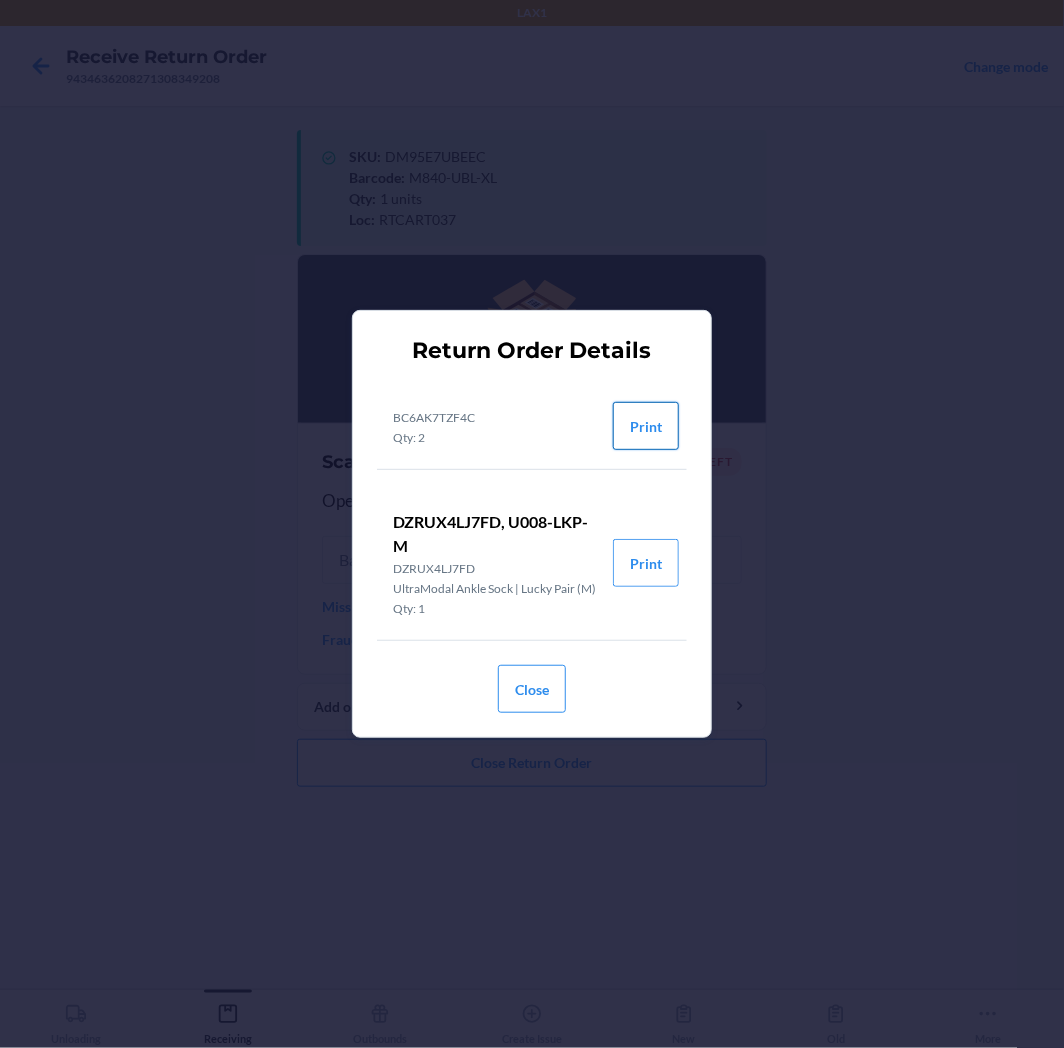 click on "Print" at bounding box center [646, 426] 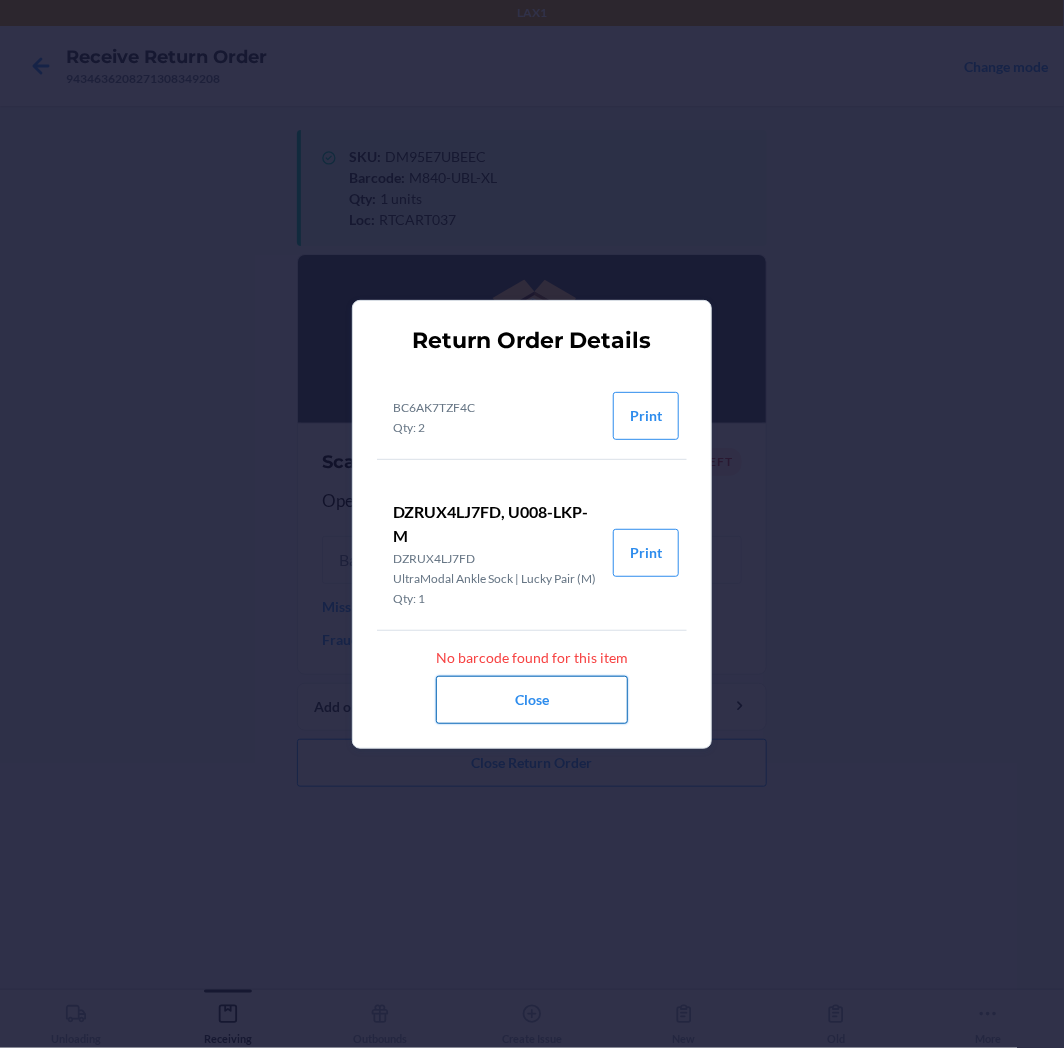click on "Close" at bounding box center [532, 700] 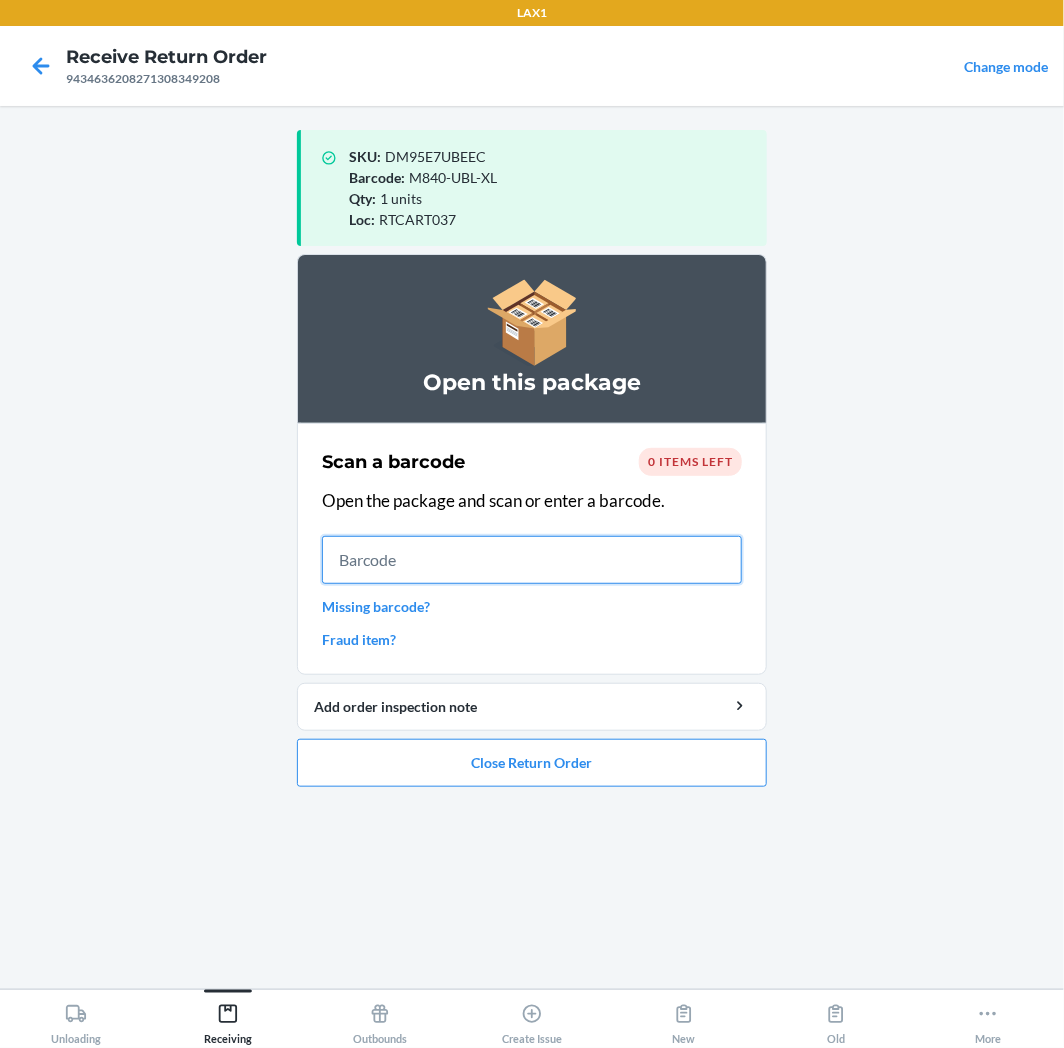 click at bounding box center (532, 560) 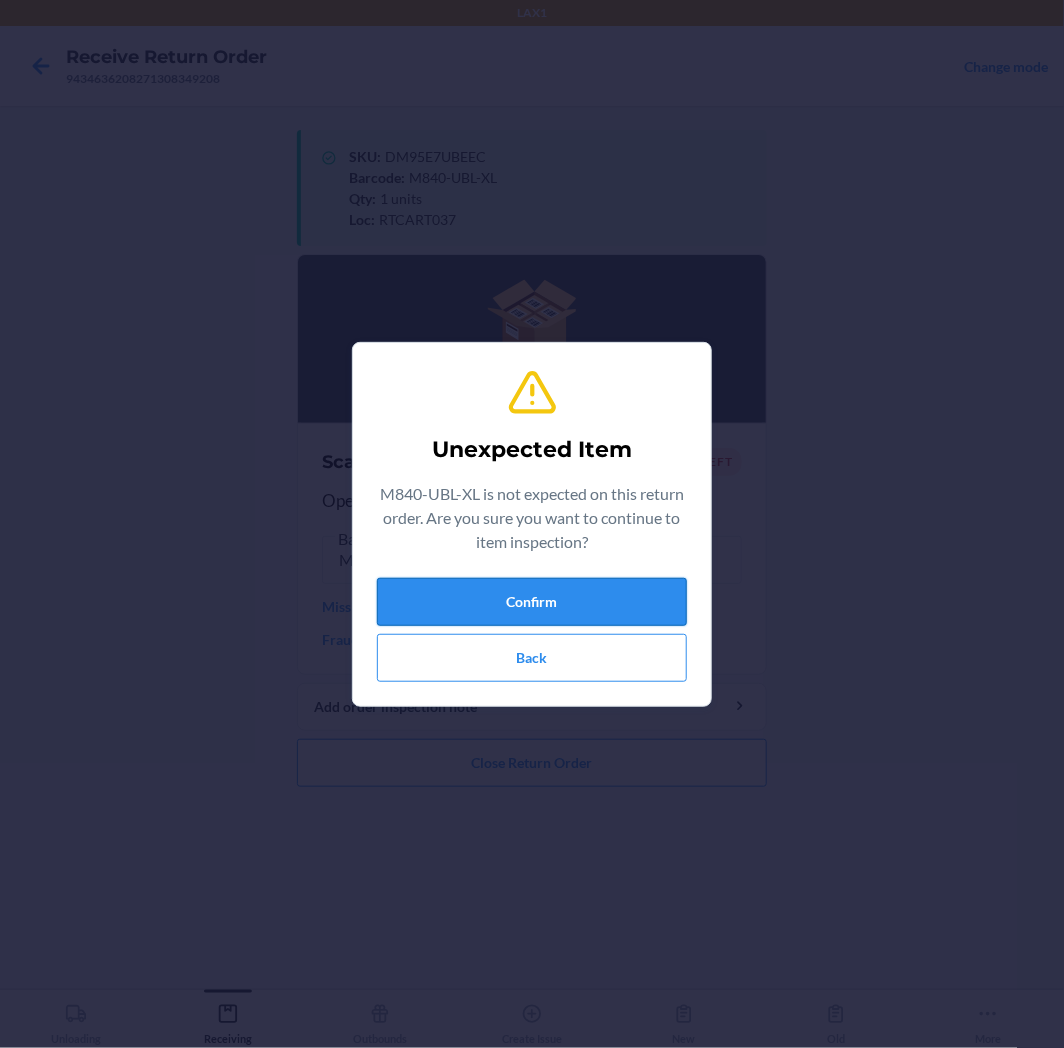 click on "Confirm" at bounding box center [532, 602] 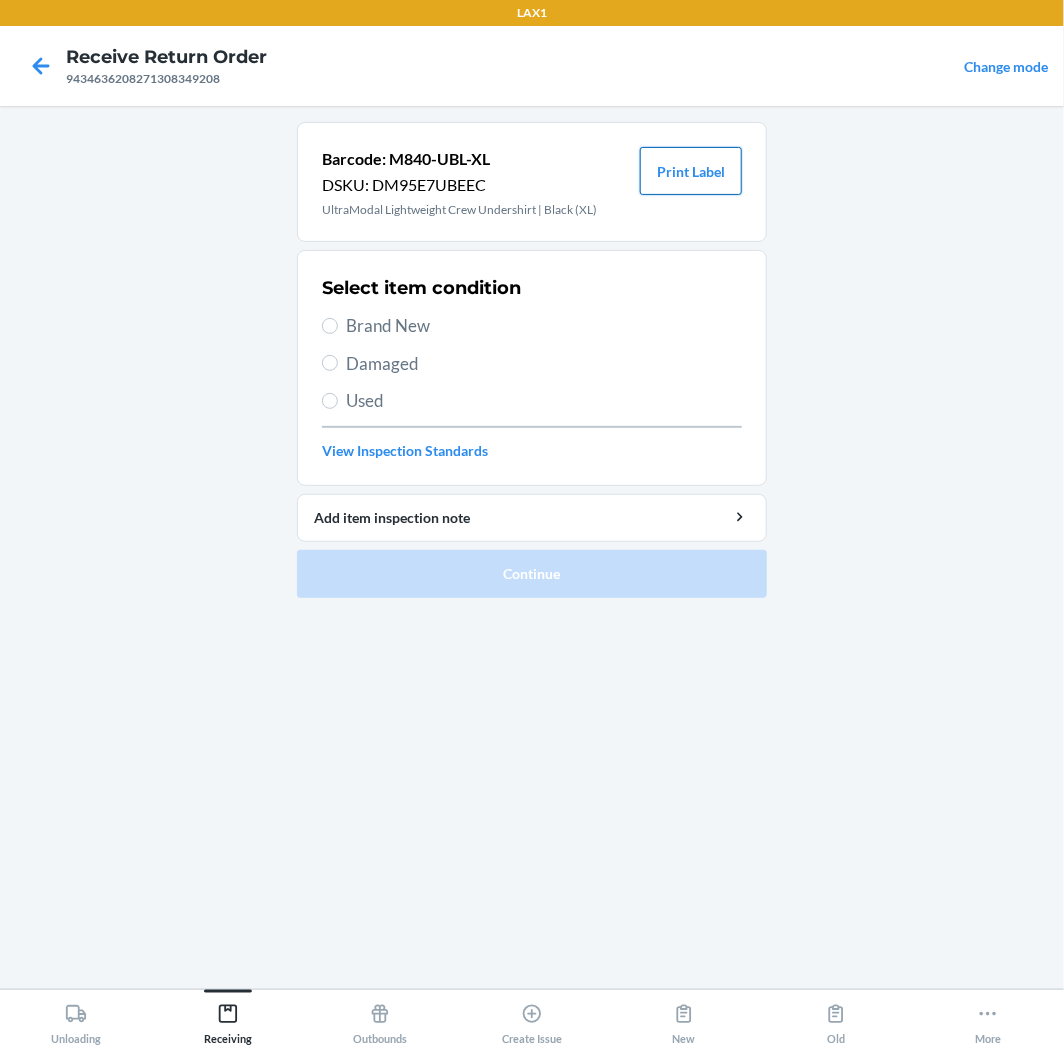 click on "Print Label" at bounding box center [691, 171] 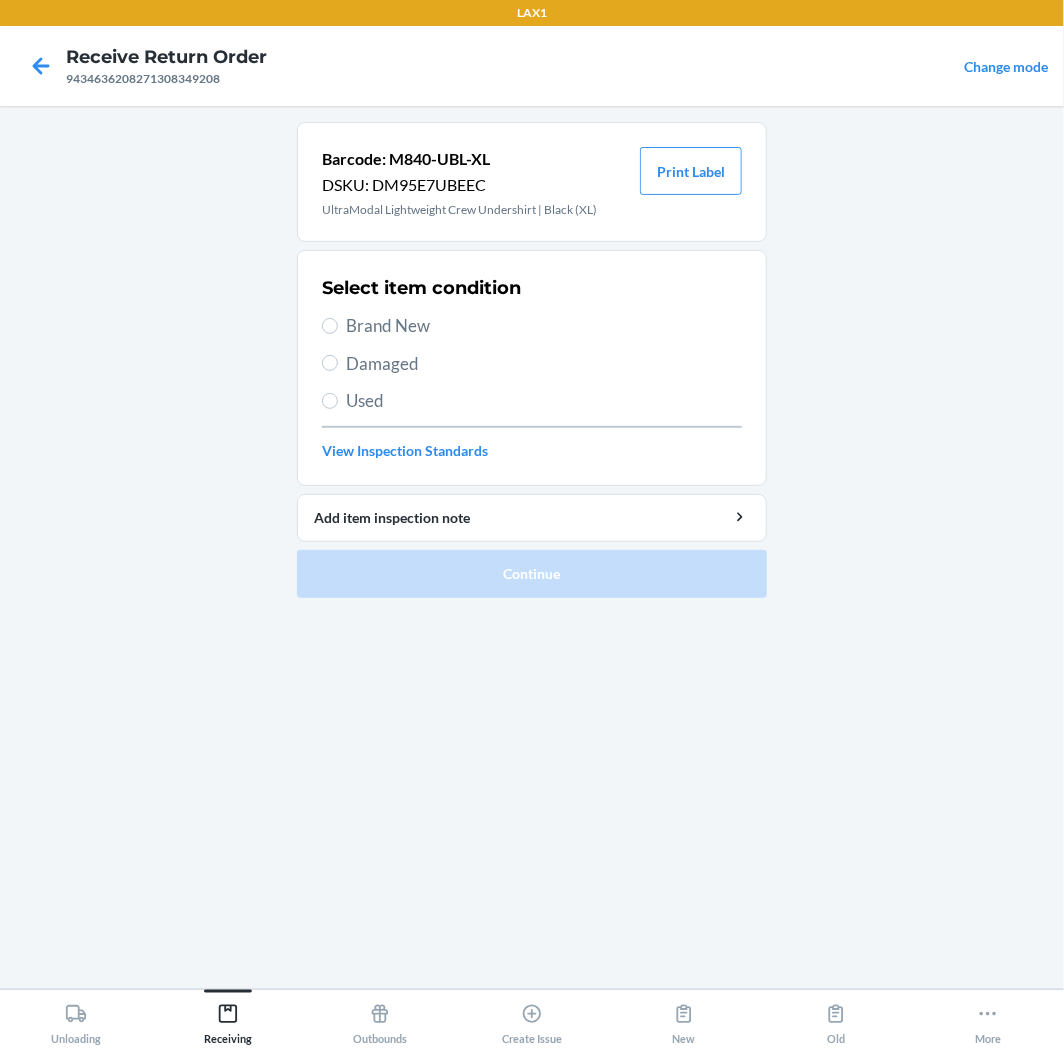 click on "Used" at bounding box center [544, 401] 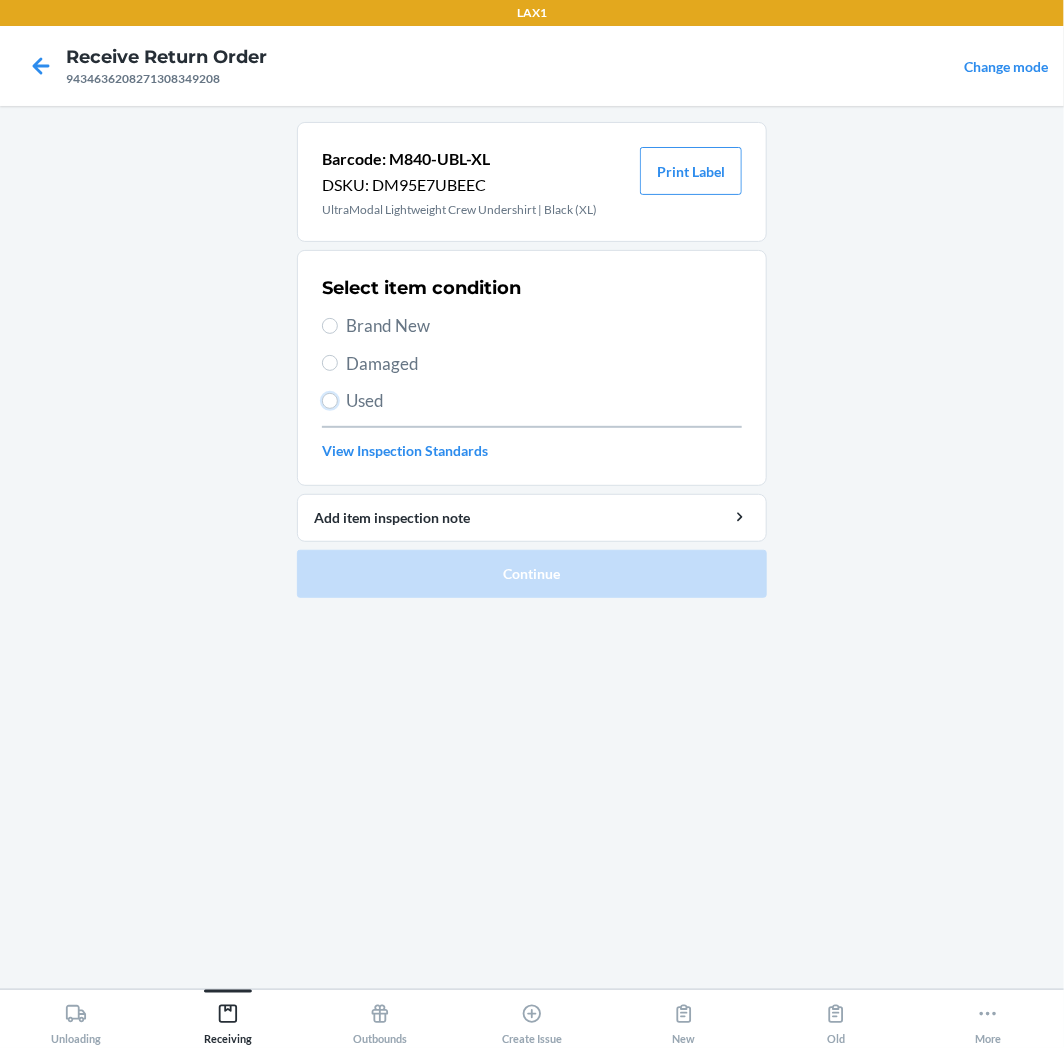 click on "Used" at bounding box center [330, 401] 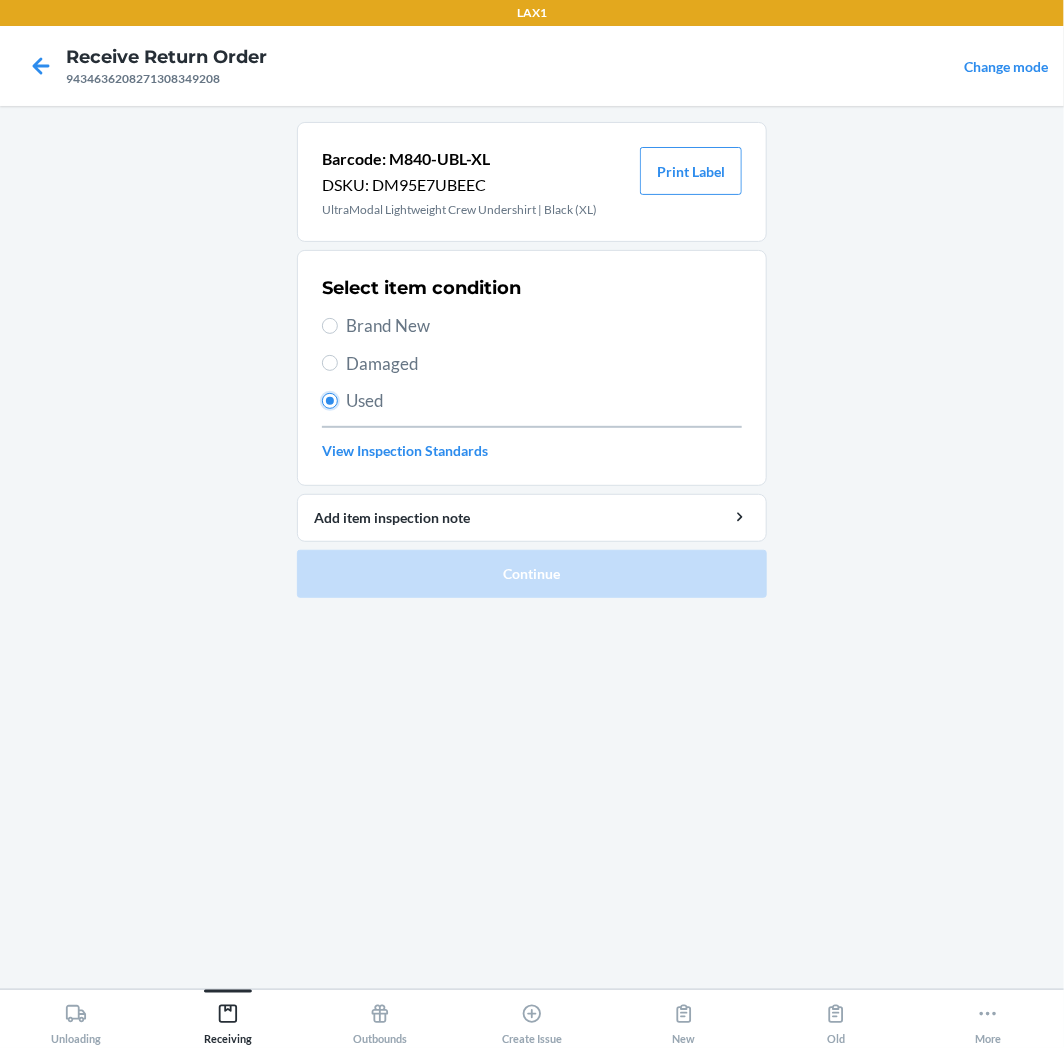 radio on "true" 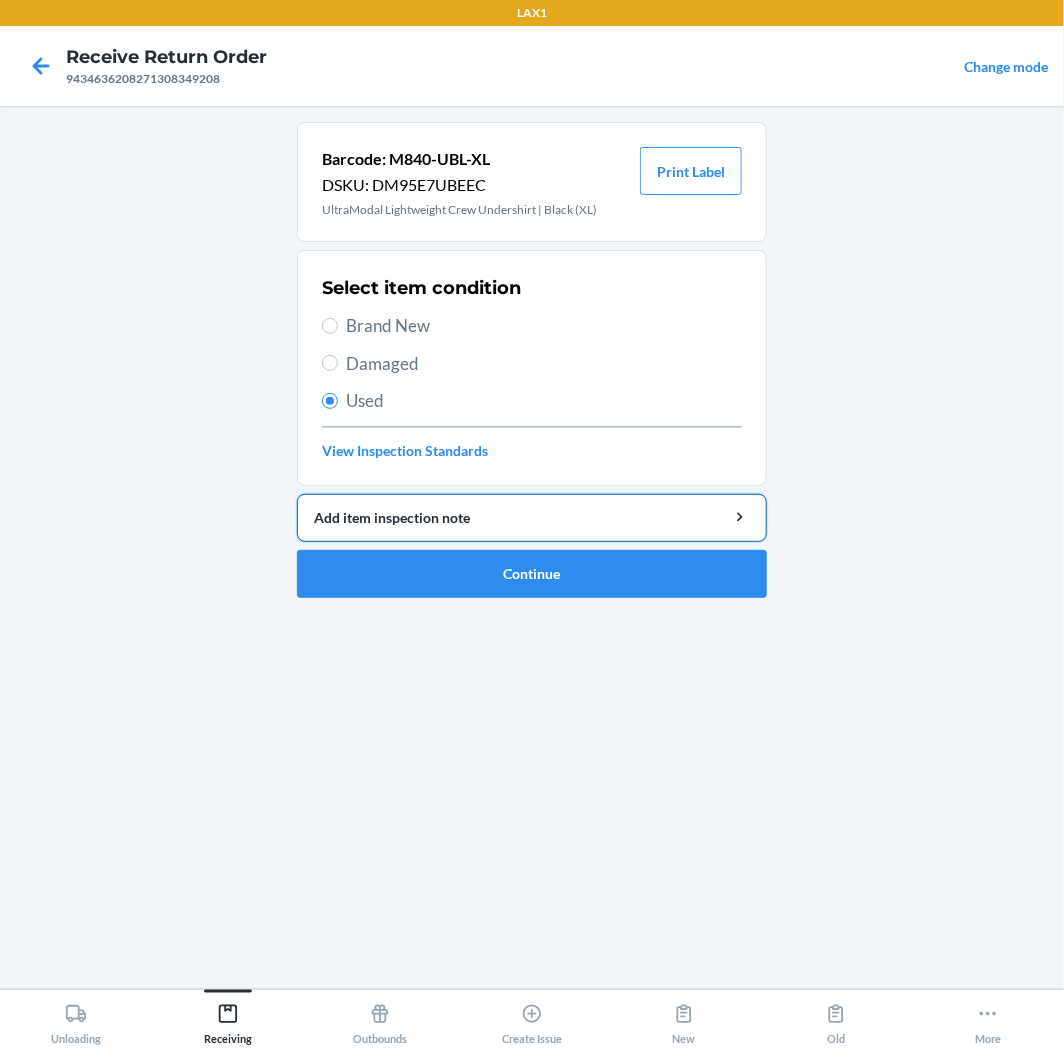 click on "Add item inspection note" at bounding box center (532, 518) 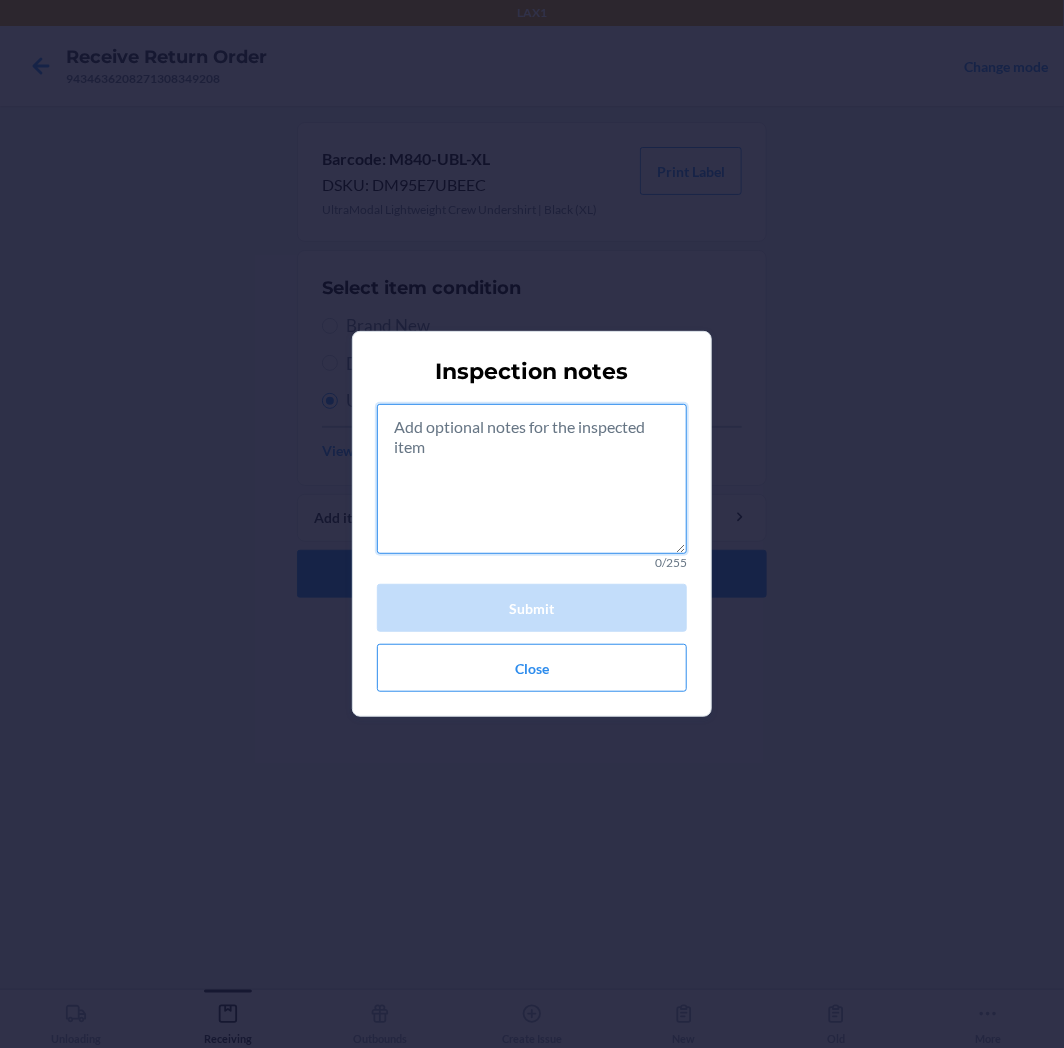 click at bounding box center (532, 479) 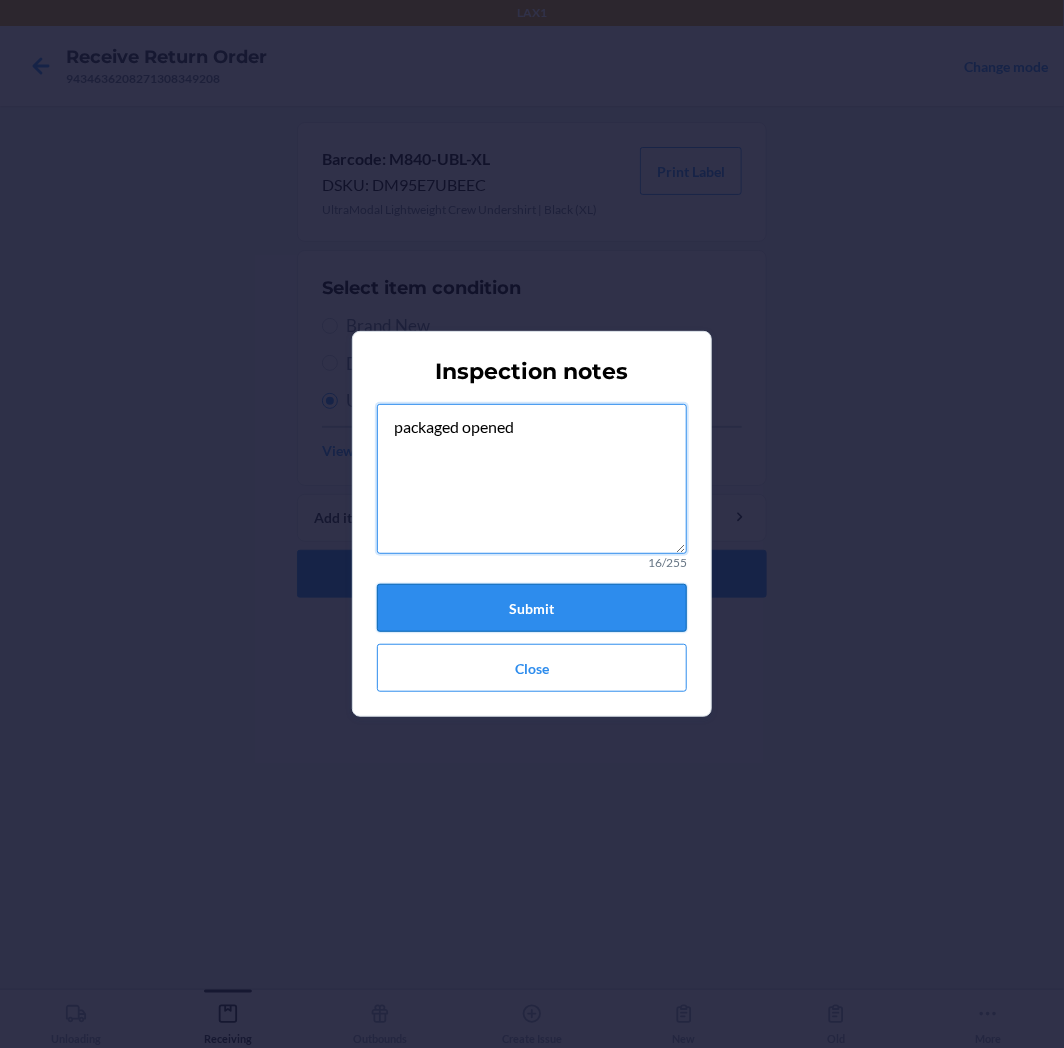 type on "packaged opened" 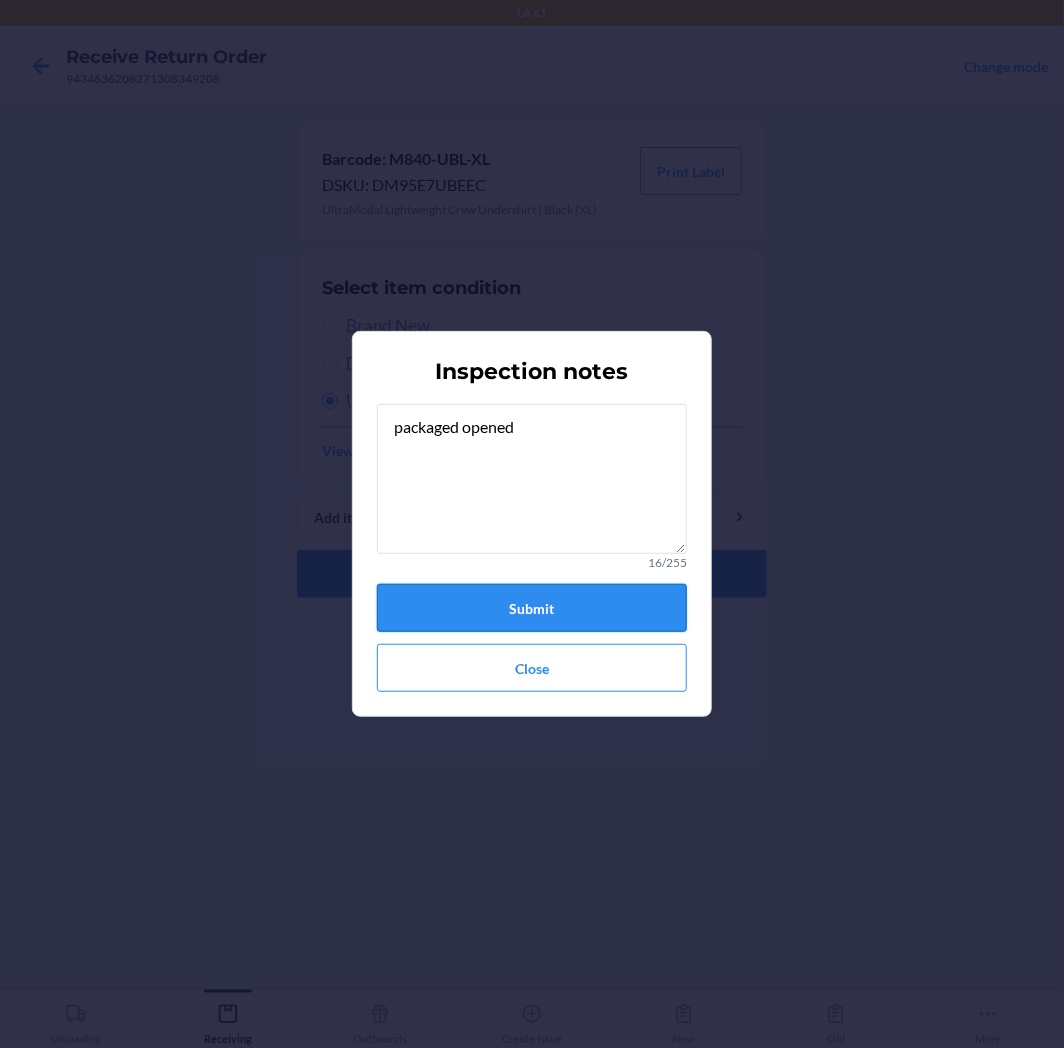 click on "Submit" at bounding box center [532, 608] 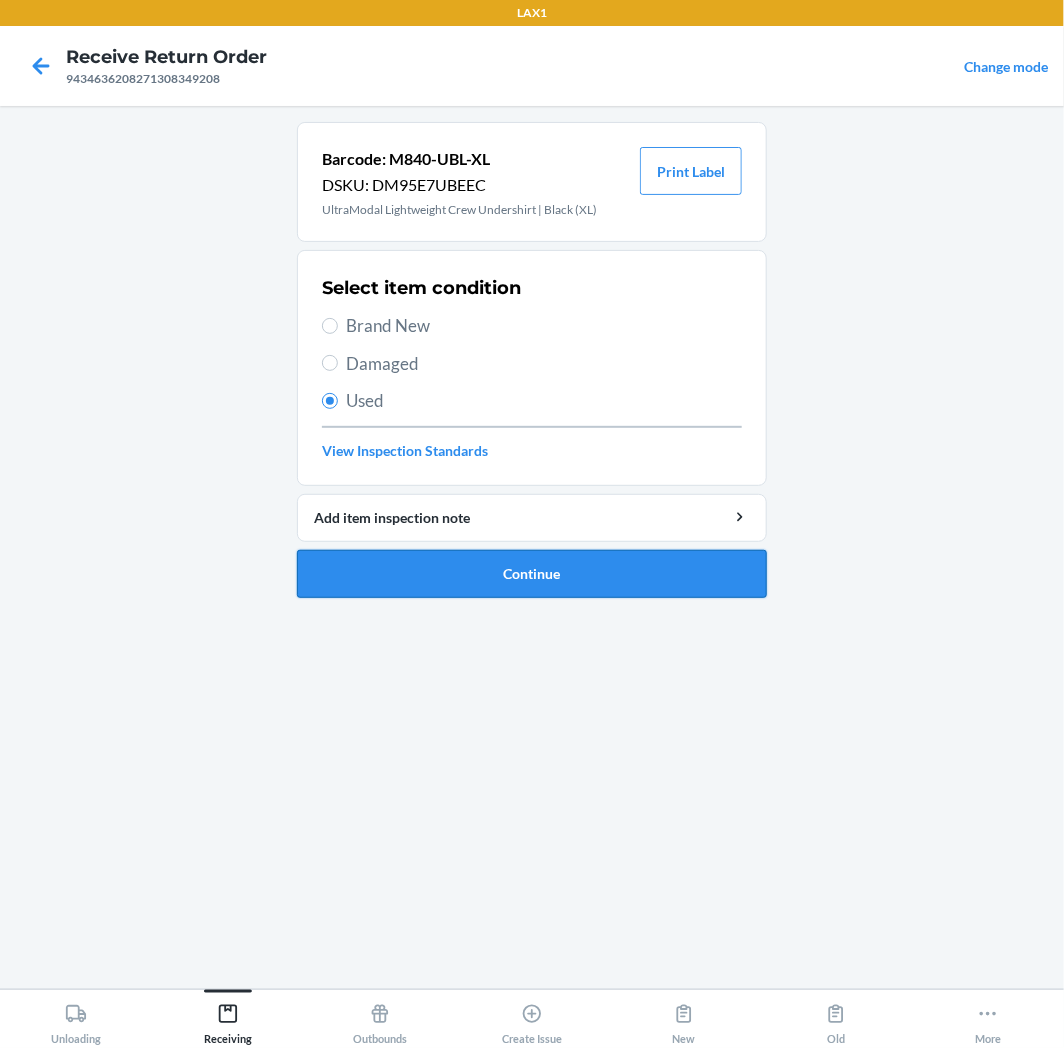 click on "Continue" at bounding box center (532, 574) 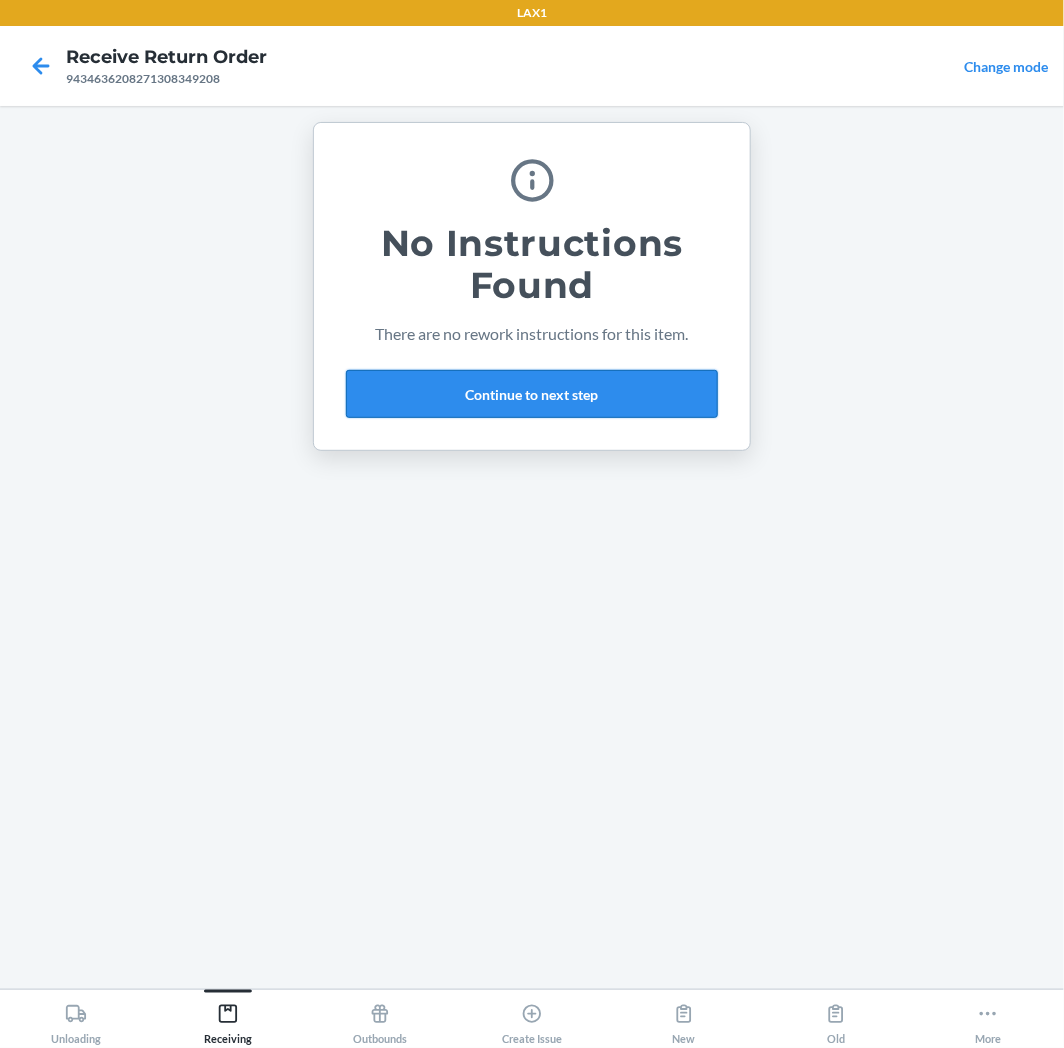 drag, startPoint x: 543, startPoint y: 395, endPoint x: 431, endPoint y: 370, distance: 114.75626 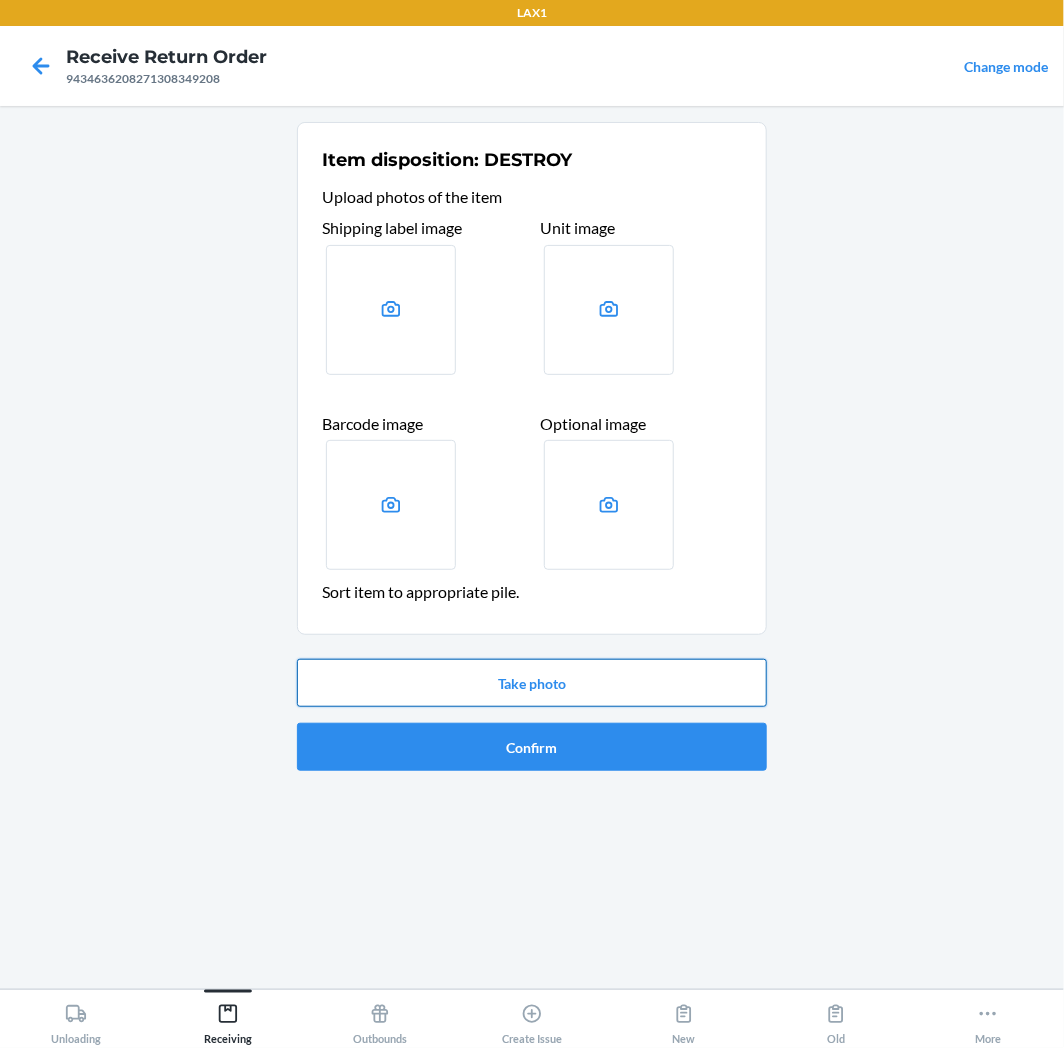 click on "Take photo" at bounding box center [532, 683] 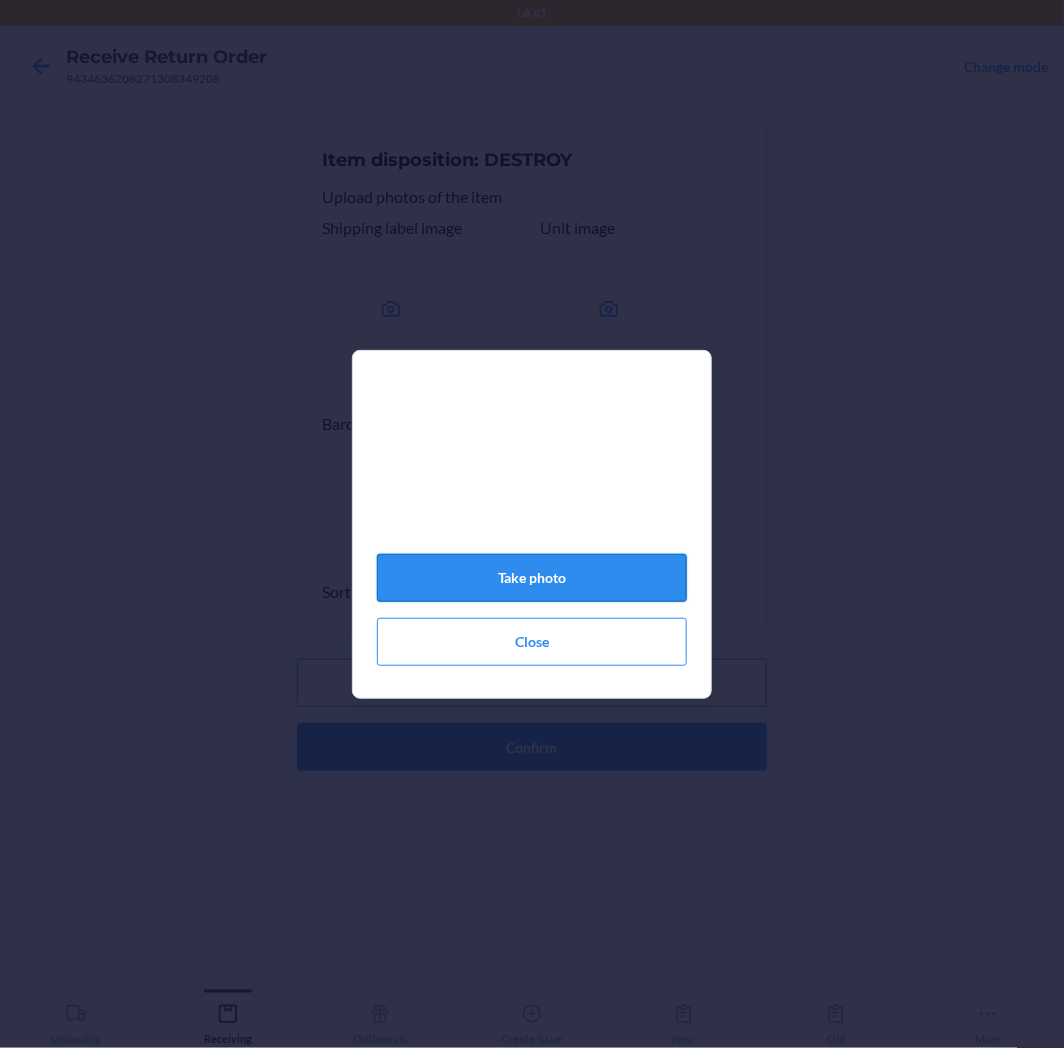click on "Take photo" 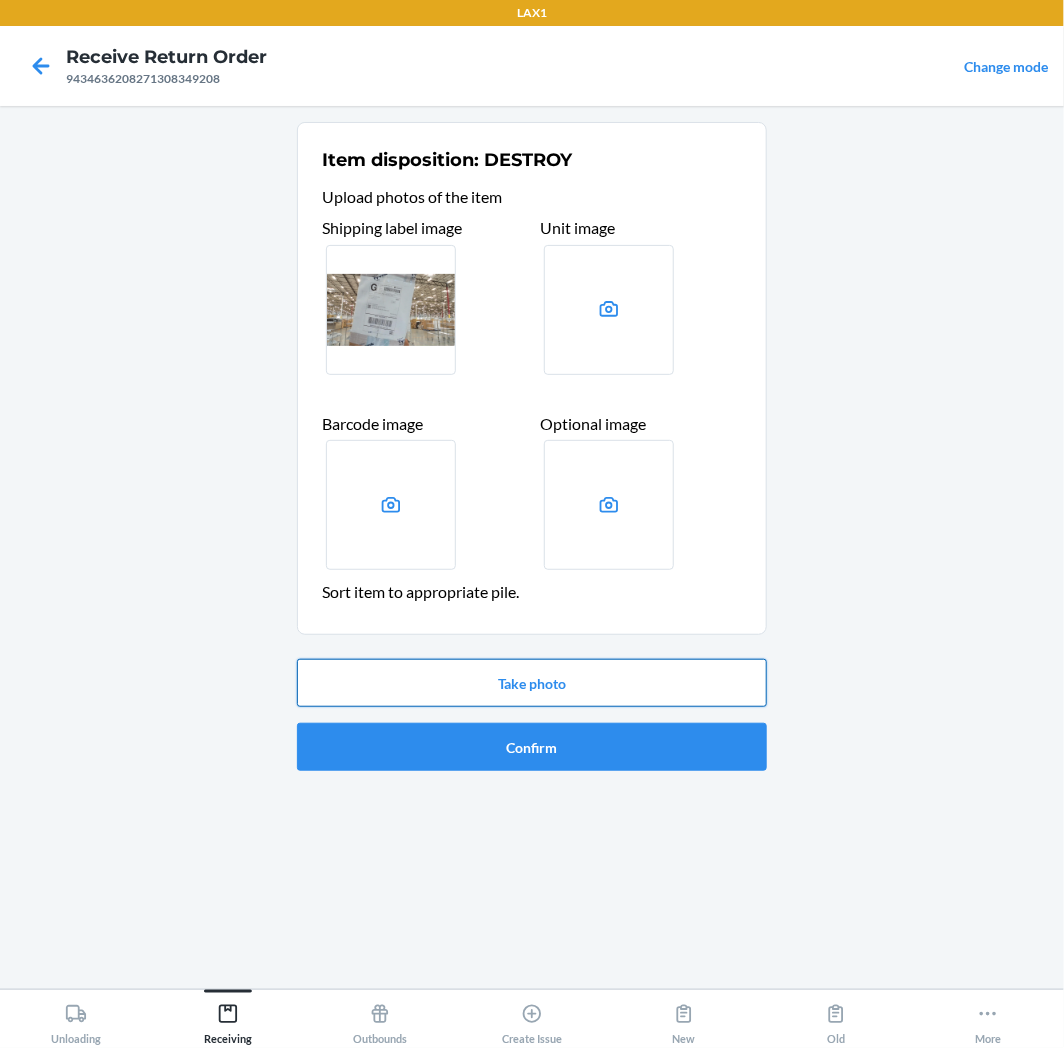 click on "Take photo" at bounding box center [532, 683] 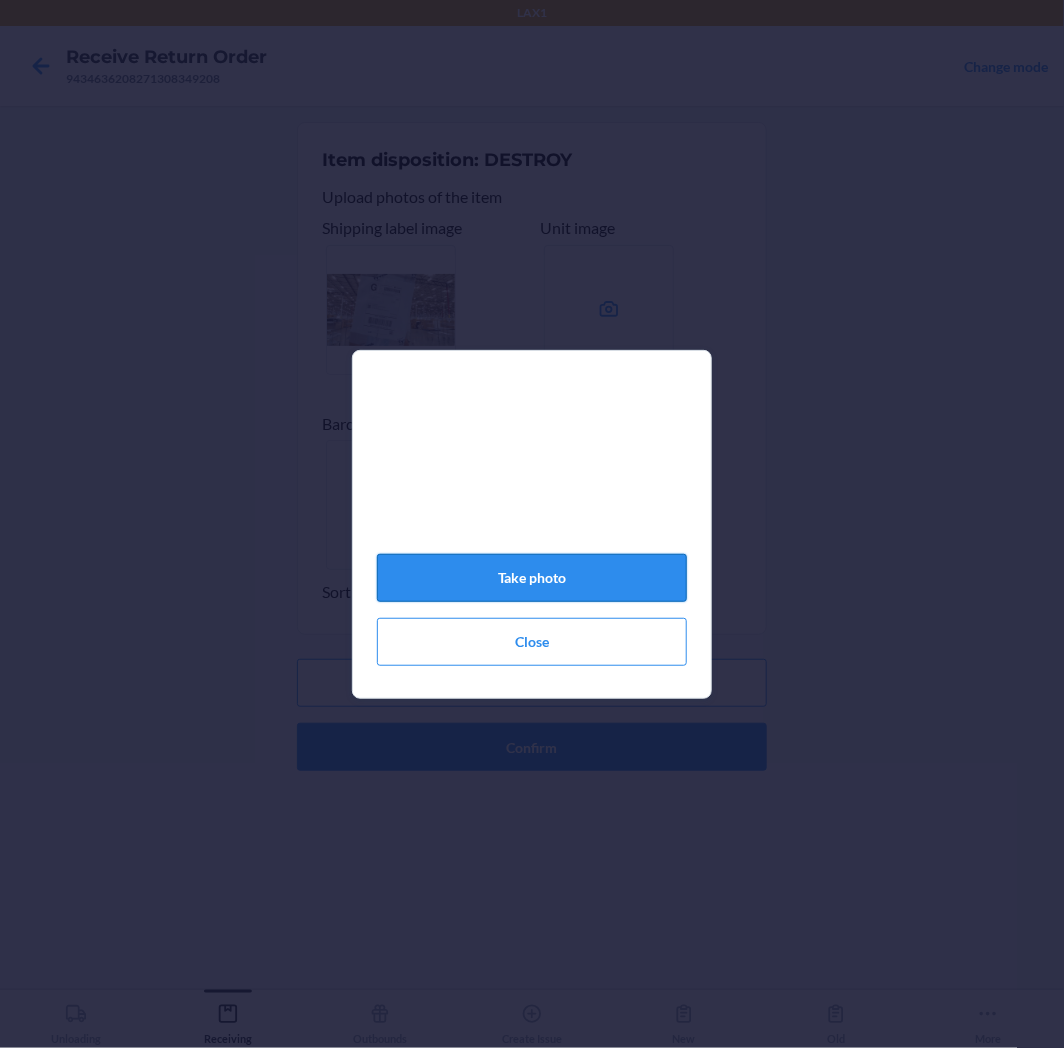 click on "Take photo" 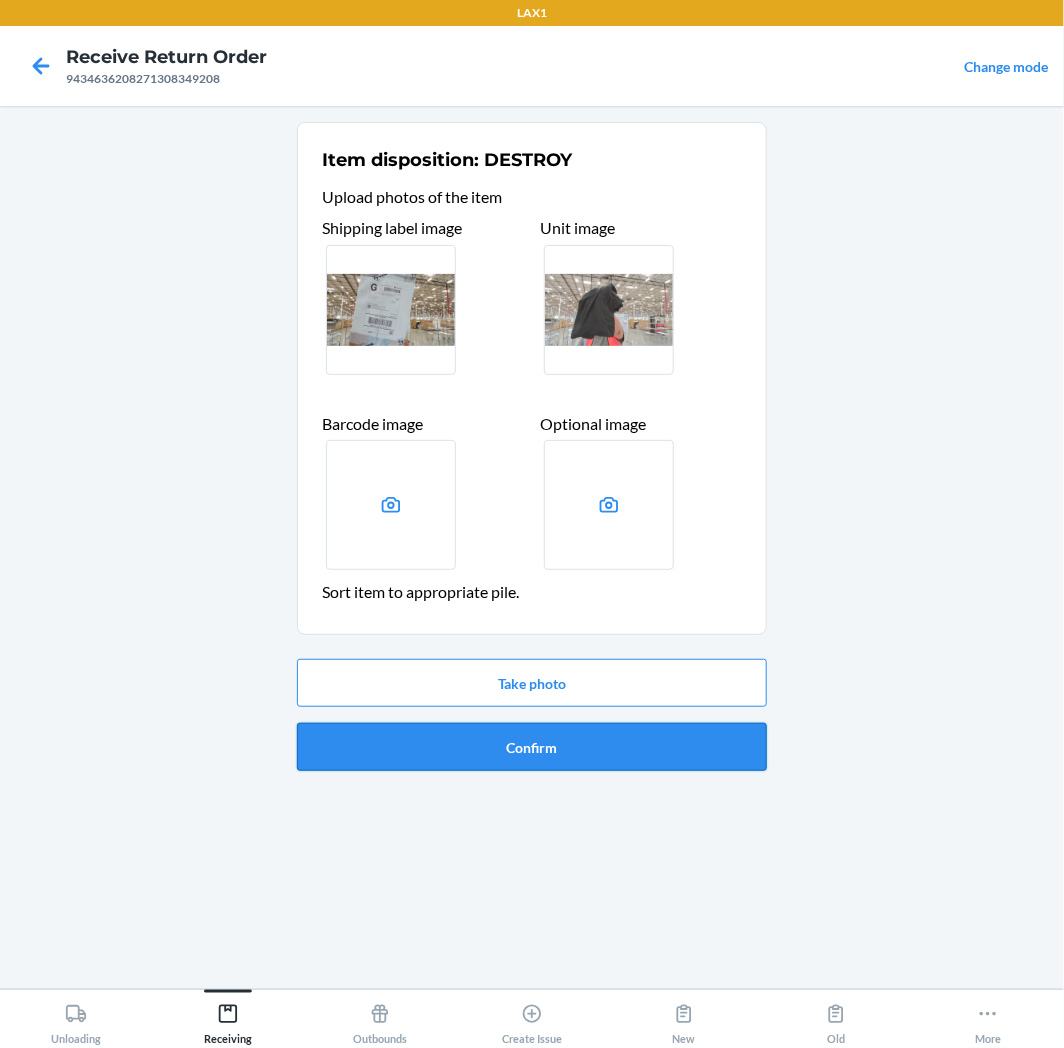 click on "Confirm" at bounding box center [532, 747] 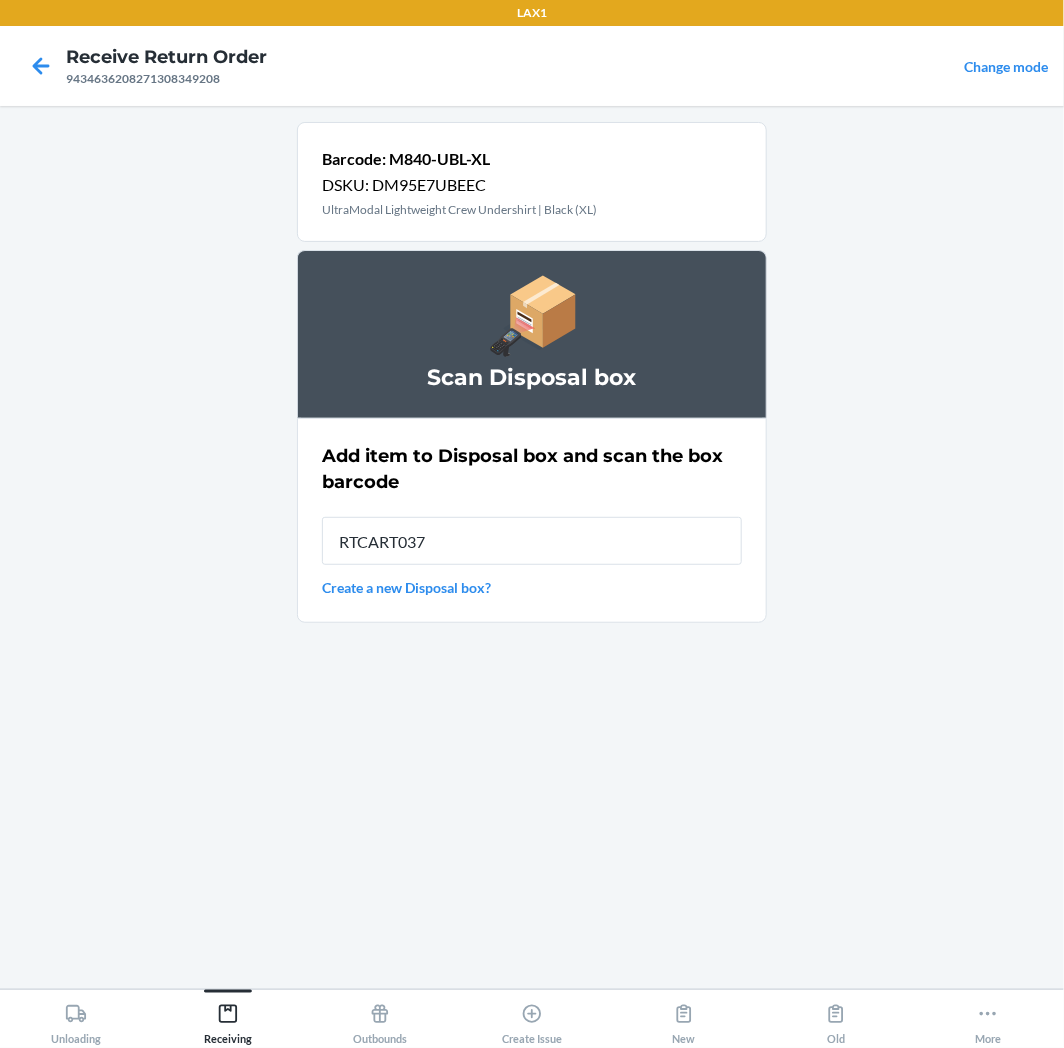 type on "RTCART037" 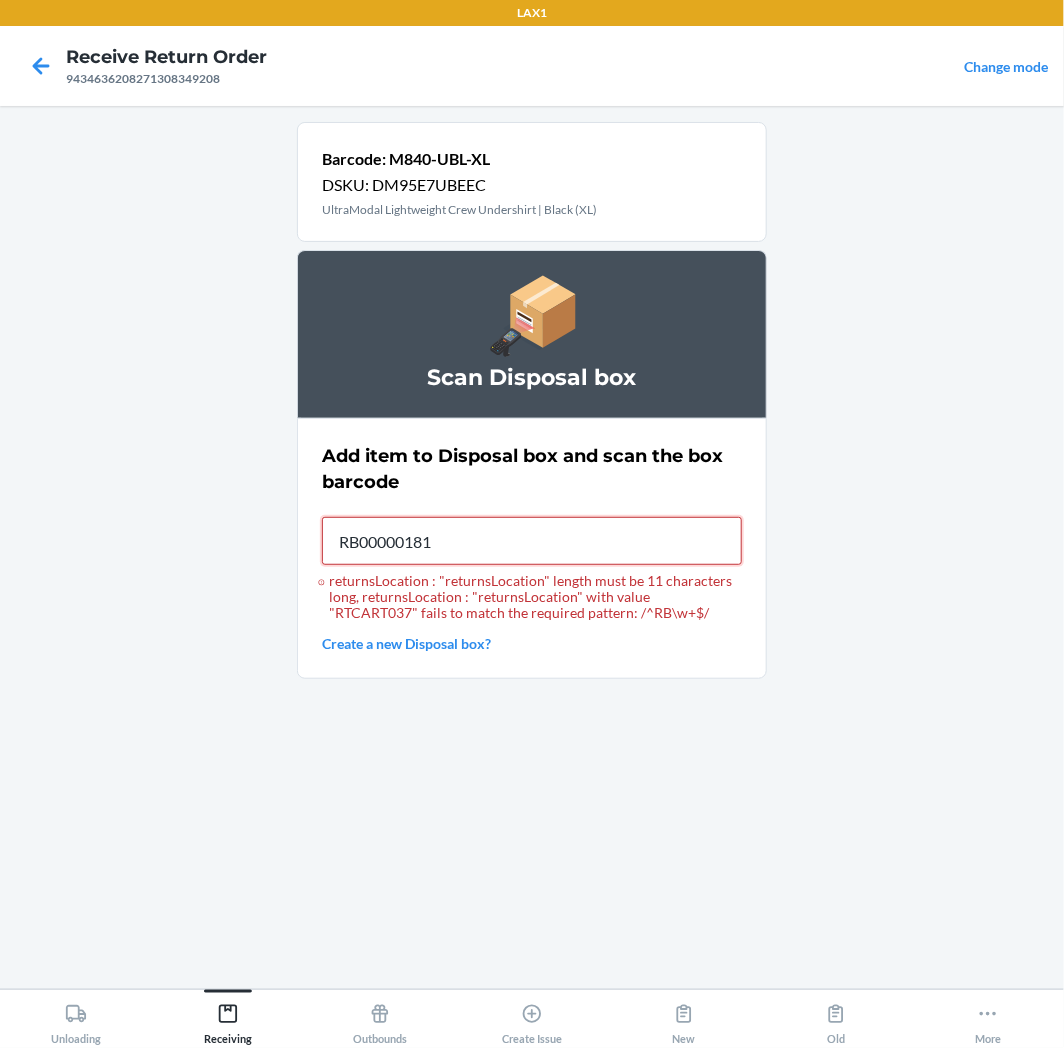 type on "RB000001815" 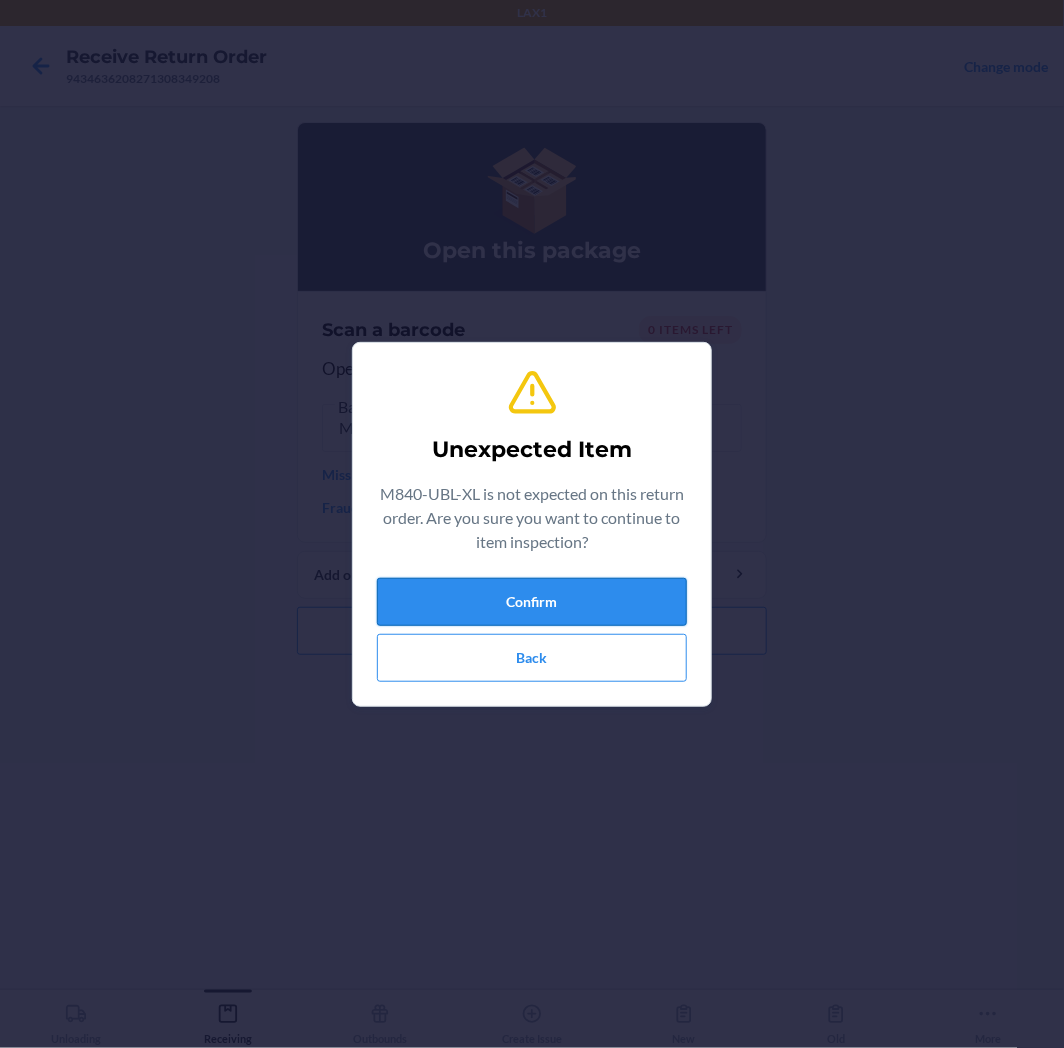 click on "Confirm" at bounding box center (532, 602) 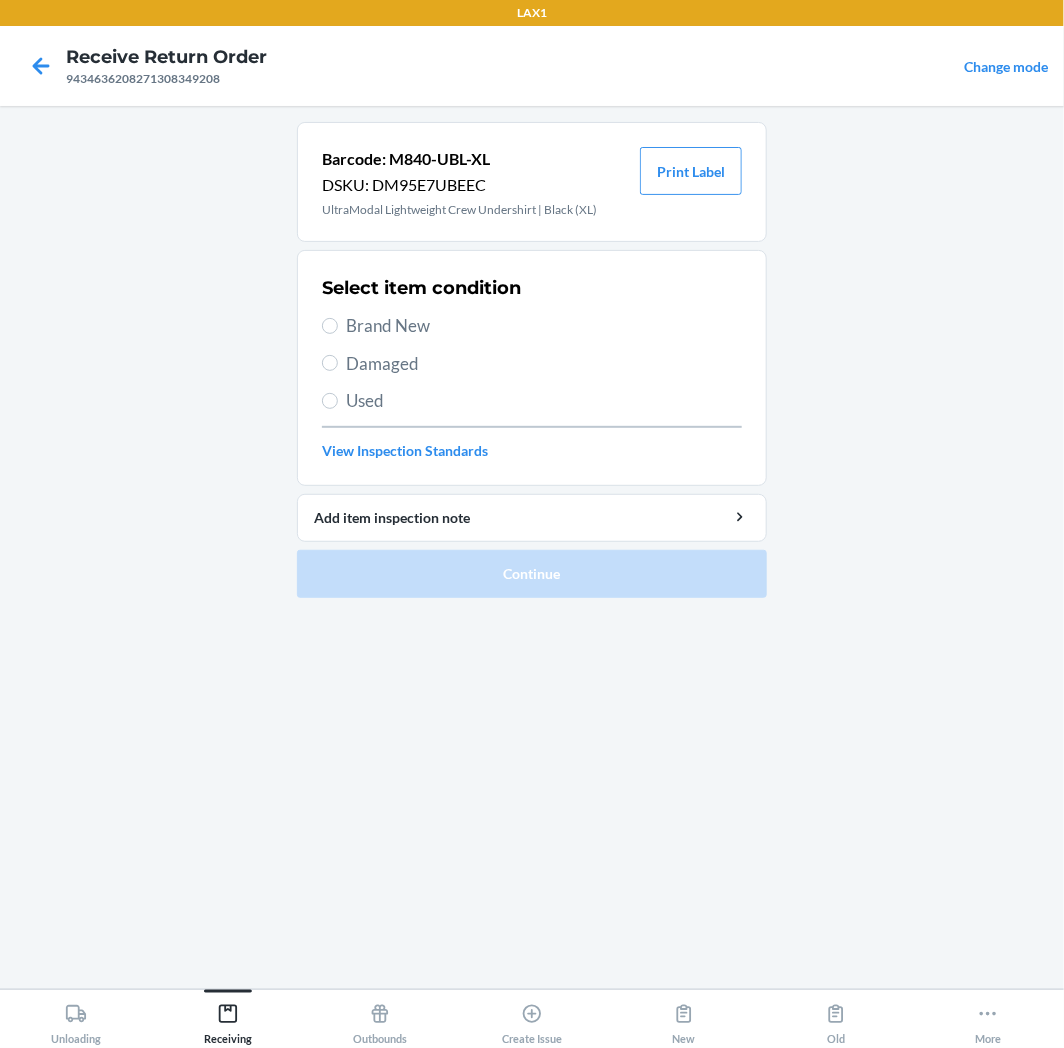 click on "Used" at bounding box center (532, 401) 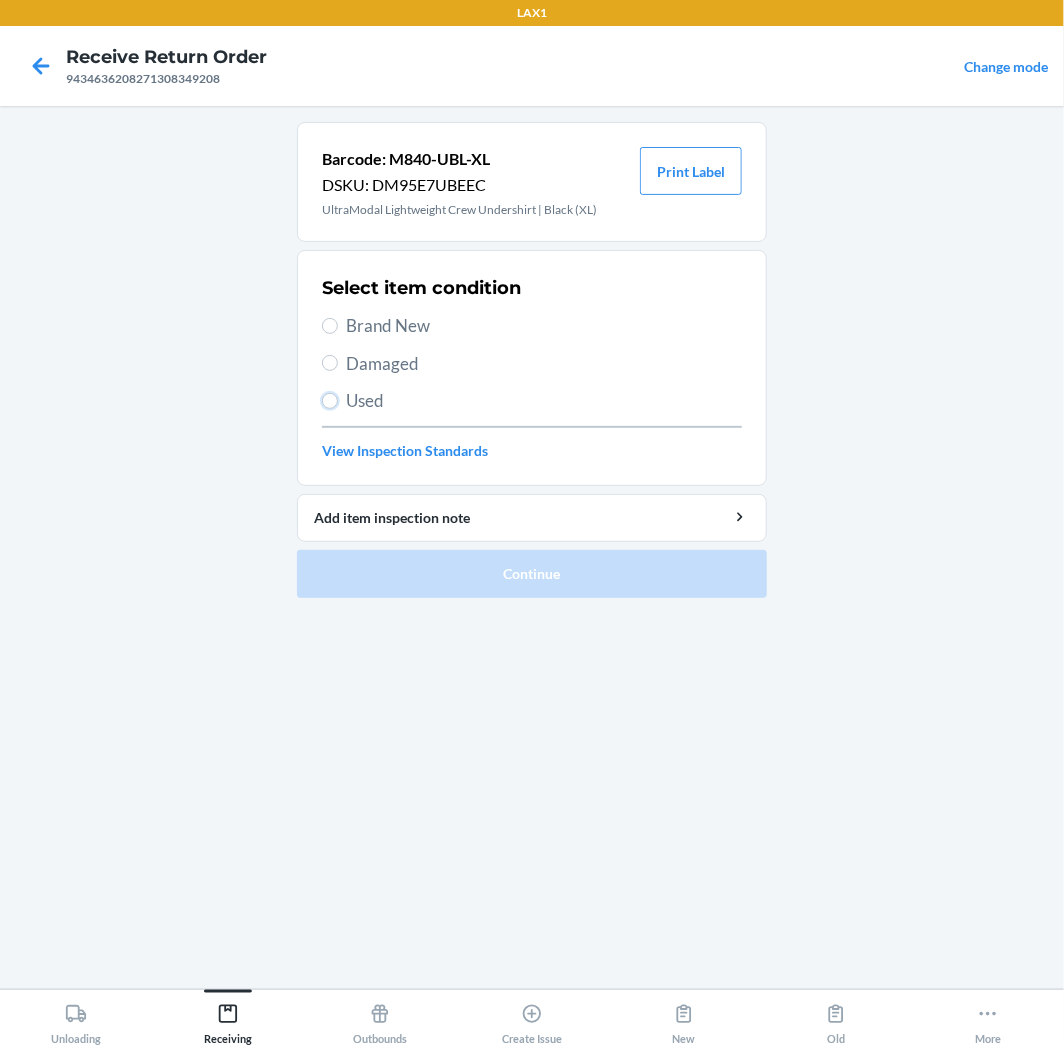 click on "Used" at bounding box center [330, 401] 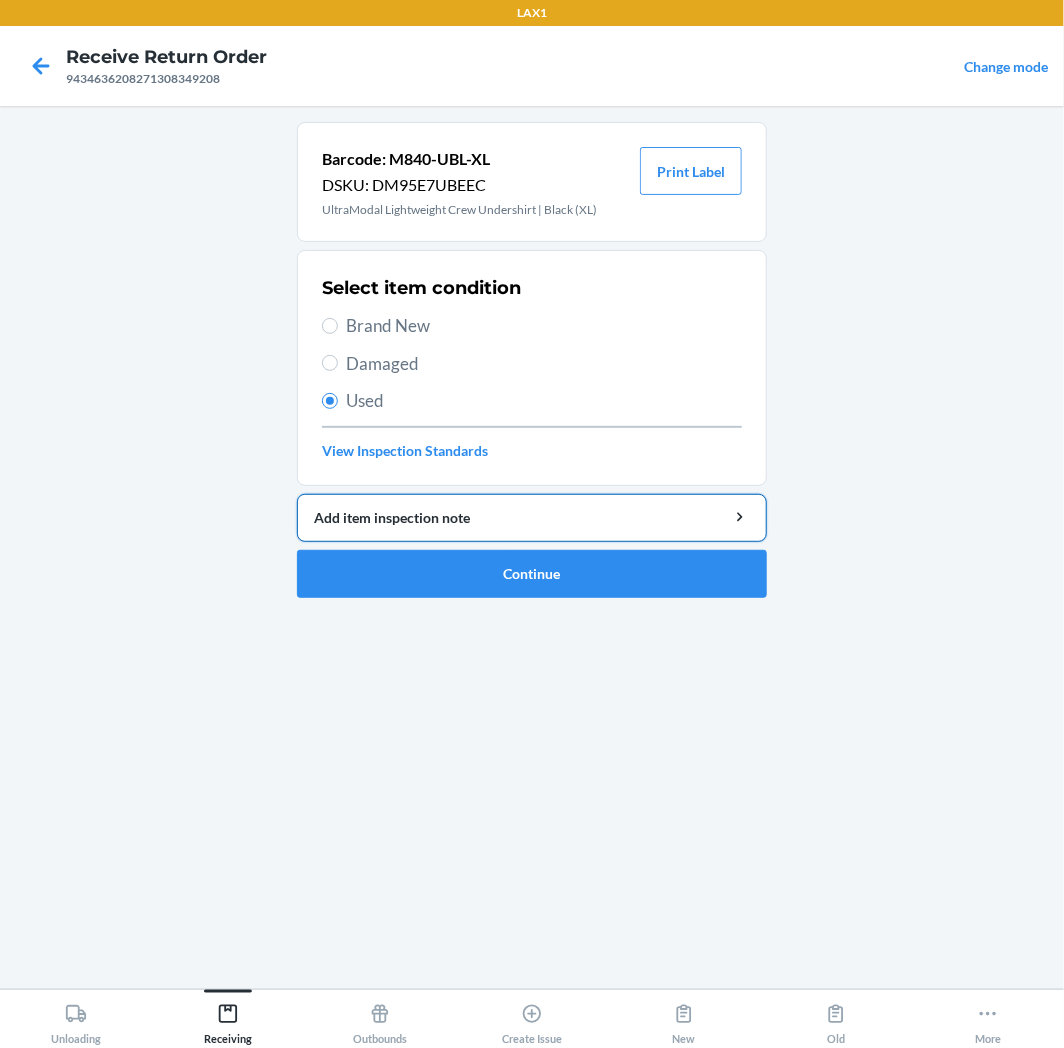 click on "Add item inspection note" at bounding box center (532, 517) 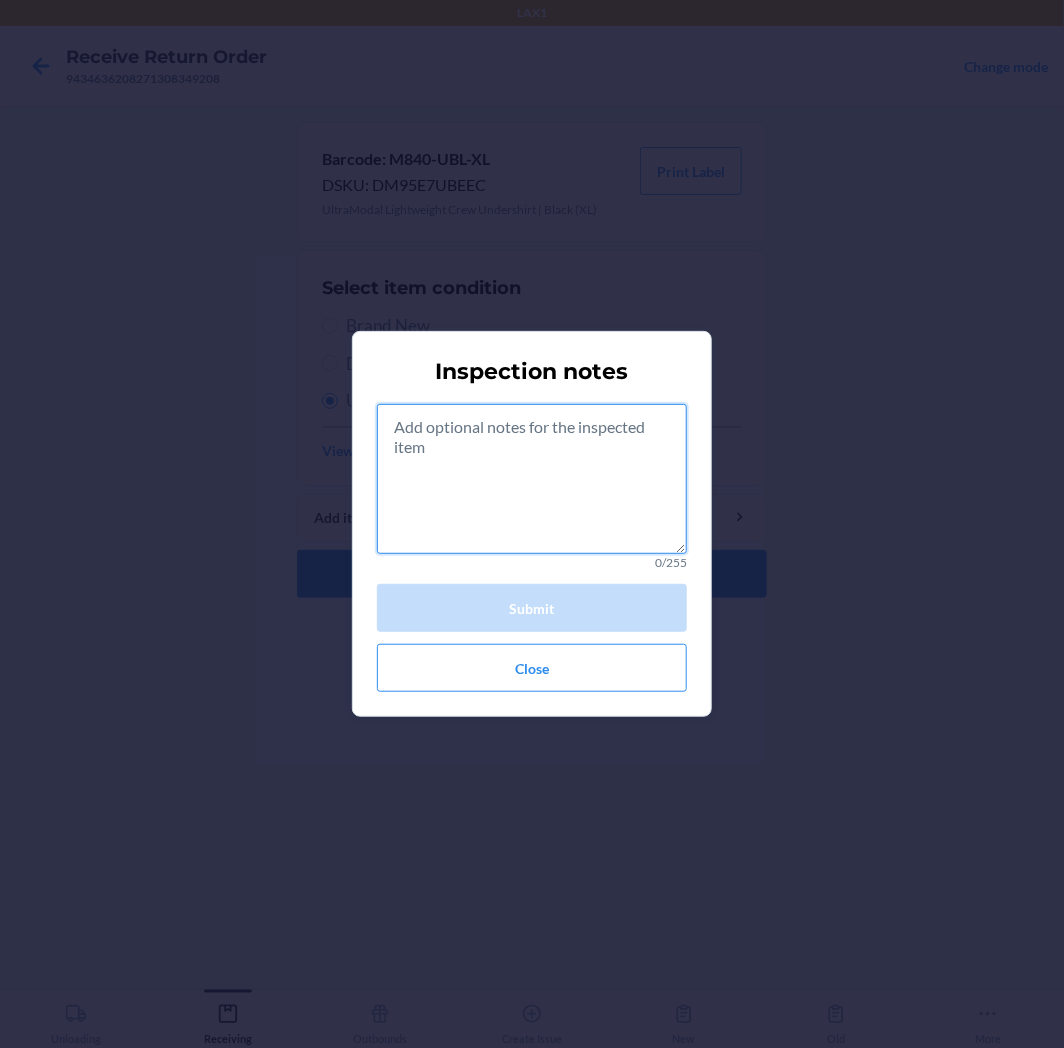 click at bounding box center (532, 479) 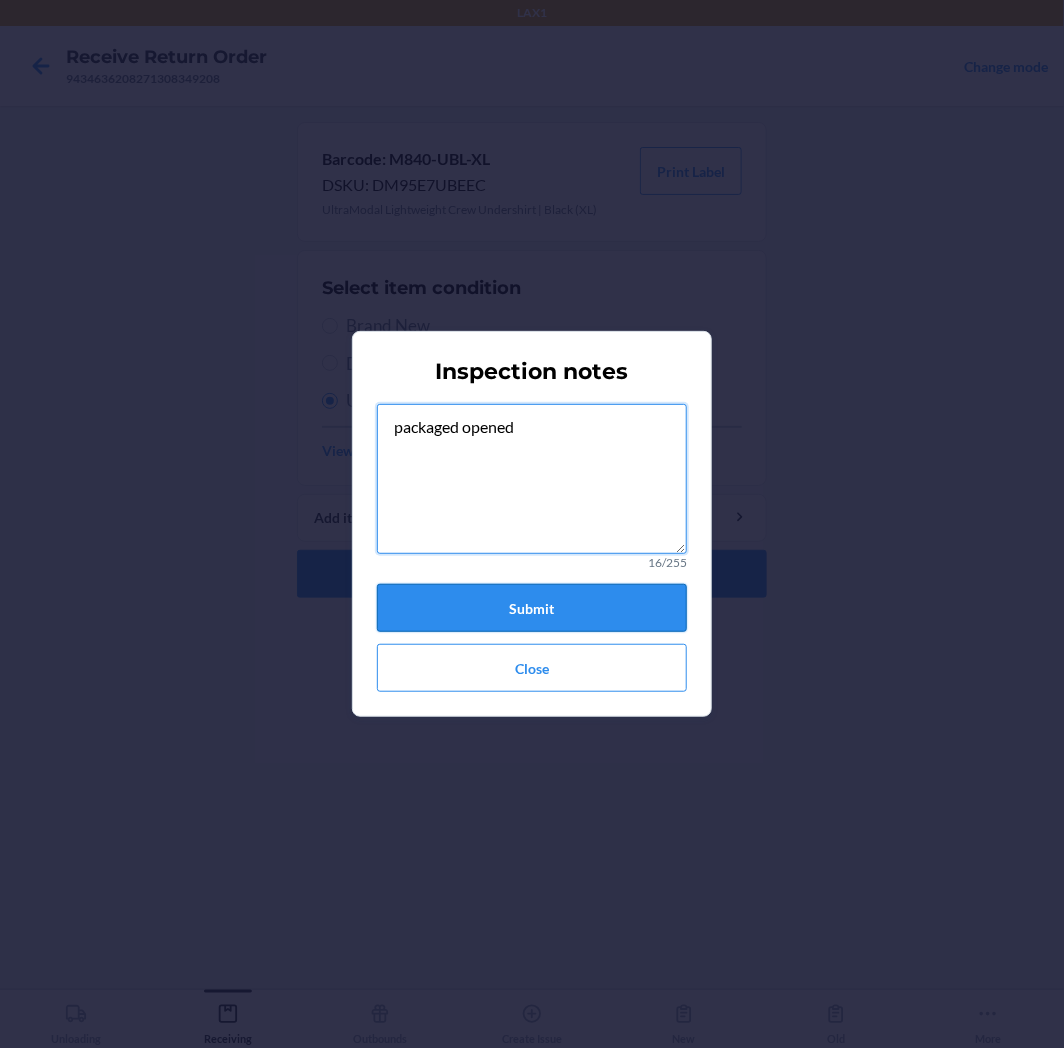 type on "packaged opened" 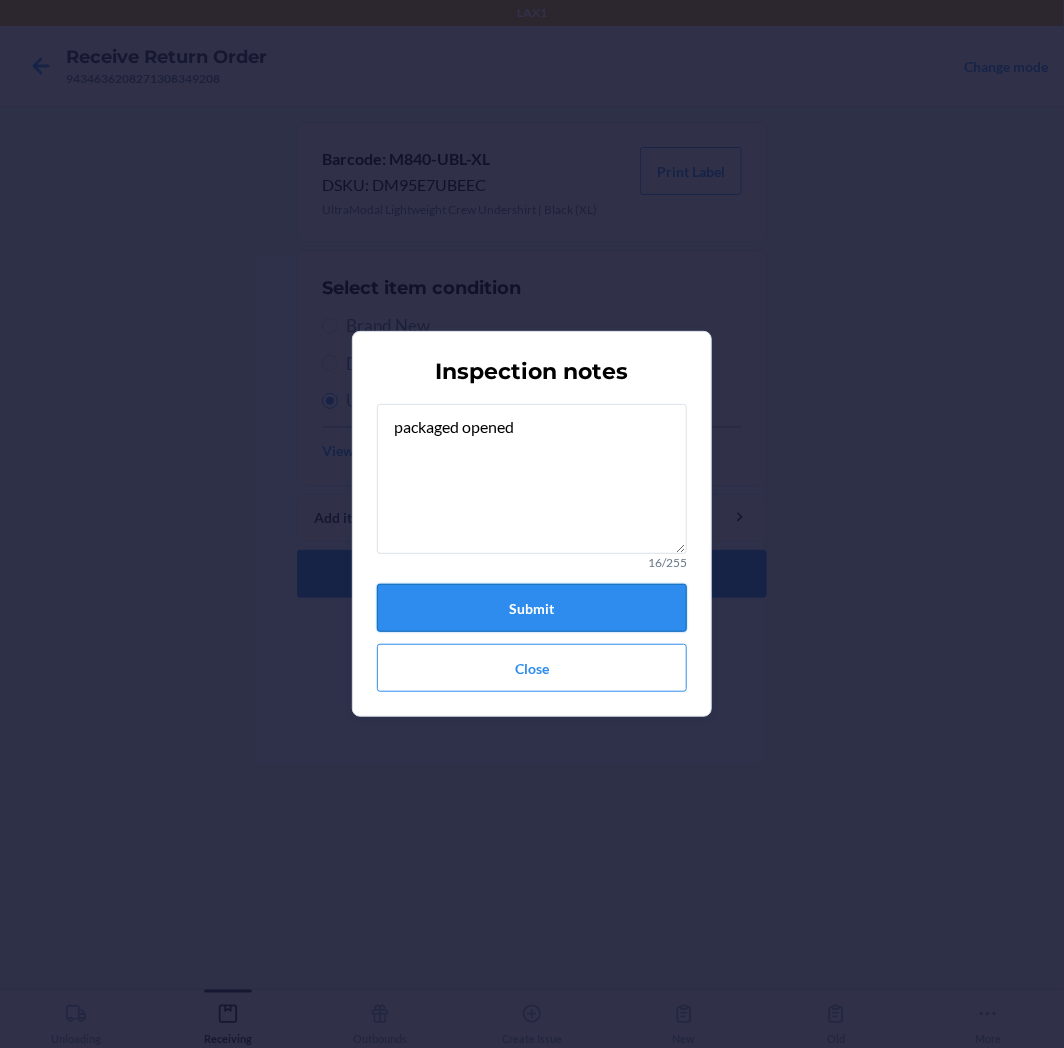 click on "Submit" at bounding box center [532, 608] 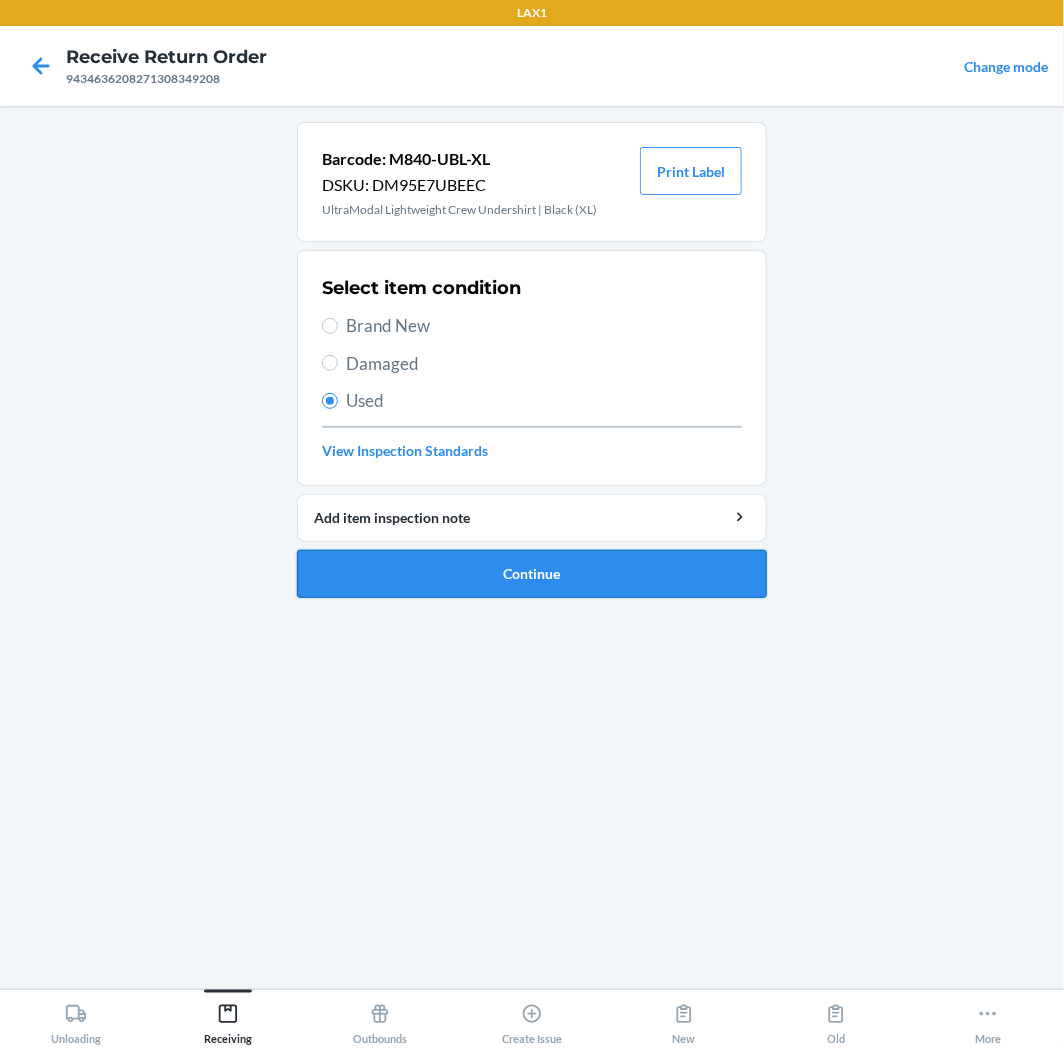 click on "Continue" at bounding box center (532, 574) 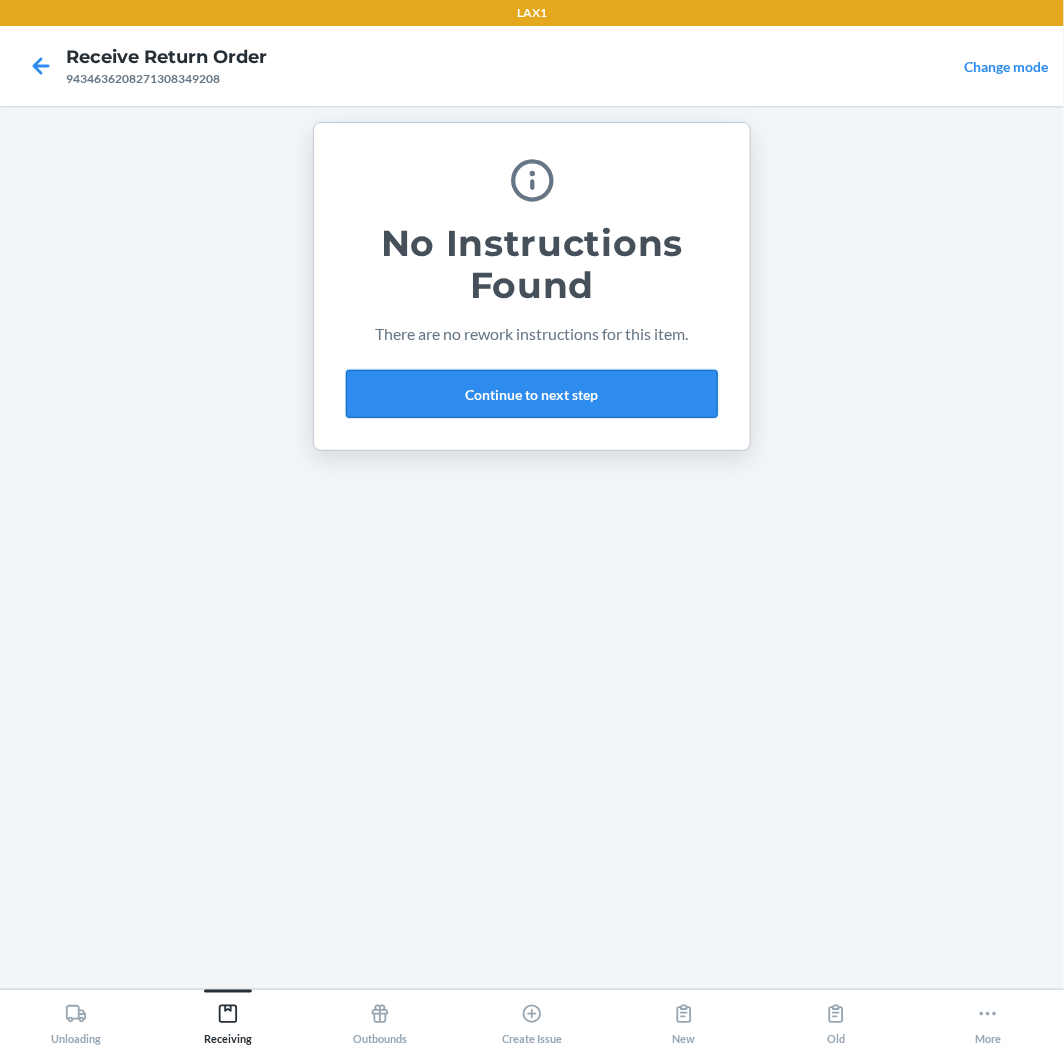 click on "Continue to next step" at bounding box center (532, 394) 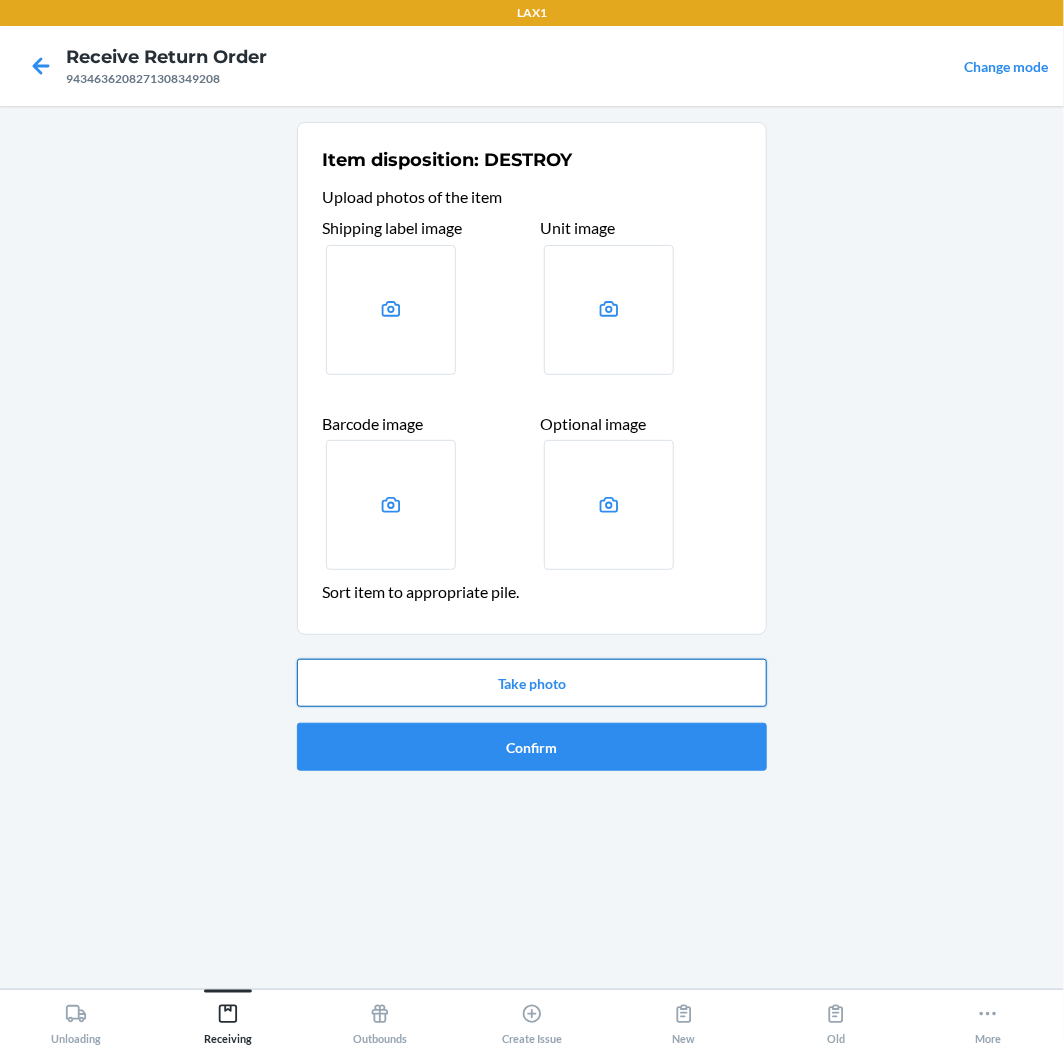 click on "Take photo" at bounding box center (532, 683) 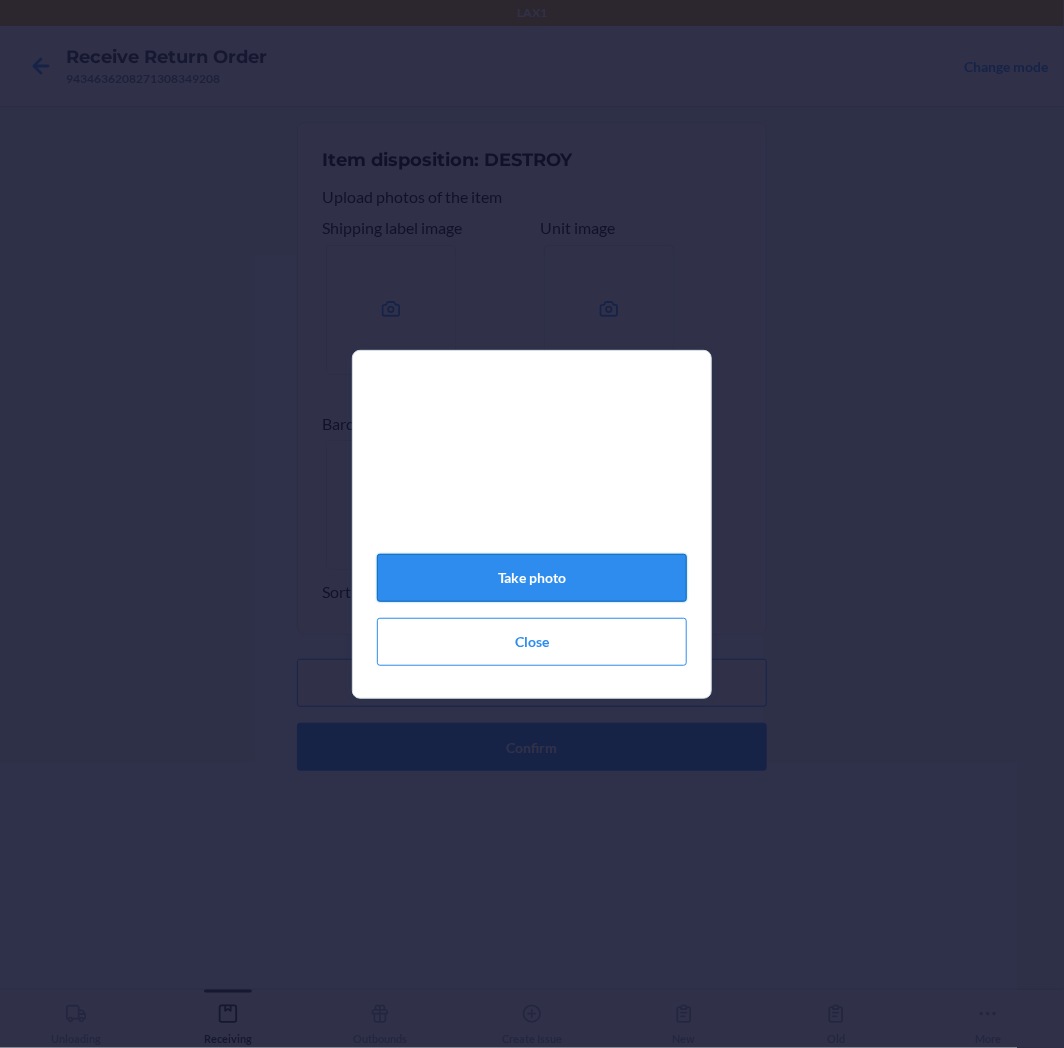 click on "Take photo" 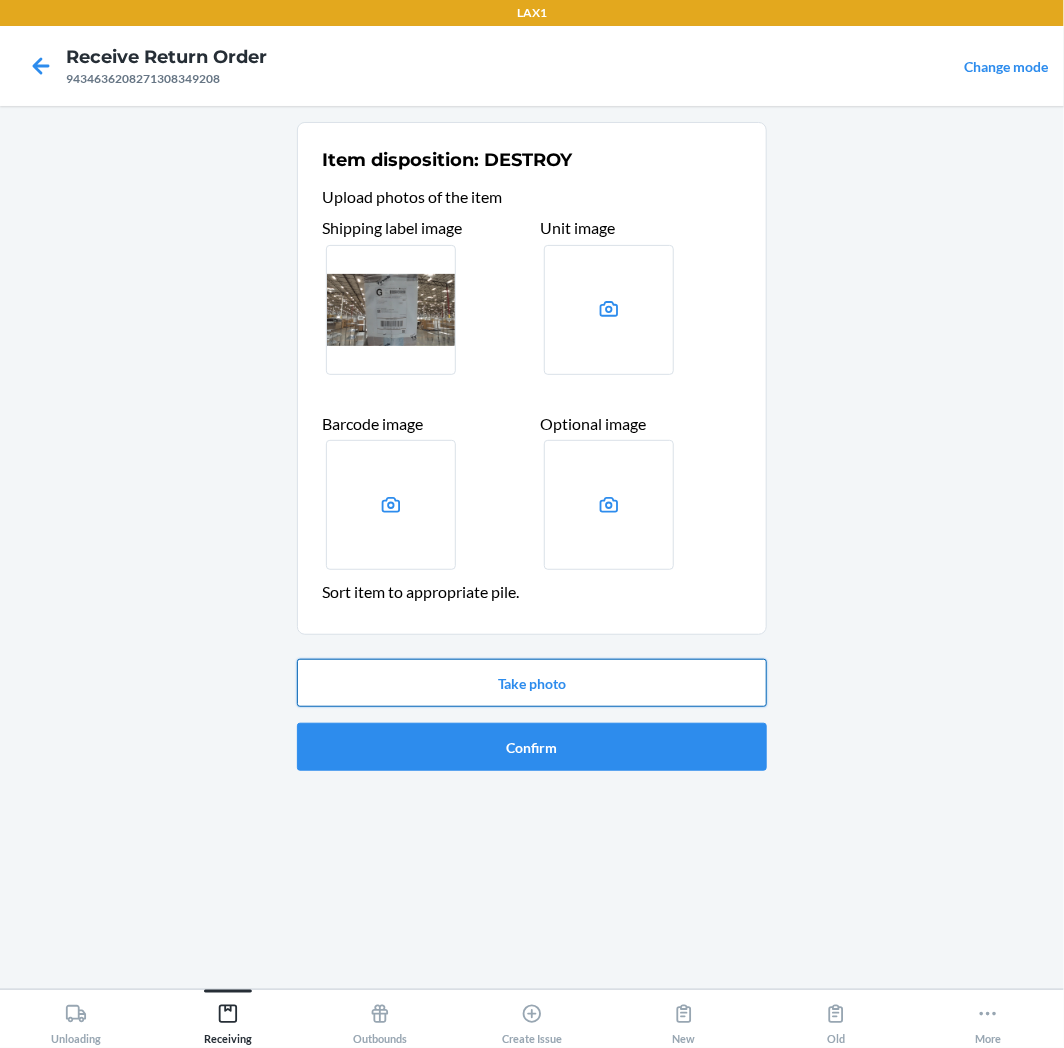 click on "Take photo" at bounding box center [532, 683] 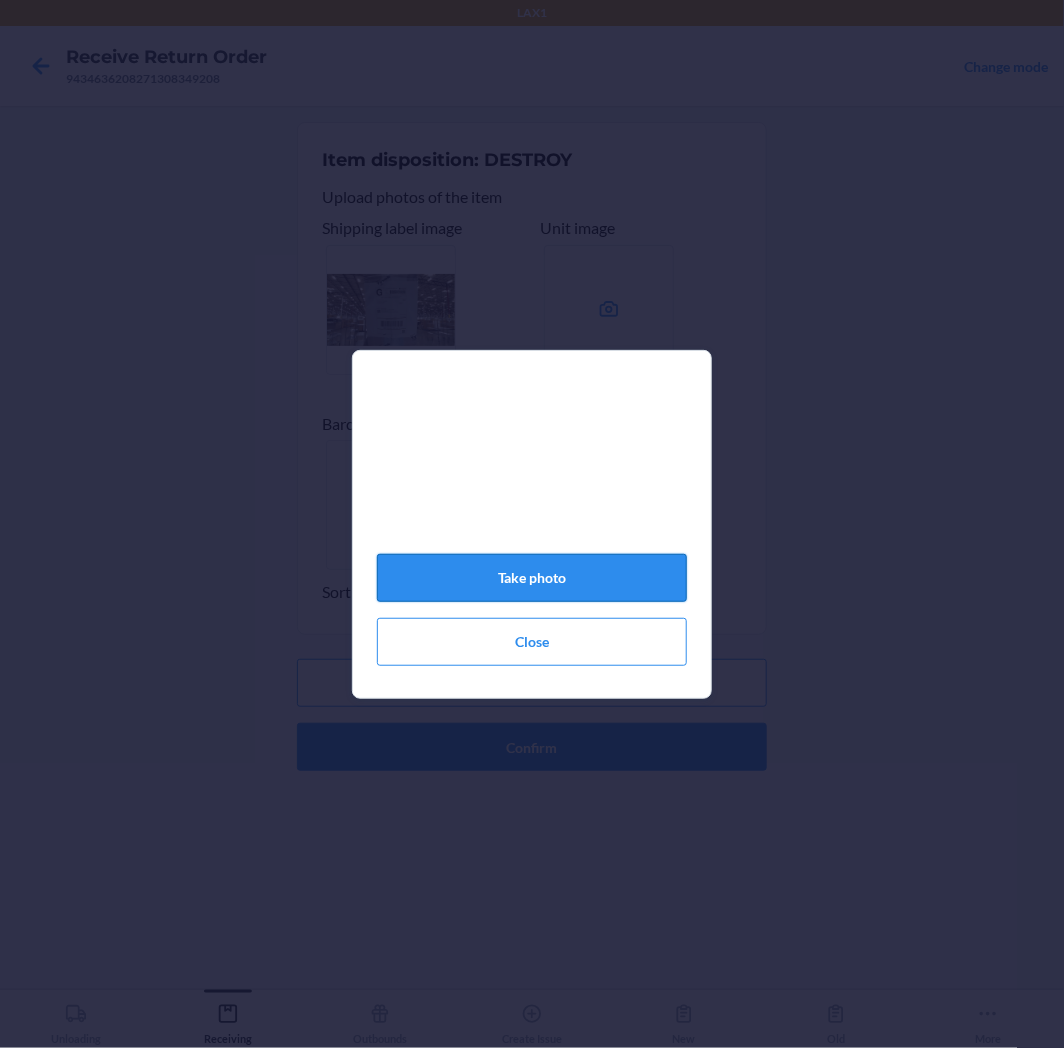 click on "Take photo" 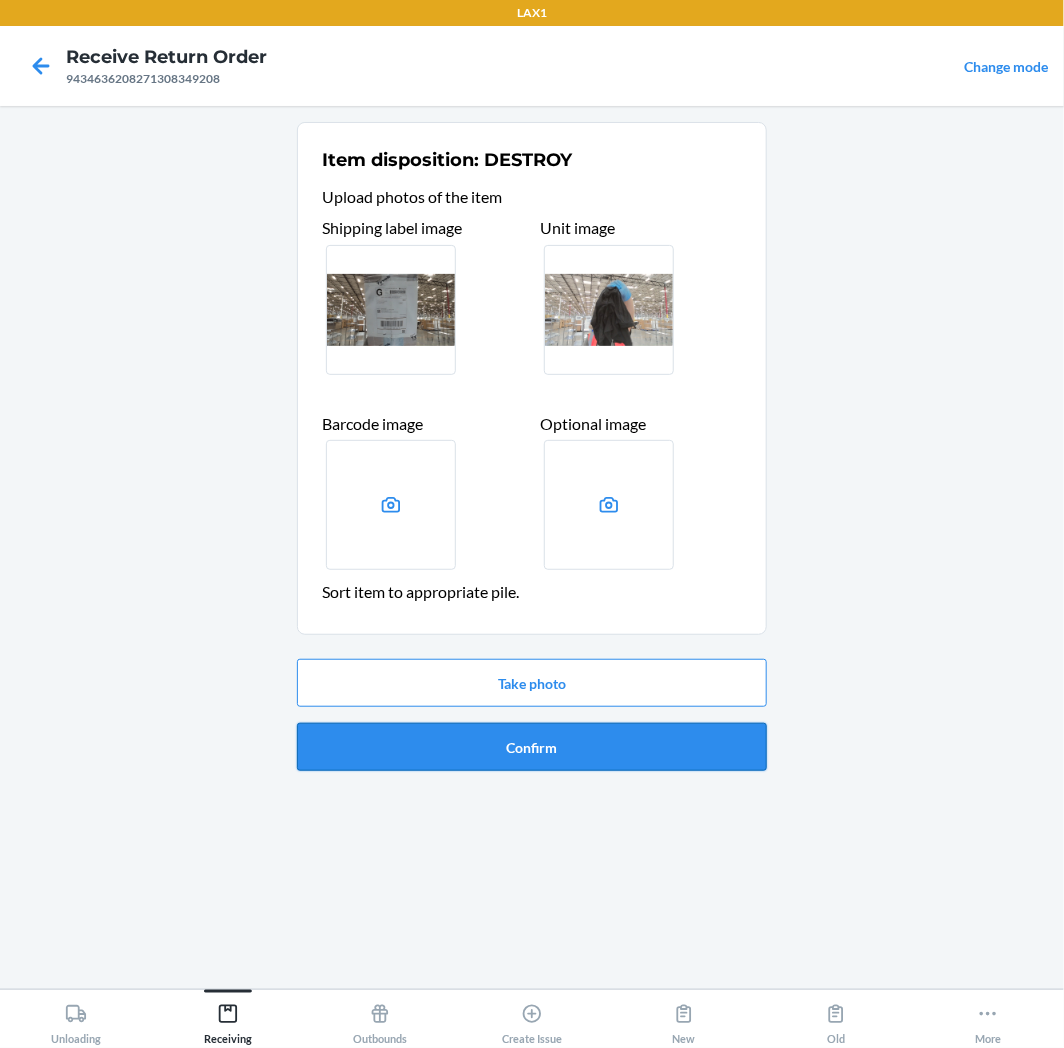 click on "Confirm" at bounding box center (532, 747) 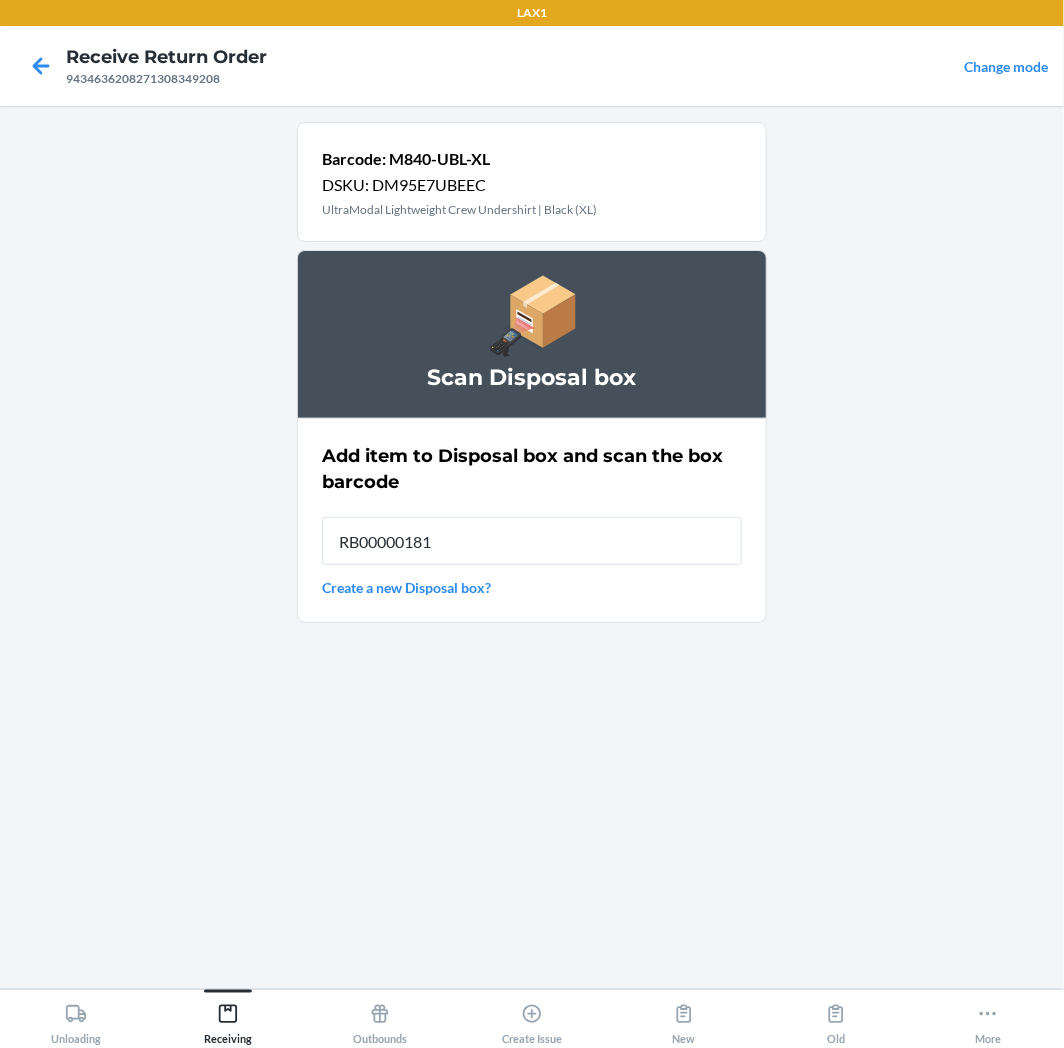 type on "RB000001815" 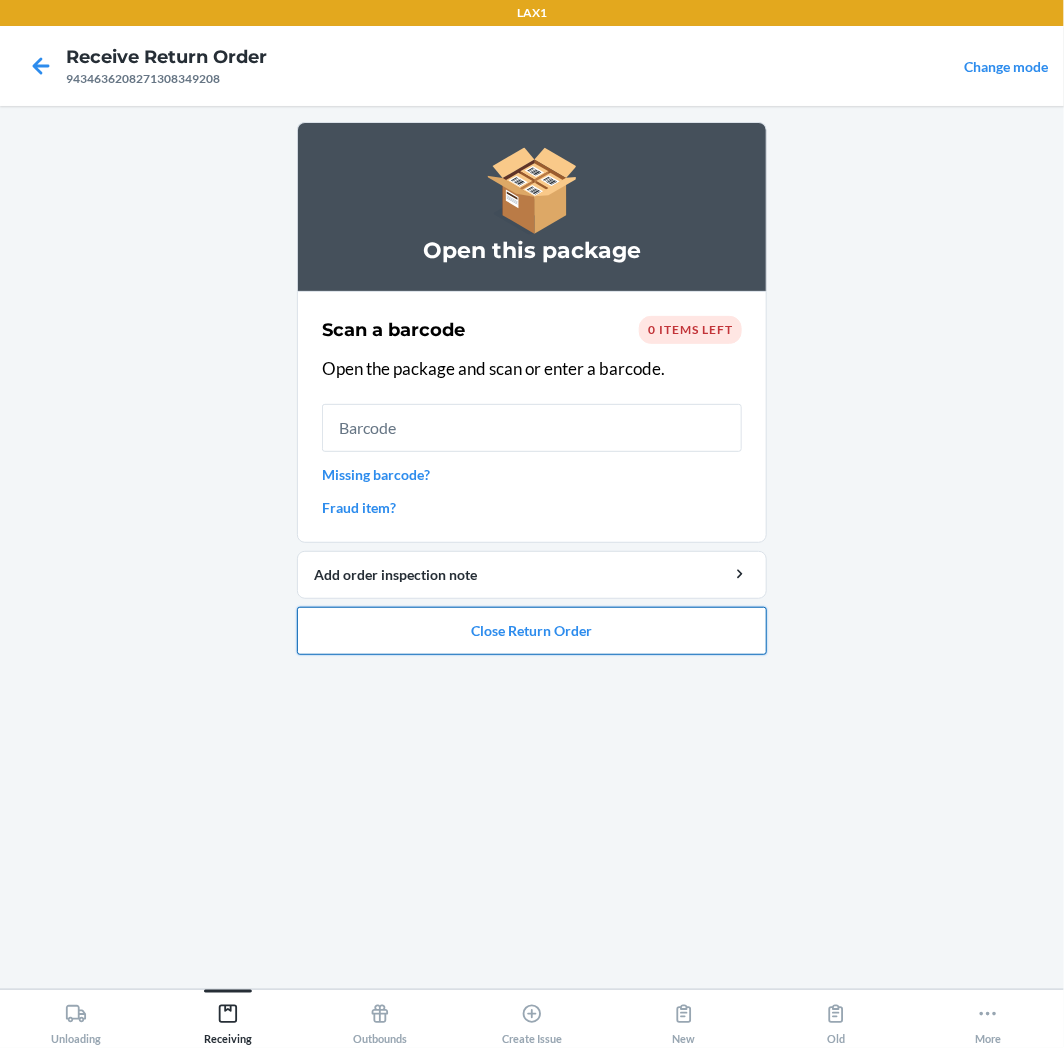 click on "Close Return Order" at bounding box center [532, 631] 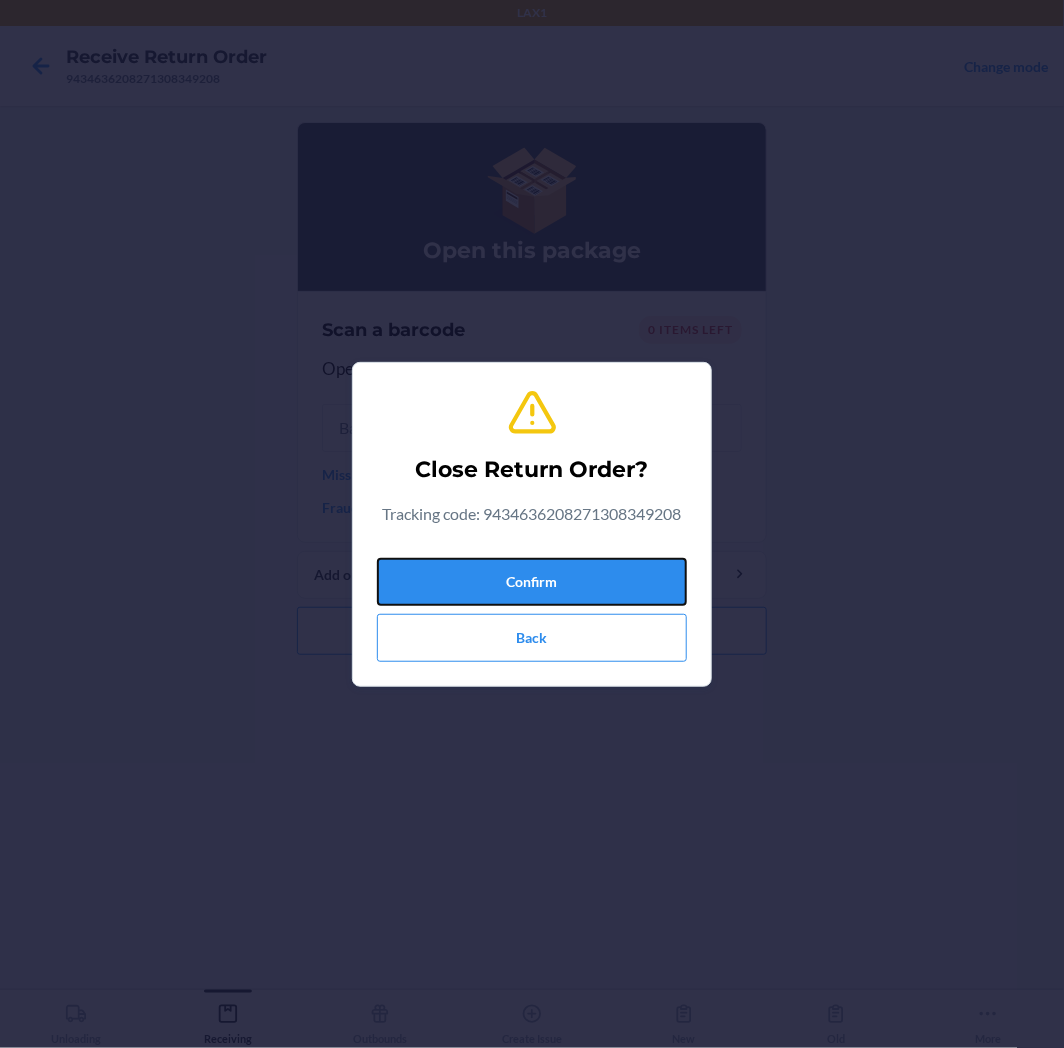 click on "Confirm" at bounding box center [532, 582] 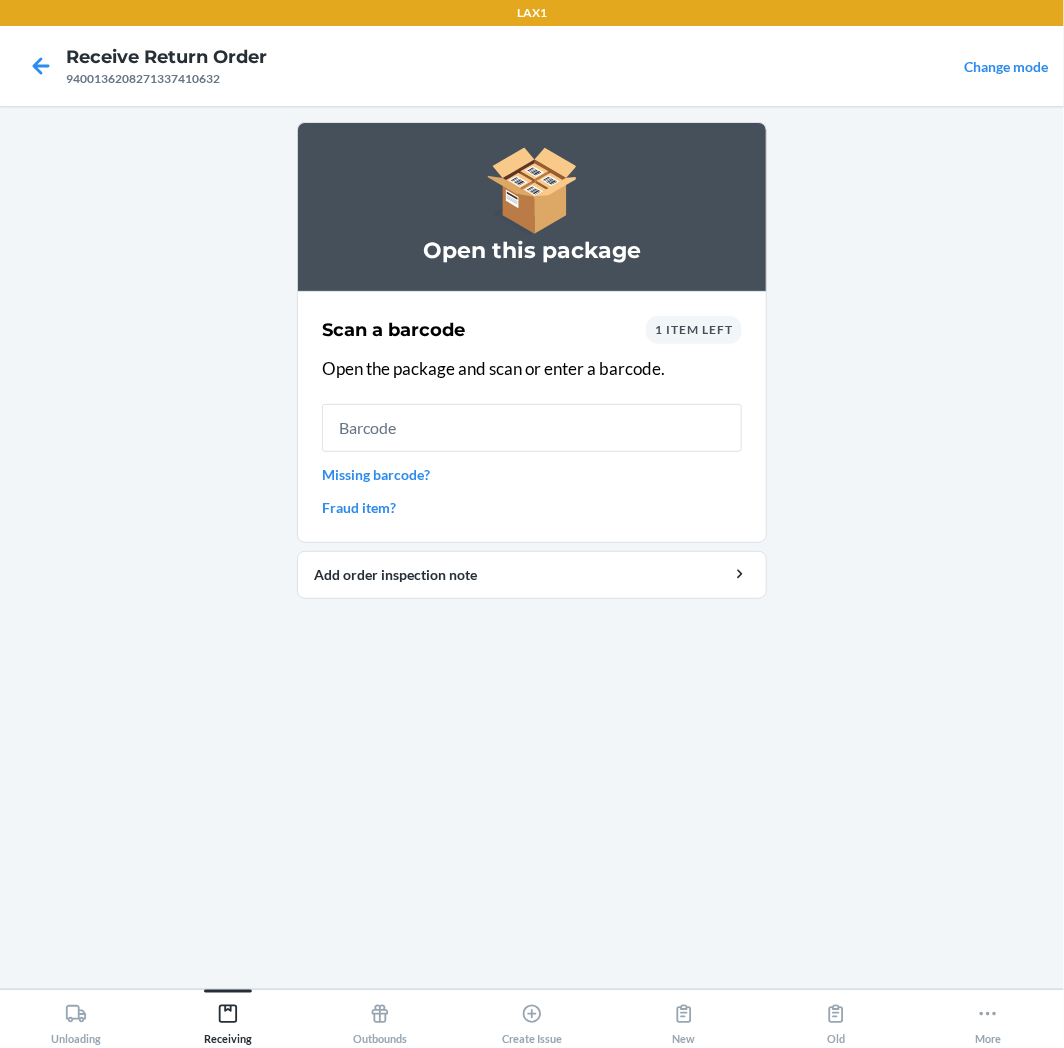 click on "1 item left" at bounding box center [694, 330] 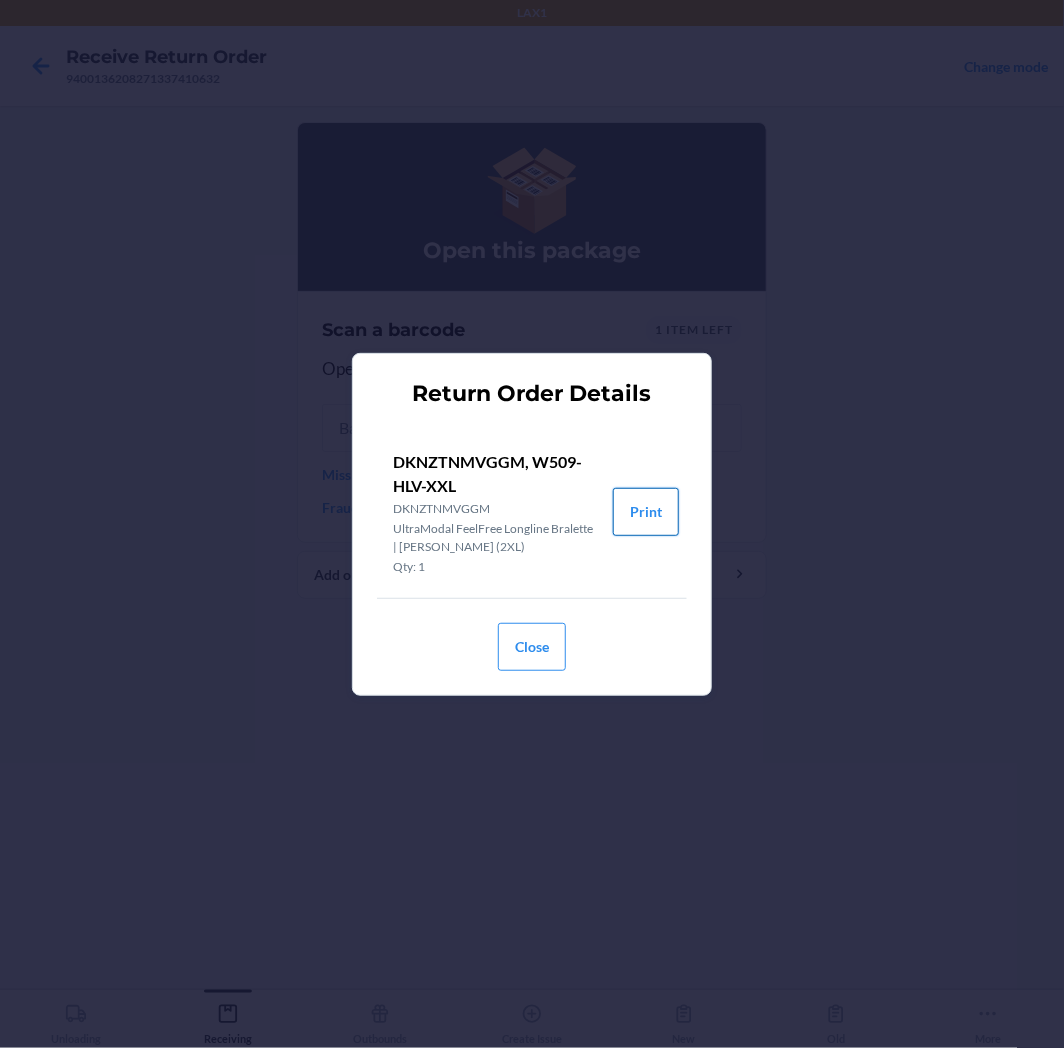click on "Print" at bounding box center [646, 512] 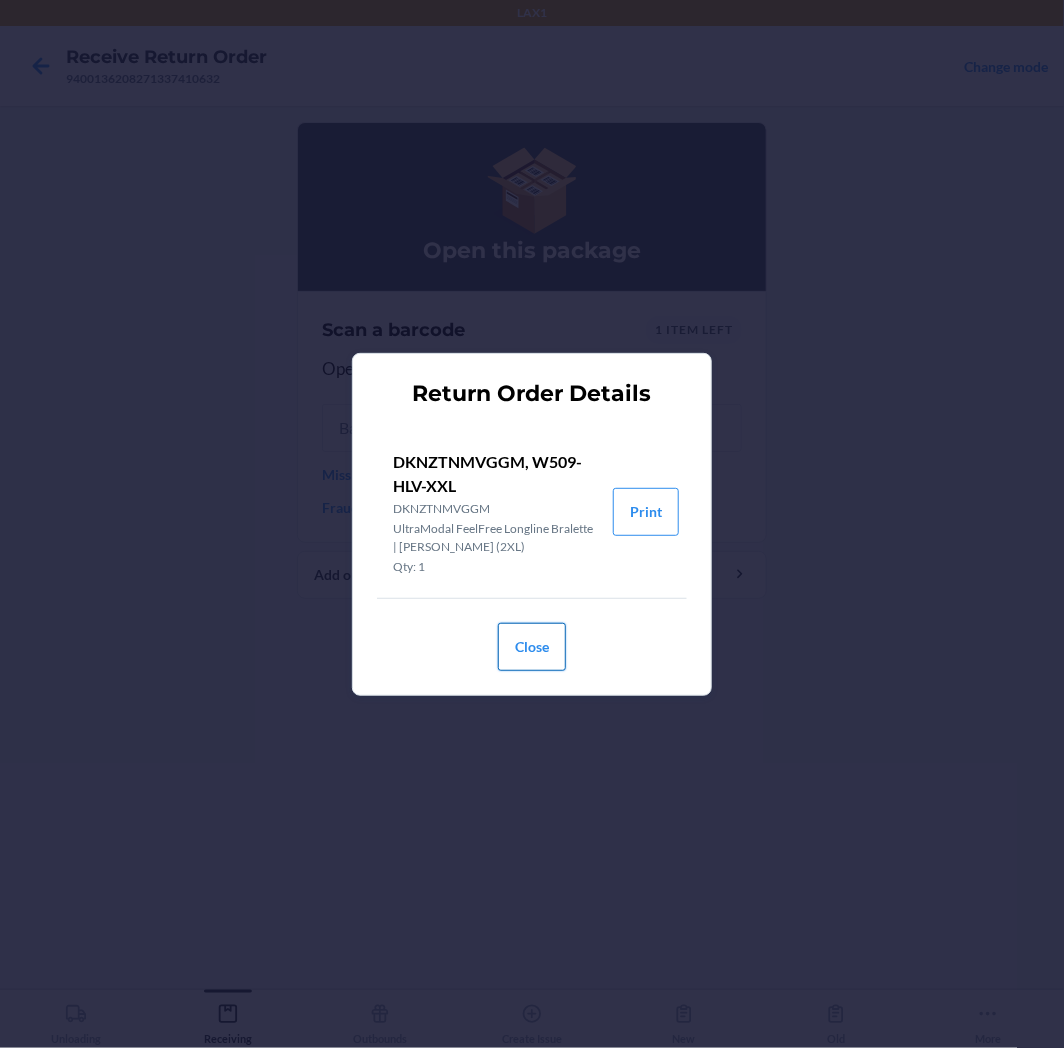 click on "Close" at bounding box center (532, 647) 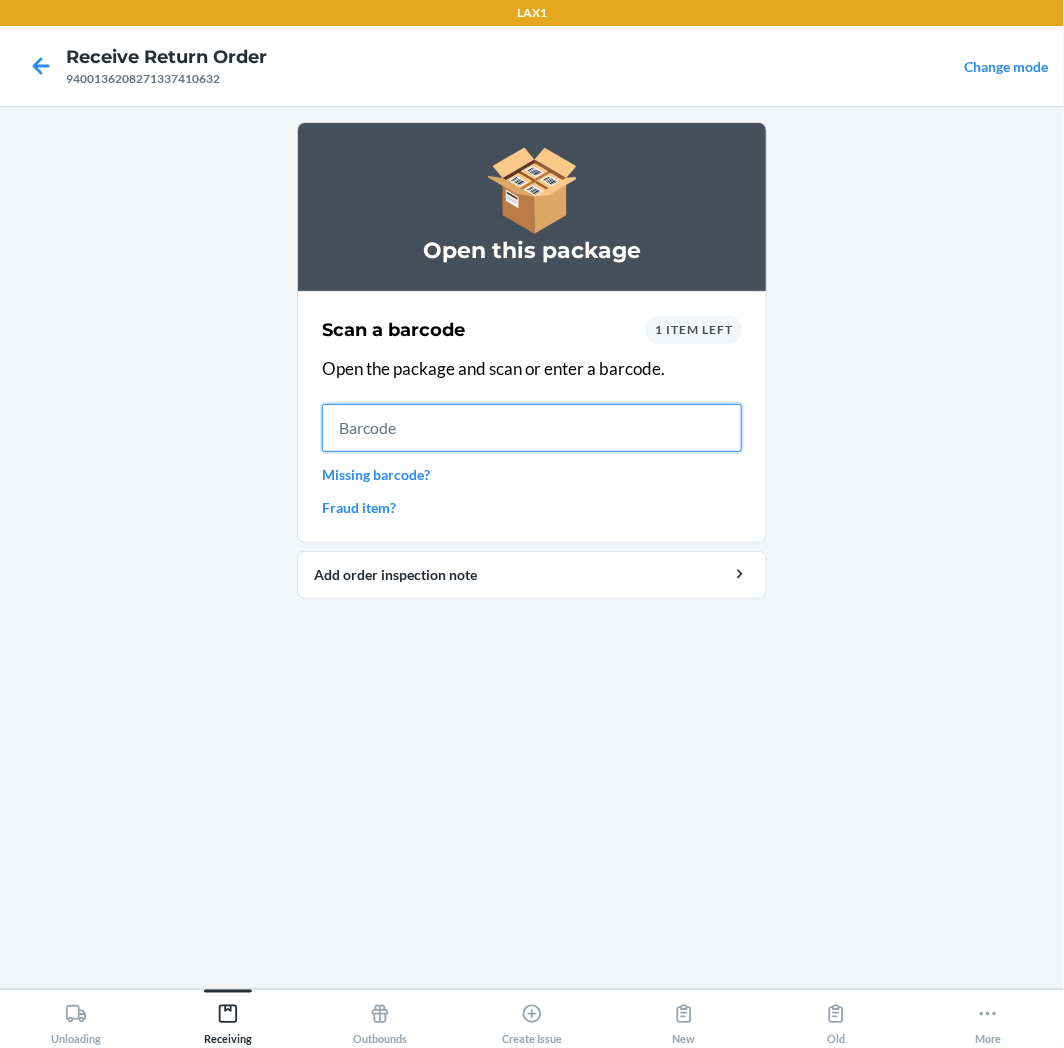 click at bounding box center [532, 428] 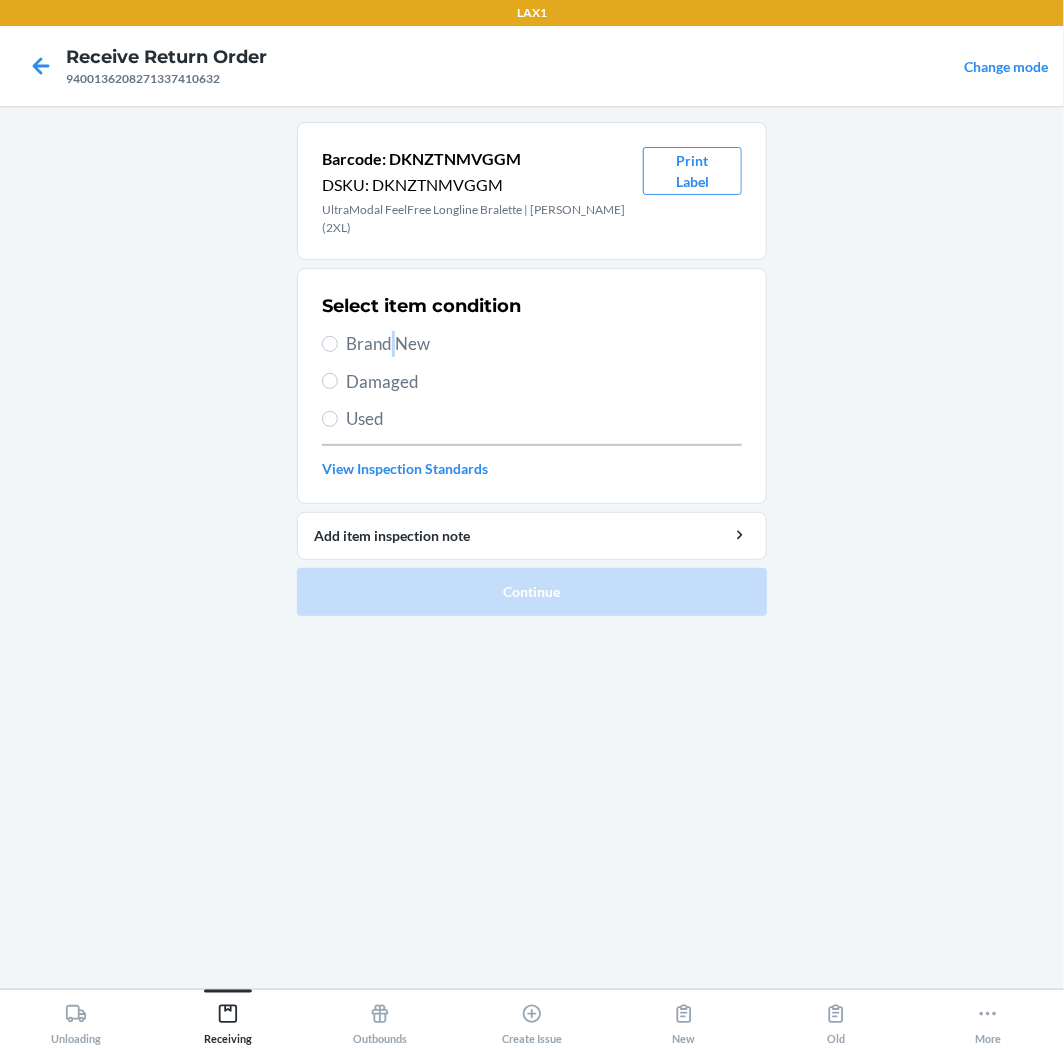 click on "Brand New" at bounding box center (544, 344) 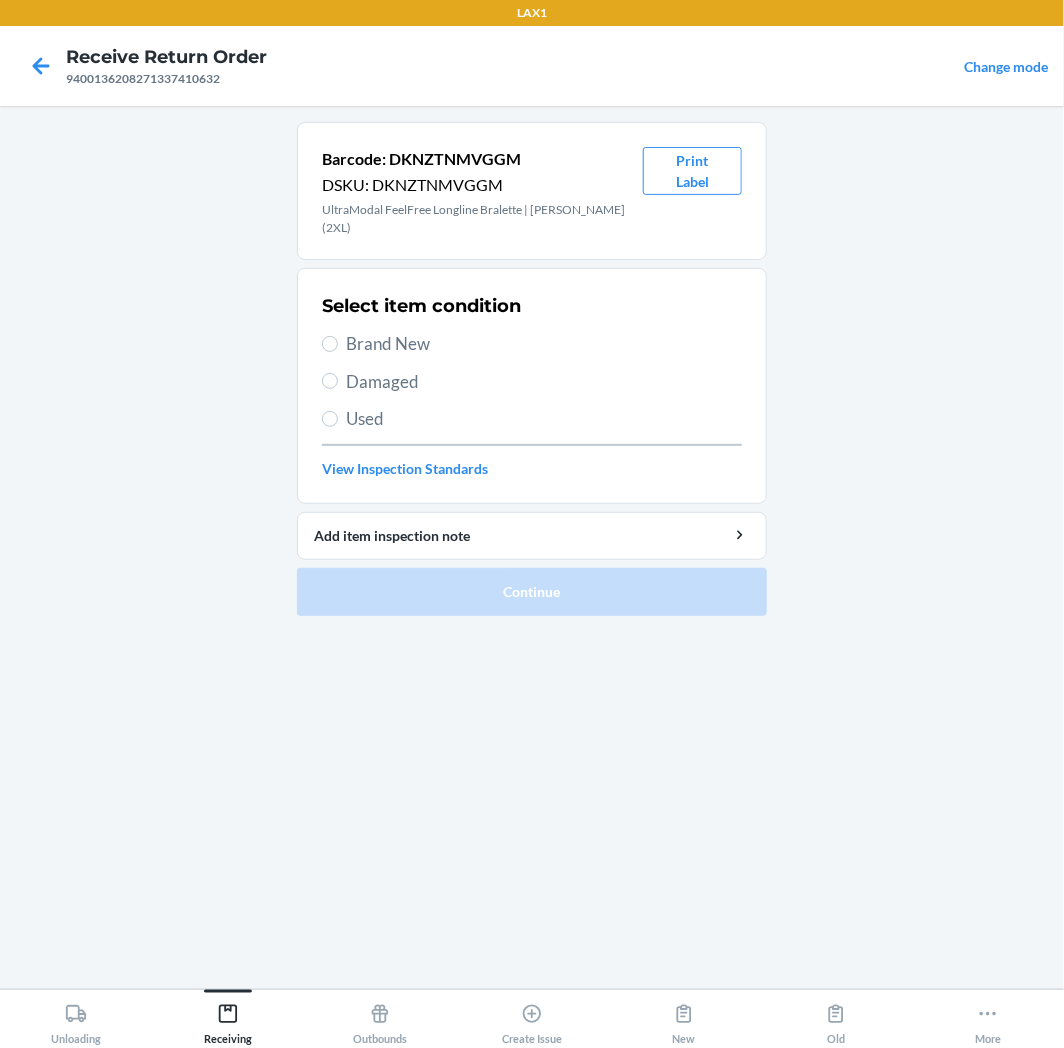 click on "Brand New" at bounding box center [544, 344] 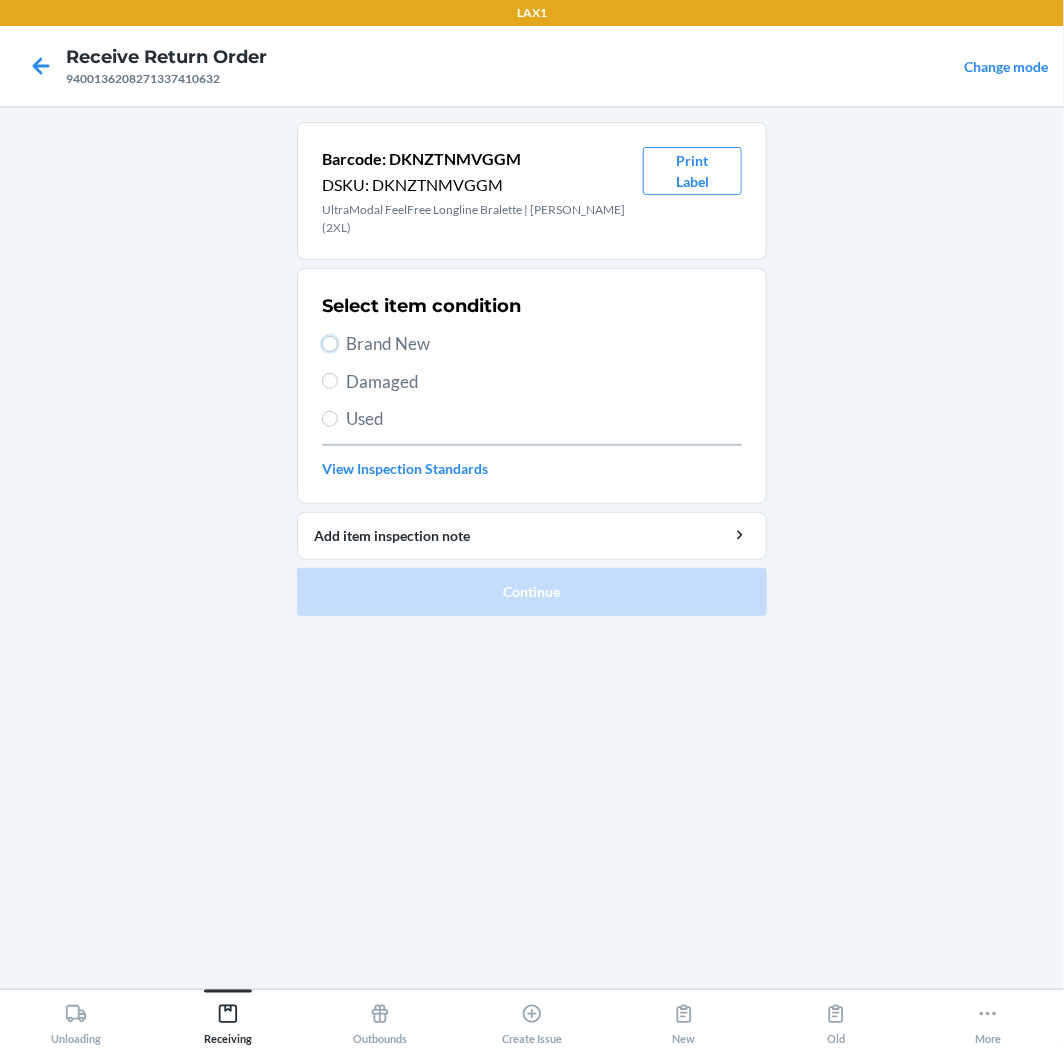 click on "Brand New" at bounding box center [330, 344] 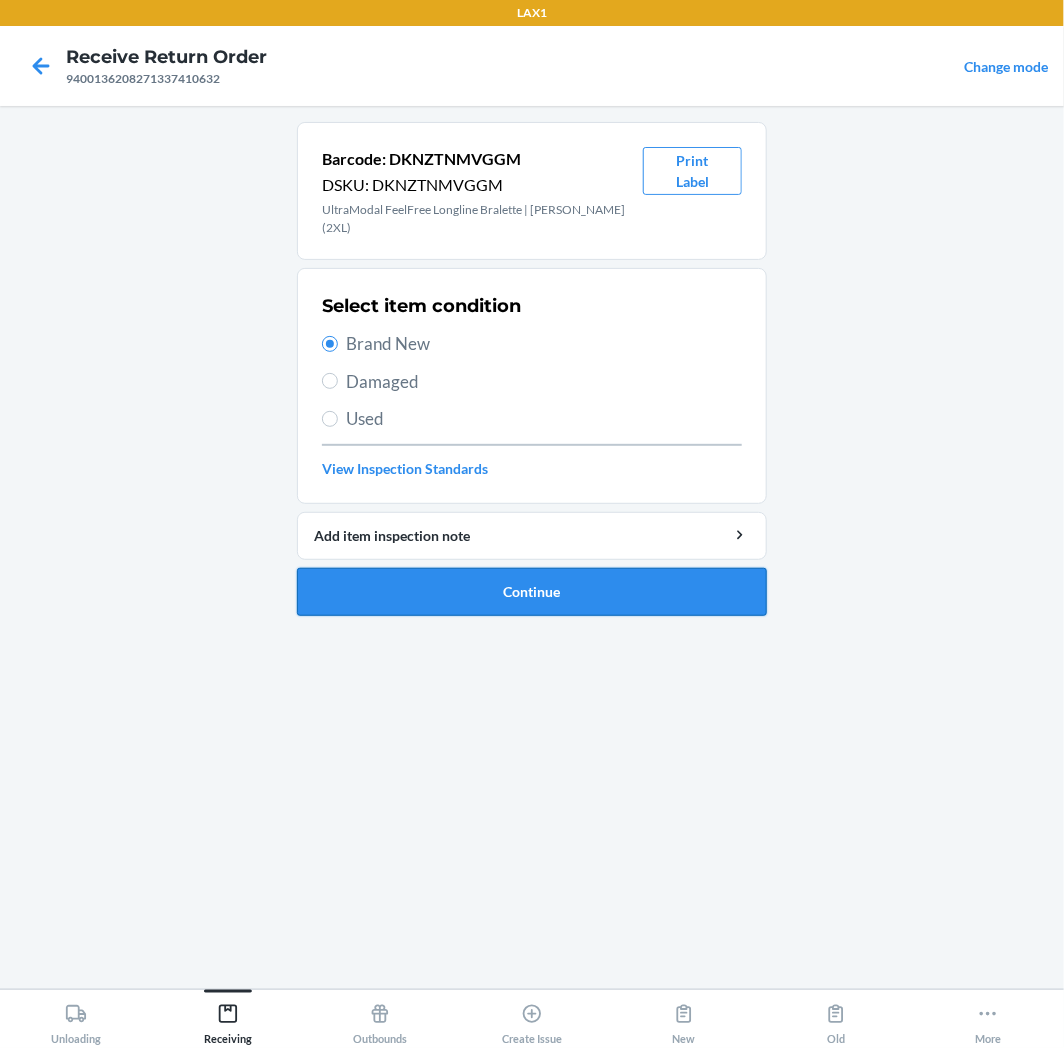 click on "Continue" at bounding box center (532, 592) 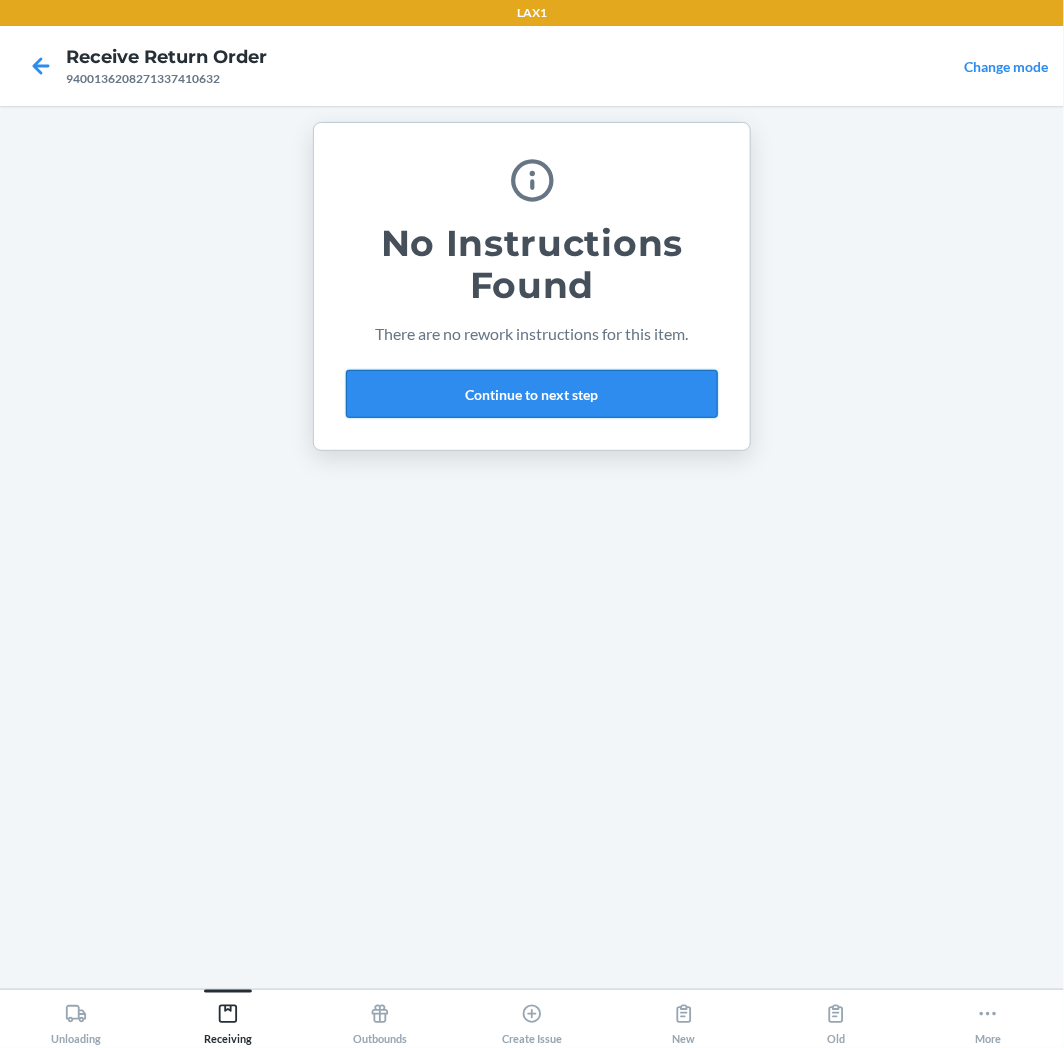 click on "Continue to next step" at bounding box center [532, 394] 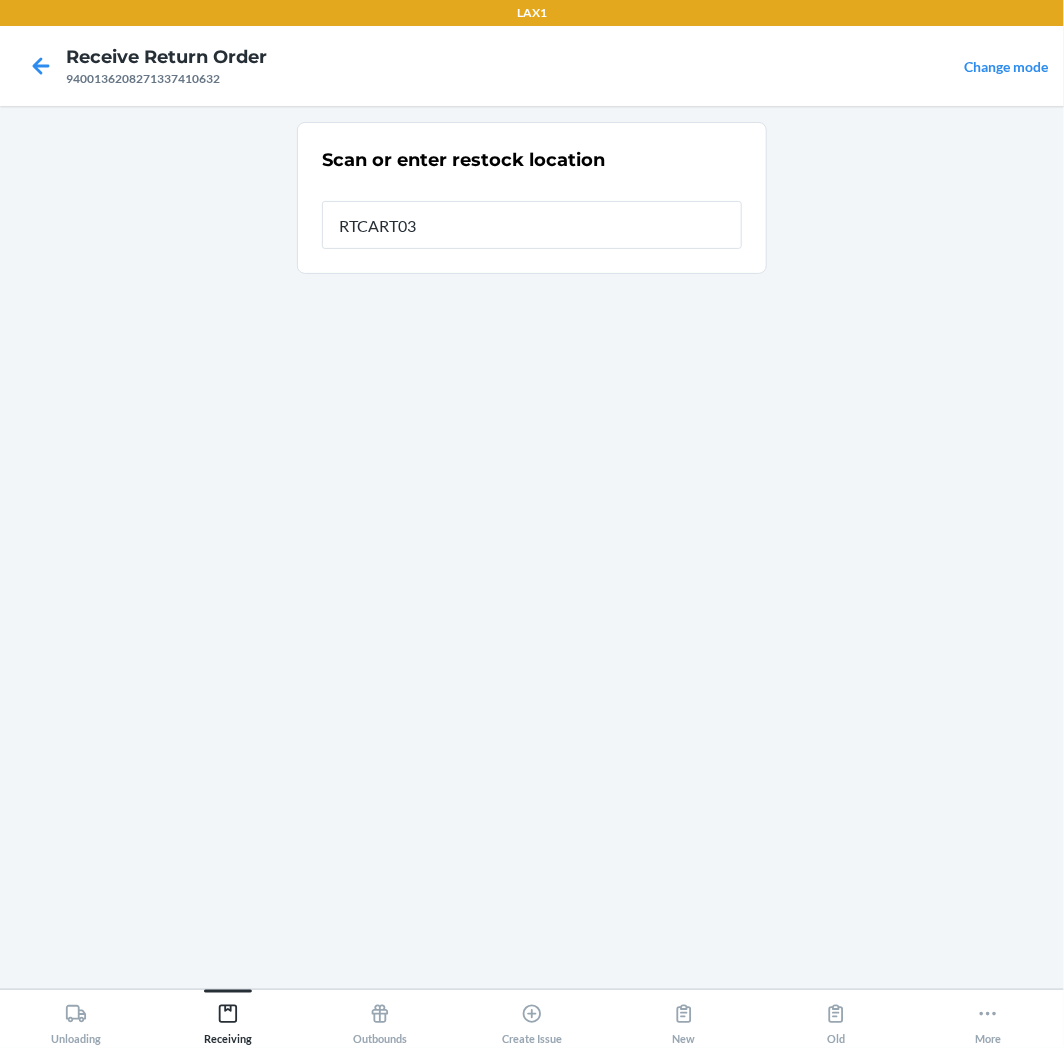 type on "RTCART037" 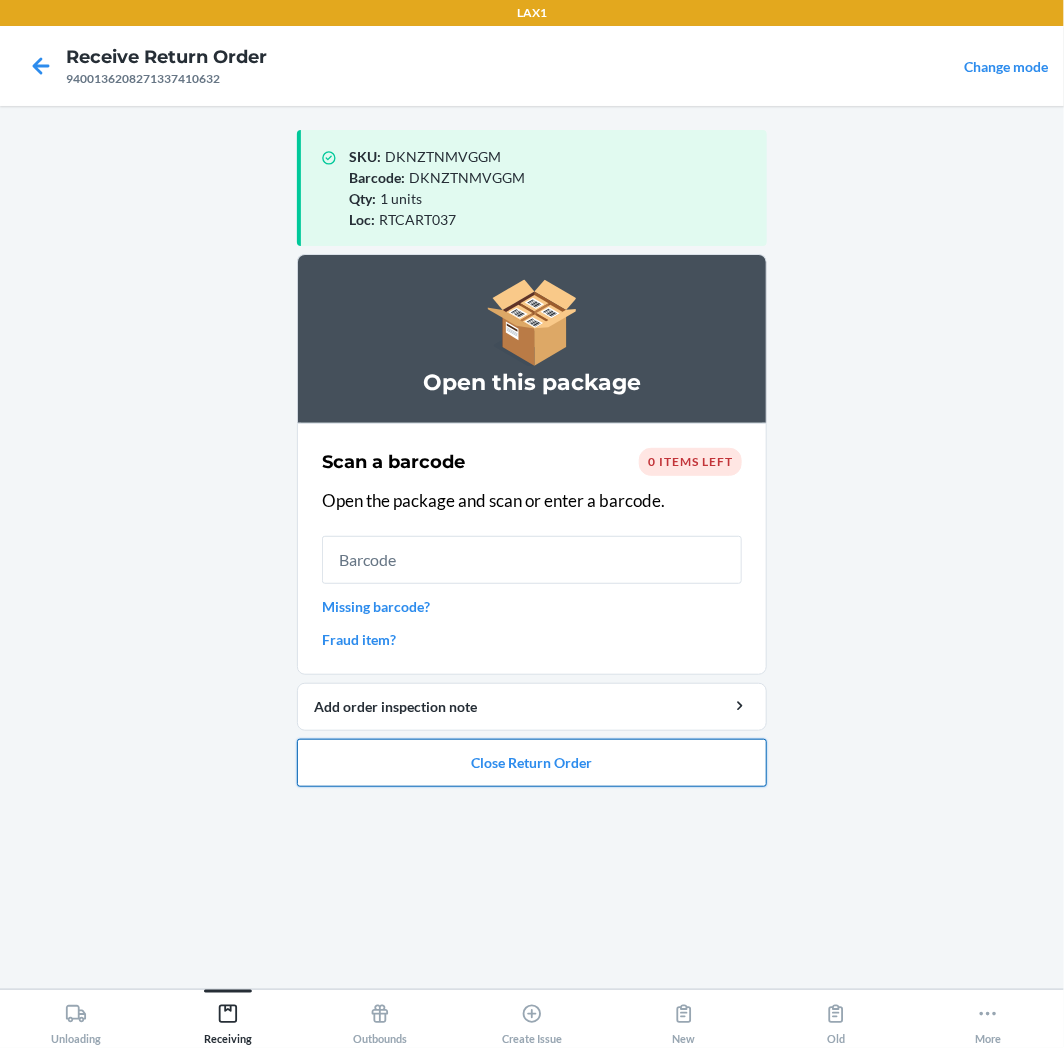 click on "Close Return Order" at bounding box center [532, 763] 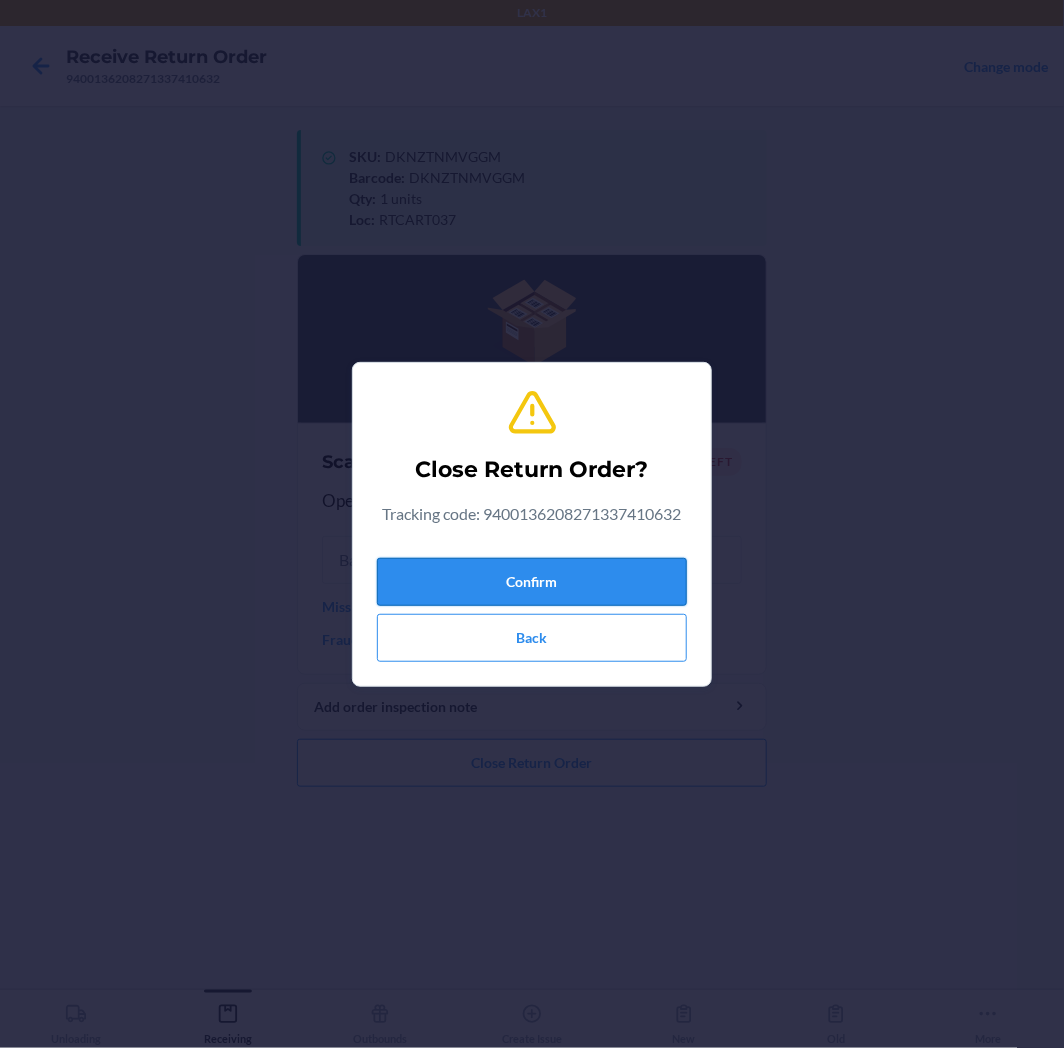 click on "Confirm" at bounding box center [532, 582] 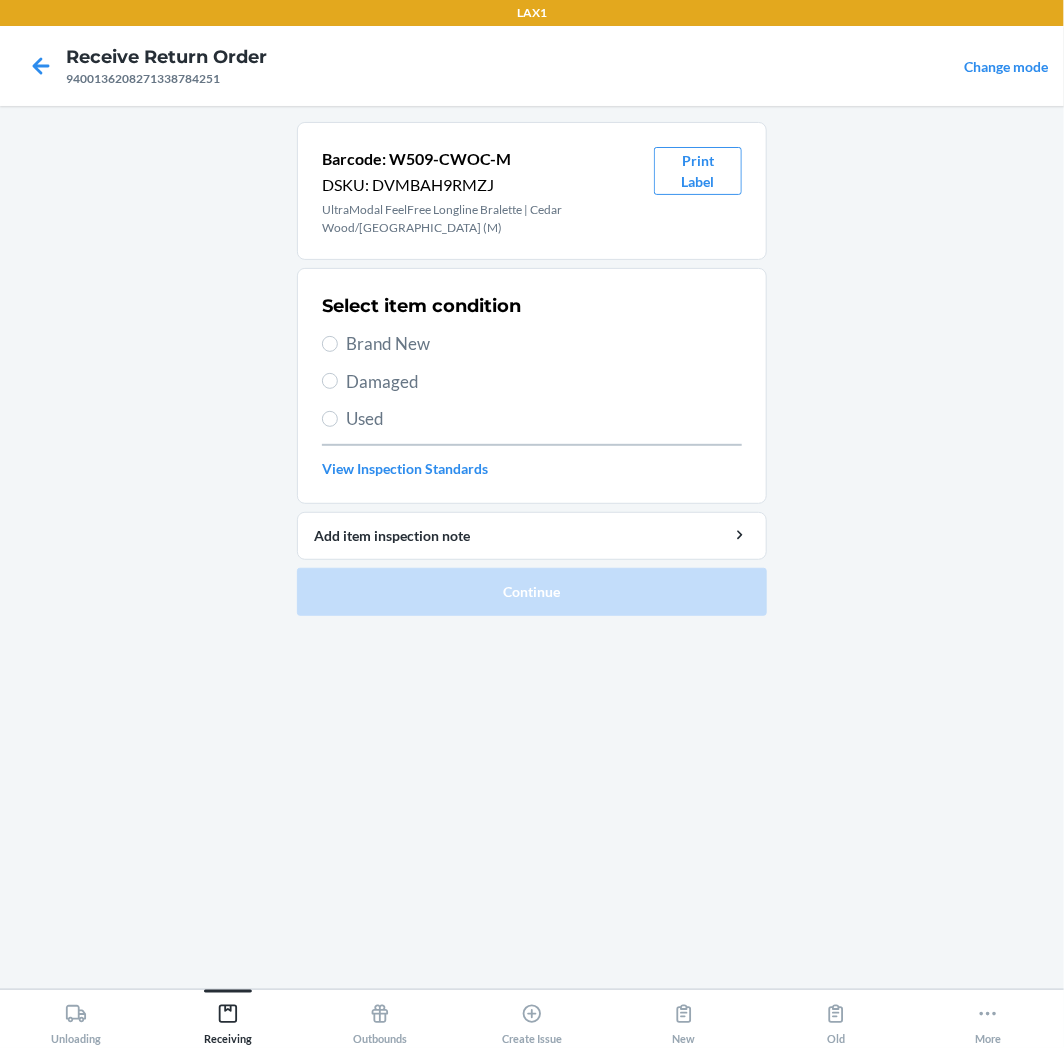 click on "Brand New" at bounding box center [544, 344] 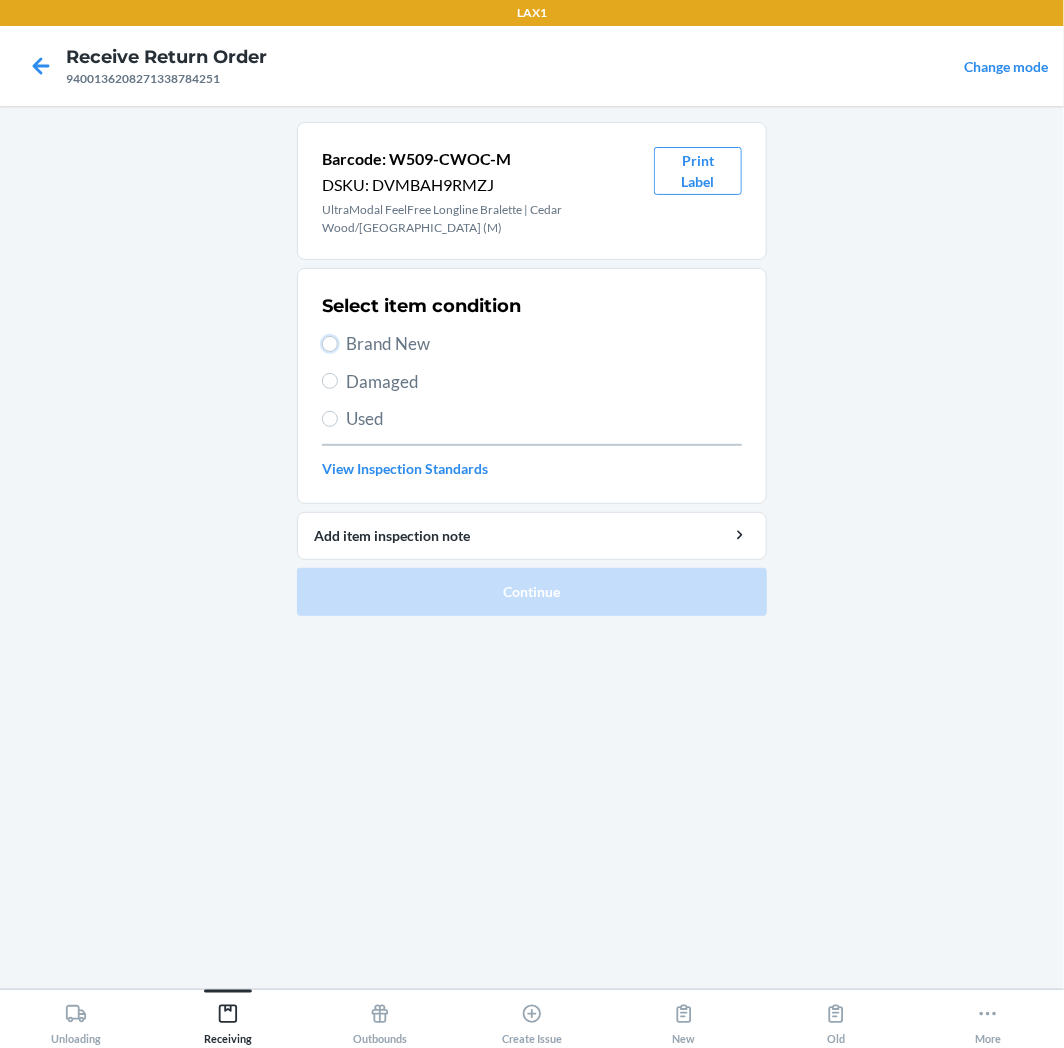 click on "Brand New" at bounding box center (330, 344) 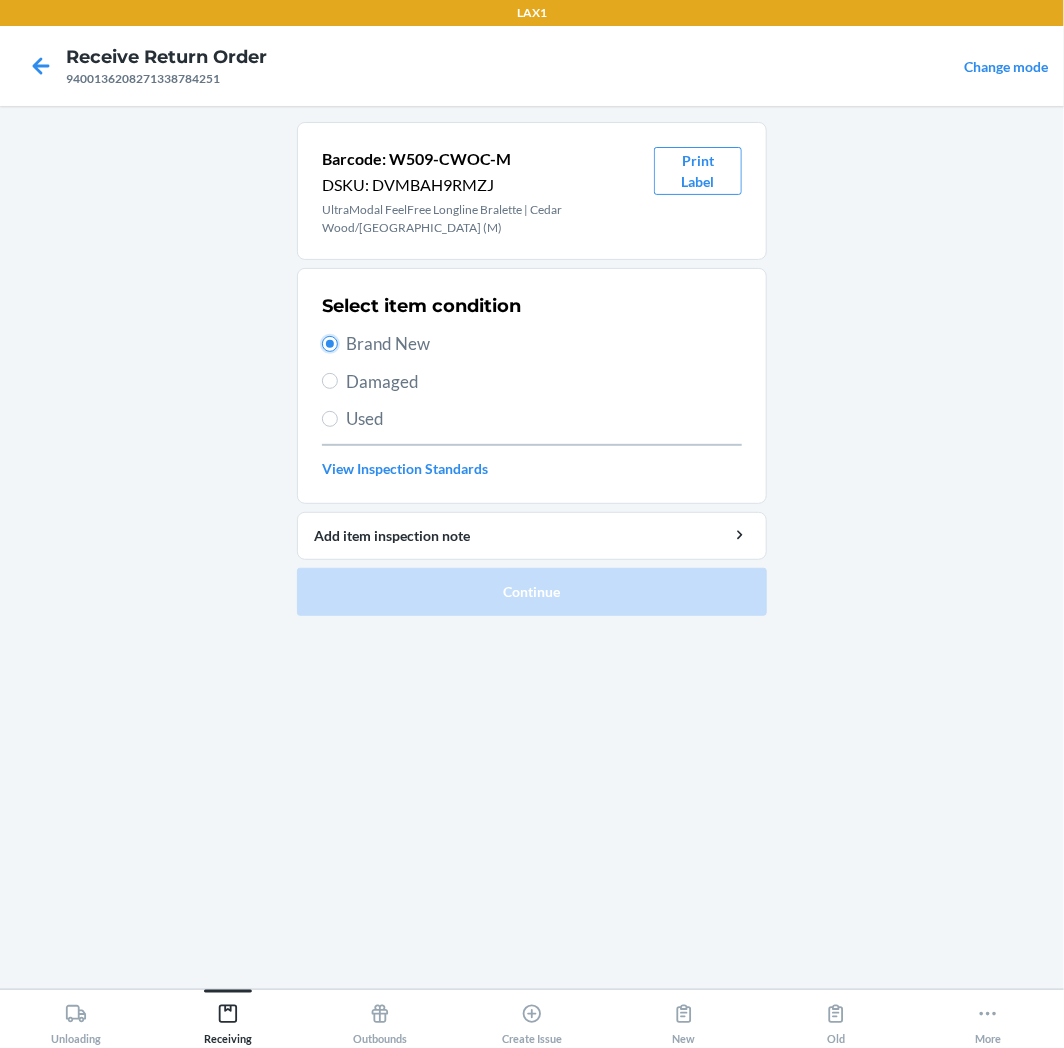 radio on "true" 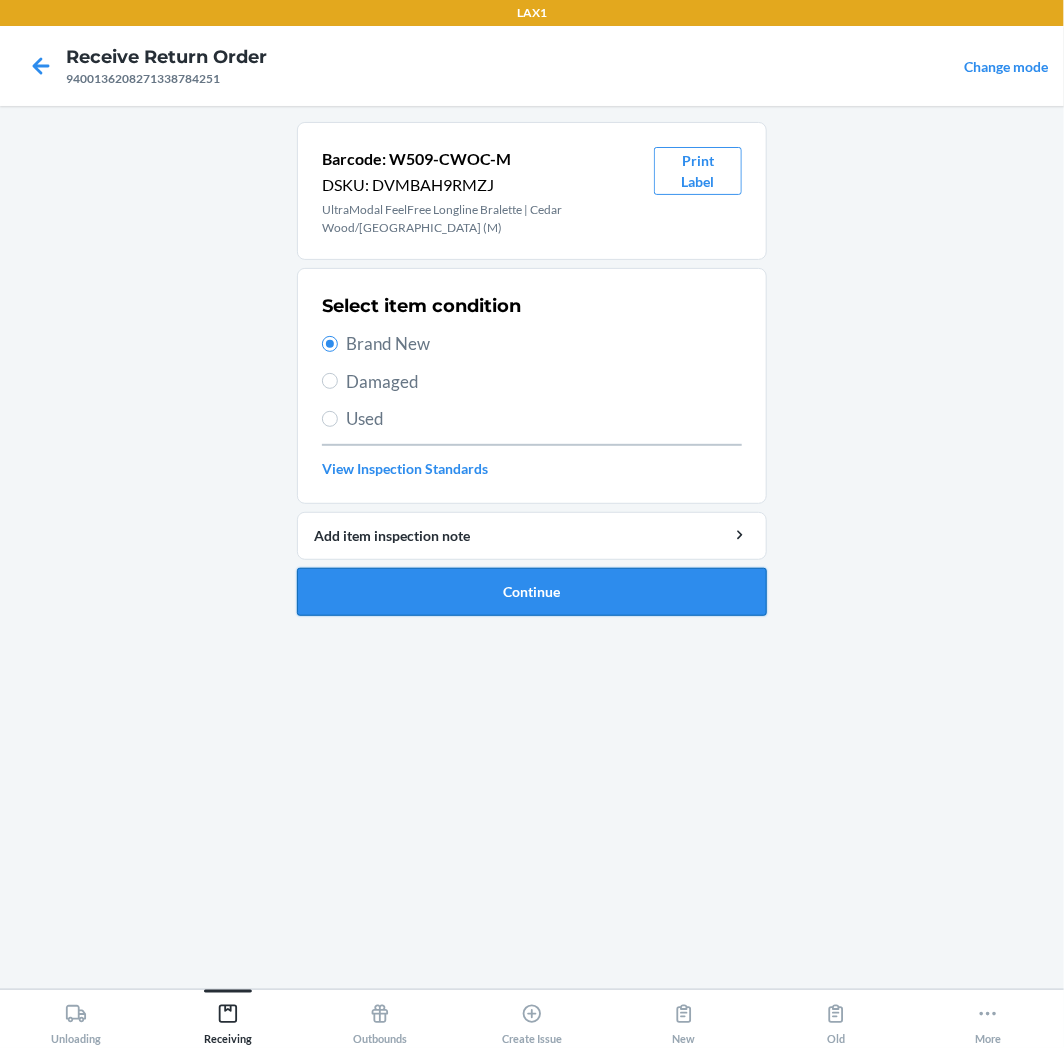 click on "Continue" at bounding box center (532, 592) 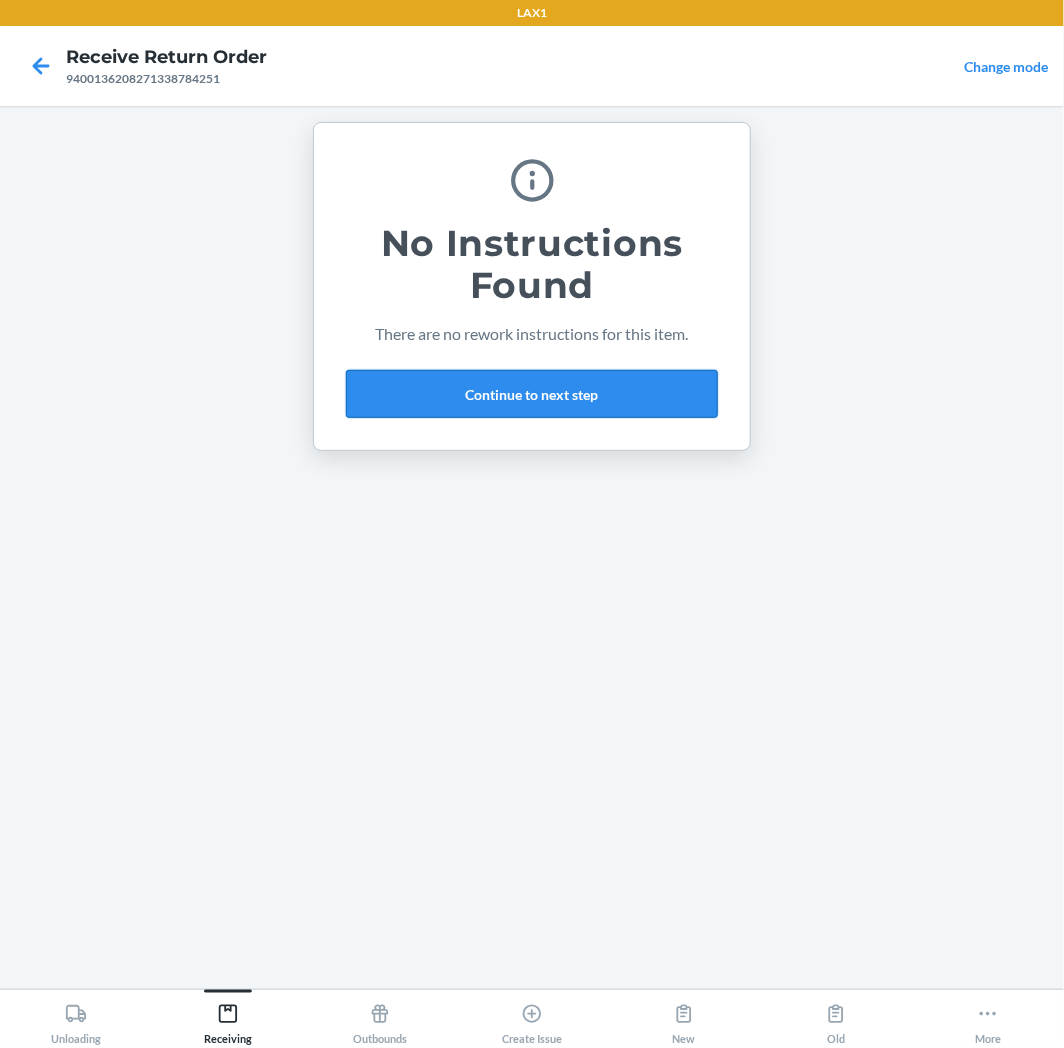 click on "Continue to next step" at bounding box center [532, 394] 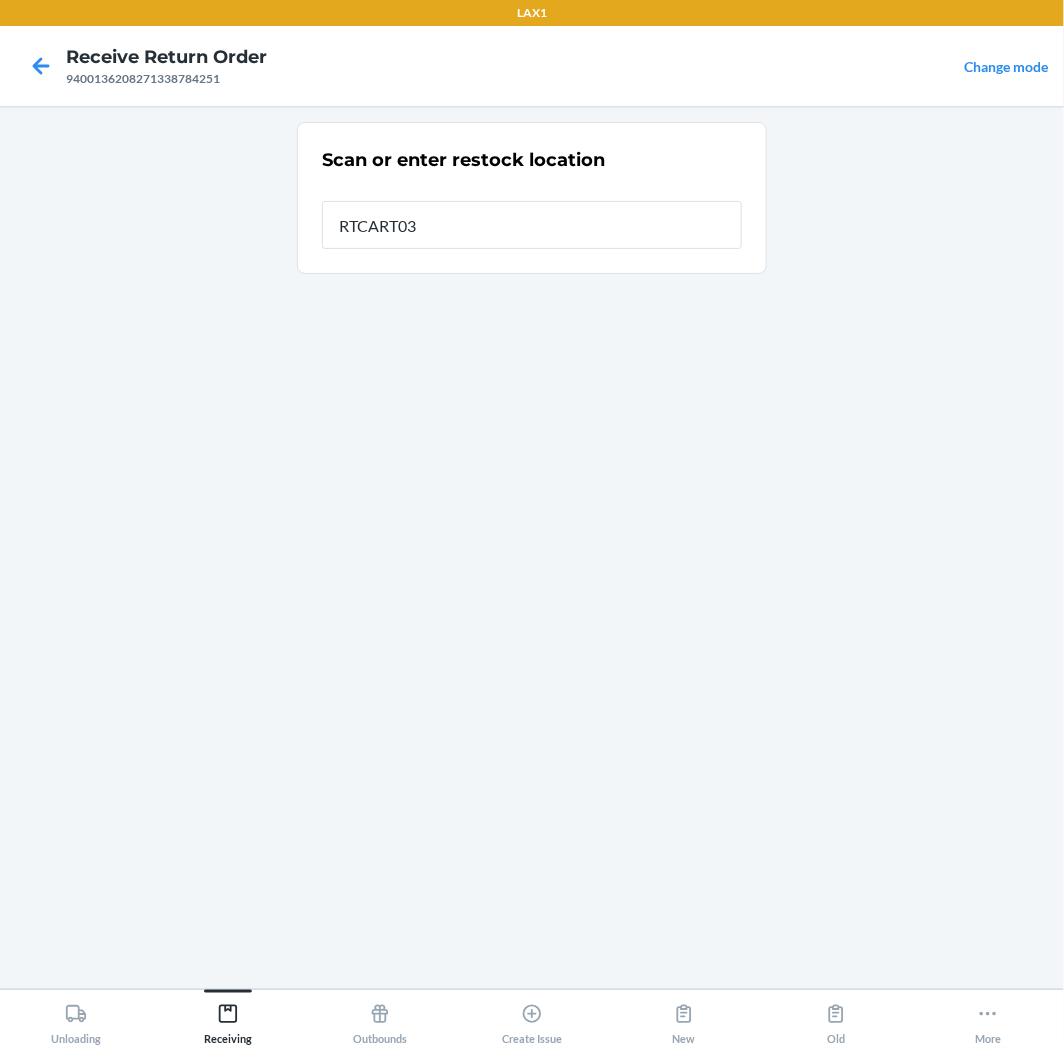 type on "RTCART037" 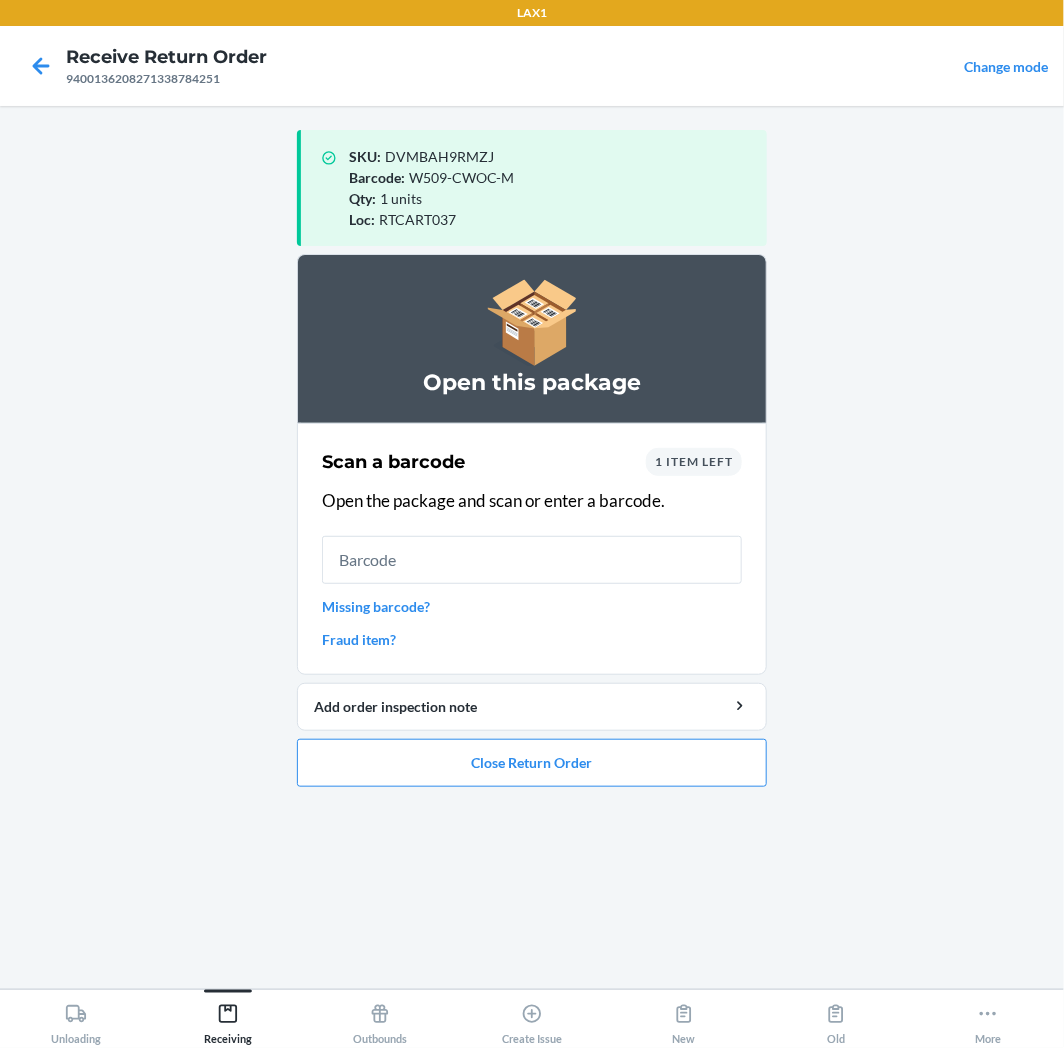 click on "1 item left" at bounding box center (694, 461) 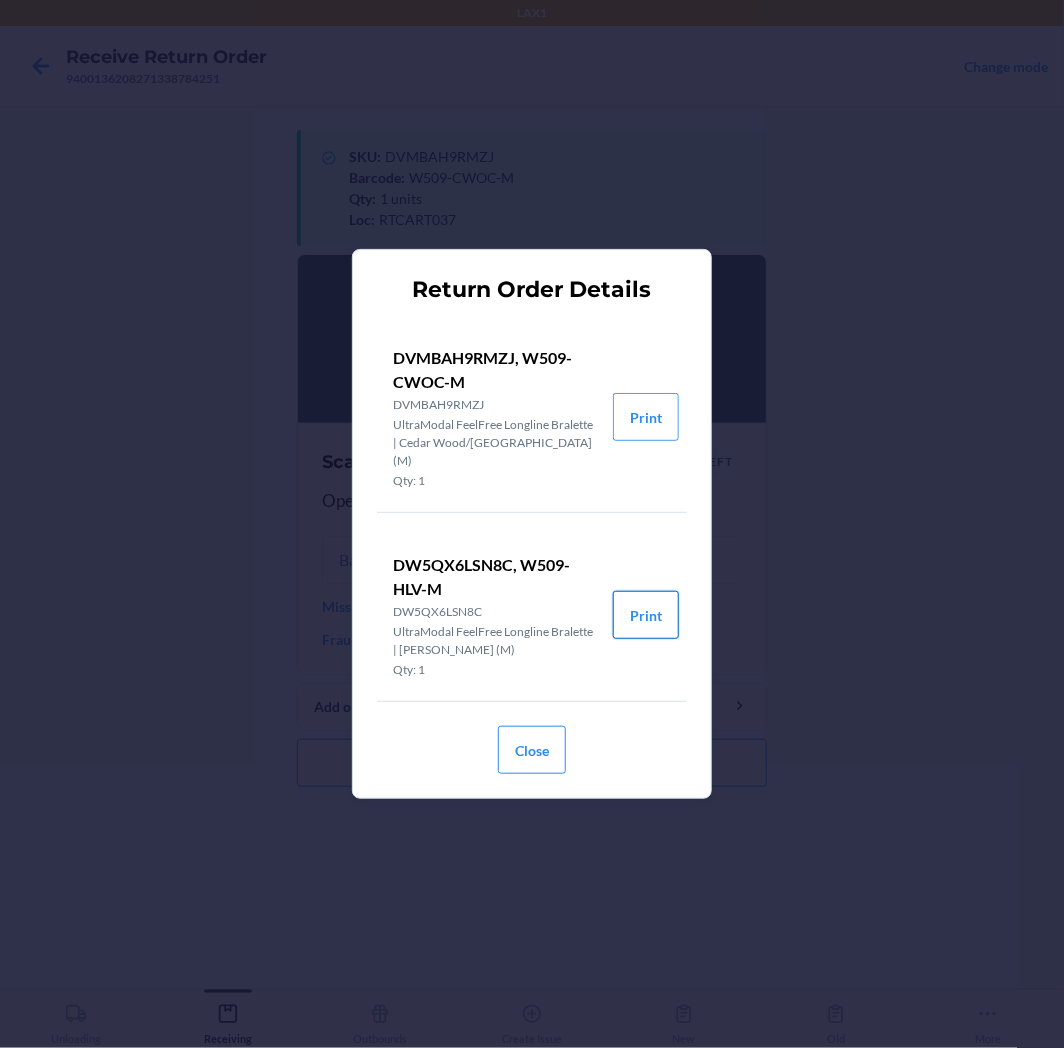 click on "Print" at bounding box center [646, 615] 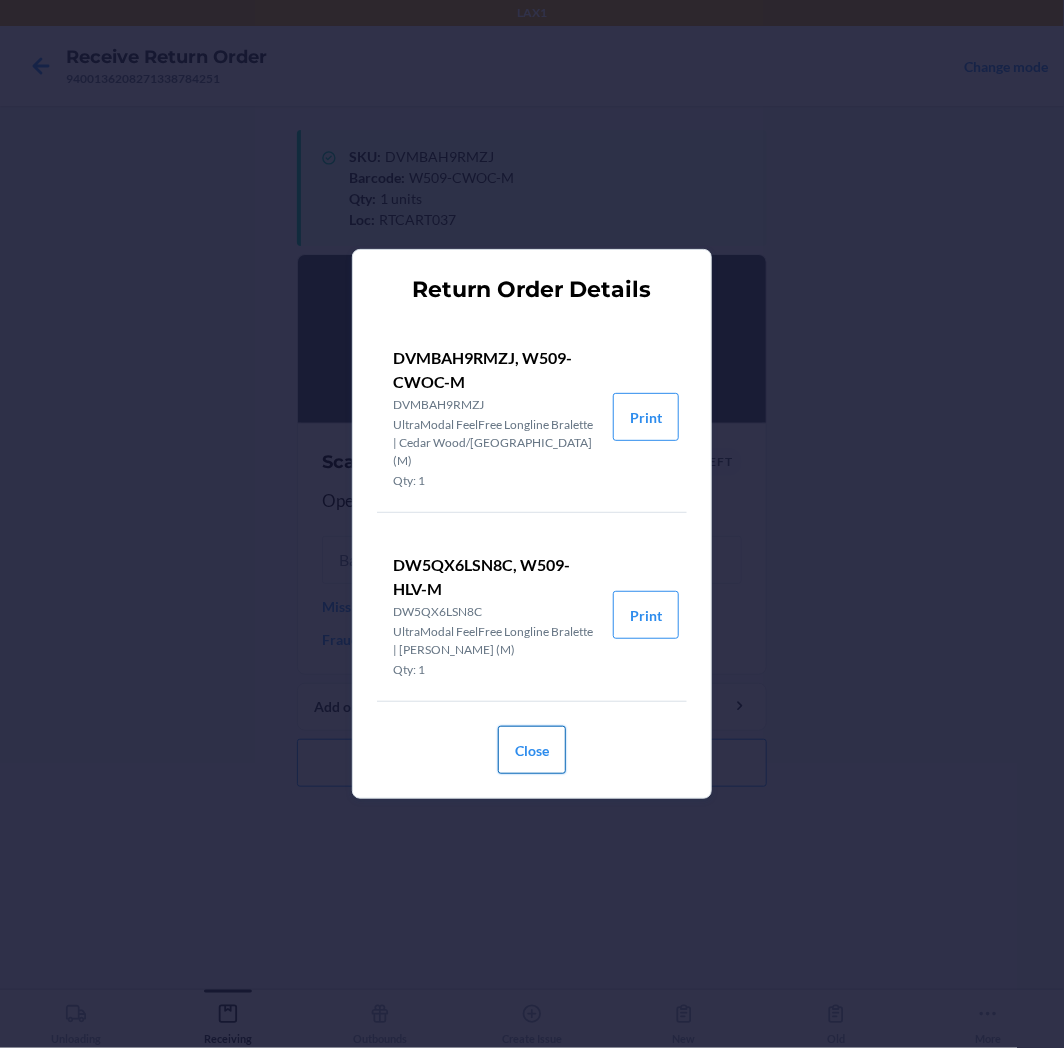 drag, startPoint x: 540, startPoint y: 742, endPoint x: 547, endPoint y: 712, distance: 30.805843 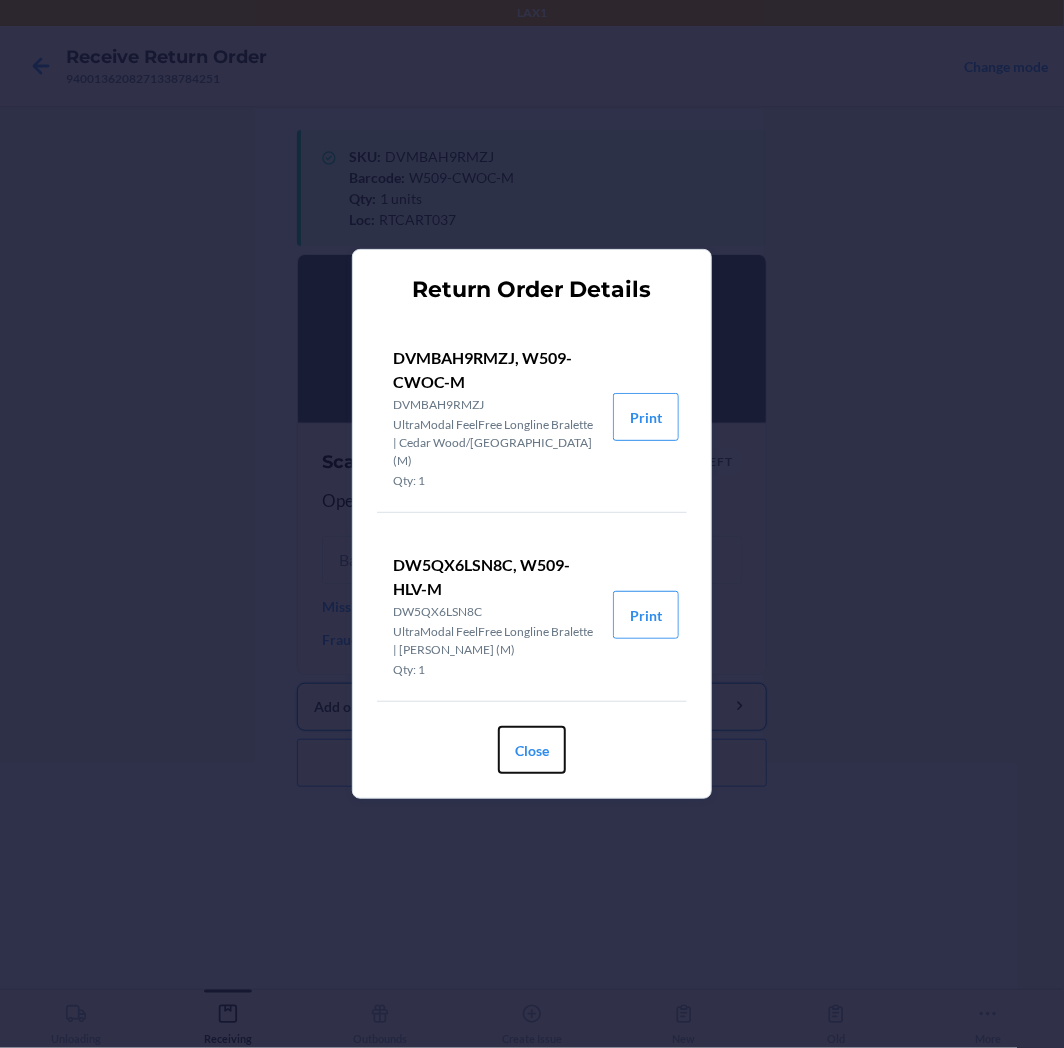 click on "Close" at bounding box center [532, 750] 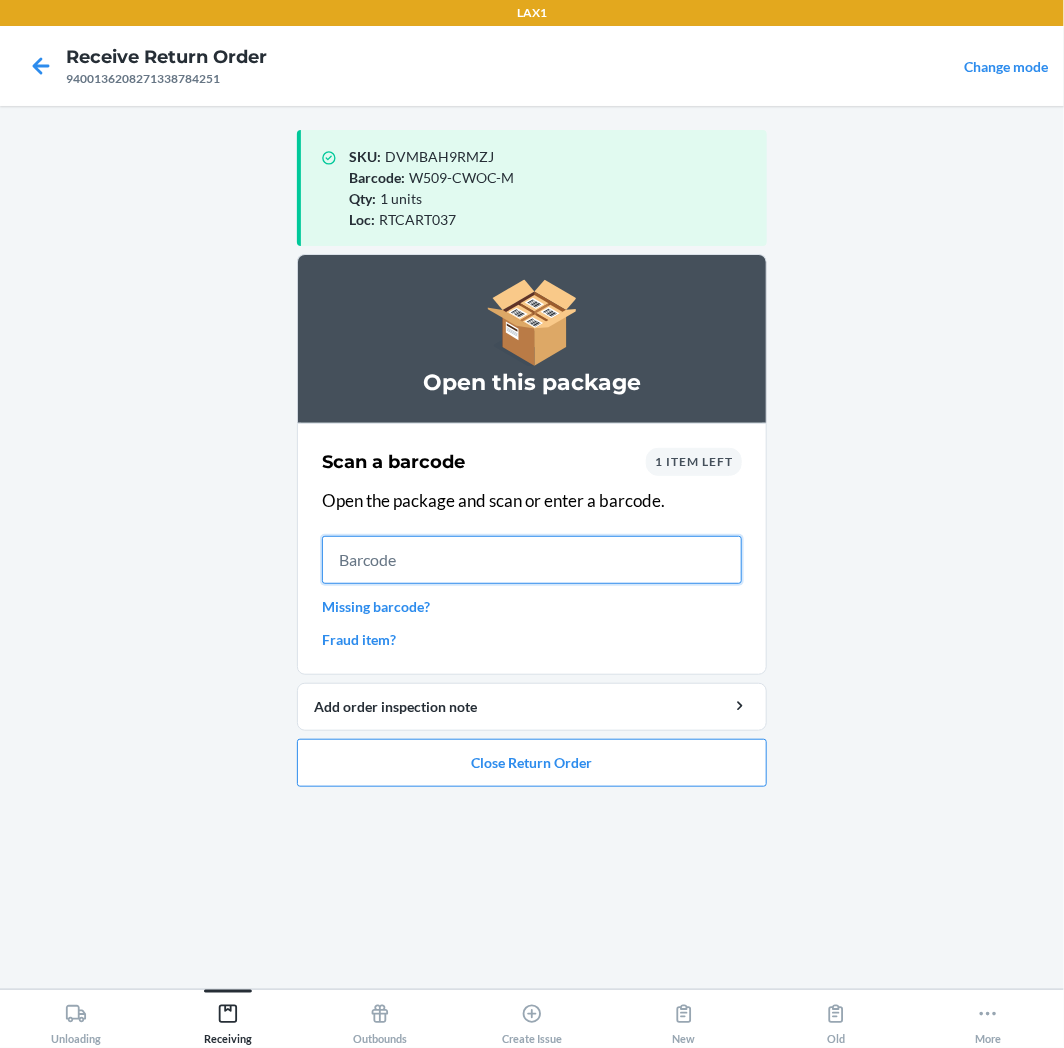 click at bounding box center (532, 560) 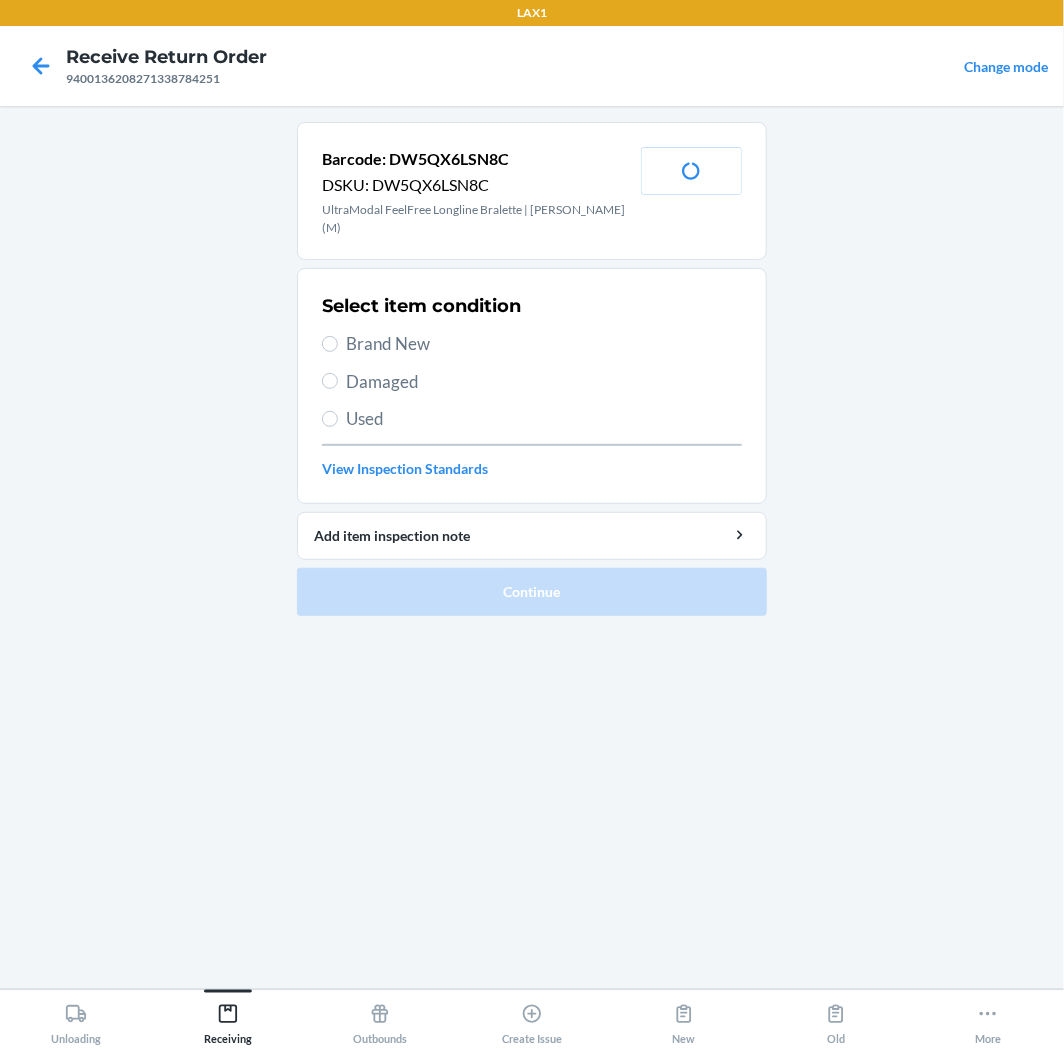 click on "Brand New" at bounding box center (544, 344) 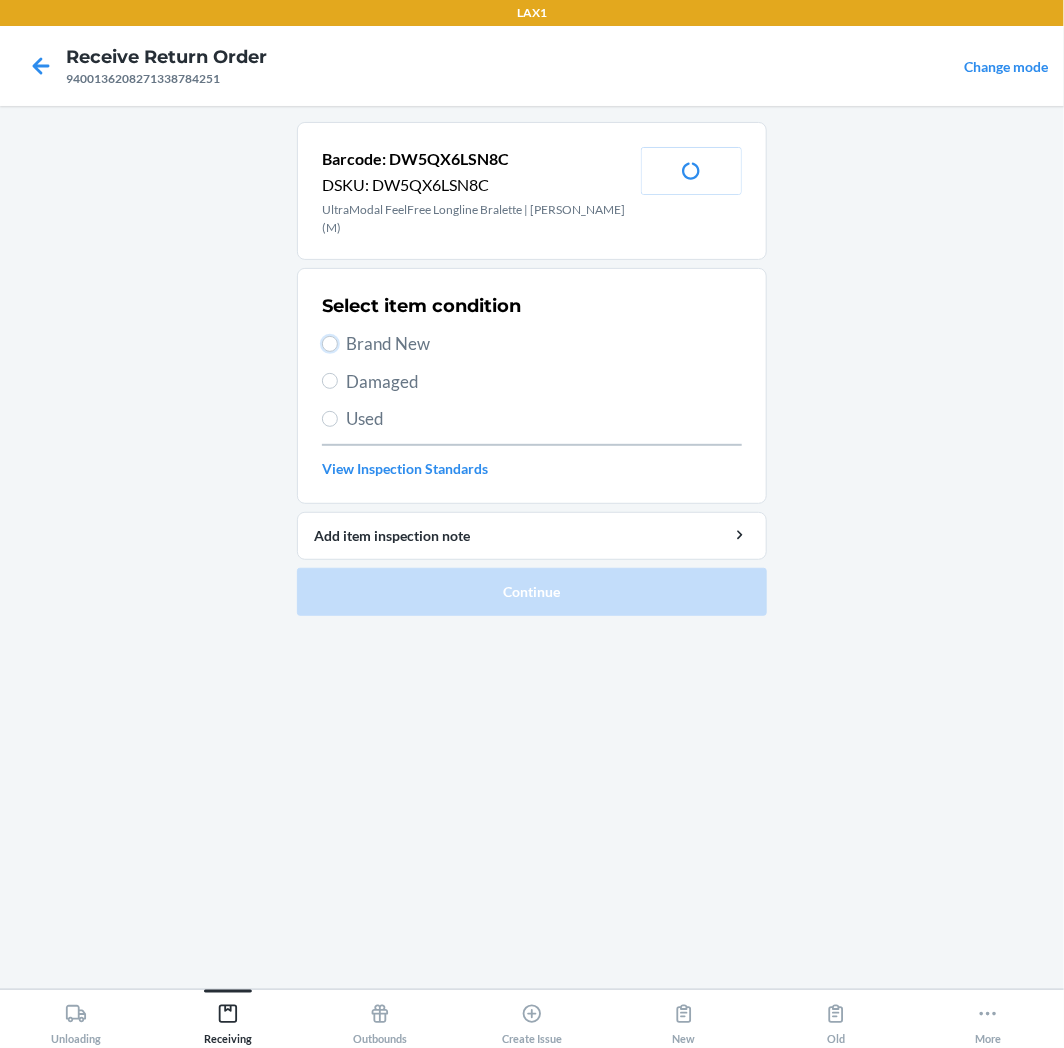 click on "Brand New" at bounding box center (330, 344) 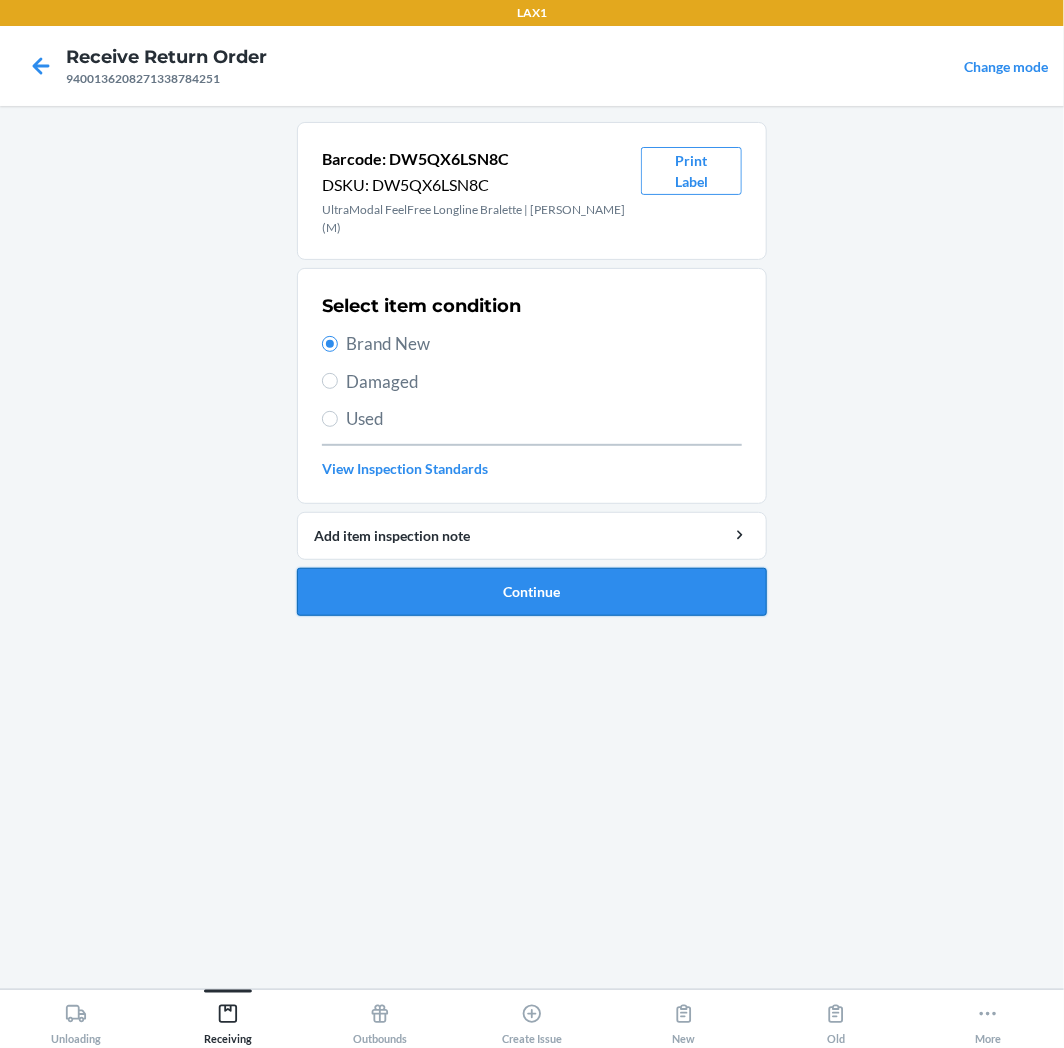 click on "Continue" at bounding box center (532, 592) 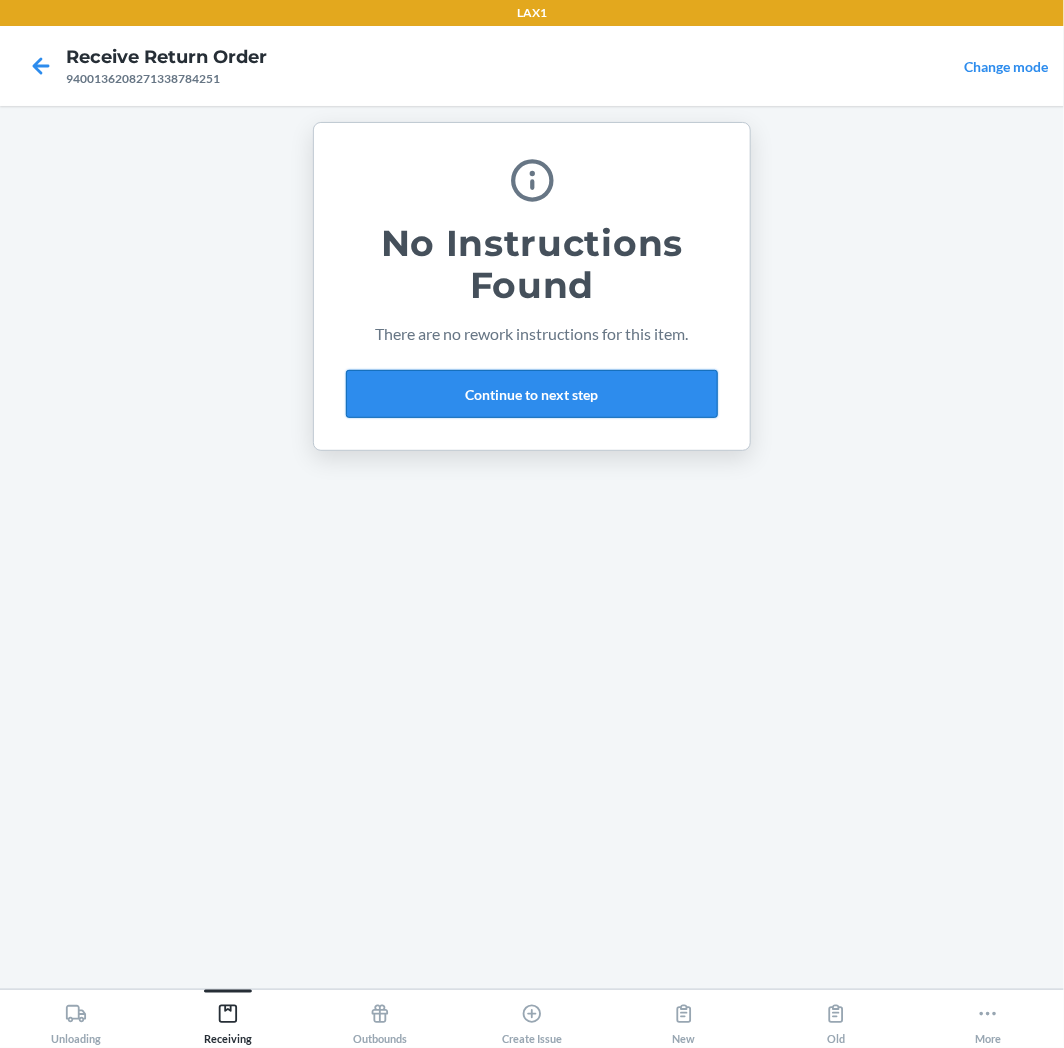 click on "Continue to next step" at bounding box center [532, 394] 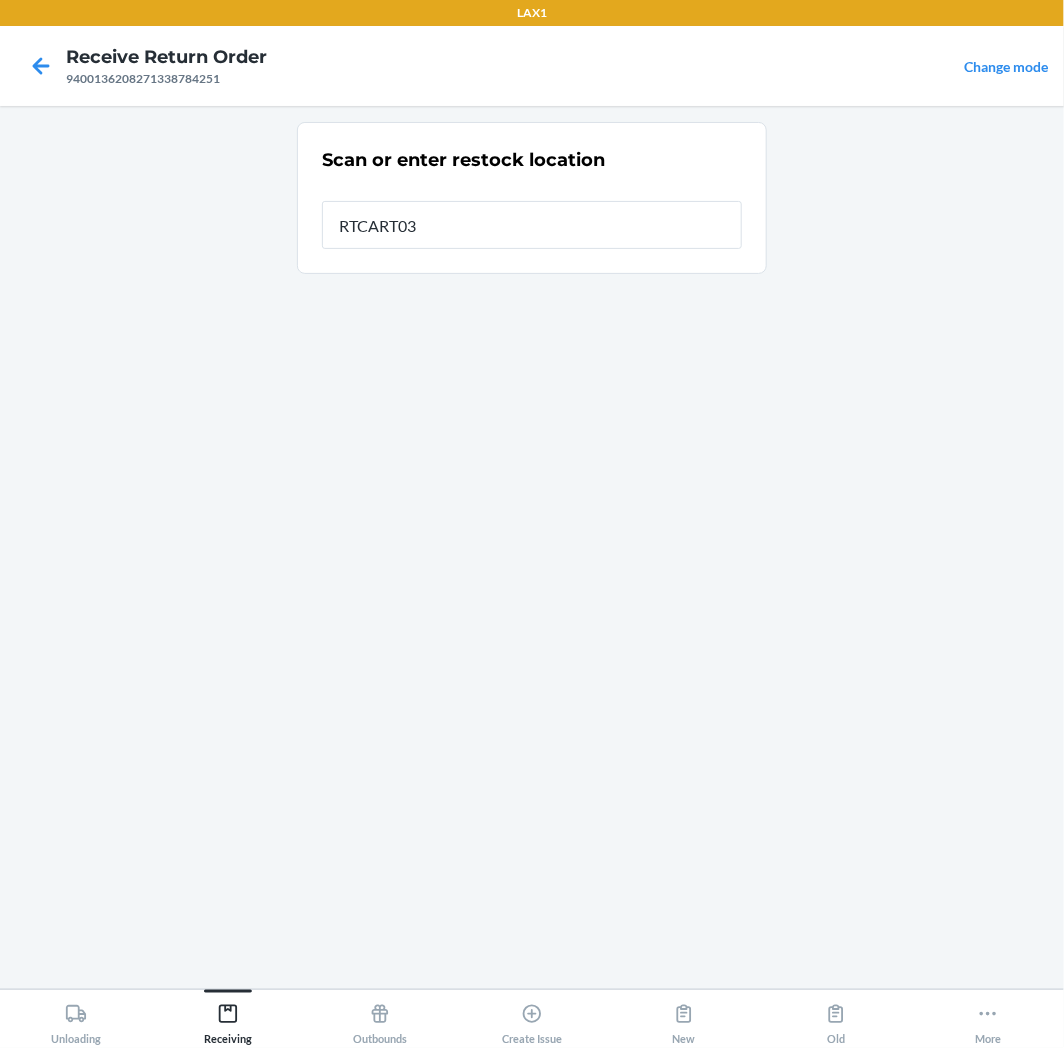 type on "RTCART037" 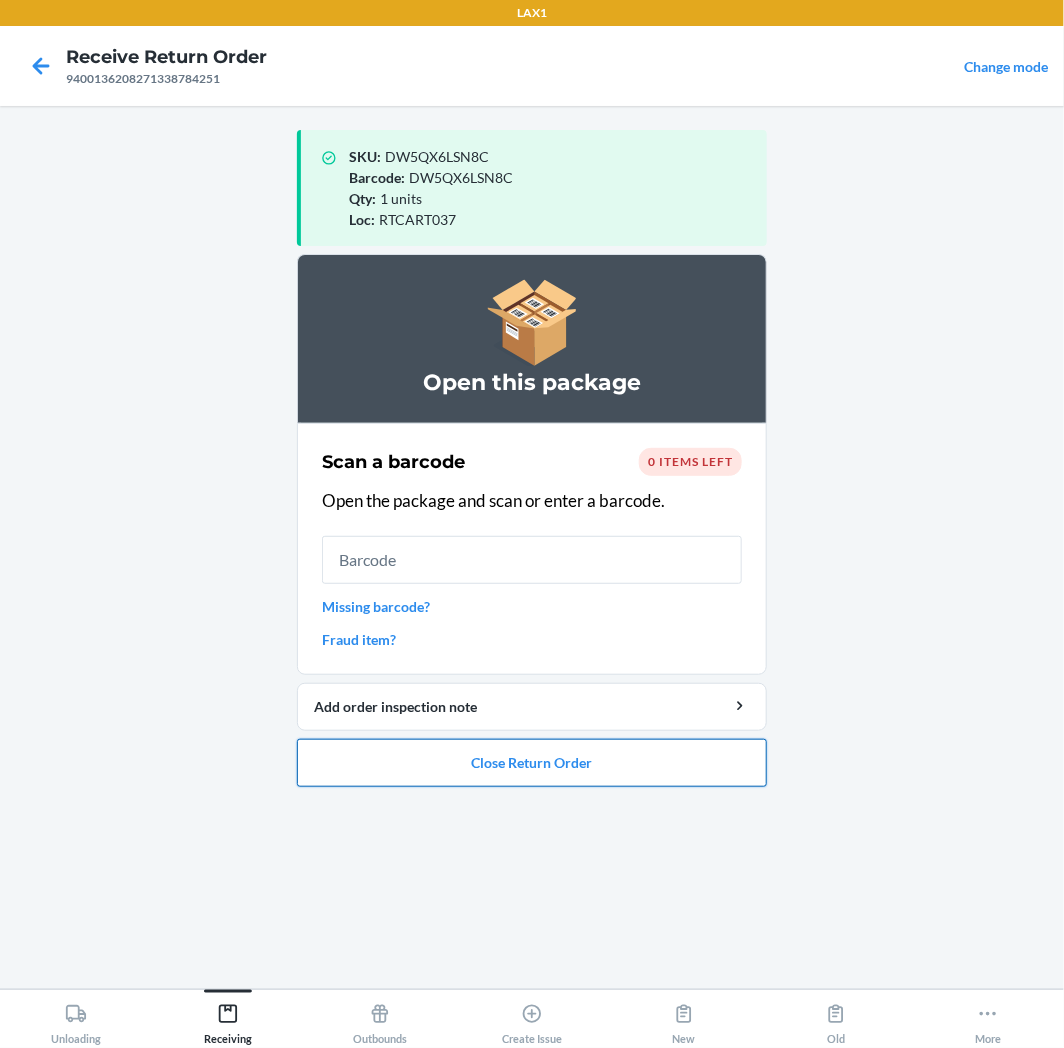 click on "Close Return Order" at bounding box center [532, 763] 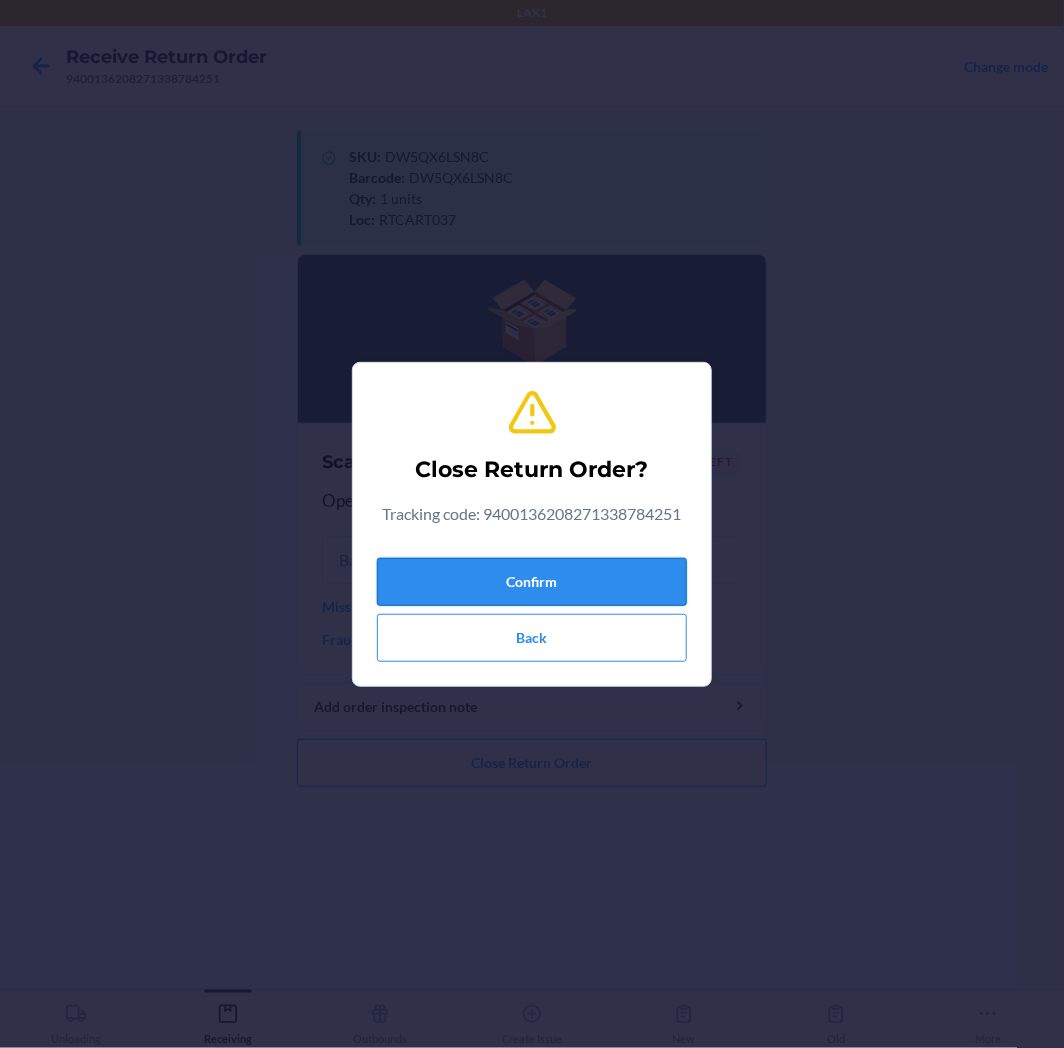 click on "Confirm" at bounding box center [532, 582] 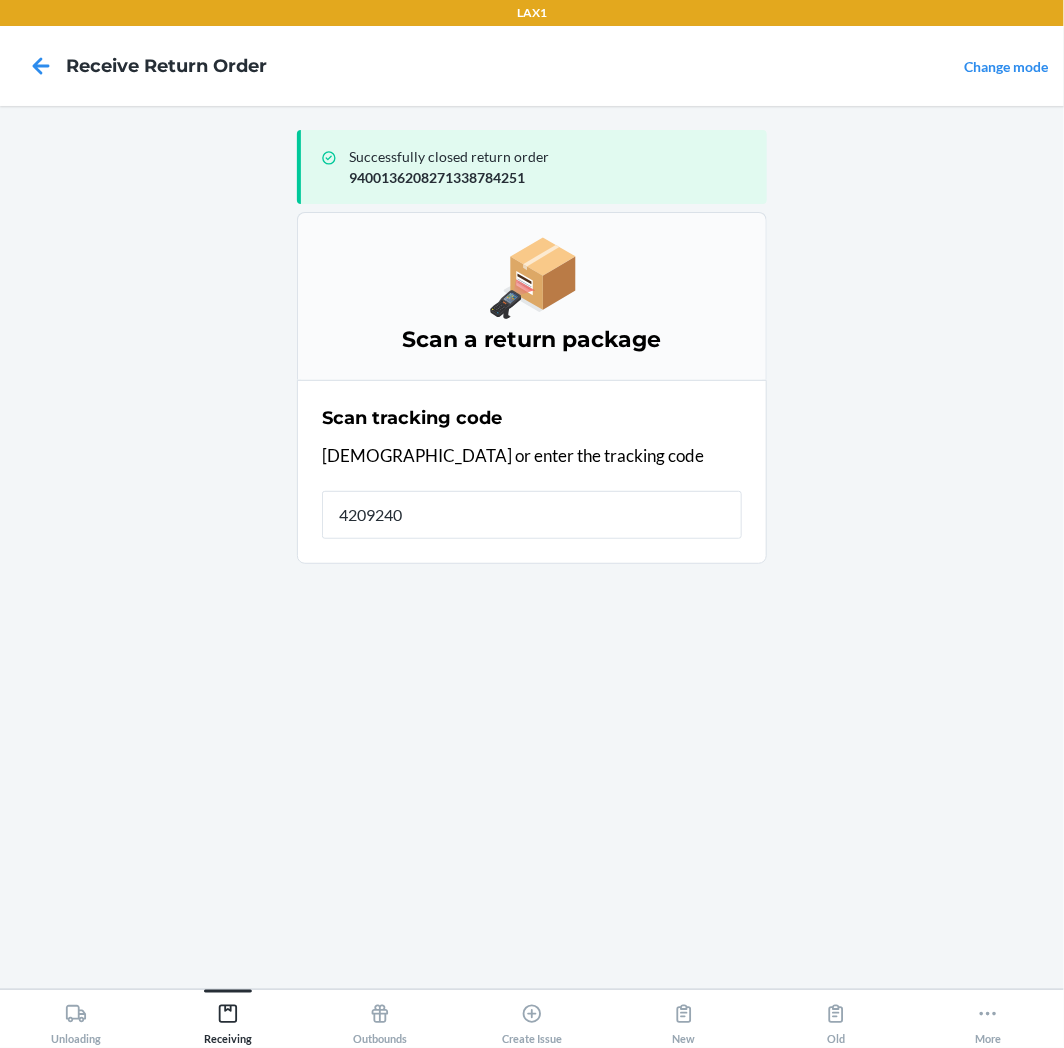 type on "42092408" 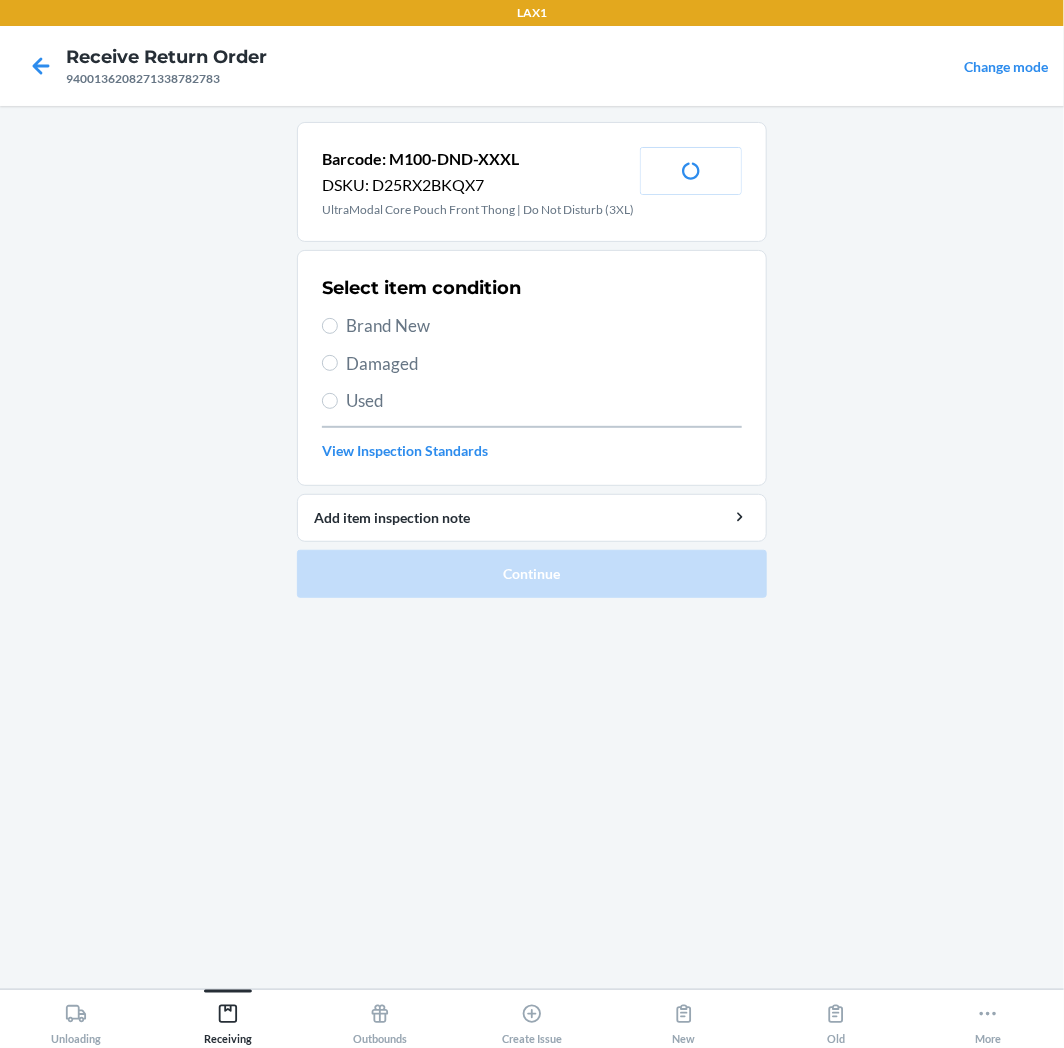 click on "Used" at bounding box center [544, 401] 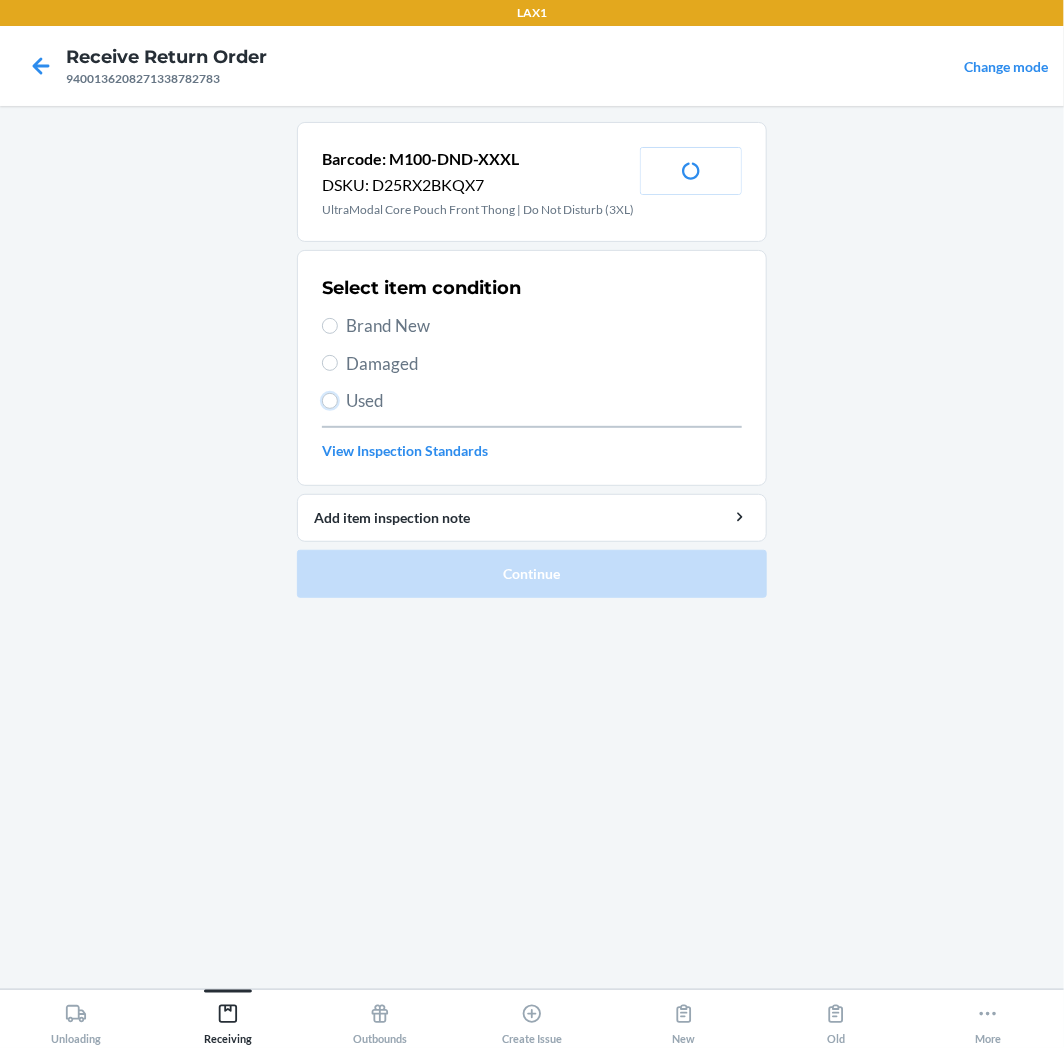 click on "Used" at bounding box center (330, 401) 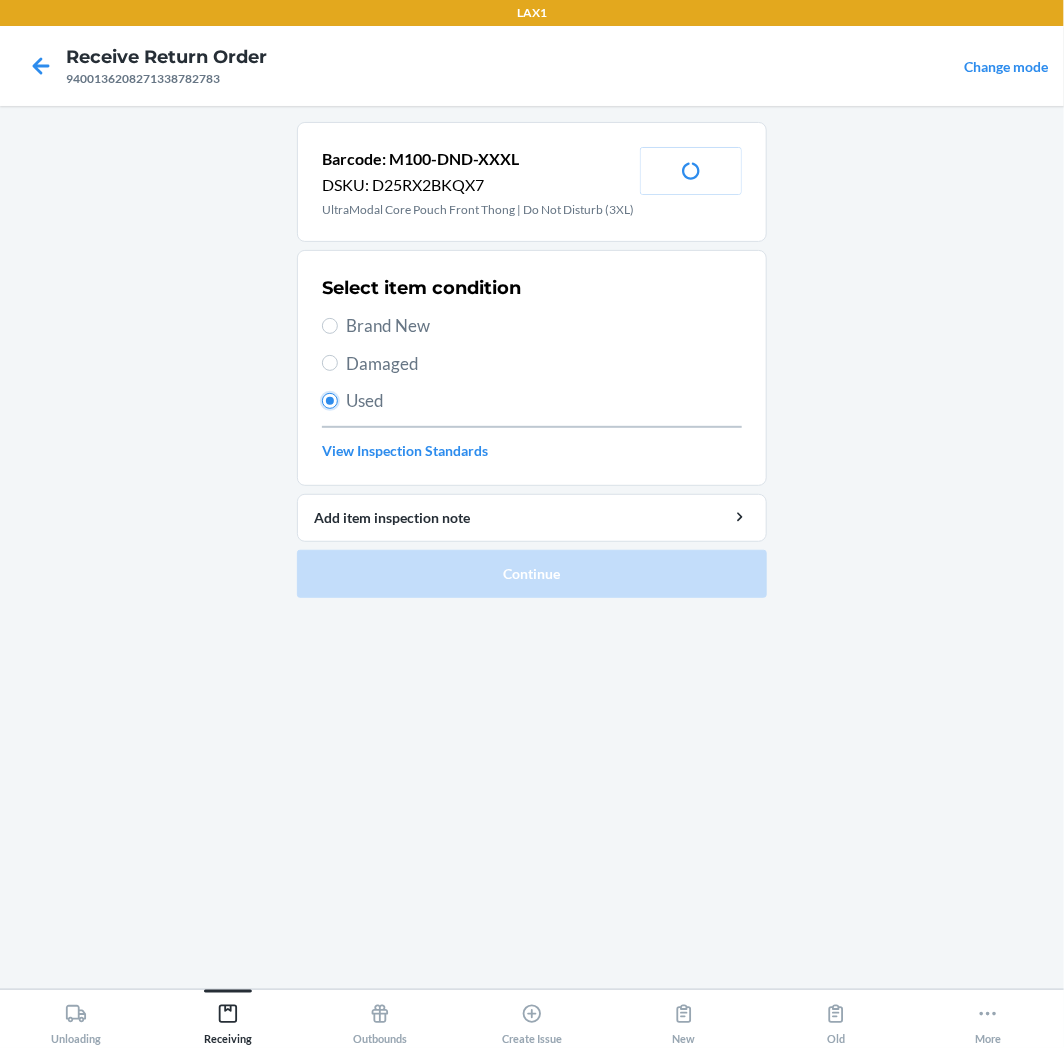 radio on "true" 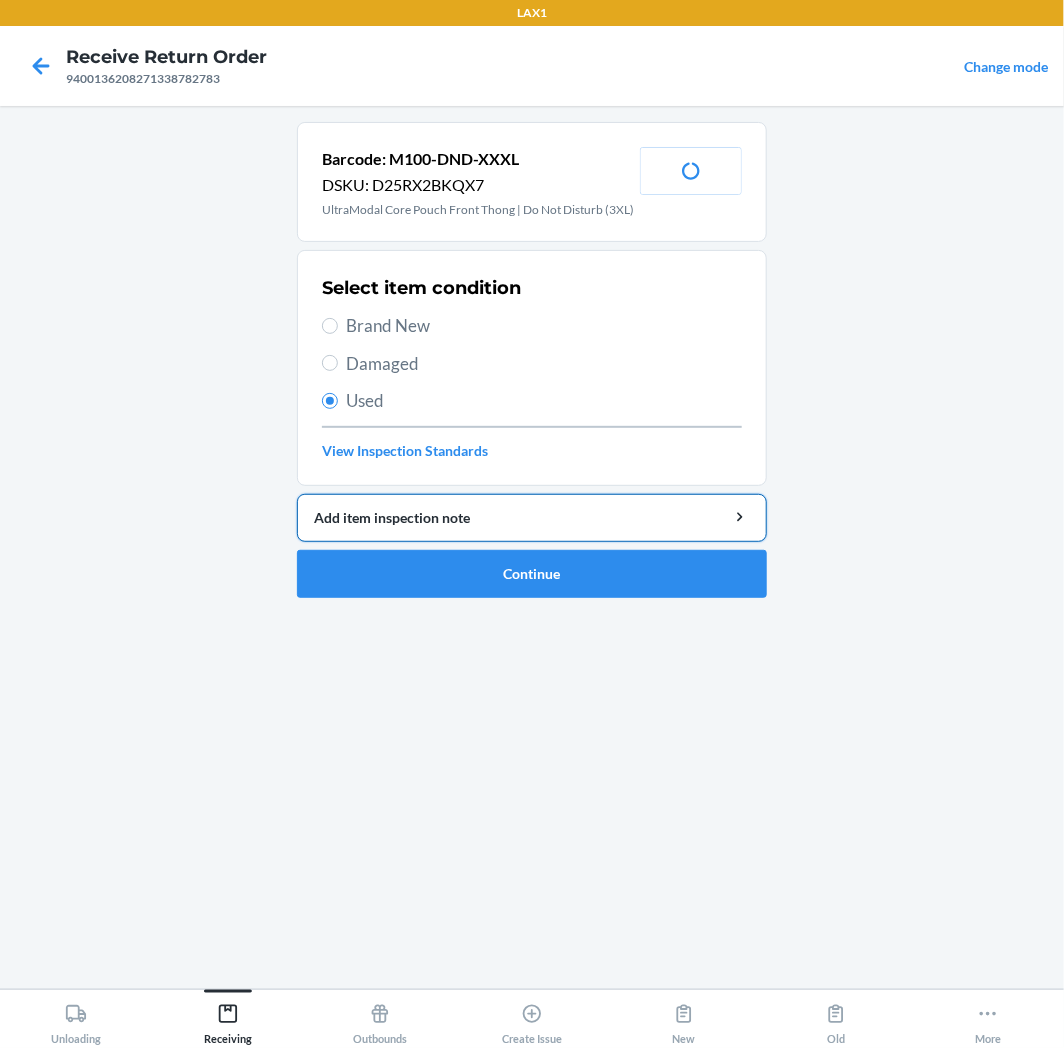 click on "Add item inspection note" at bounding box center (532, 518) 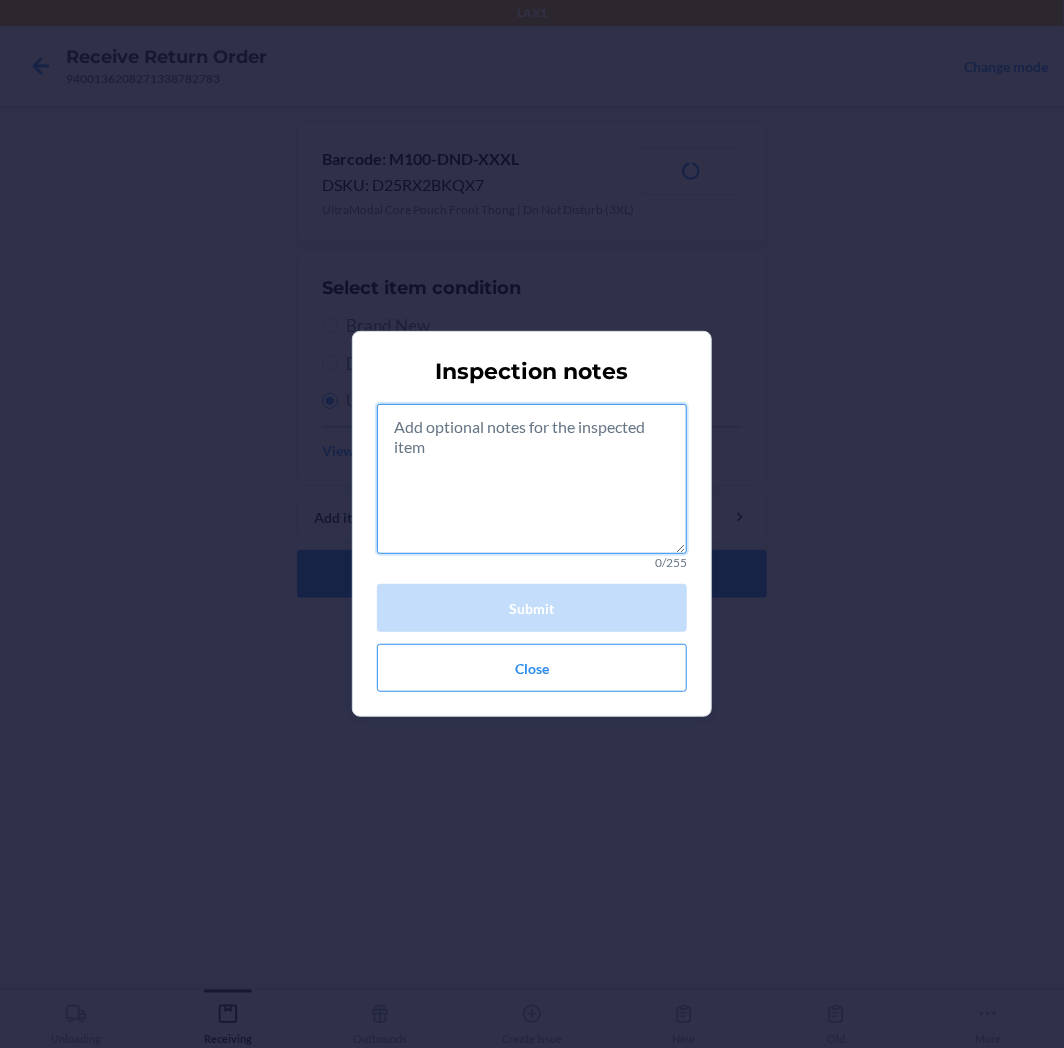 click at bounding box center (532, 479) 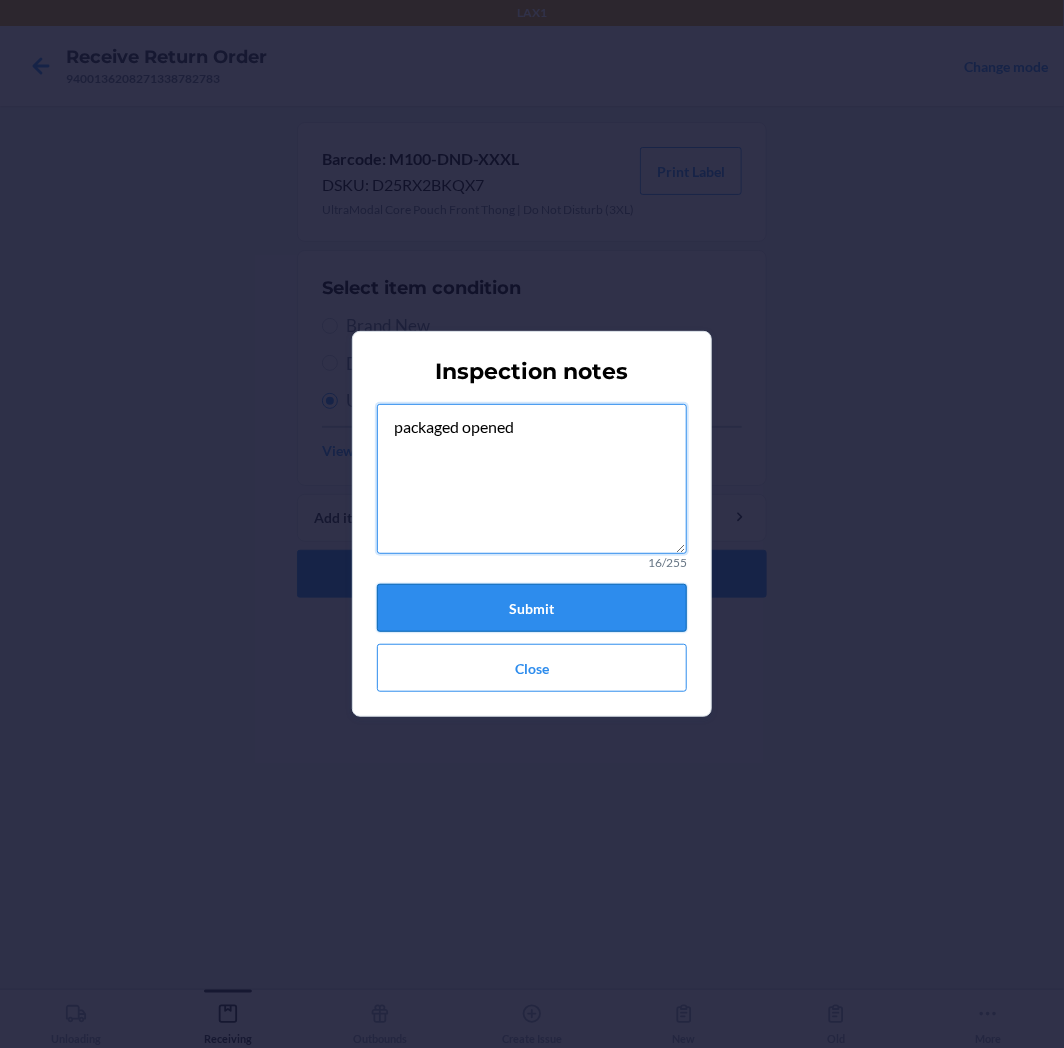 type on "packaged opened" 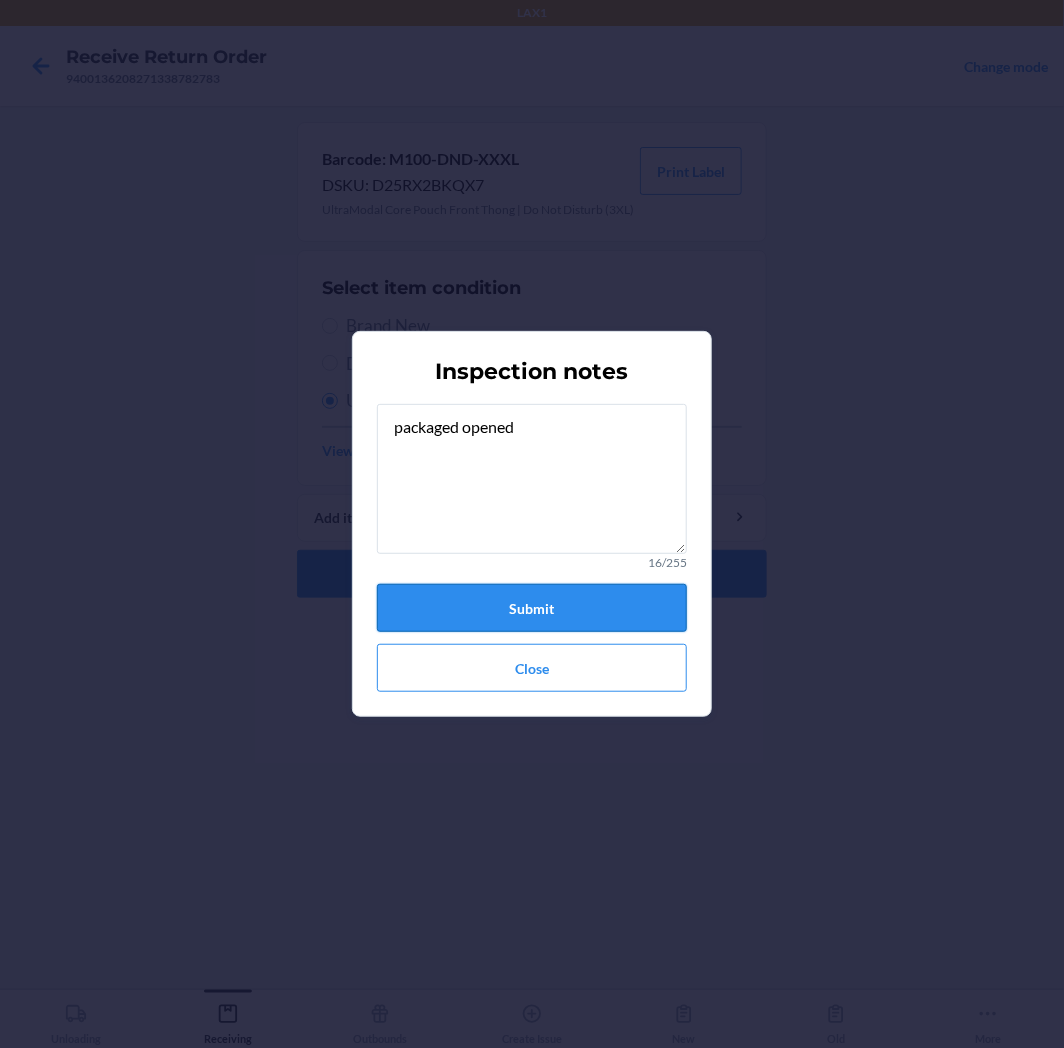 click on "Submit" at bounding box center [532, 608] 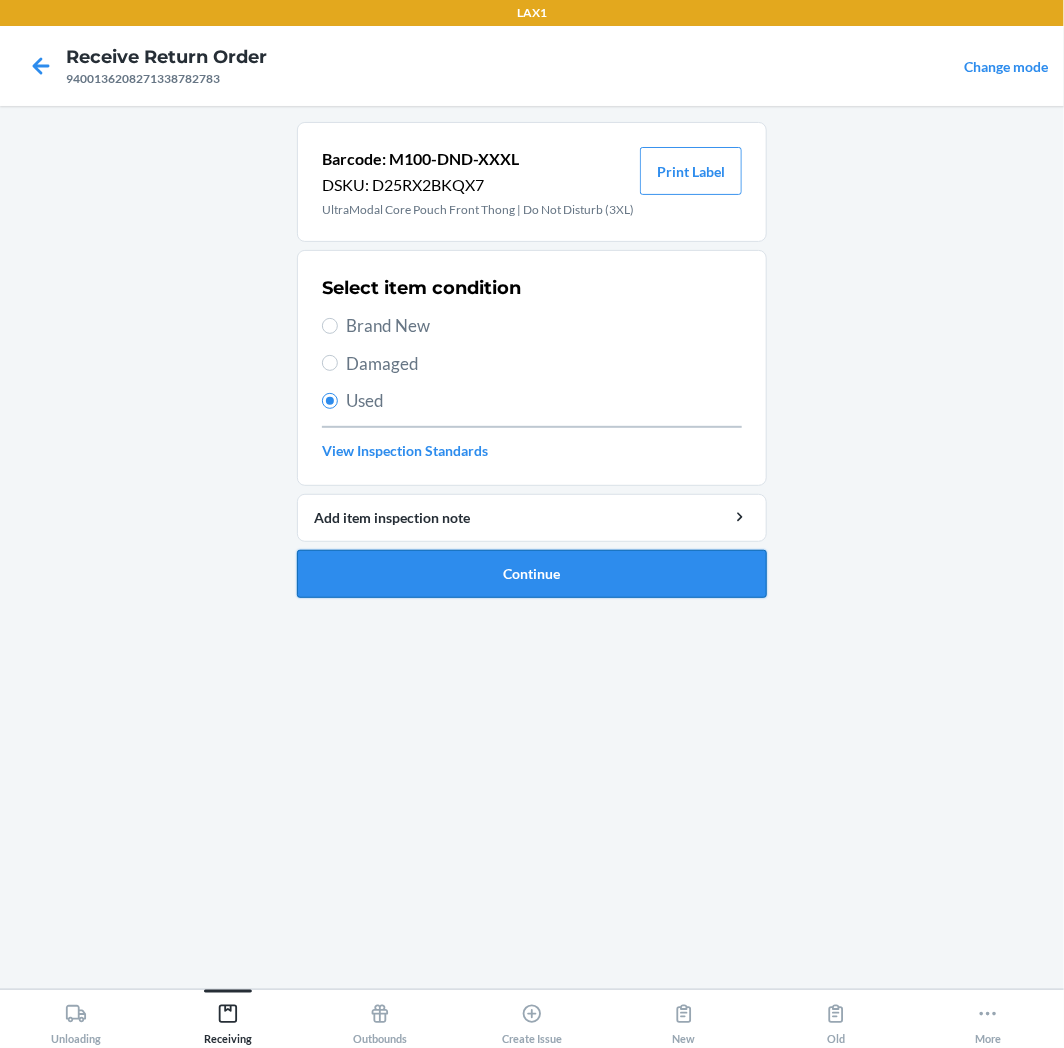click on "Continue" at bounding box center [532, 574] 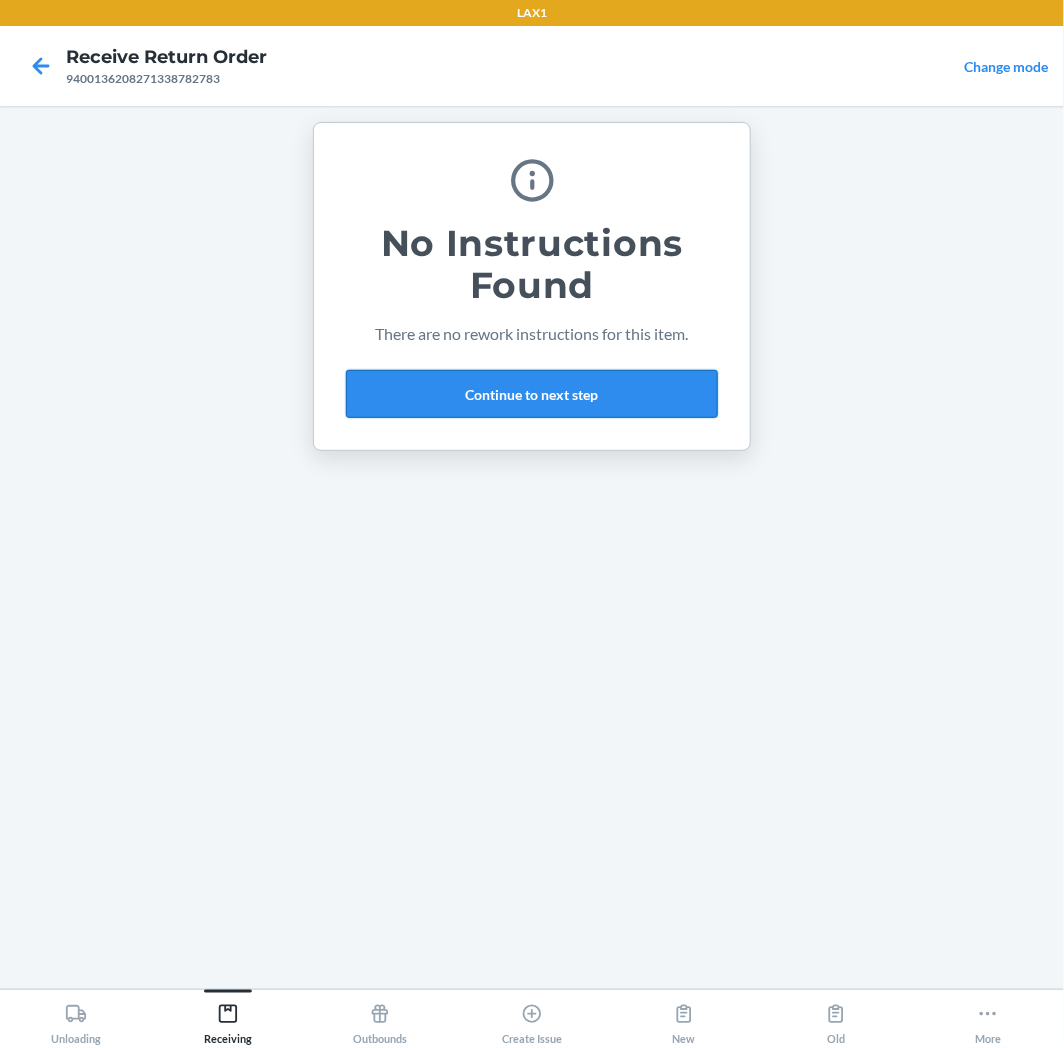 click on "Continue to next step" at bounding box center (532, 394) 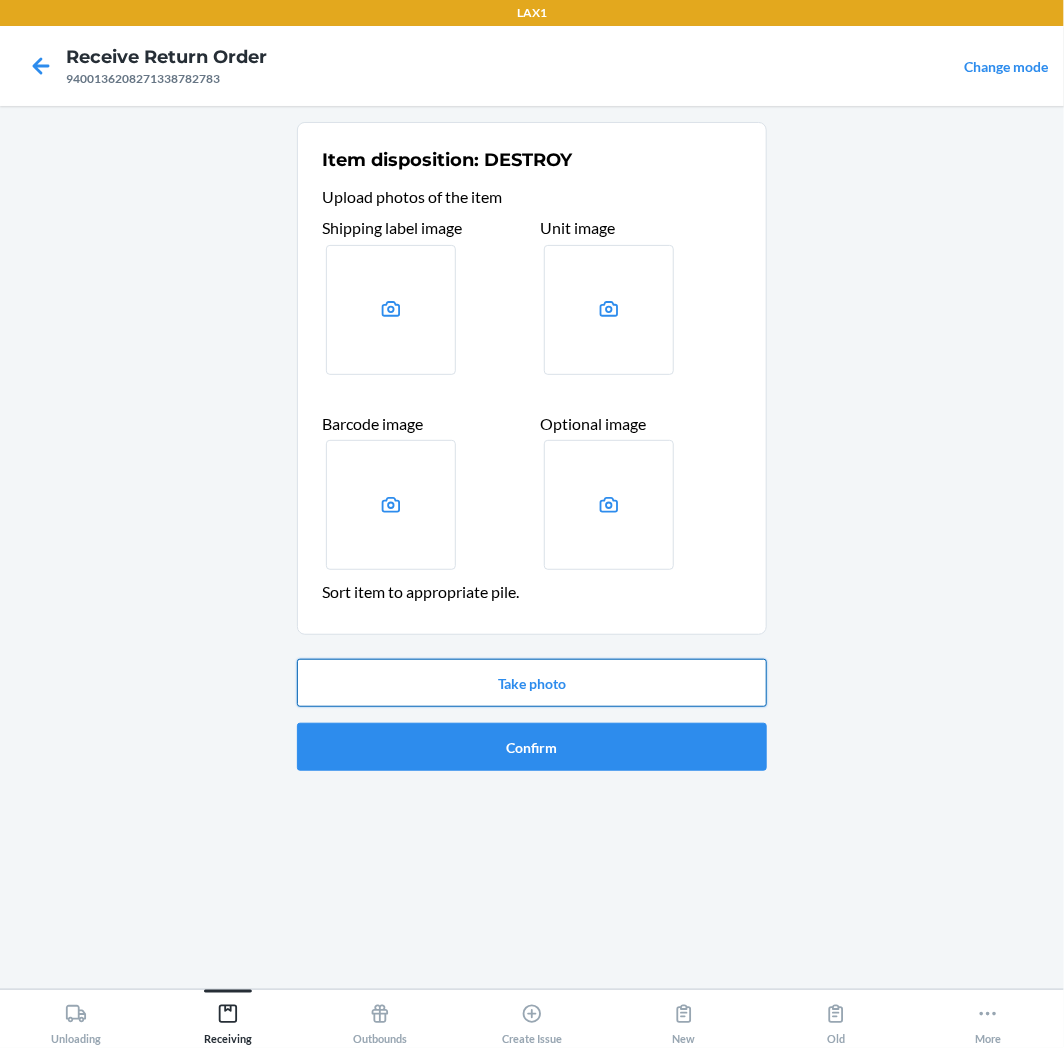 click on "Take photo" at bounding box center [532, 683] 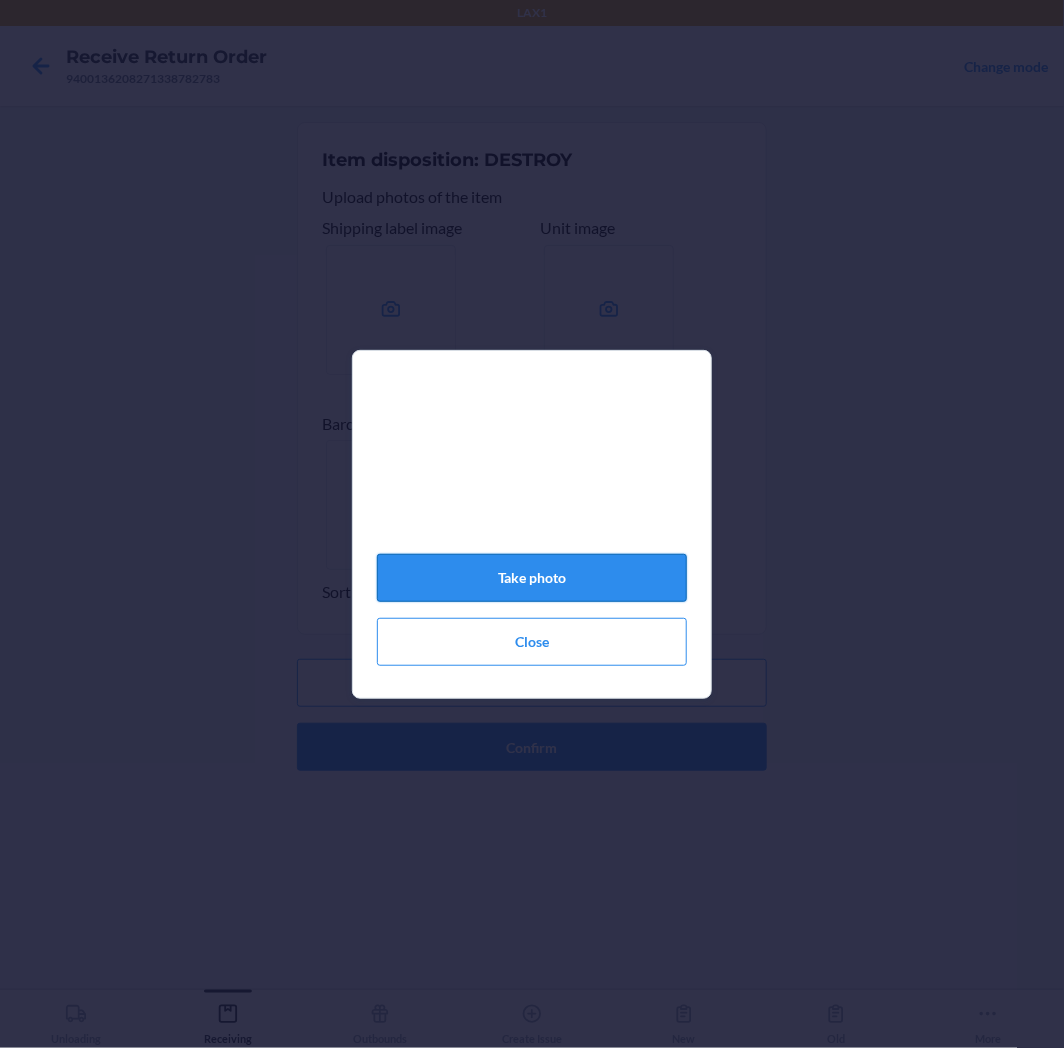 click on "Take photo" 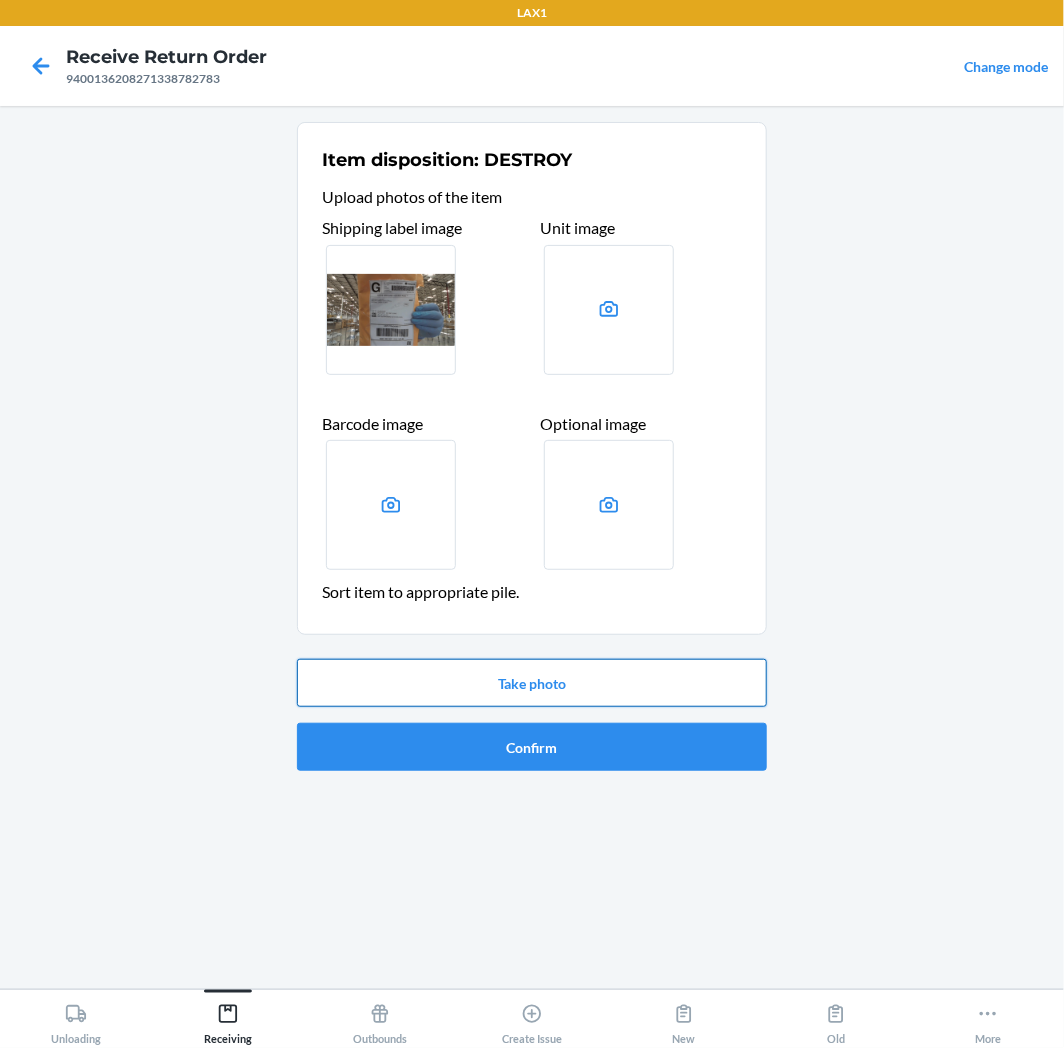 click on "Take photo" at bounding box center [532, 683] 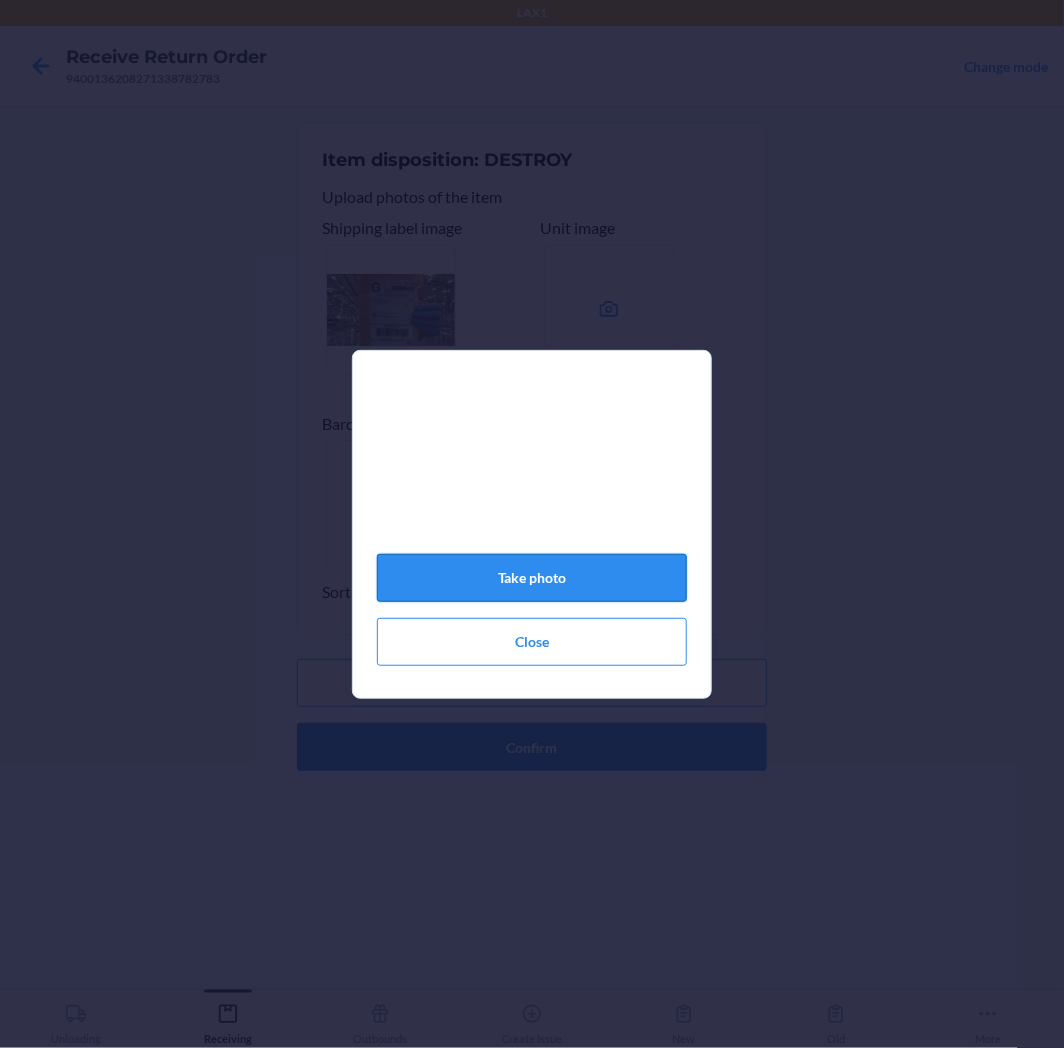 click on "Take photo" 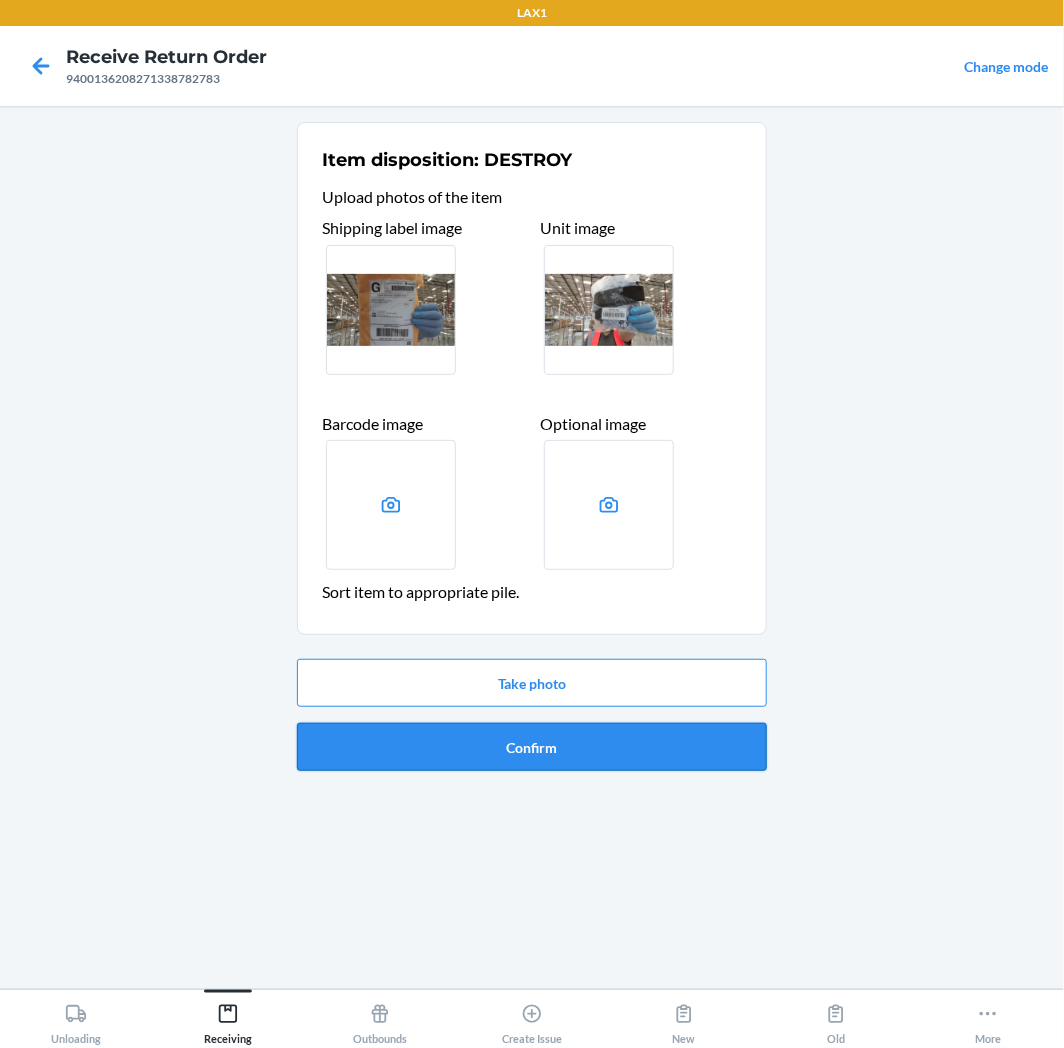 click on "Confirm" at bounding box center [532, 747] 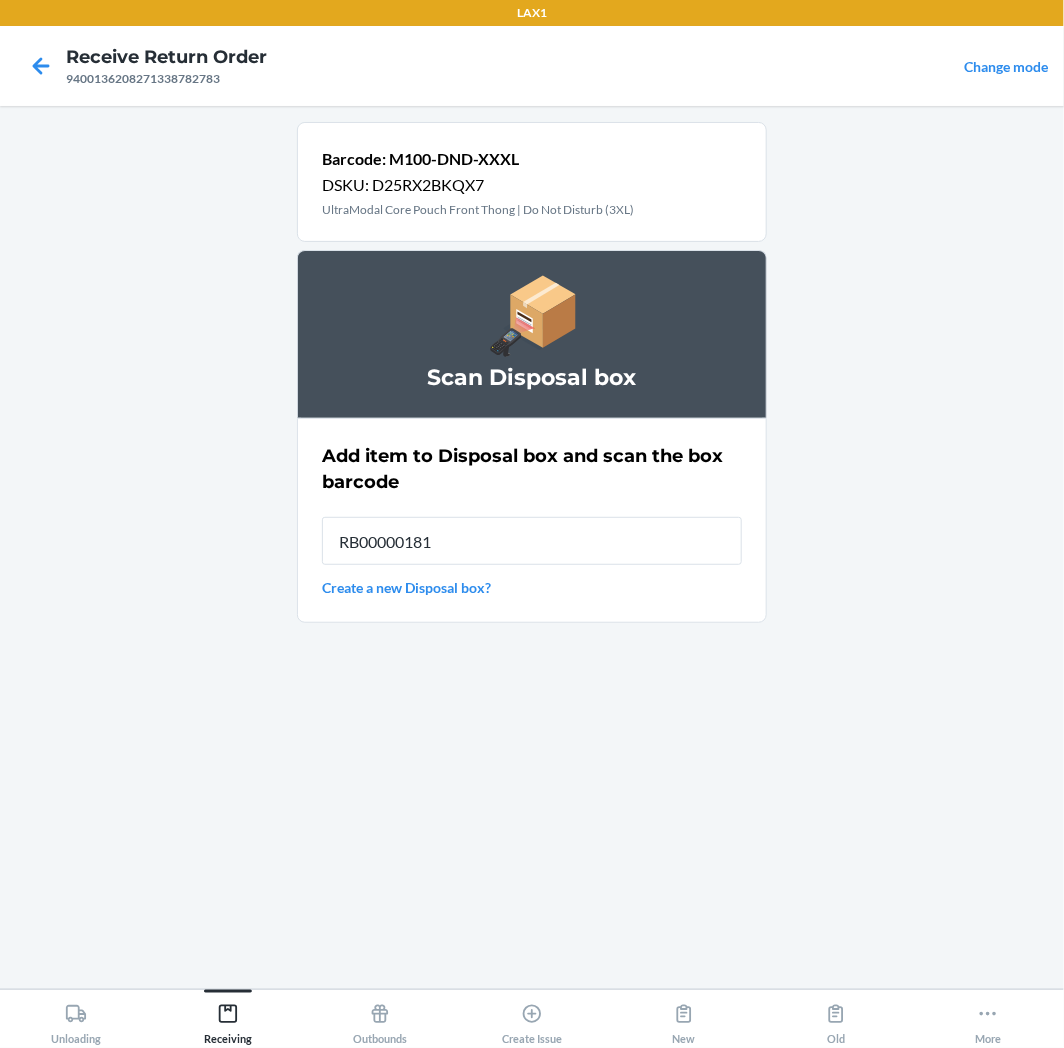 type on "RB000001815" 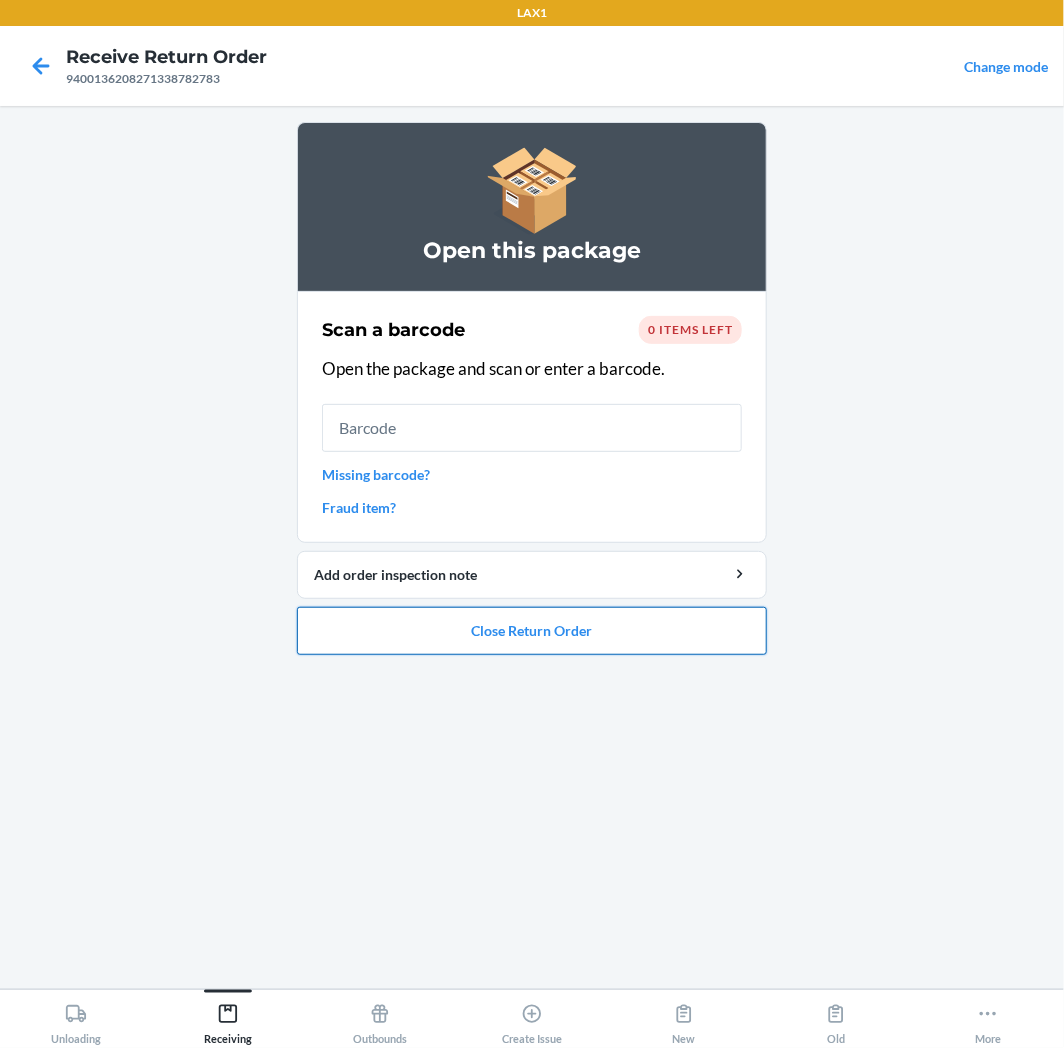 click on "Close Return Order" at bounding box center (532, 631) 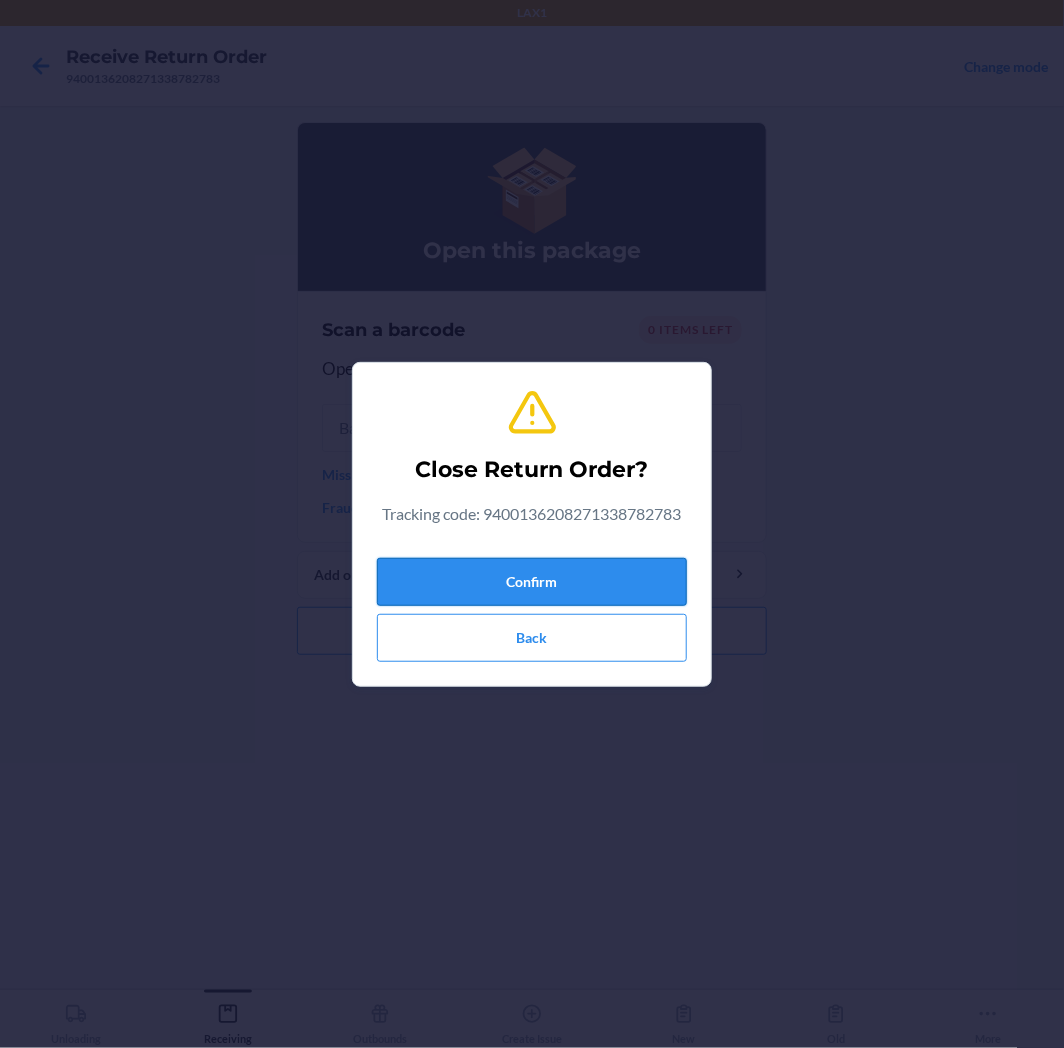 click on "Confirm" at bounding box center [532, 582] 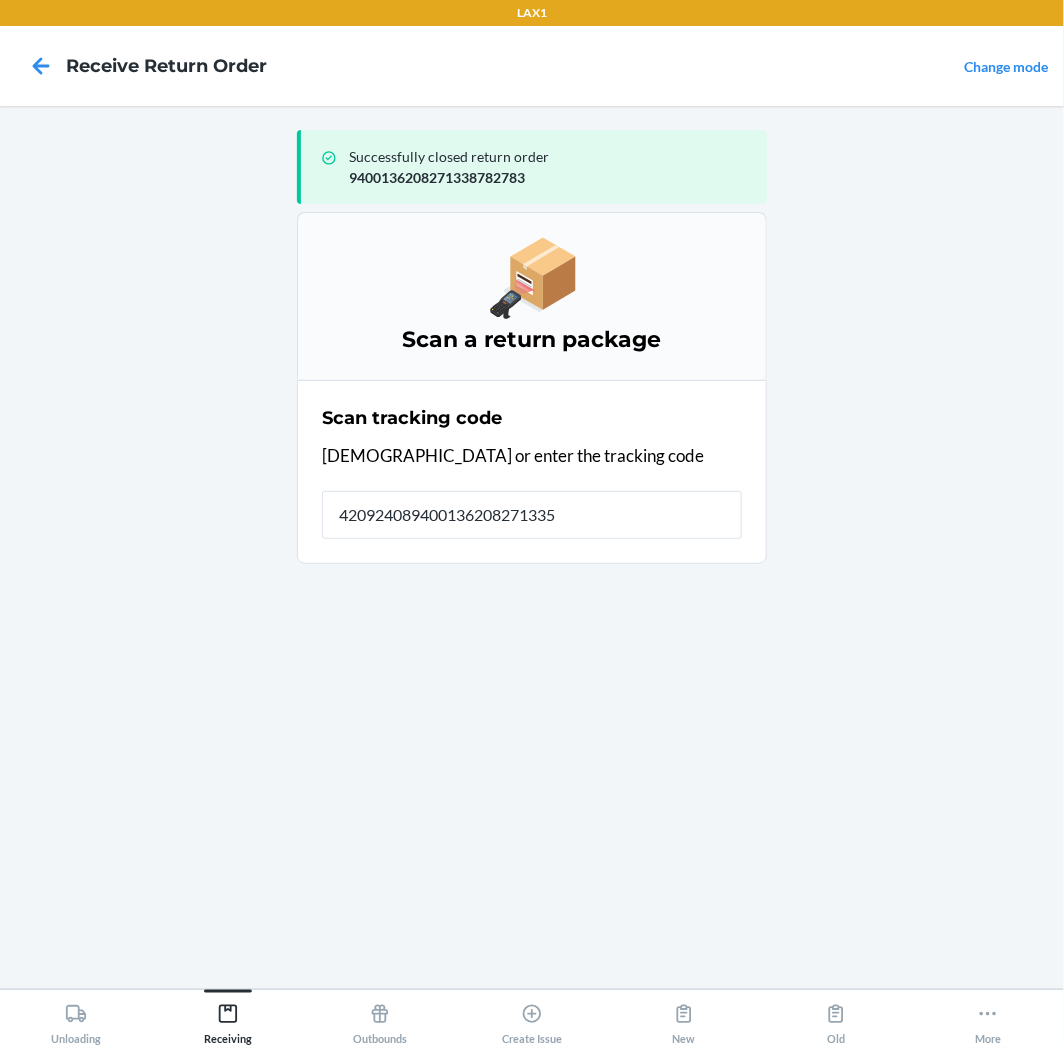 type on "4209240894001362082713357" 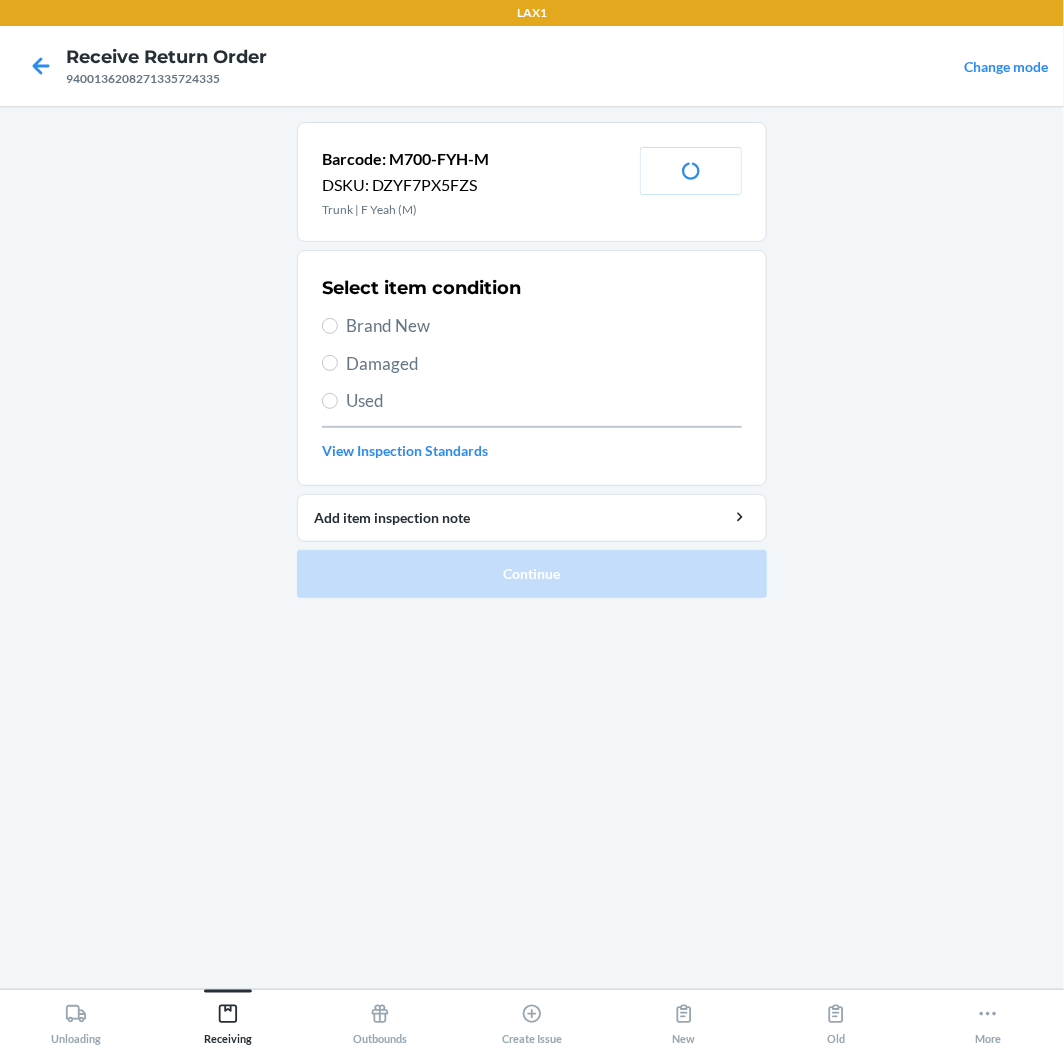 click on "Brand New" at bounding box center (544, 326) 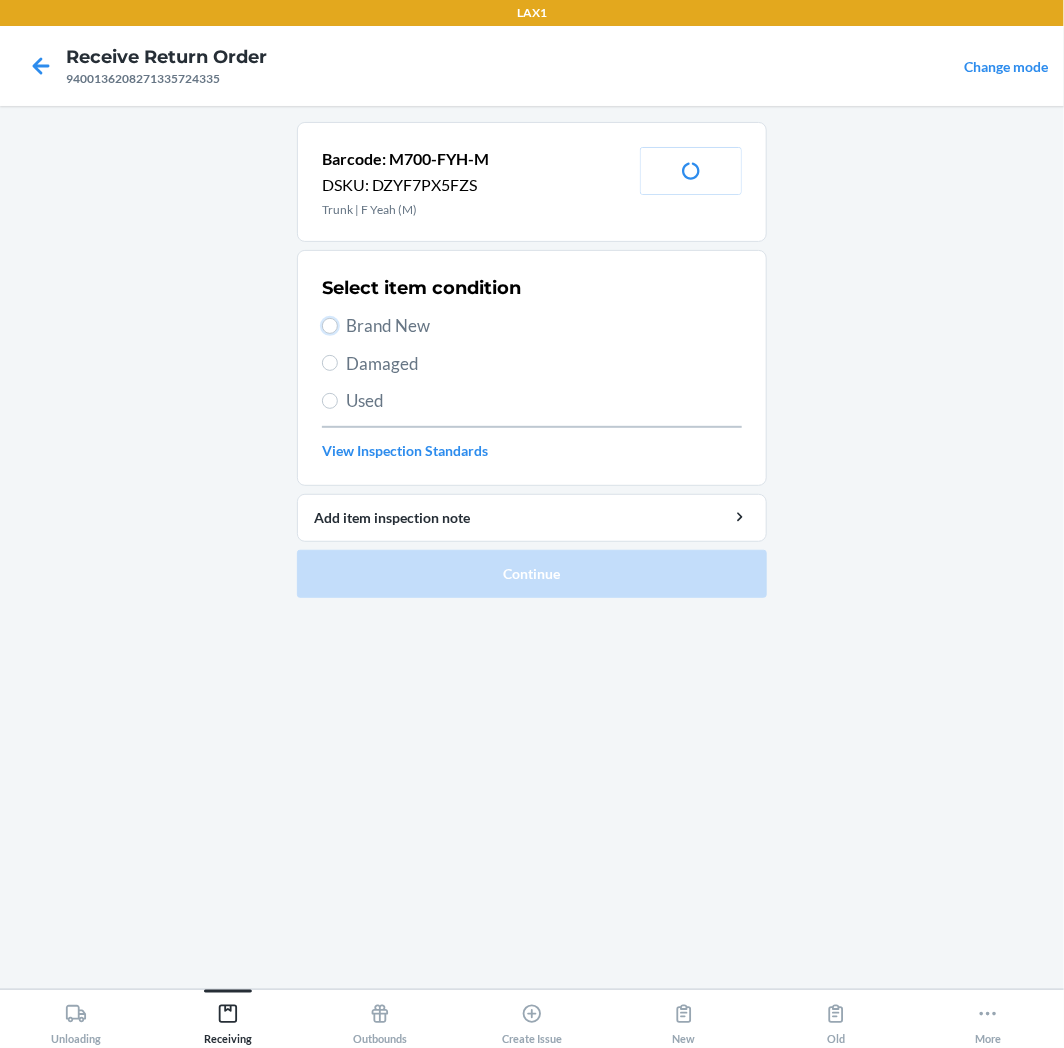 click on "Brand New" at bounding box center [330, 326] 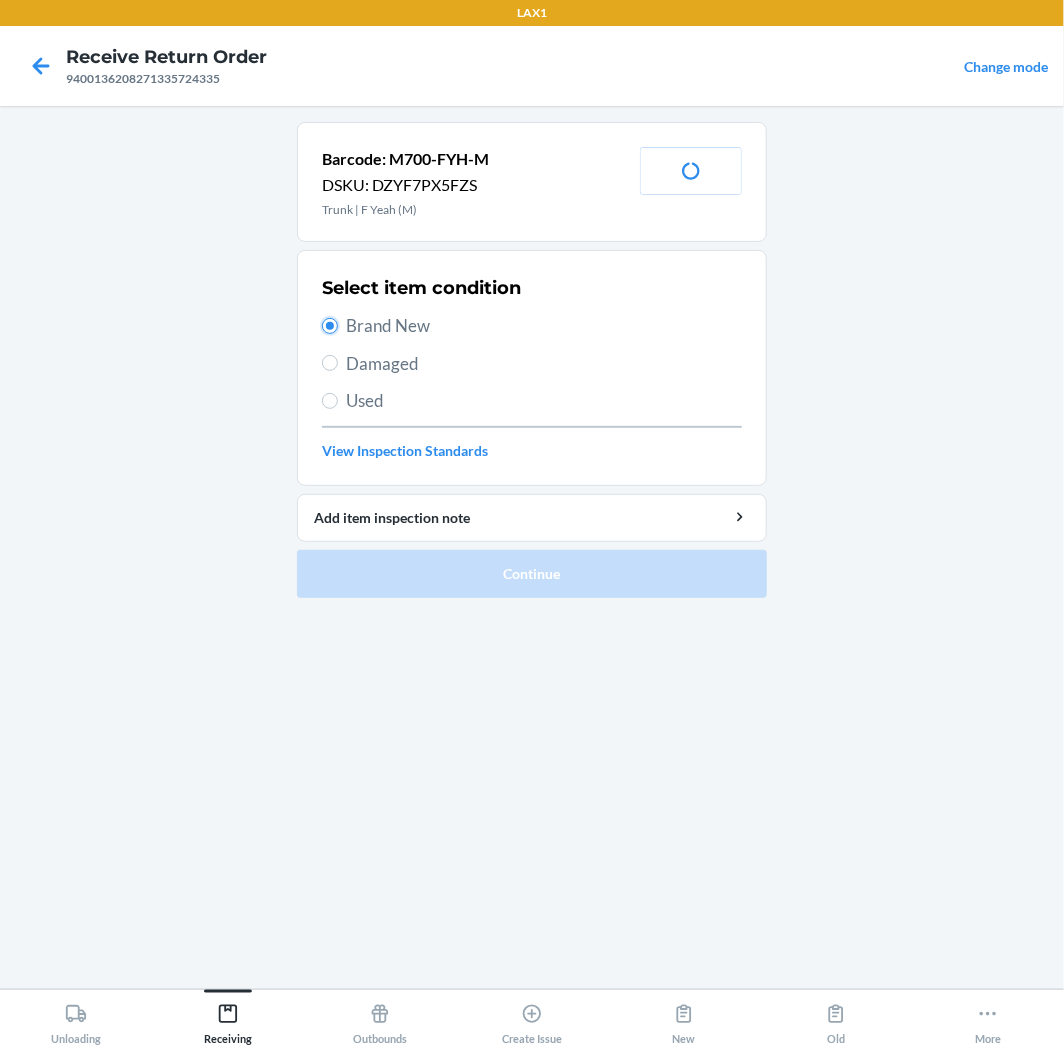 radio on "true" 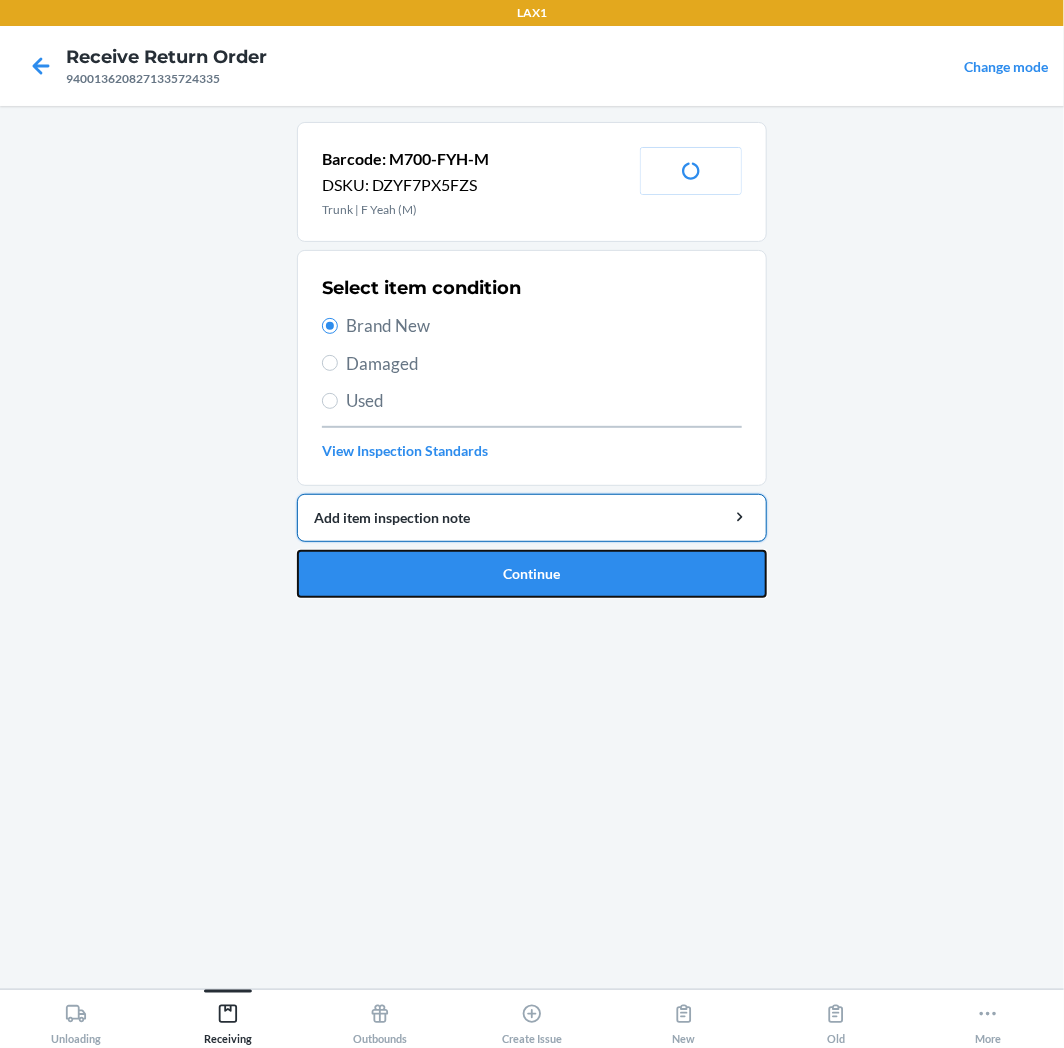 drag, startPoint x: 587, startPoint y: 574, endPoint x: 620, endPoint y: 497, distance: 83.773506 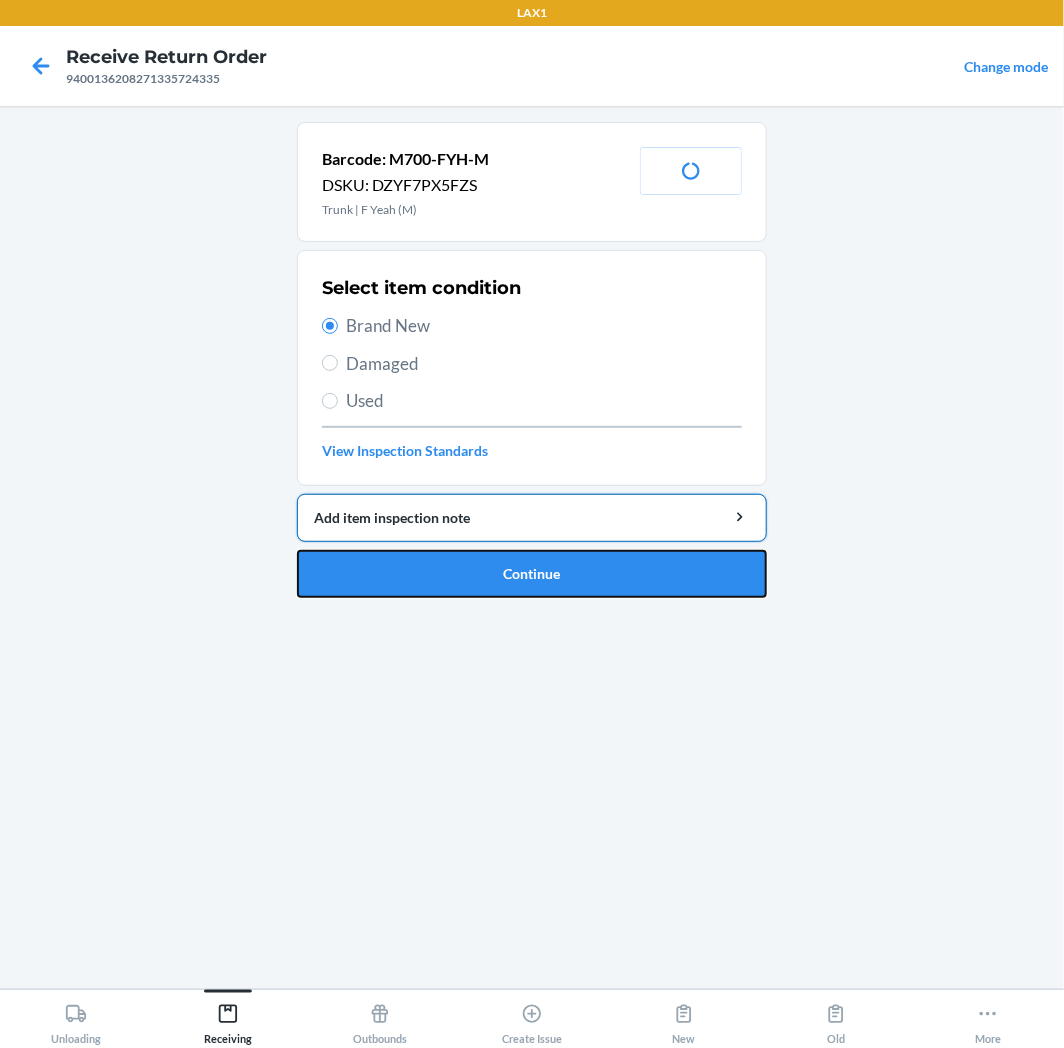 click on "Continue" at bounding box center [532, 574] 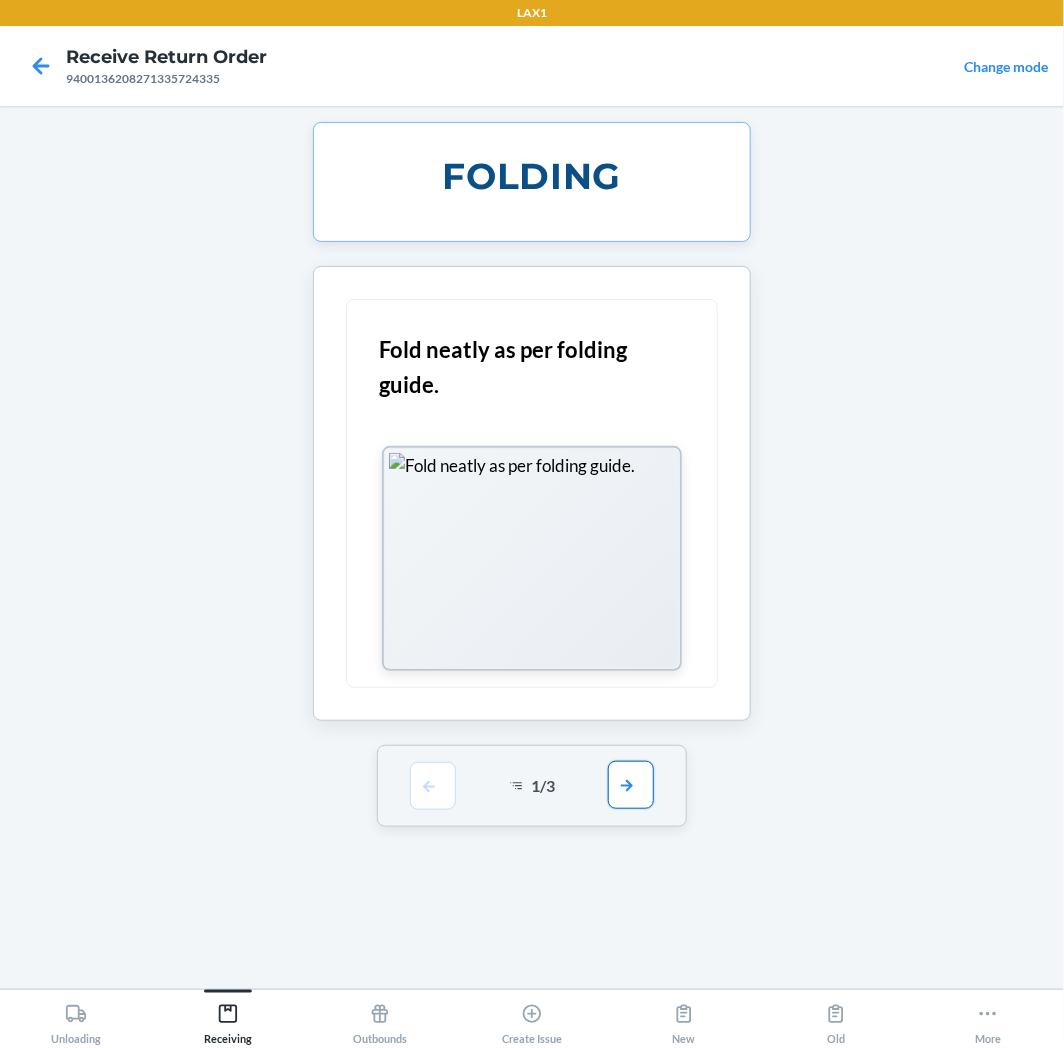 drag, startPoint x: 637, startPoint y: 785, endPoint x: 607, endPoint y: 606, distance: 181.49655 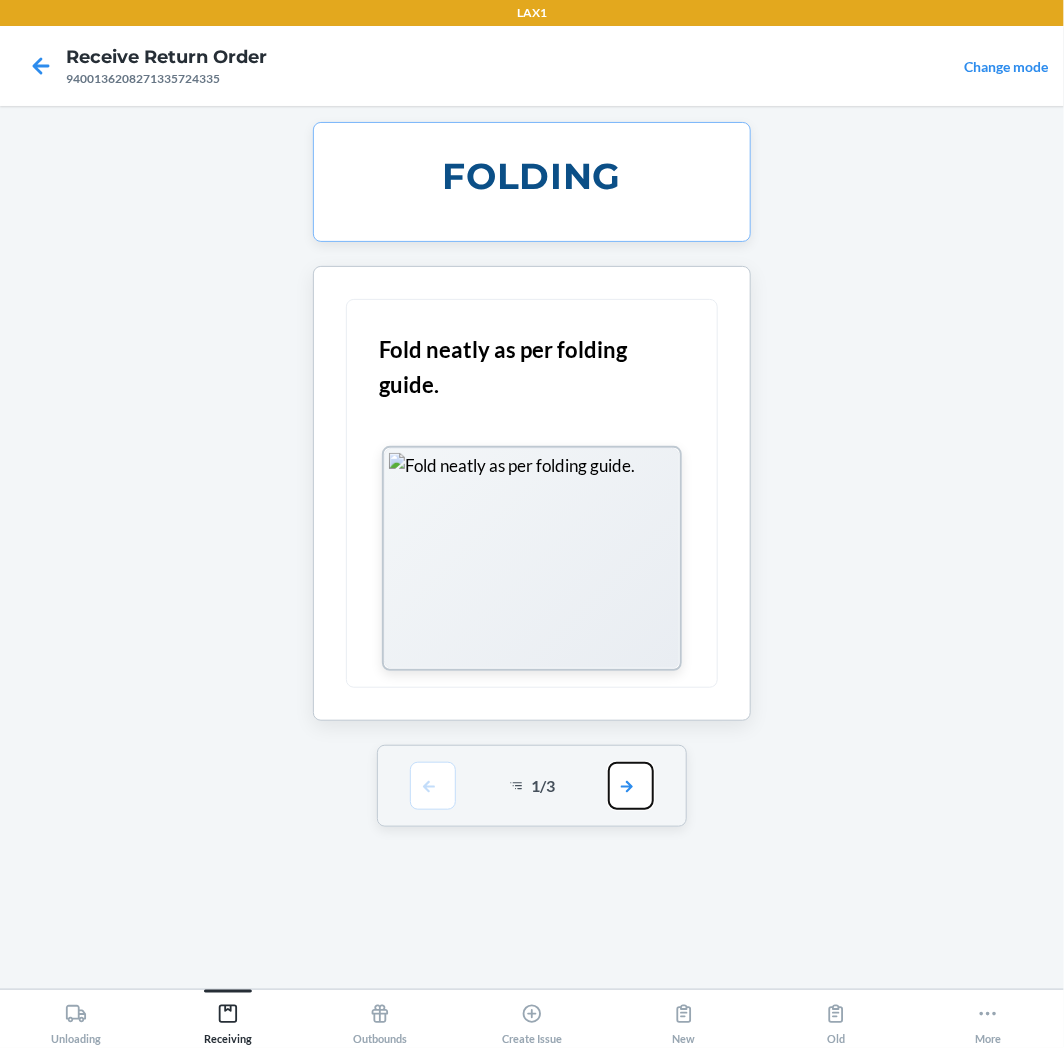 click at bounding box center (631, 786) 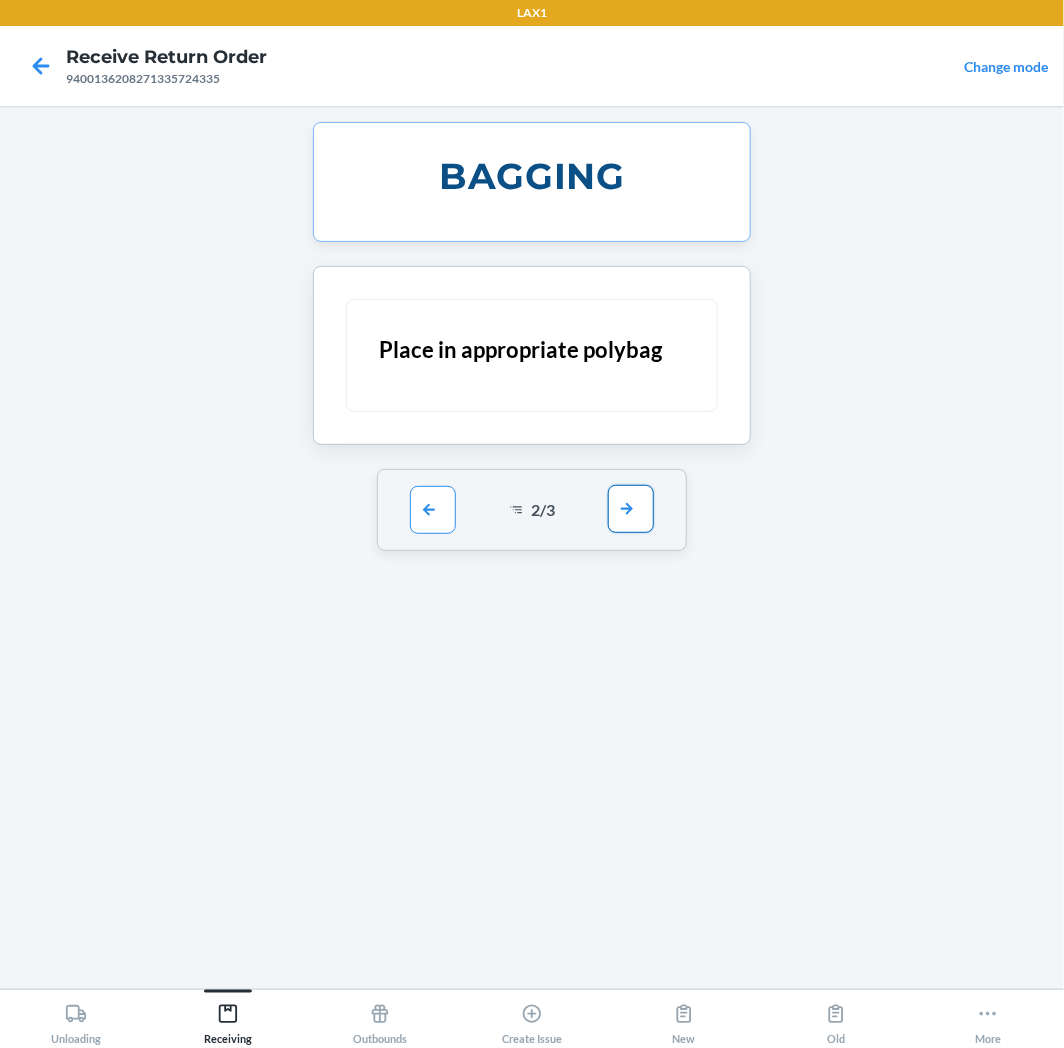 click on "2  /  3" at bounding box center (532, 510) 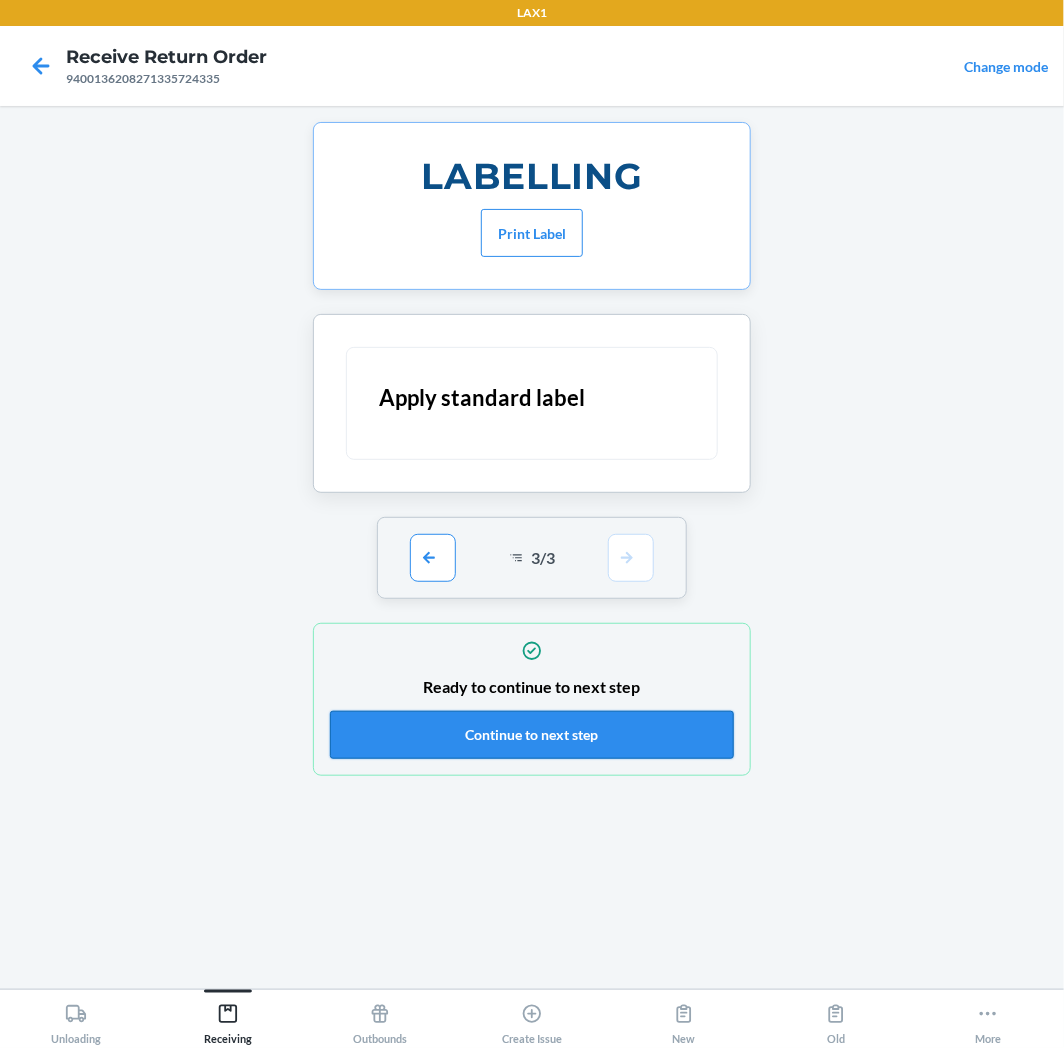 click on "Continue to next step" at bounding box center (532, 735) 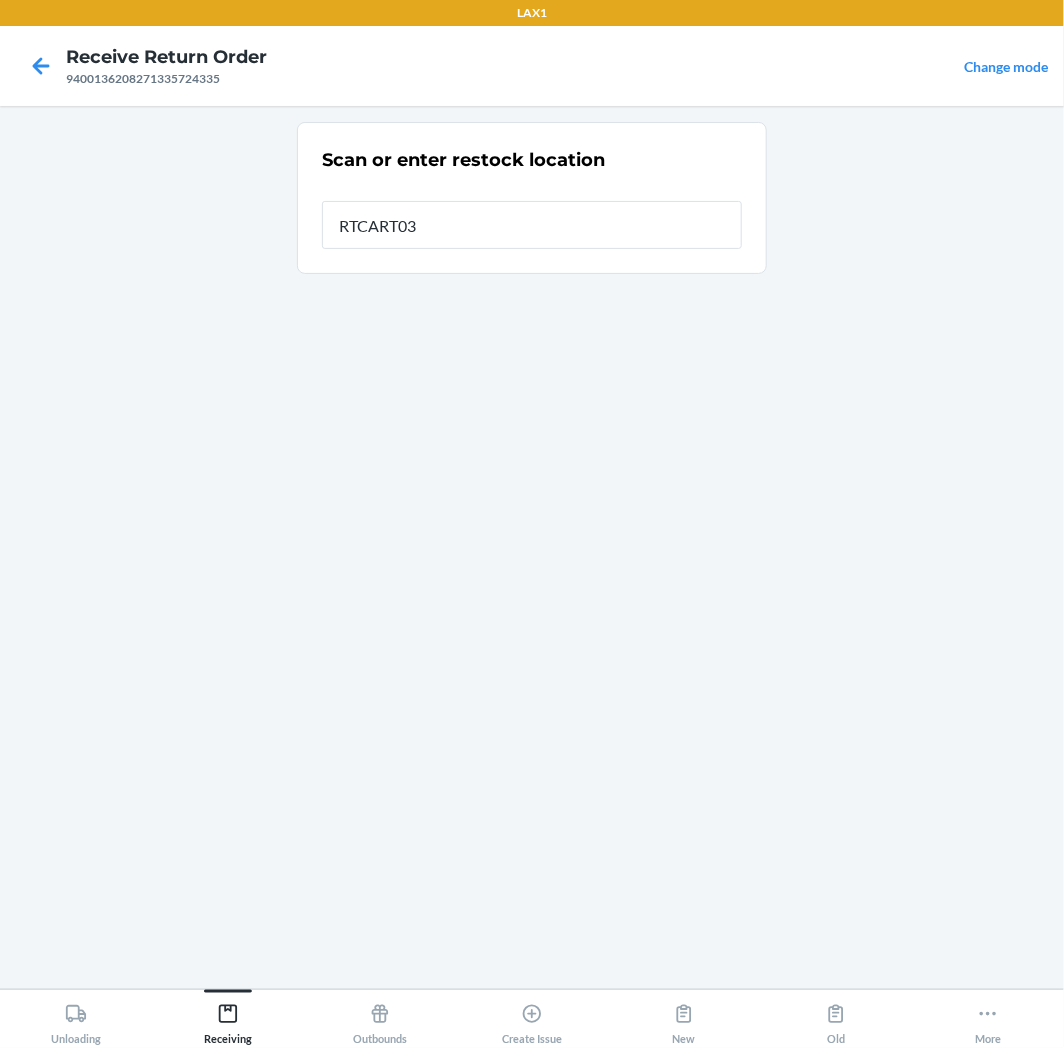 type on "RTCART037" 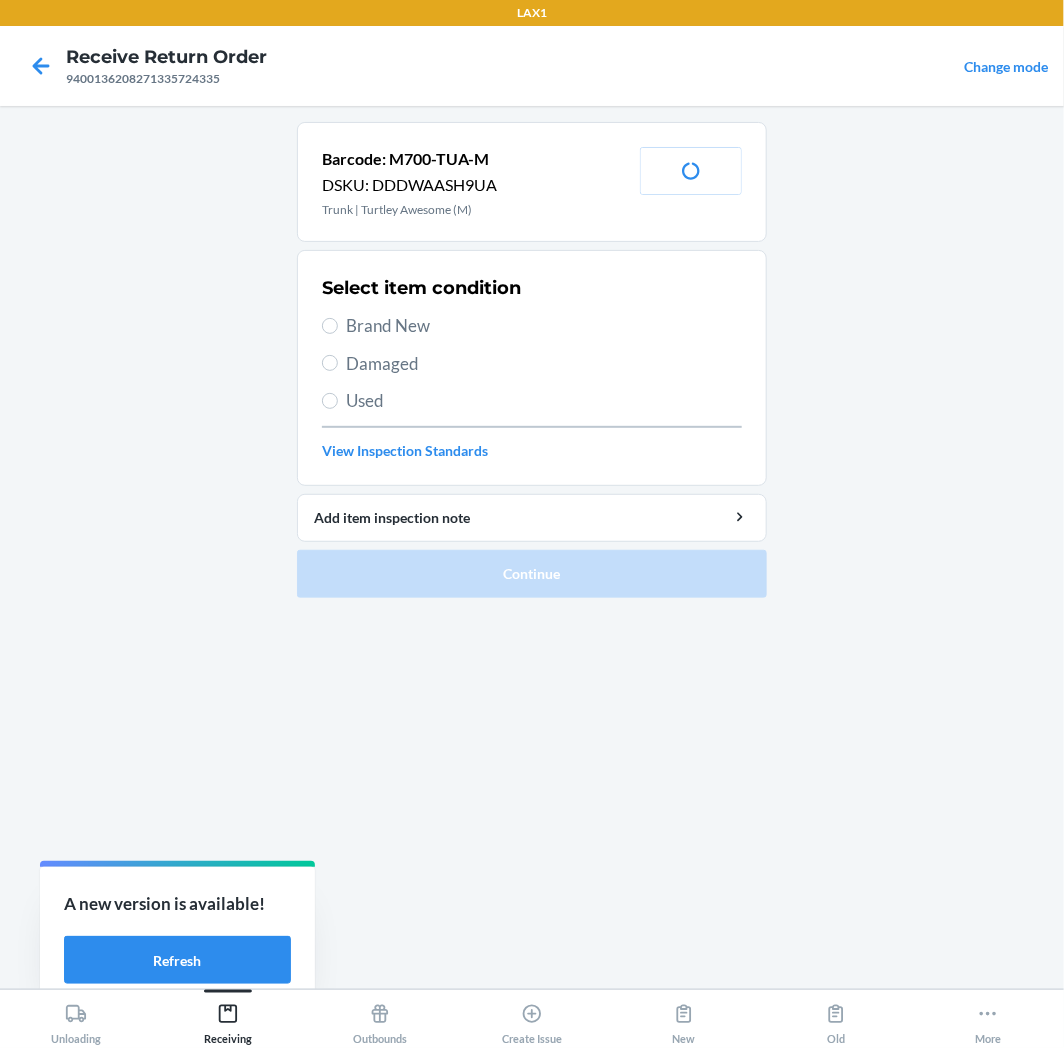 drag, startPoint x: 386, startPoint y: 318, endPoint x: 404, endPoint y: 428, distance: 111.463 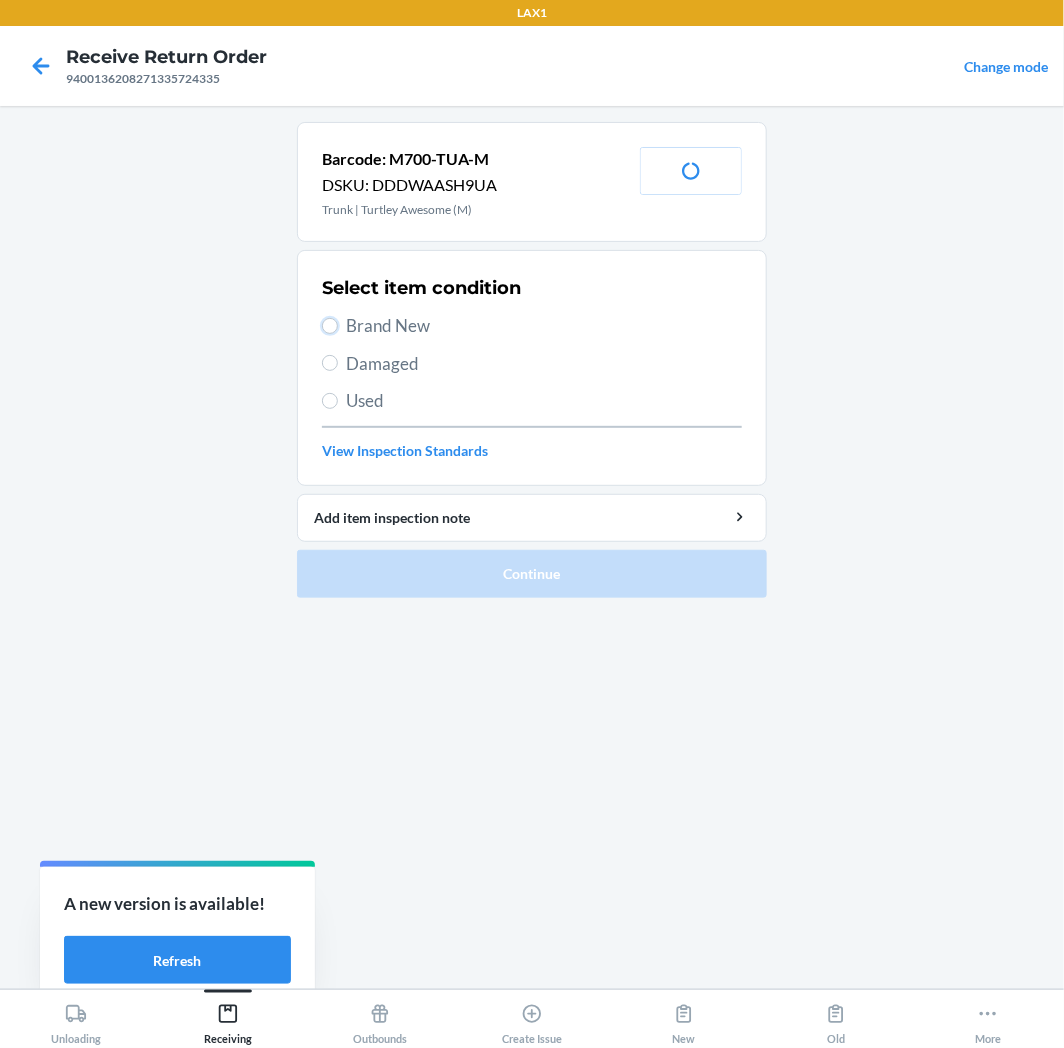 click on "Brand New" at bounding box center (330, 326) 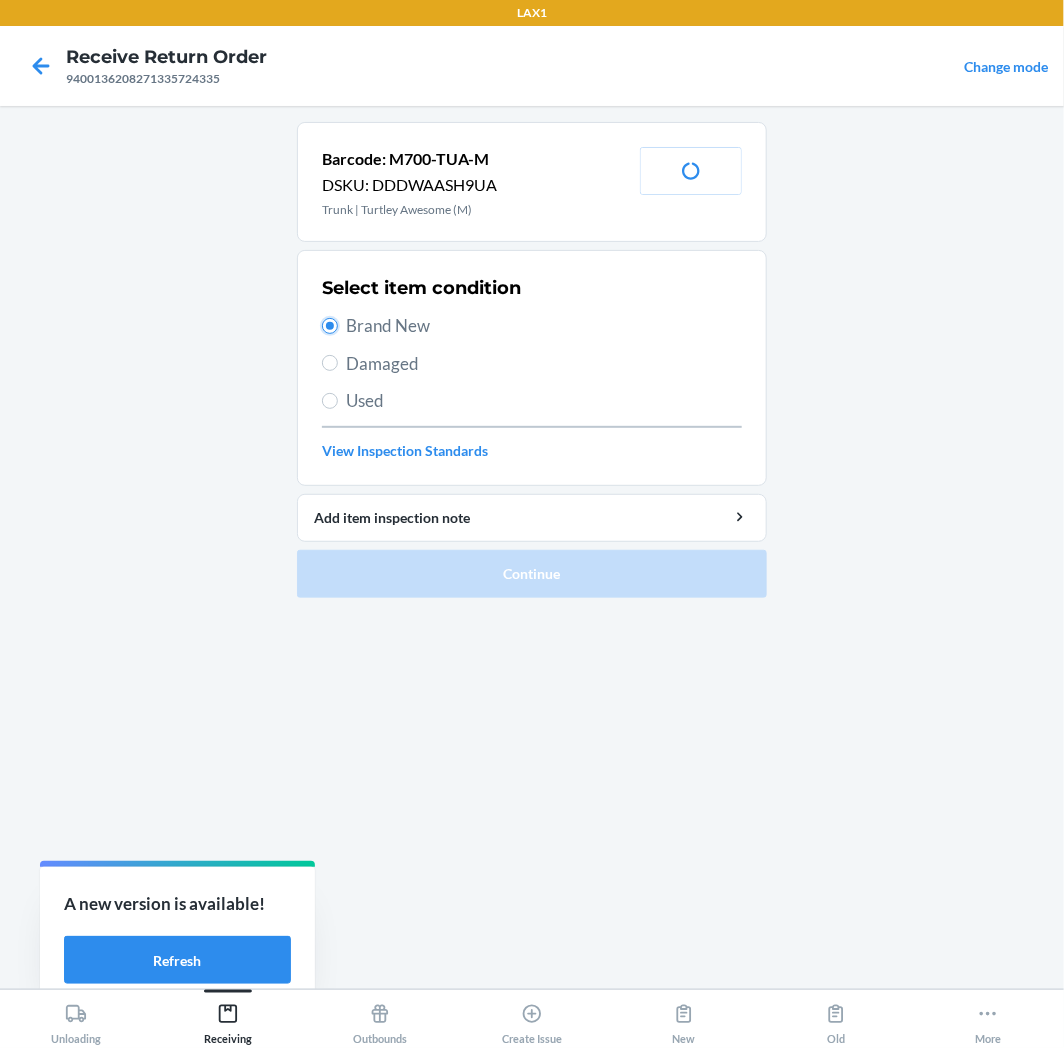 radio on "true" 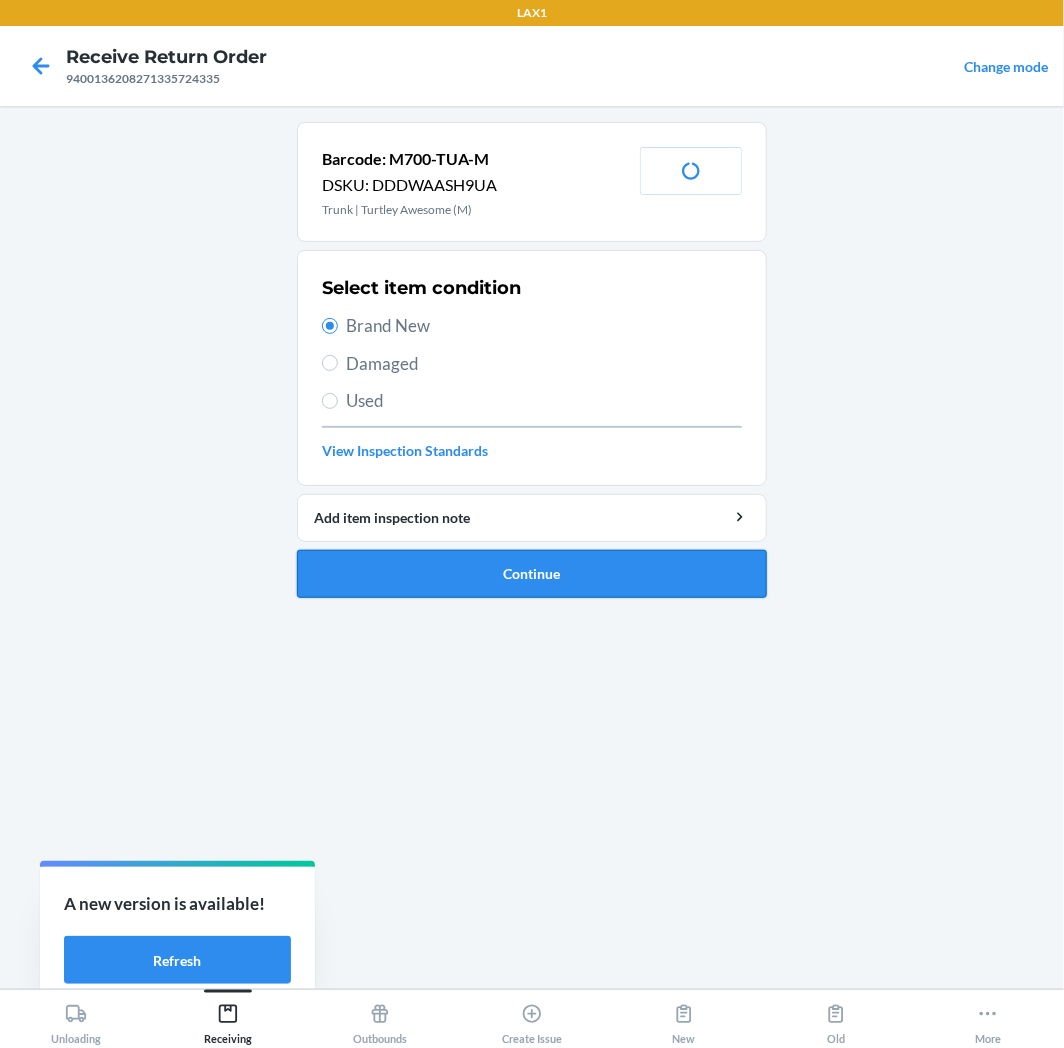 click on "Continue" at bounding box center [532, 574] 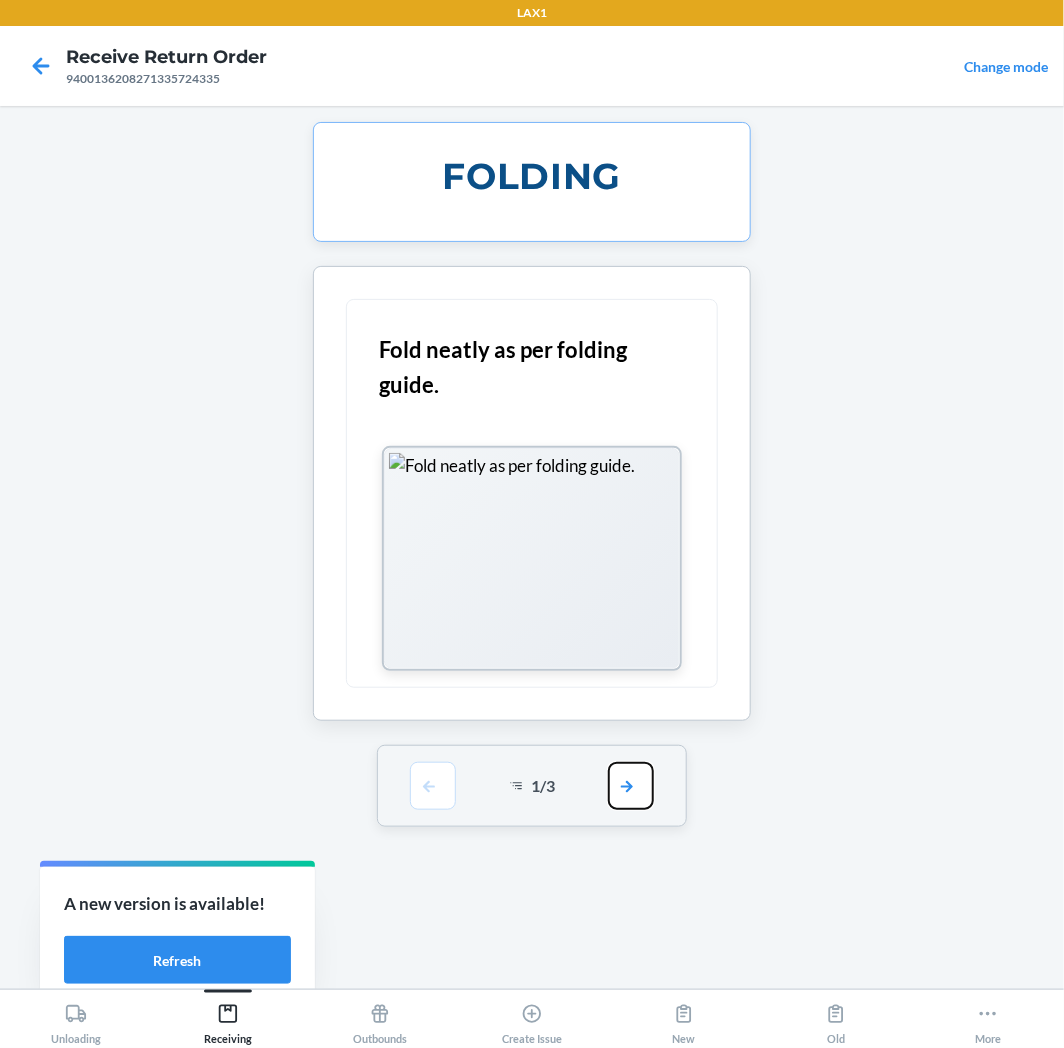 drag, startPoint x: 633, startPoint y: 801, endPoint x: 633, endPoint y: 730, distance: 71 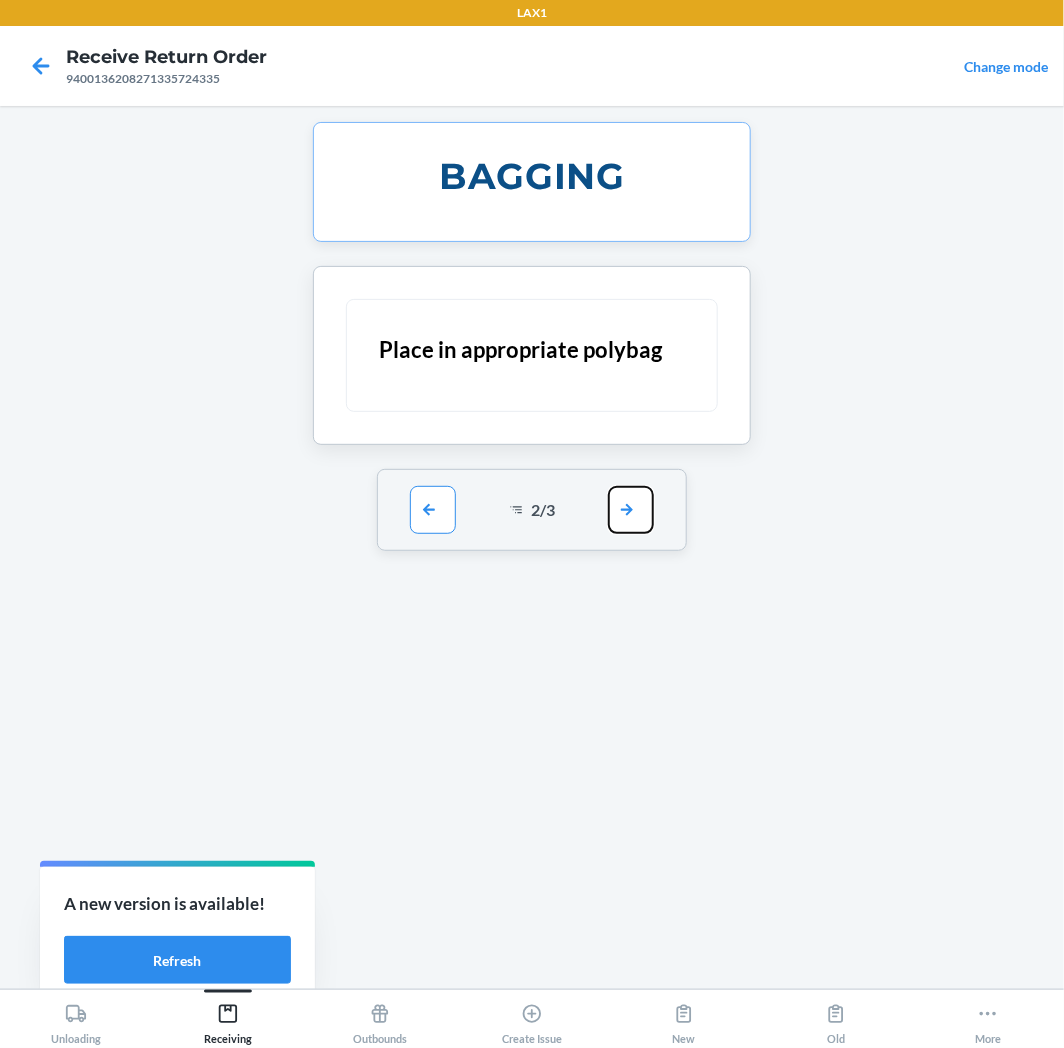 click at bounding box center (631, 510) 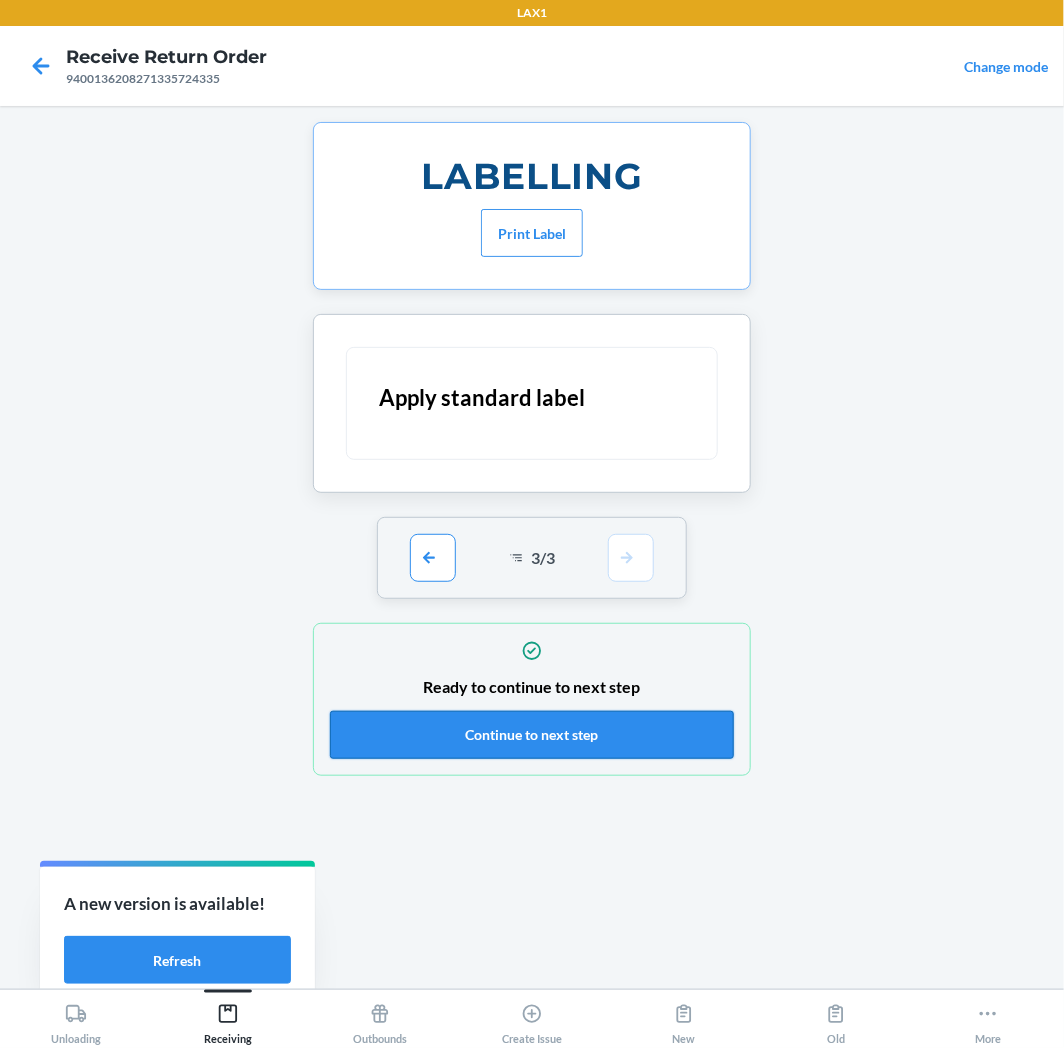 click on "Continue to next step" at bounding box center (532, 735) 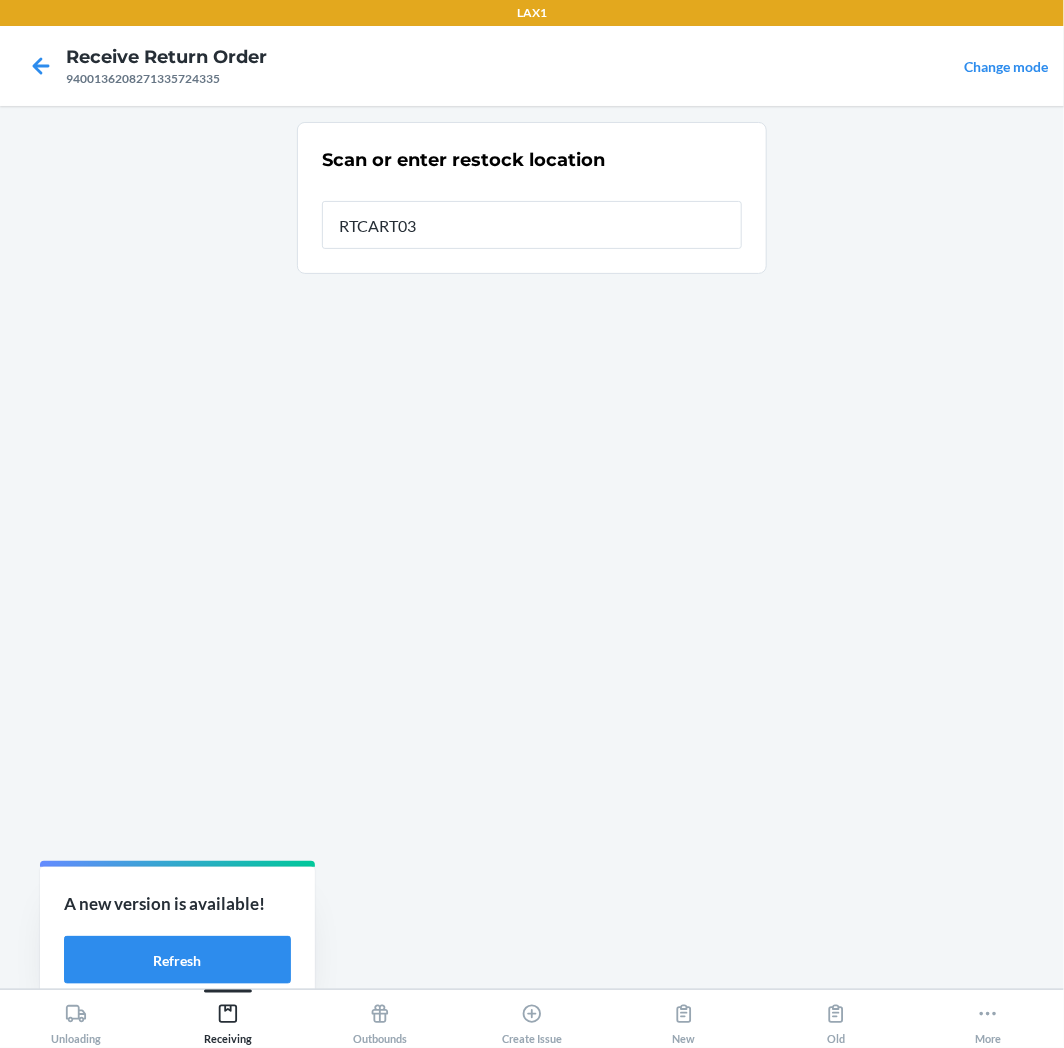 type on "RTCART037" 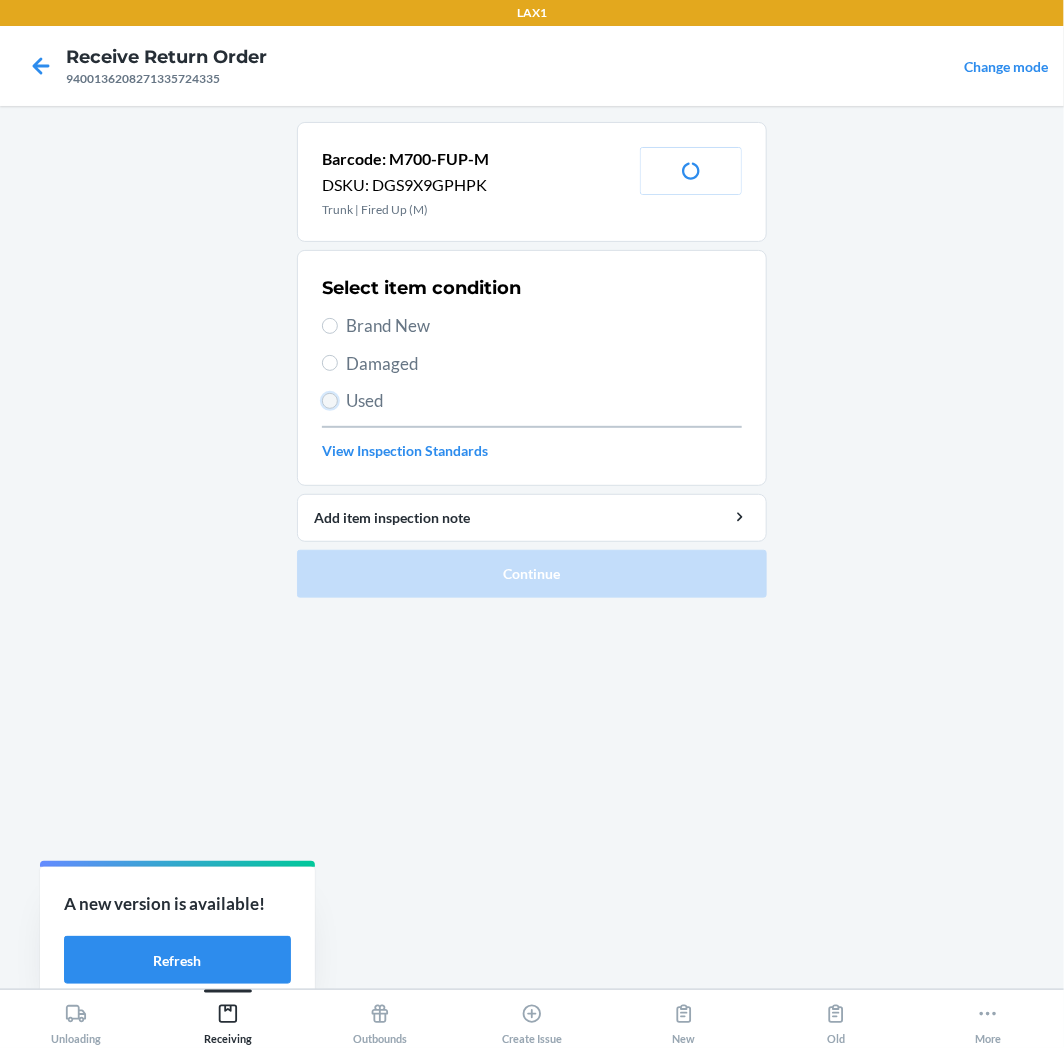 click on "Used" at bounding box center [330, 401] 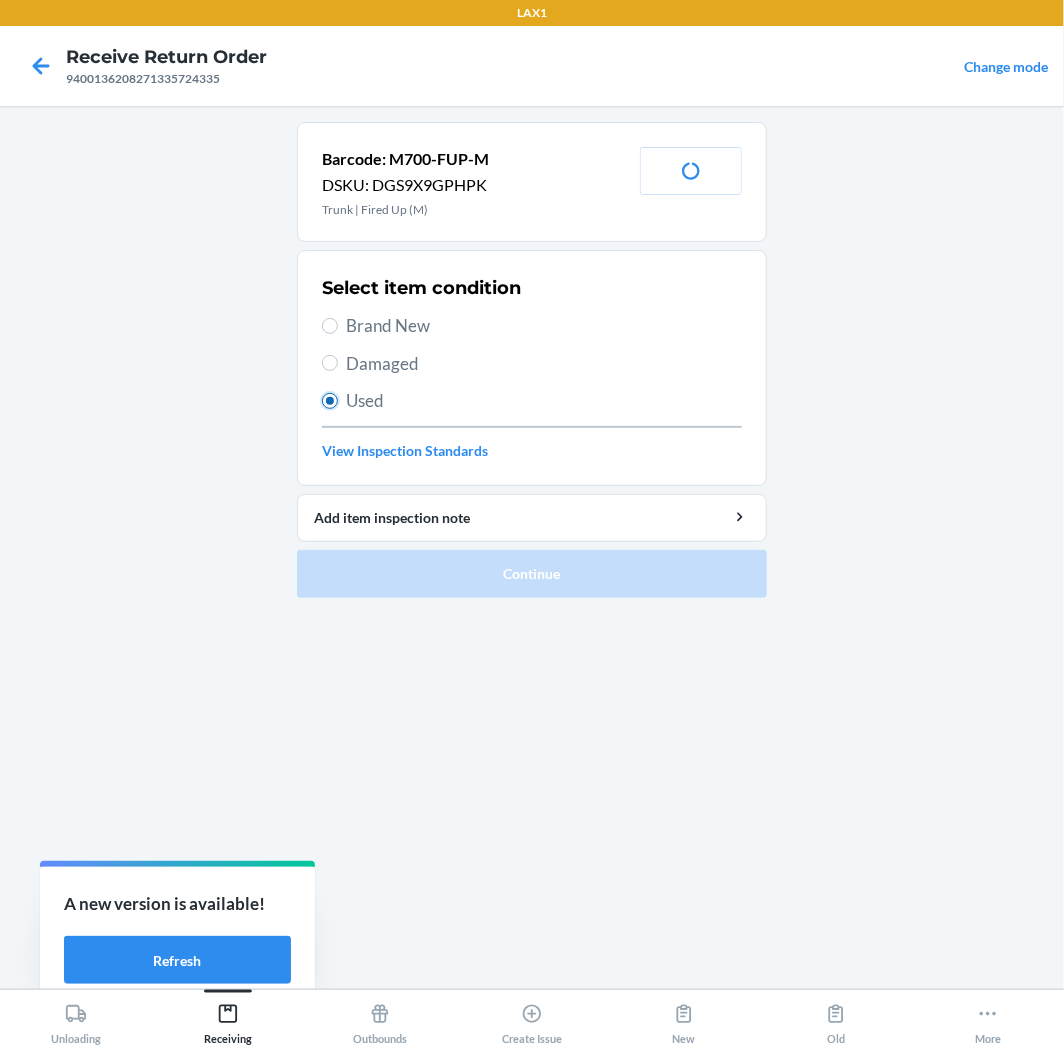 radio on "true" 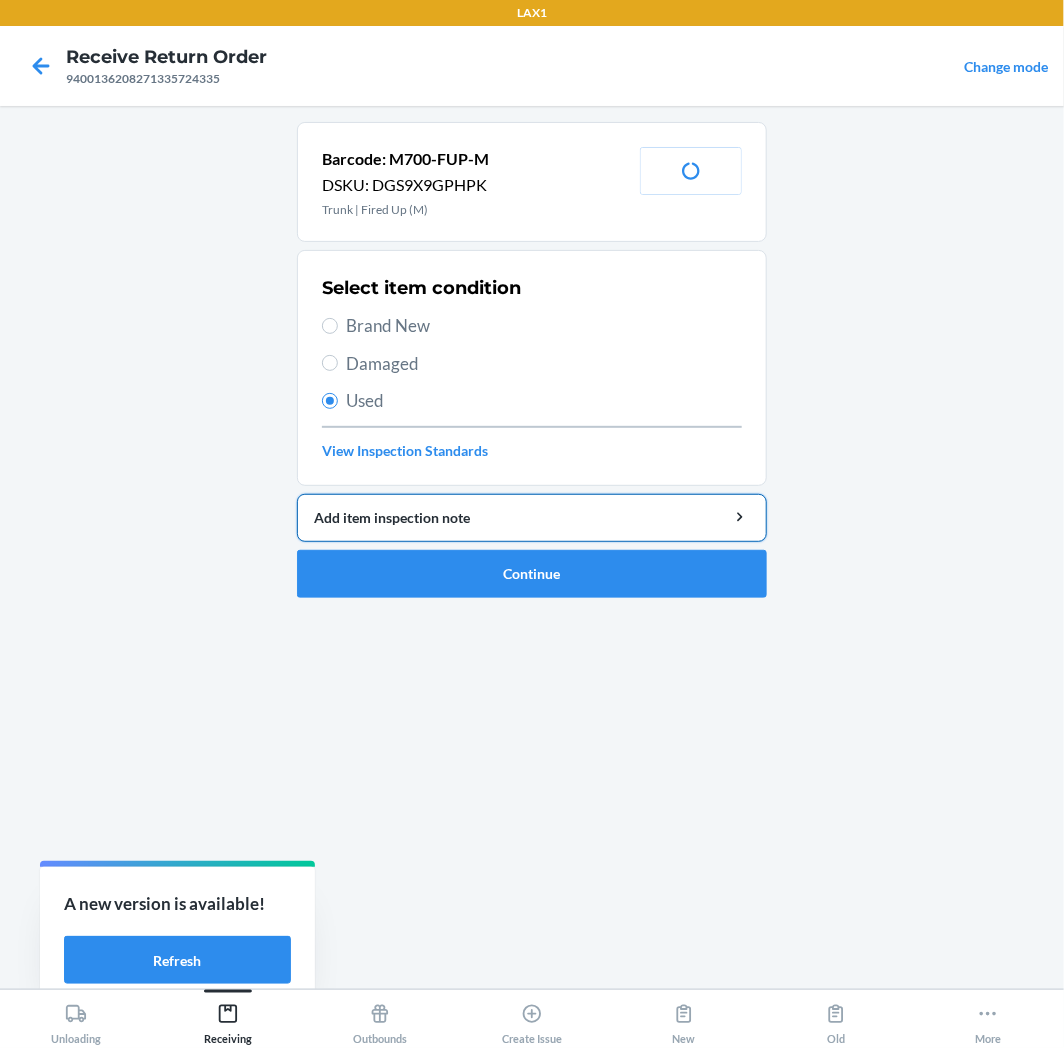 click on "Add item inspection note" at bounding box center (532, 517) 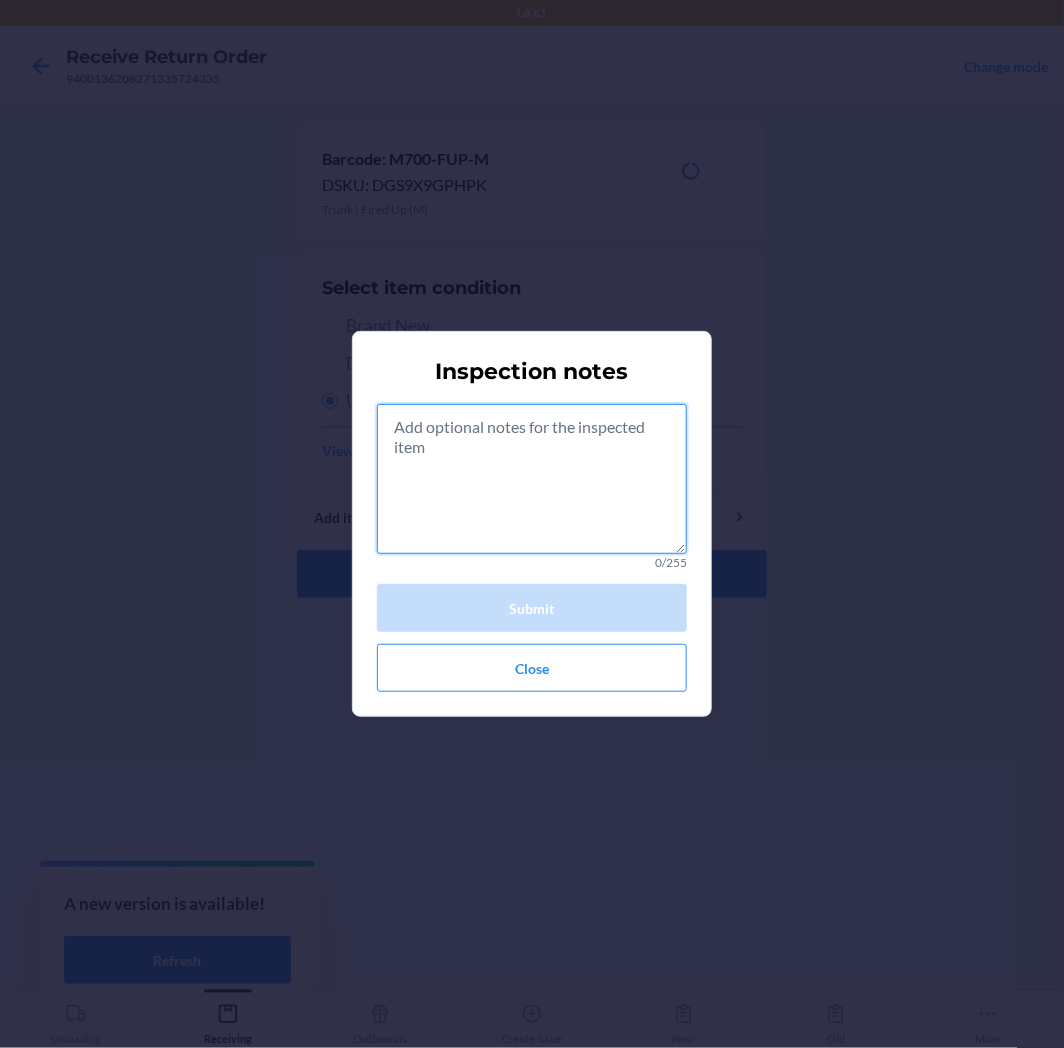 drag, startPoint x: 463, startPoint y: 531, endPoint x: 483, endPoint y: 505, distance: 32.80244 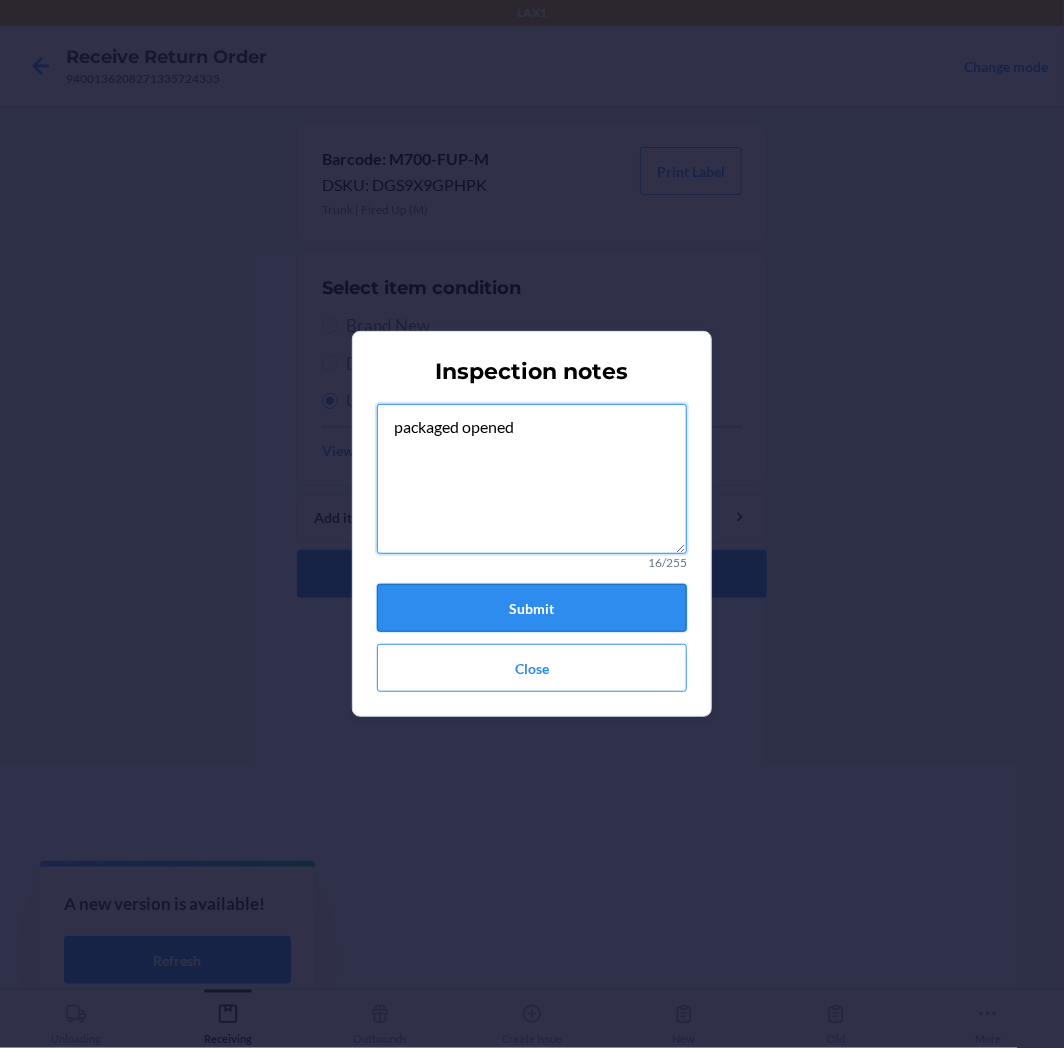 type on "packaged opened" 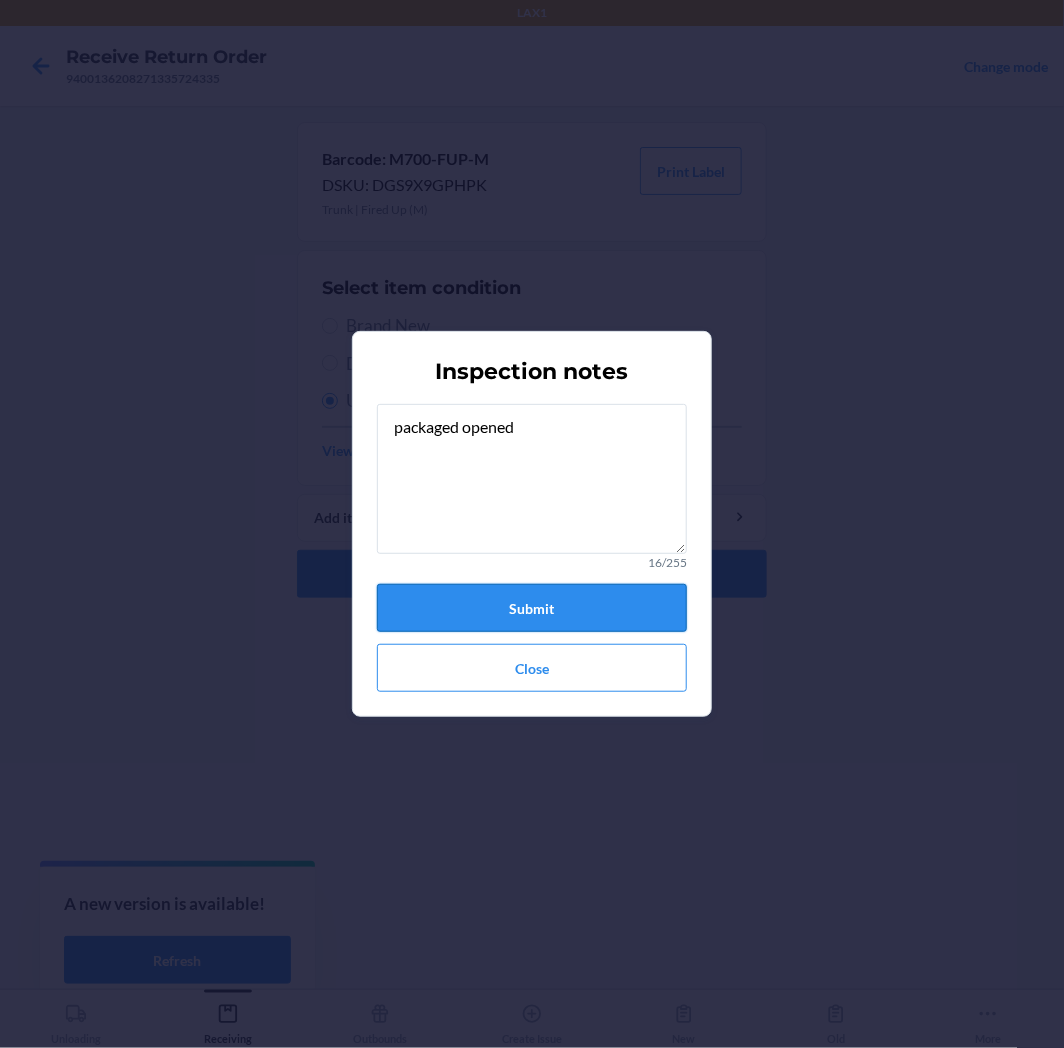 click on "Submit" at bounding box center (532, 608) 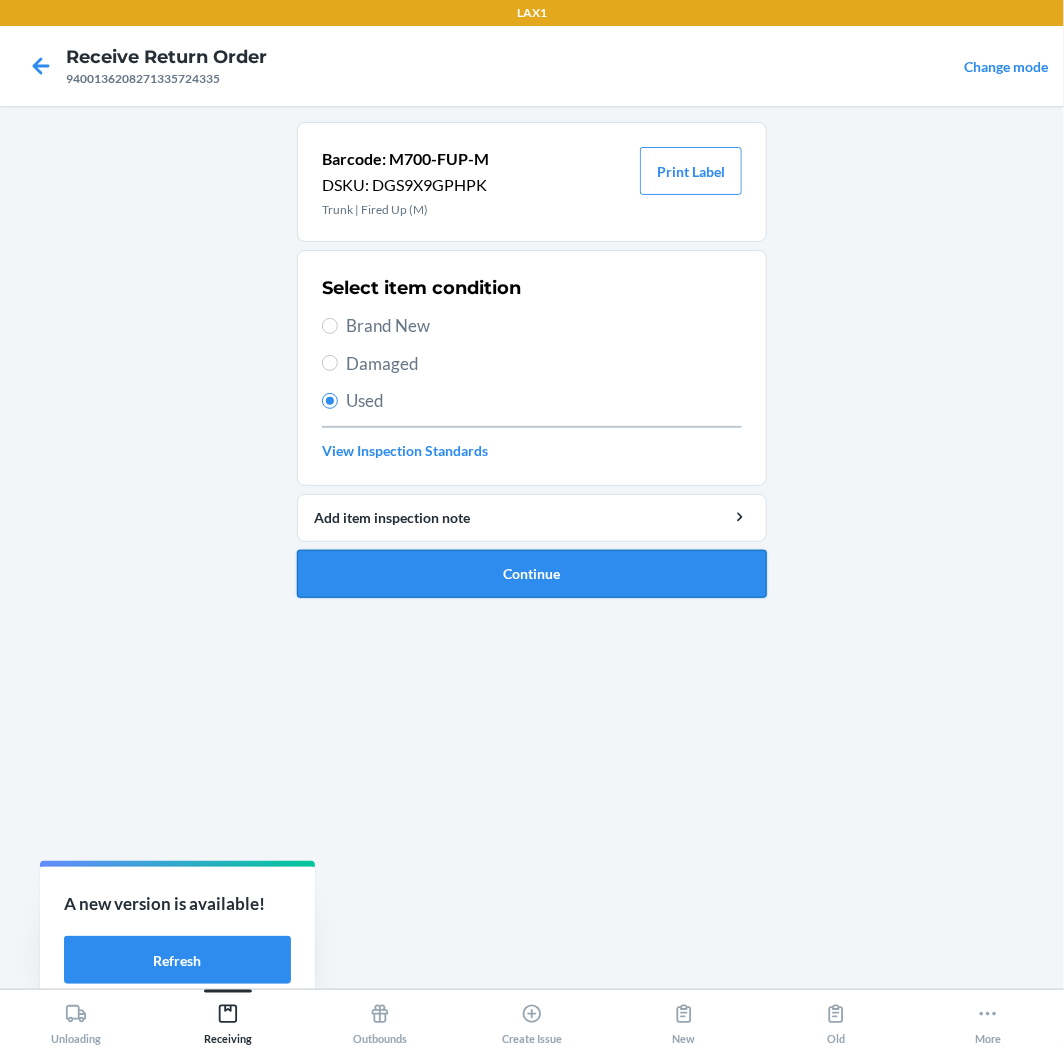 click on "Continue" at bounding box center (532, 574) 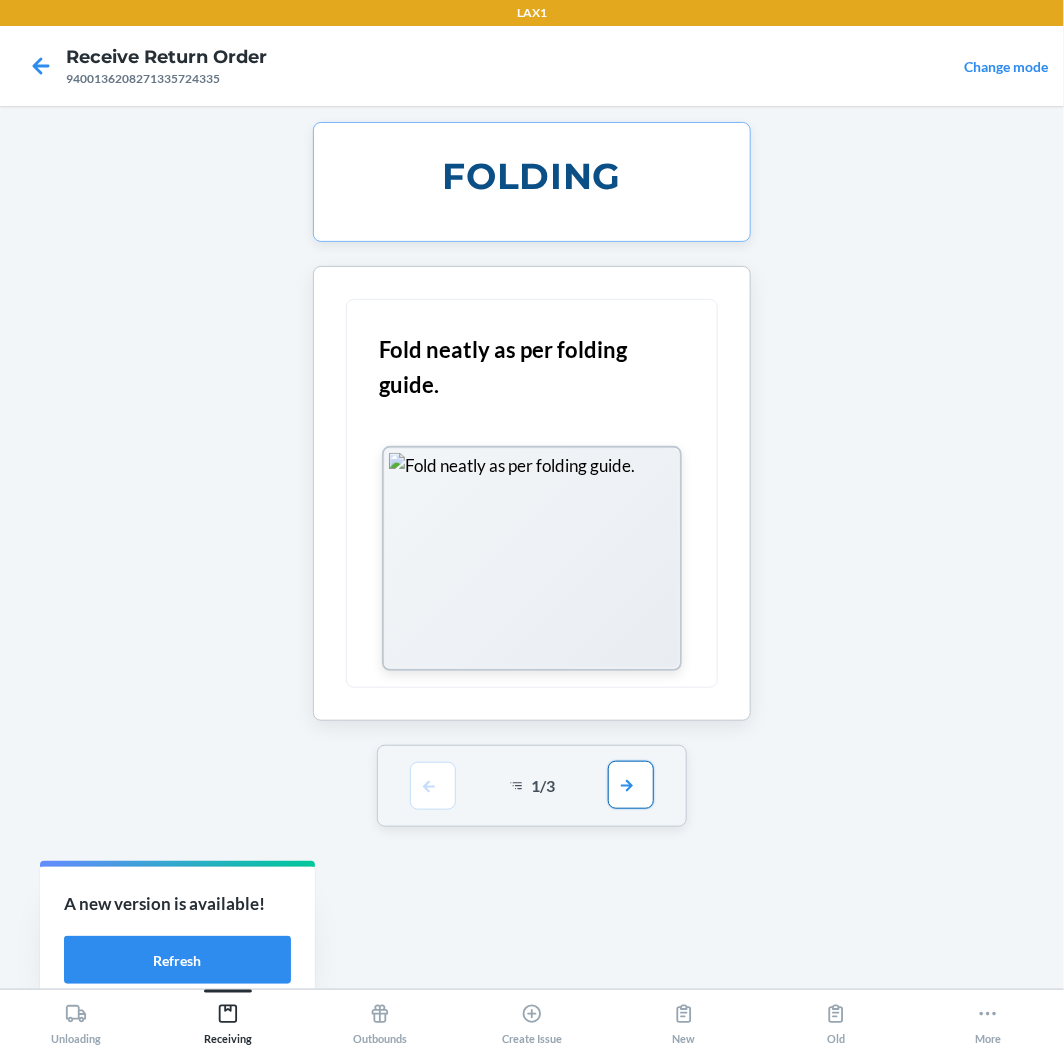 click at bounding box center [631, 785] 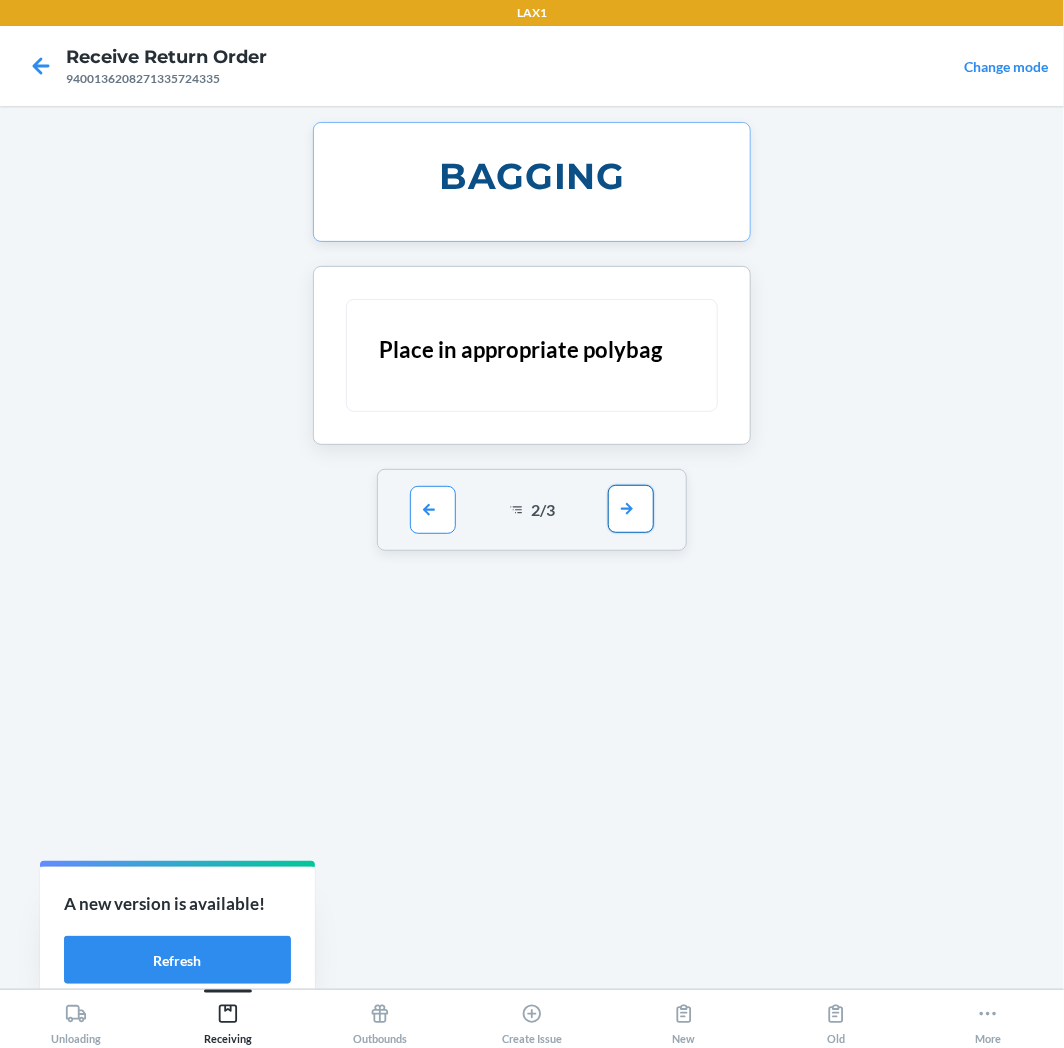 click at bounding box center [631, 509] 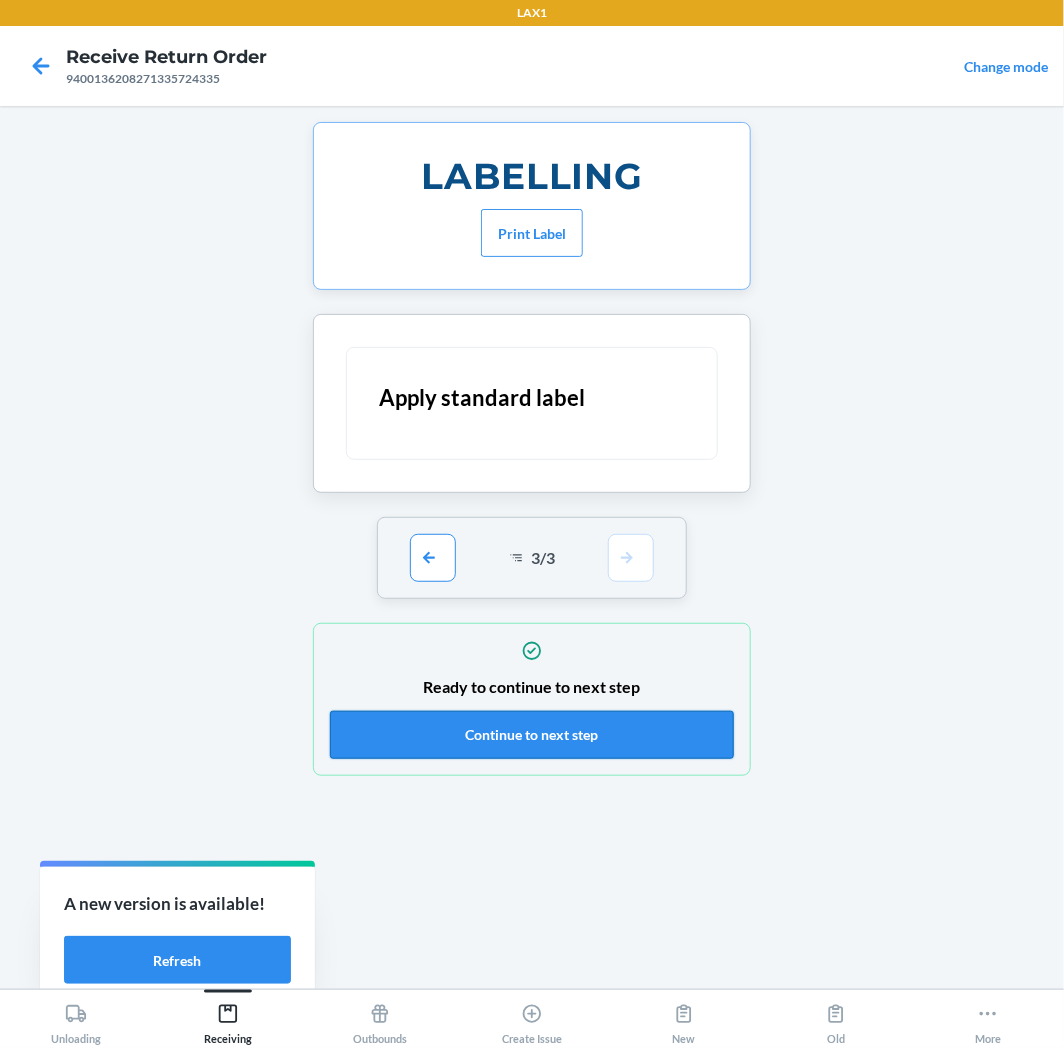 click on "Continue to next step" at bounding box center (532, 735) 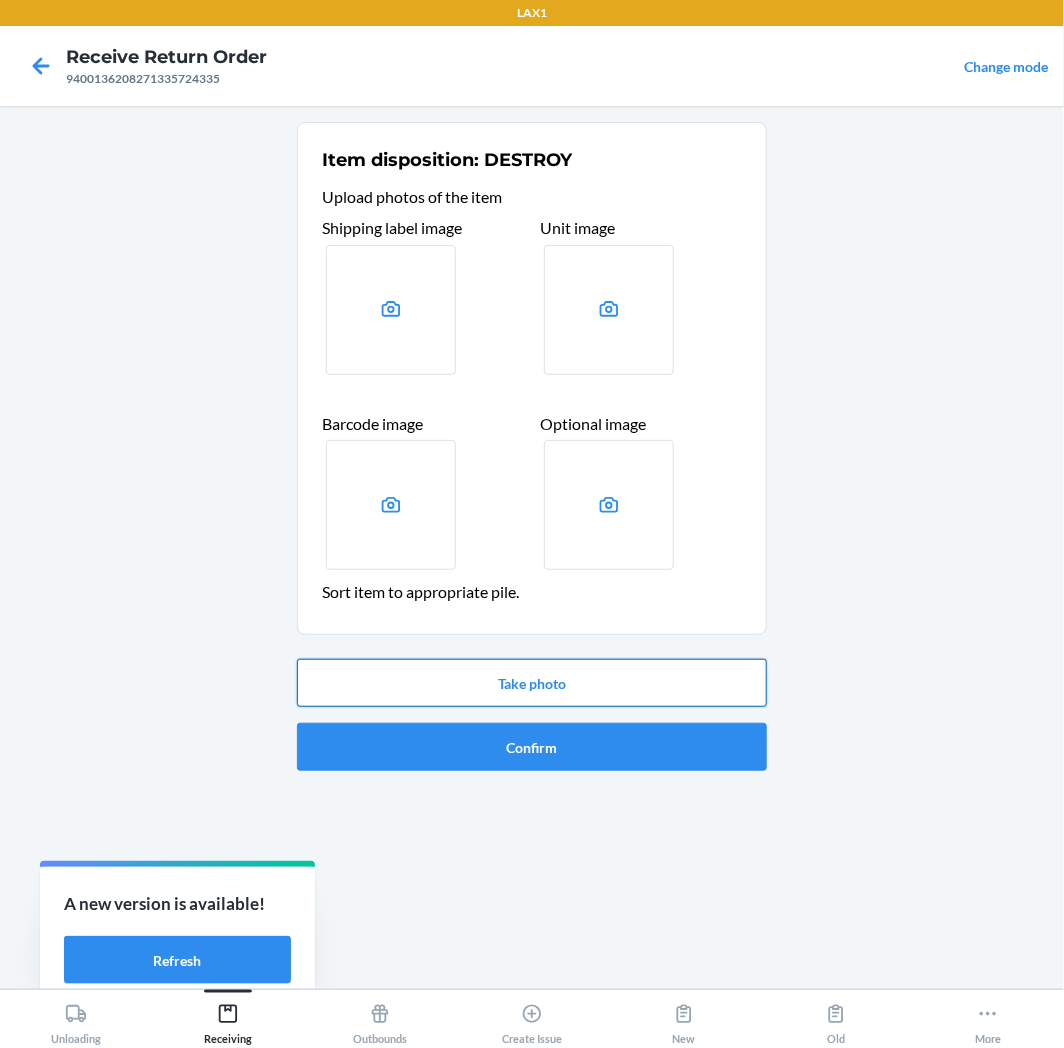 click on "Take photo" at bounding box center (532, 683) 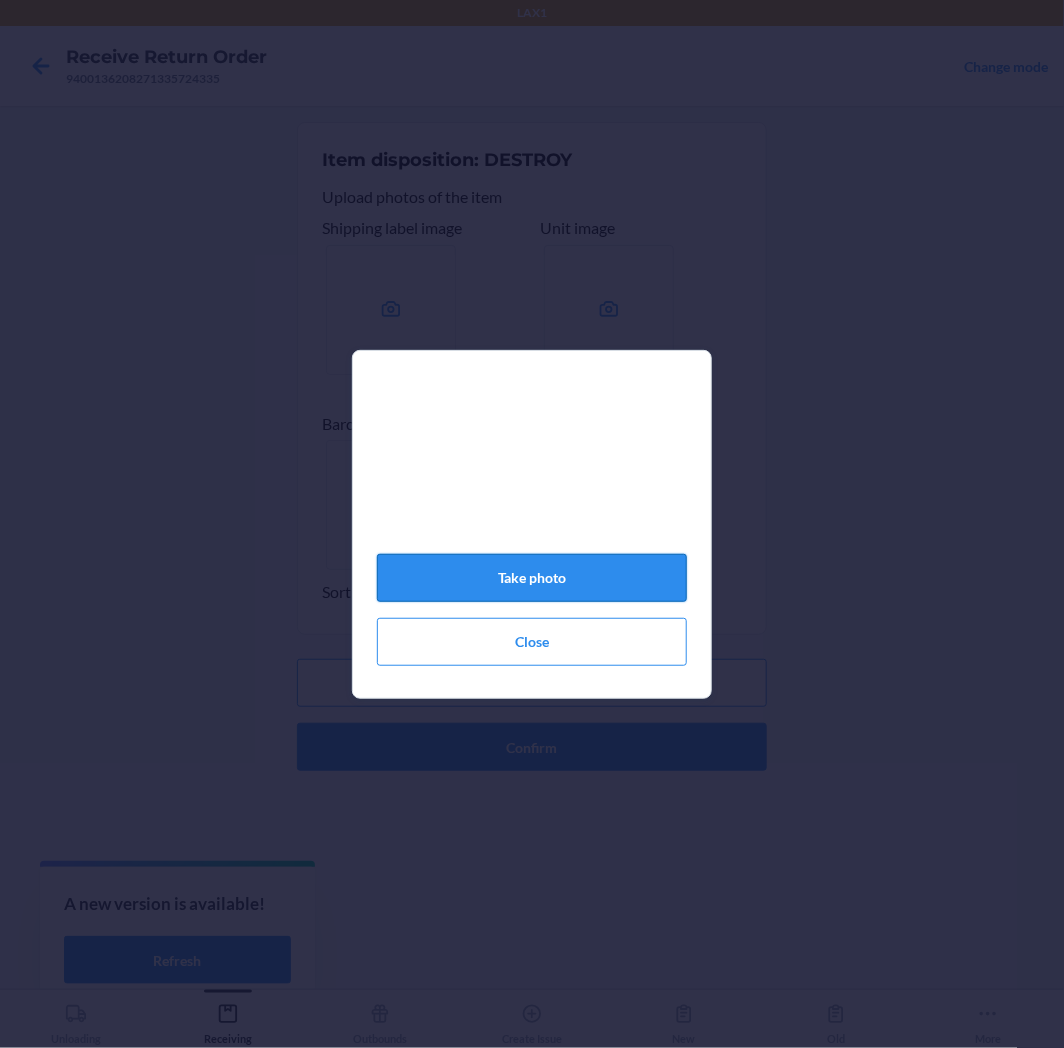 click on "Take photo" 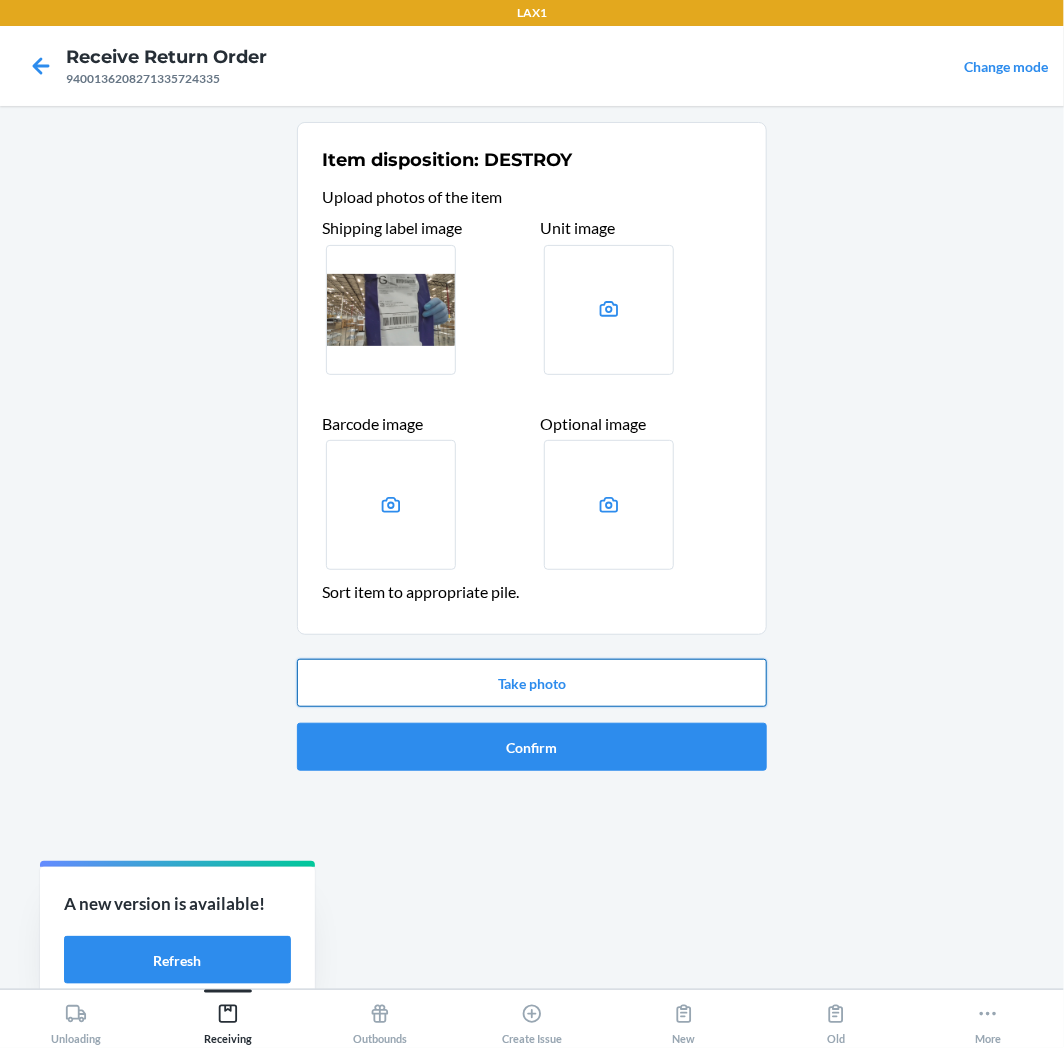 click on "Take photo" at bounding box center (532, 683) 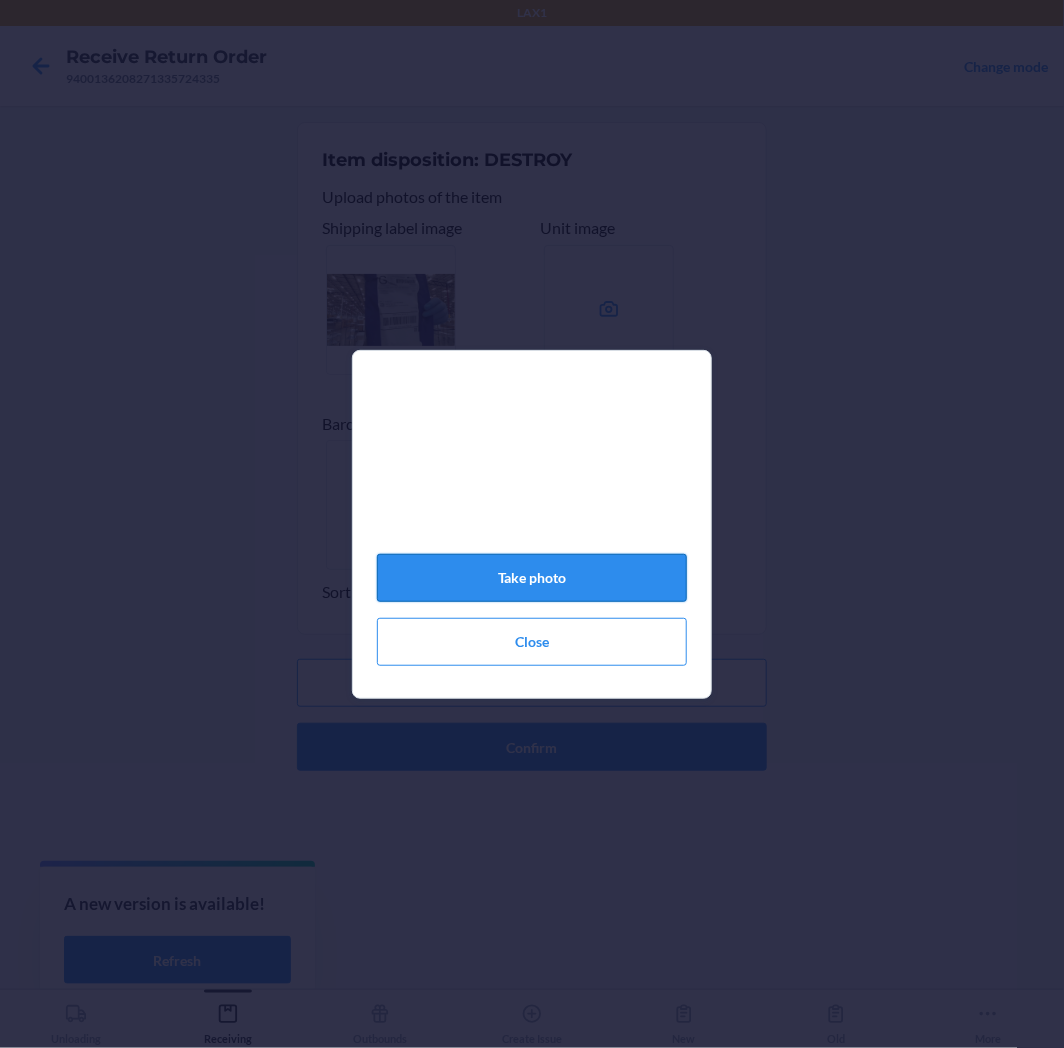 click on "Take photo" 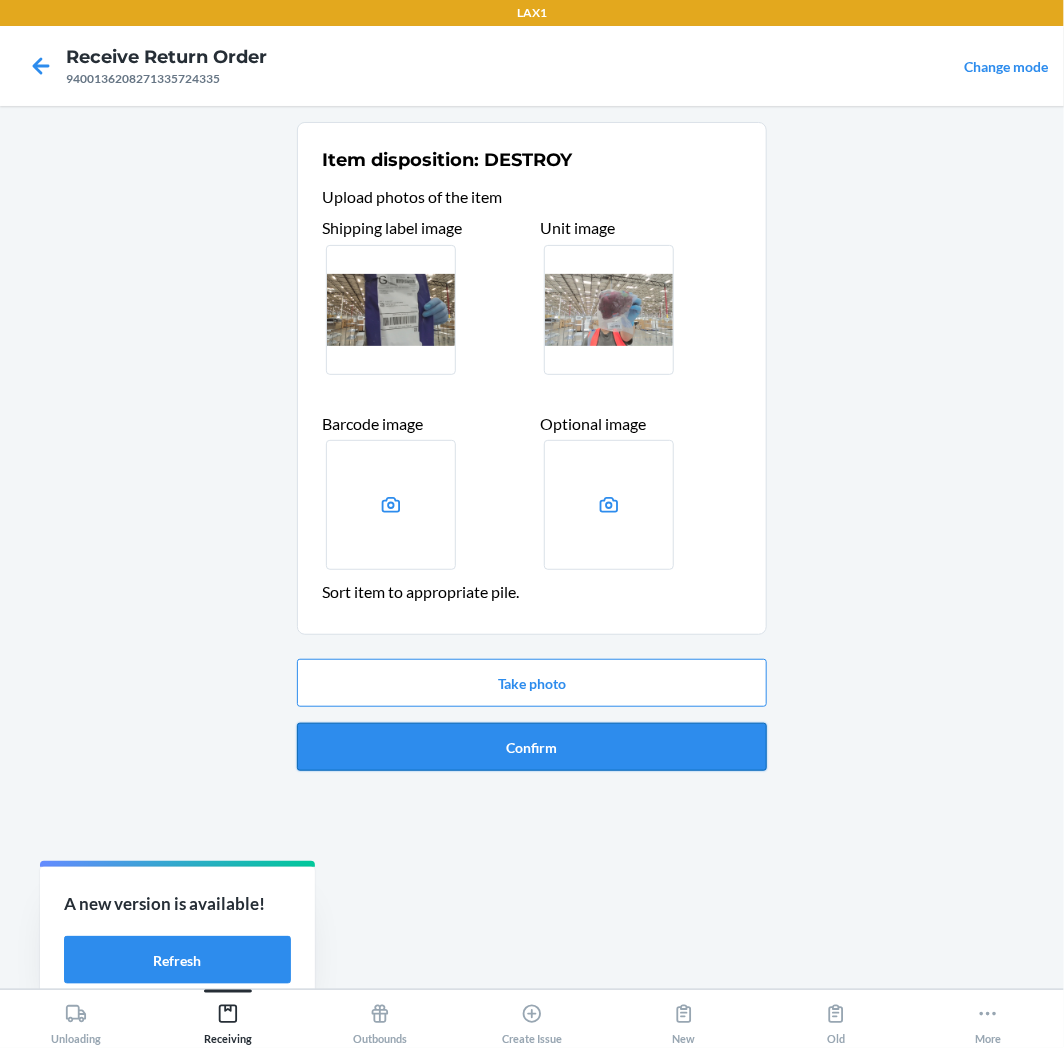 click on "Confirm" at bounding box center [532, 747] 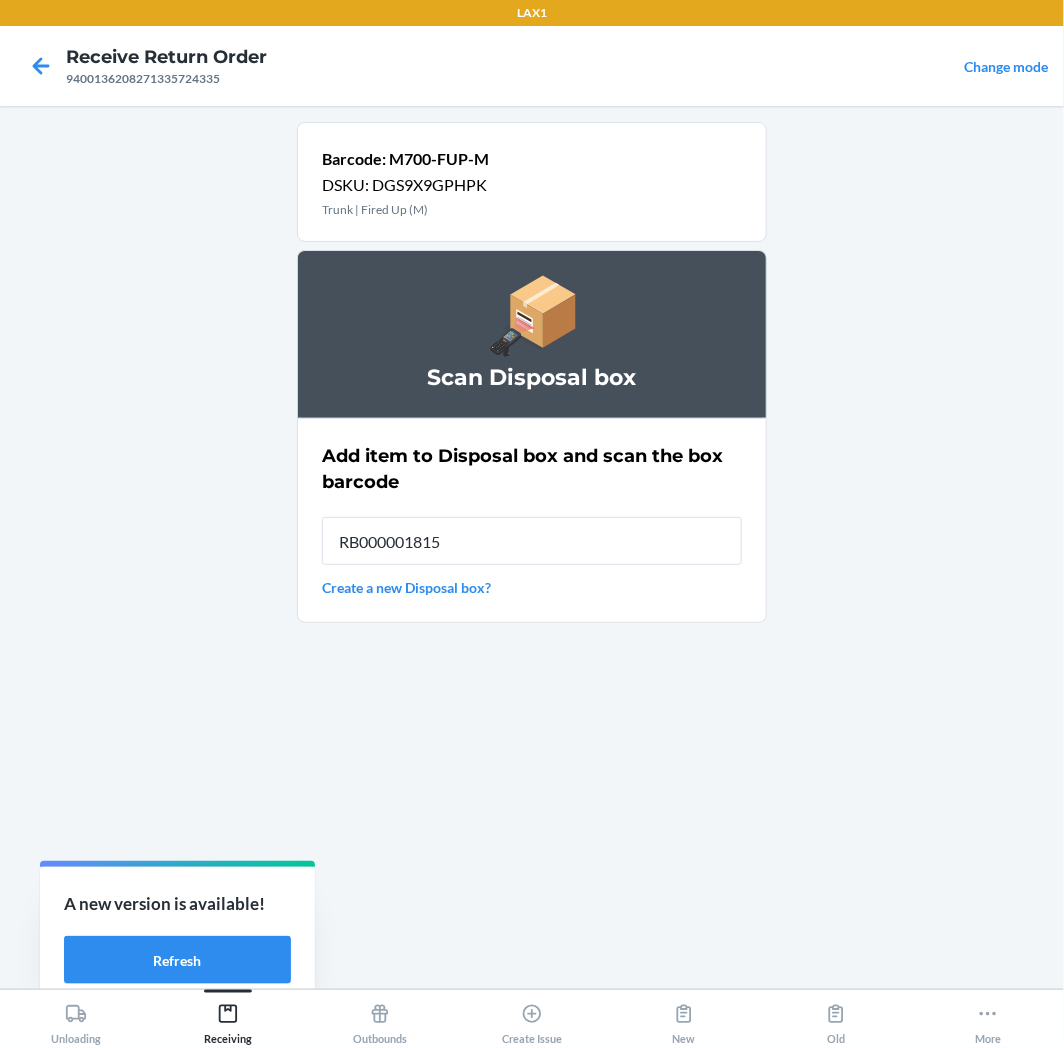 type on "RB000001815" 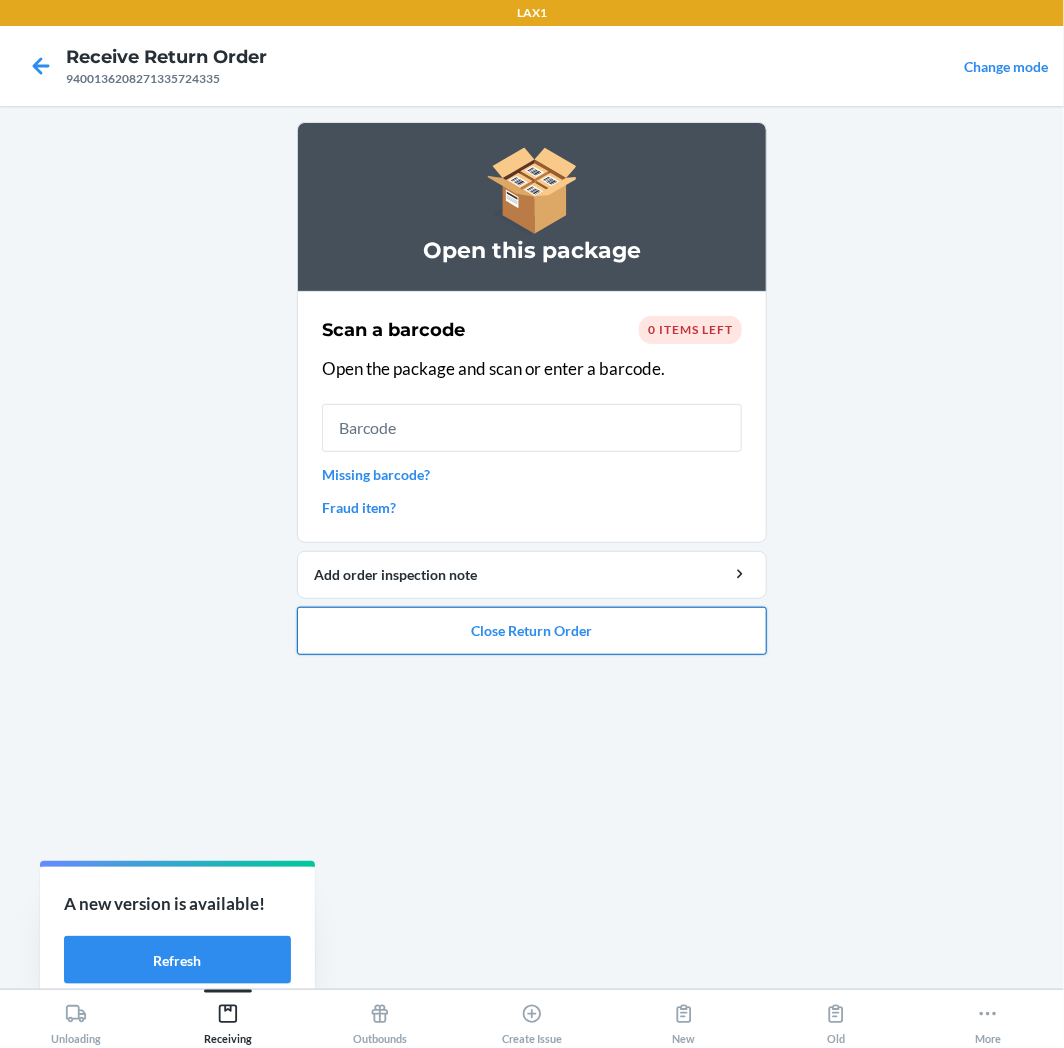 click on "Close Return Order" at bounding box center (532, 631) 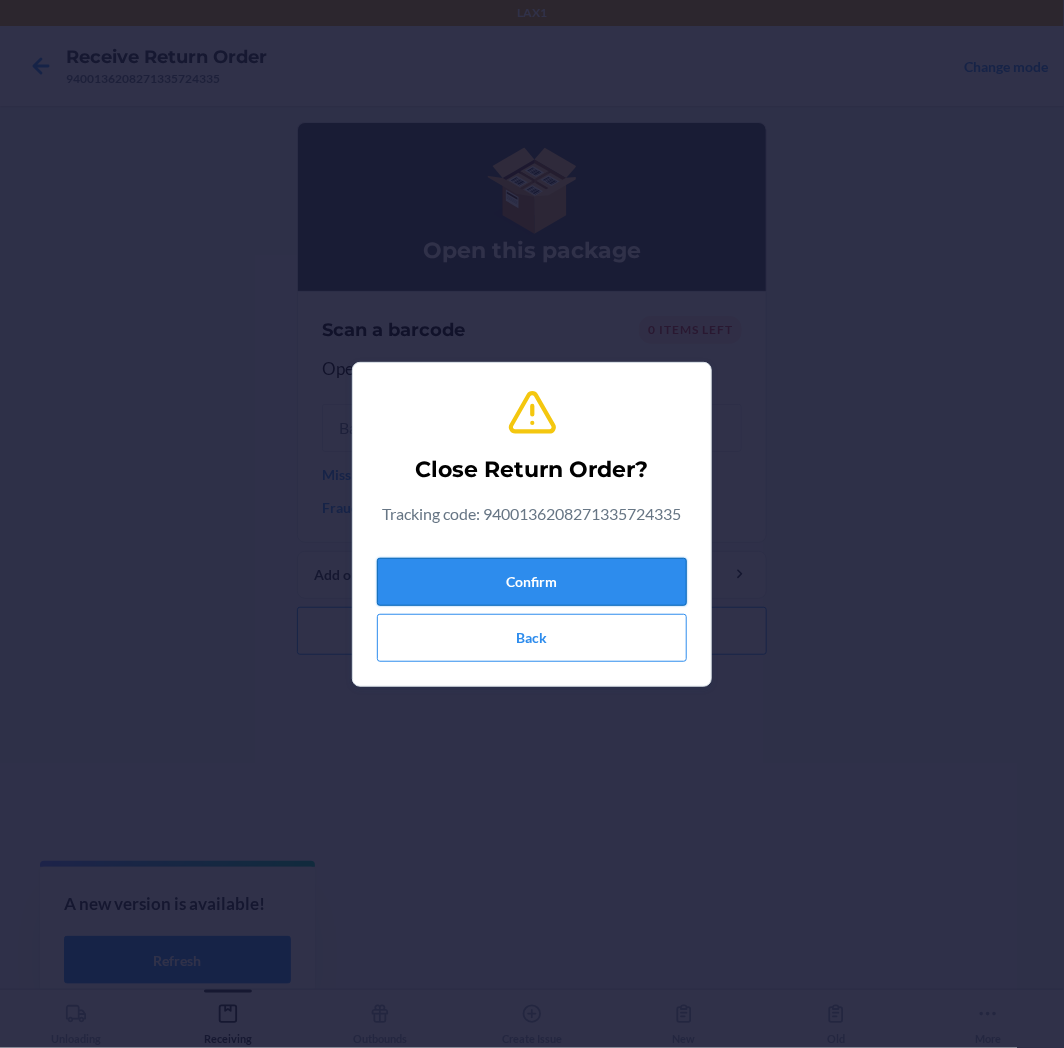 click on "Confirm" at bounding box center [532, 582] 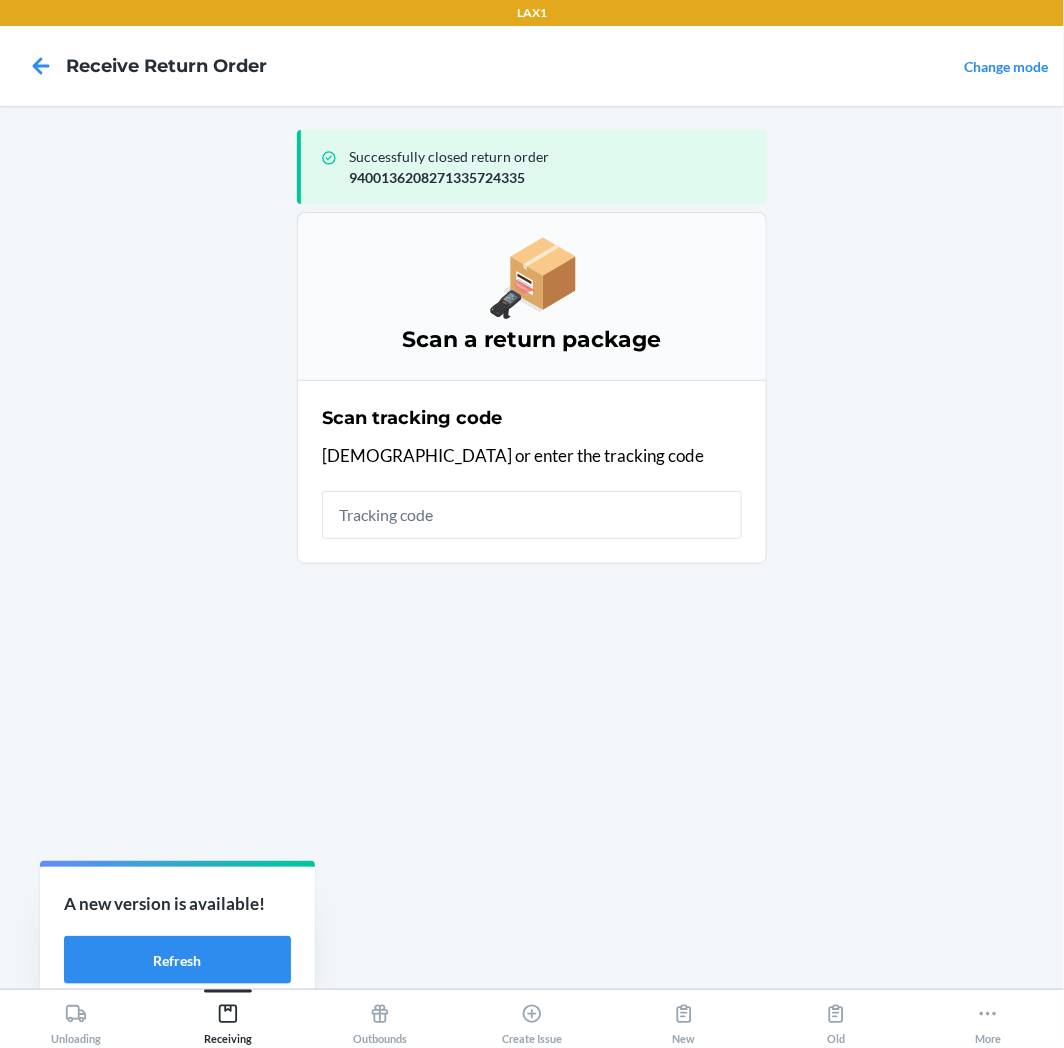 click at bounding box center (532, 515) 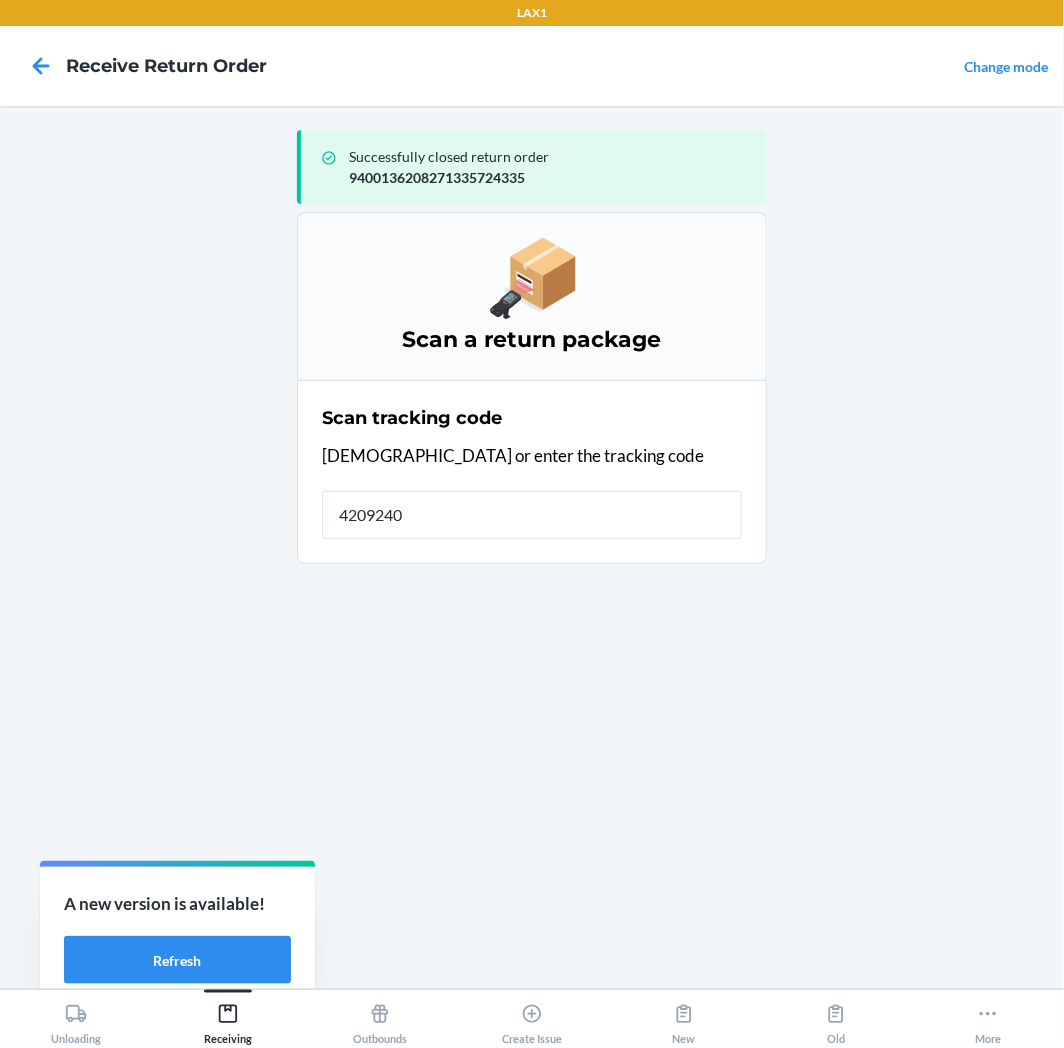 type on "42092408" 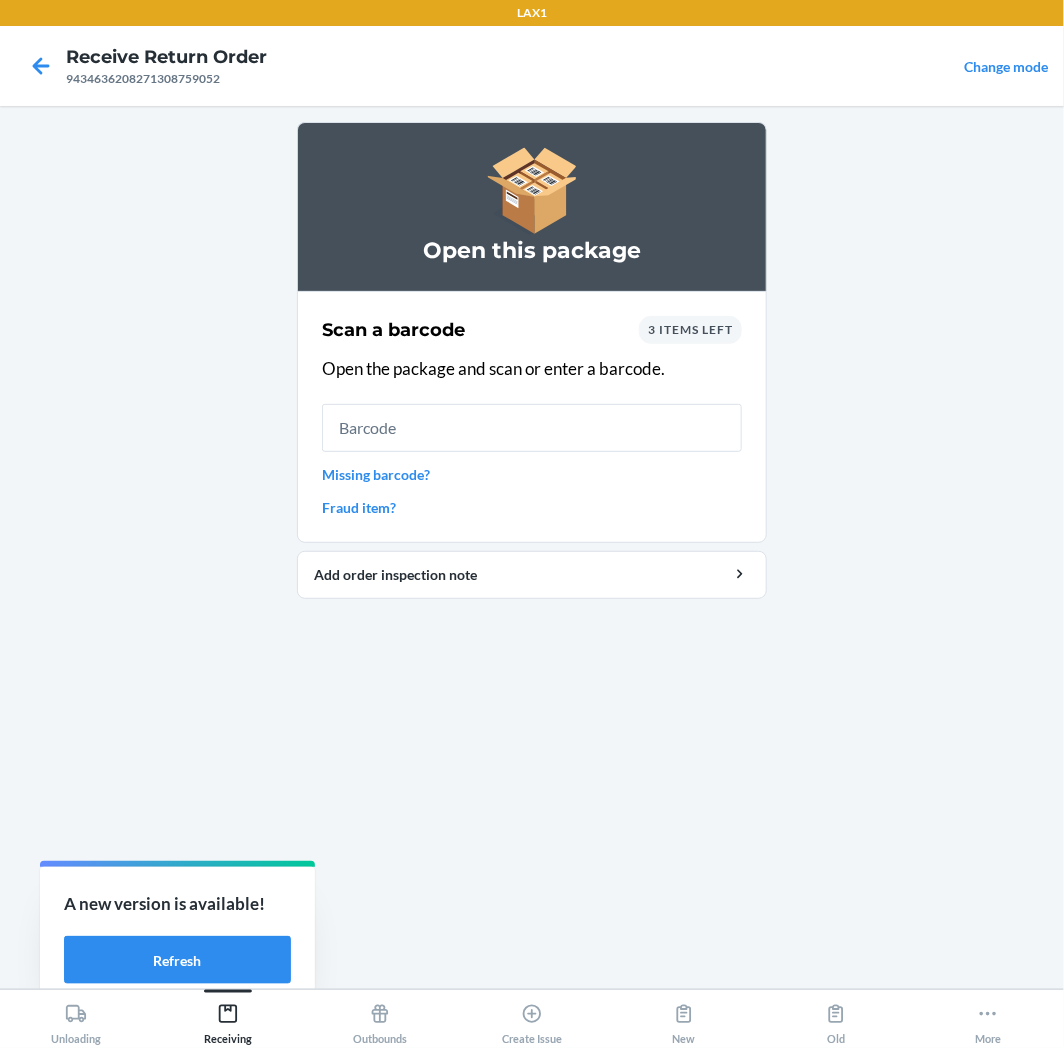 click on "3 items left" at bounding box center (690, 329) 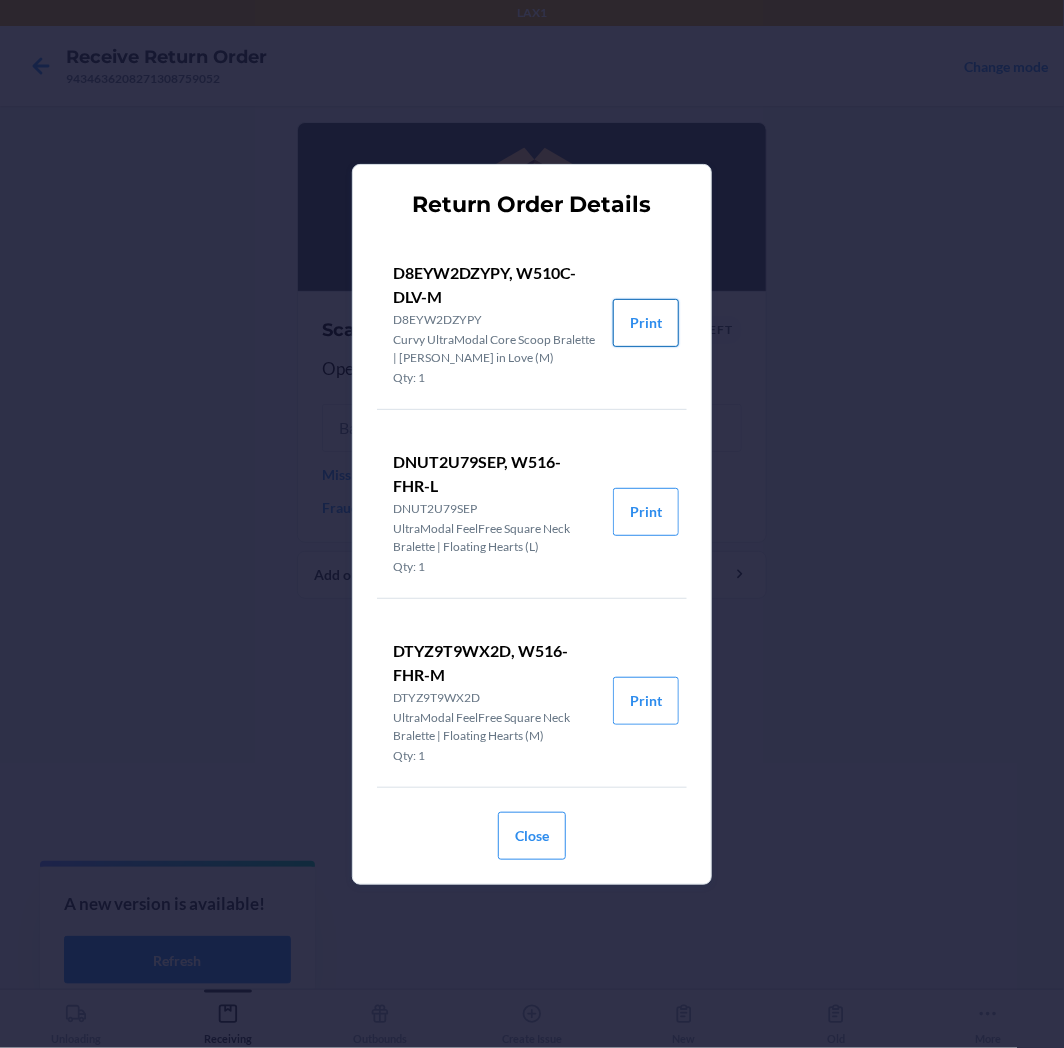 click on "Print" at bounding box center [646, 323] 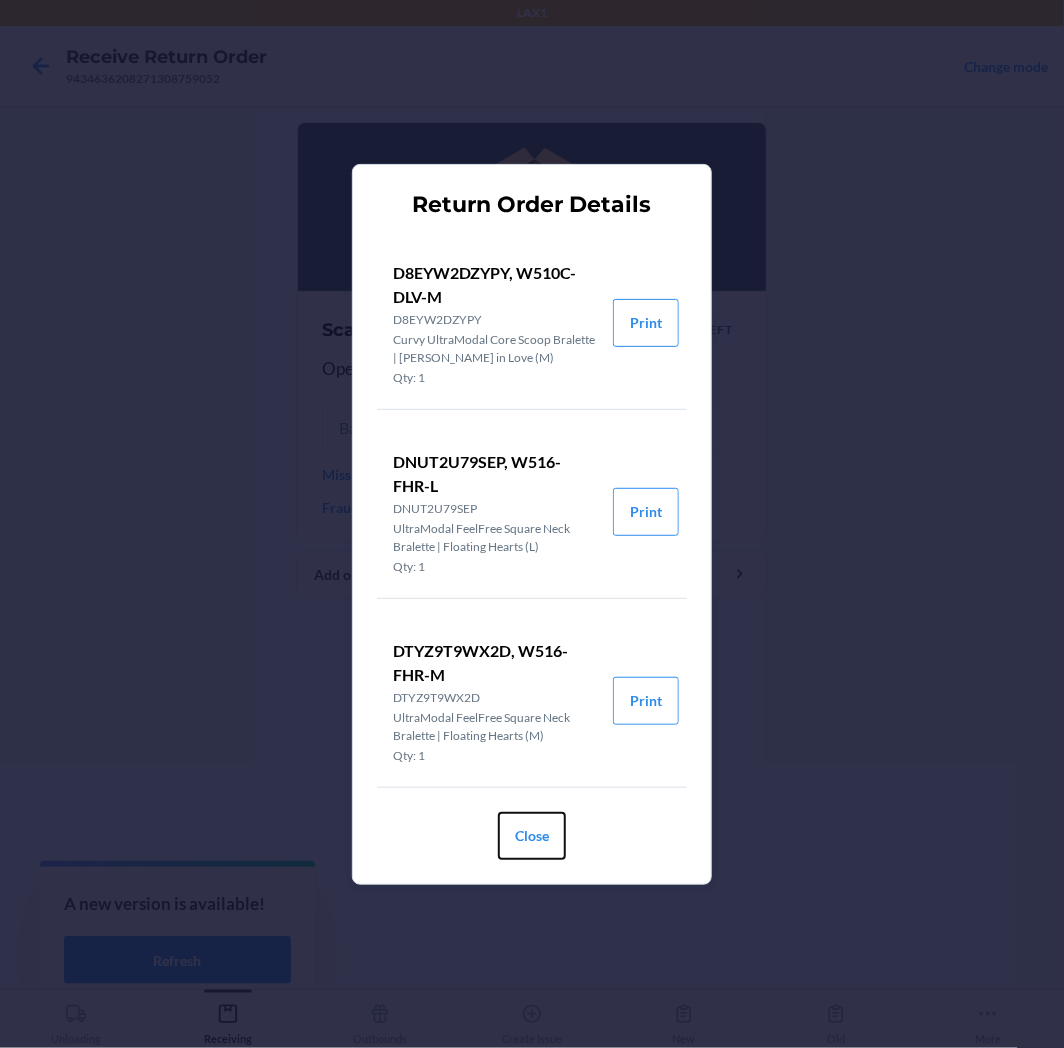 drag, startPoint x: 547, startPoint y: 832, endPoint x: 537, endPoint y: 741, distance: 91.5478 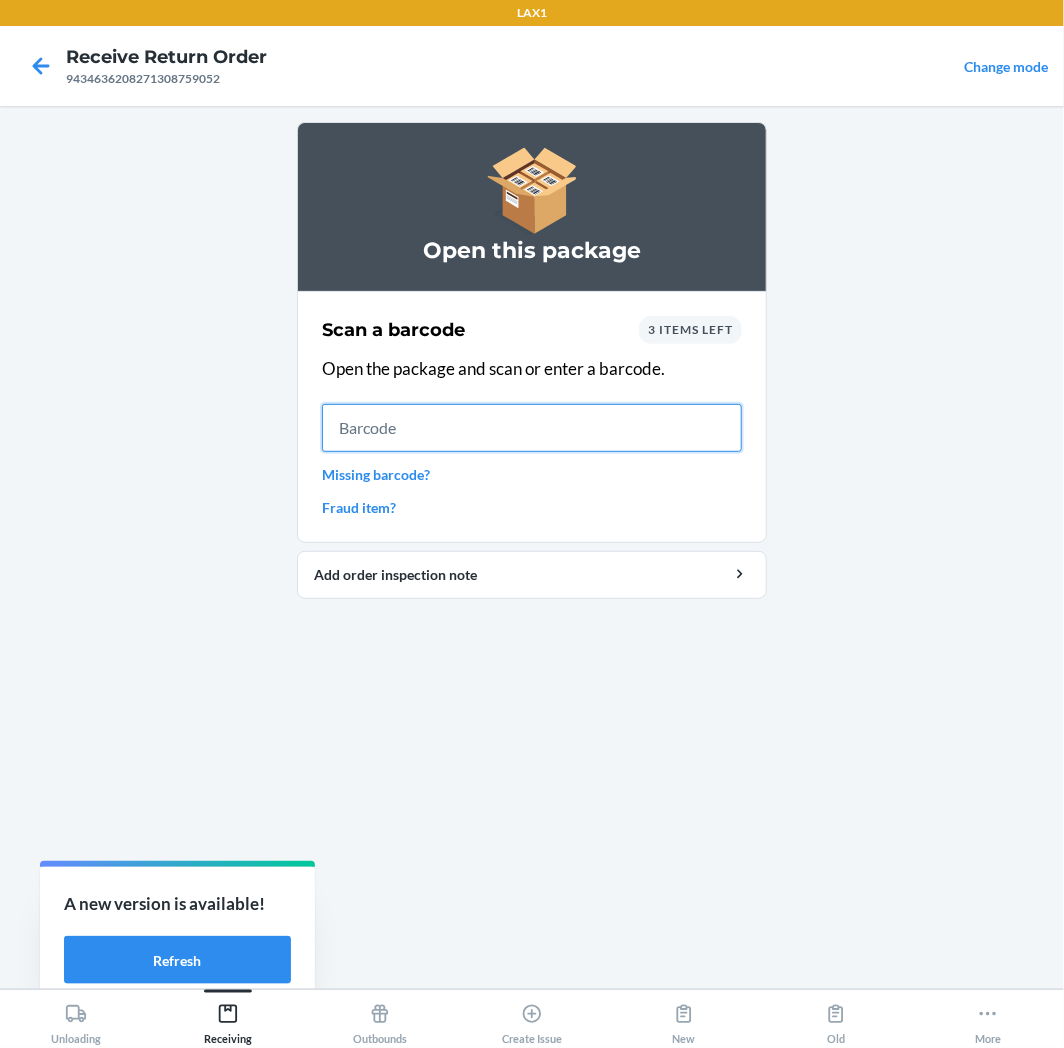 click at bounding box center [532, 428] 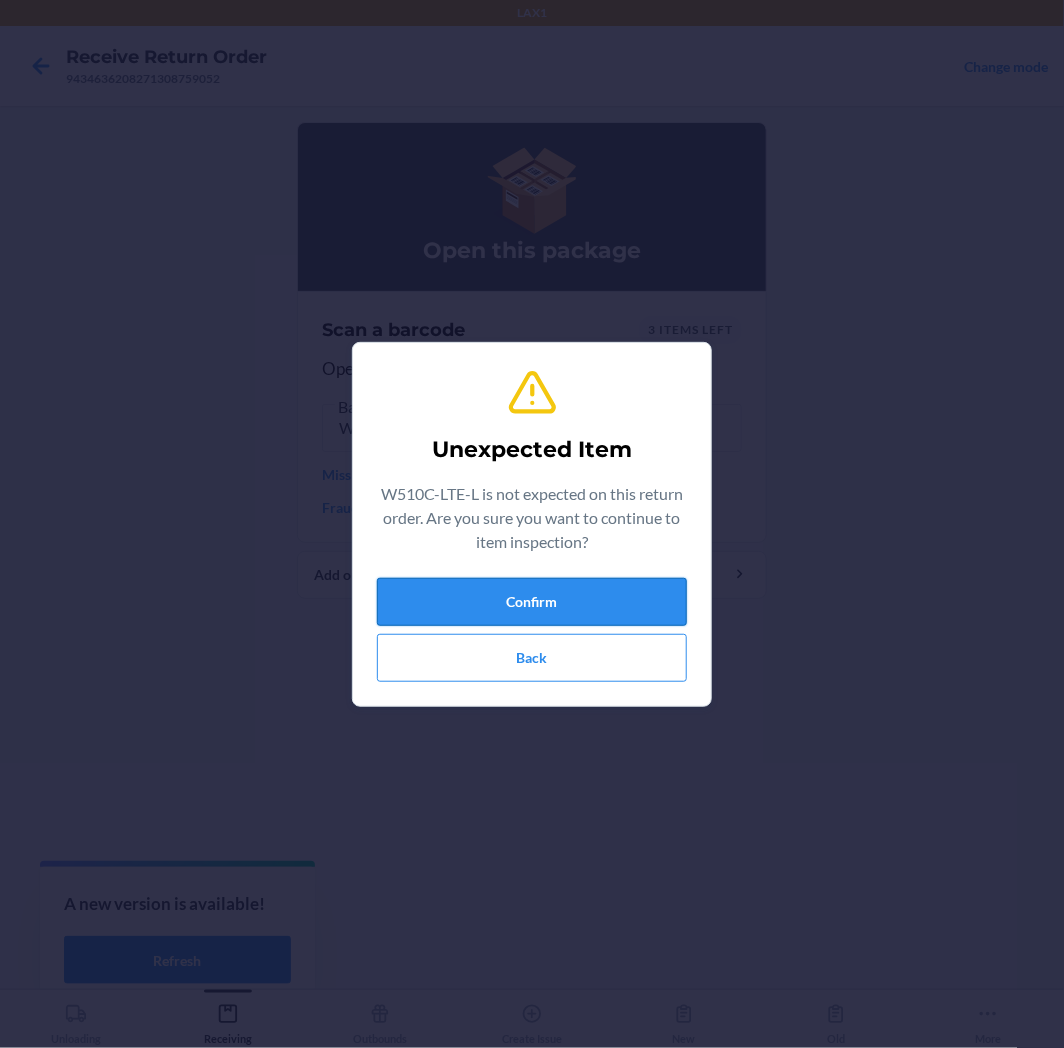 click on "Confirm" at bounding box center (532, 602) 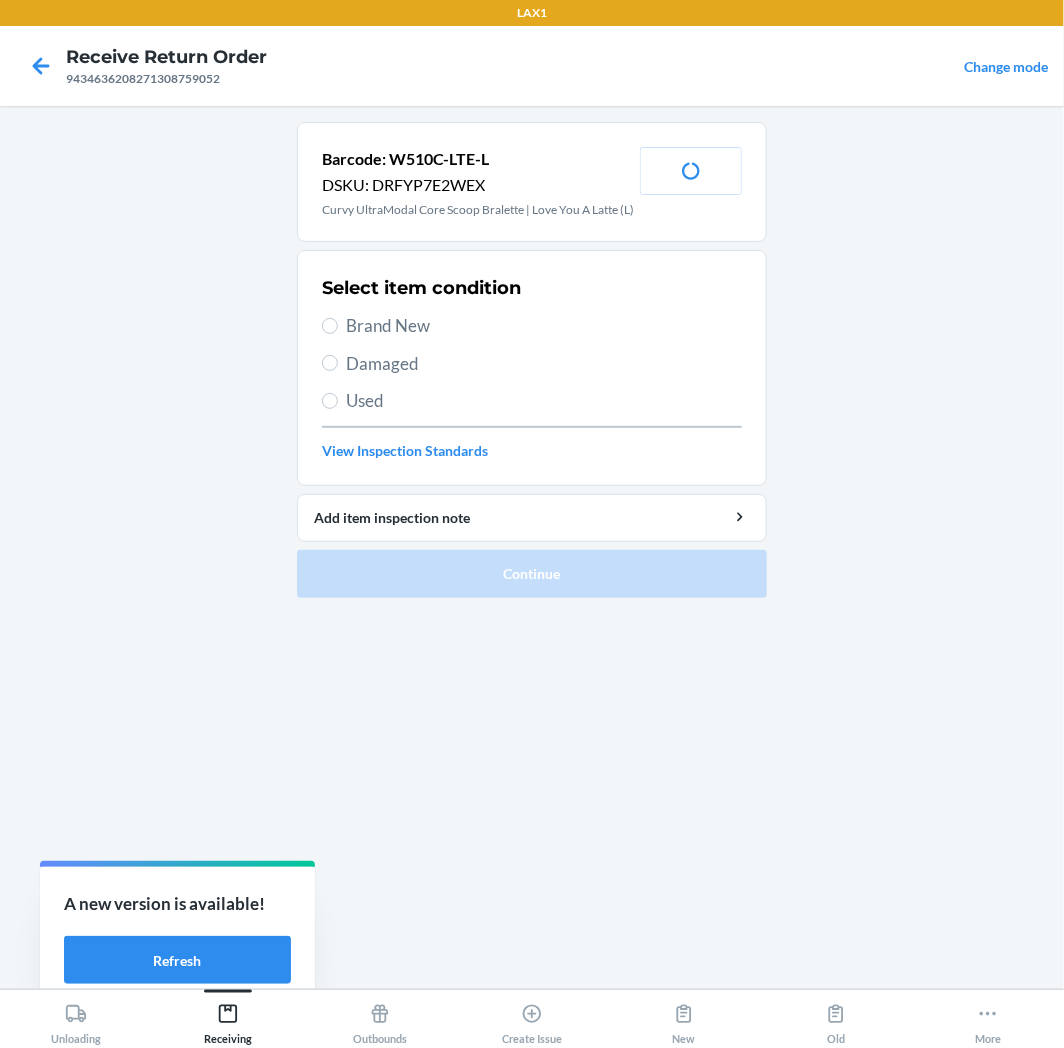 click on "Used" at bounding box center [544, 401] 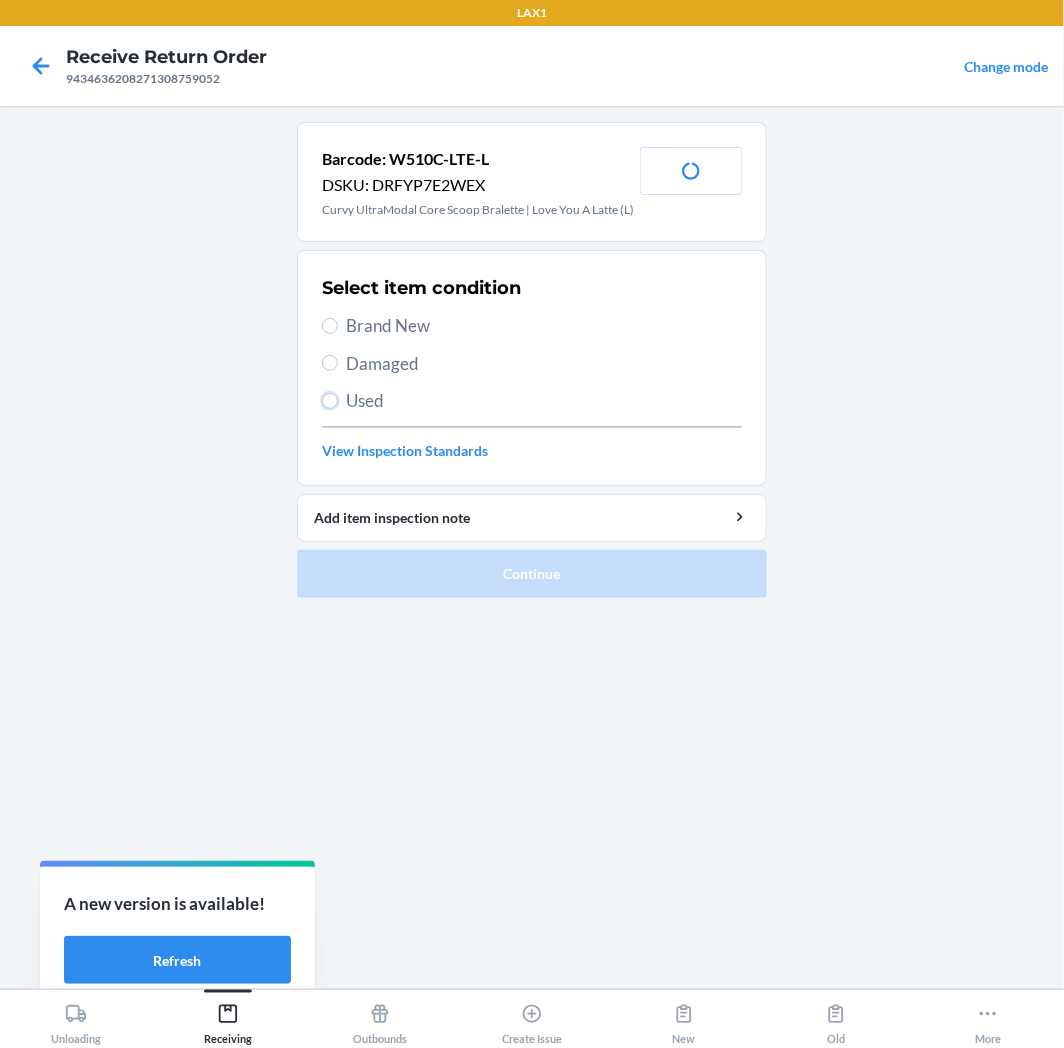 click on "Used" at bounding box center (330, 401) 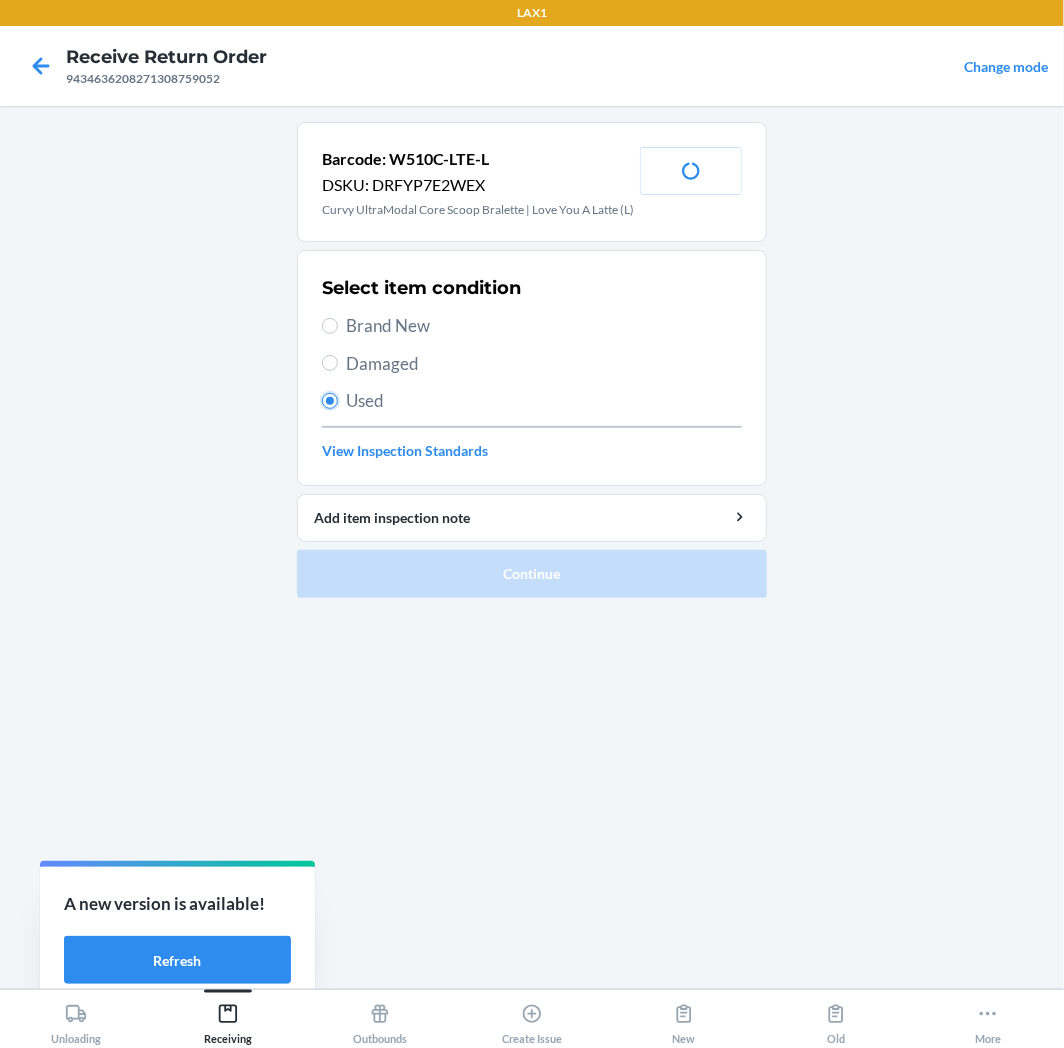 radio on "true" 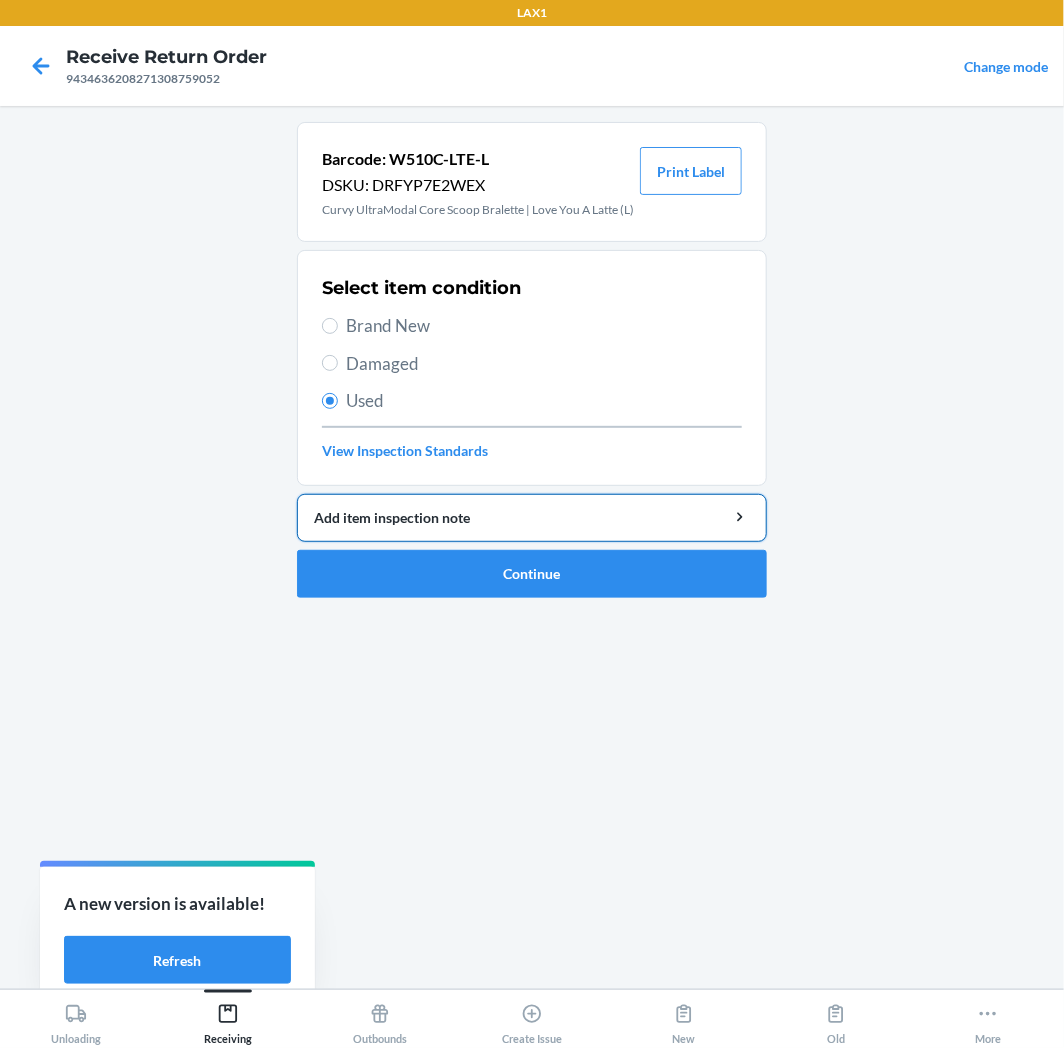 click on "Add item inspection note" at bounding box center [532, 517] 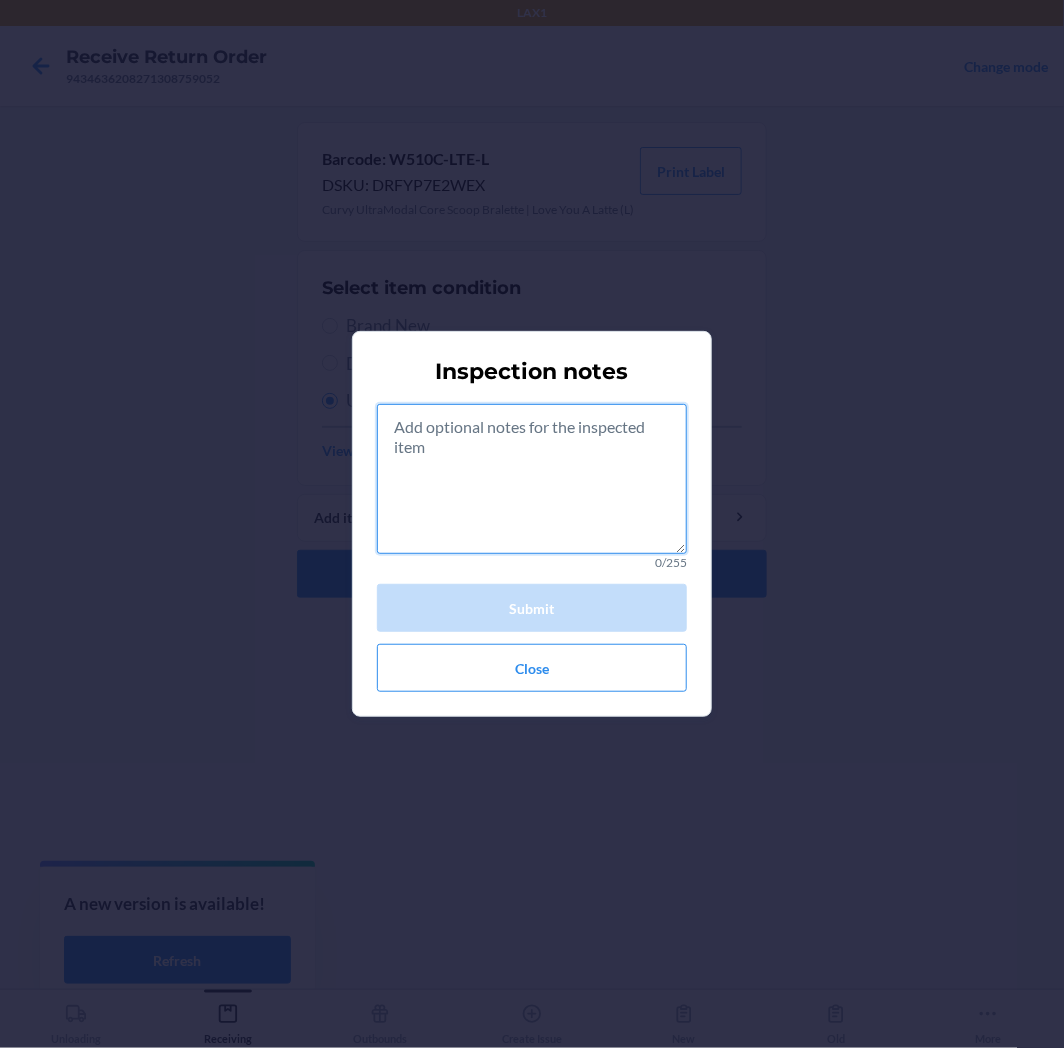 click at bounding box center (532, 479) 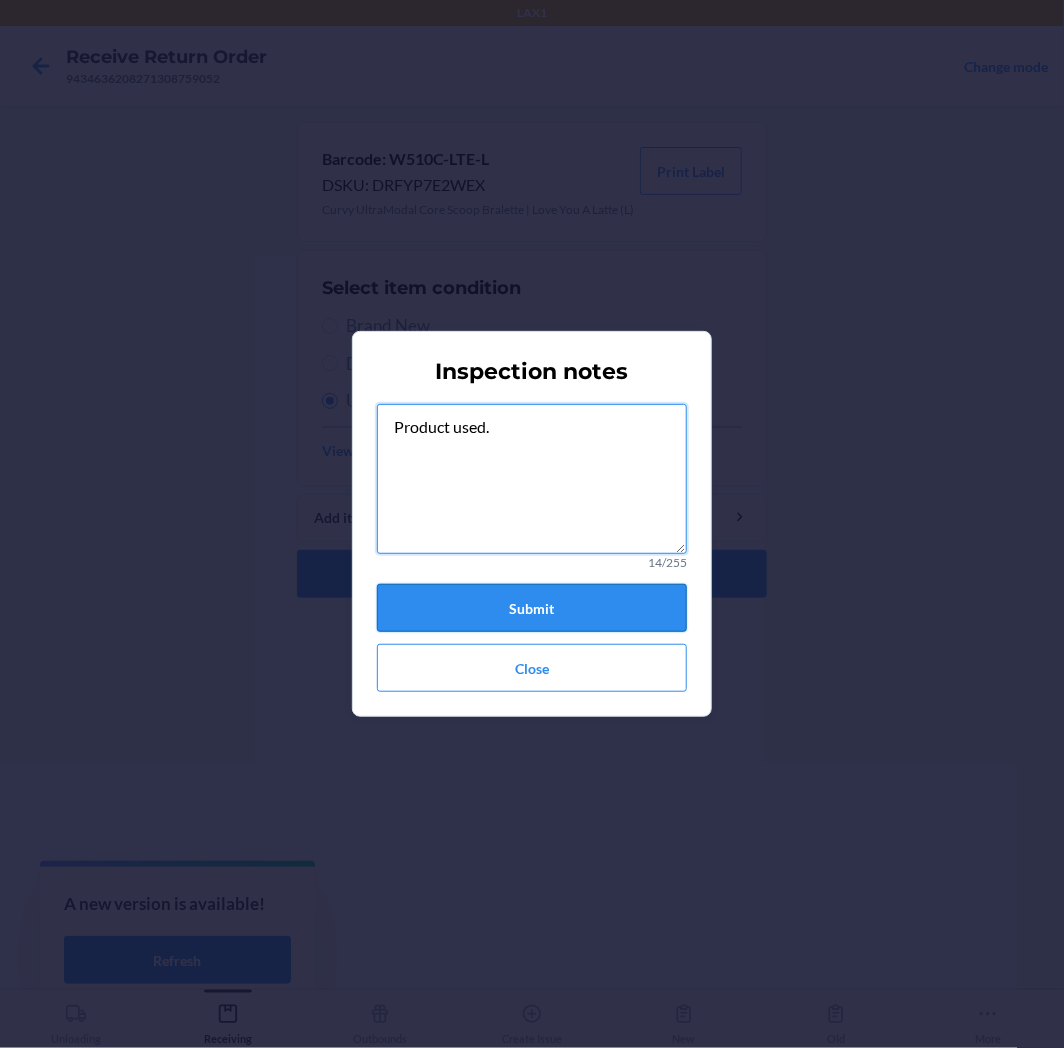 type on "Product used." 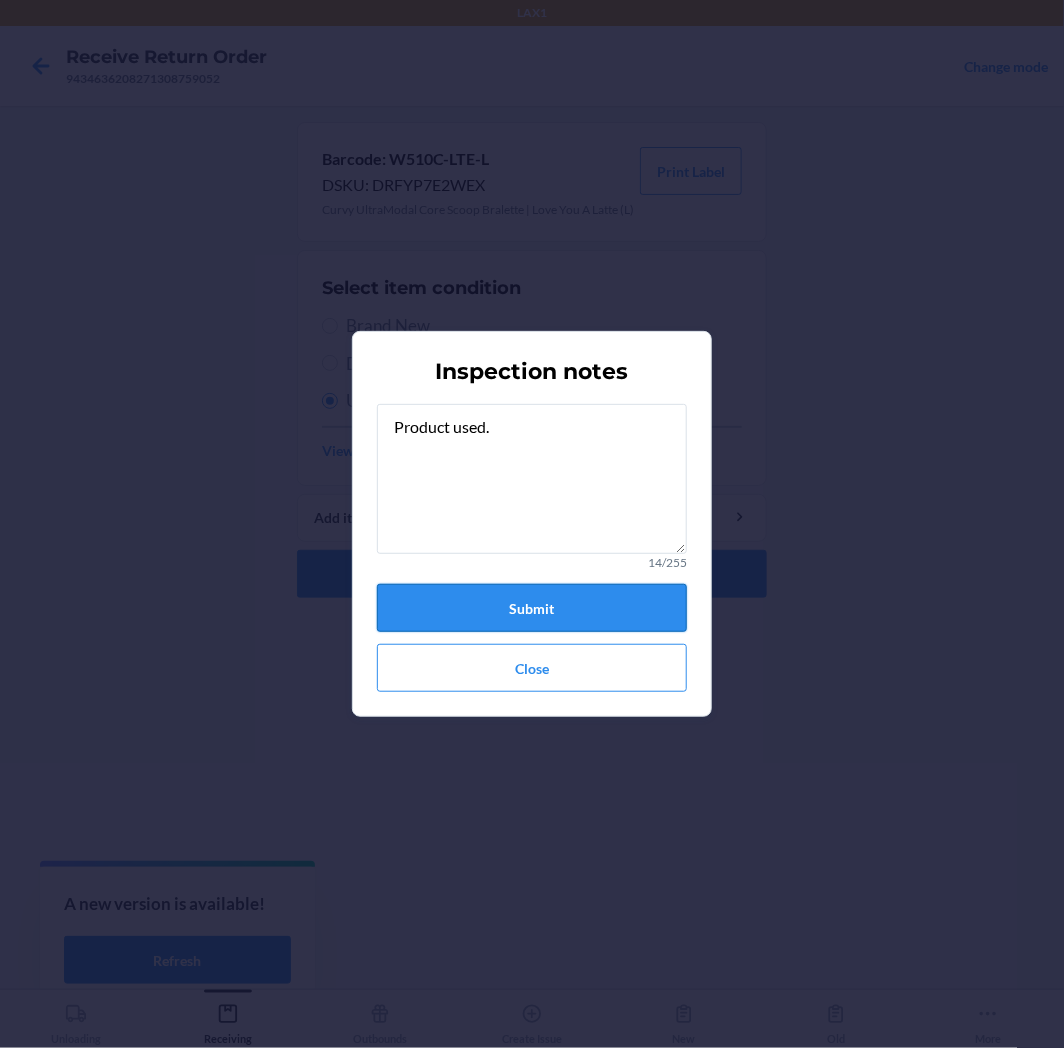 click on "Submit" at bounding box center (532, 608) 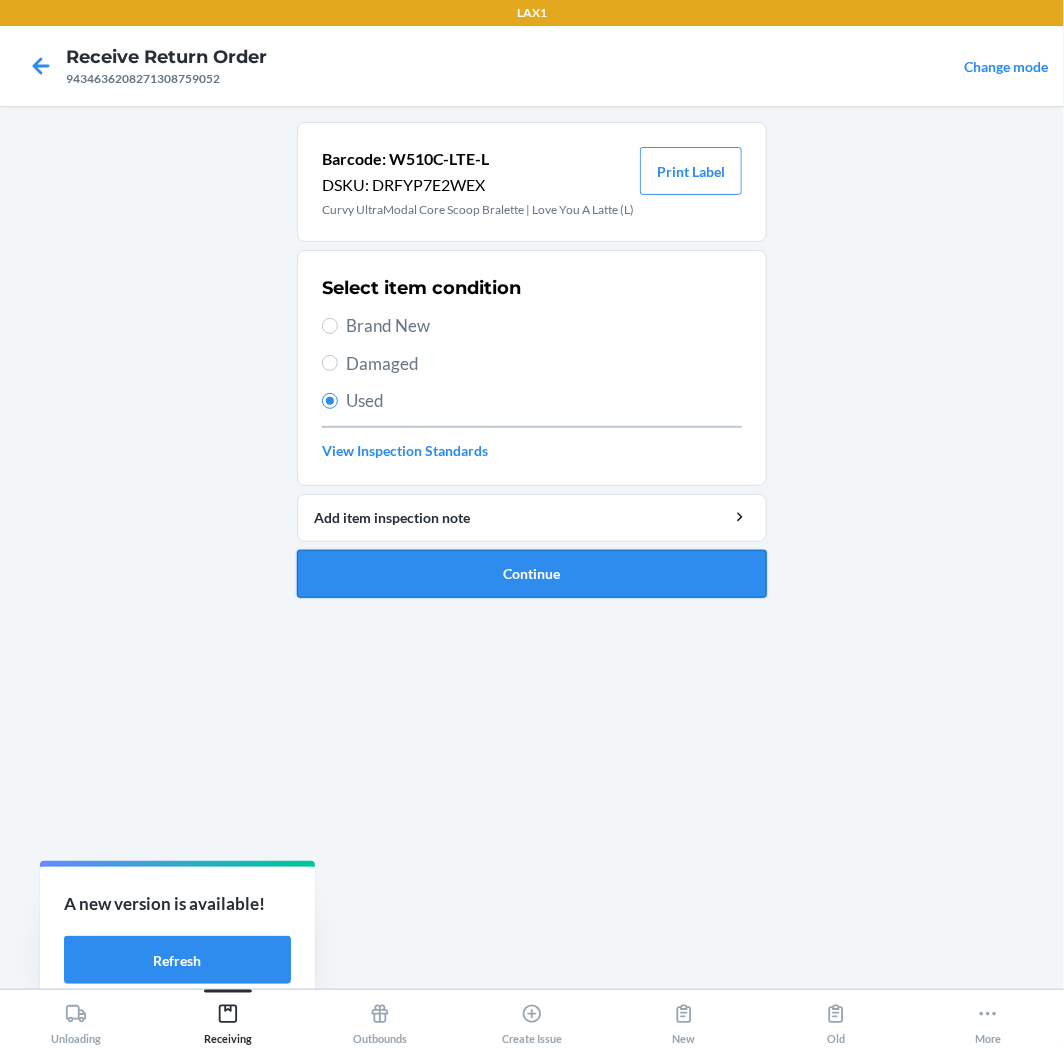 click on "Continue" at bounding box center [532, 574] 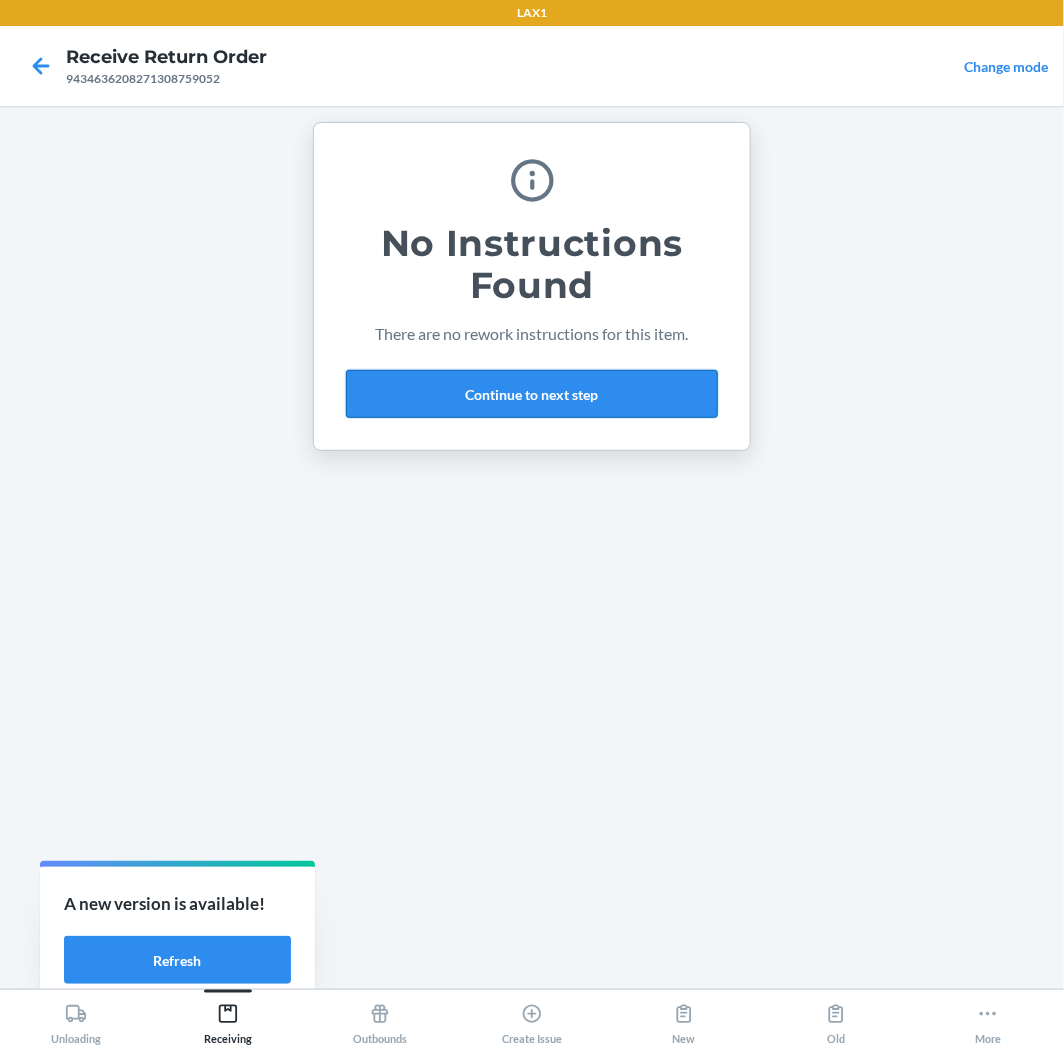 click on "Continue to next step" at bounding box center (532, 394) 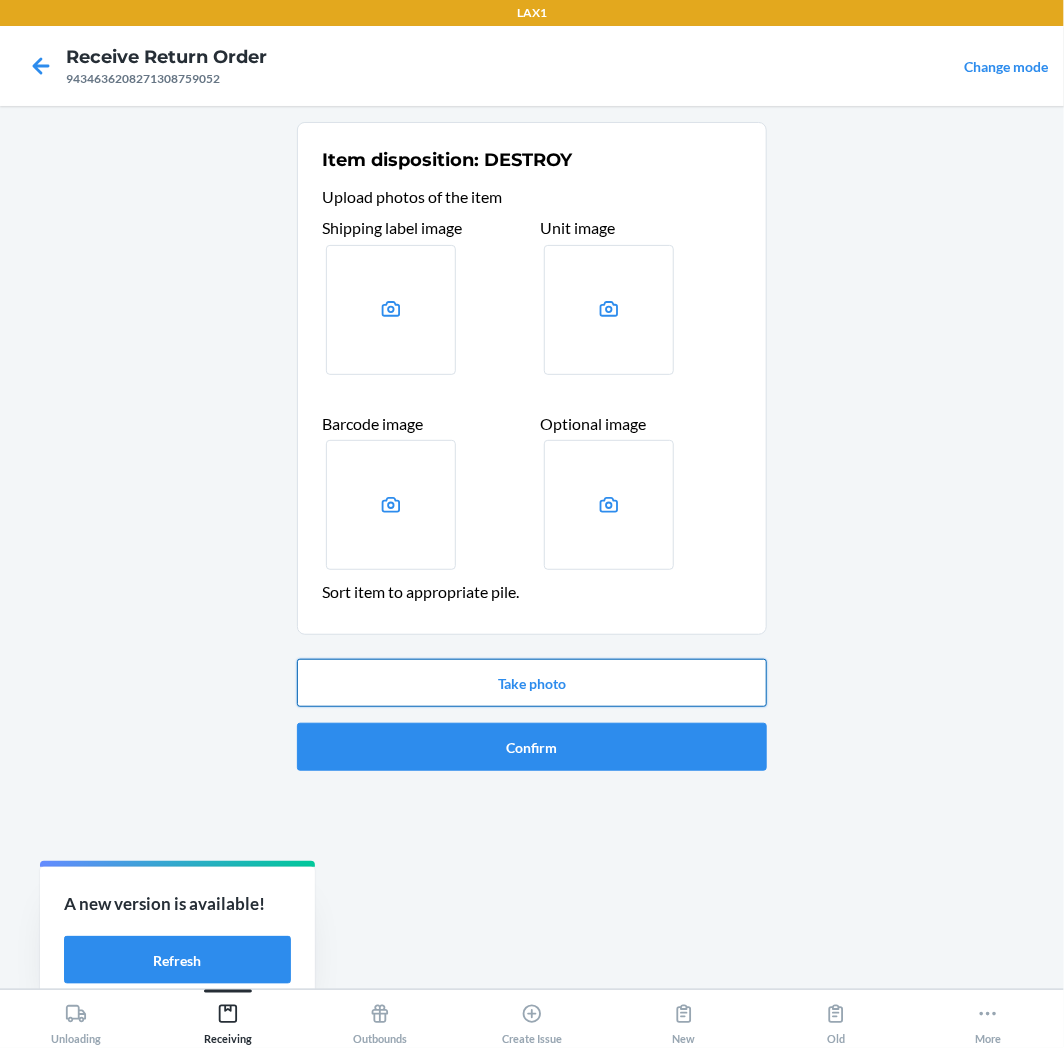 click on "Take photo" at bounding box center (532, 683) 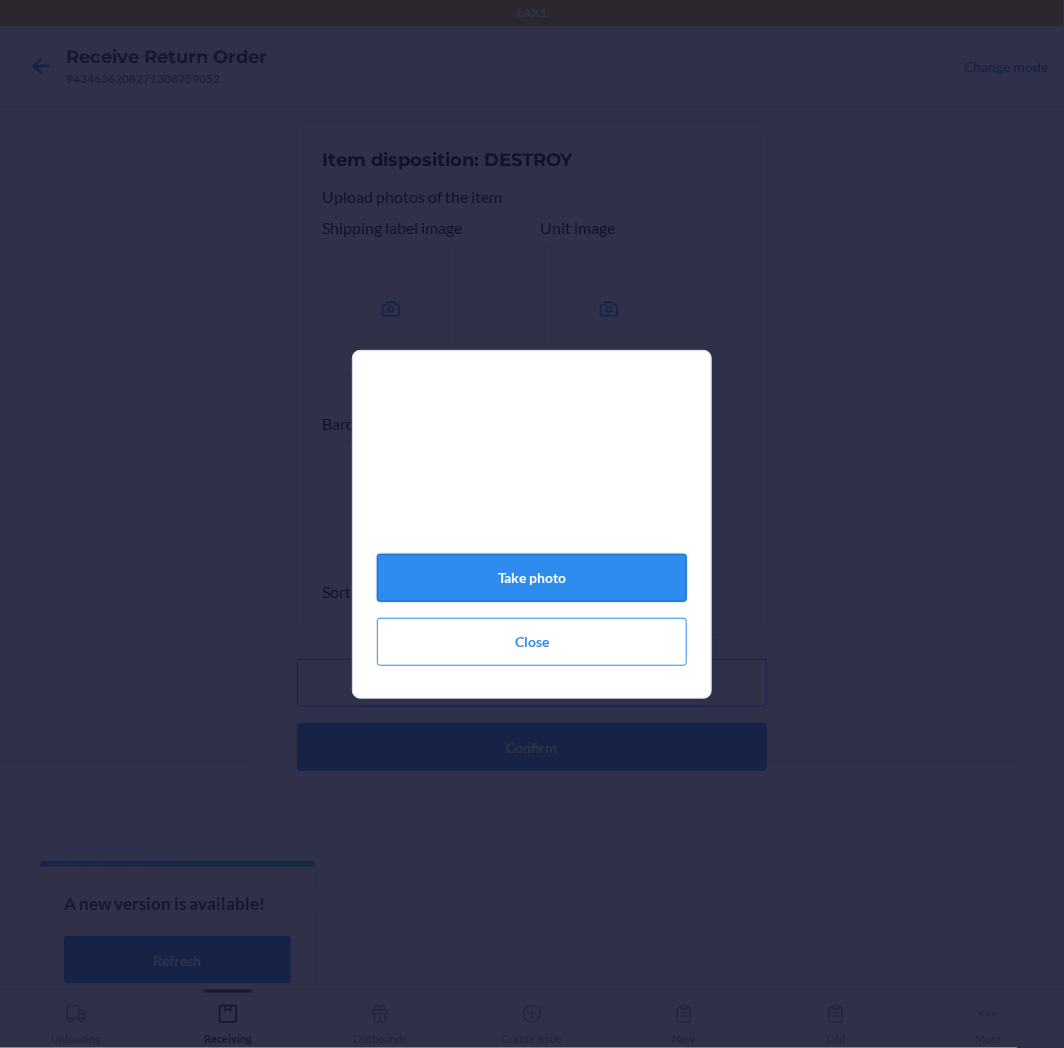 click on "Take photo" 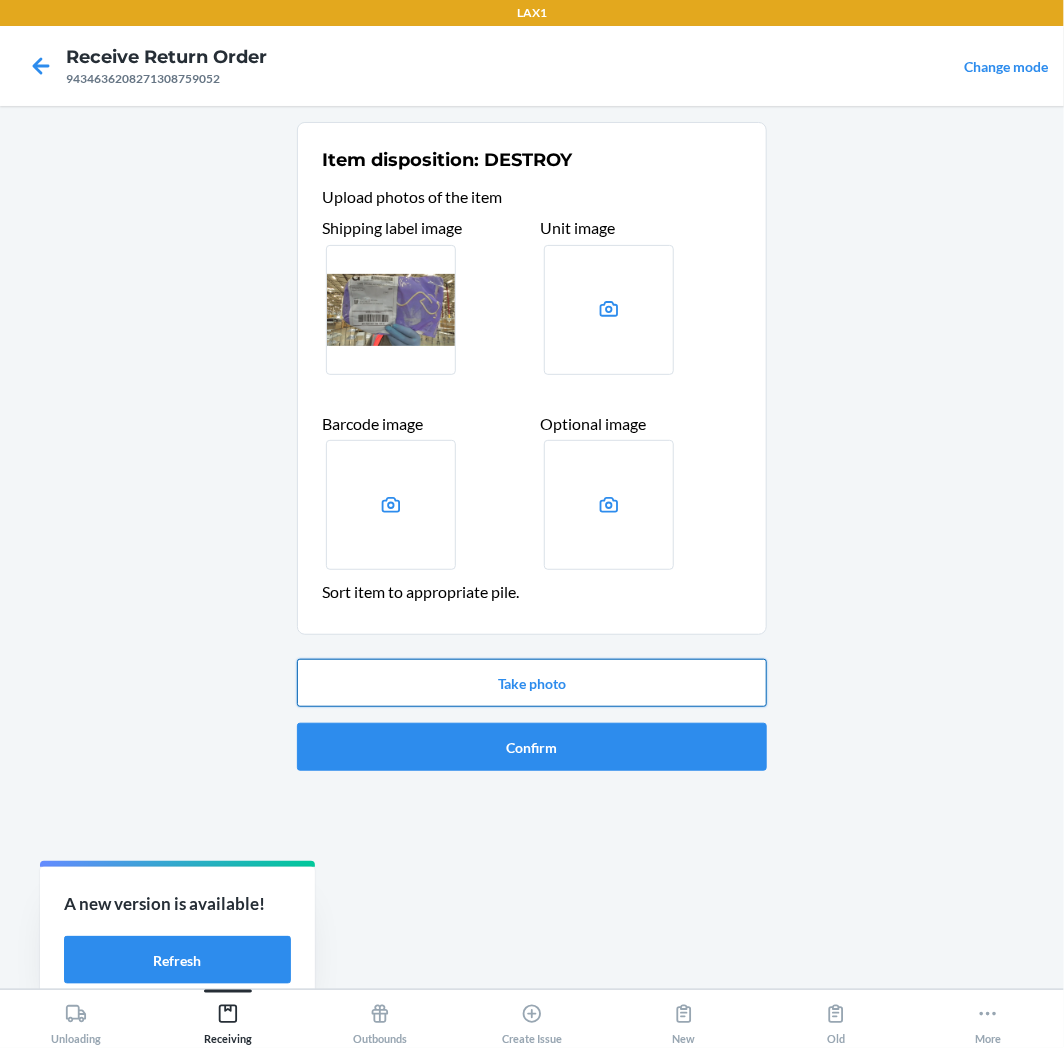 click on "Take photo" at bounding box center [532, 683] 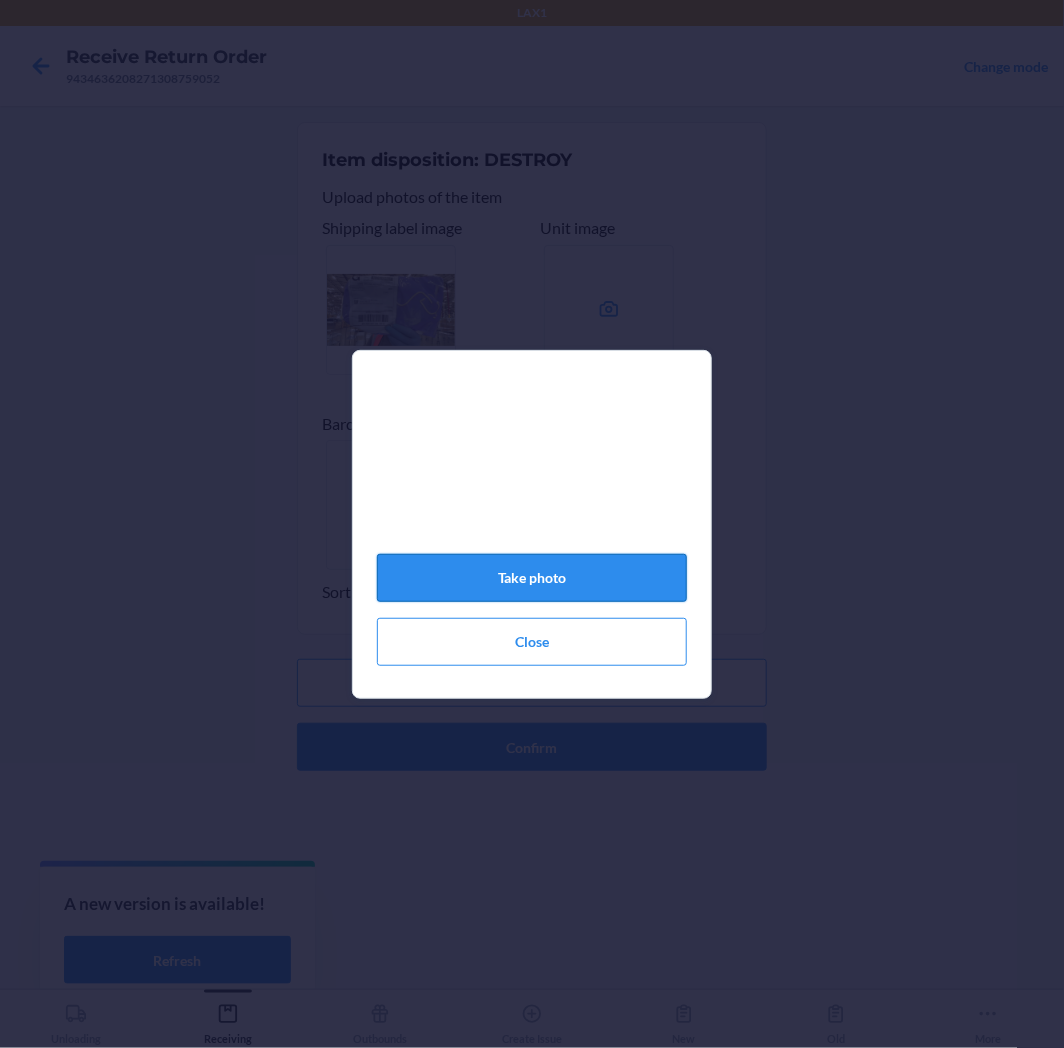 click on "Take photo" 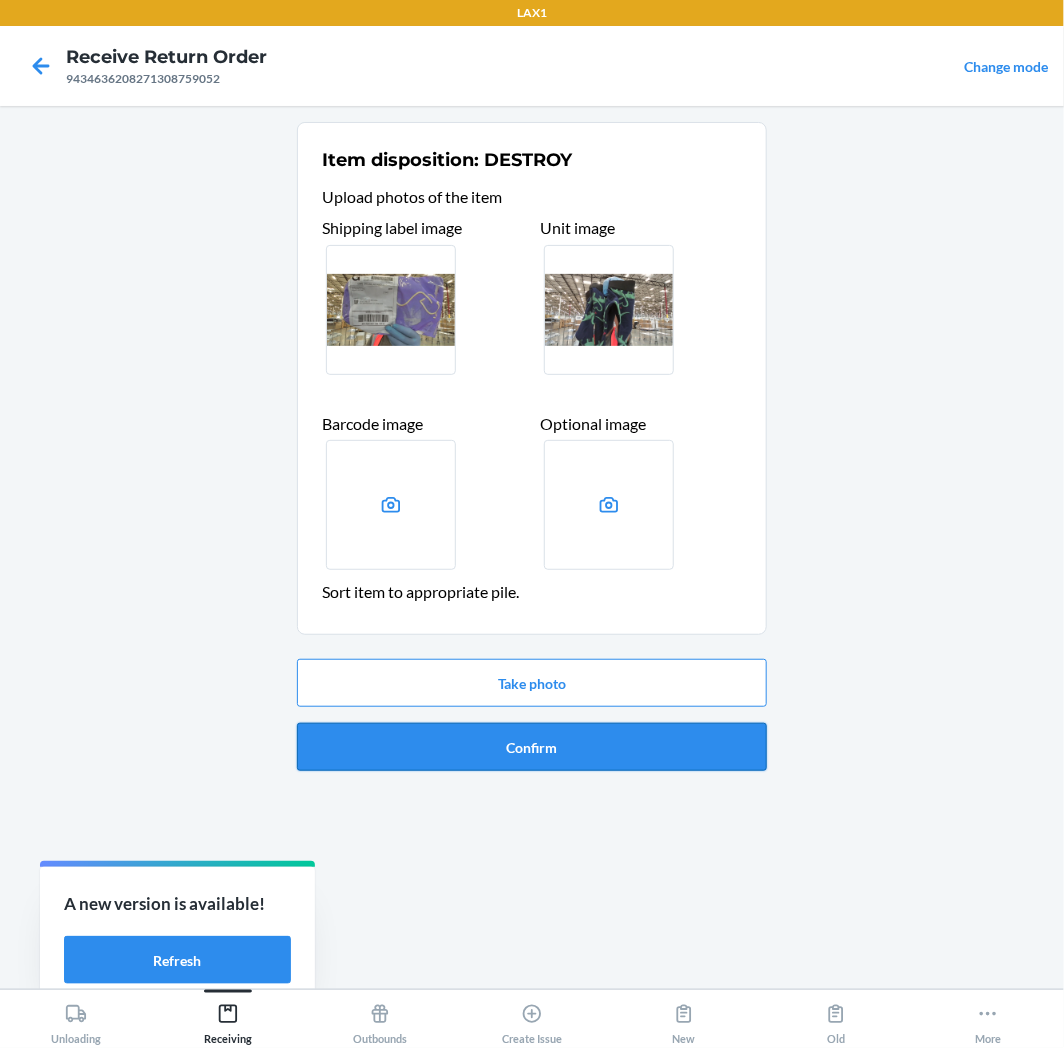 click on "Confirm" at bounding box center [532, 747] 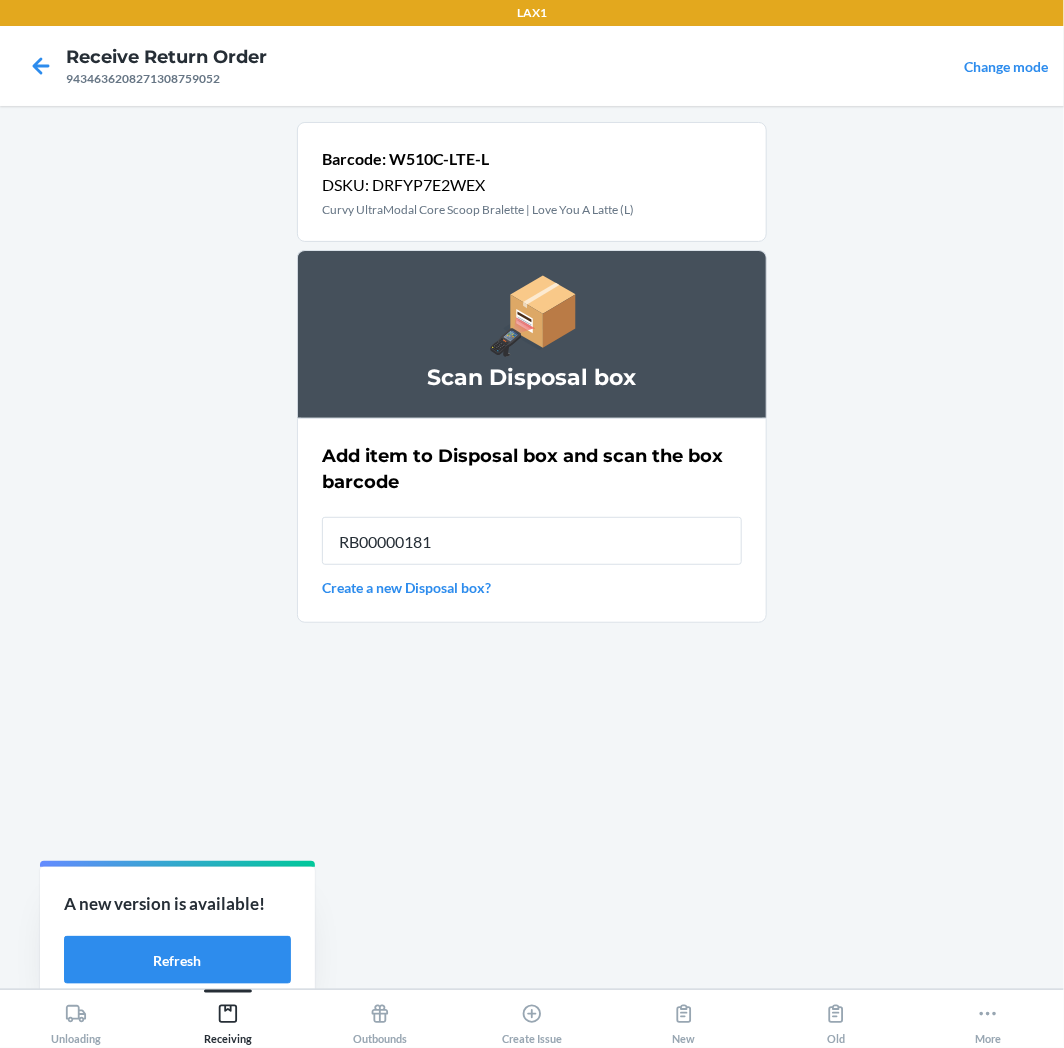 type on "RB000001815" 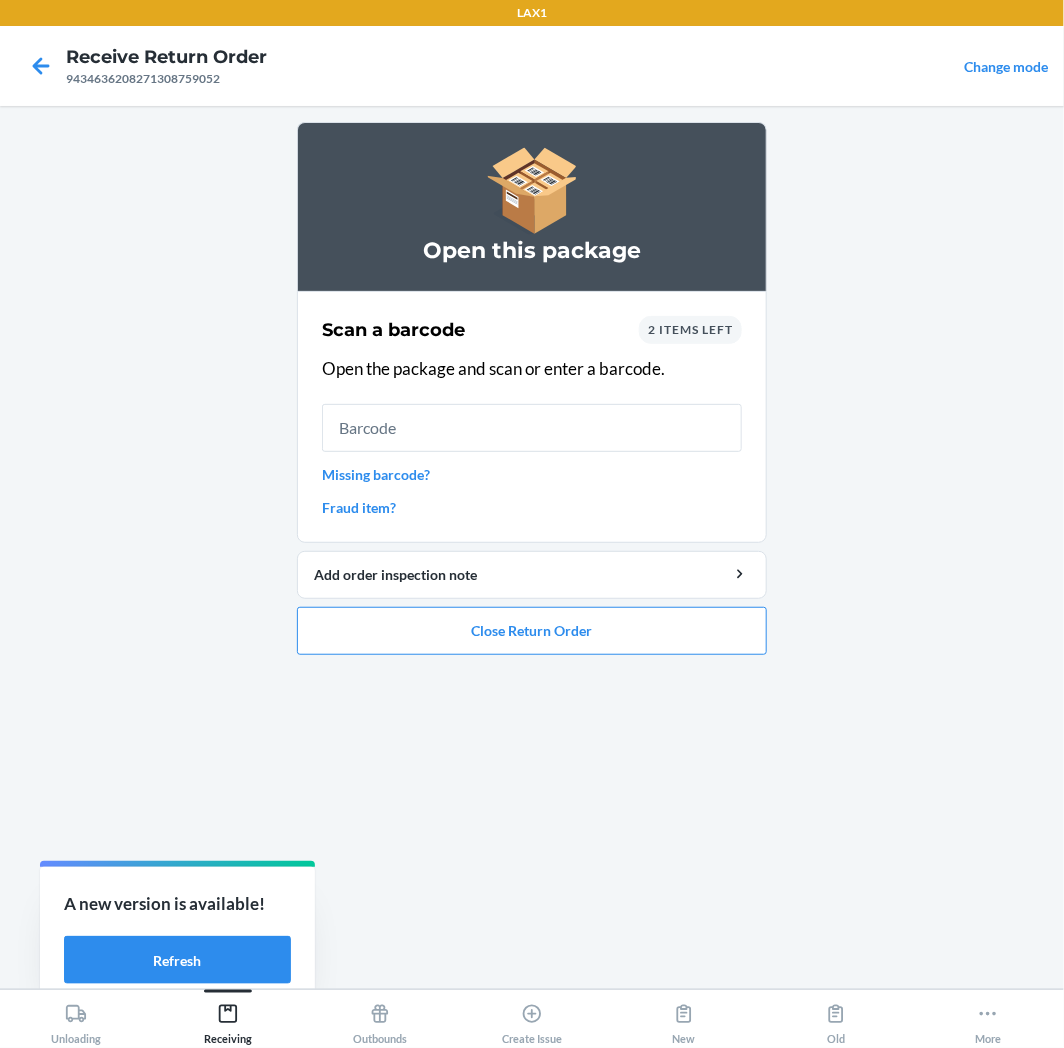 click on "2 items left" at bounding box center [690, 329] 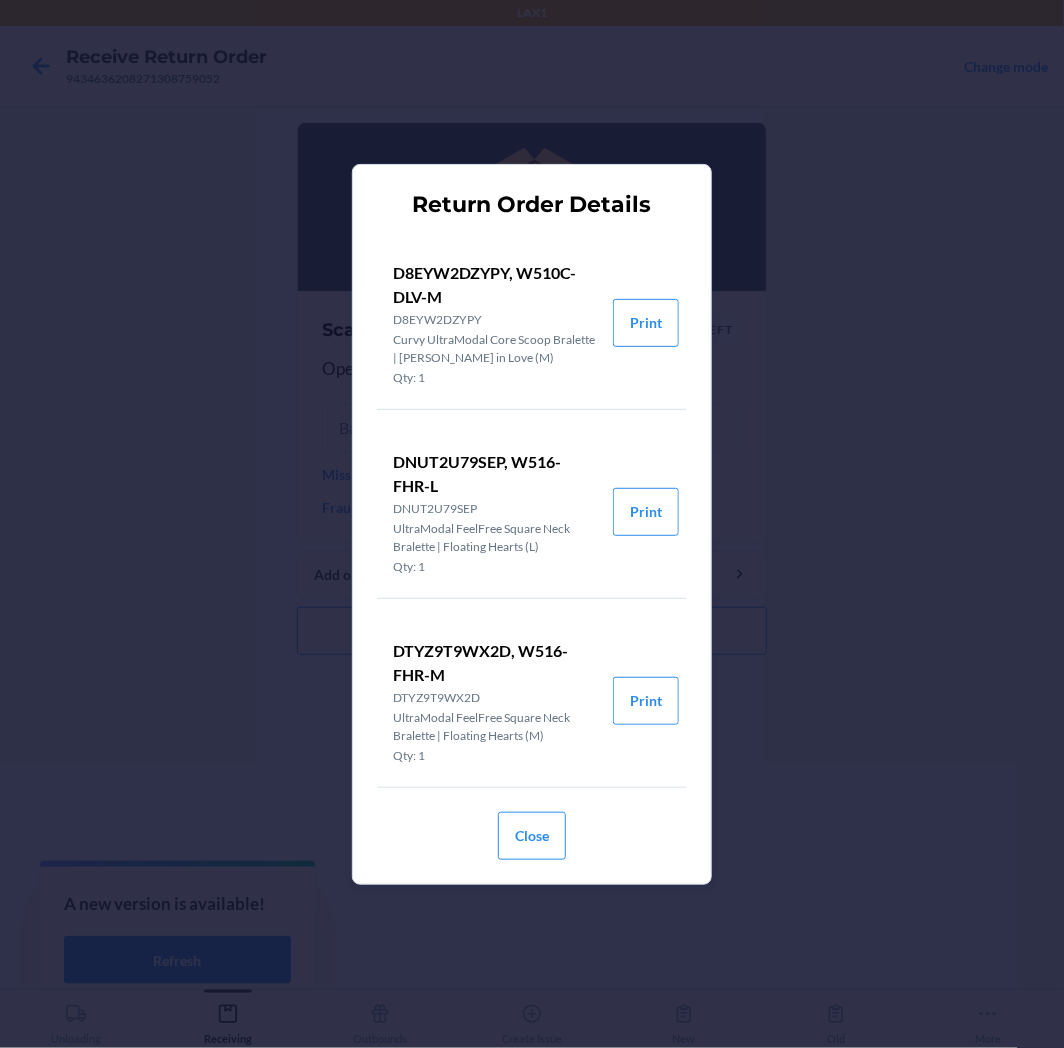 drag, startPoint x: 702, startPoint y: 370, endPoint x: 805, endPoint y: 297, distance: 126.24579 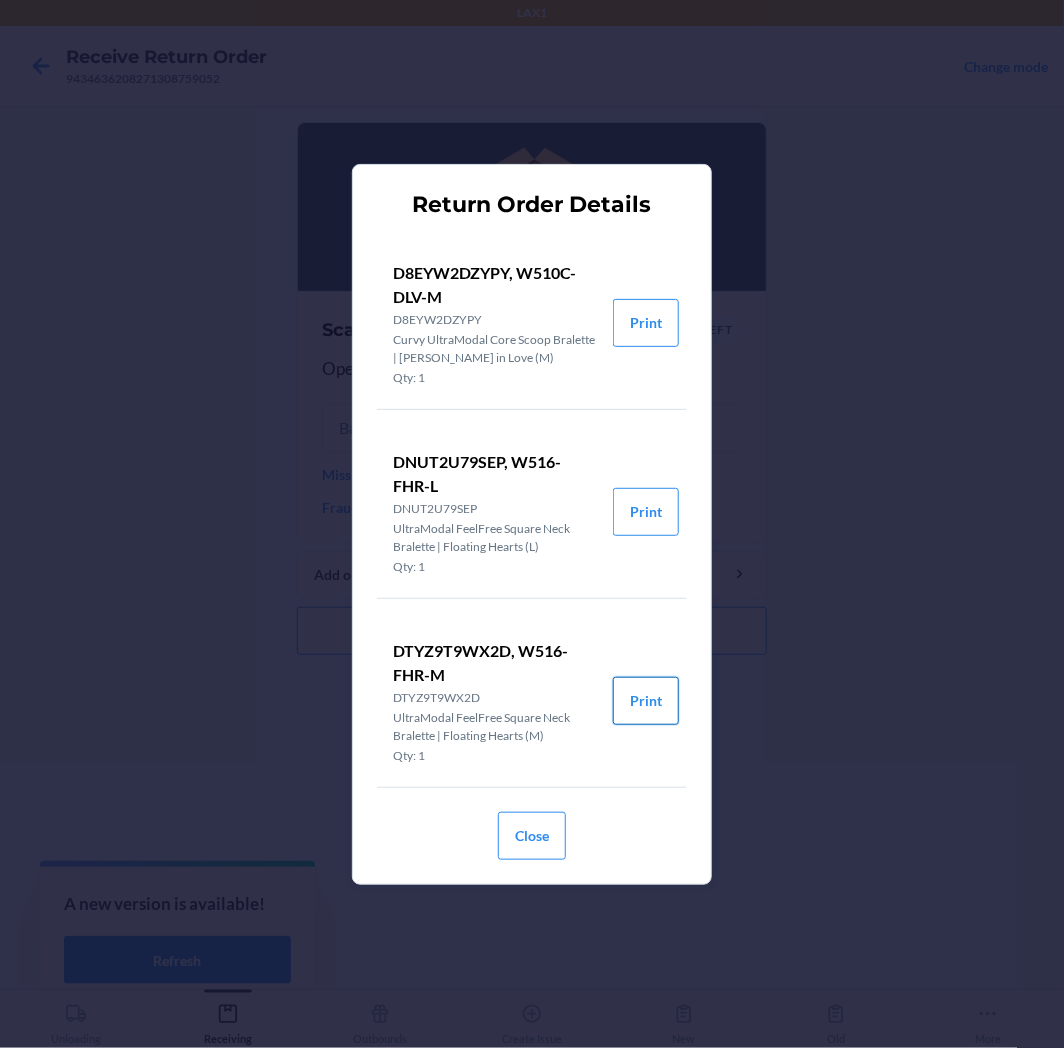click on "Print" at bounding box center [646, 701] 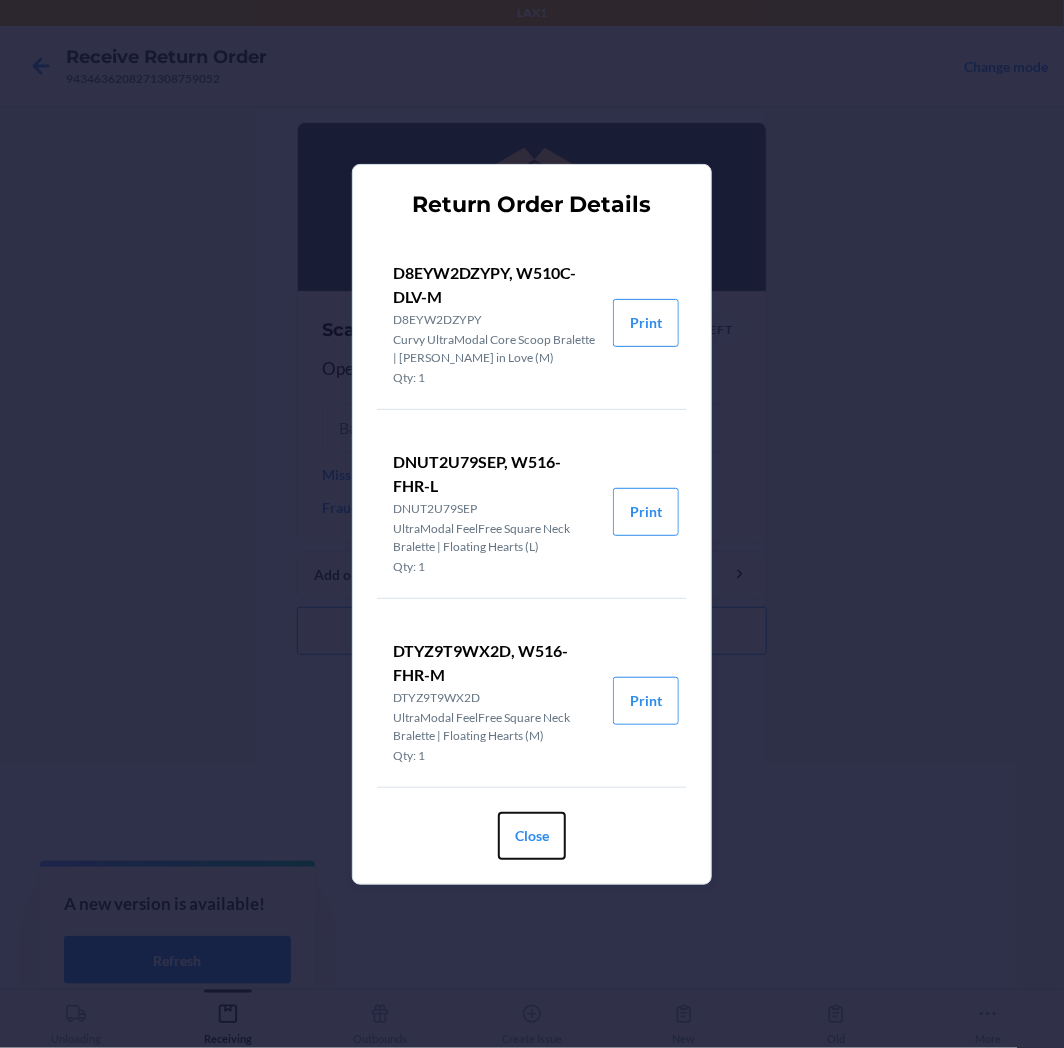 click on "Close" at bounding box center (532, 836) 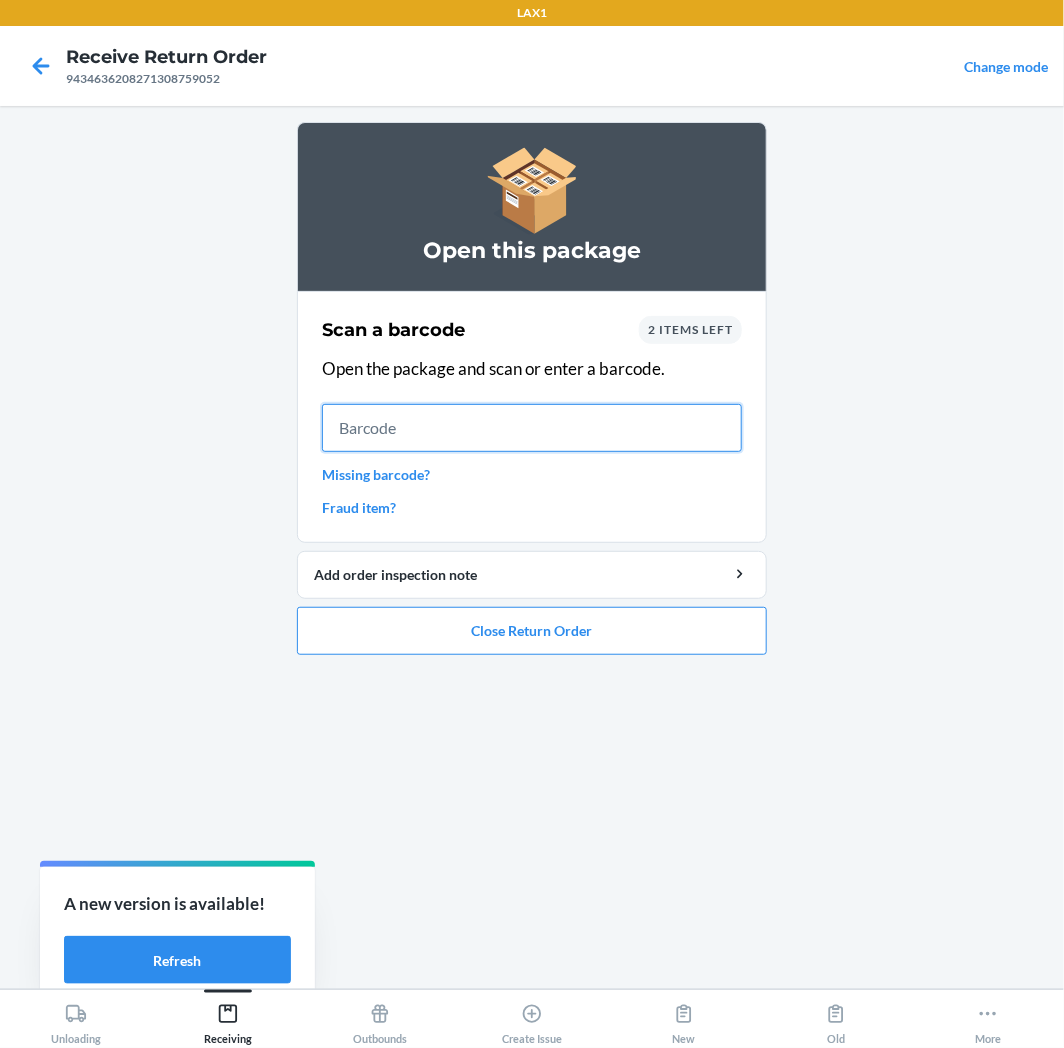 click at bounding box center [532, 428] 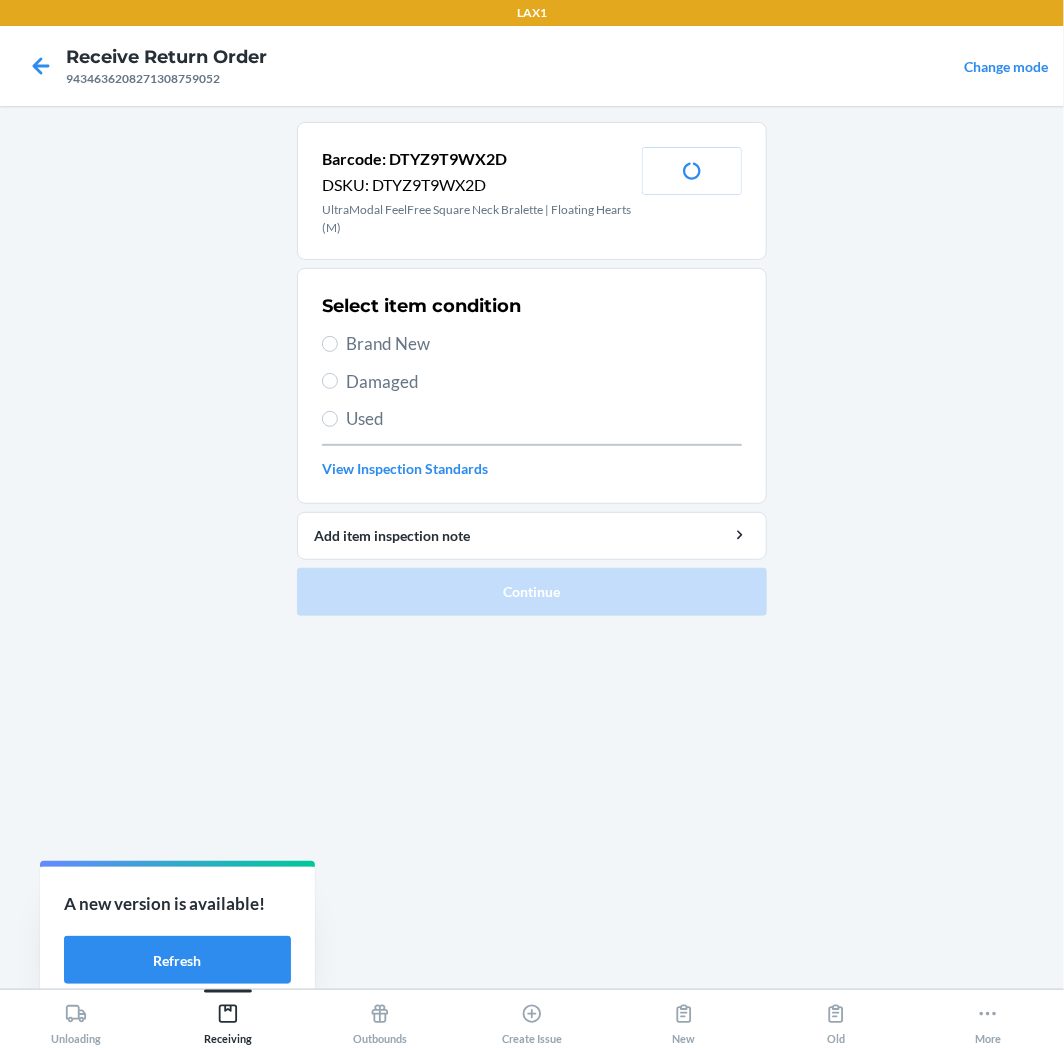 click on "Brand New" at bounding box center (544, 344) 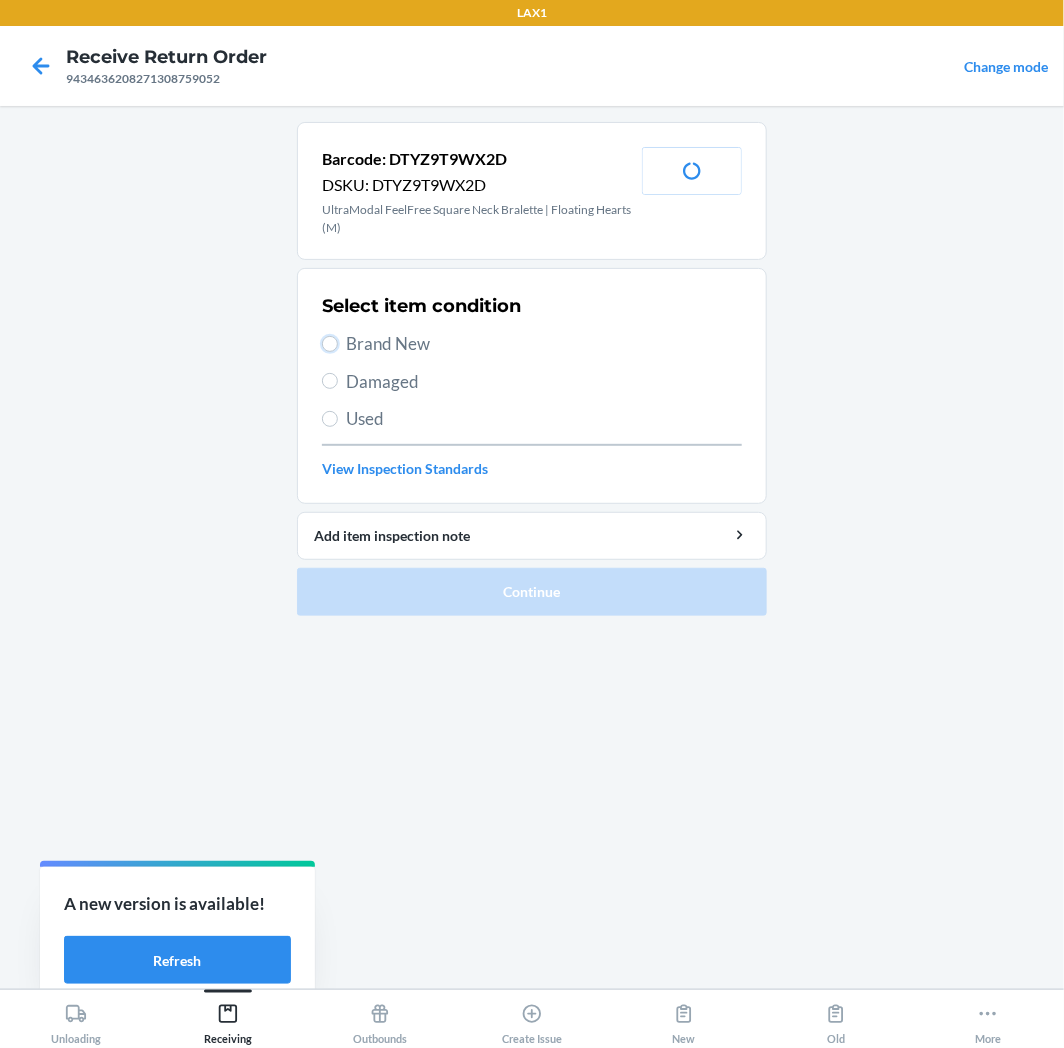 click on "Brand New" at bounding box center (330, 344) 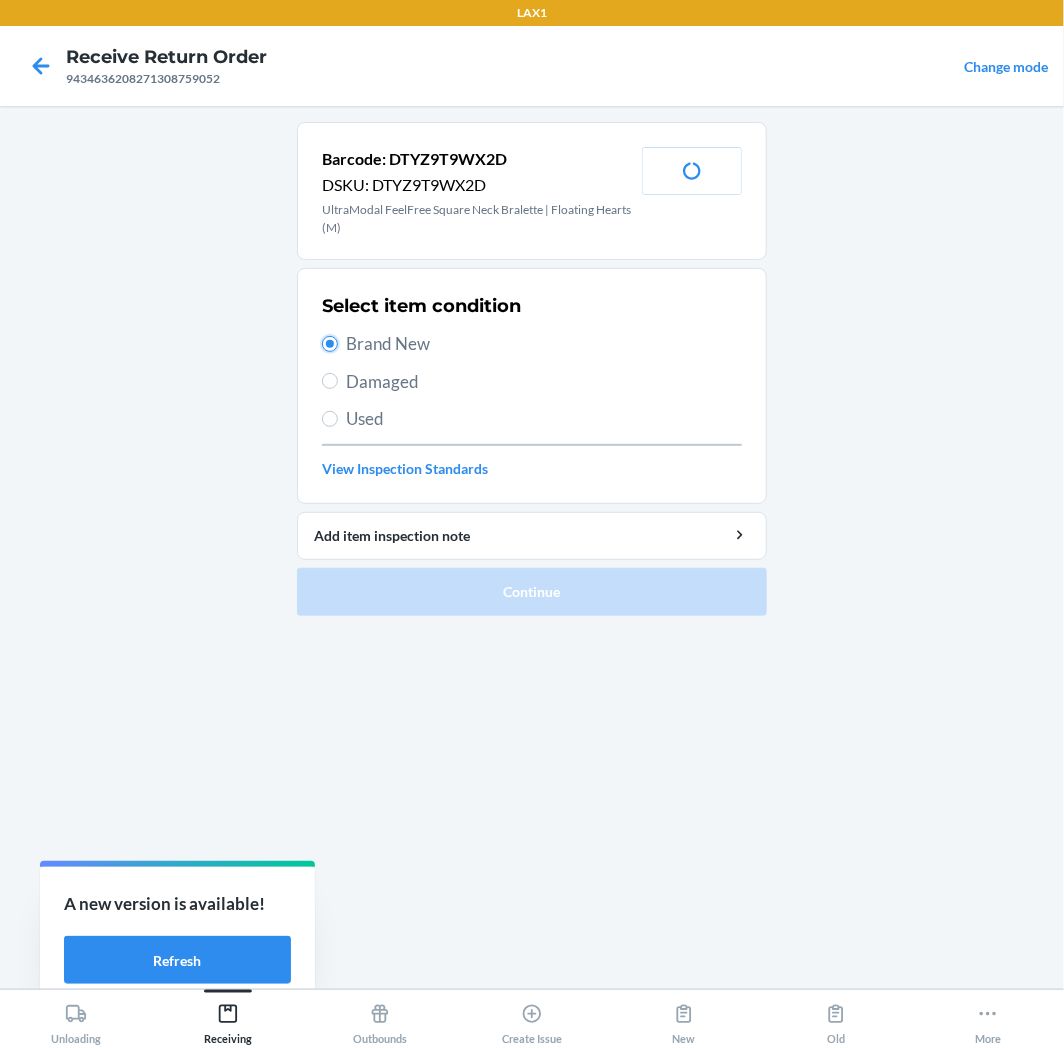 radio on "true" 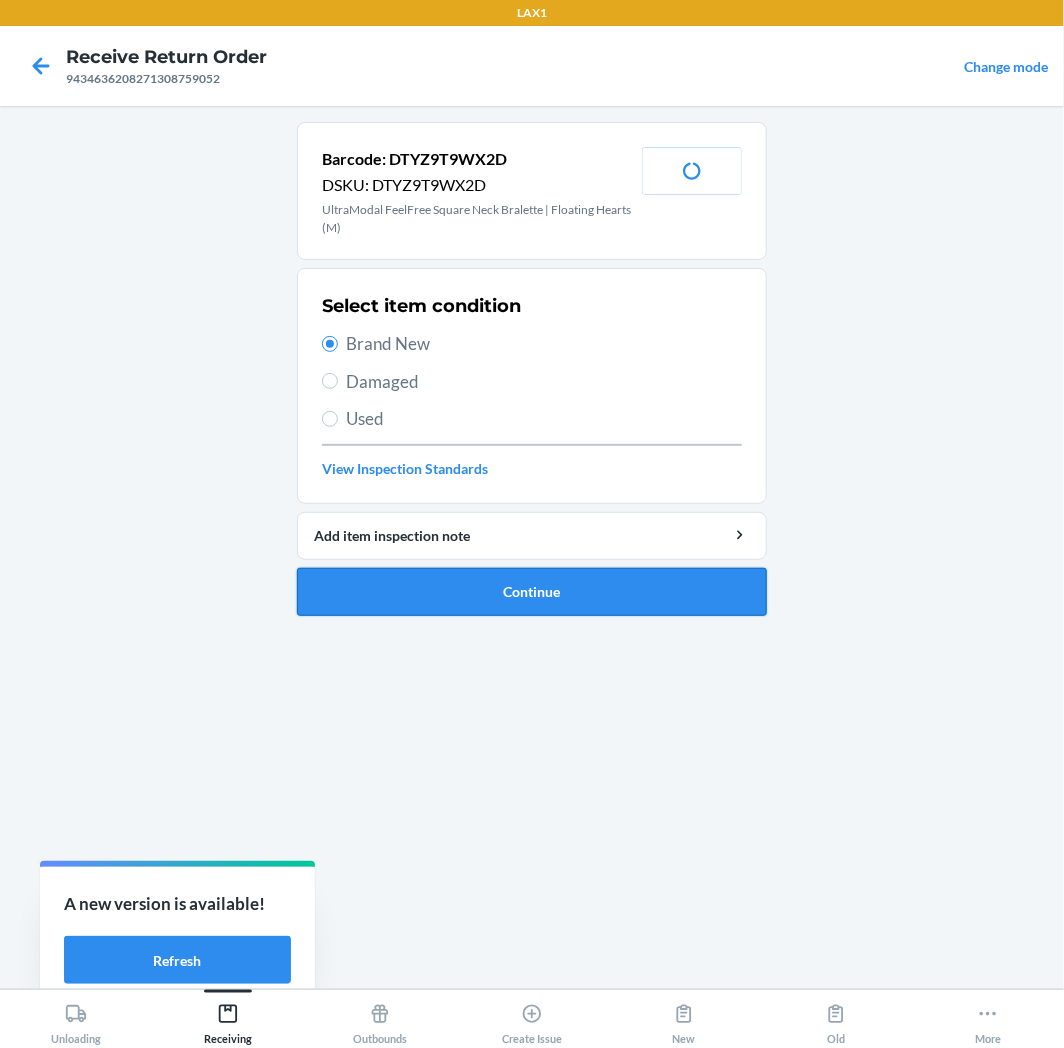 click on "Continue" at bounding box center (532, 592) 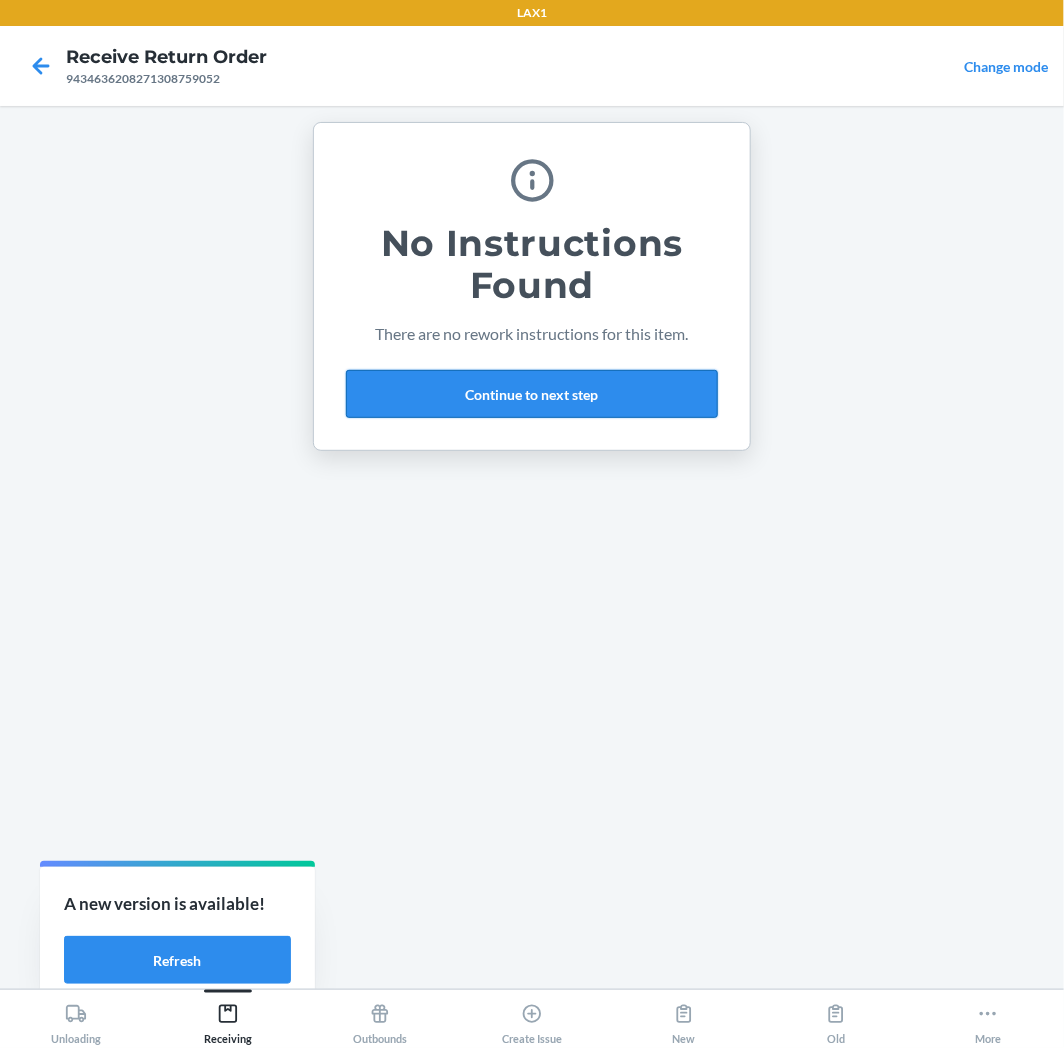 click on "Continue to next step" at bounding box center [532, 394] 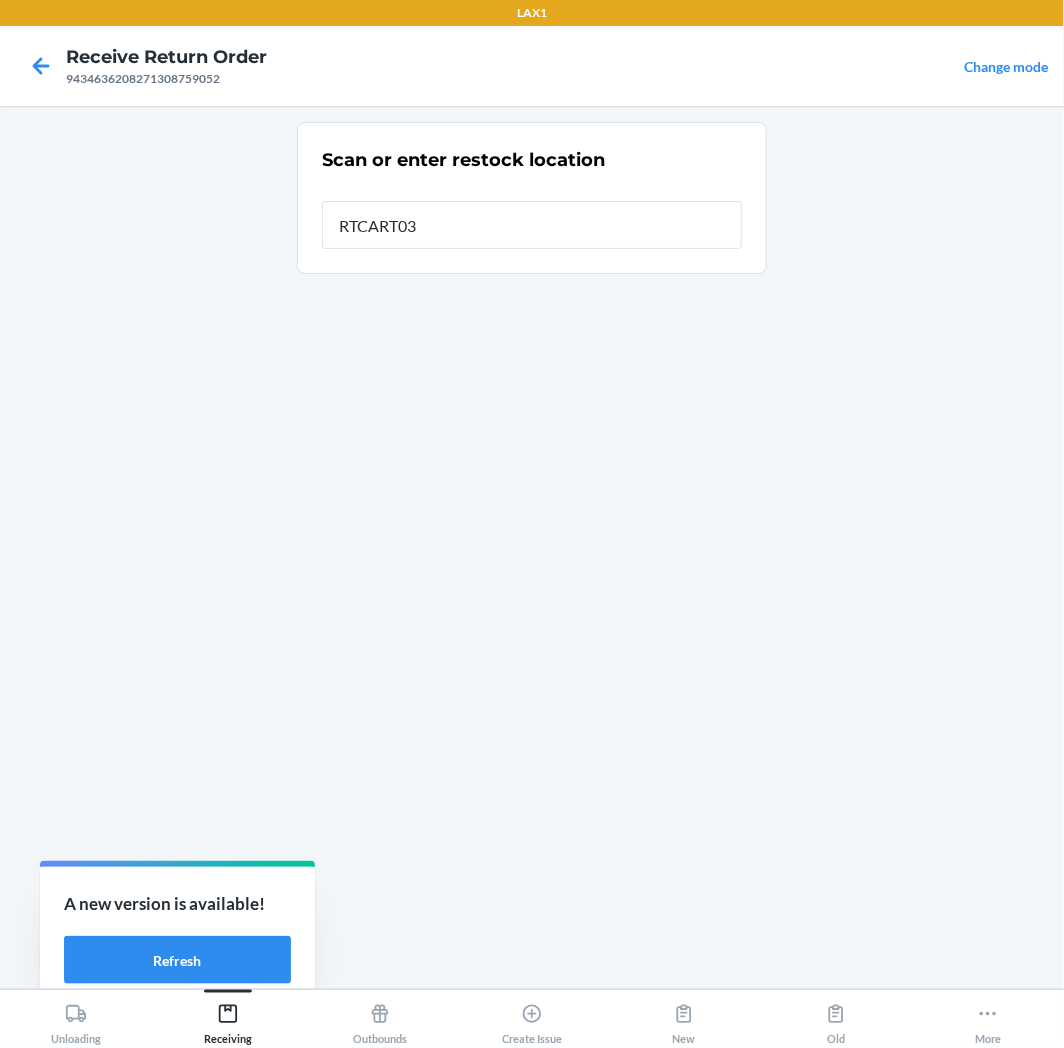 type on "RTCART037" 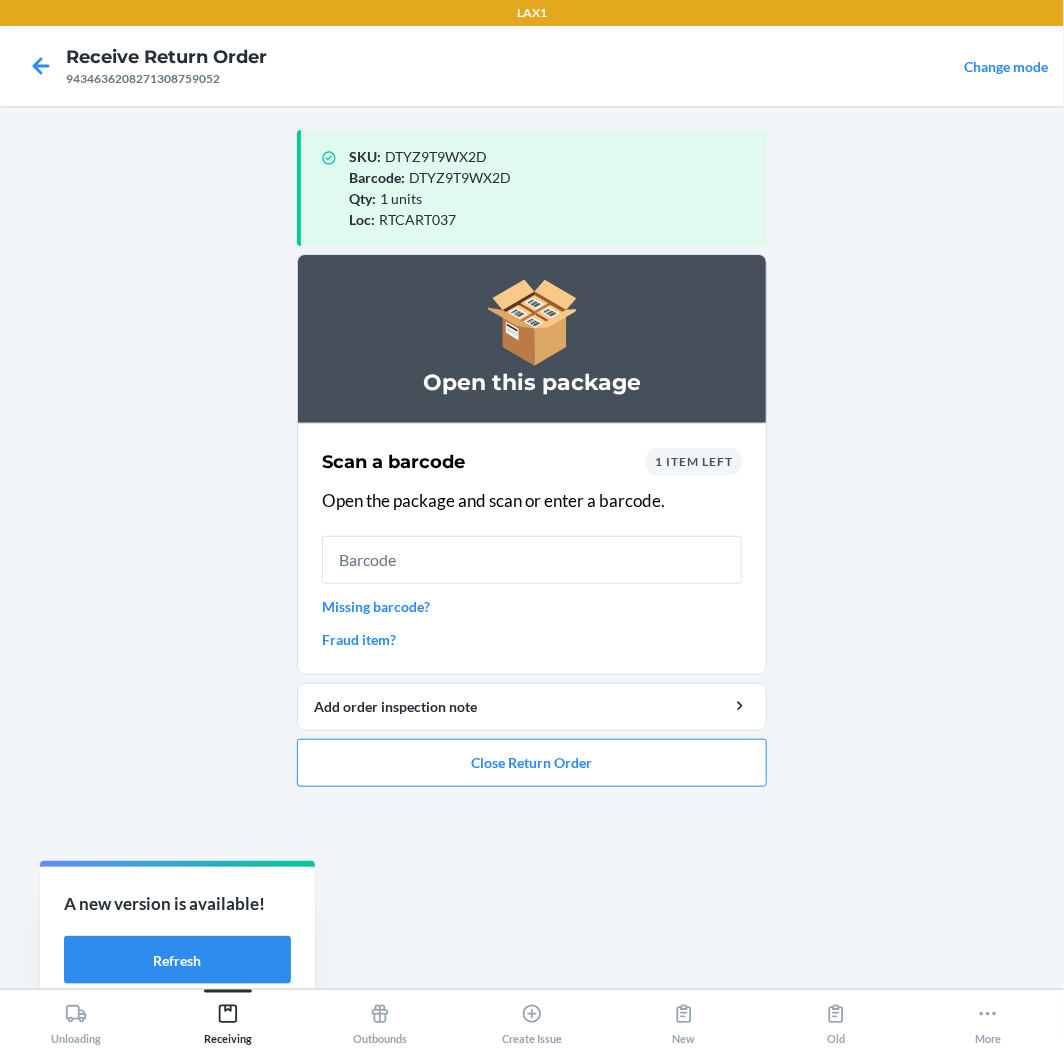 click on "1 item left" at bounding box center (694, 461) 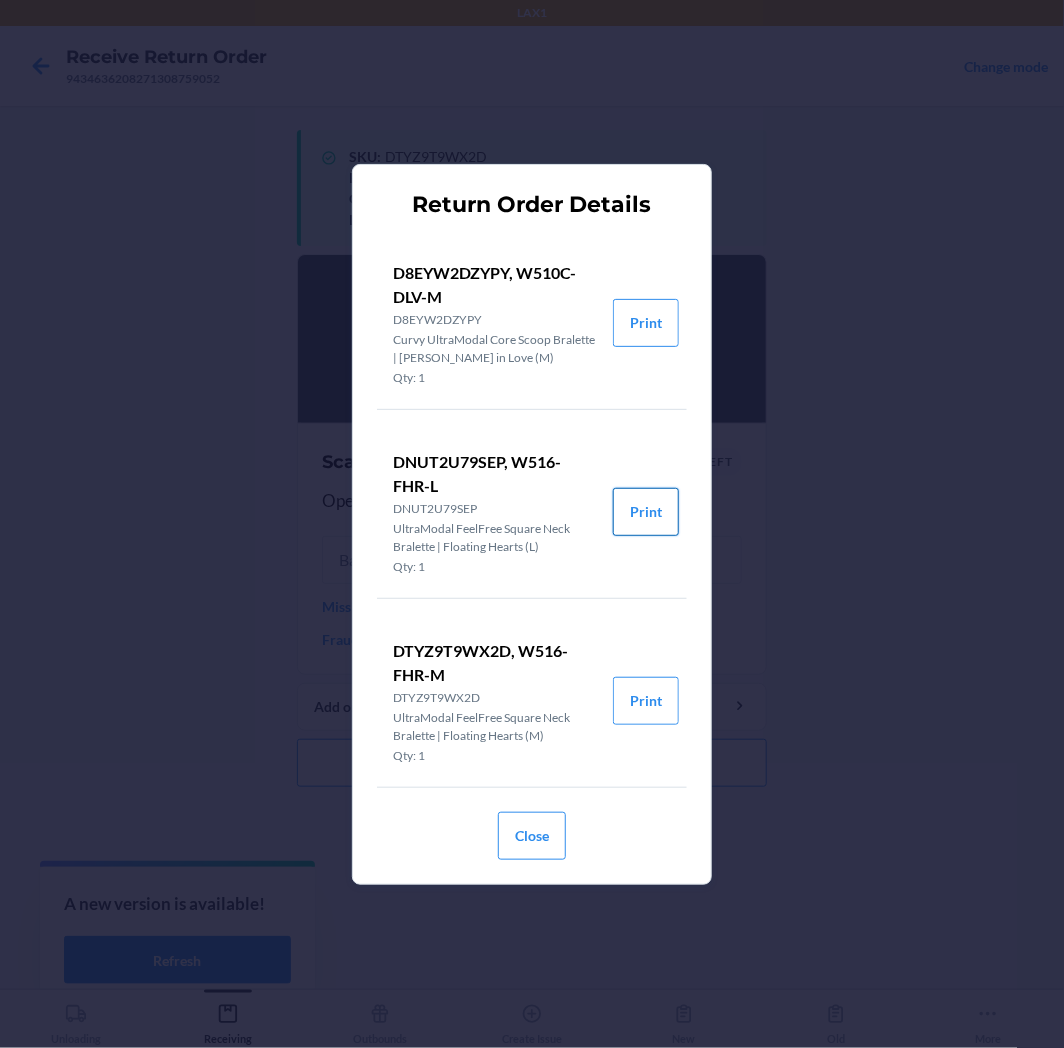 click on "Print" at bounding box center [646, 512] 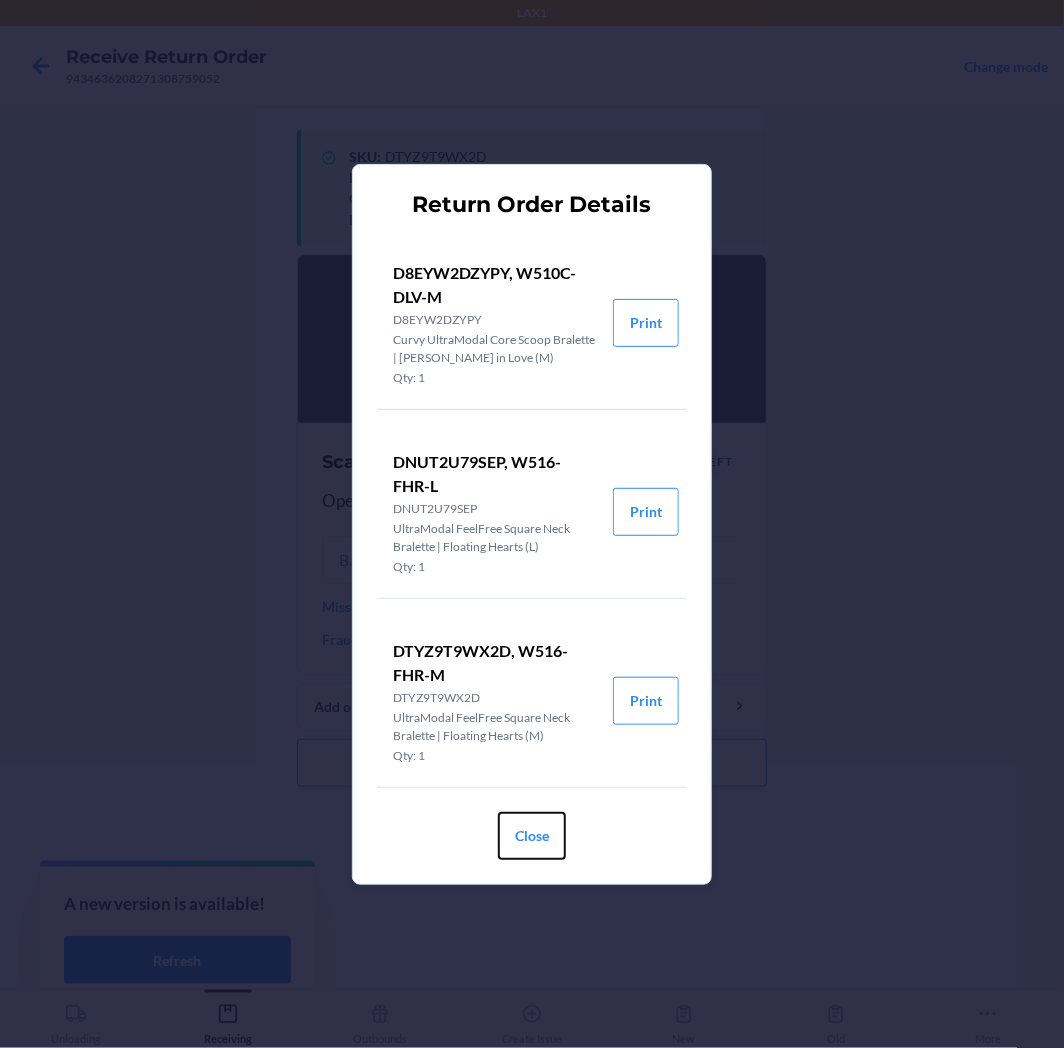 drag, startPoint x: 530, startPoint y: 834, endPoint x: 532, endPoint y: 732, distance: 102.01961 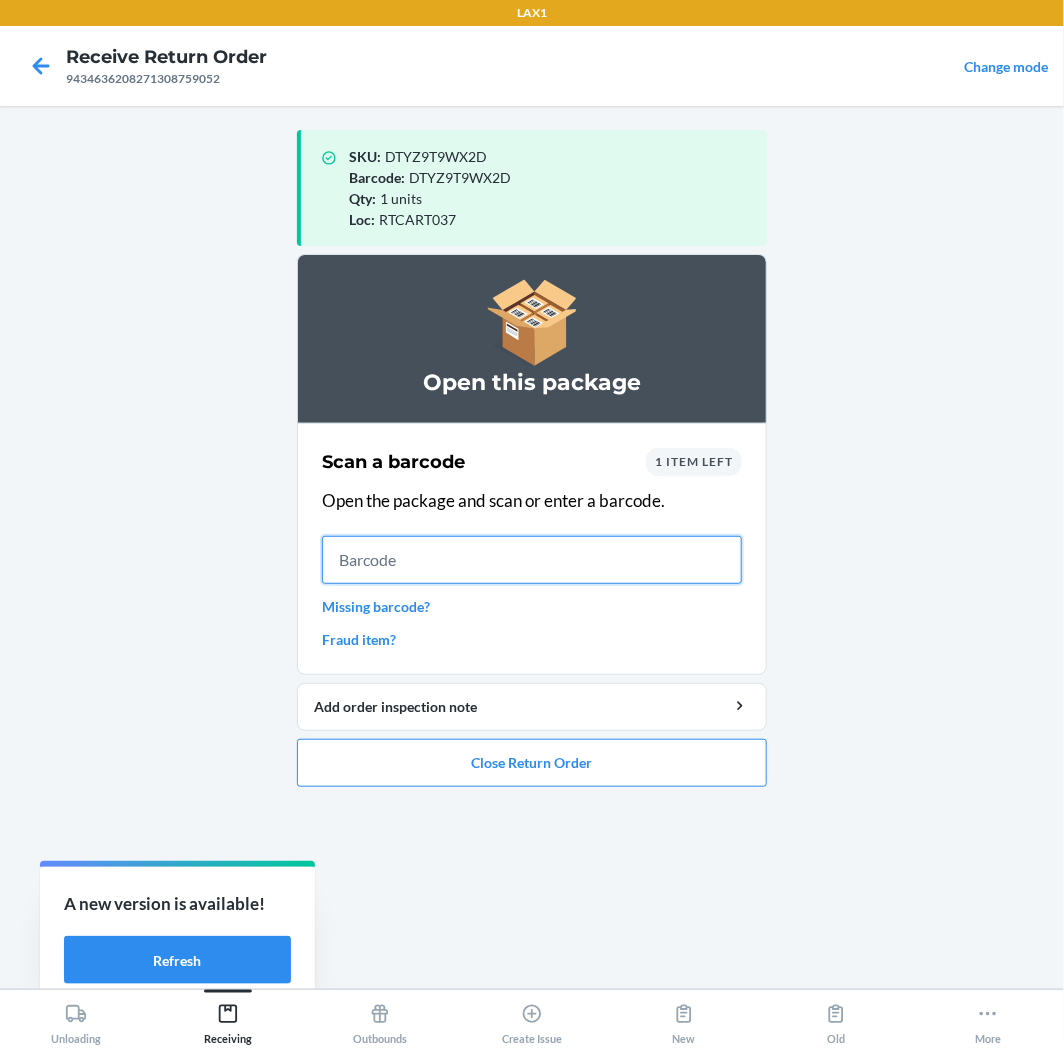 click at bounding box center [532, 560] 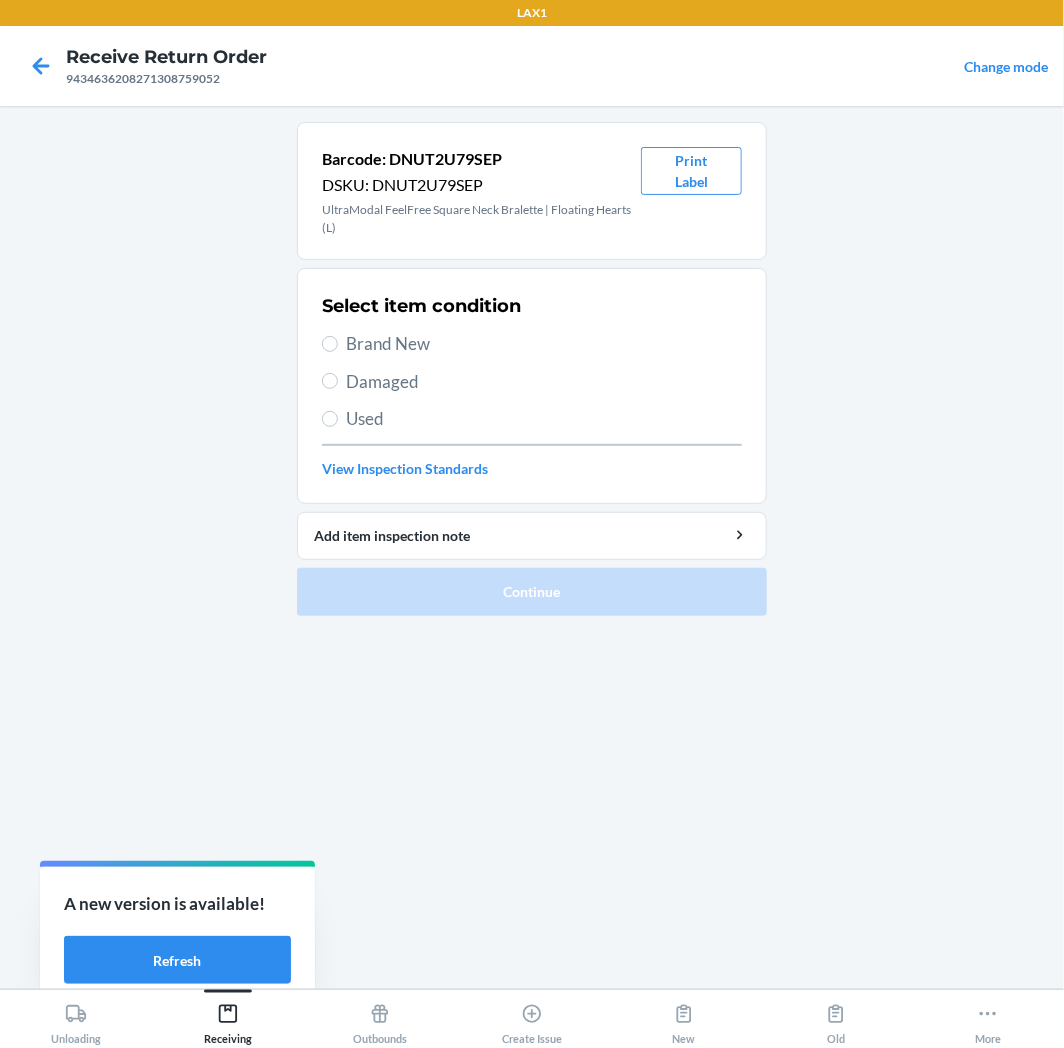 click on "Brand New" at bounding box center [544, 344] 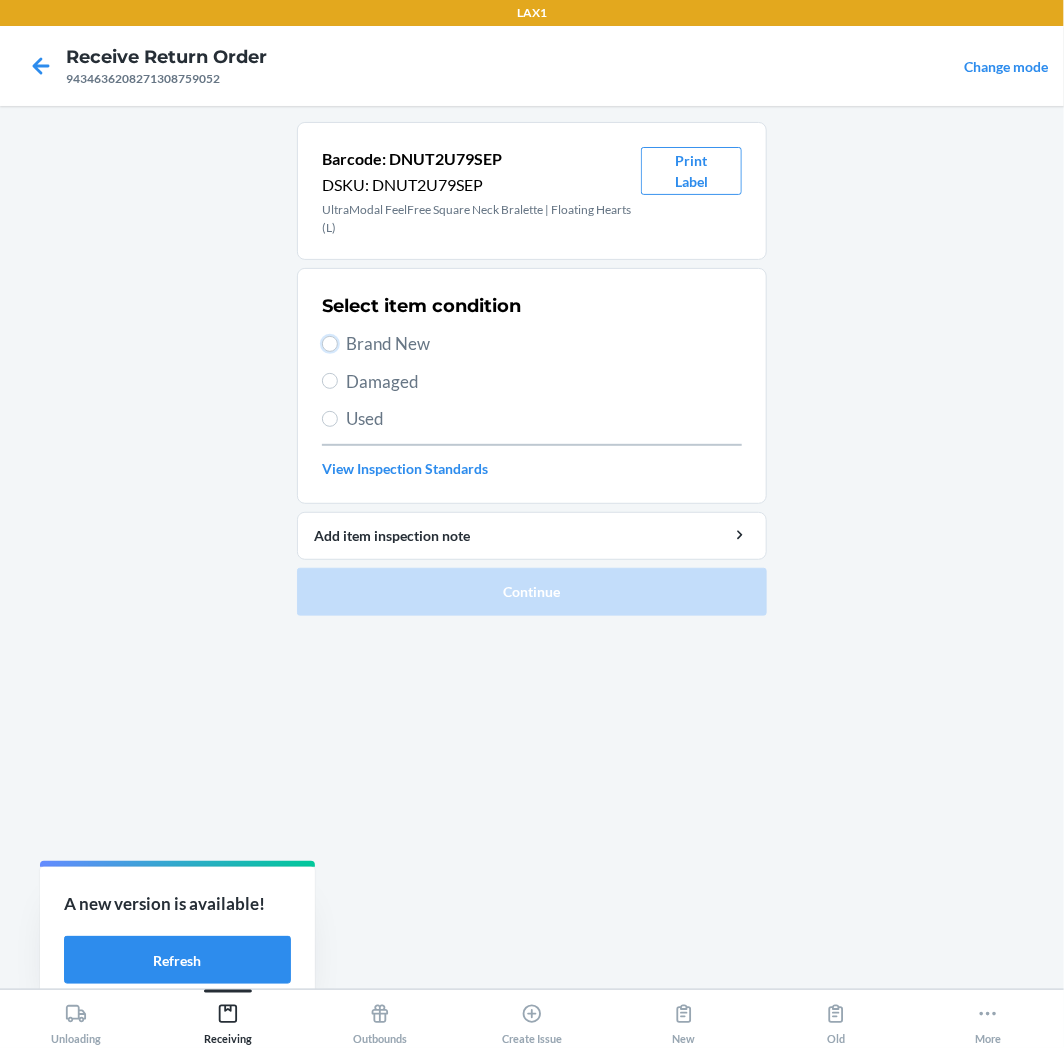 click on "Brand New" at bounding box center (330, 344) 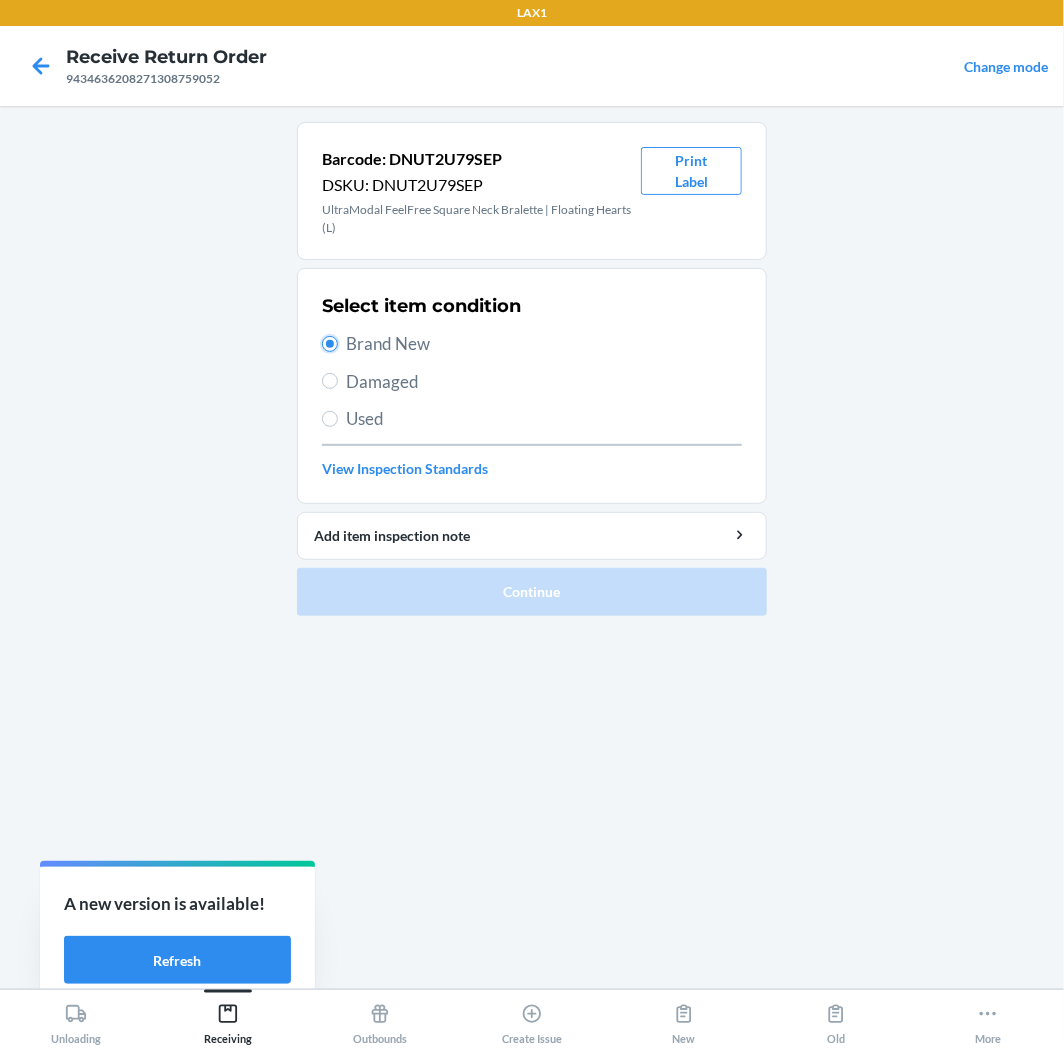 radio on "true" 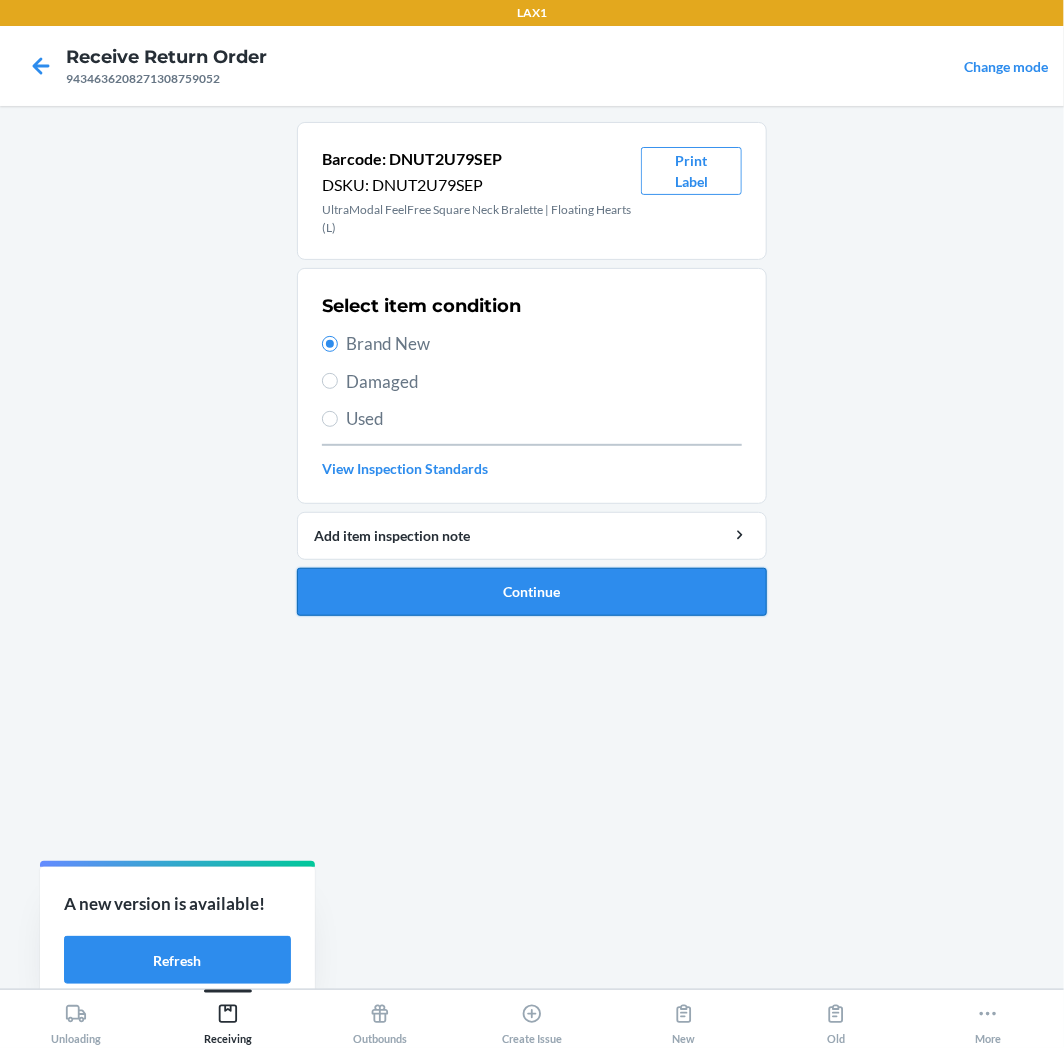 click on "Continue" at bounding box center (532, 592) 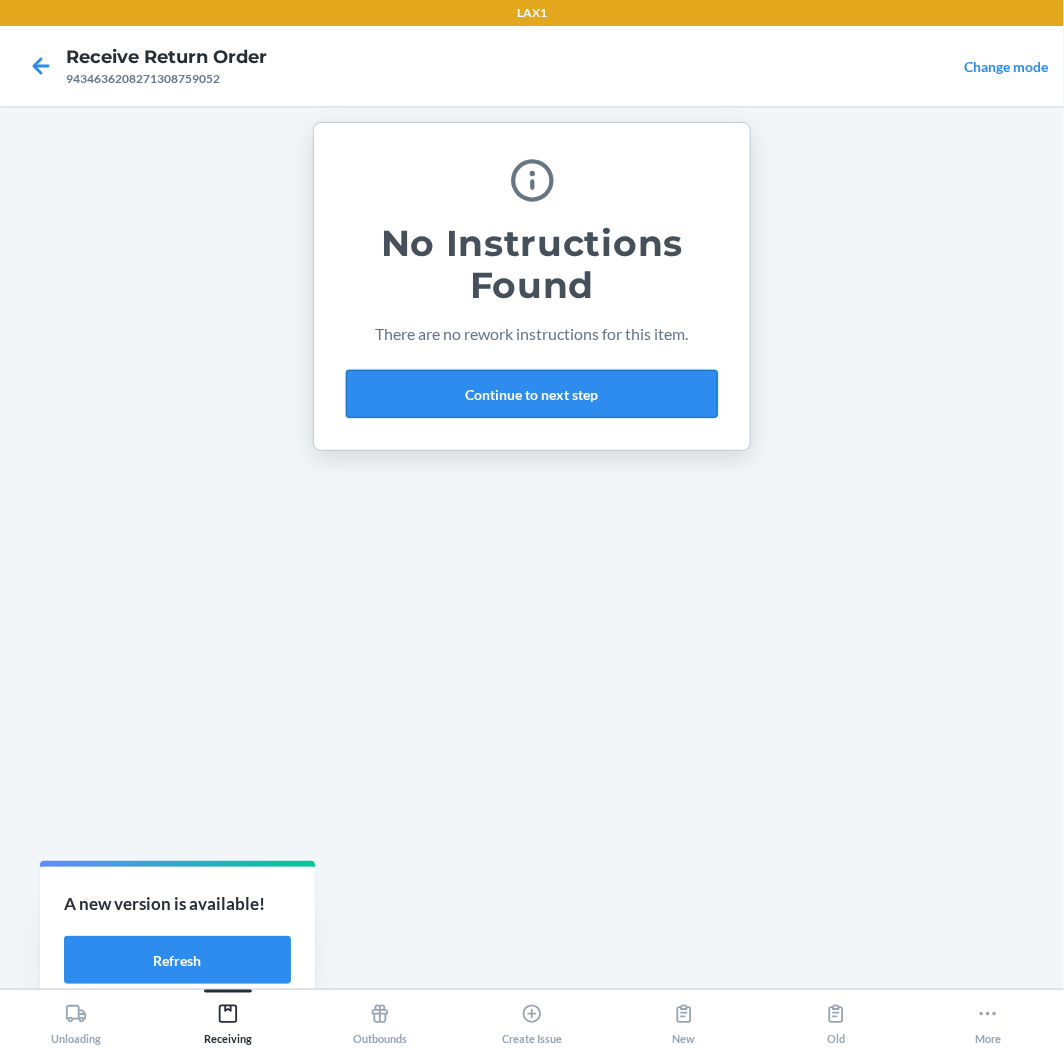 click on "Continue to next step" at bounding box center (532, 394) 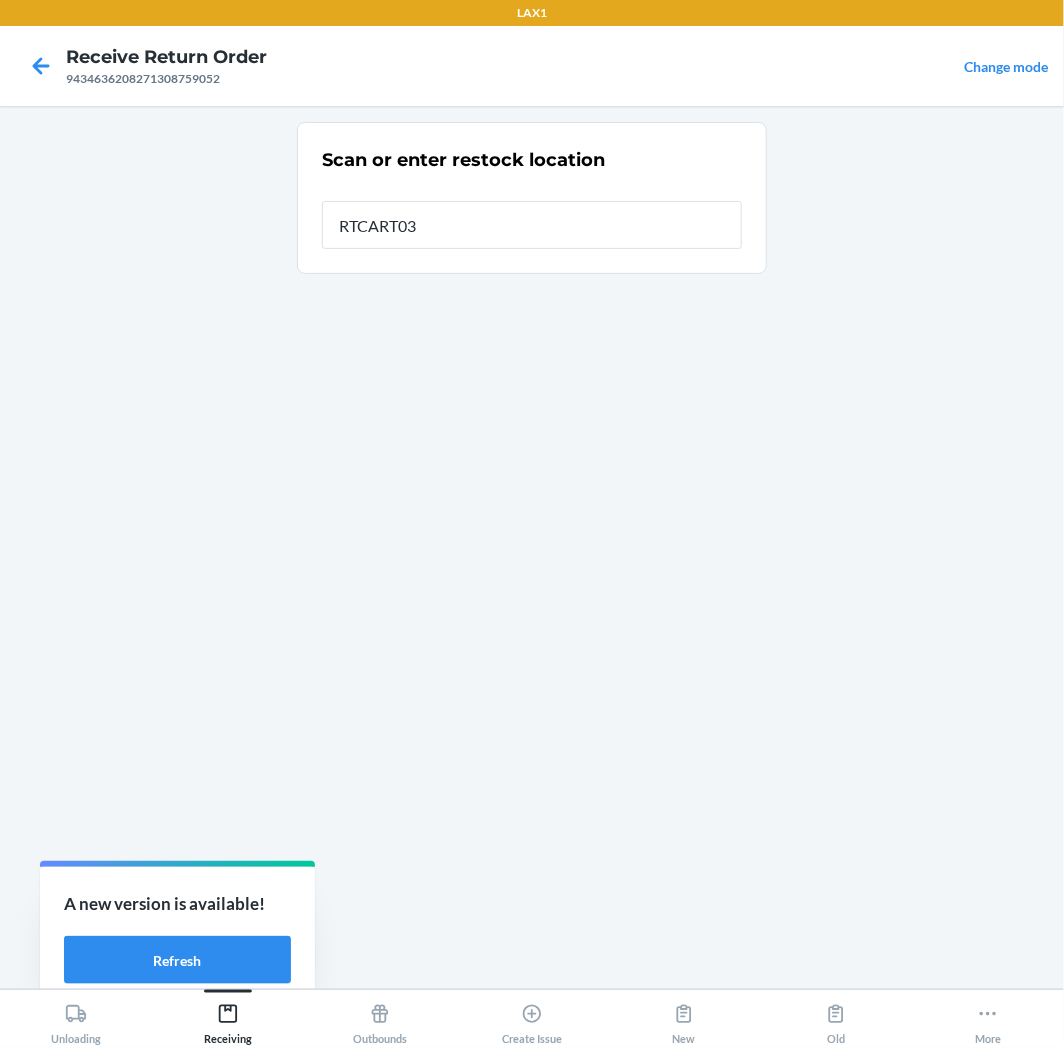 type on "RTCART037" 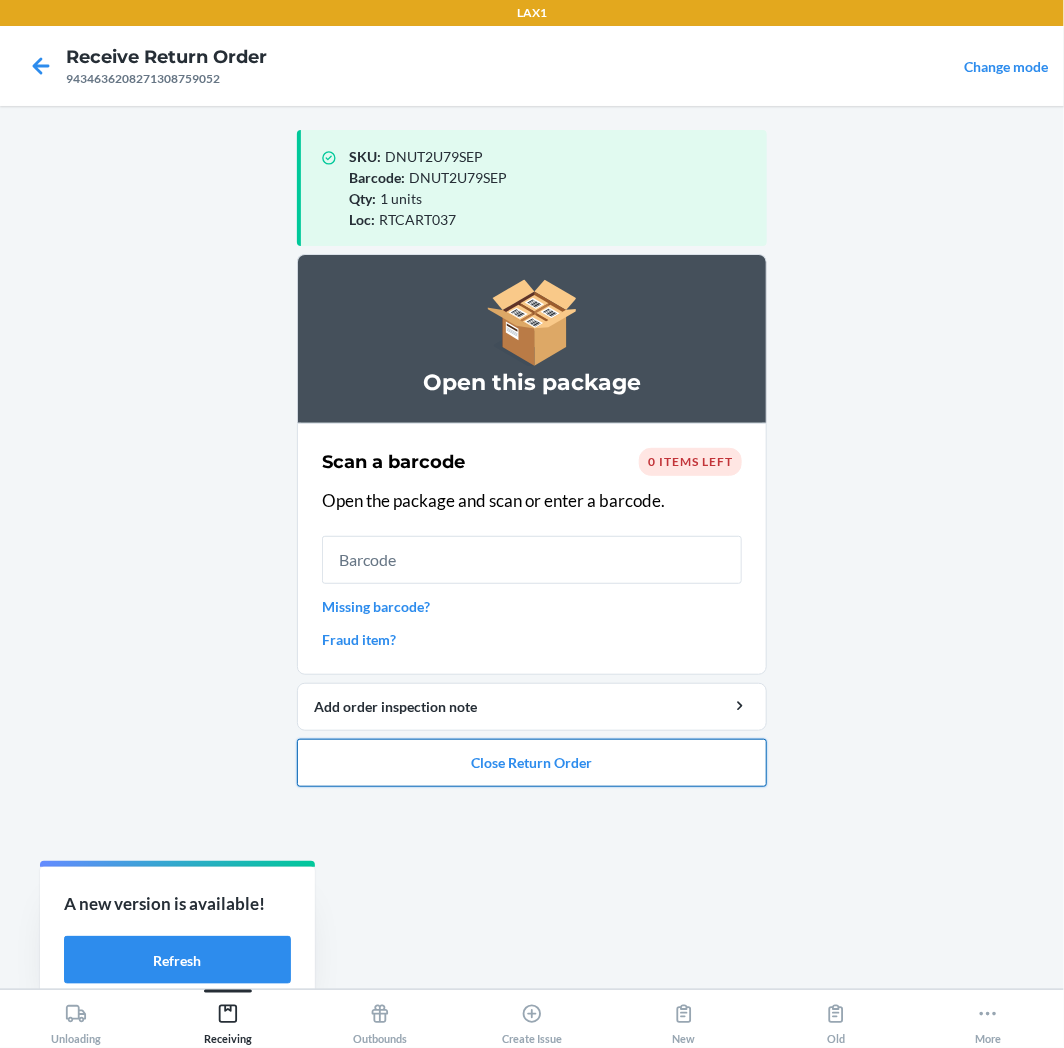 click on "Close Return Order" at bounding box center [532, 763] 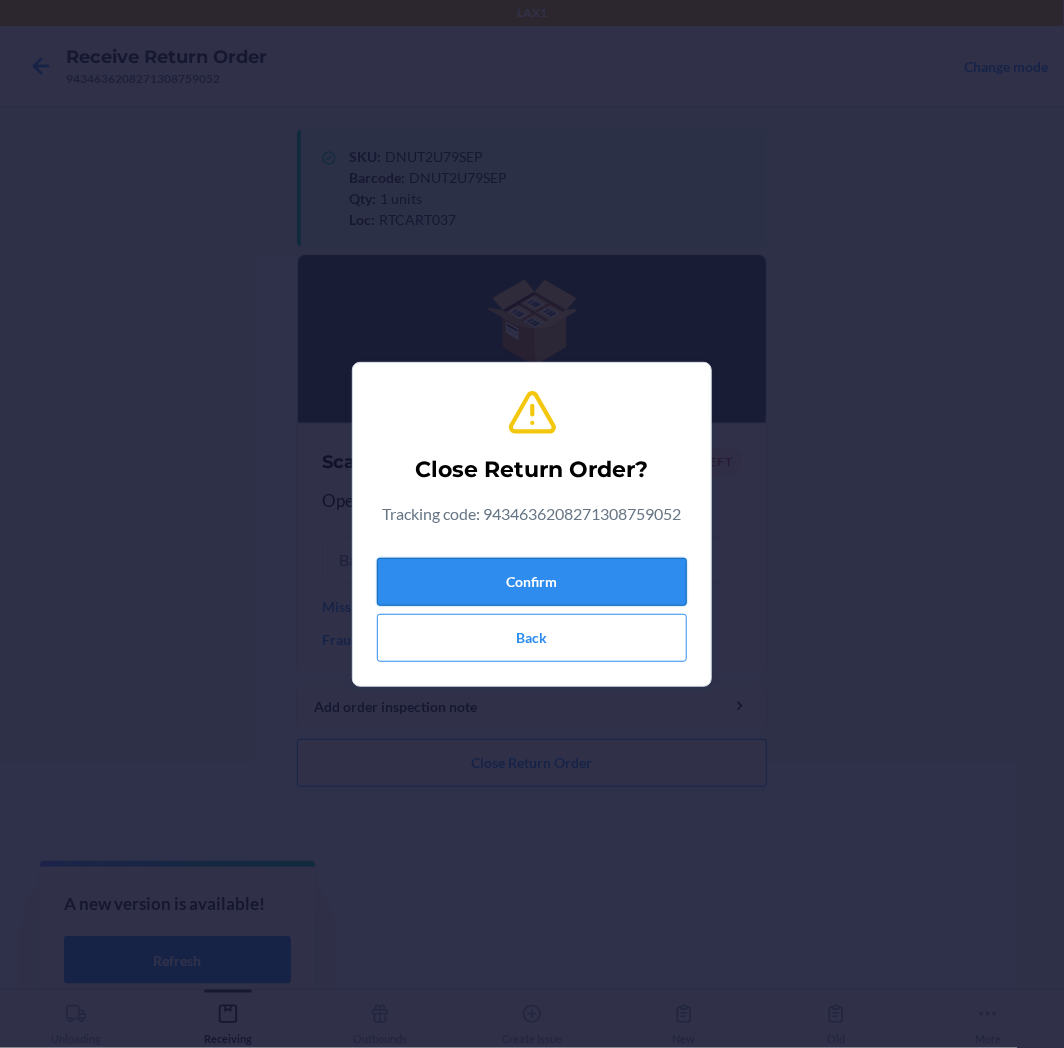 click on "Confirm" at bounding box center [532, 582] 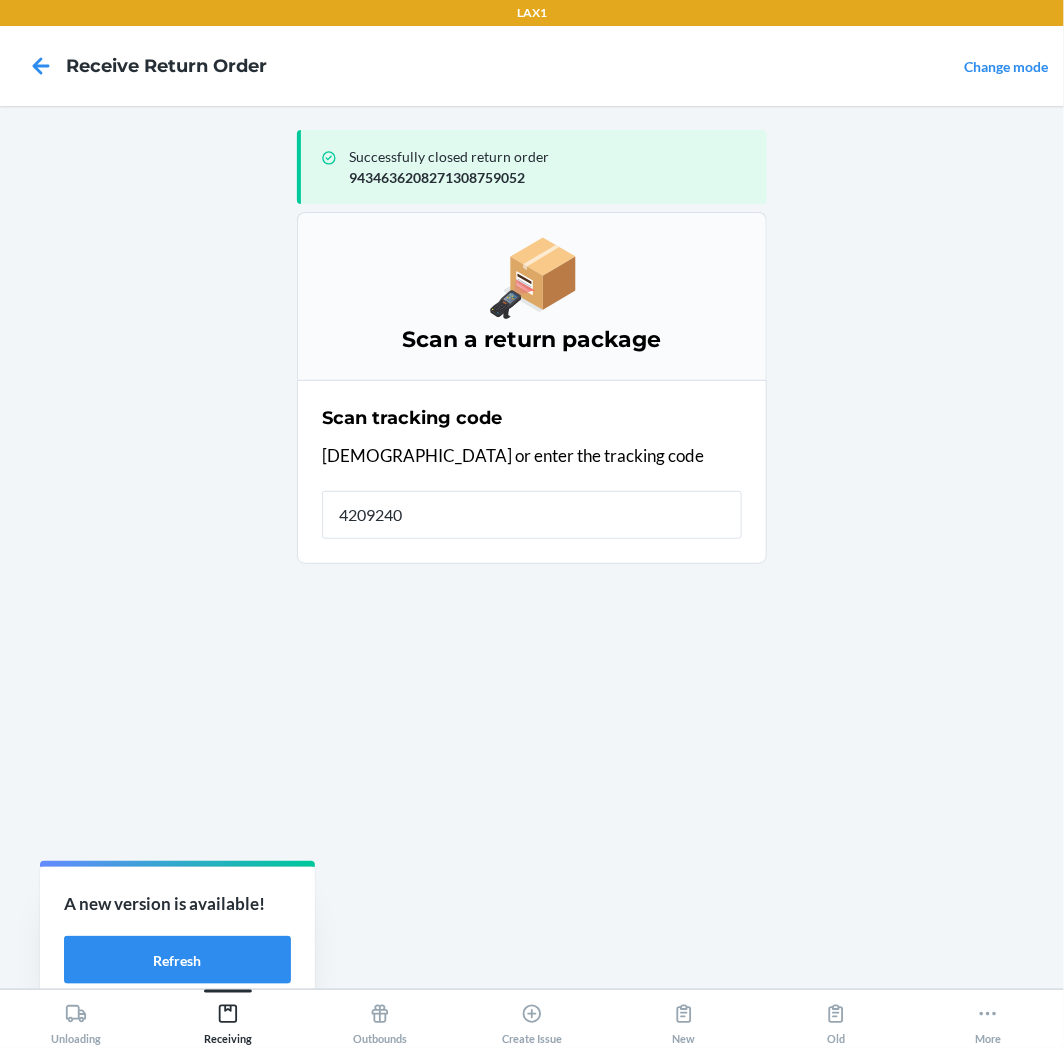 type on "42092408" 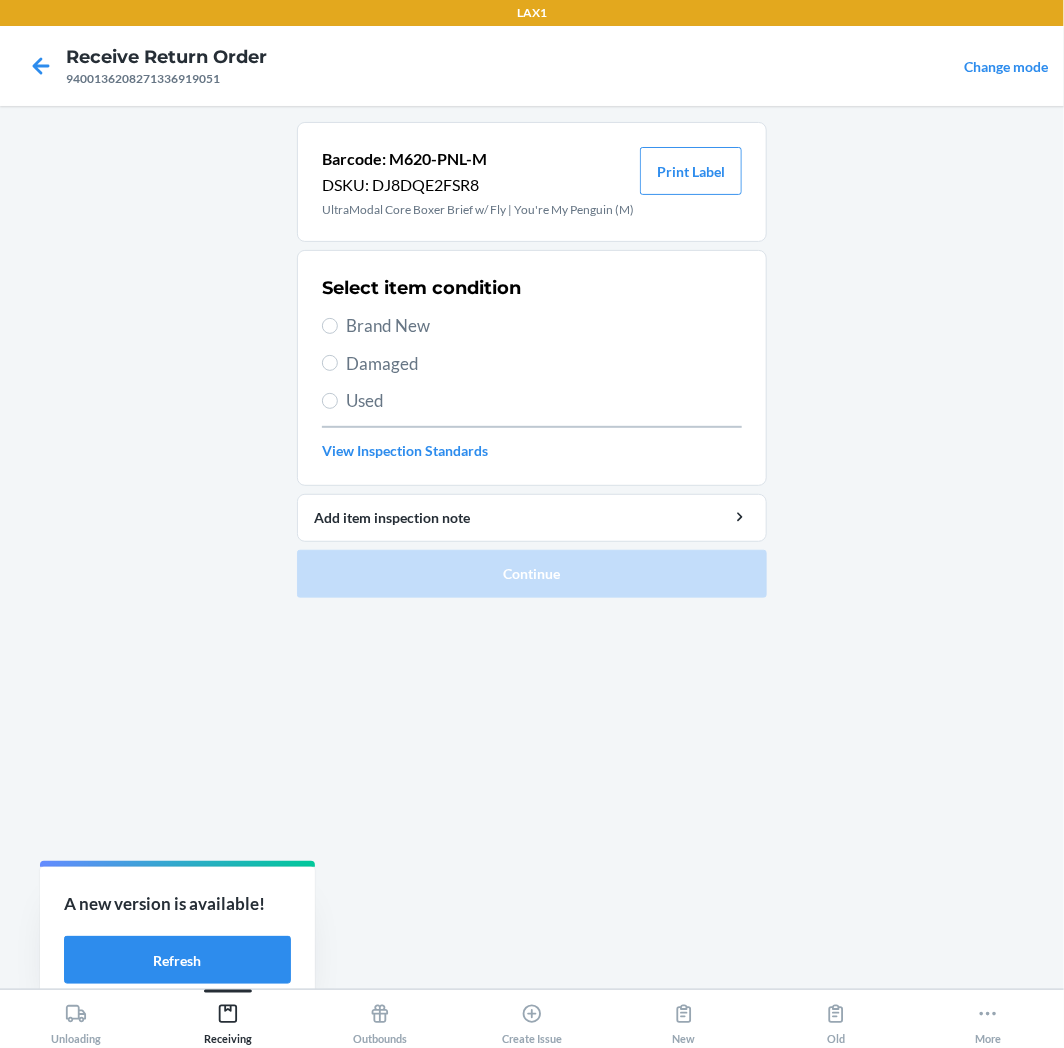 click on "Used" at bounding box center [532, 401] 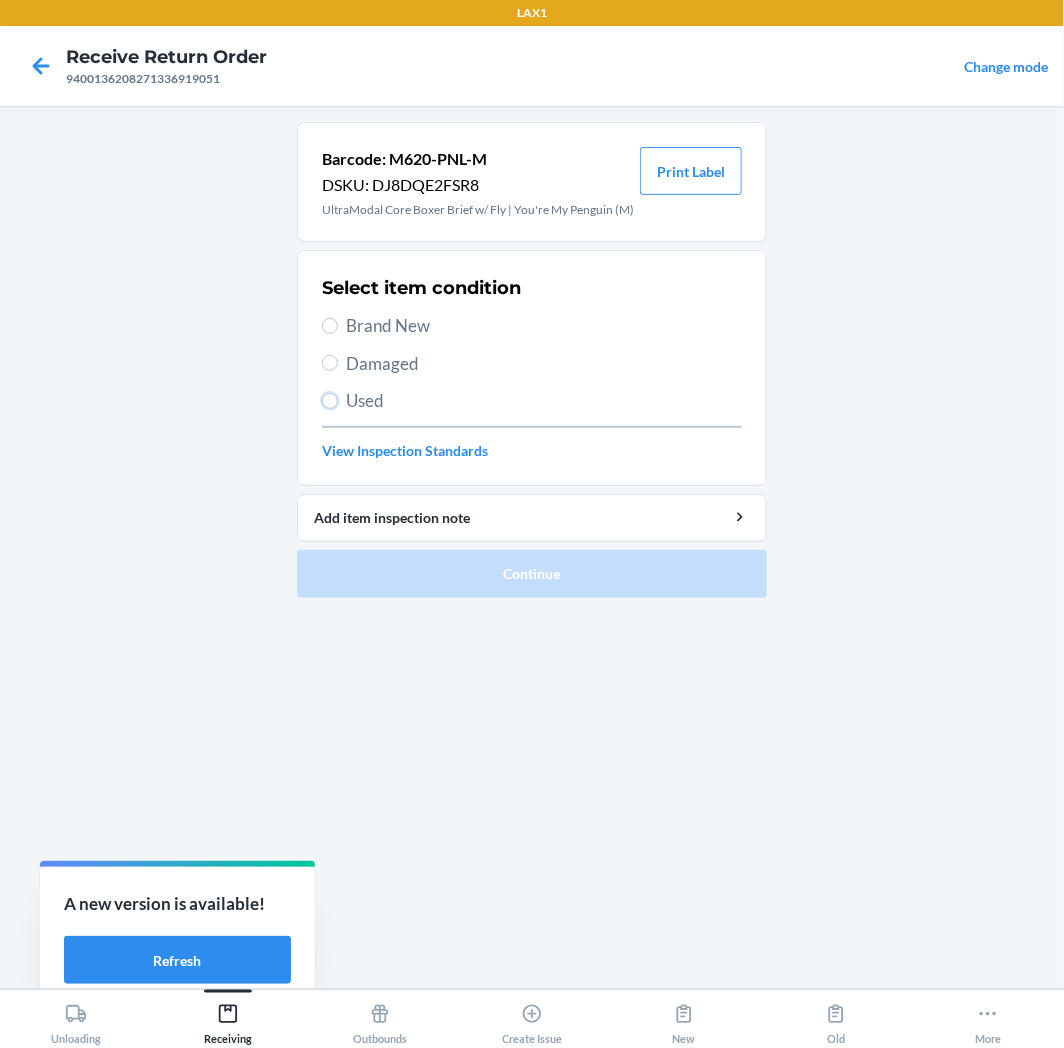 click on "Used" at bounding box center (330, 401) 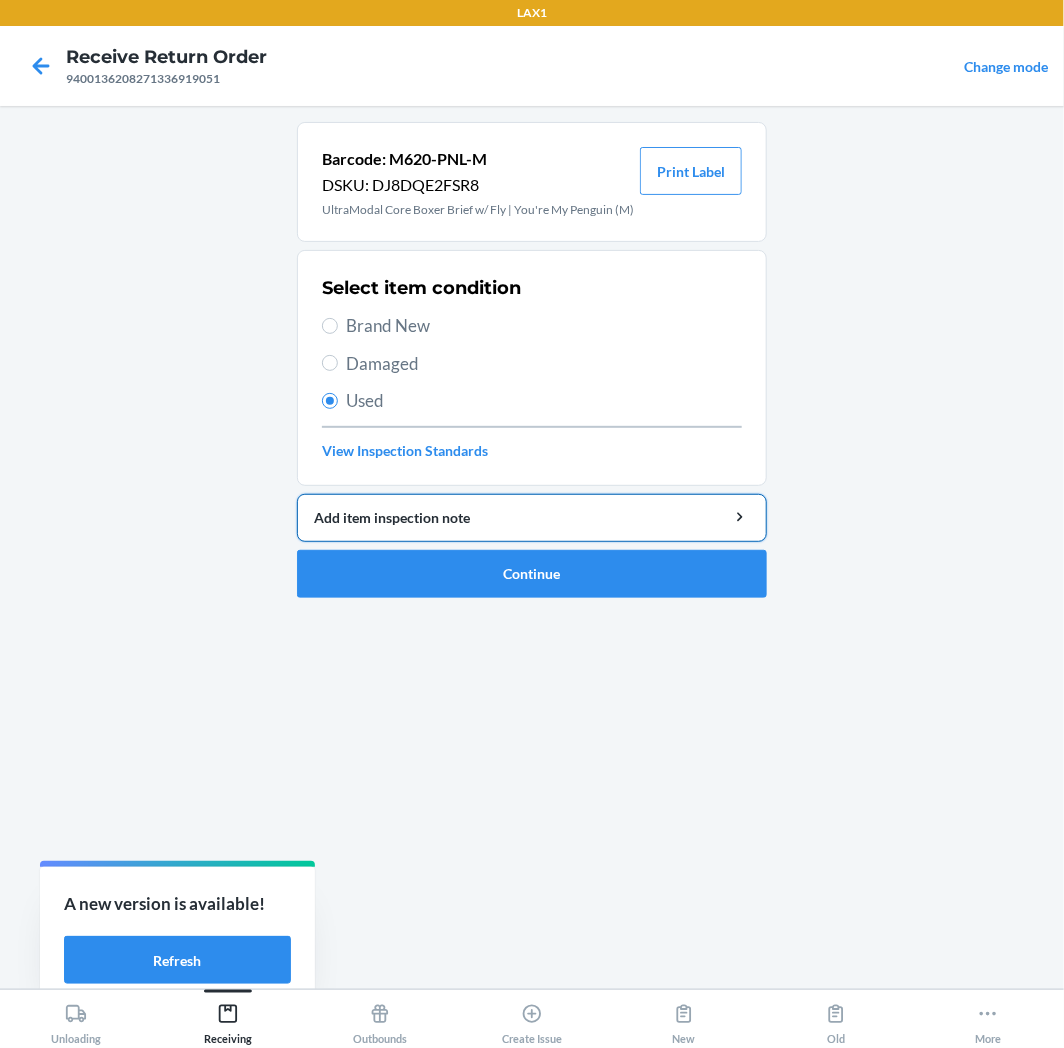 click on "Add item inspection note" at bounding box center [532, 517] 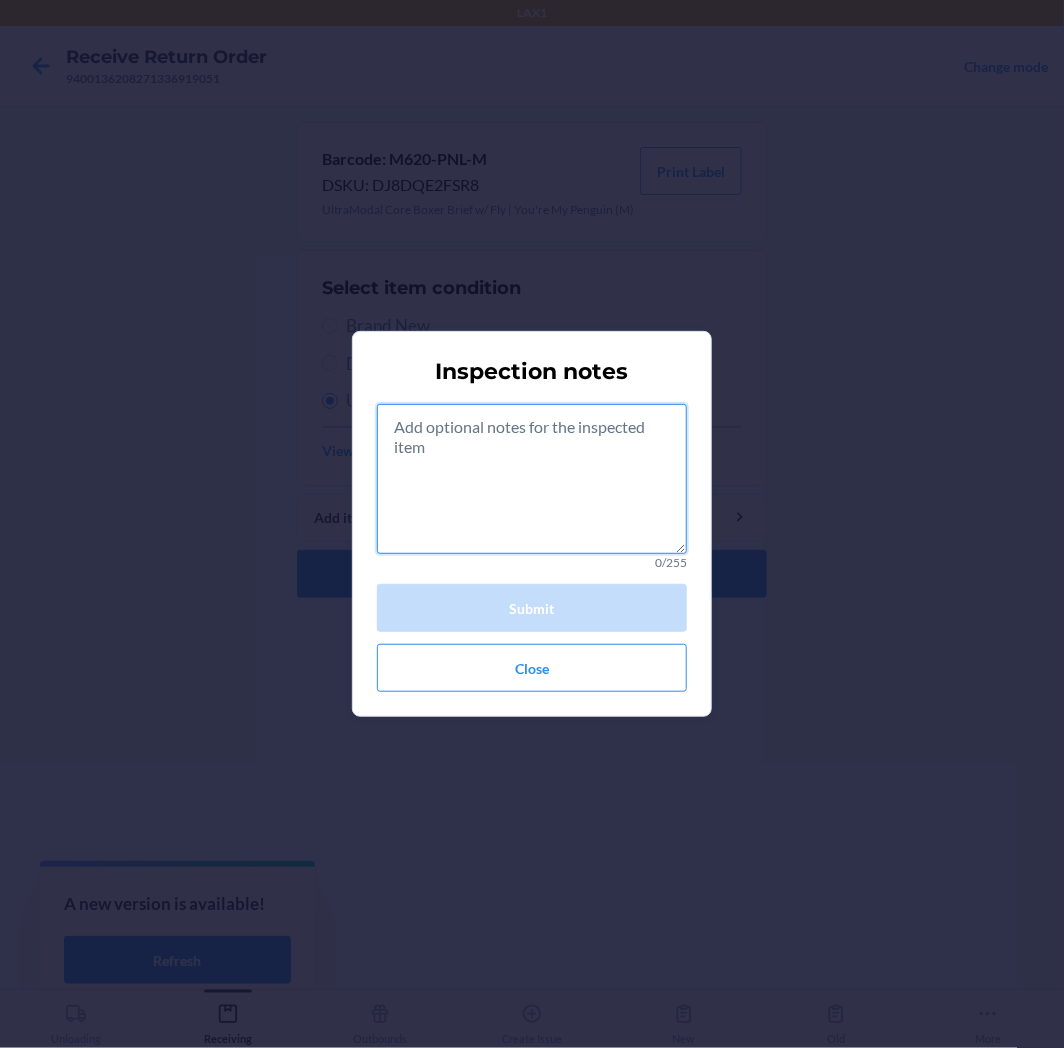 click at bounding box center [532, 479] 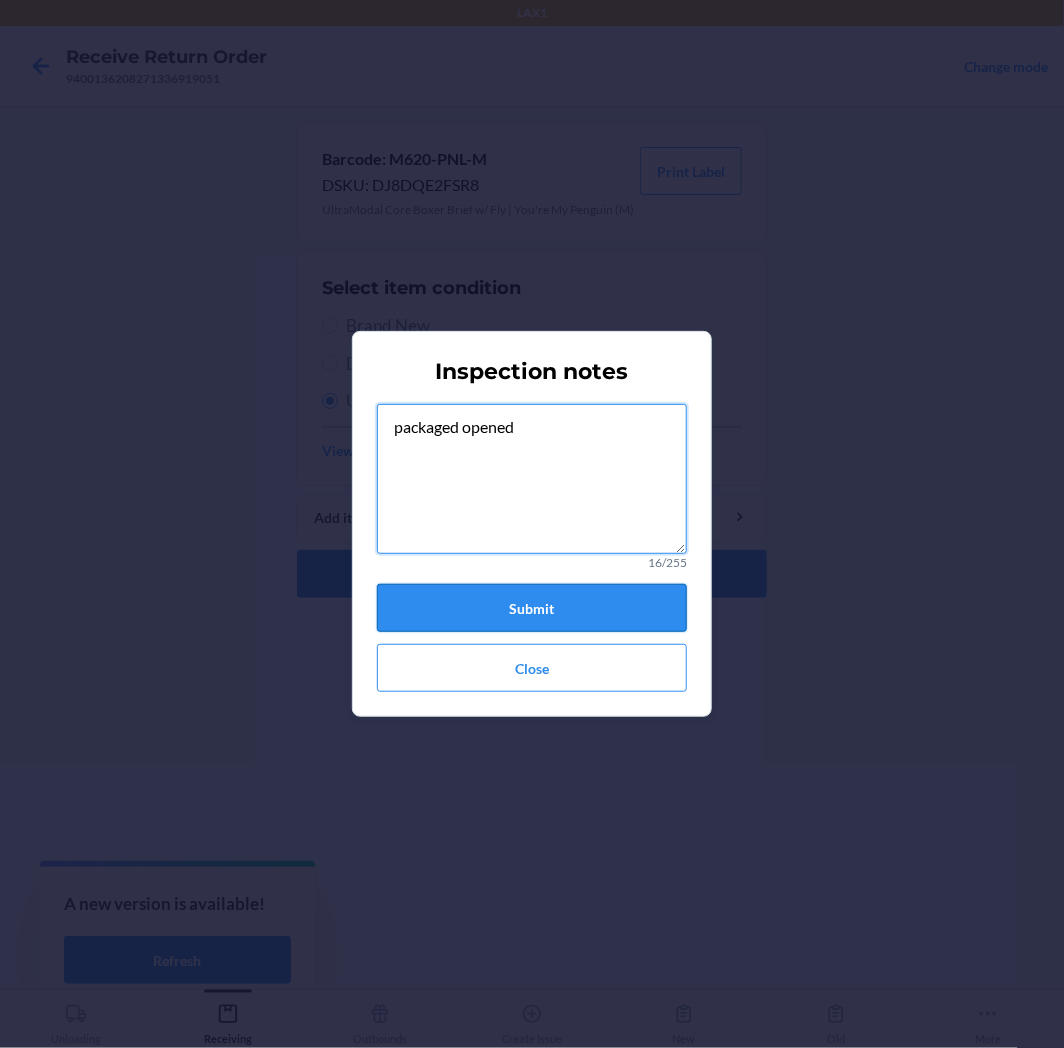 type on "packaged opened" 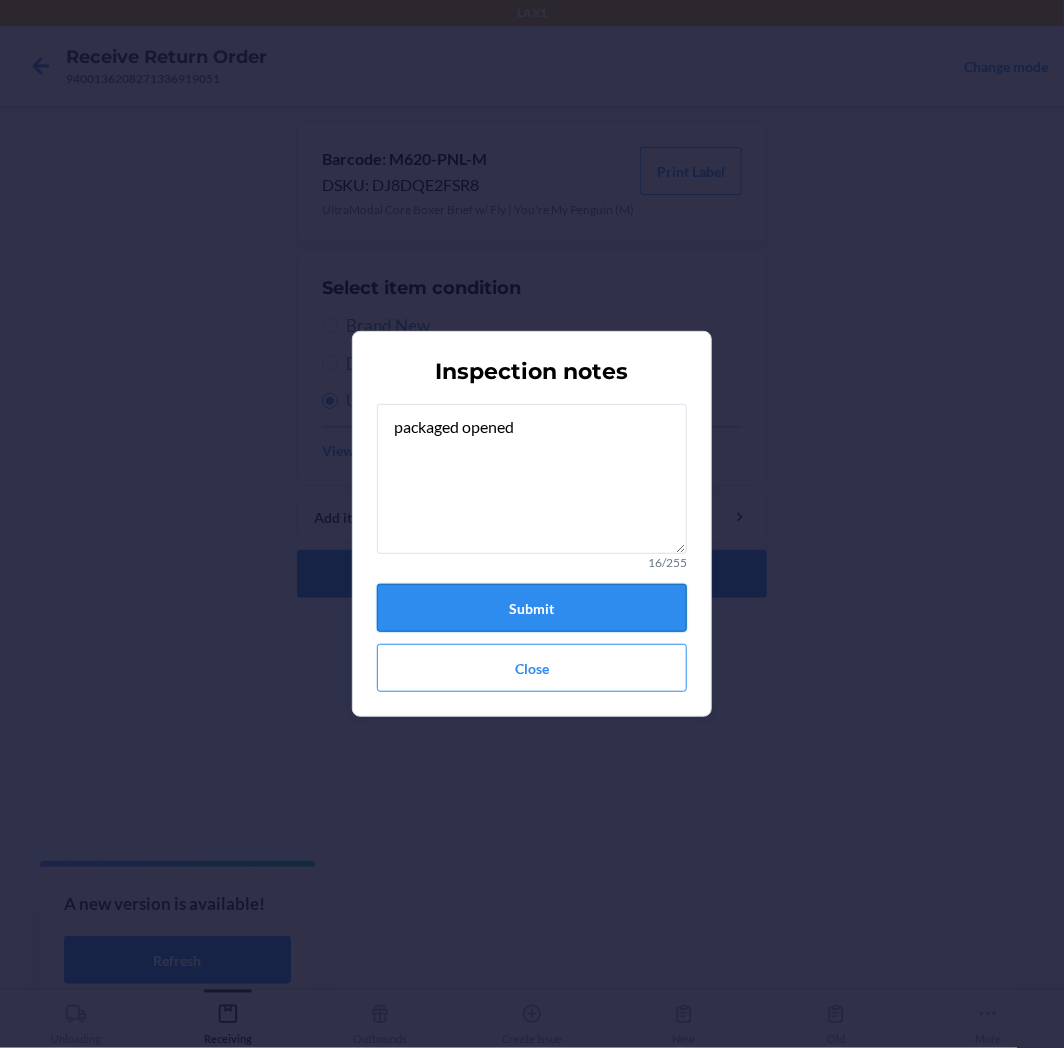 click on "Submit" at bounding box center [532, 608] 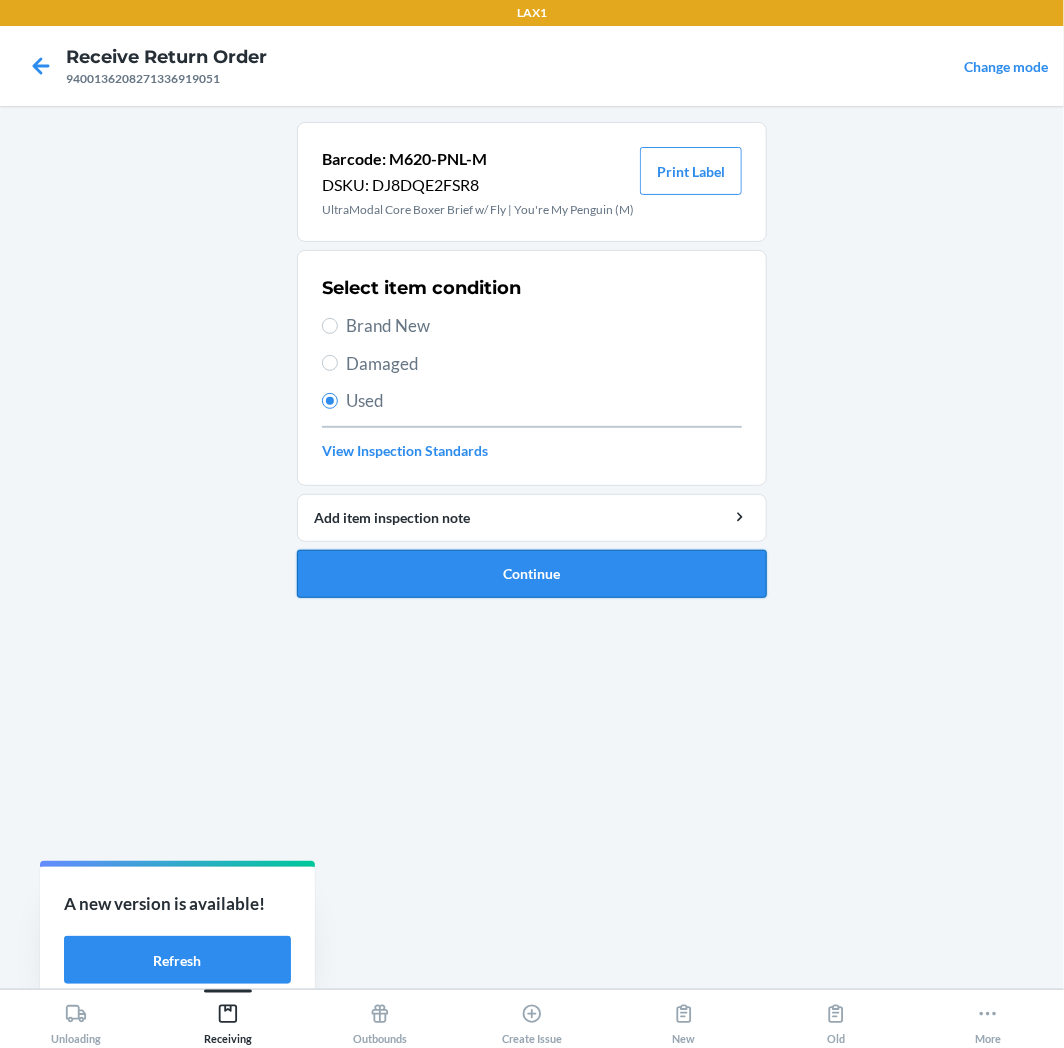 click on "Continue" at bounding box center [532, 574] 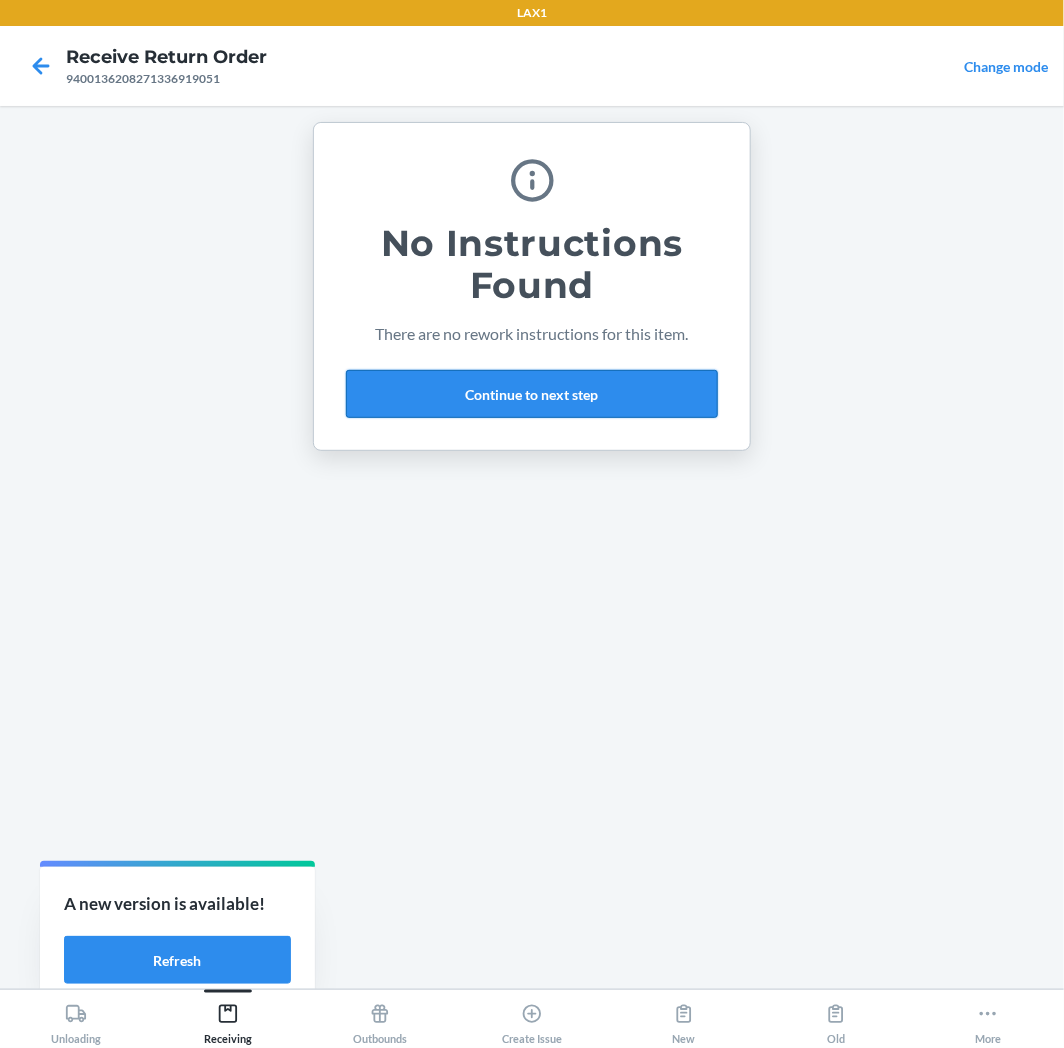 click on "Continue to next step" at bounding box center (532, 394) 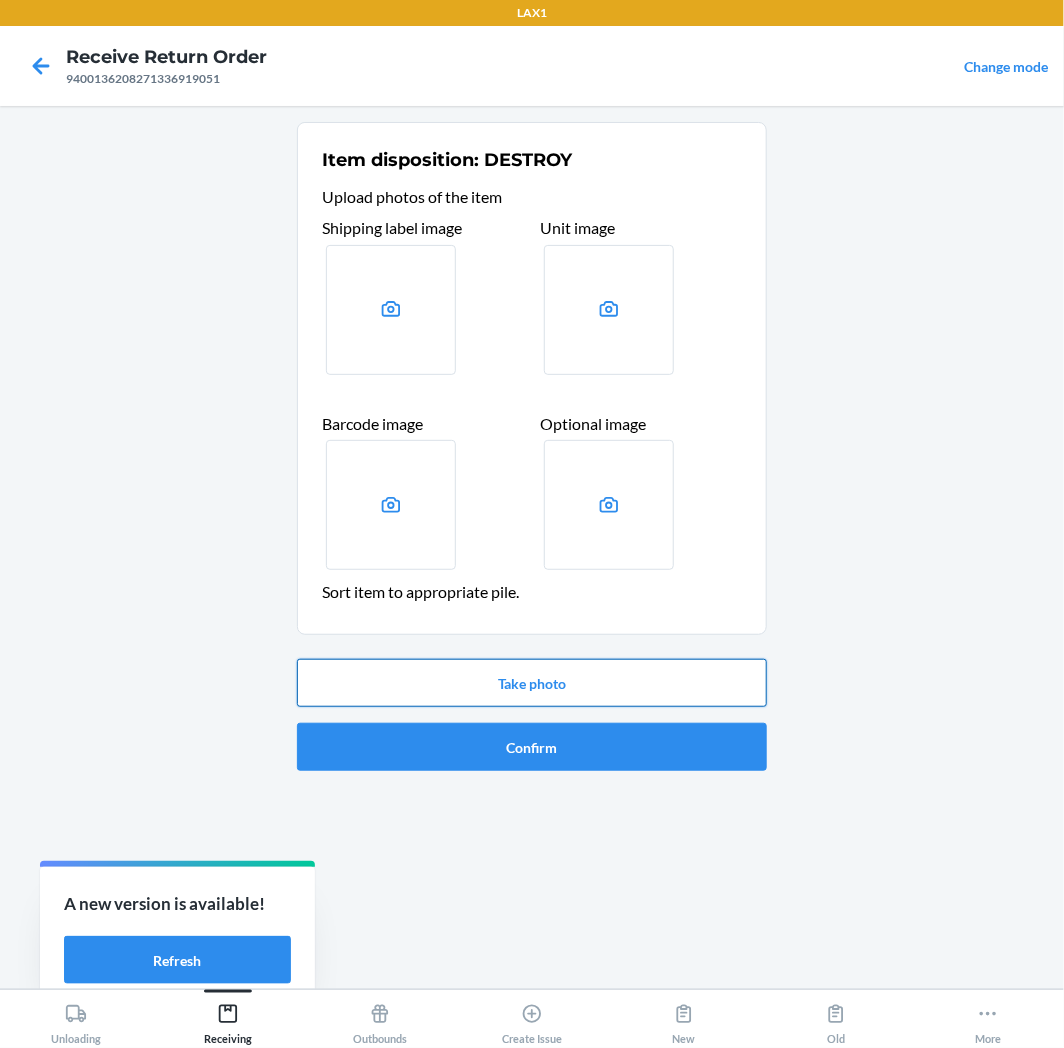 click on "Take photo" at bounding box center [532, 683] 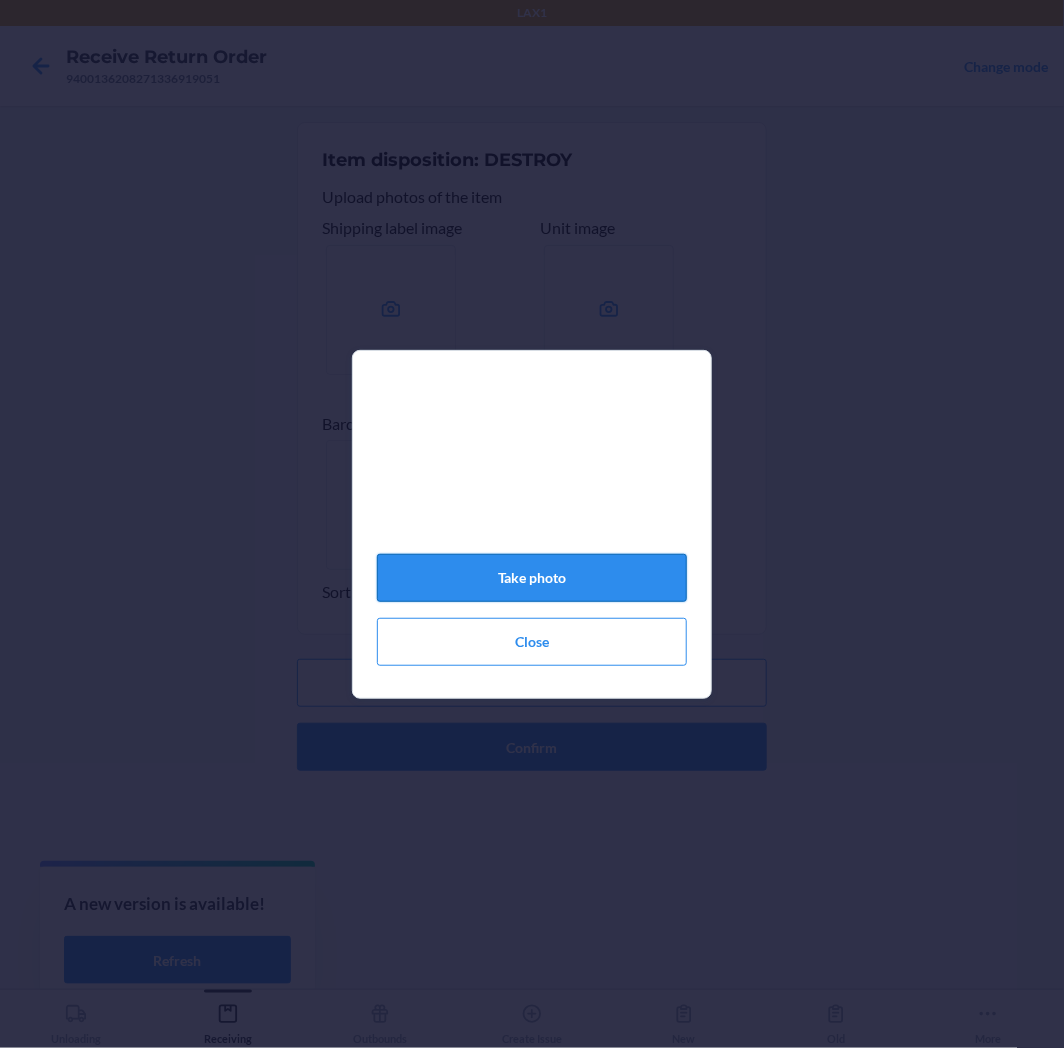 click on "Take photo" 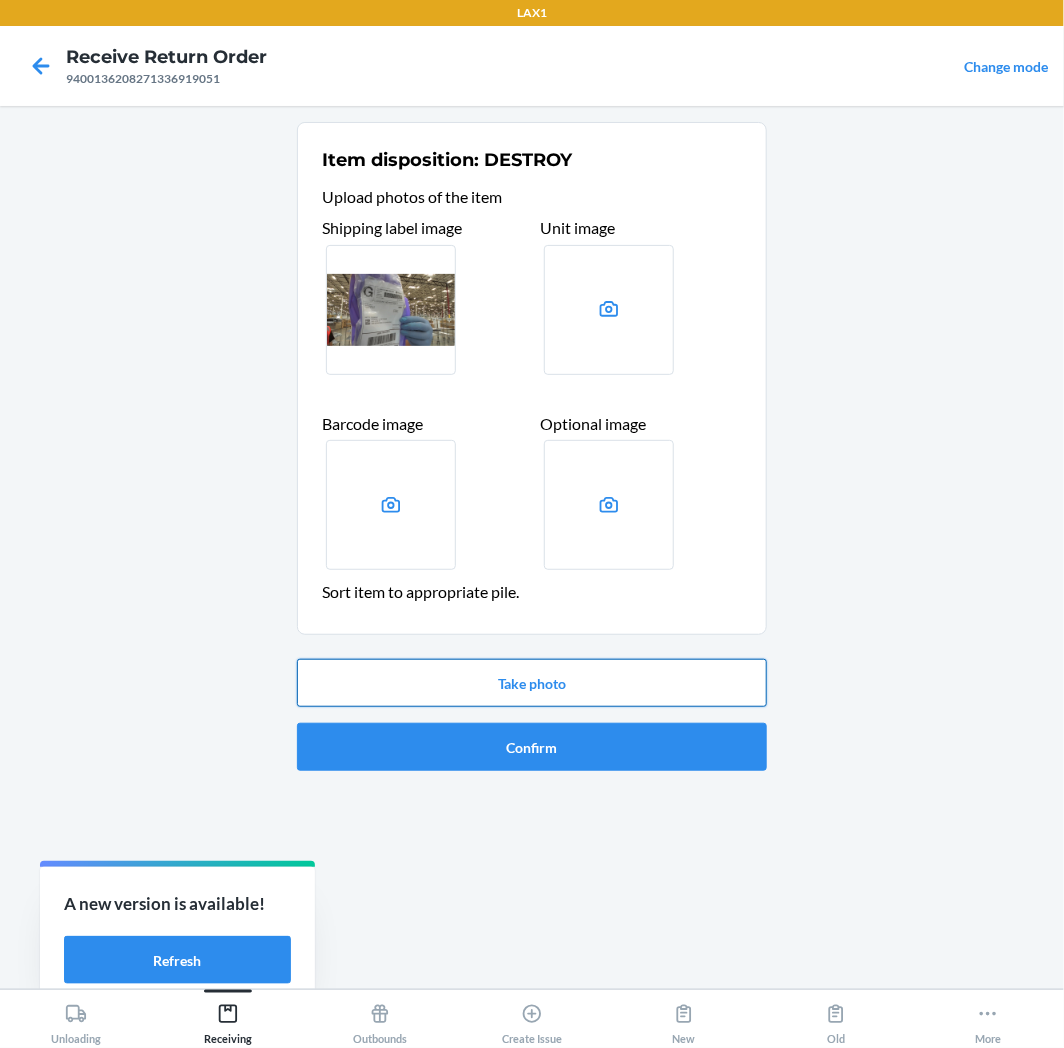 click on "Take photo" at bounding box center [532, 683] 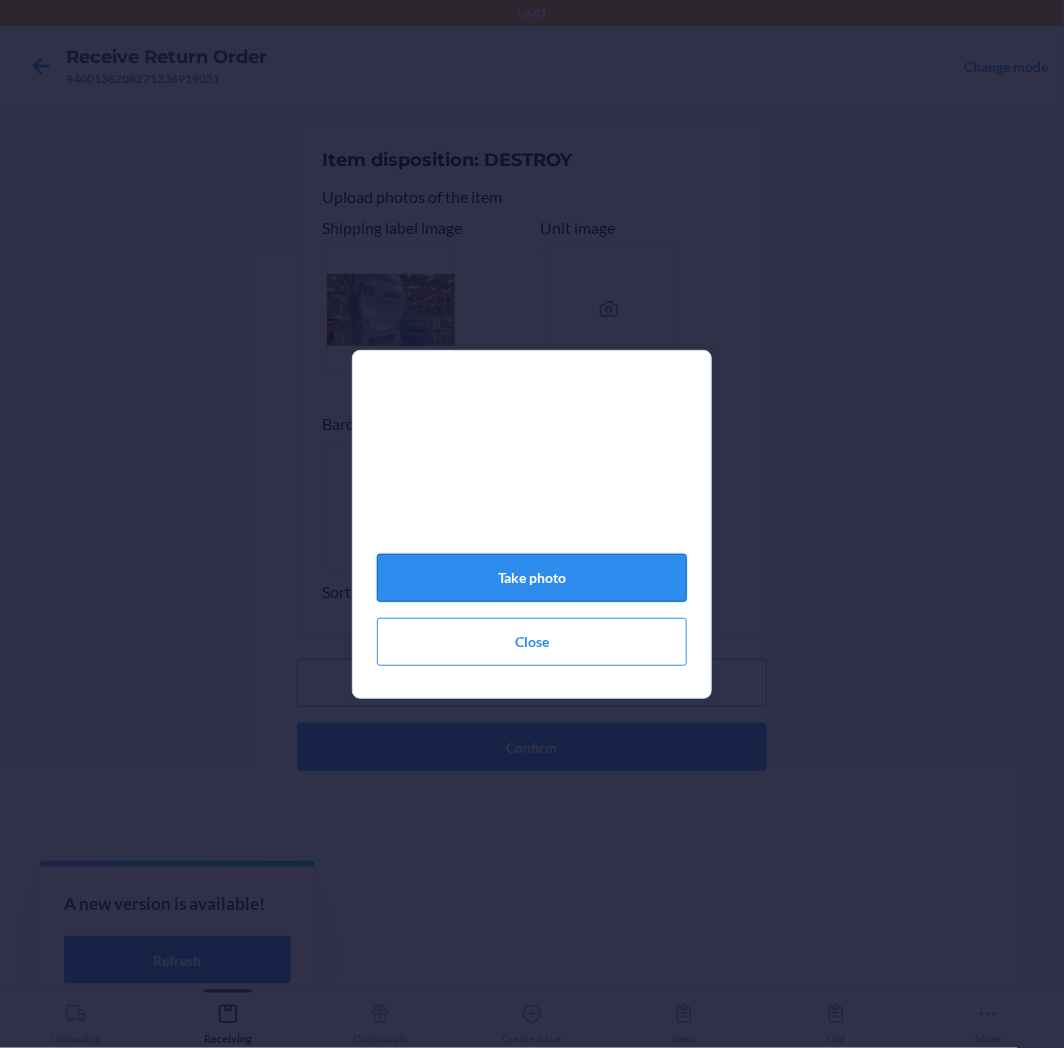 click on "Take photo" 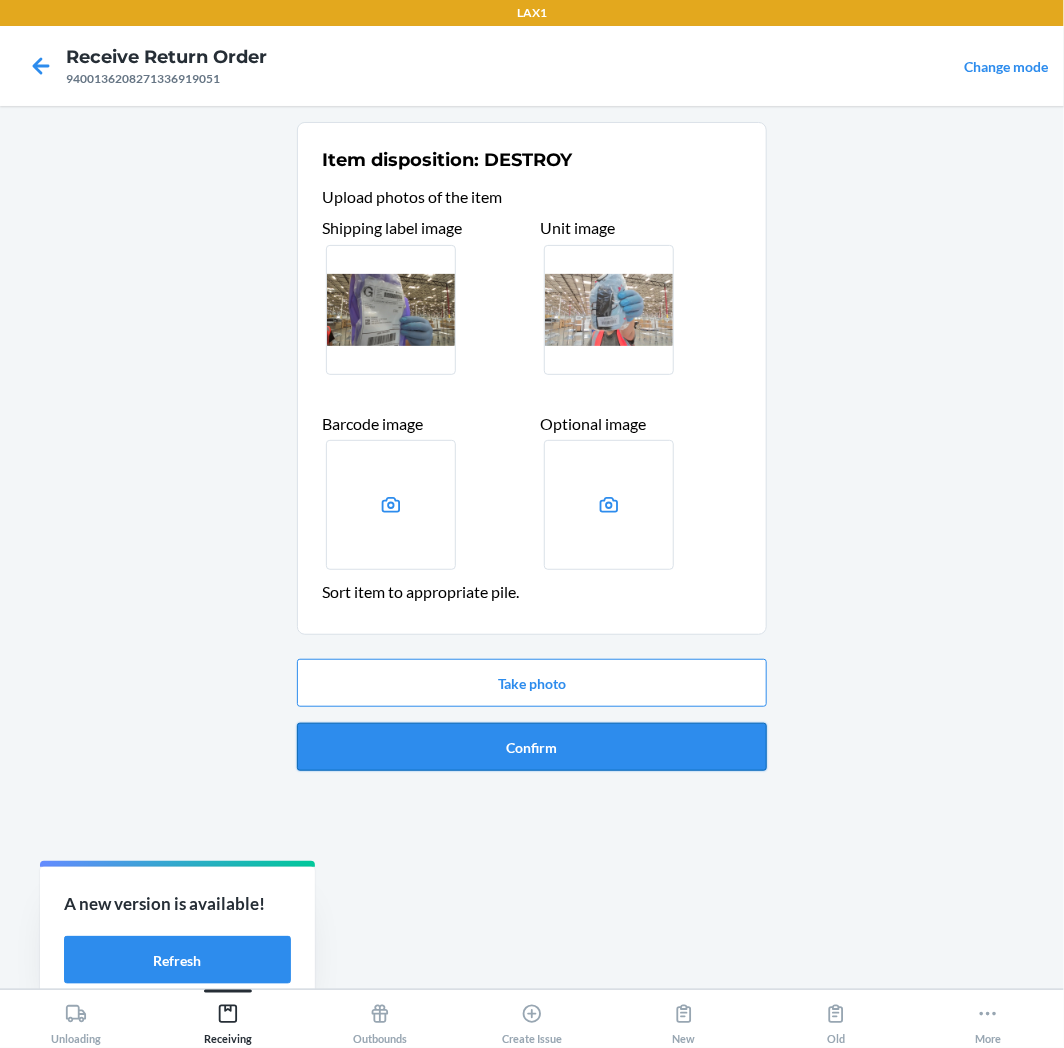 click on "Confirm" at bounding box center (532, 747) 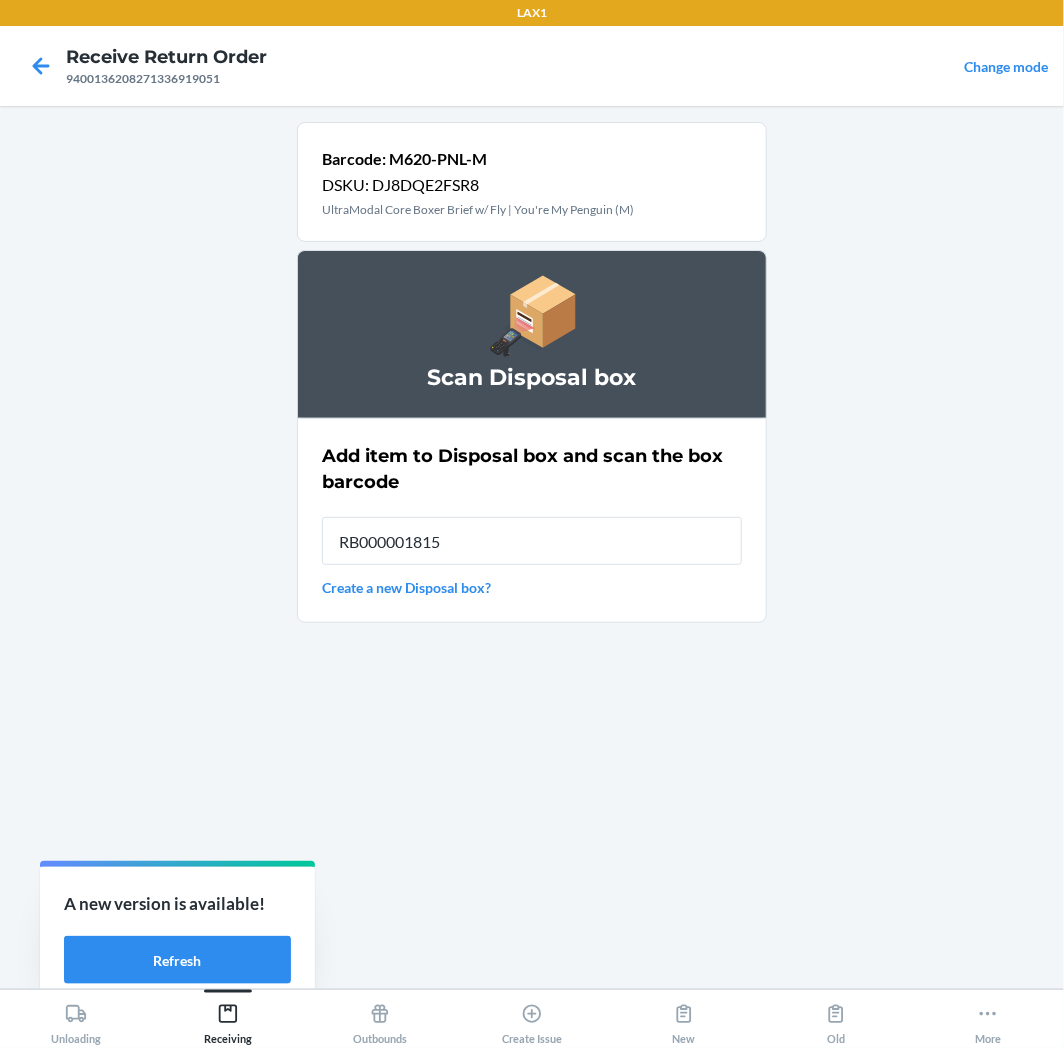 type on "RB000001815" 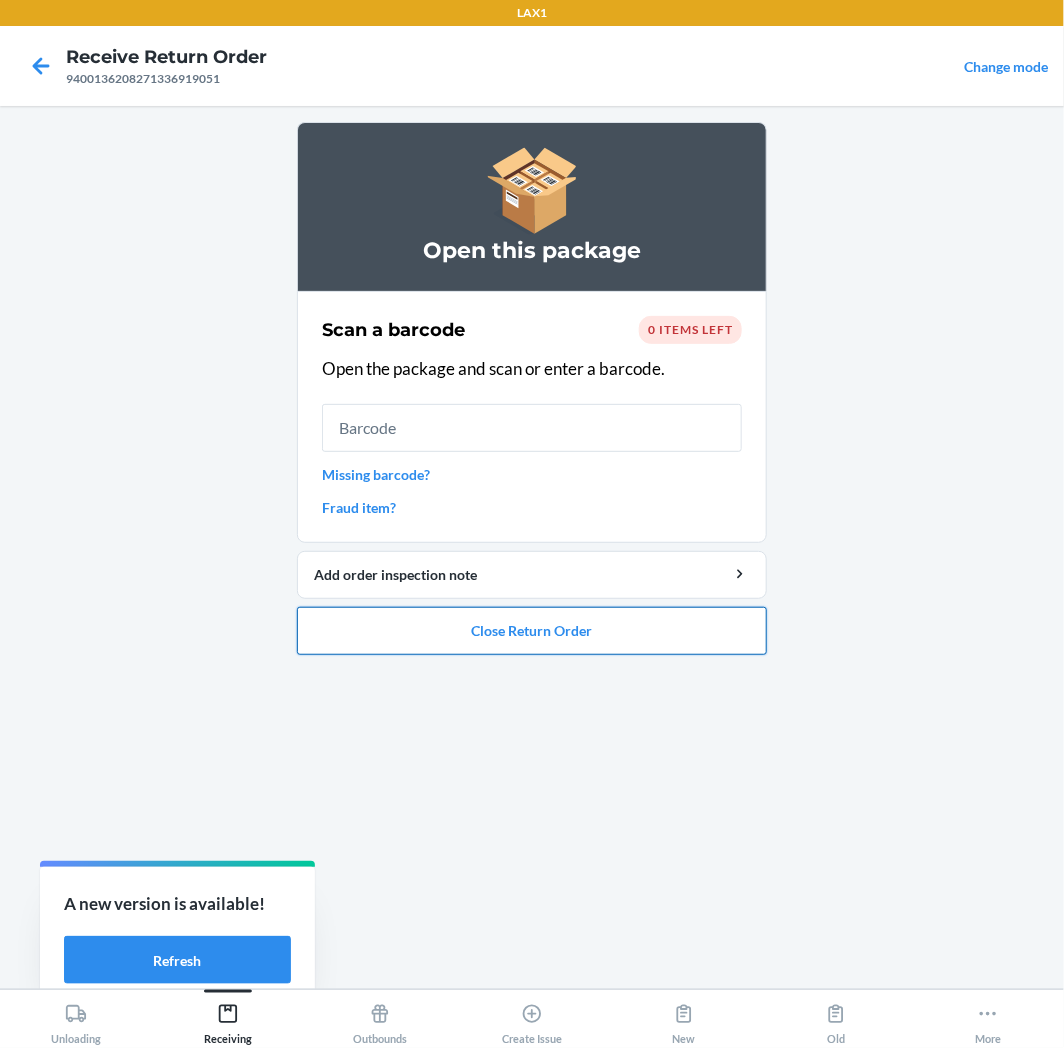 click on "Close Return Order" at bounding box center (532, 631) 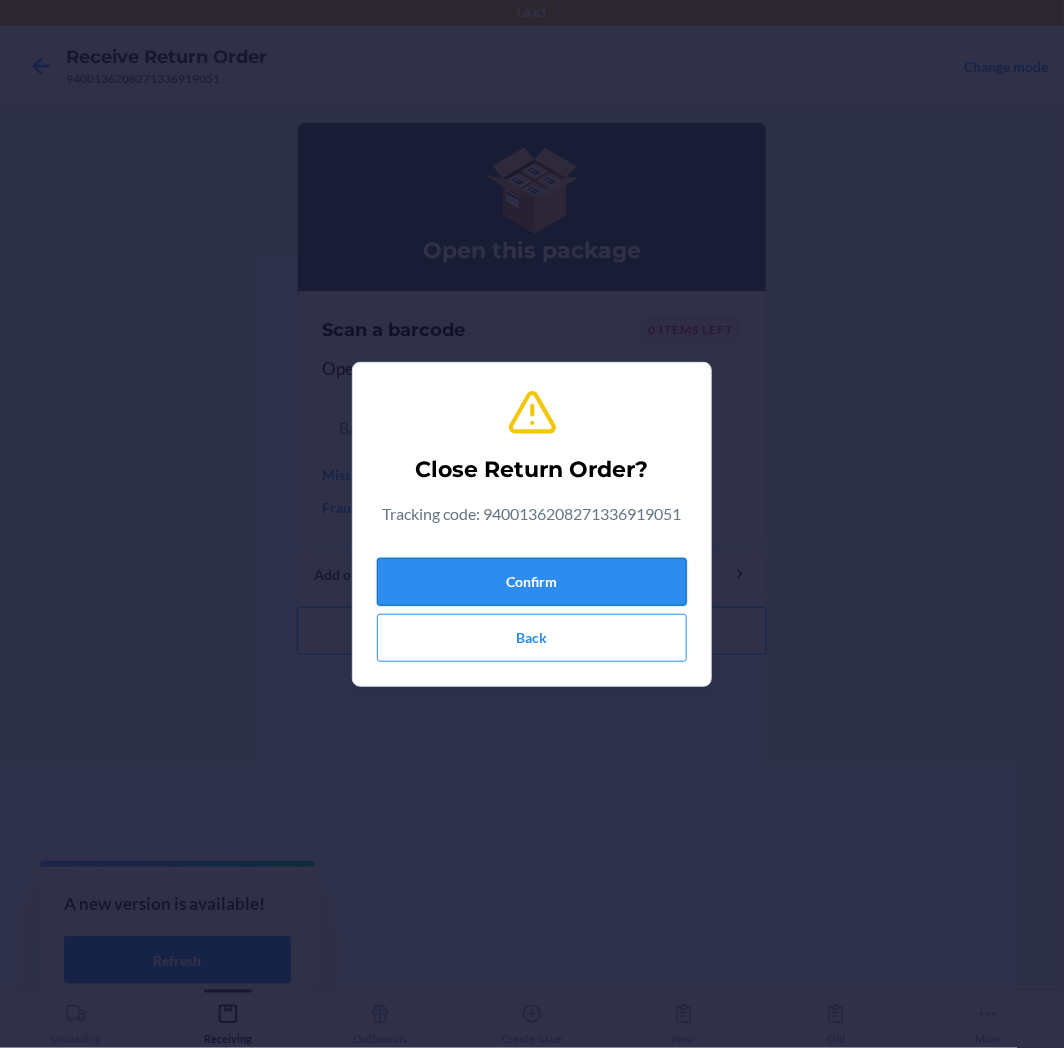 click on "Confirm" at bounding box center [532, 582] 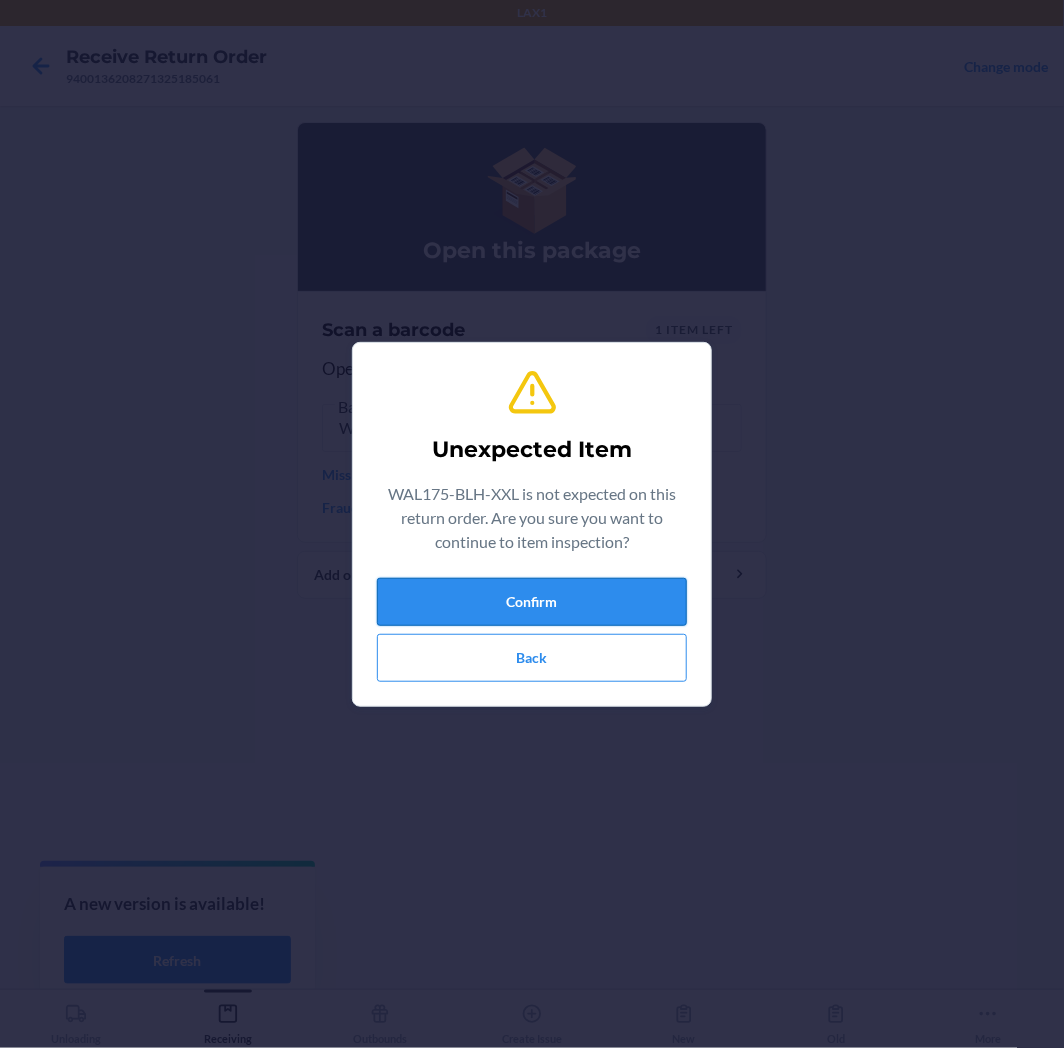 click on "Confirm" at bounding box center [532, 602] 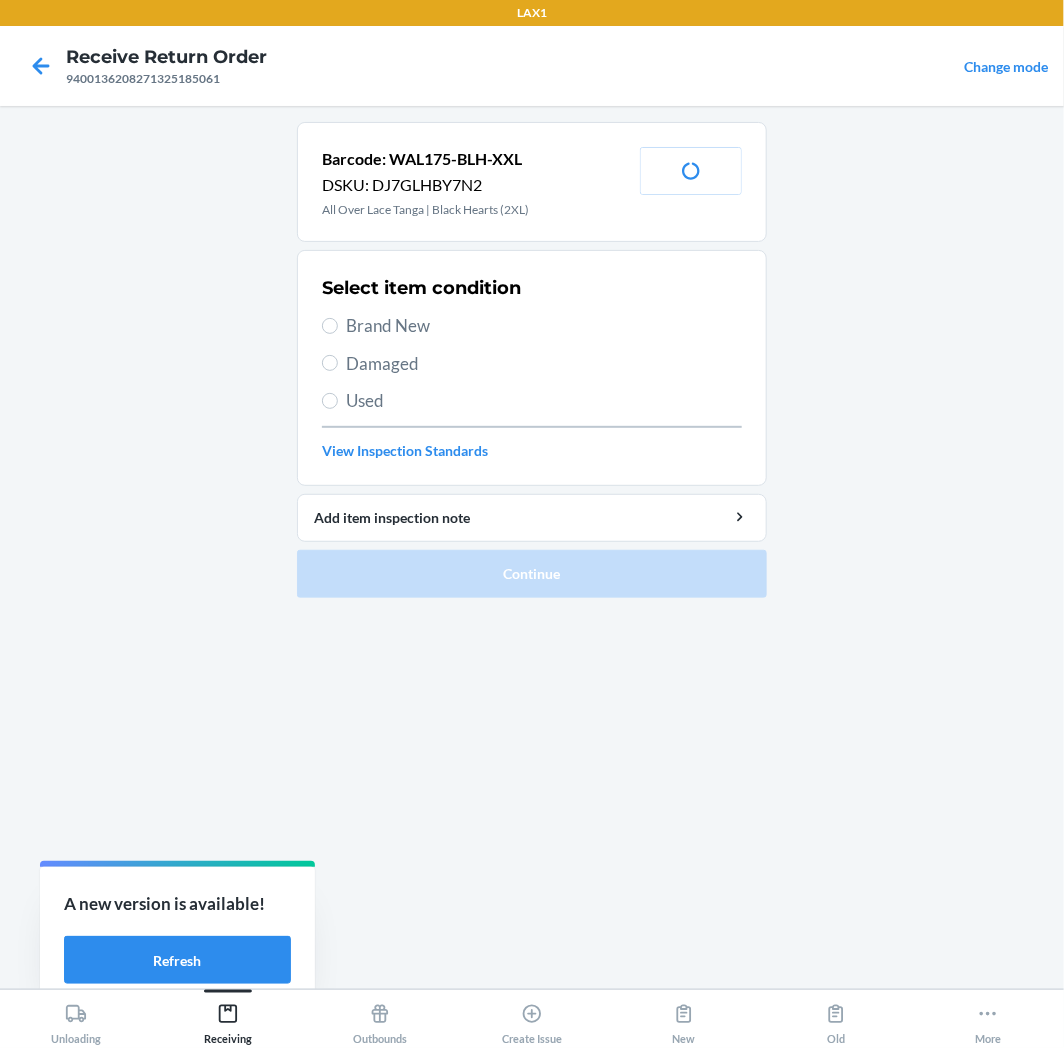 click on "Brand New" at bounding box center [544, 326] 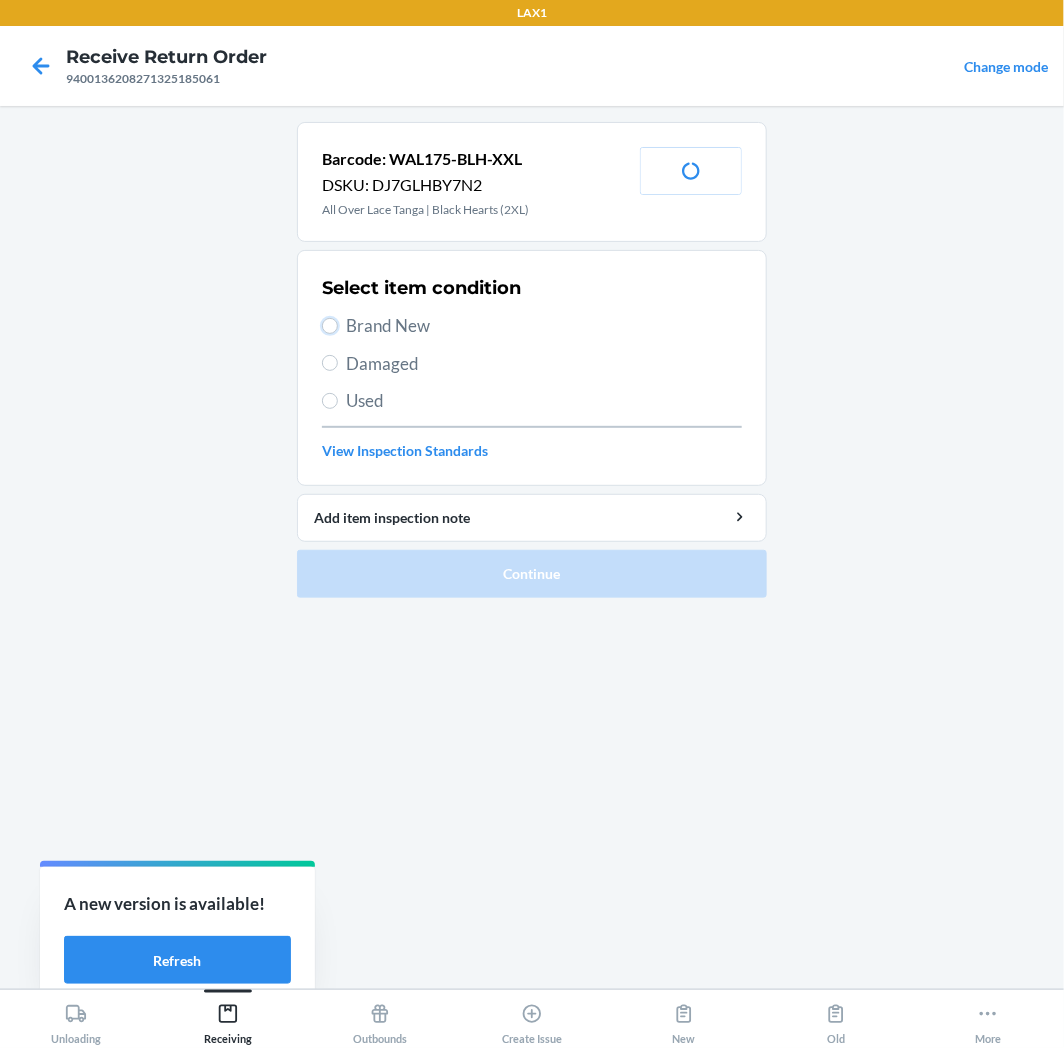 click on "Brand New" at bounding box center [330, 326] 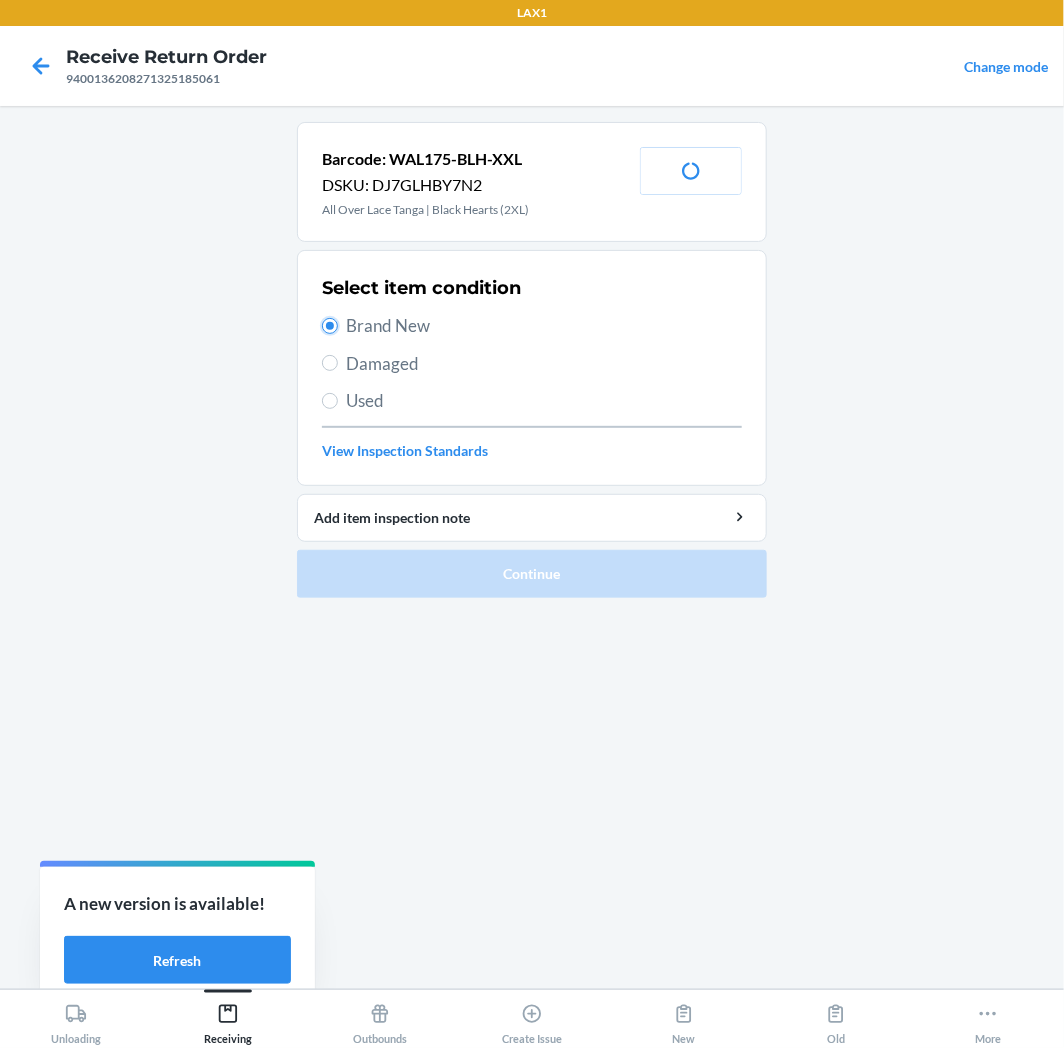 radio on "true" 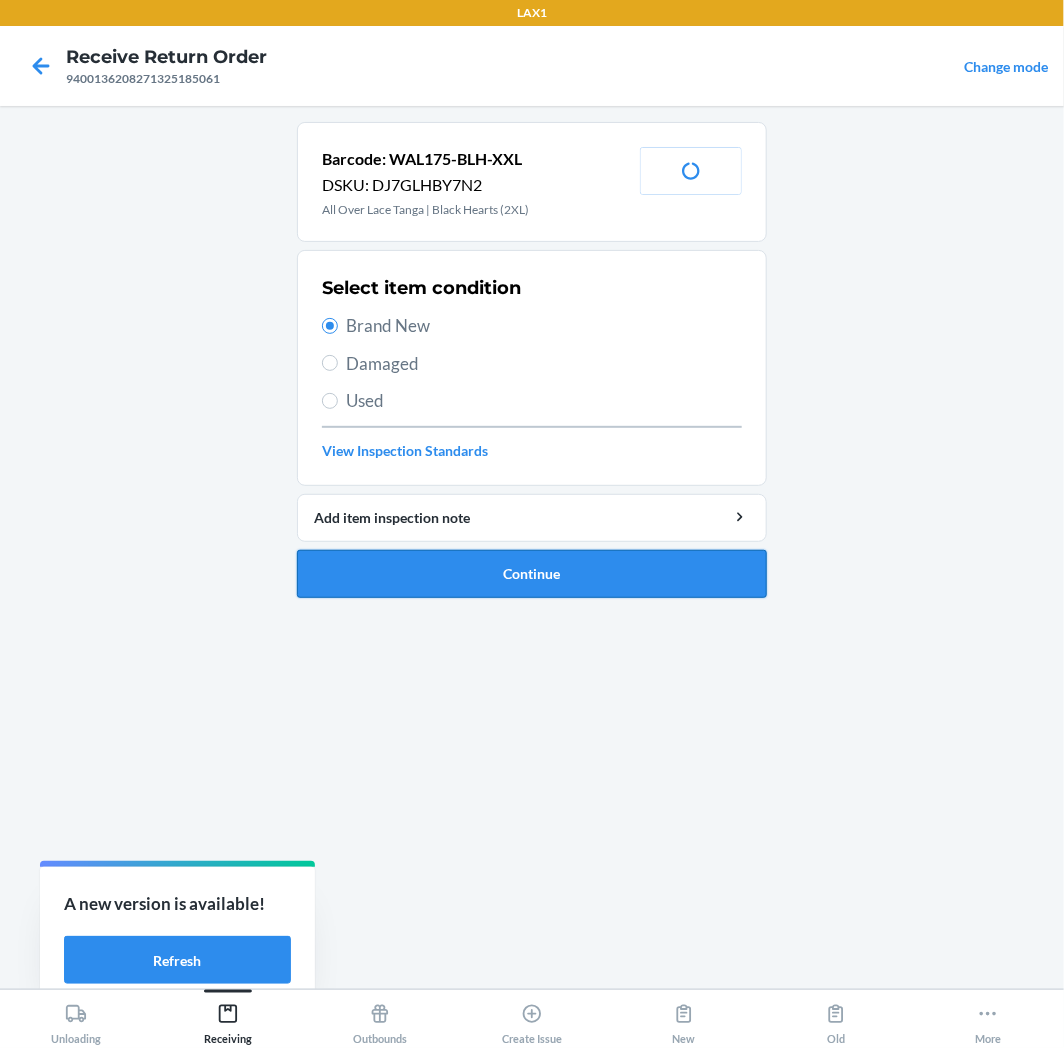 click on "Continue" at bounding box center [532, 574] 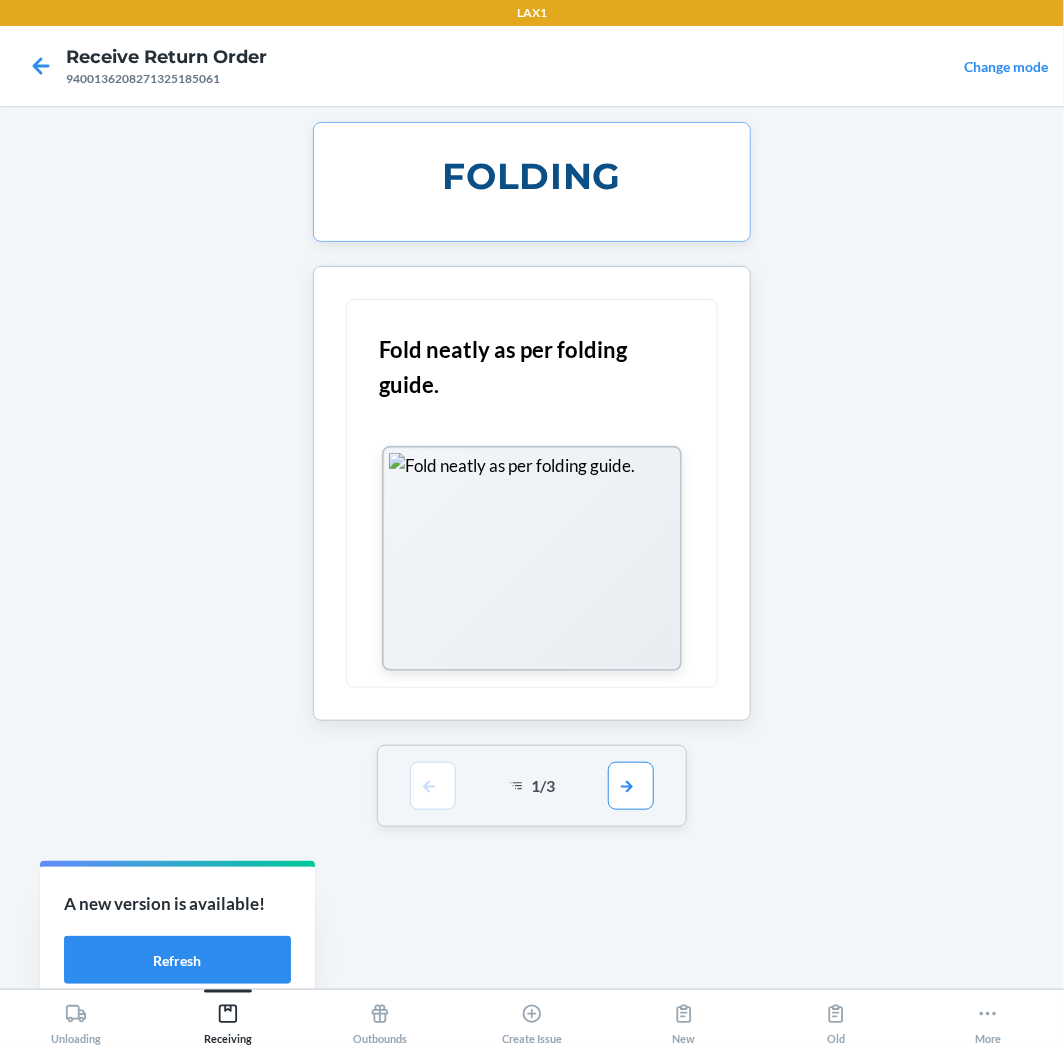 click on "1  /  3" at bounding box center [532, 786] 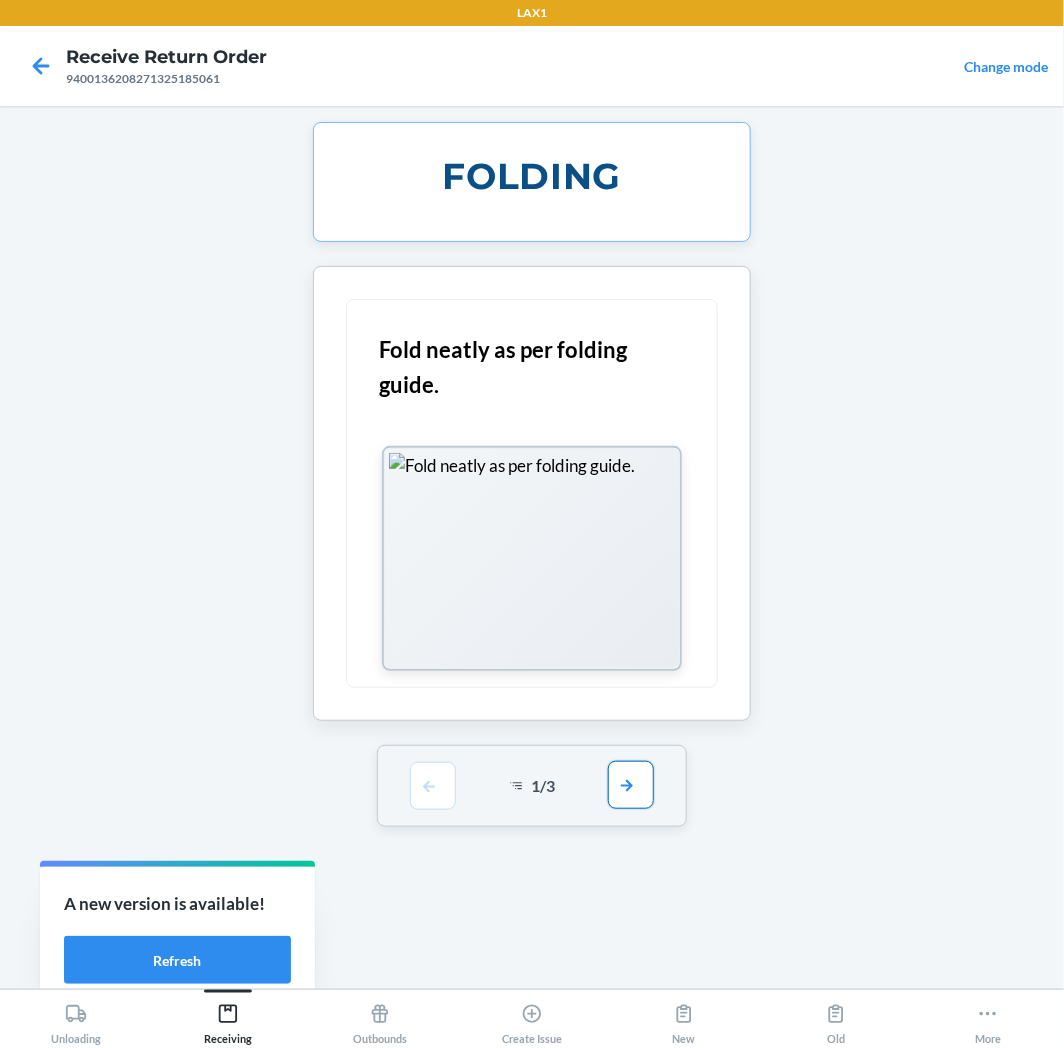 click at bounding box center (631, 785) 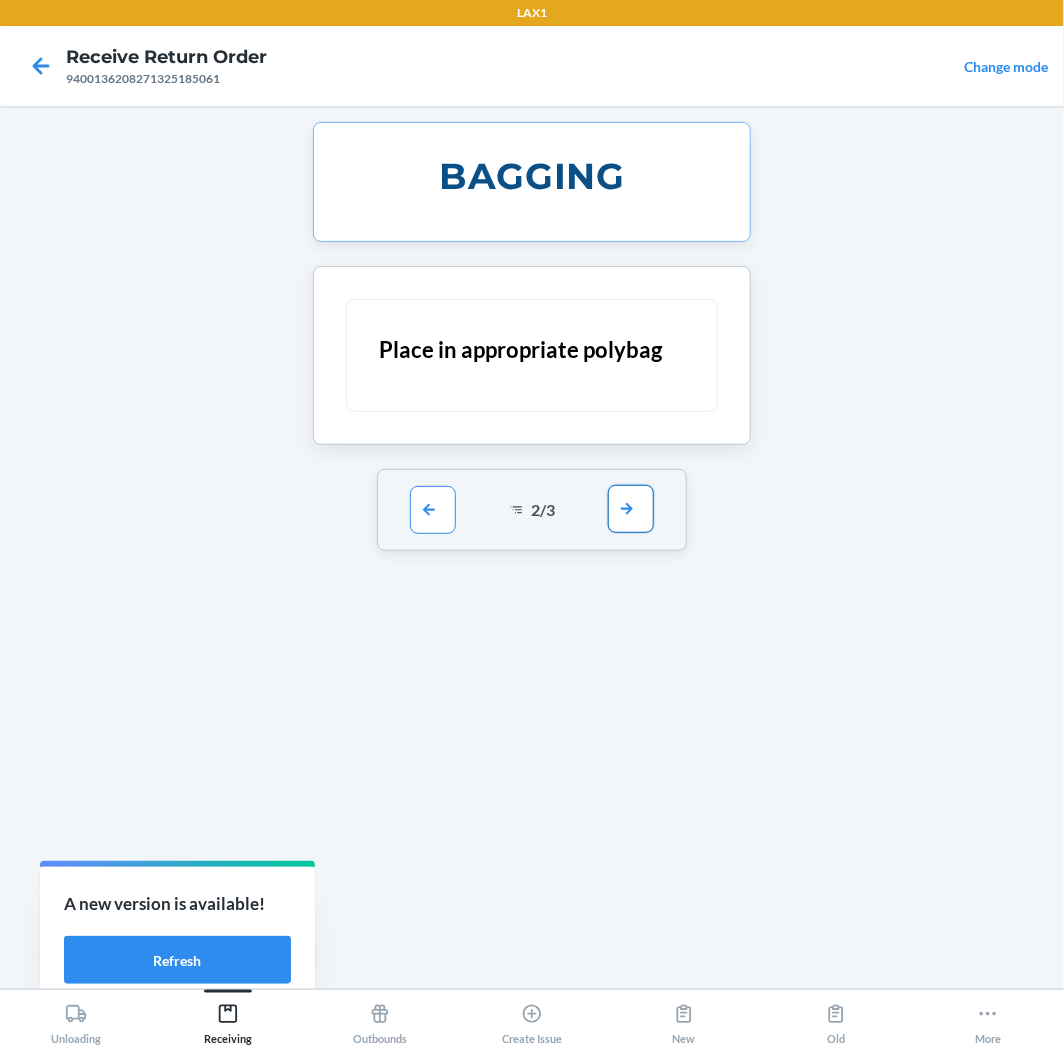 click at bounding box center [631, 509] 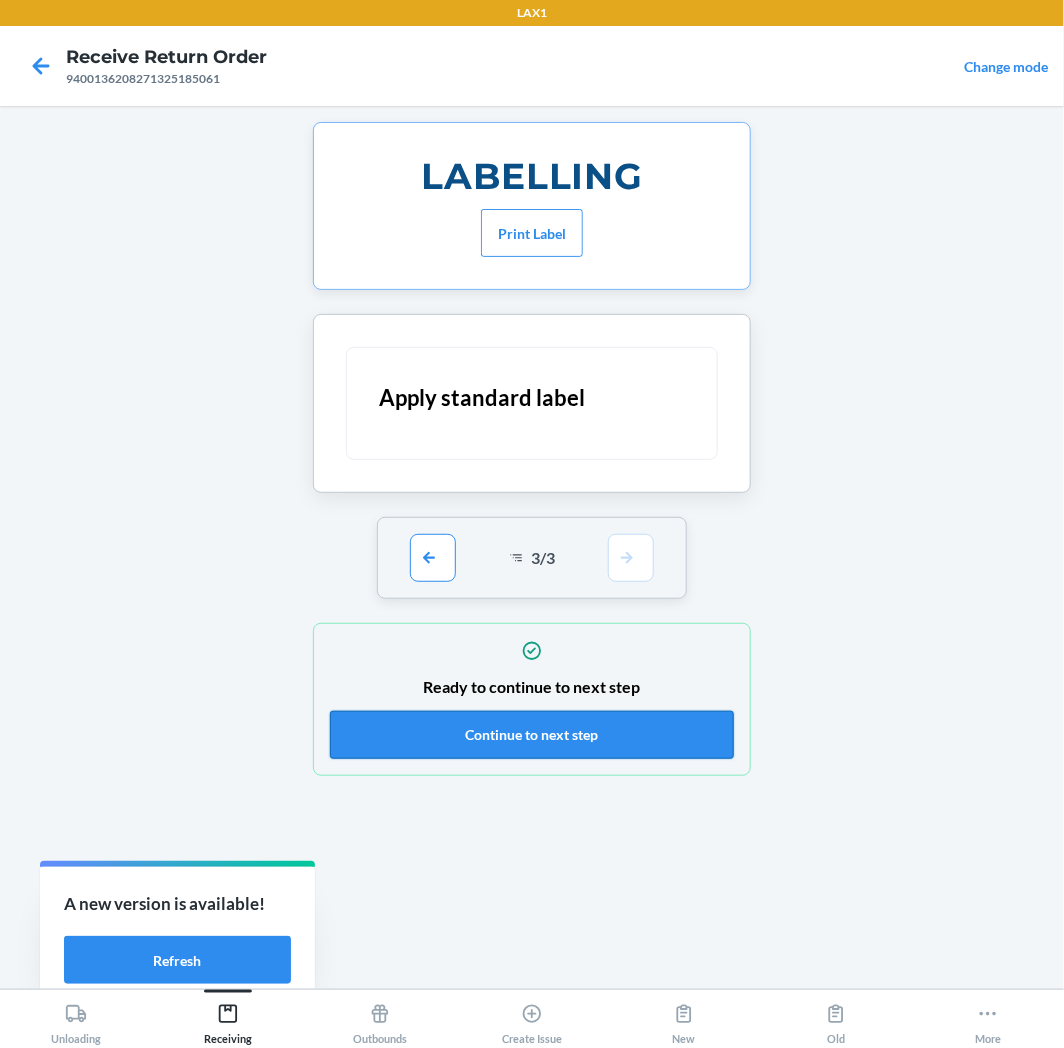 click on "Continue to next step" at bounding box center [532, 735] 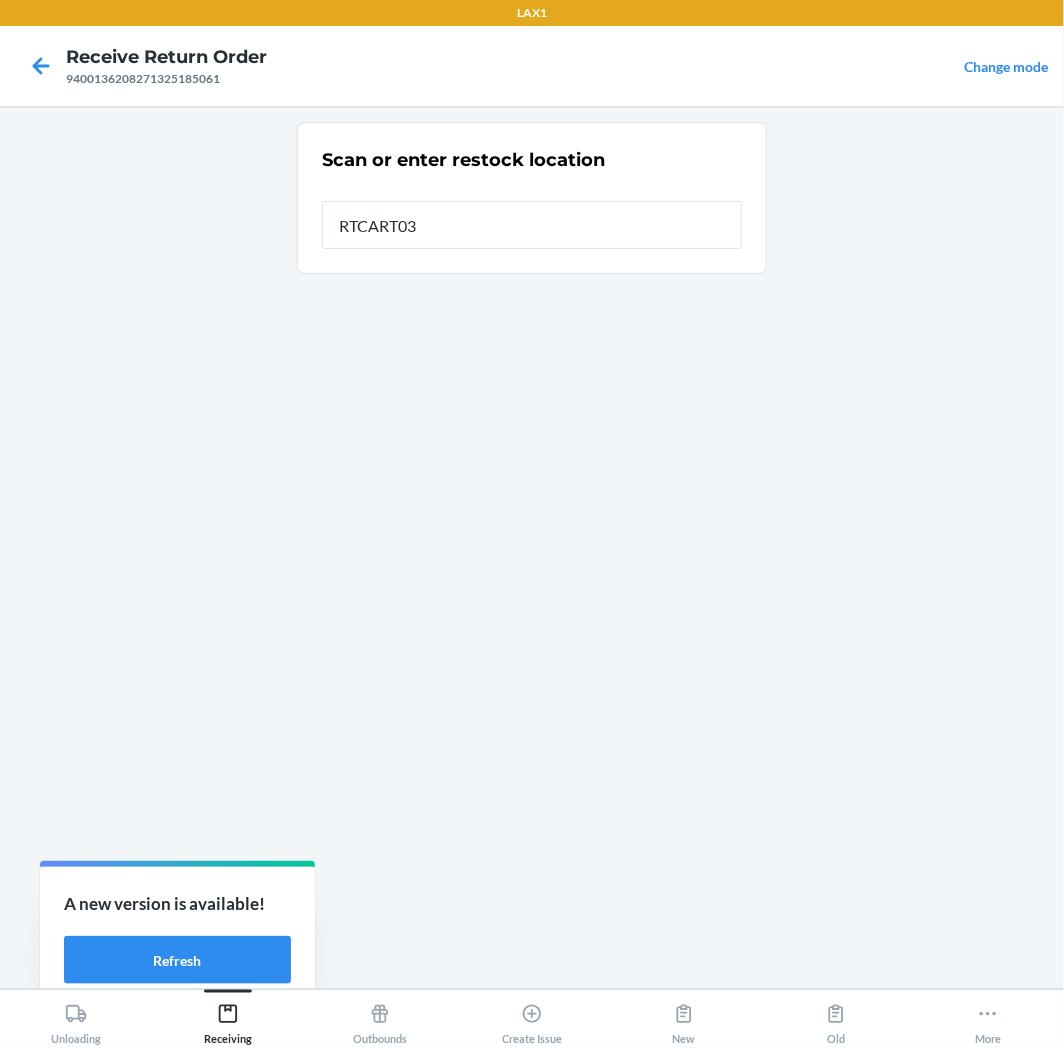 type on "RTCART037" 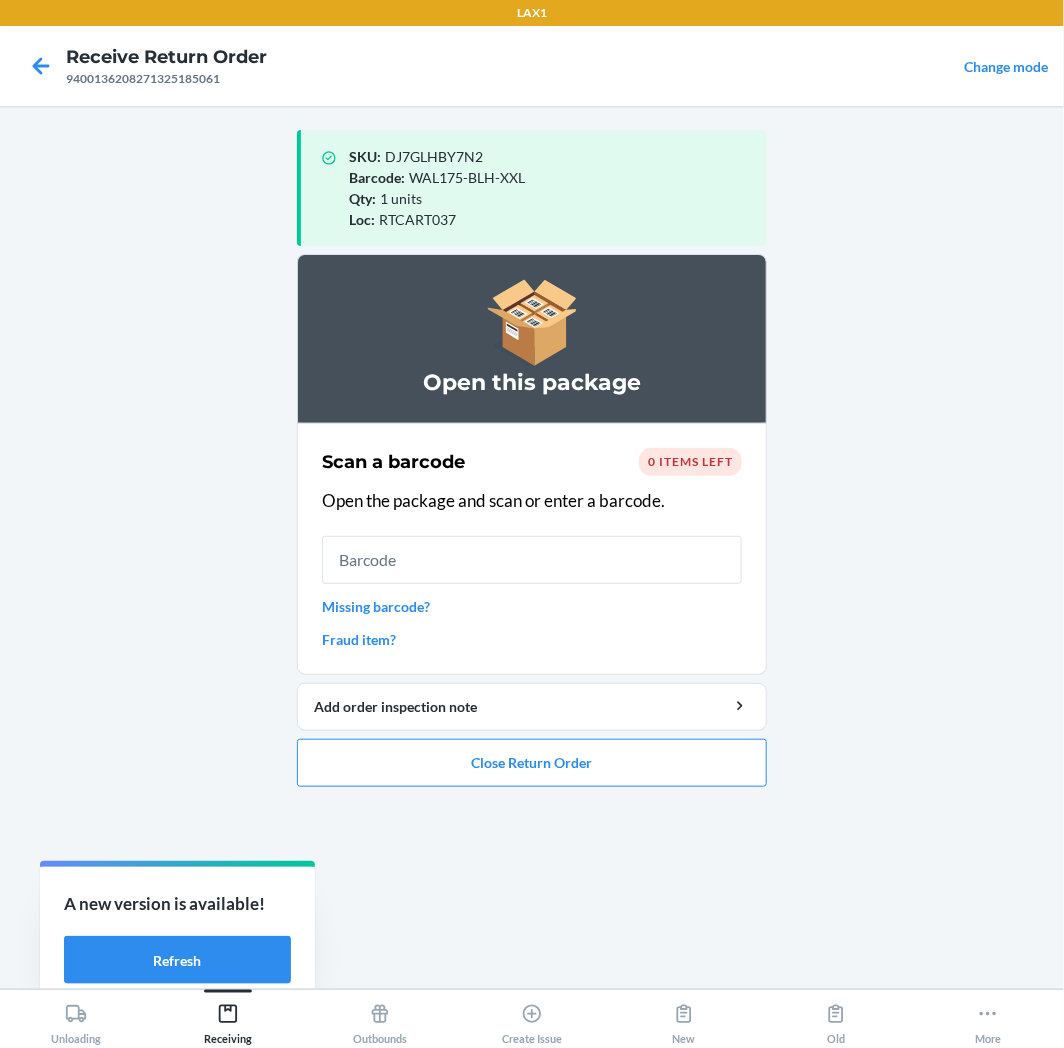 click on "Scan a barcode 0 items left Open the package and scan or enter a barcode. Missing barcode? Fraud item?" at bounding box center [532, 549] 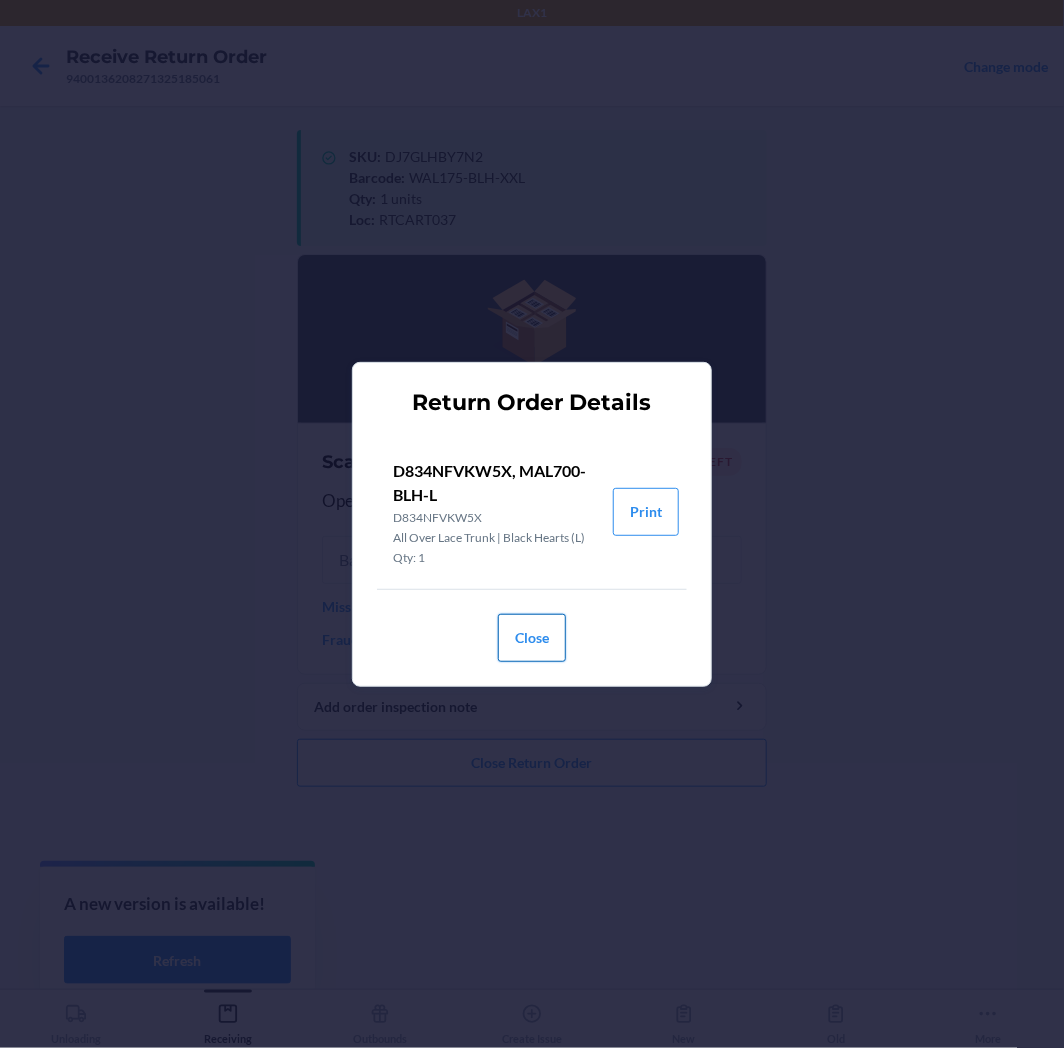 click on "Close" at bounding box center (532, 638) 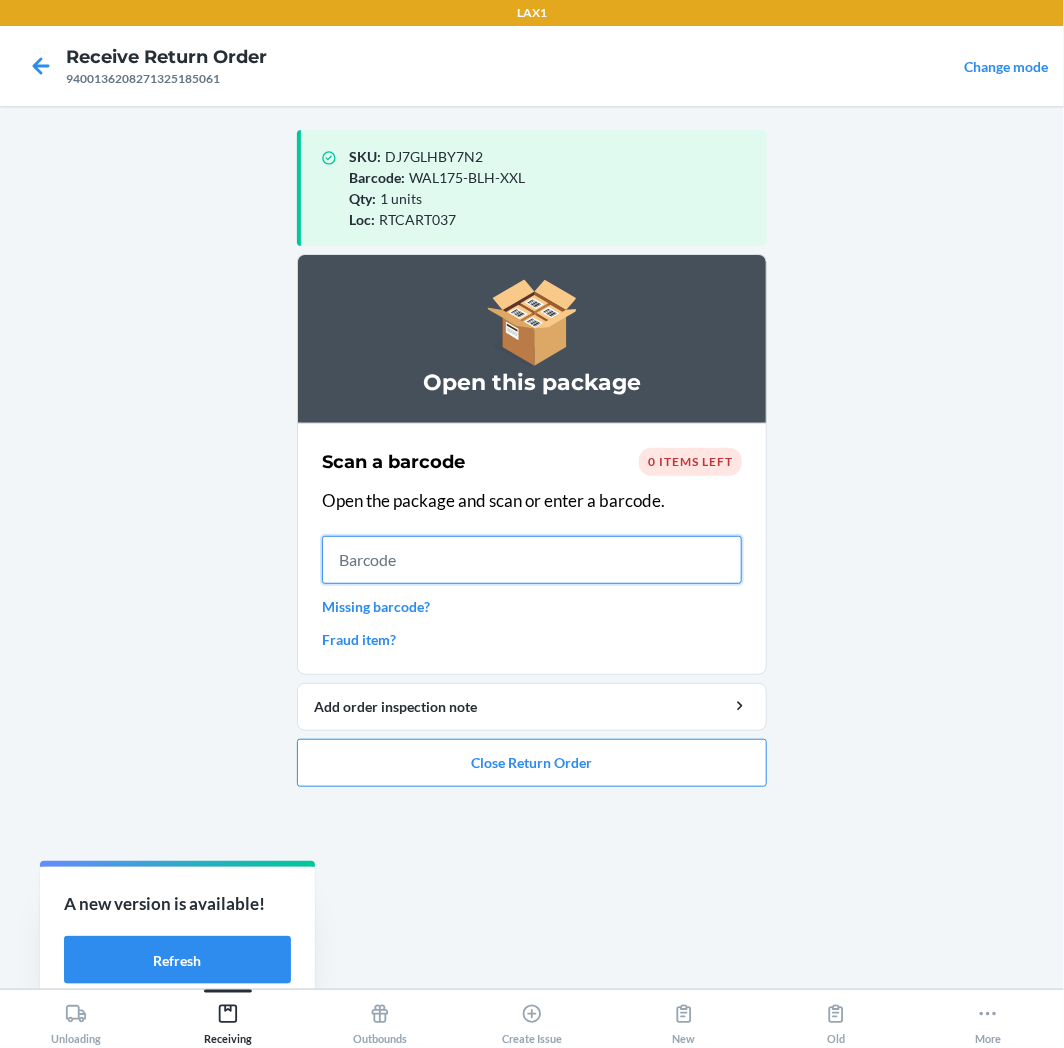 click at bounding box center [532, 560] 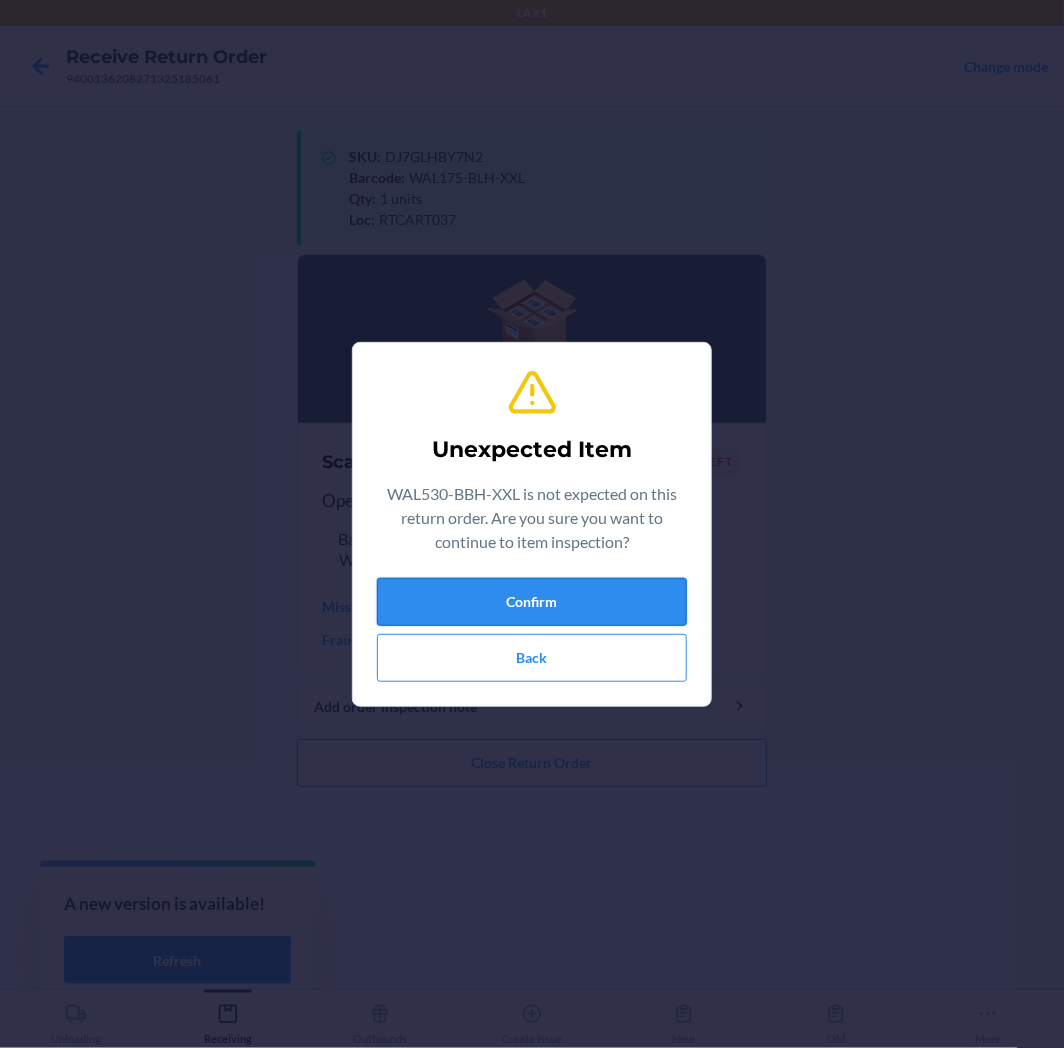 click on "Confirm" at bounding box center [532, 602] 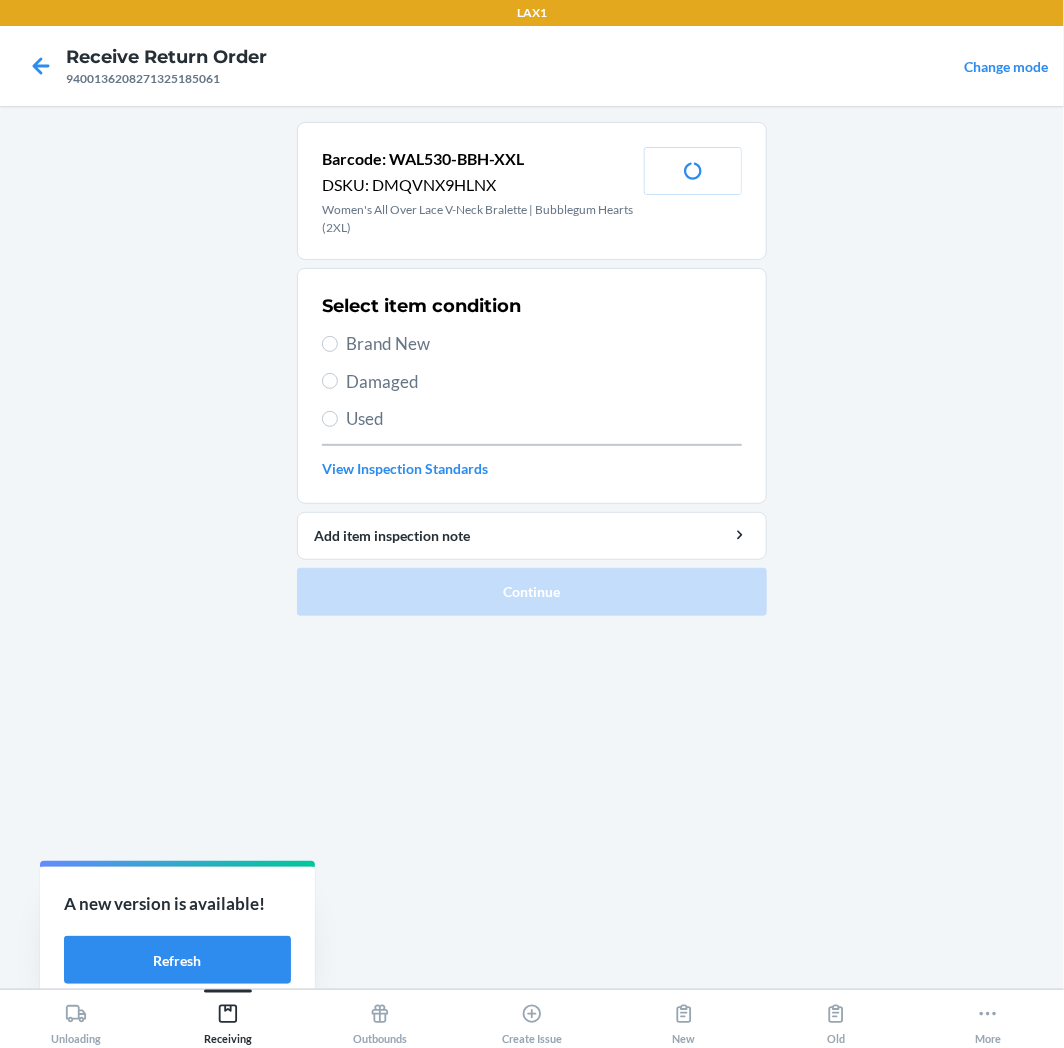 click on "Used" at bounding box center (544, 419) 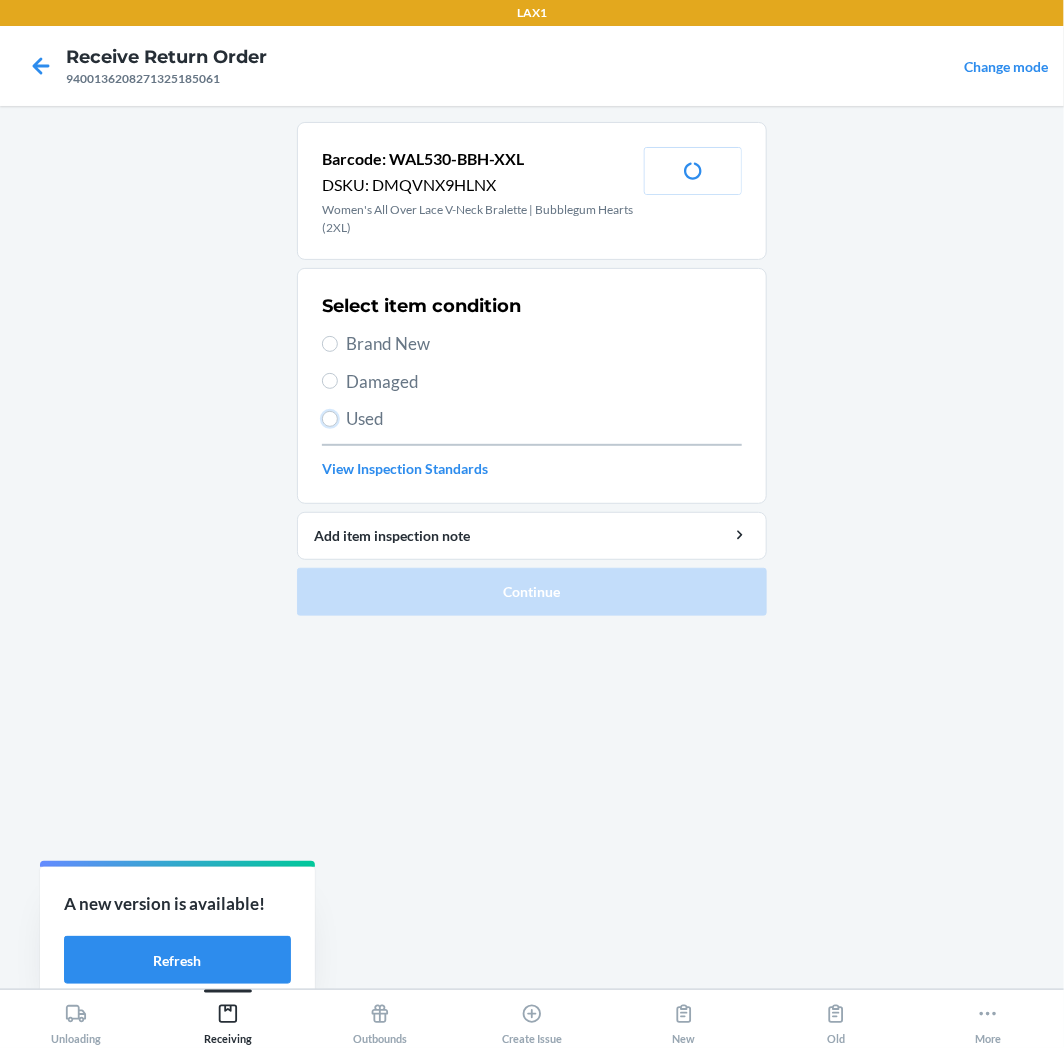 click on "Used" at bounding box center [330, 419] 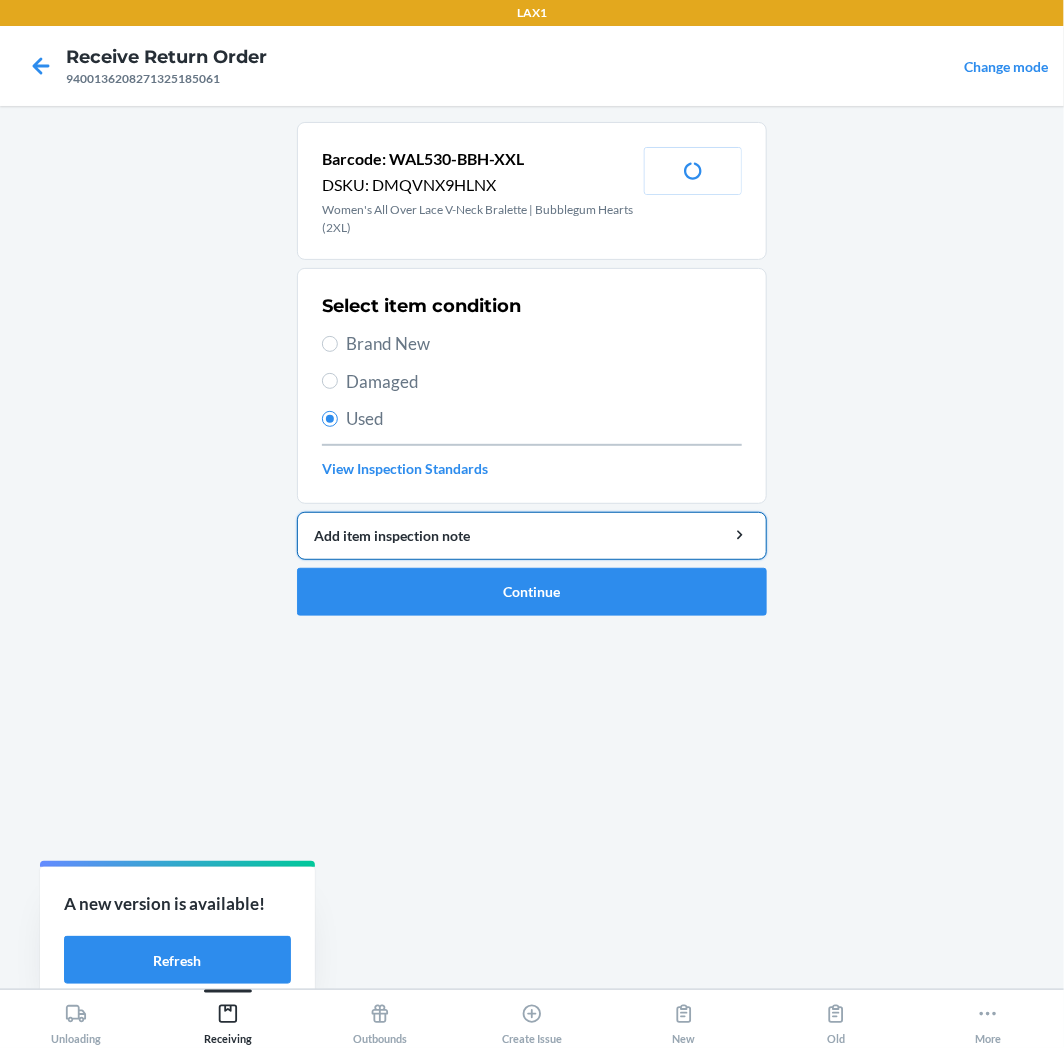 click on "Add item inspection note" at bounding box center [532, 535] 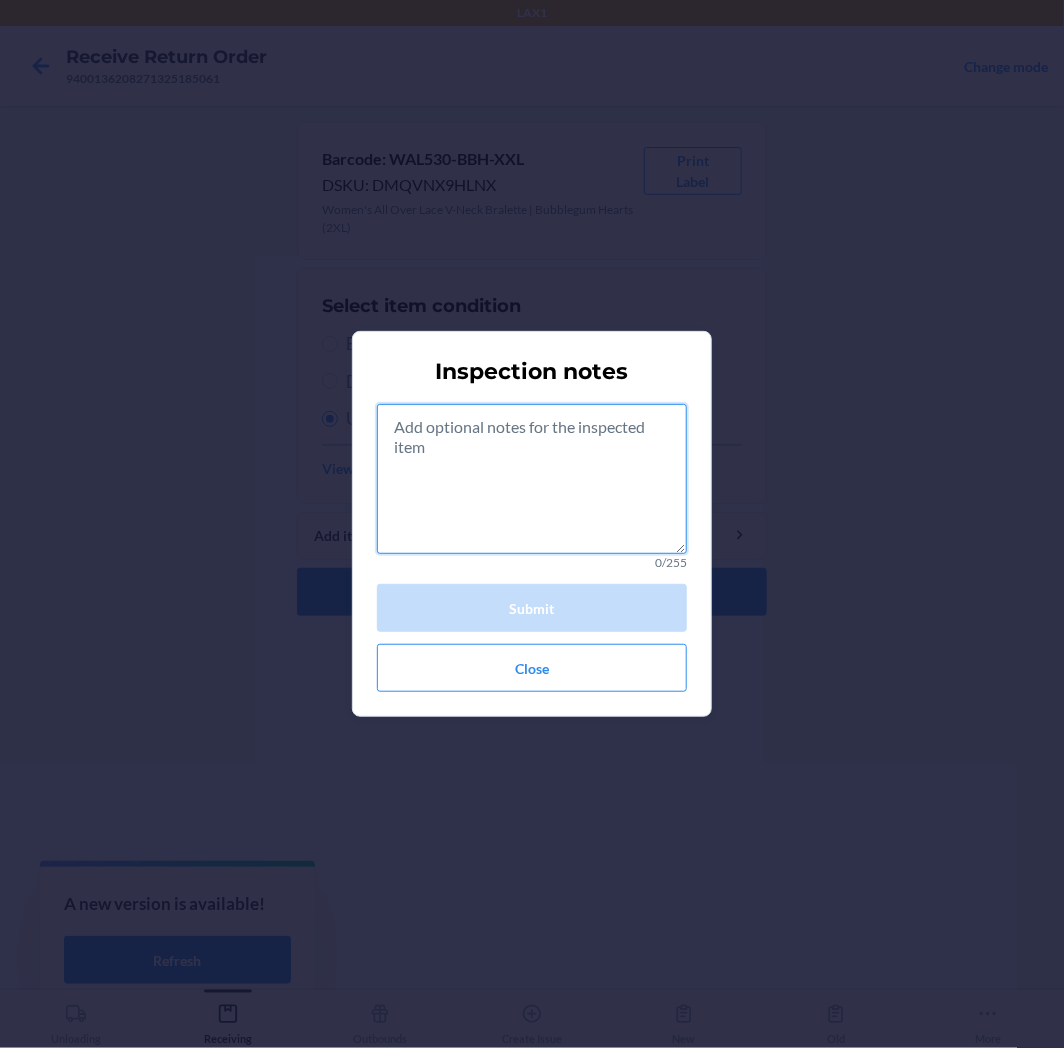 click at bounding box center (532, 479) 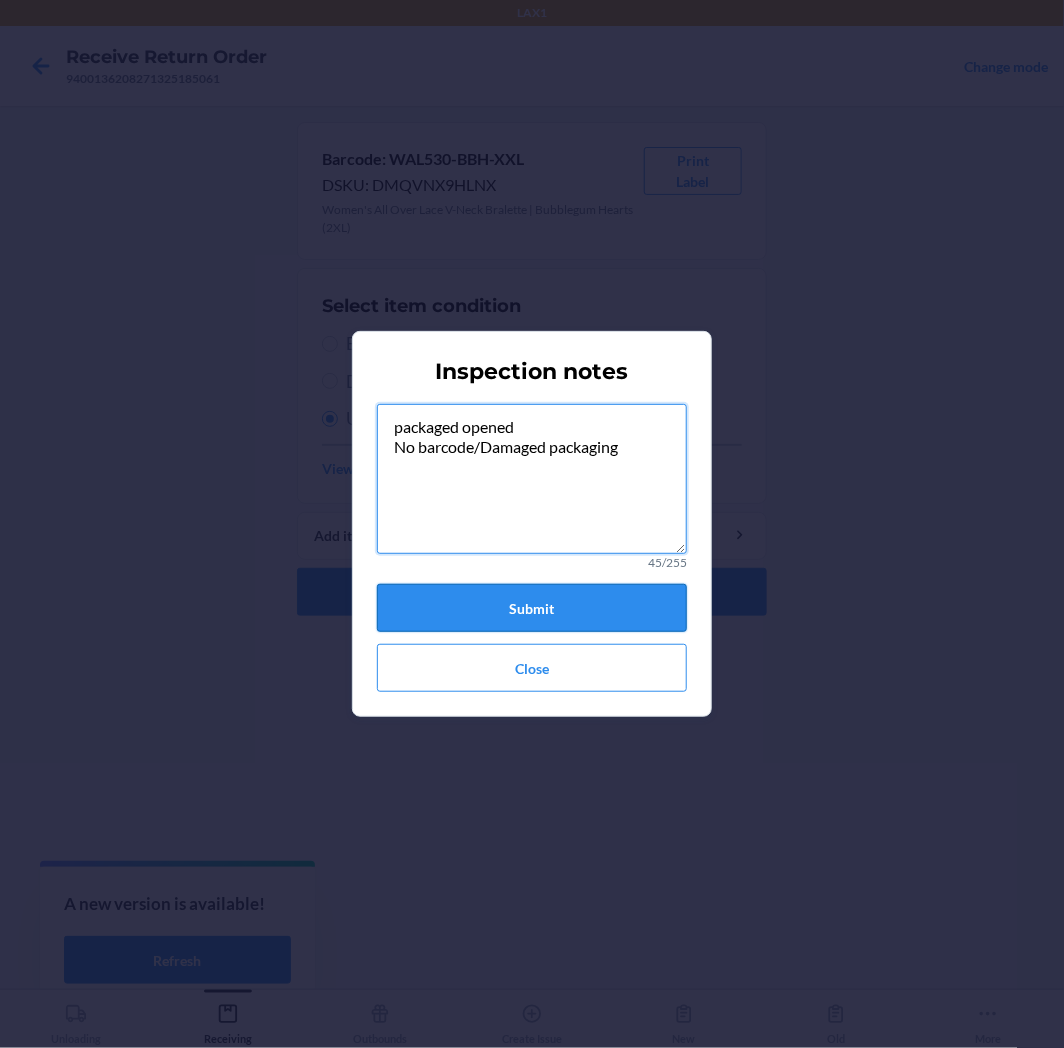 type on "packaged opened
No barcode/Damaged packaging" 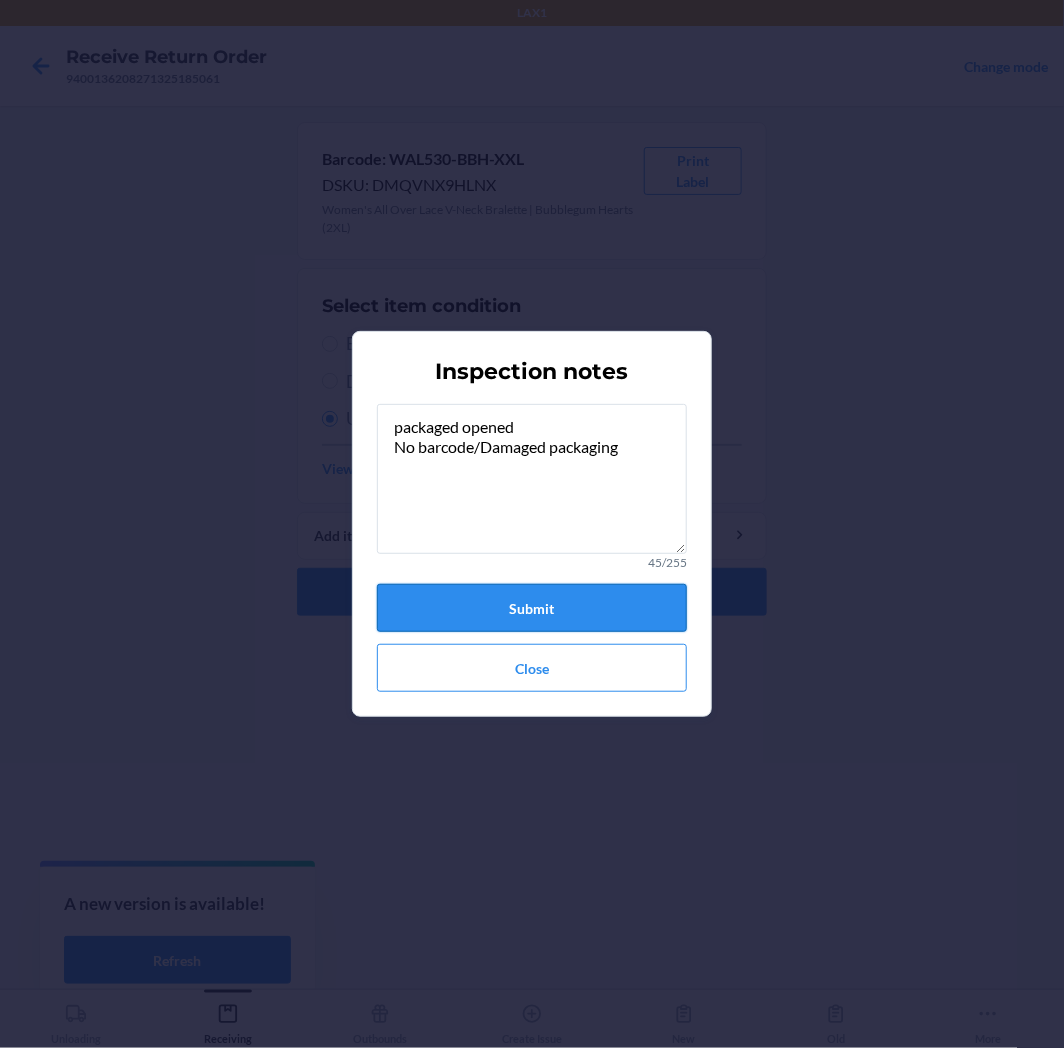 click on "Submit" at bounding box center (532, 608) 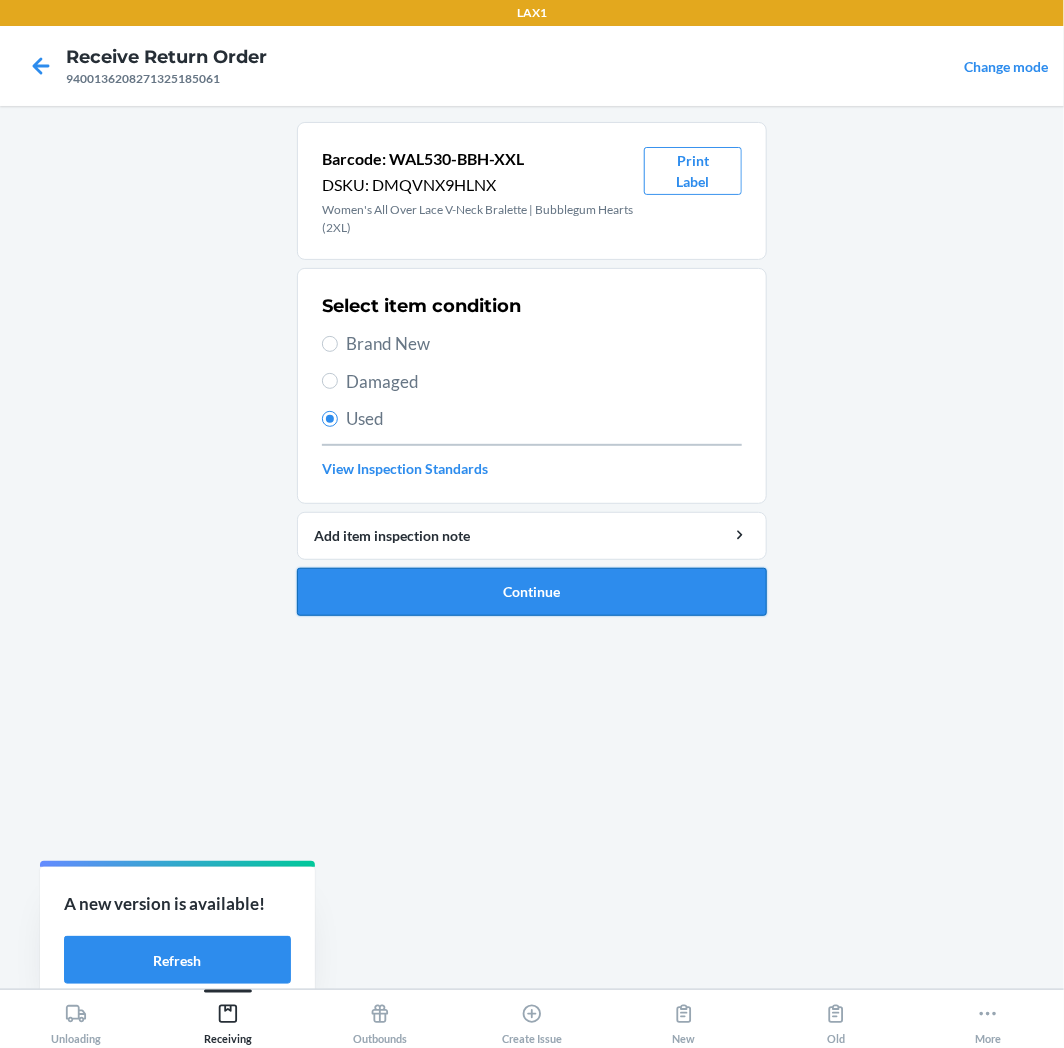 click on "Continue" at bounding box center [532, 592] 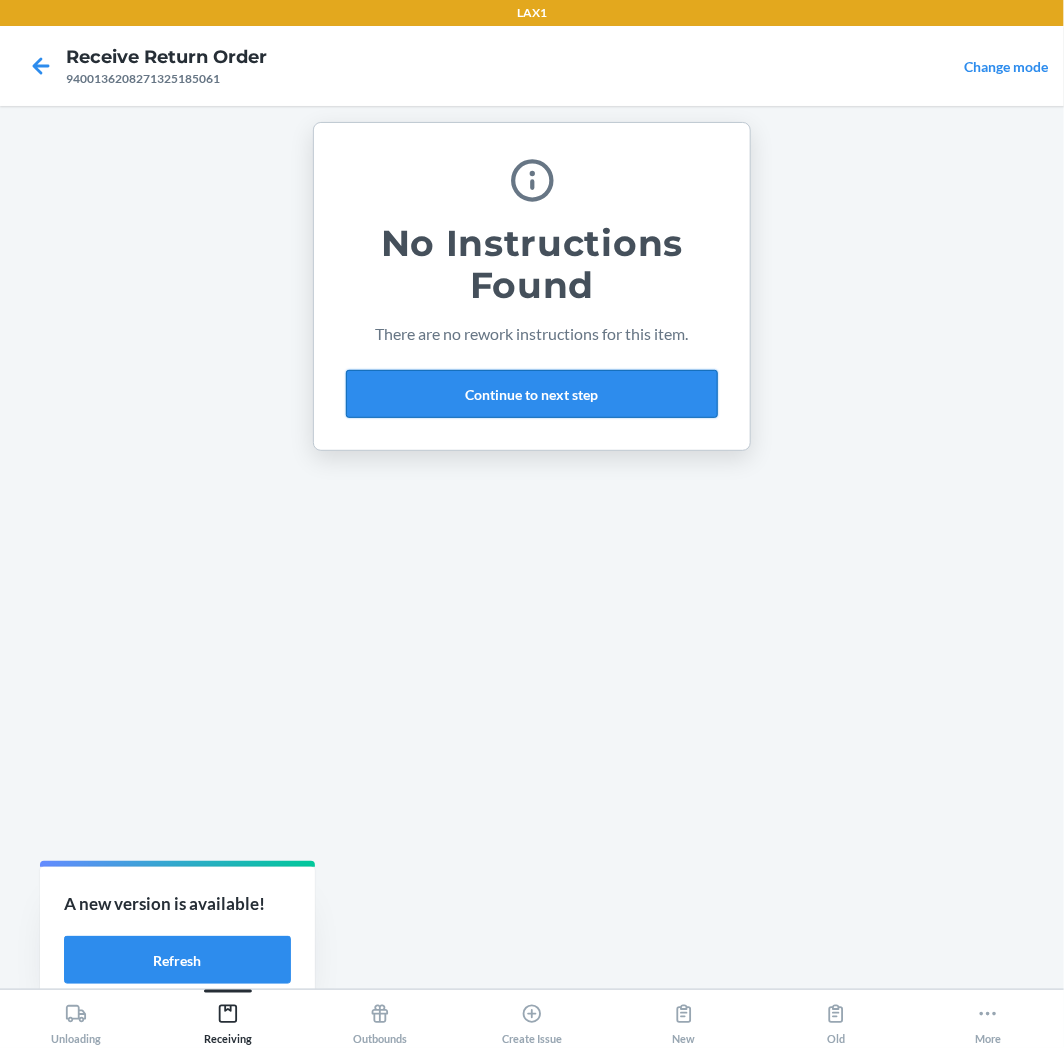 click on "Continue to next step" at bounding box center [532, 394] 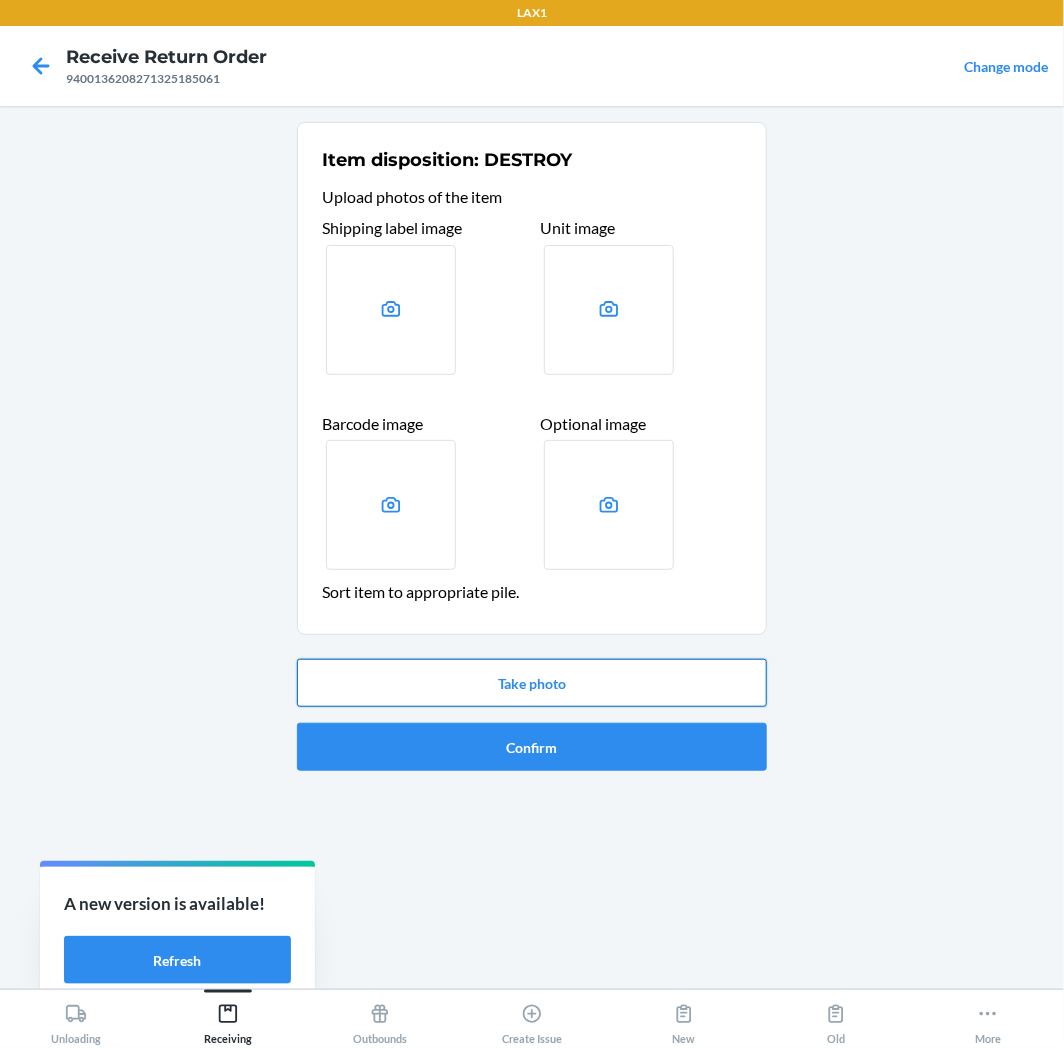 click on "Take photo" at bounding box center (532, 683) 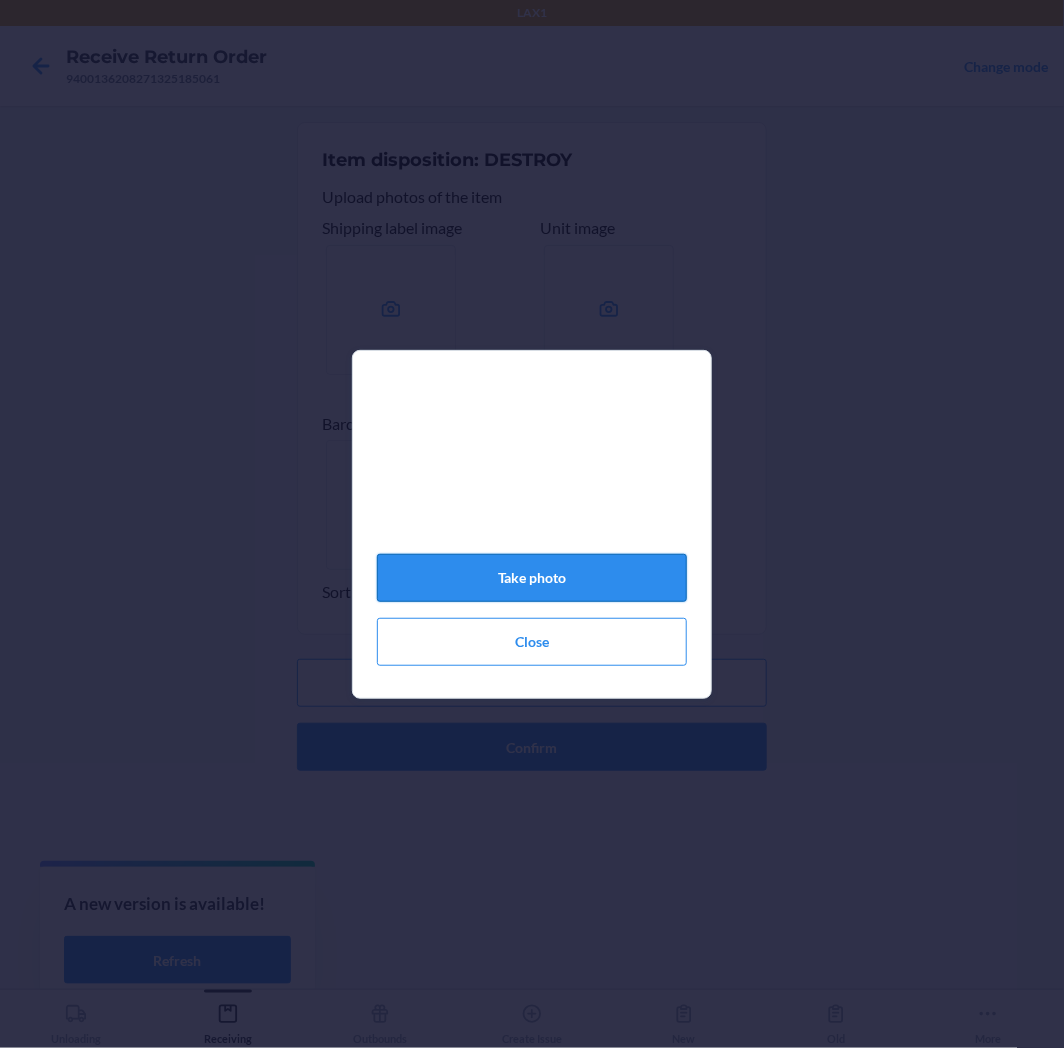 click on "Take photo" 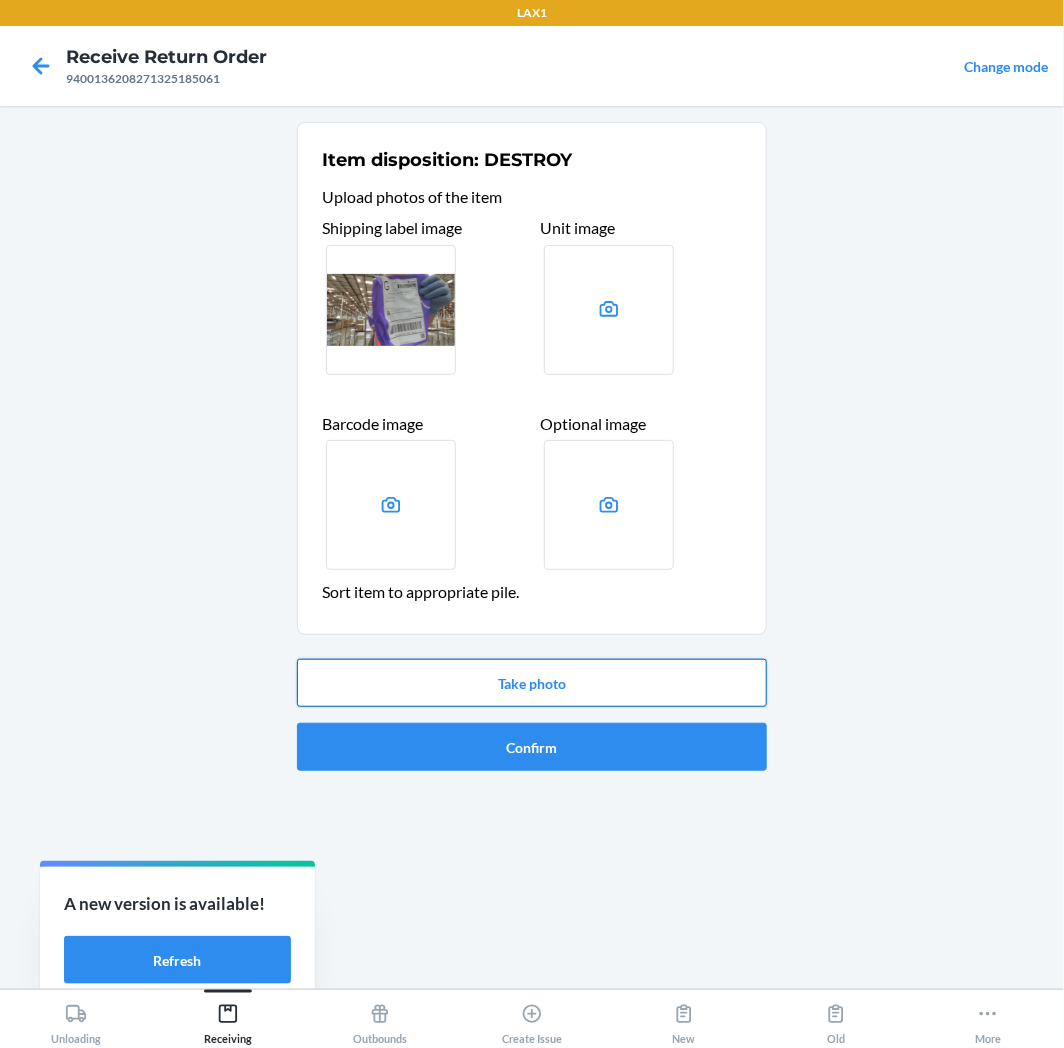 click on "Take photo" at bounding box center [532, 683] 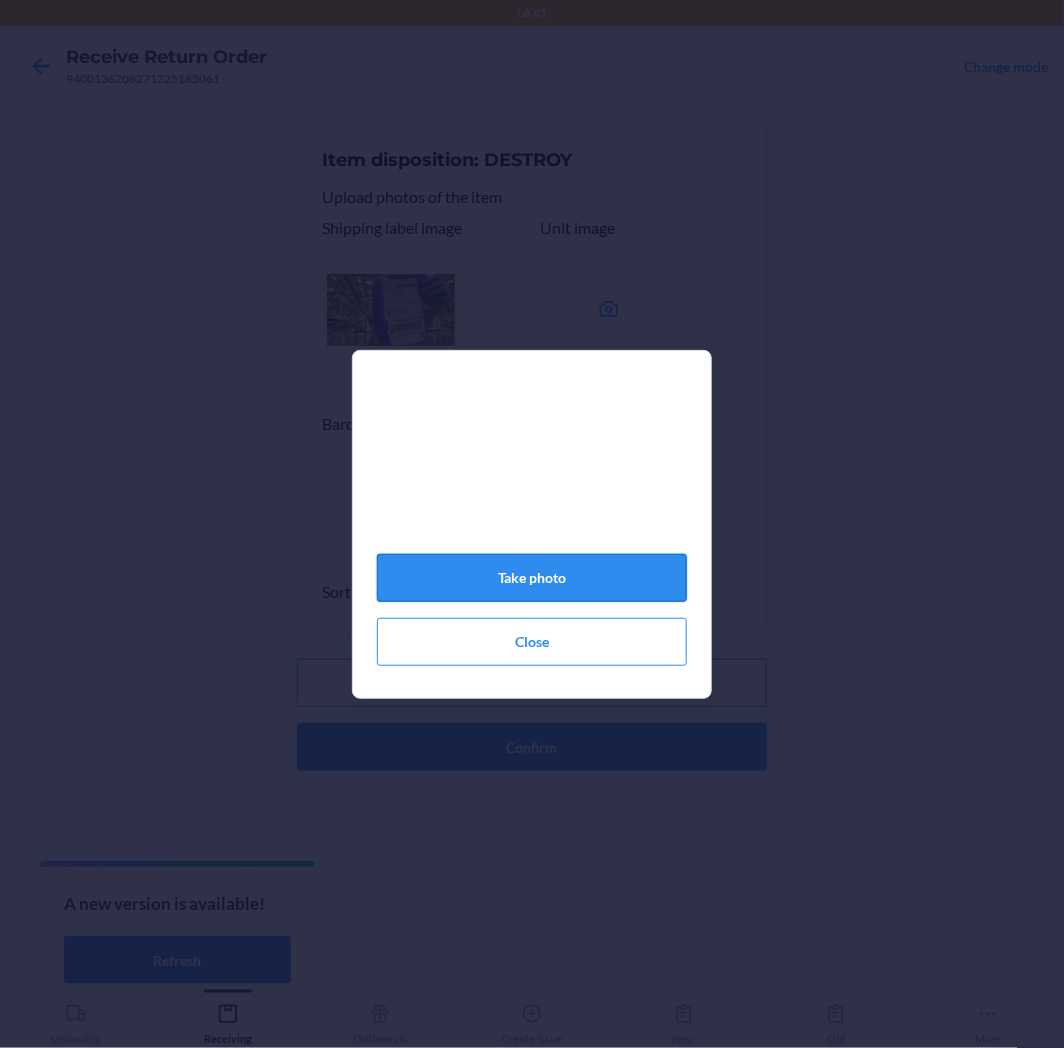 click on "Take photo" 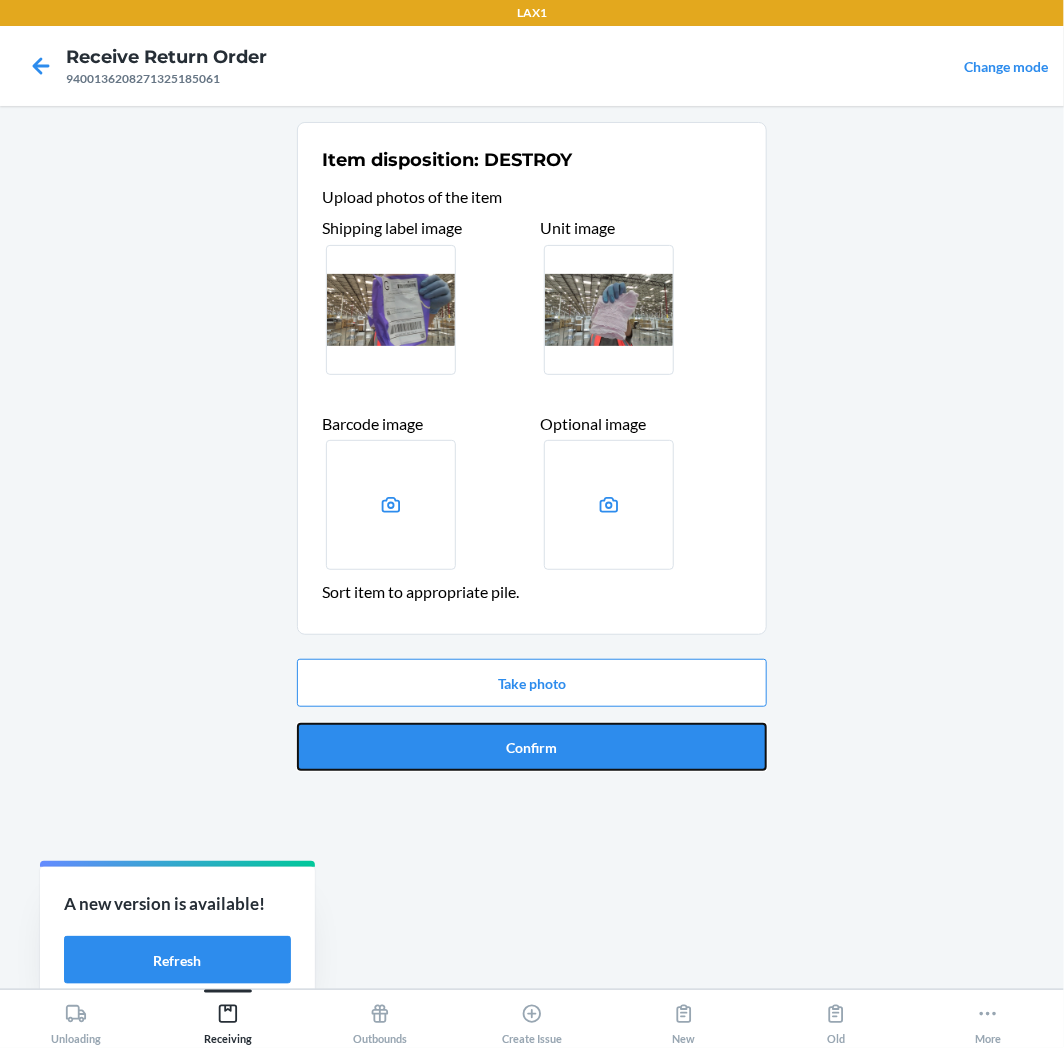 click on "Confirm" at bounding box center [532, 747] 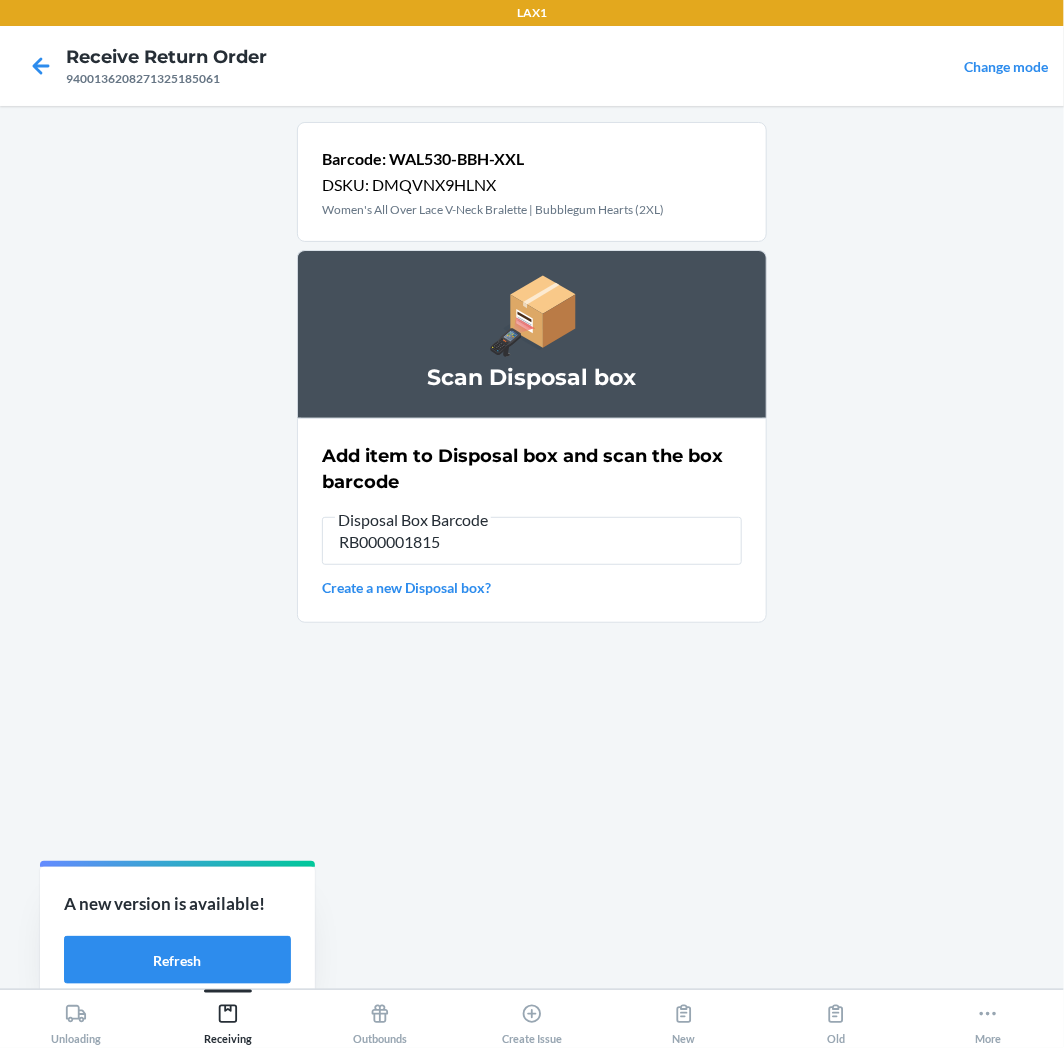 type on "RB000001815" 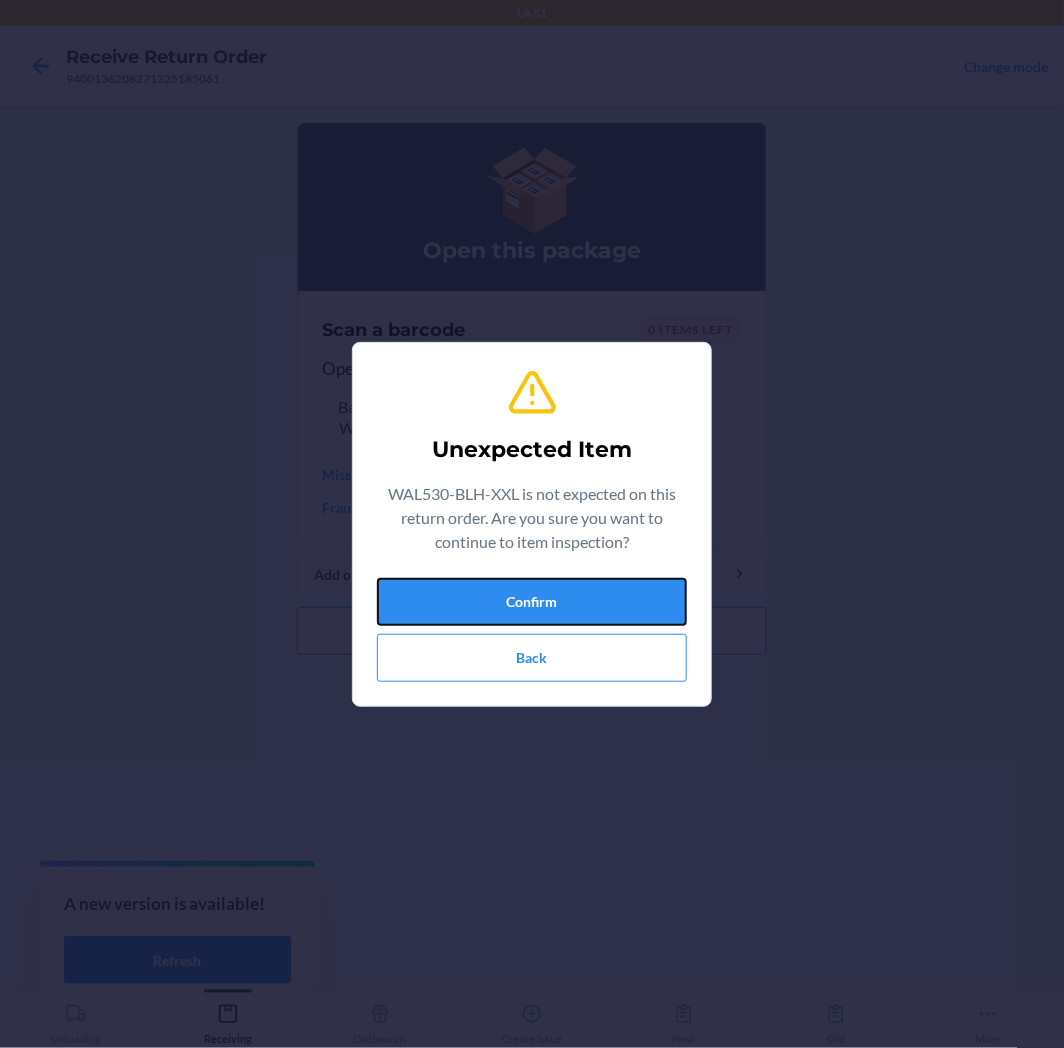 click on "Confirm" at bounding box center (532, 602) 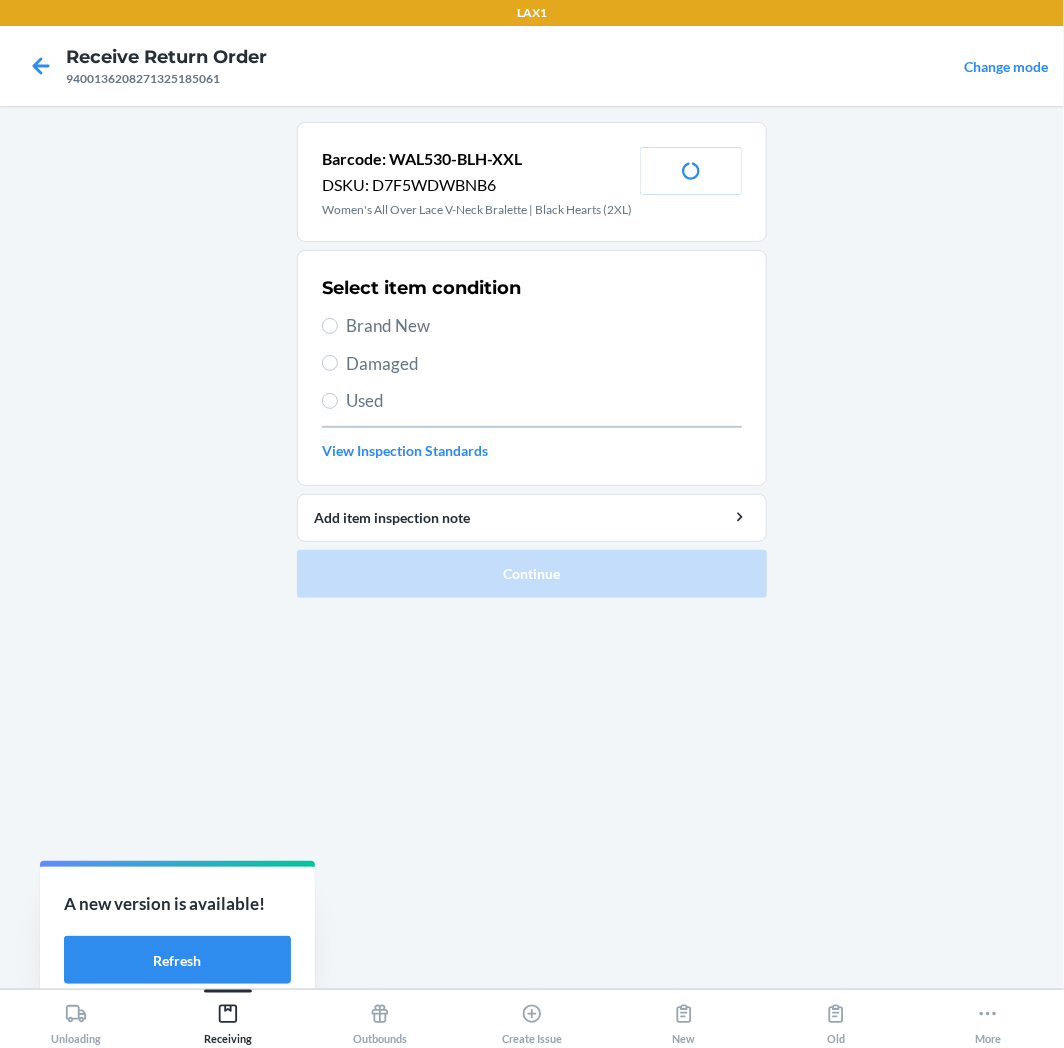 click on "Used" at bounding box center [544, 401] 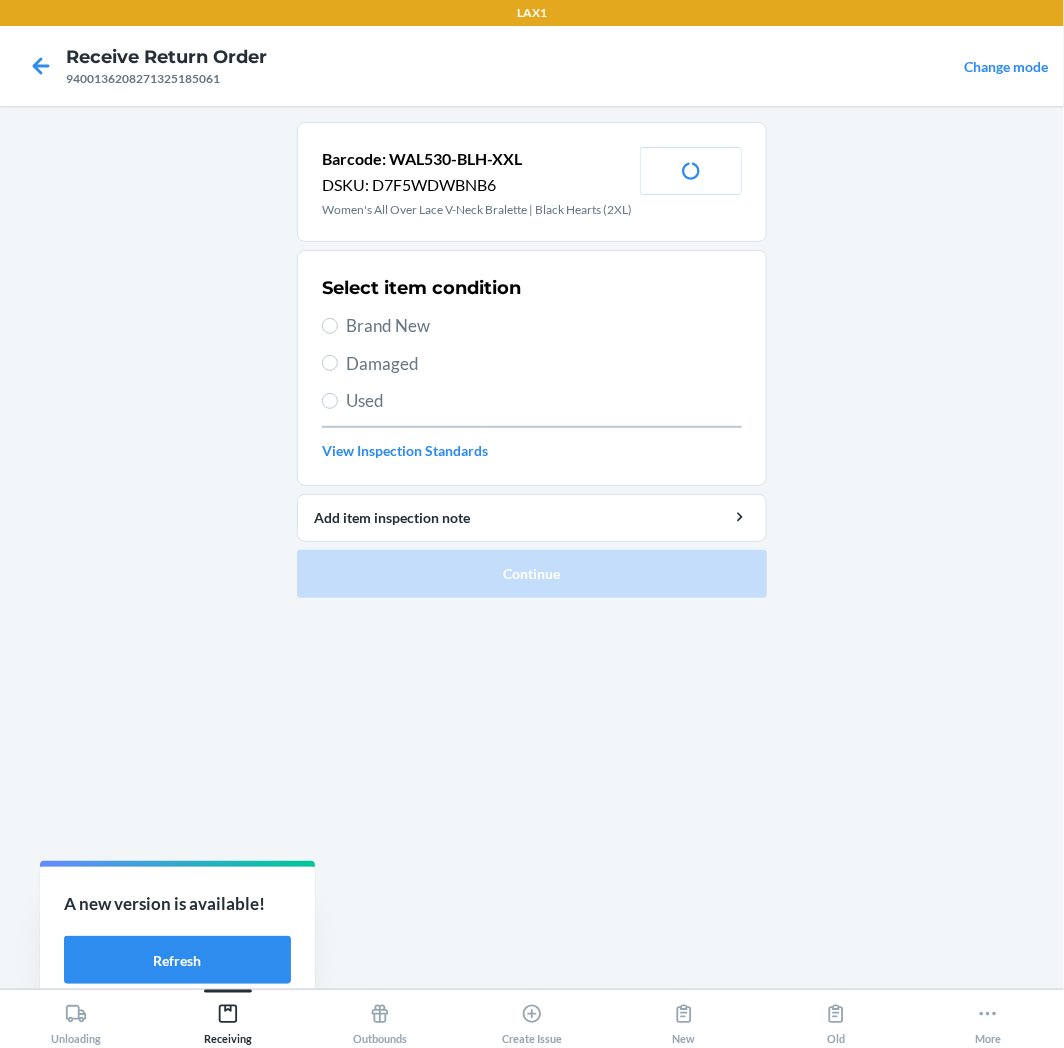 click on "Used" at bounding box center (330, 401) 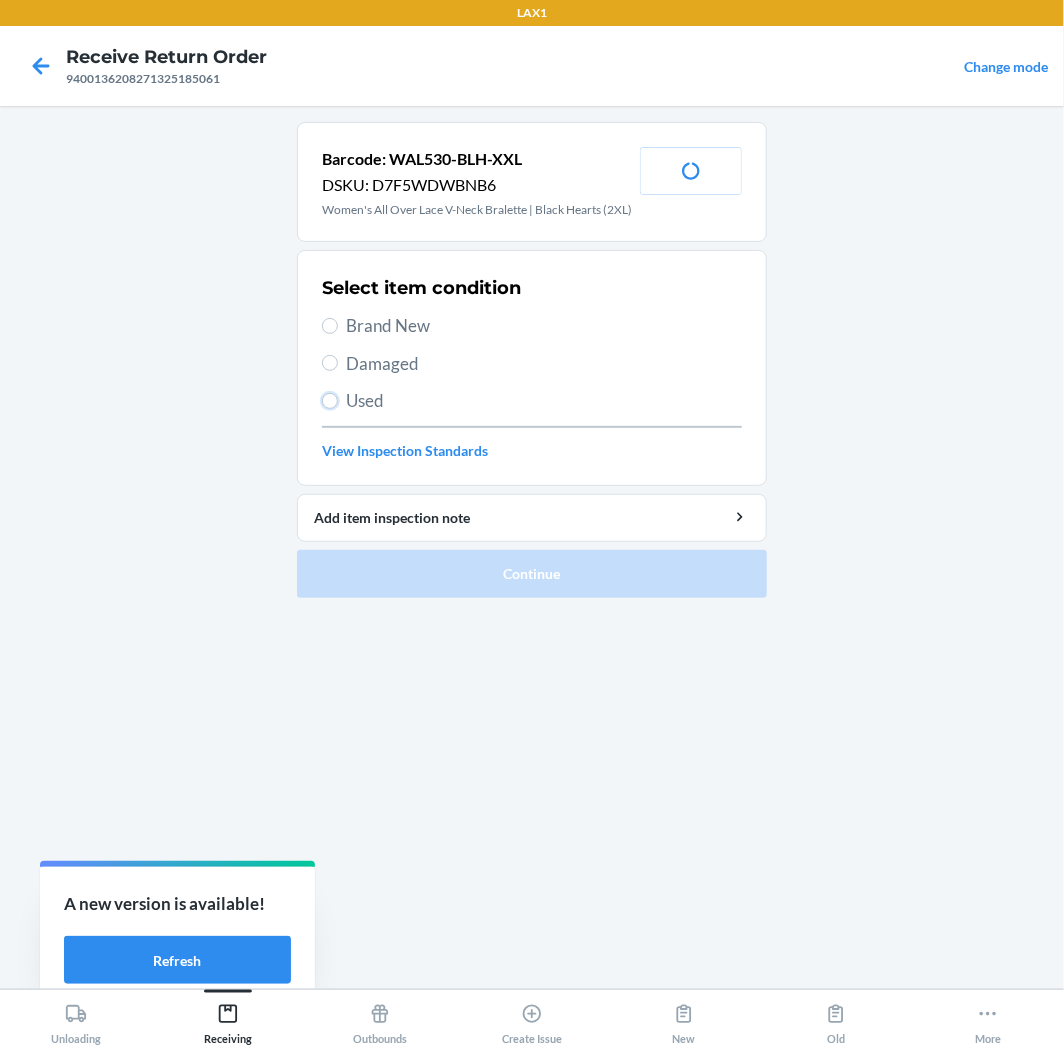 radio on "true" 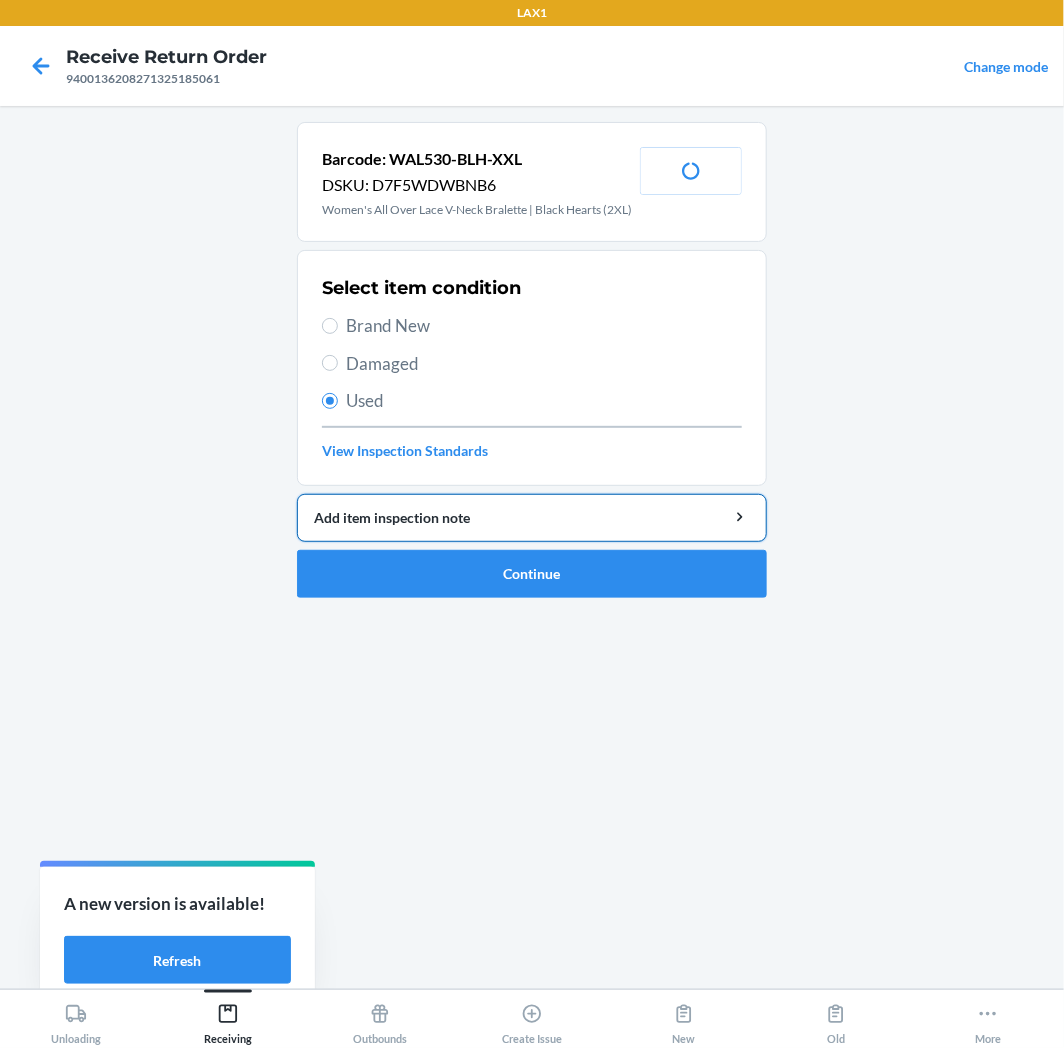 click on "Add item inspection note" at bounding box center [532, 517] 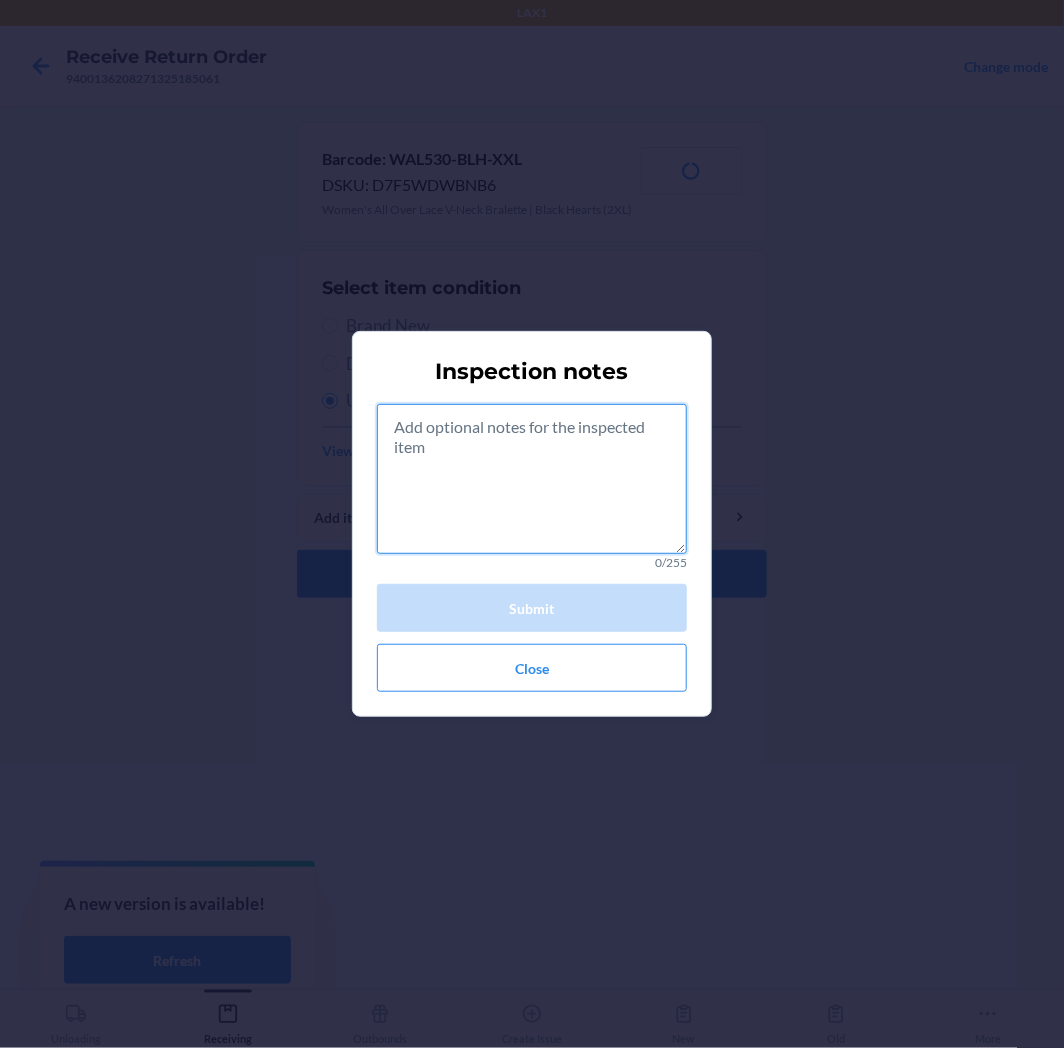 click at bounding box center [532, 479] 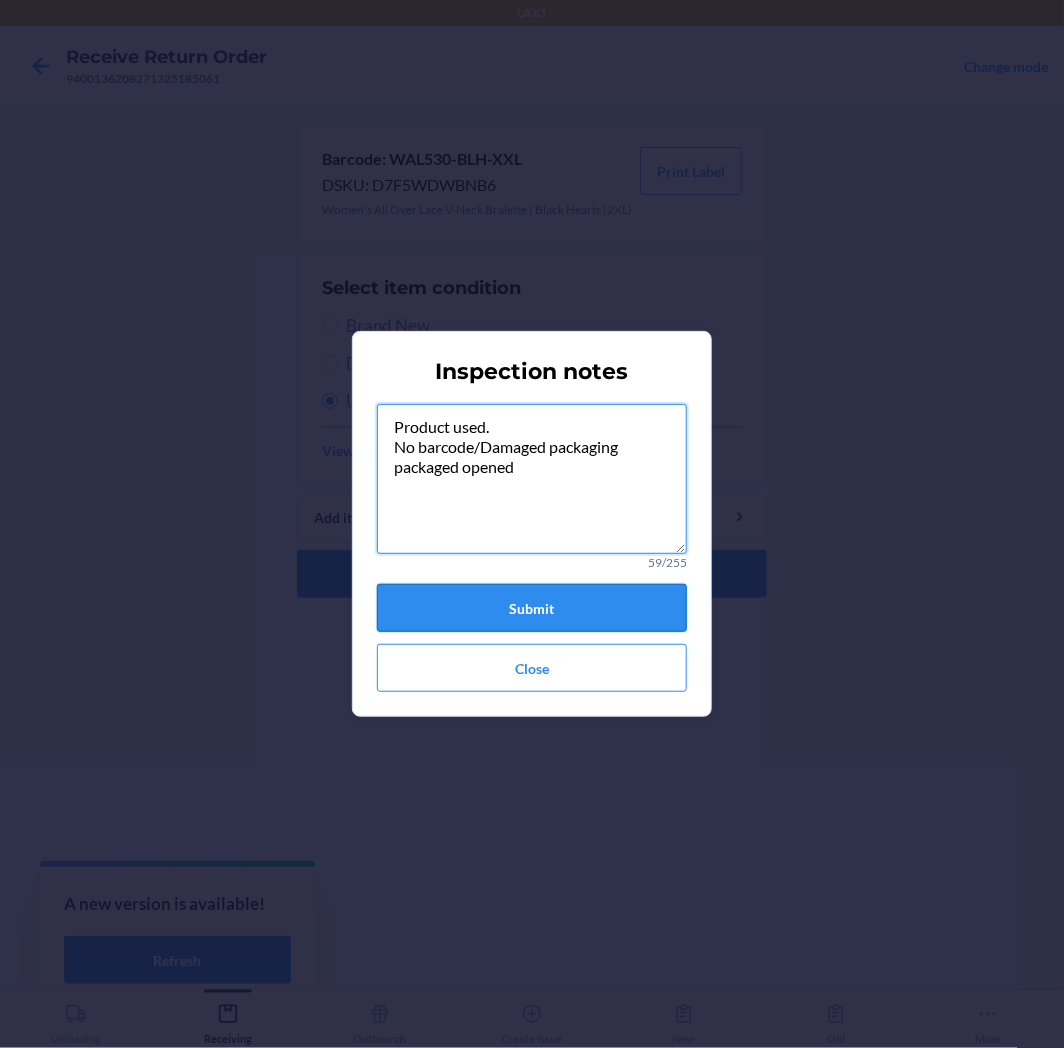 type on "Product used.
No barcode/Damaged packaging
packaged opened" 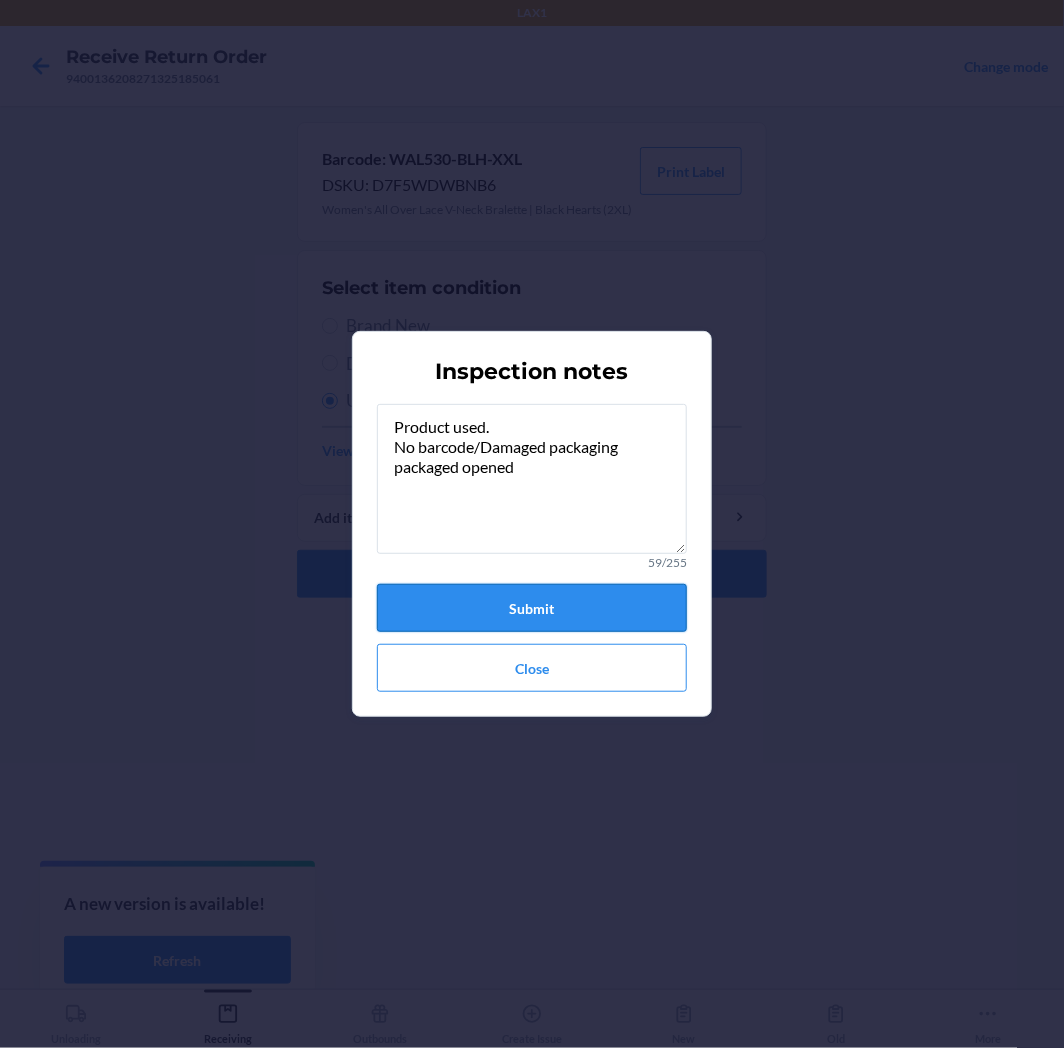 click on "Submit" at bounding box center (532, 608) 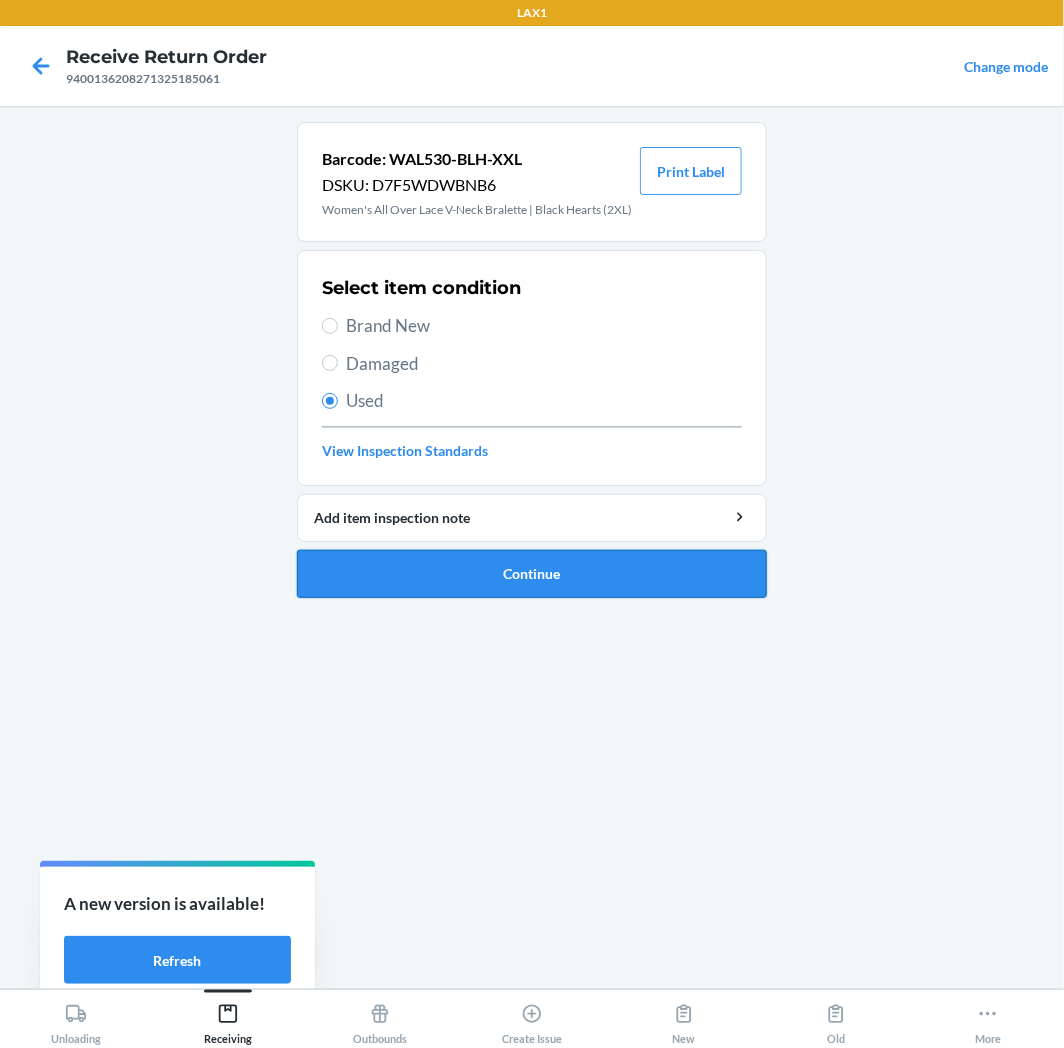 click on "Continue" at bounding box center [532, 574] 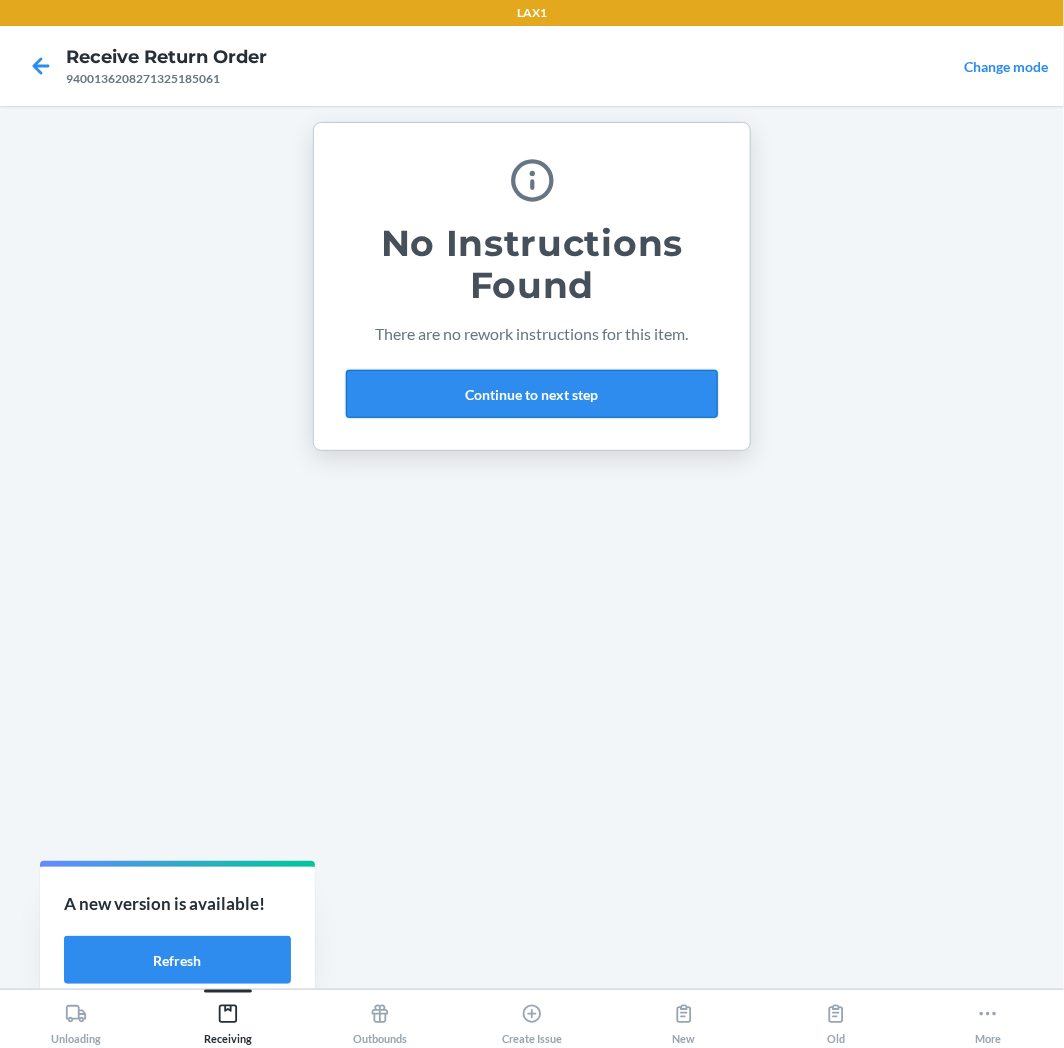 click on "Continue to next step" at bounding box center [532, 394] 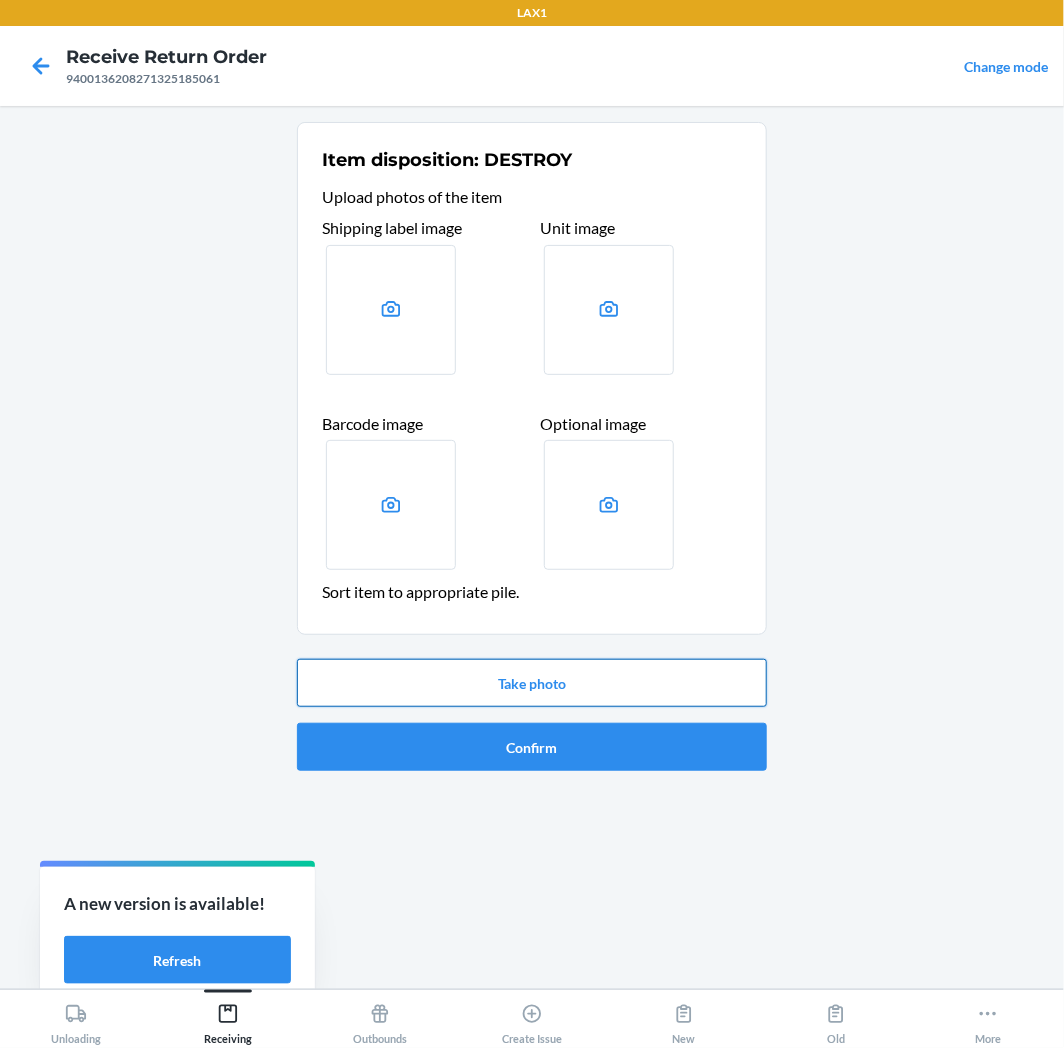 click on "Take photo" at bounding box center [532, 683] 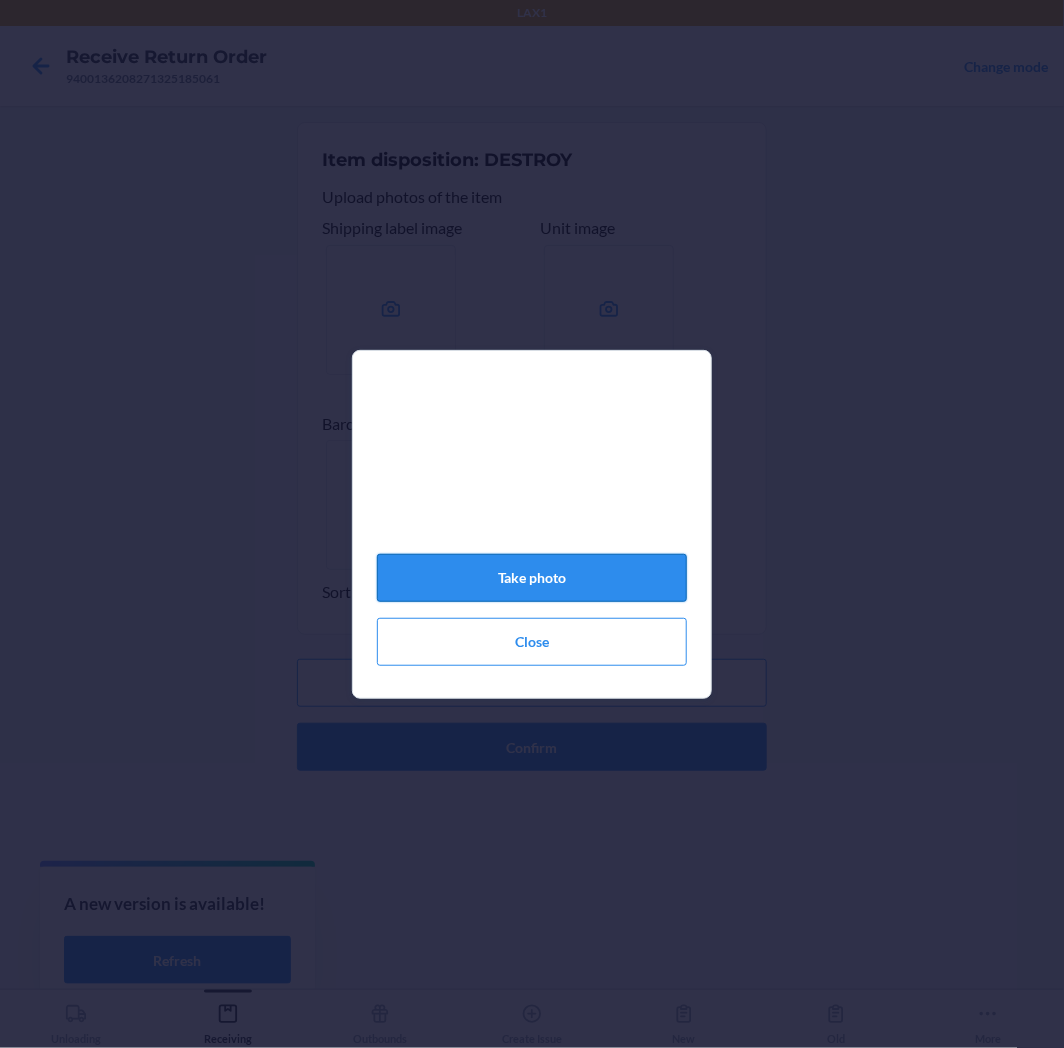 click on "Take photo" 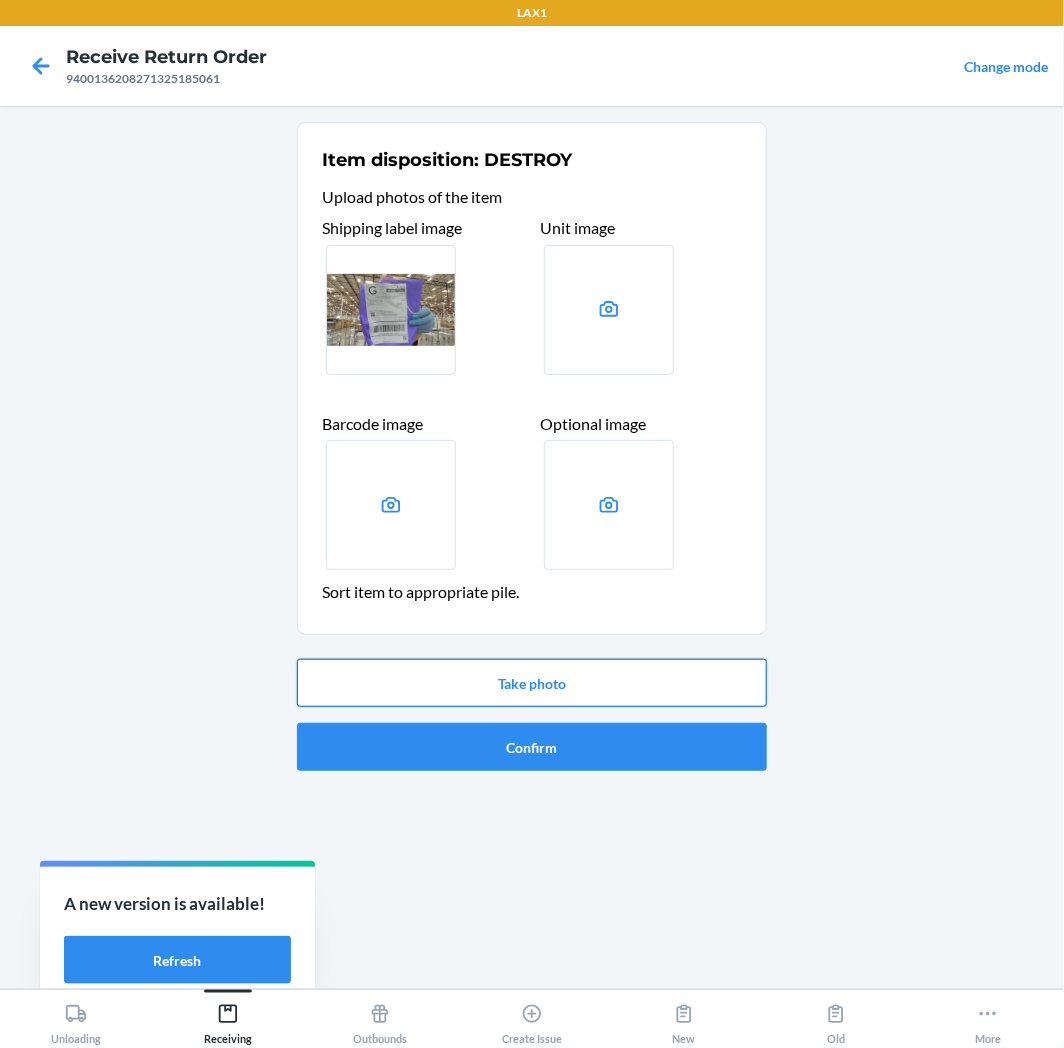 click on "Take photo" at bounding box center (532, 683) 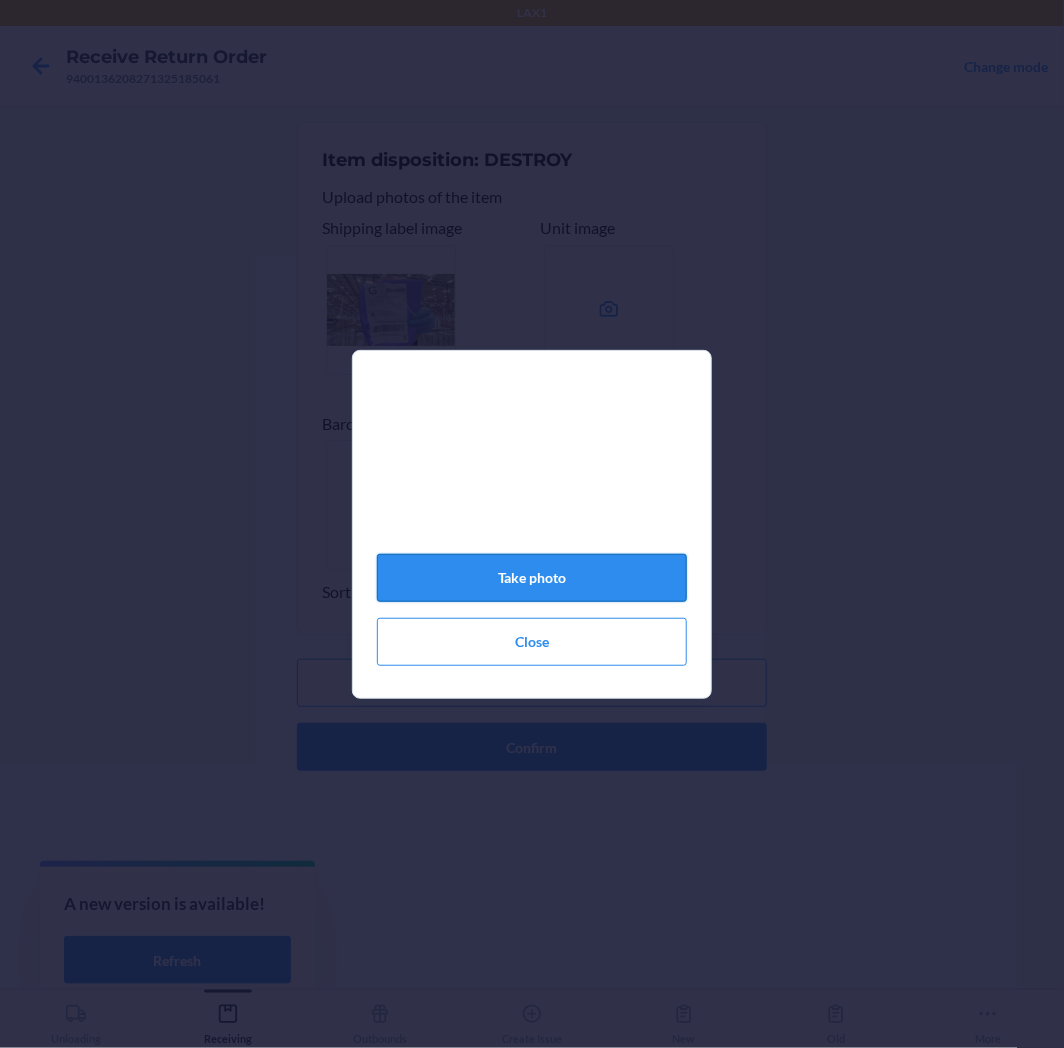 click on "Take photo" 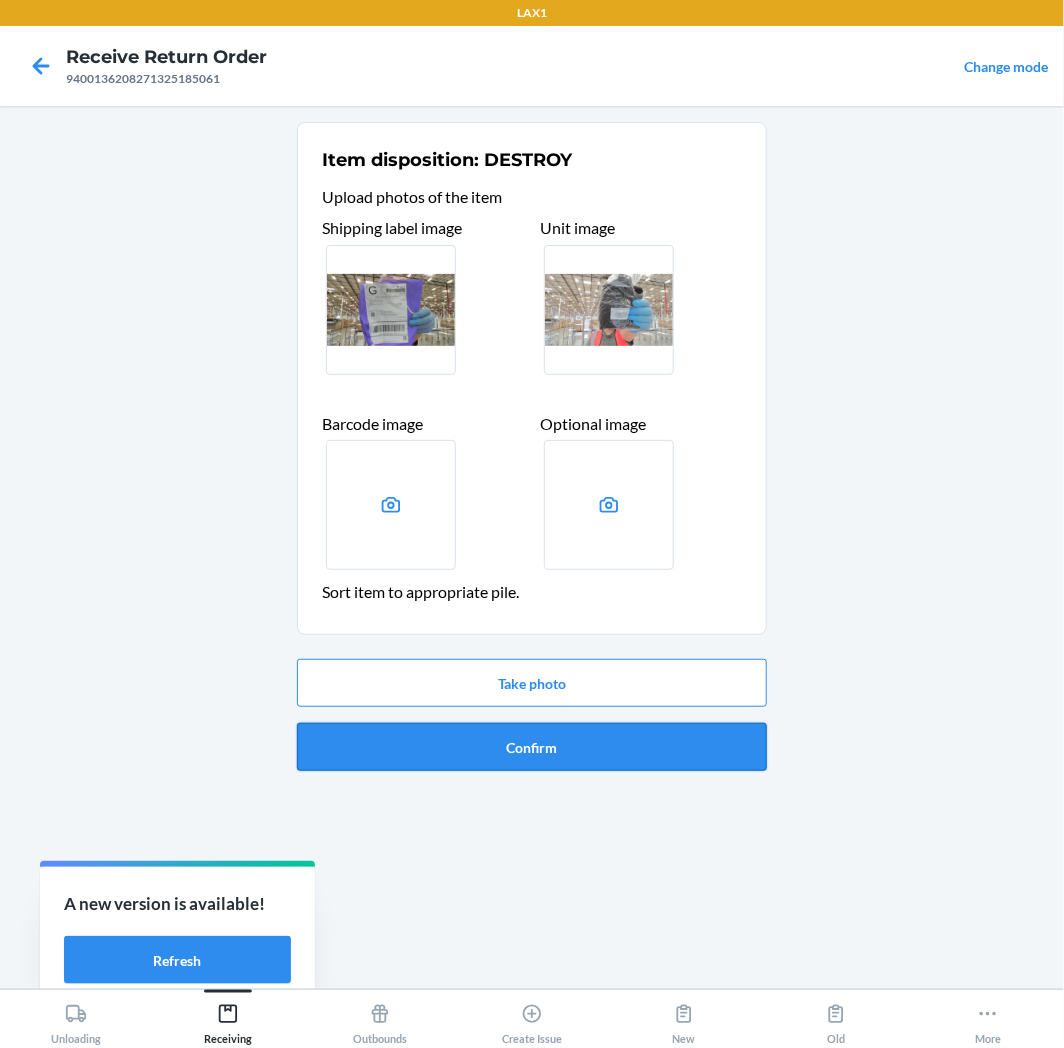 click on "Confirm" at bounding box center (532, 747) 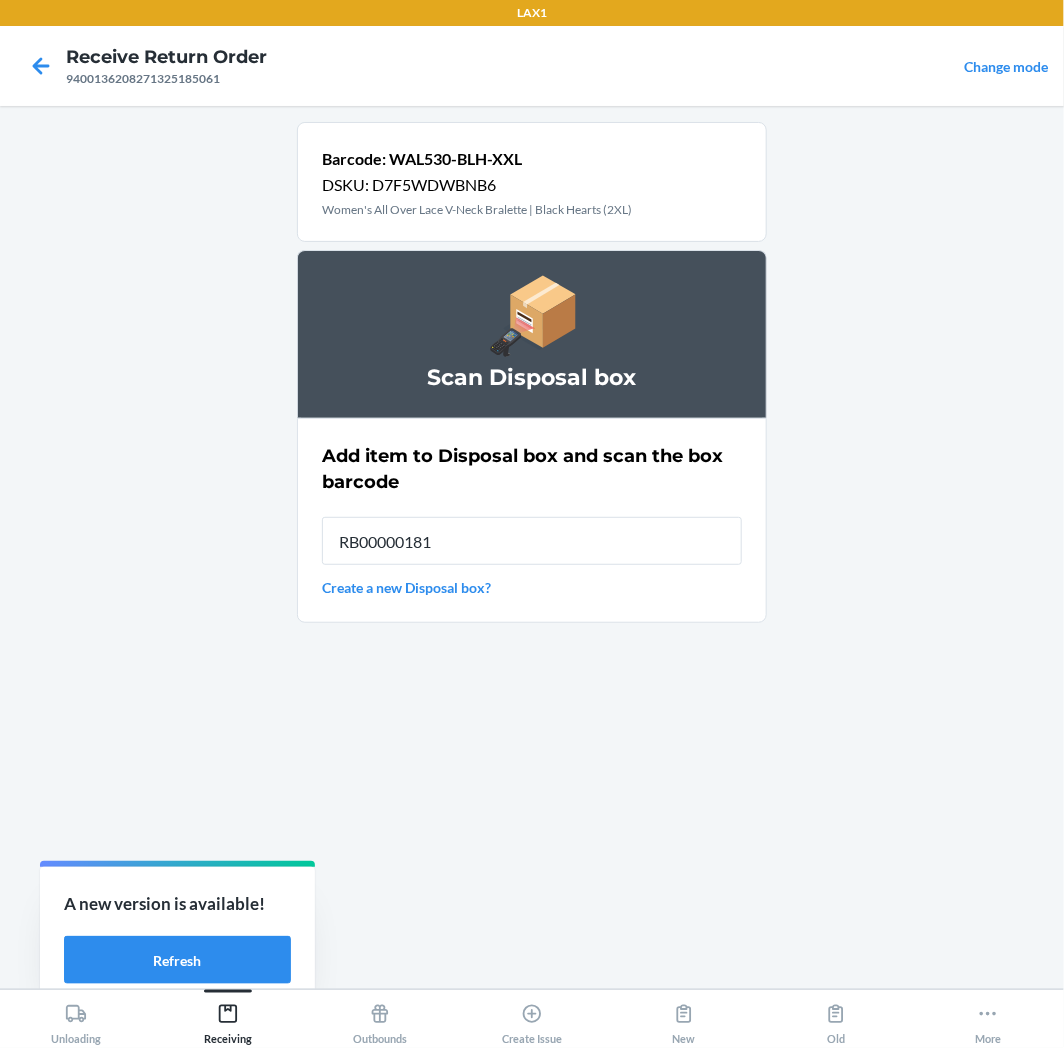 type on "RB000001815" 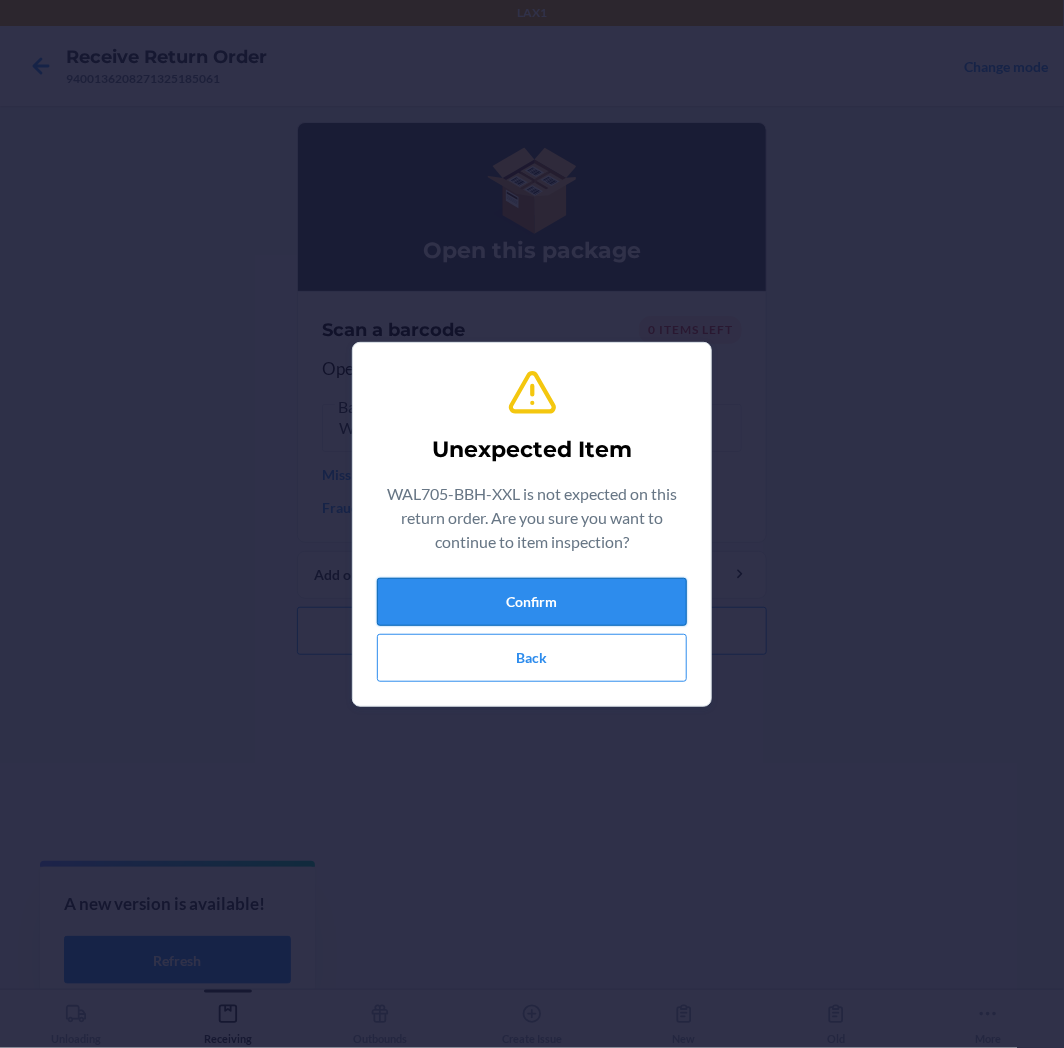 click on "Confirm" at bounding box center (532, 602) 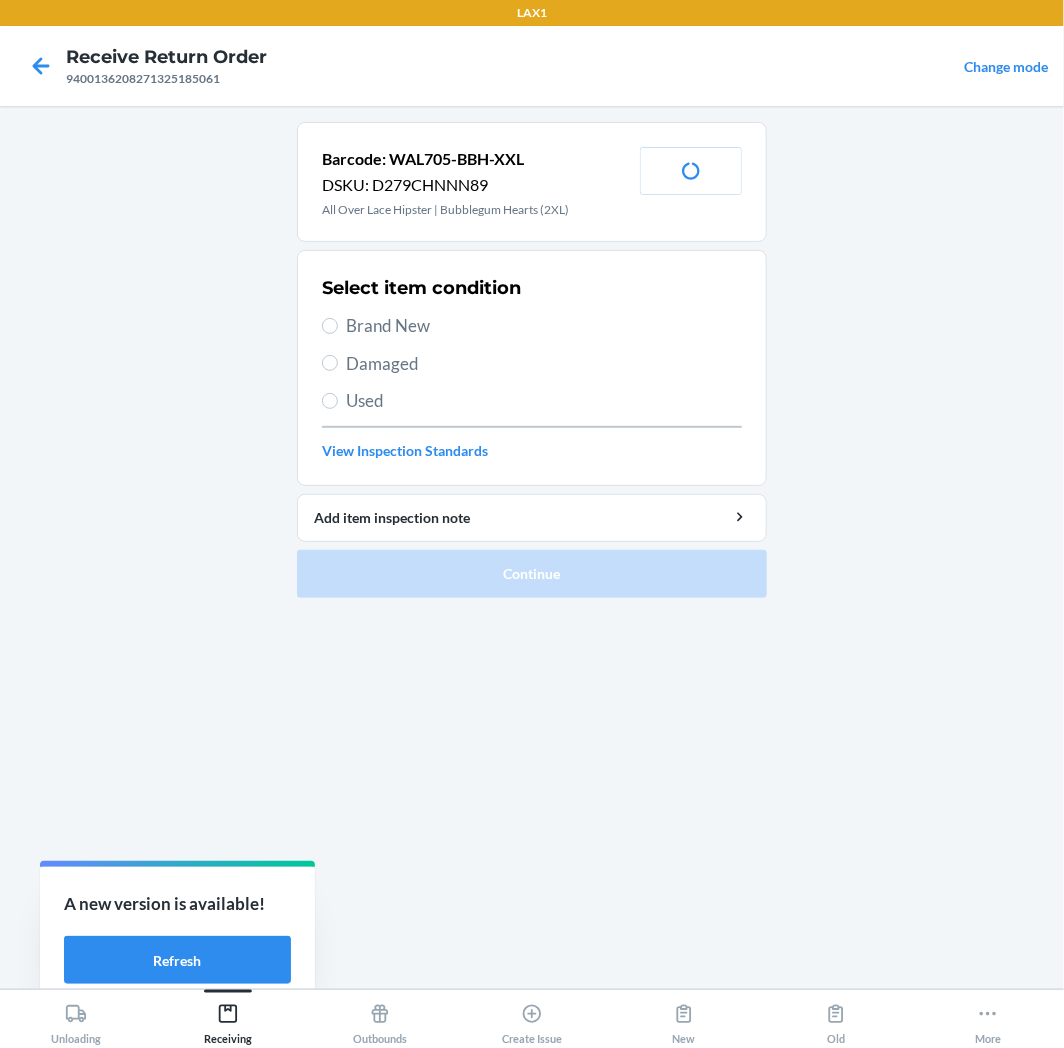 click on "Used" at bounding box center [544, 401] 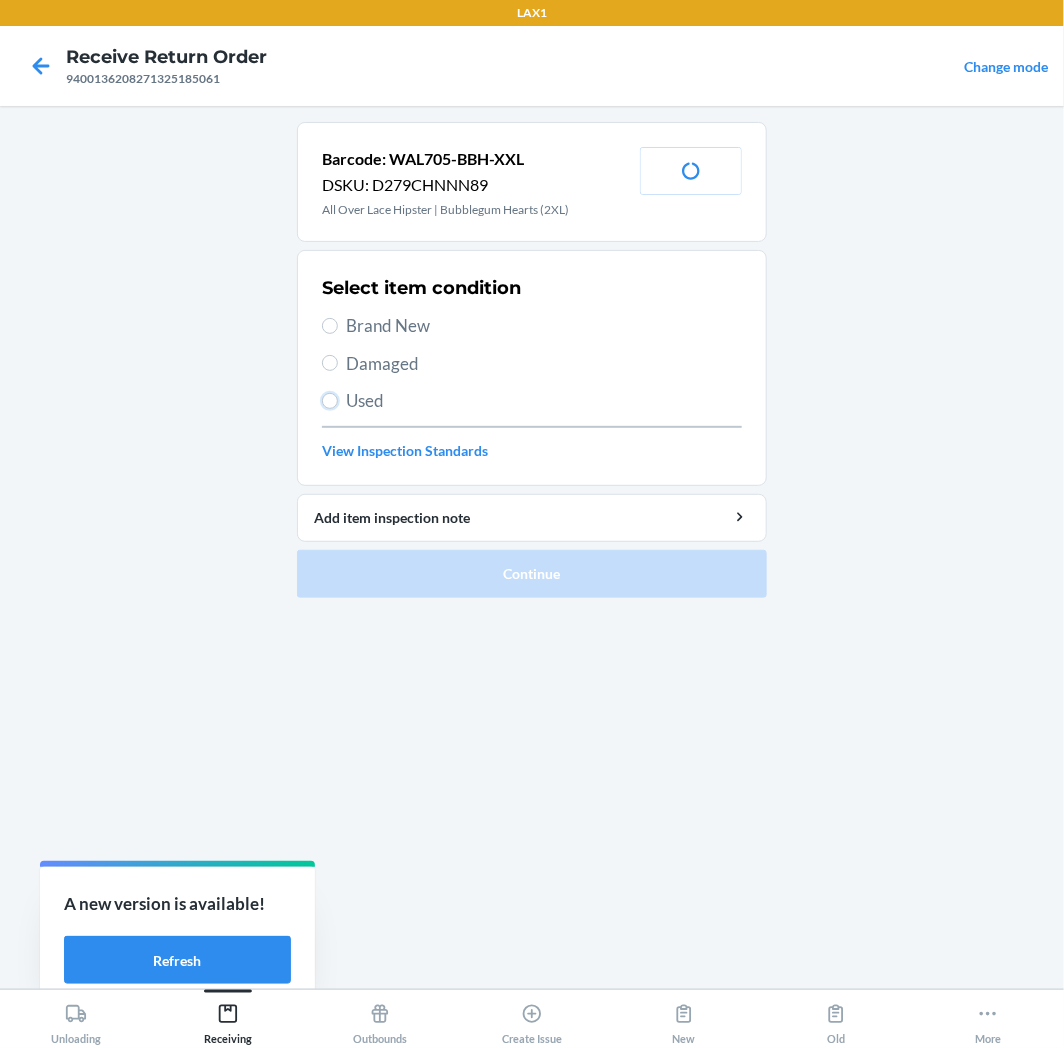 click on "Used" at bounding box center [330, 401] 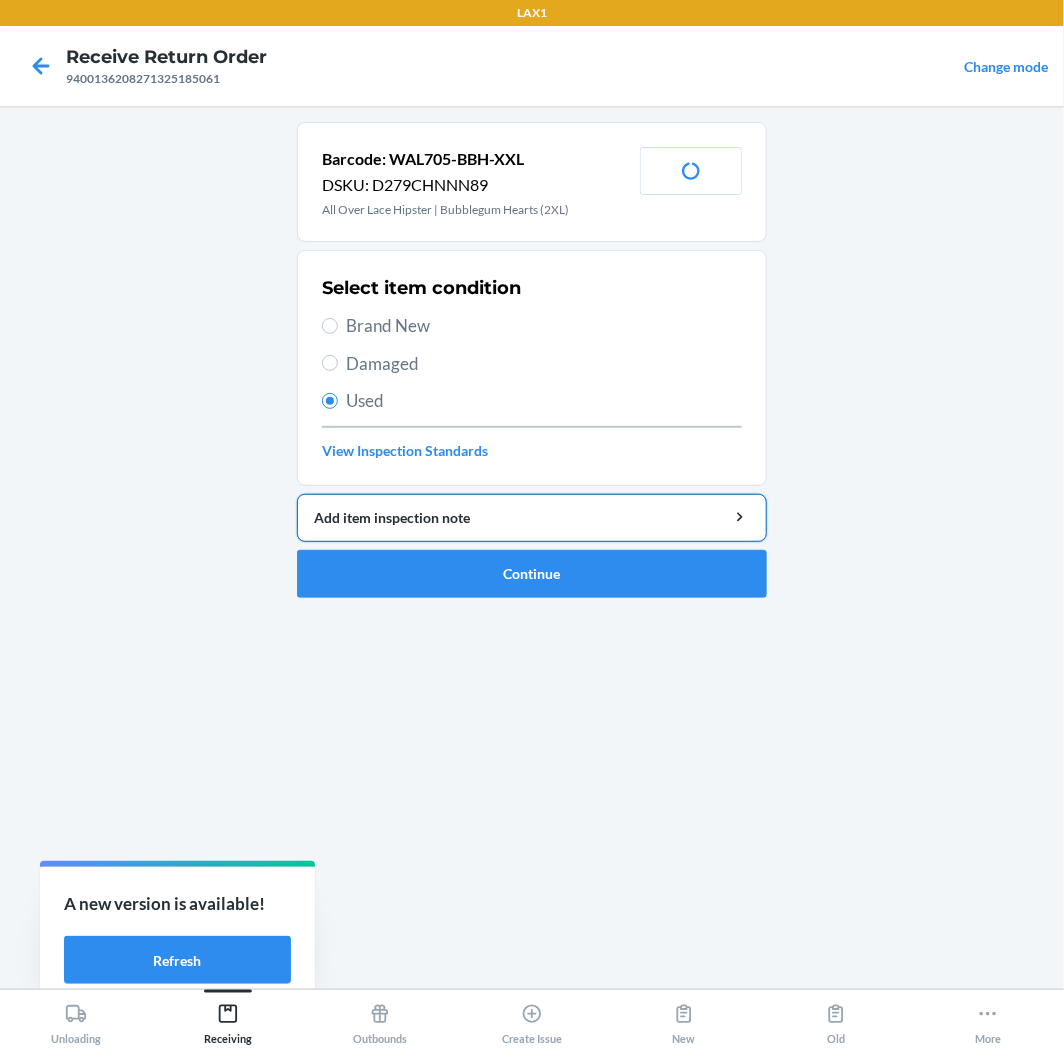 click on "Add item inspection note" at bounding box center (532, 517) 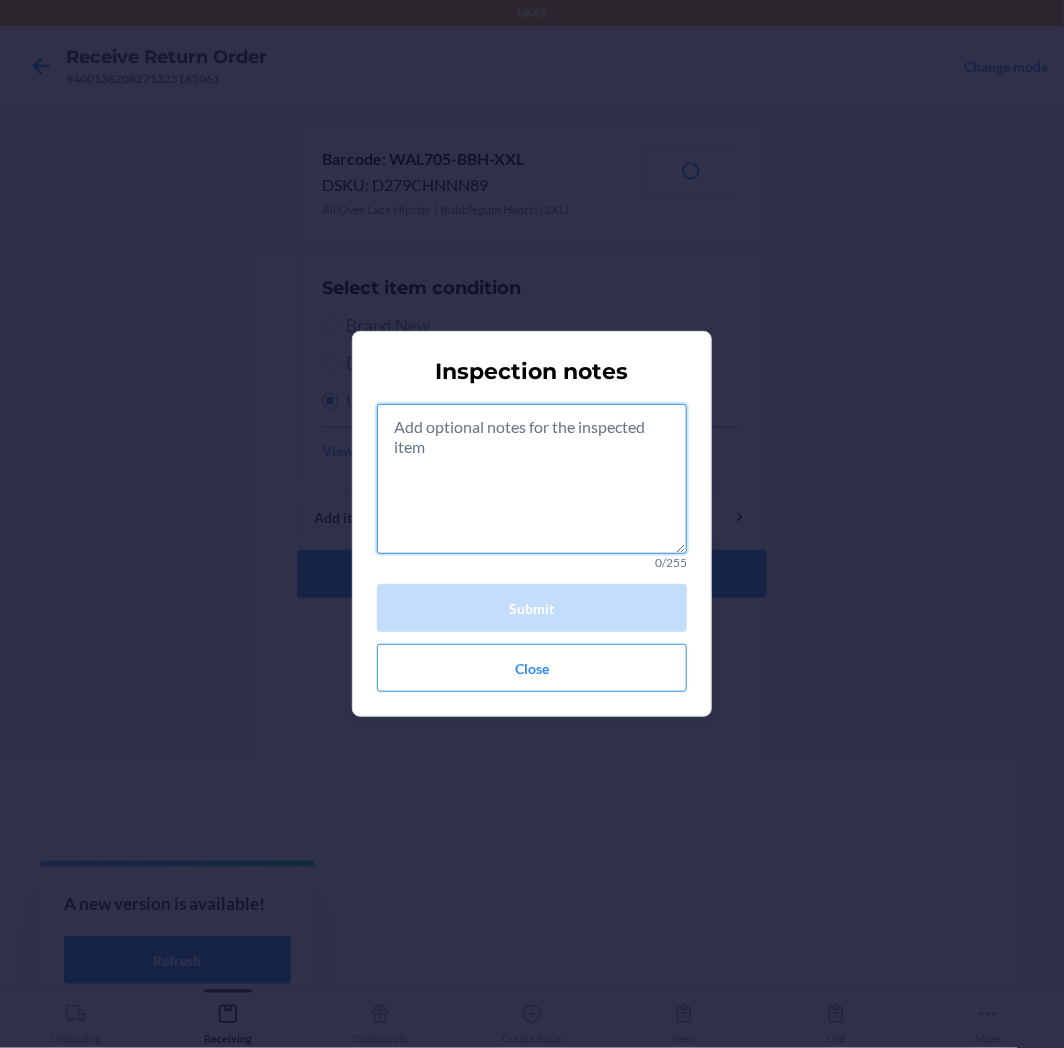 click at bounding box center (532, 479) 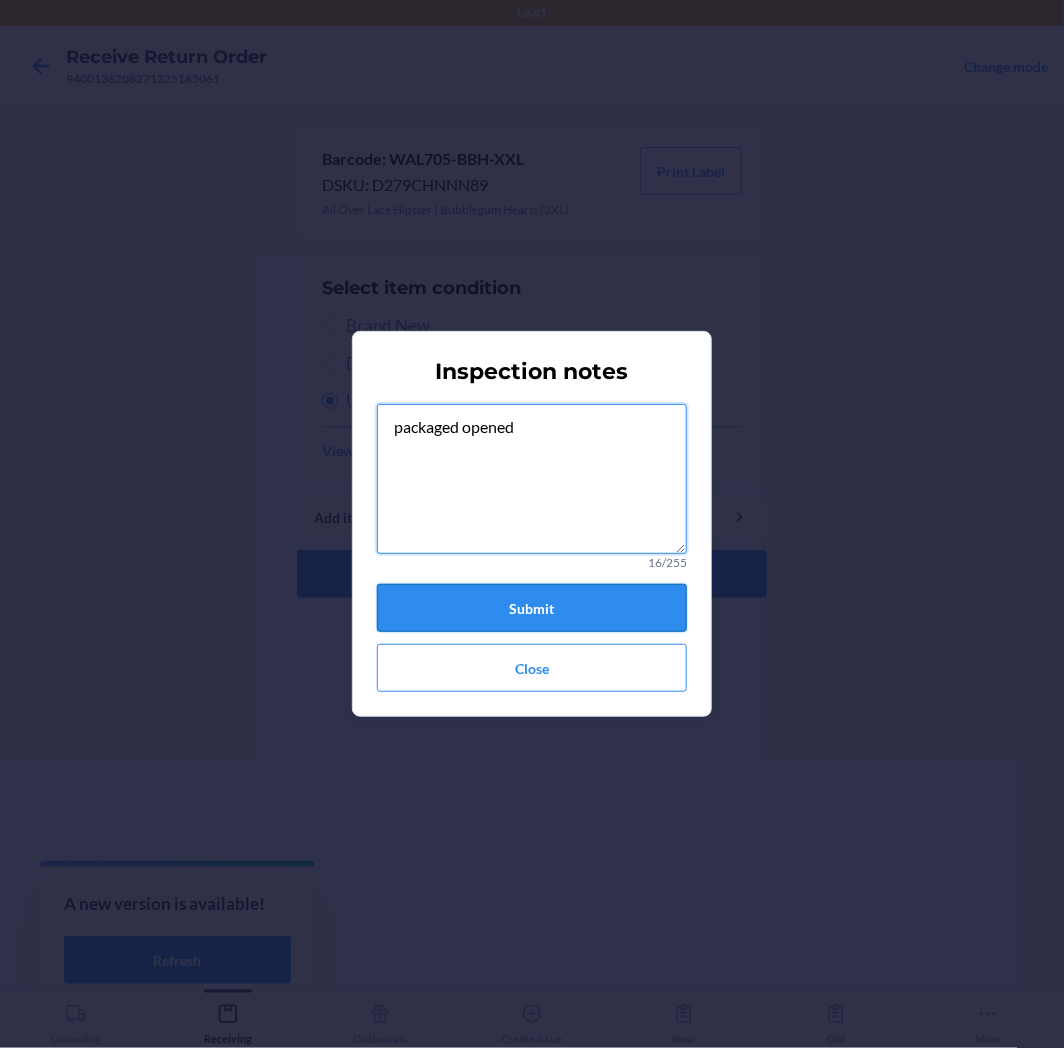 type on "packaged opened" 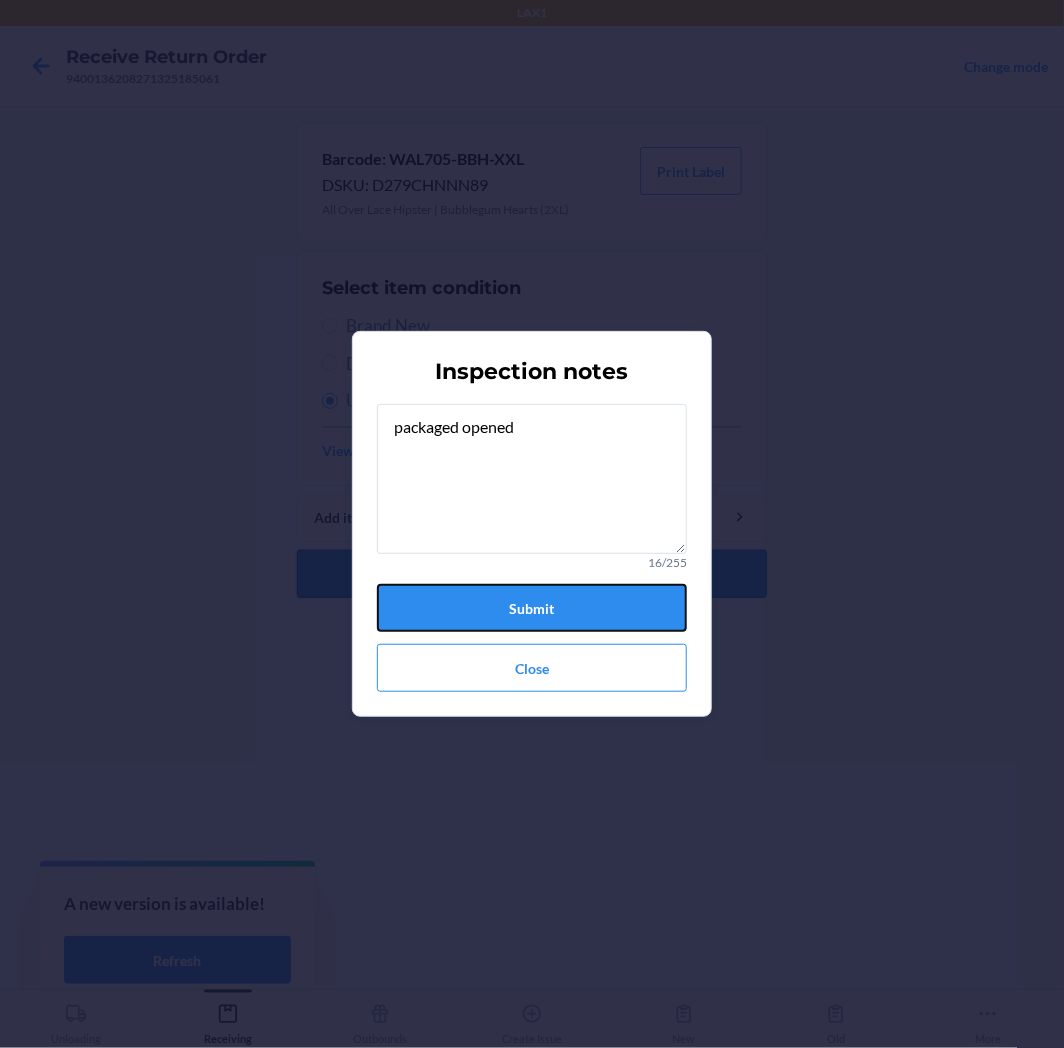 click on "Submit" at bounding box center (532, 608) 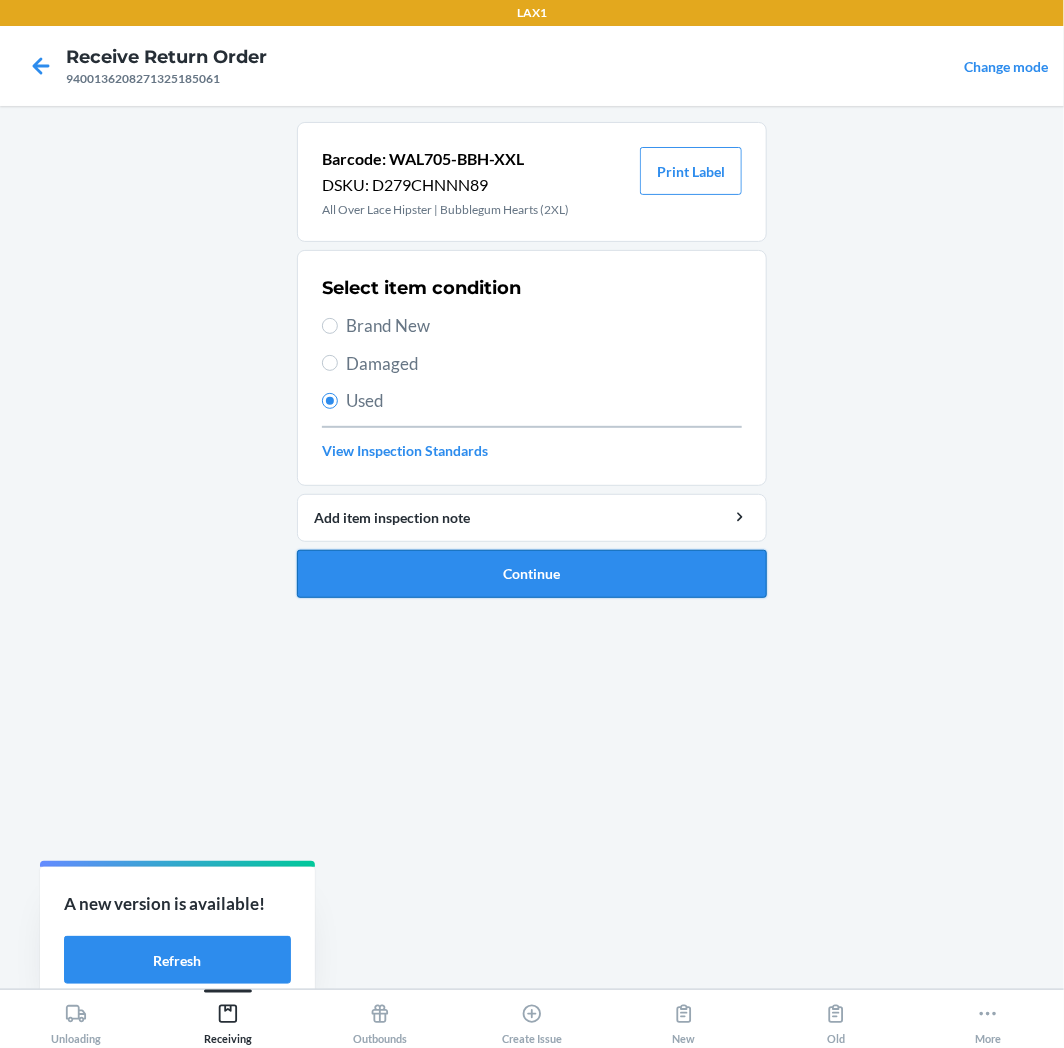 click on "Continue" at bounding box center [532, 574] 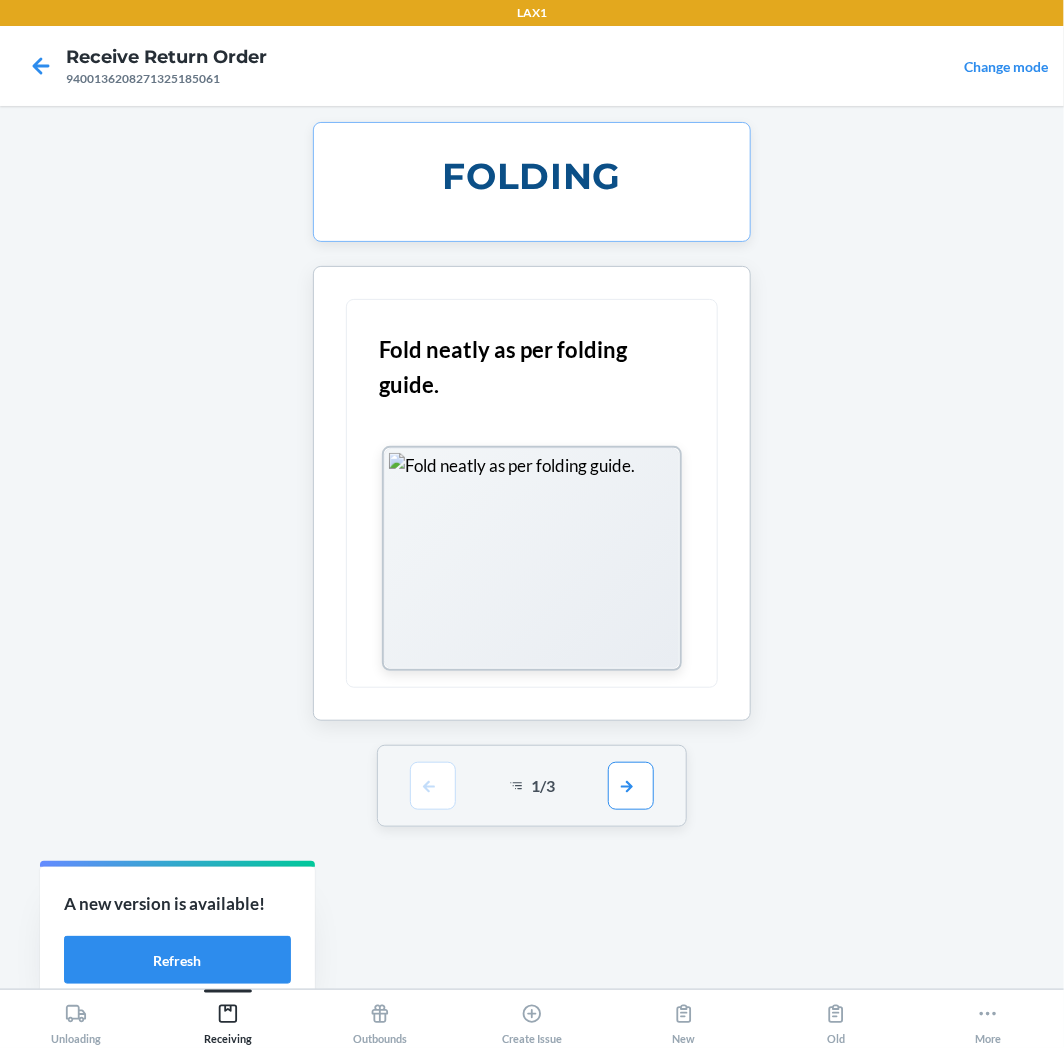 click on "1  /  3" at bounding box center [532, 786] 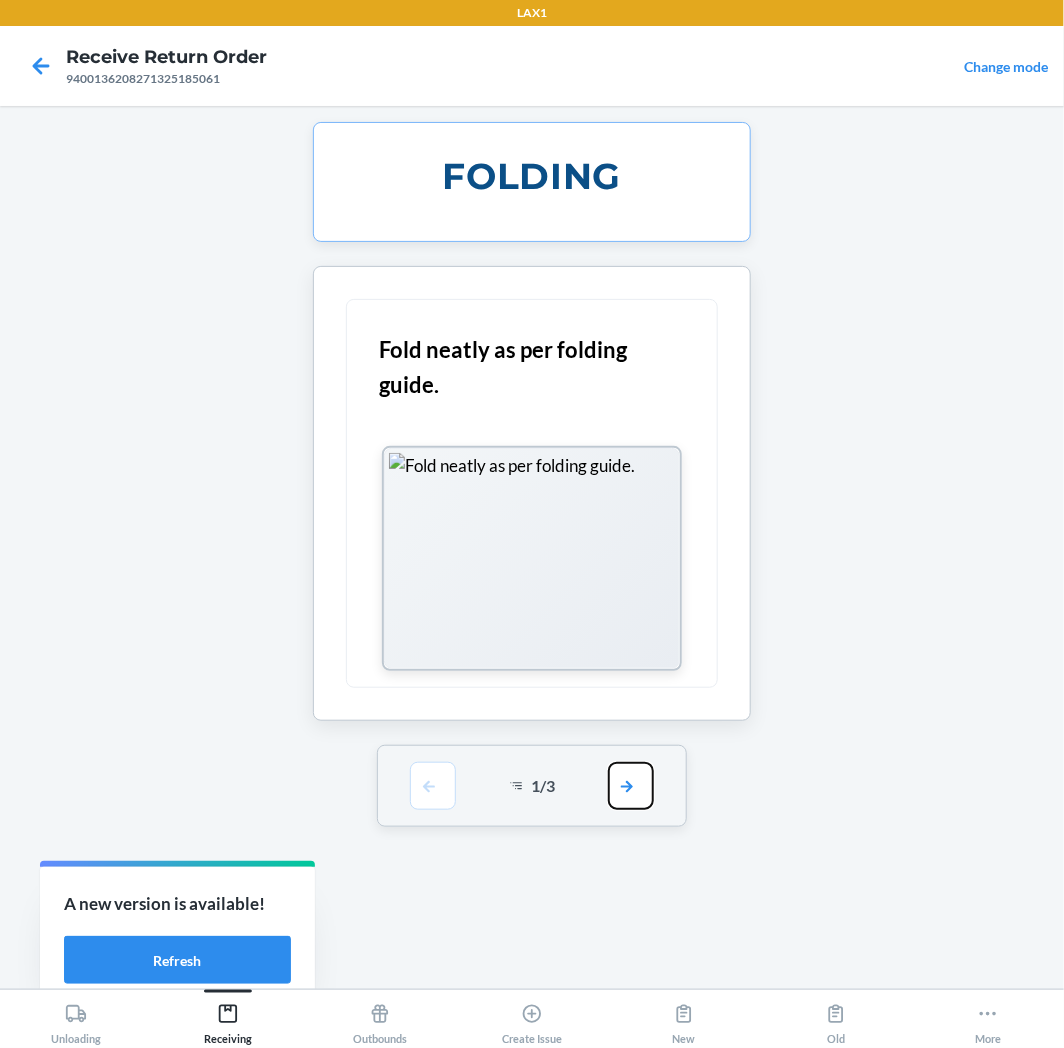 click at bounding box center [631, 786] 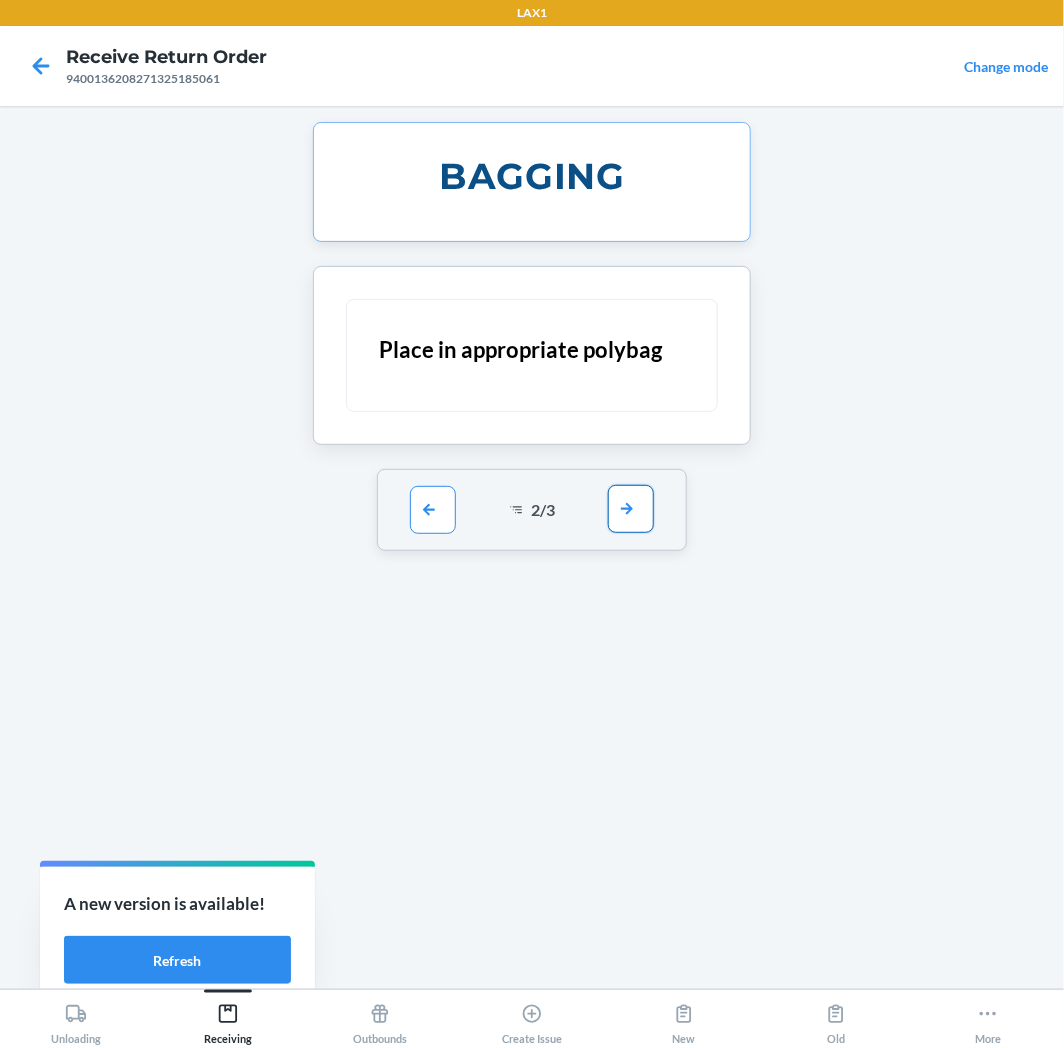 click at bounding box center (631, 509) 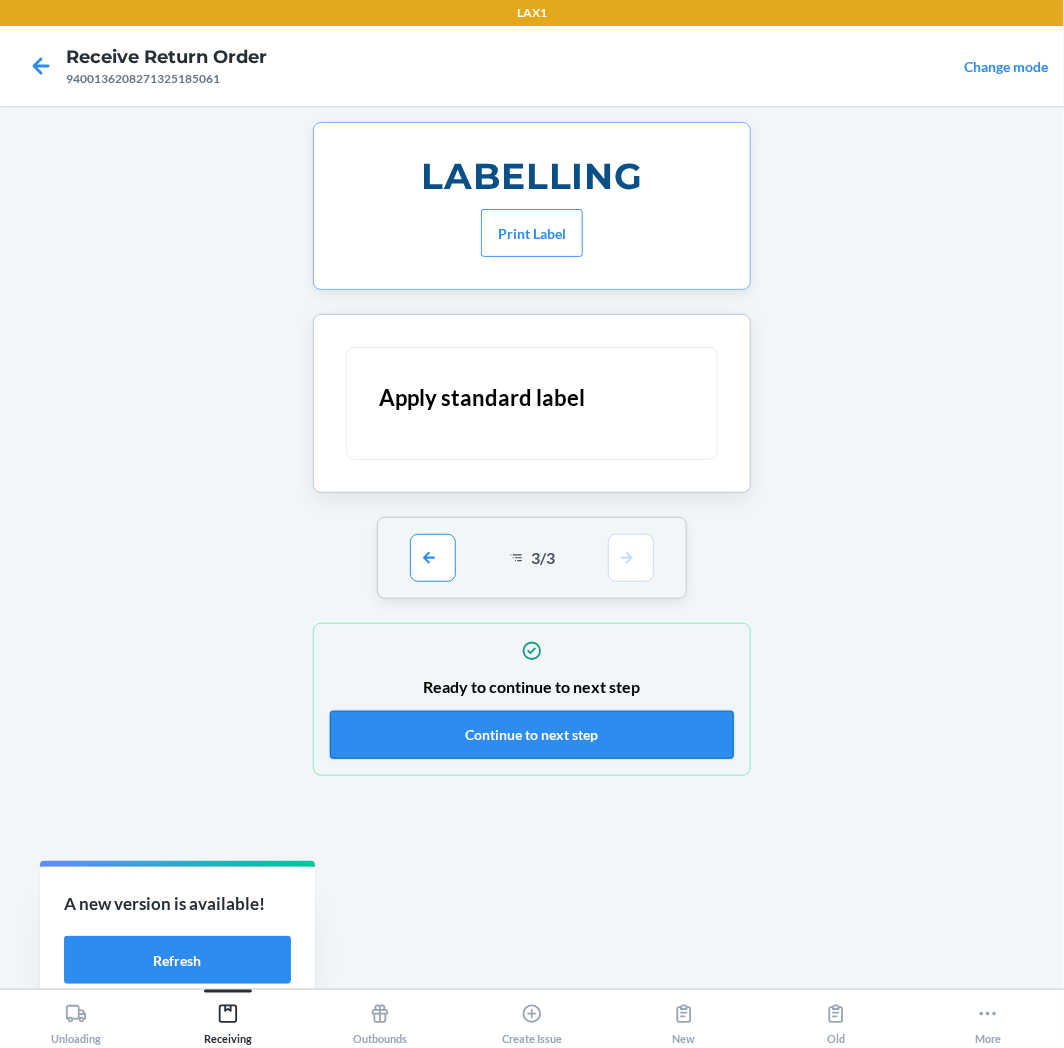 click on "Continue to next step" at bounding box center (532, 735) 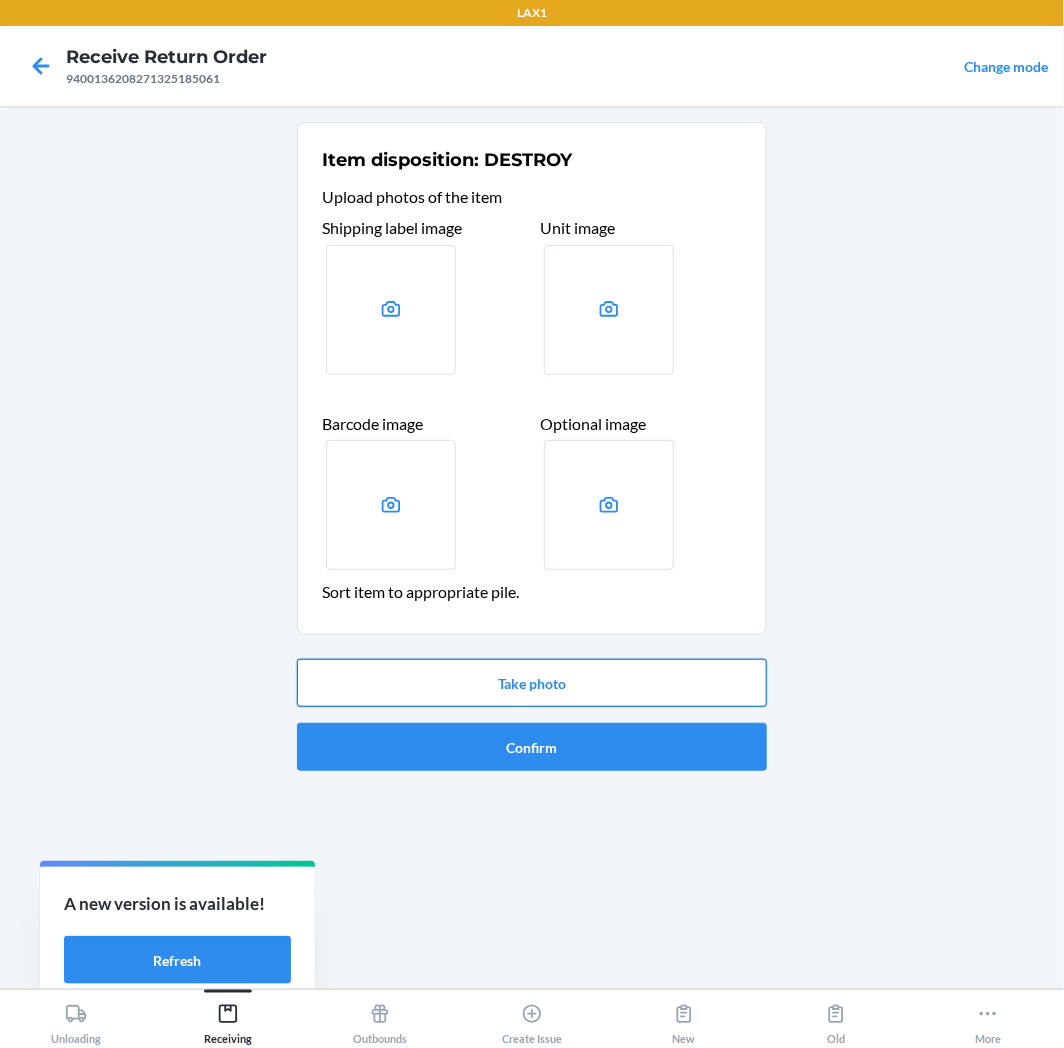 click on "Take photo" at bounding box center [532, 683] 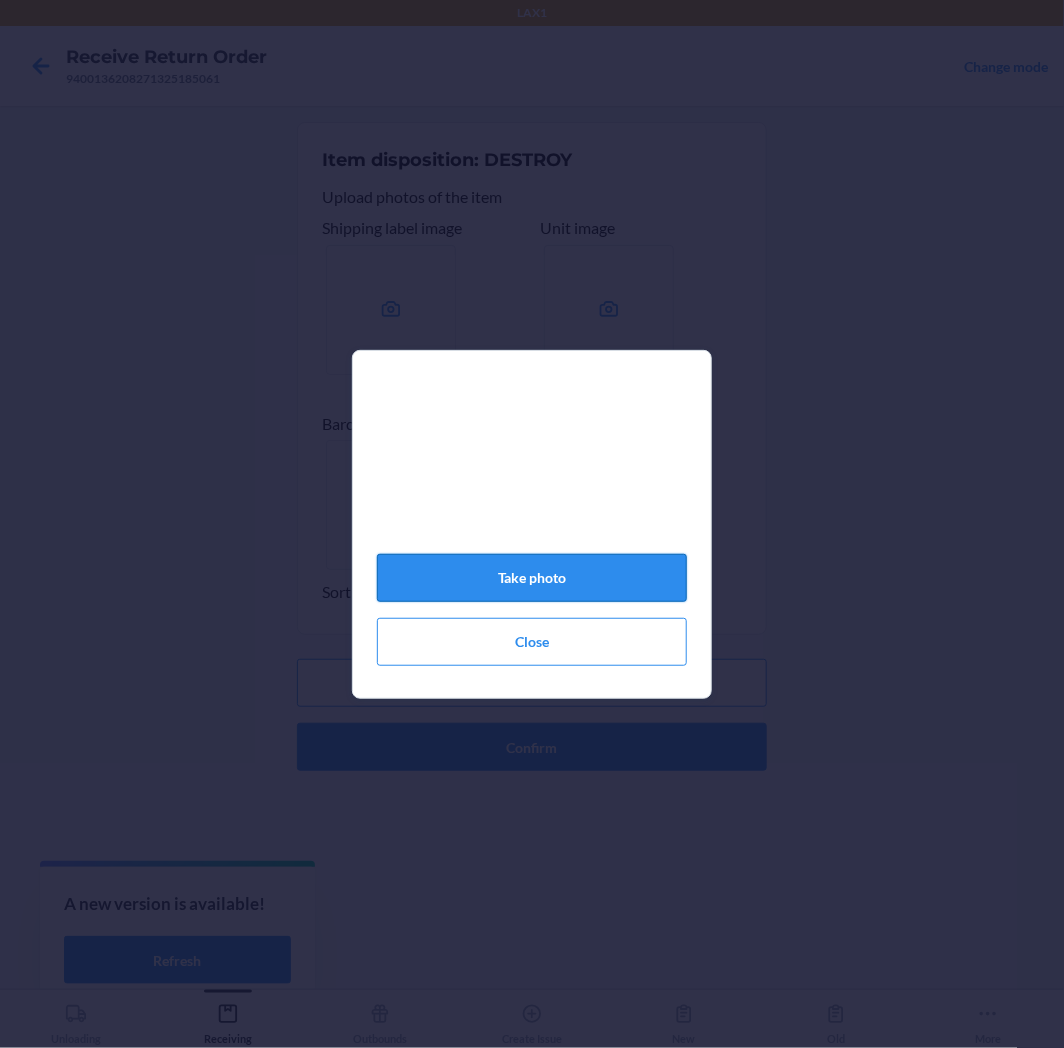 click on "Take photo" 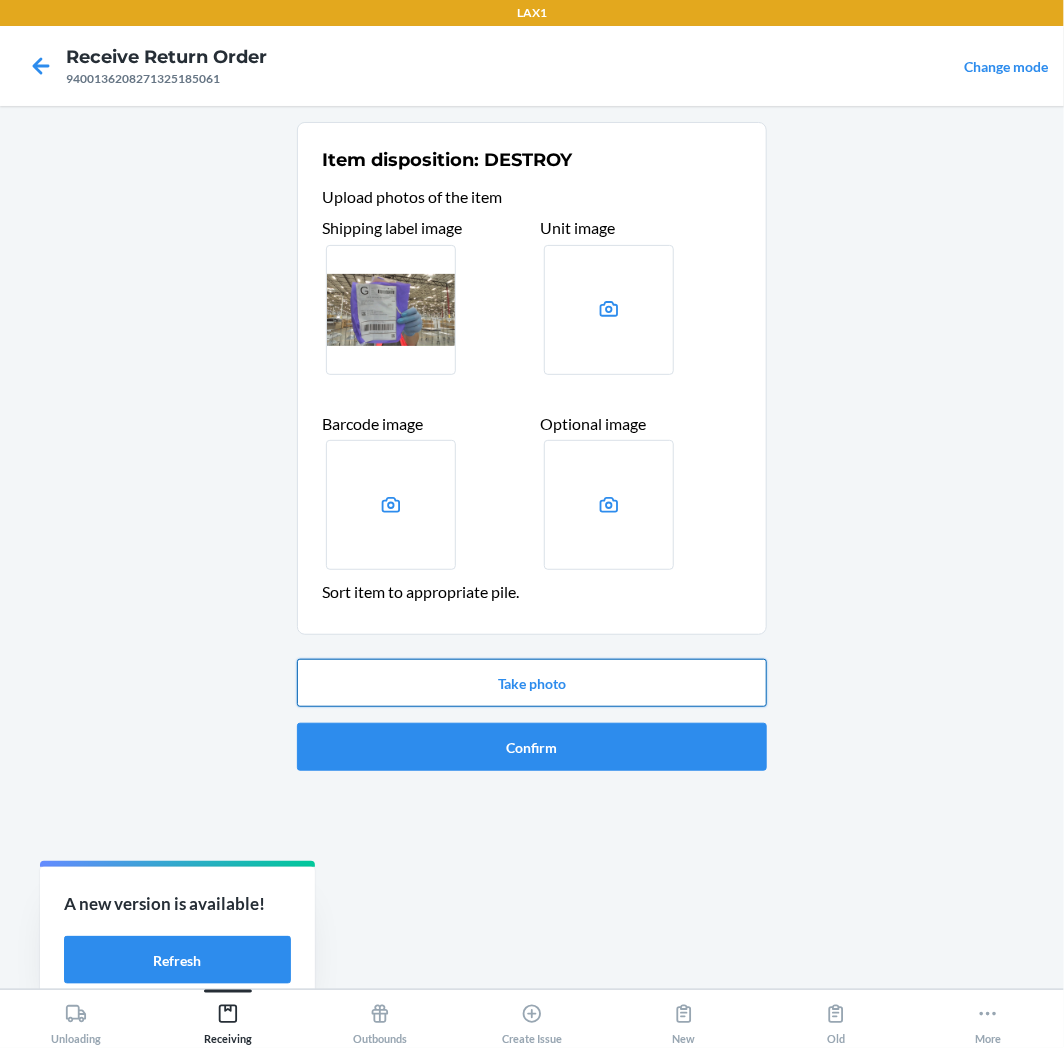 click on "Take photo" at bounding box center [532, 683] 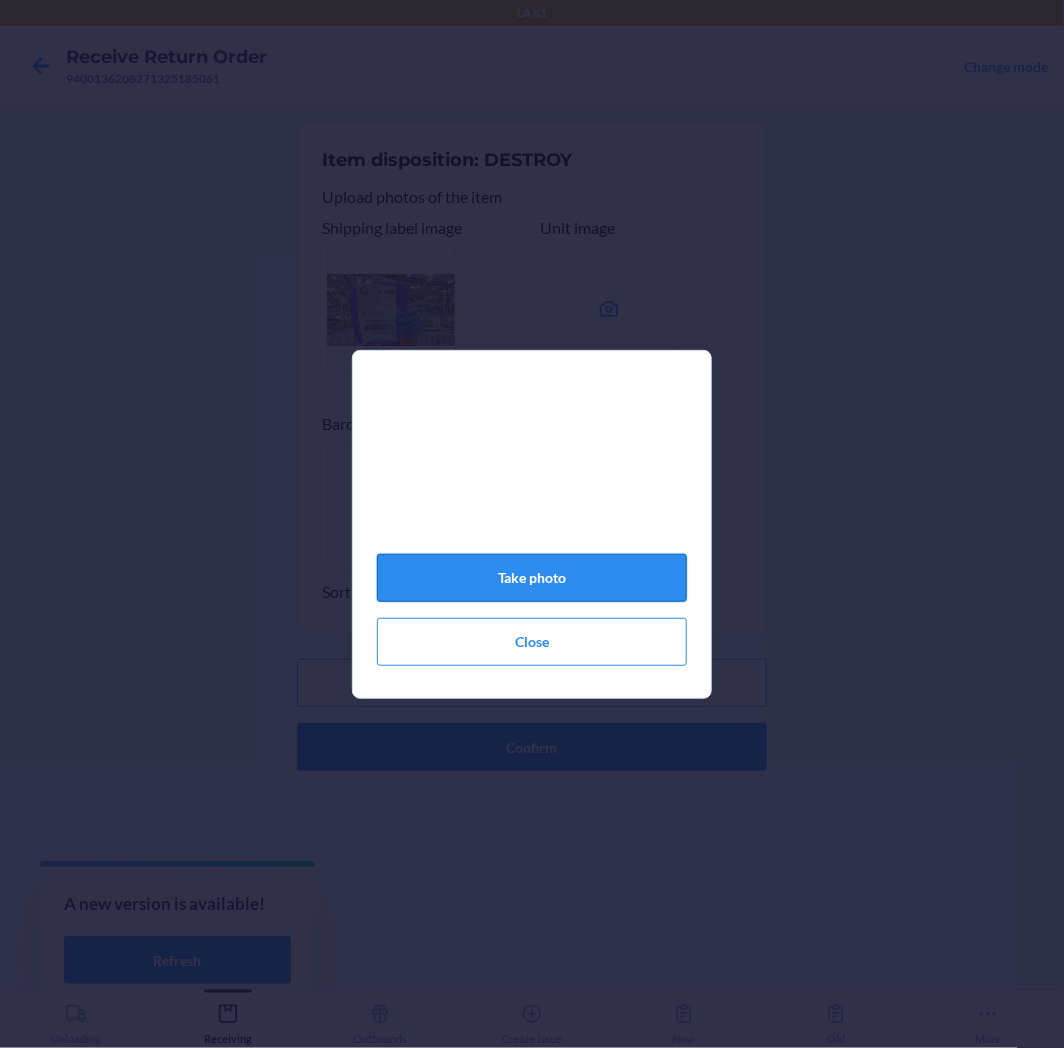 click on "Take photo" 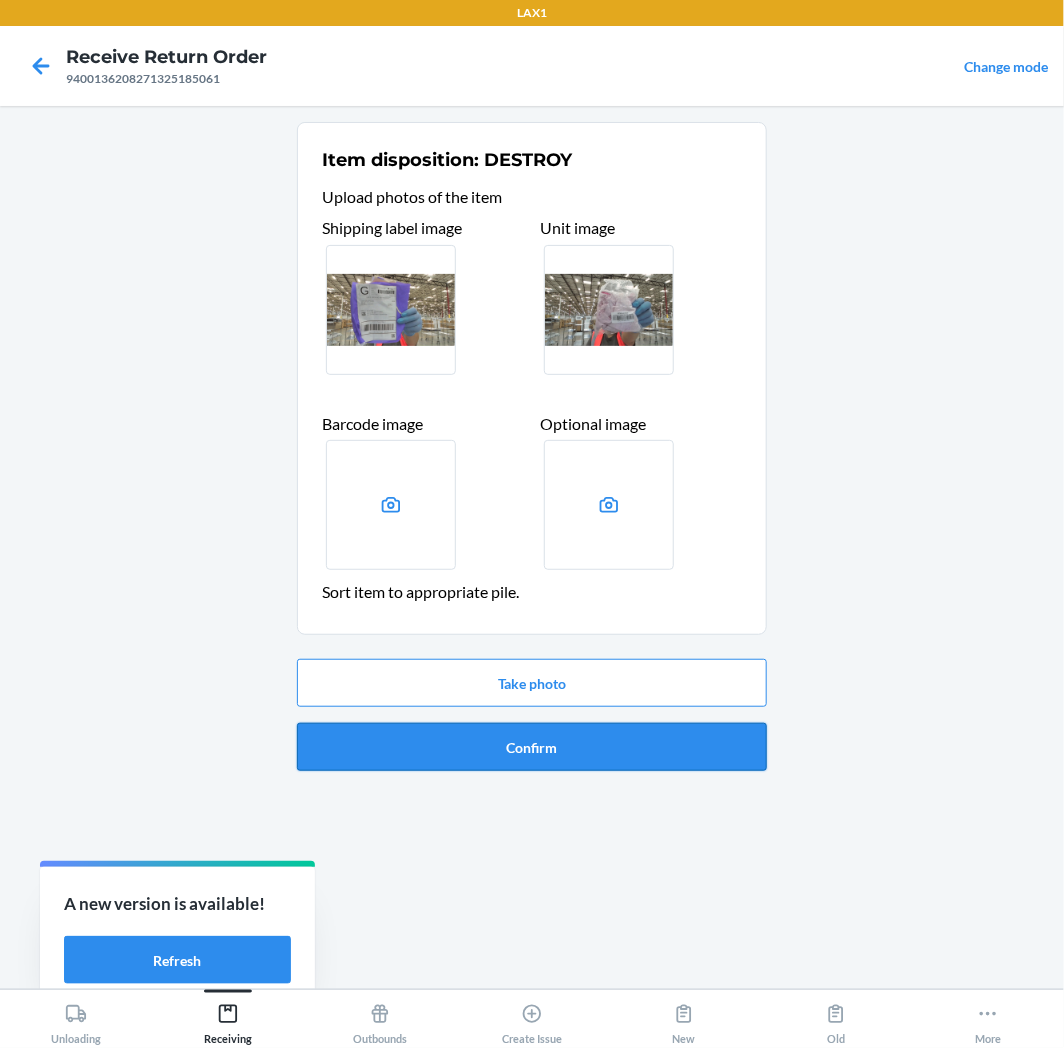 click on "Confirm" at bounding box center [532, 747] 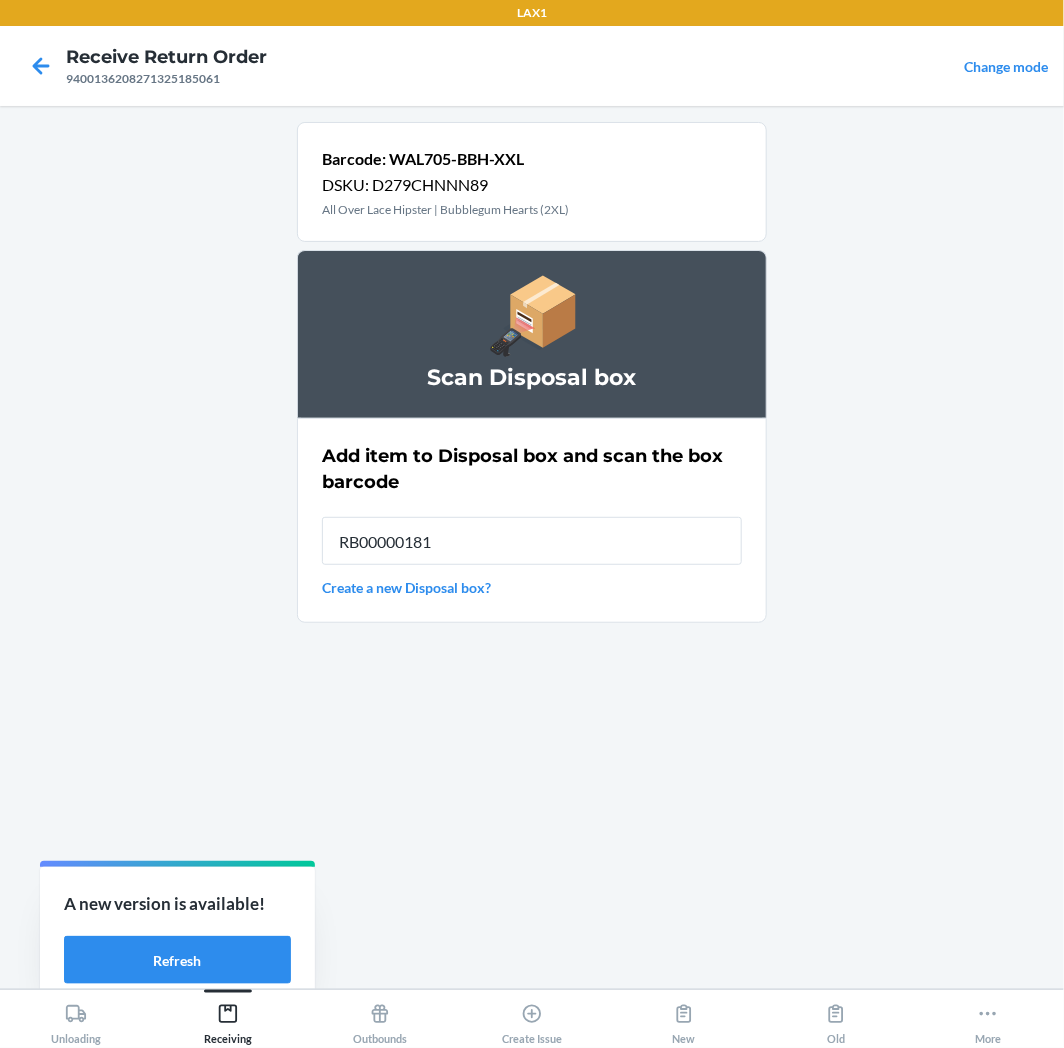 type on "RB000001815" 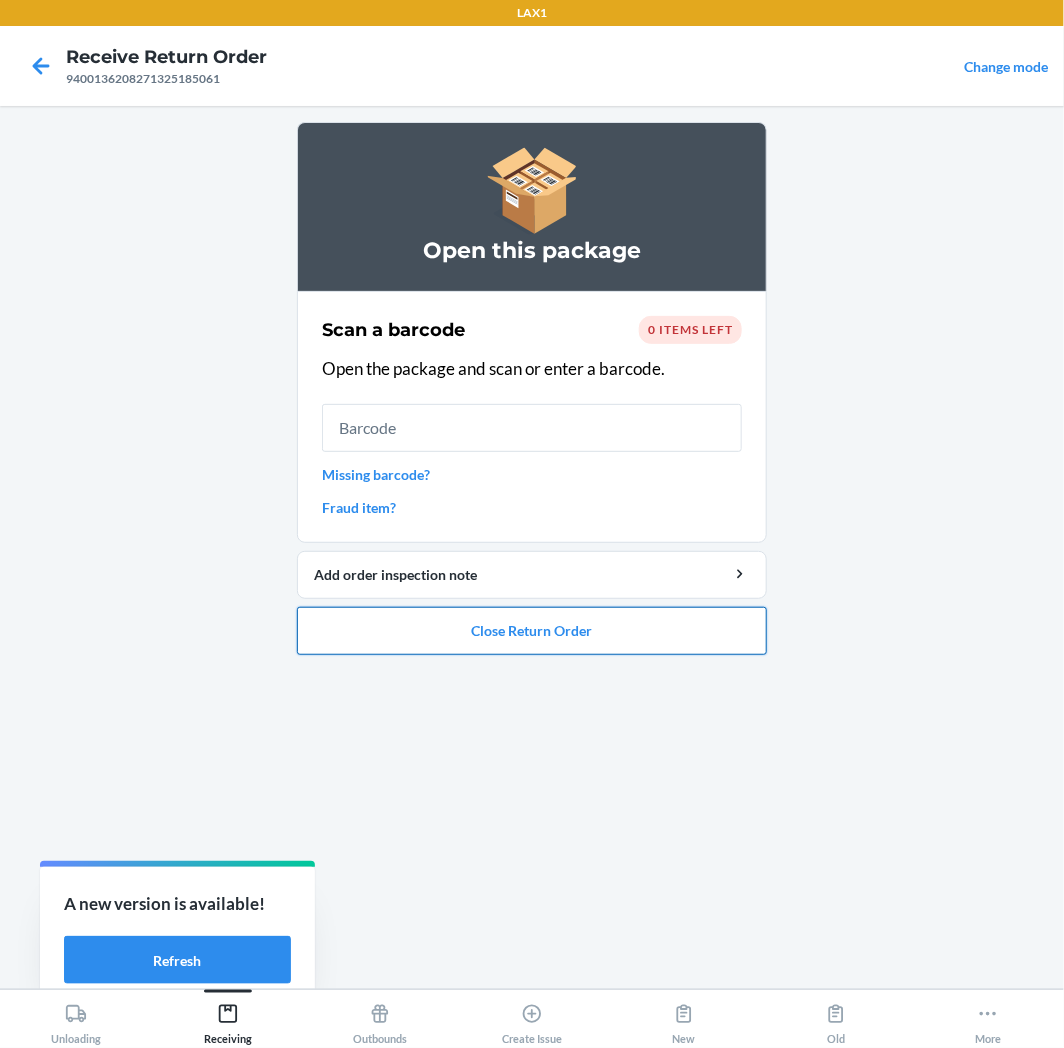click on "Close Return Order" at bounding box center [532, 631] 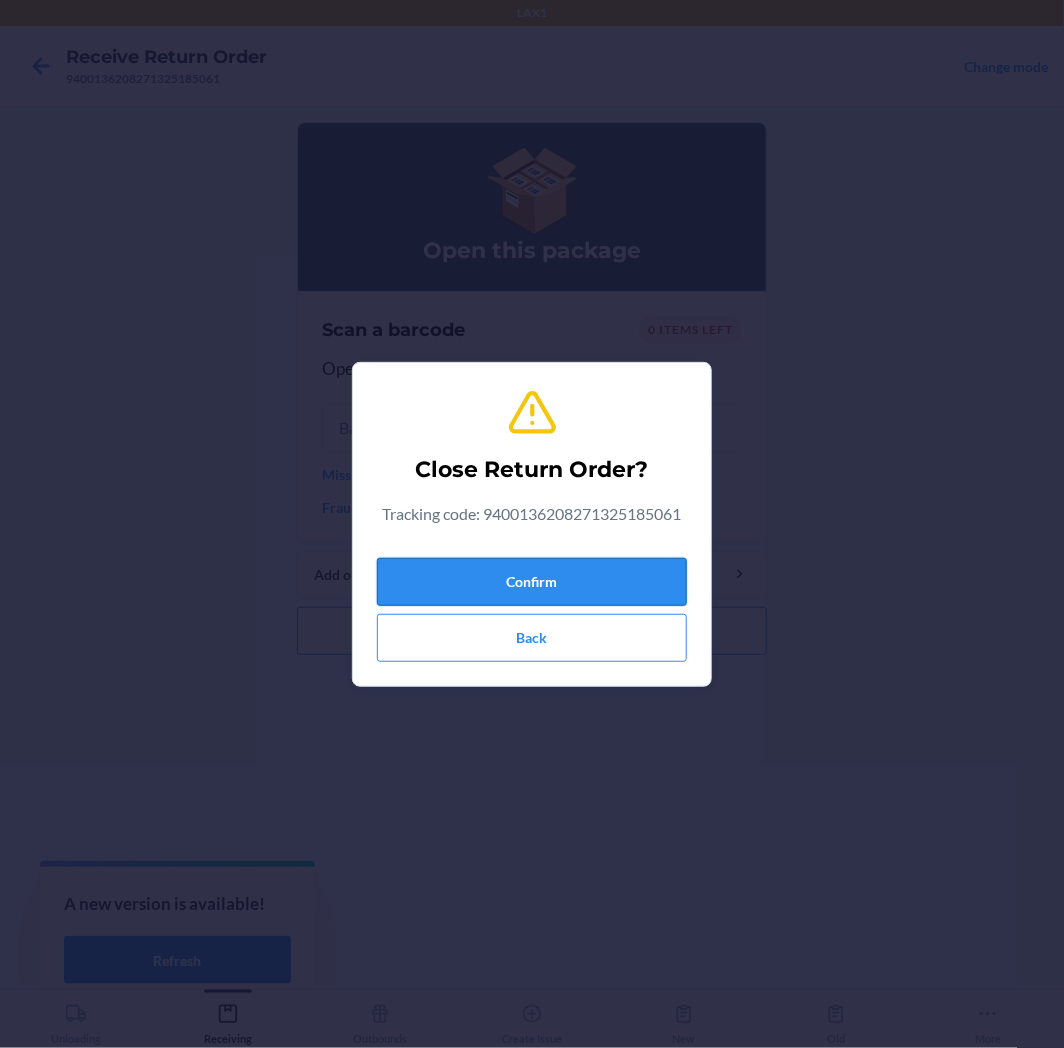 click on "Confirm" at bounding box center (532, 582) 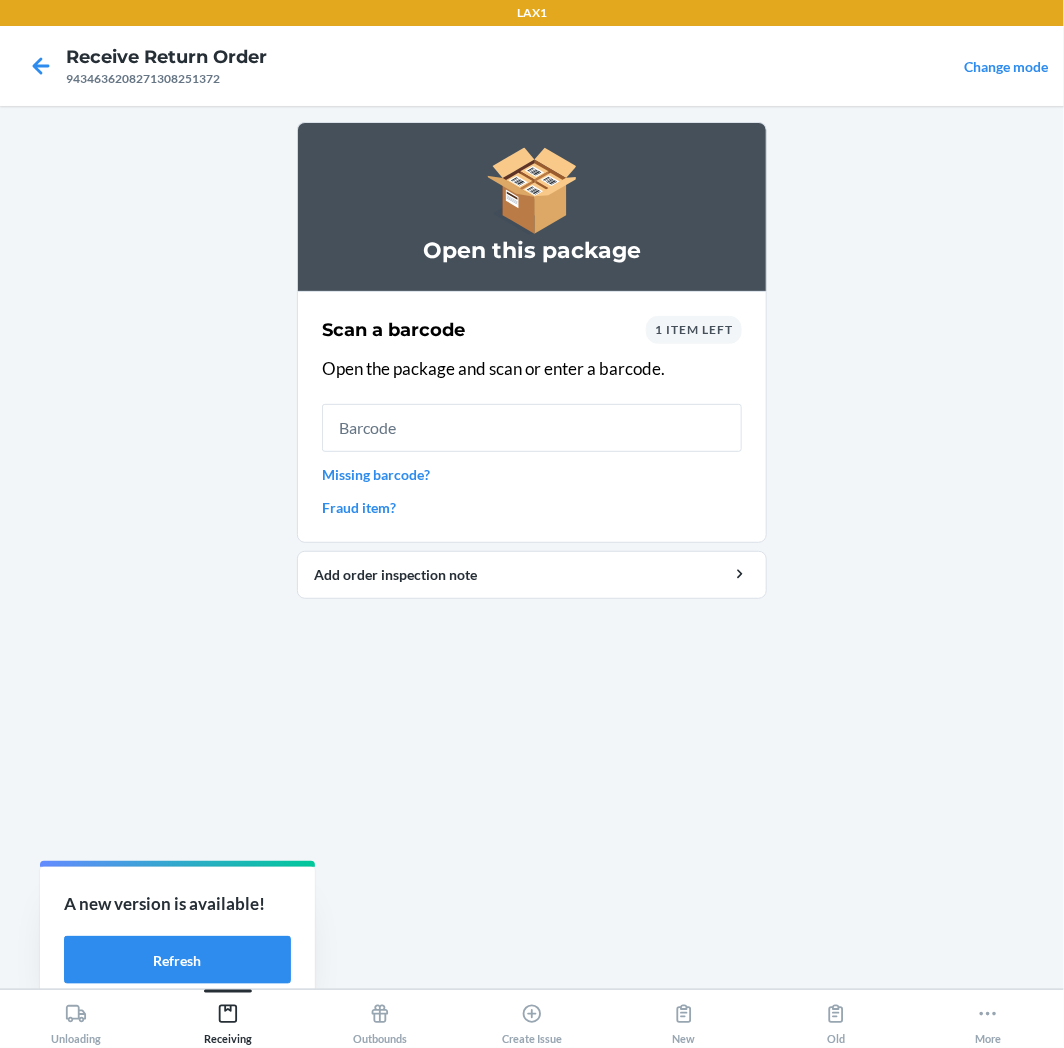 click on "1 item left" at bounding box center (694, 329) 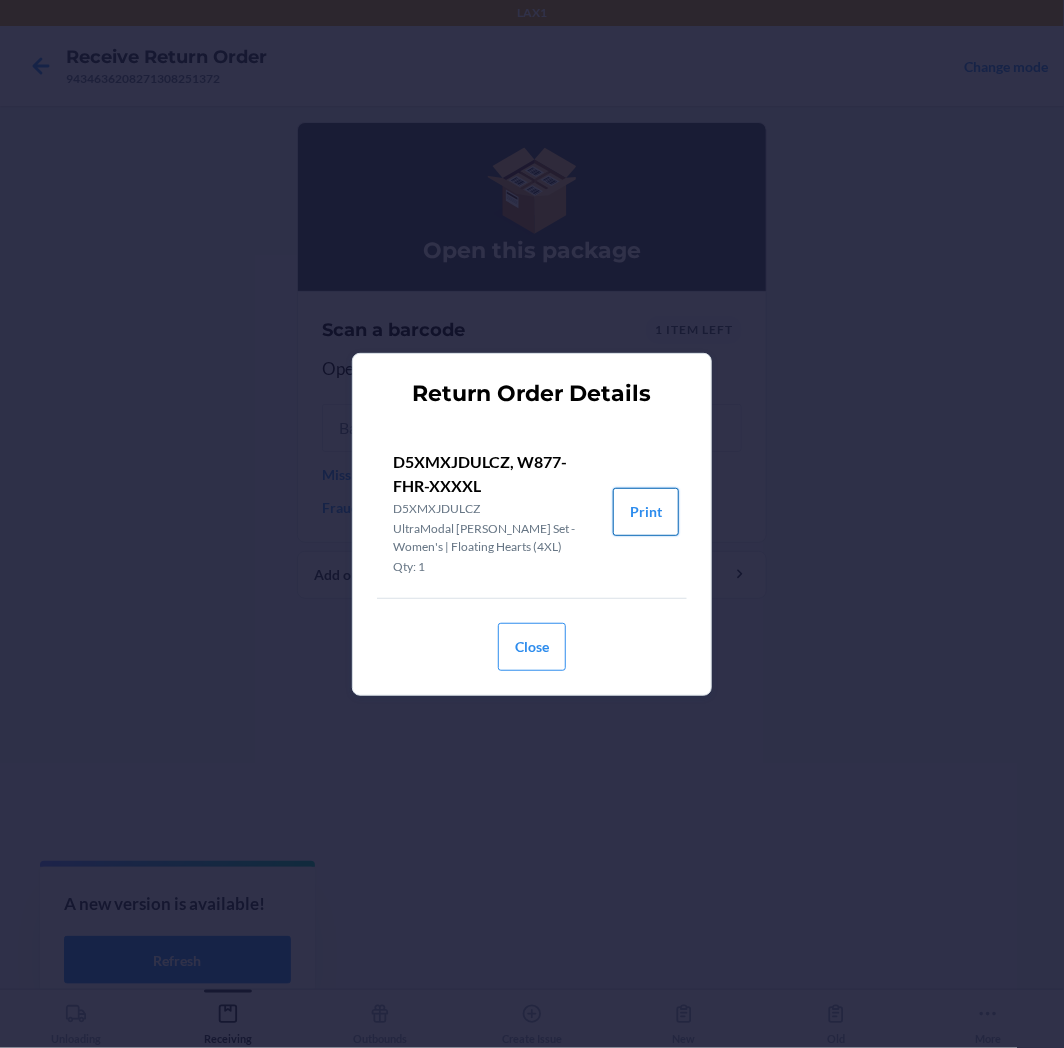 click on "Print" at bounding box center [646, 512] 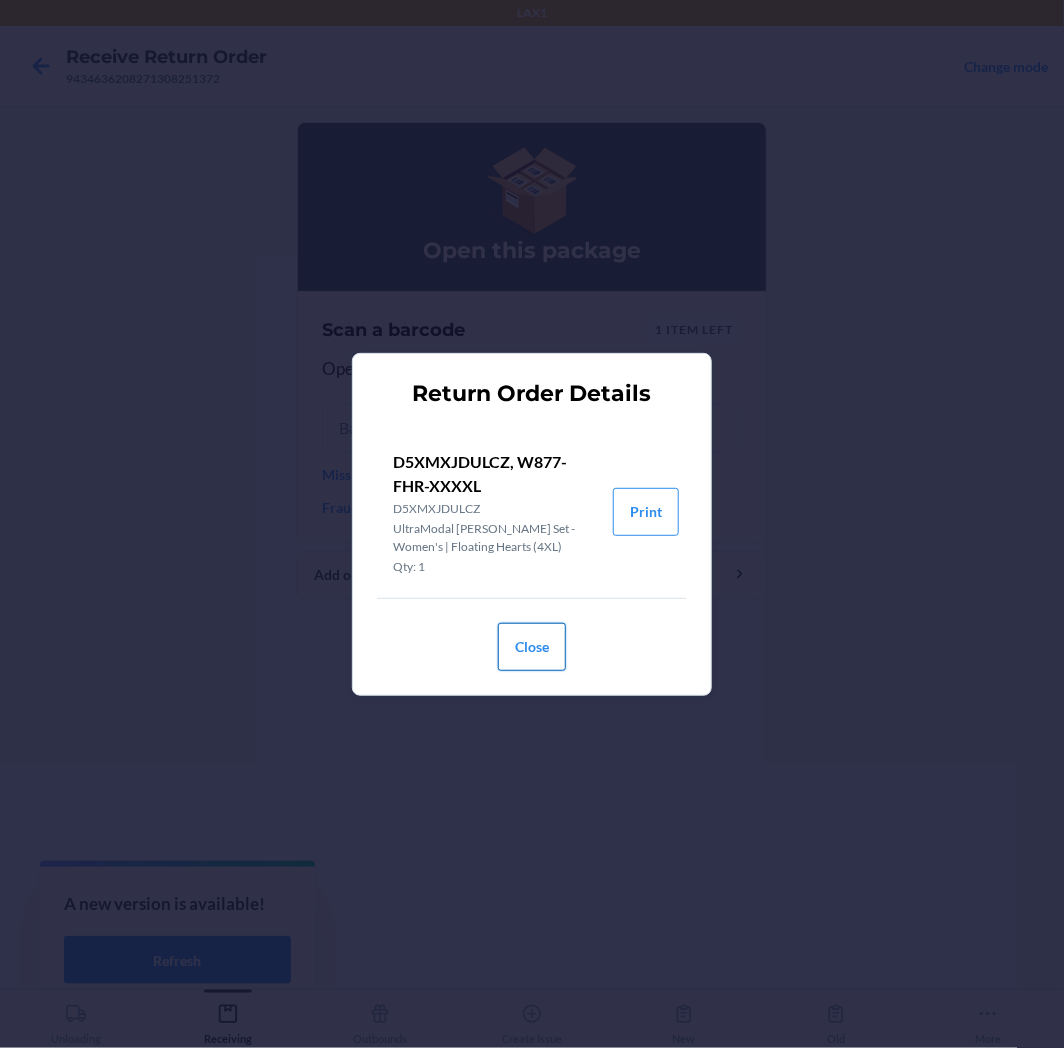 click on "Close" at bounding box center (532, 647) 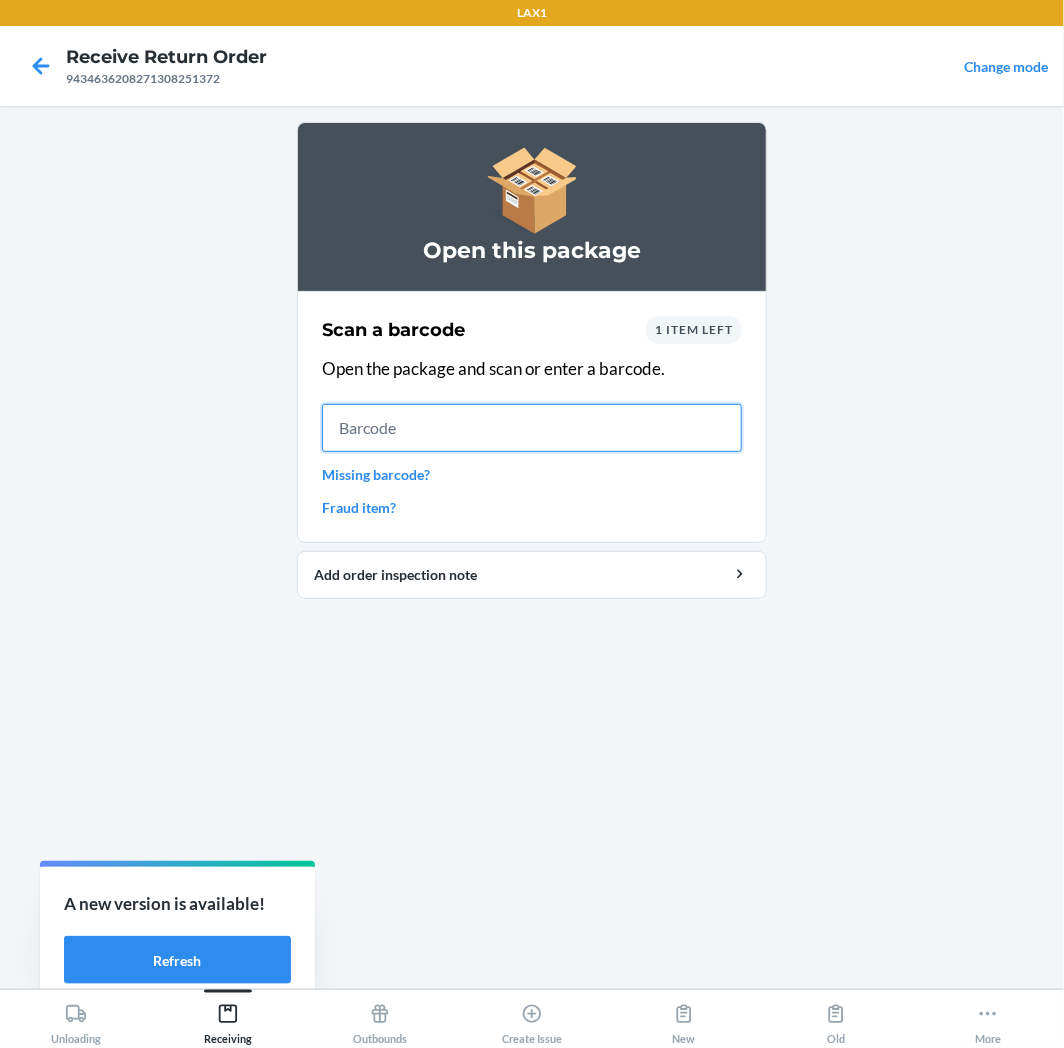 click at bounding box center (532, 428) 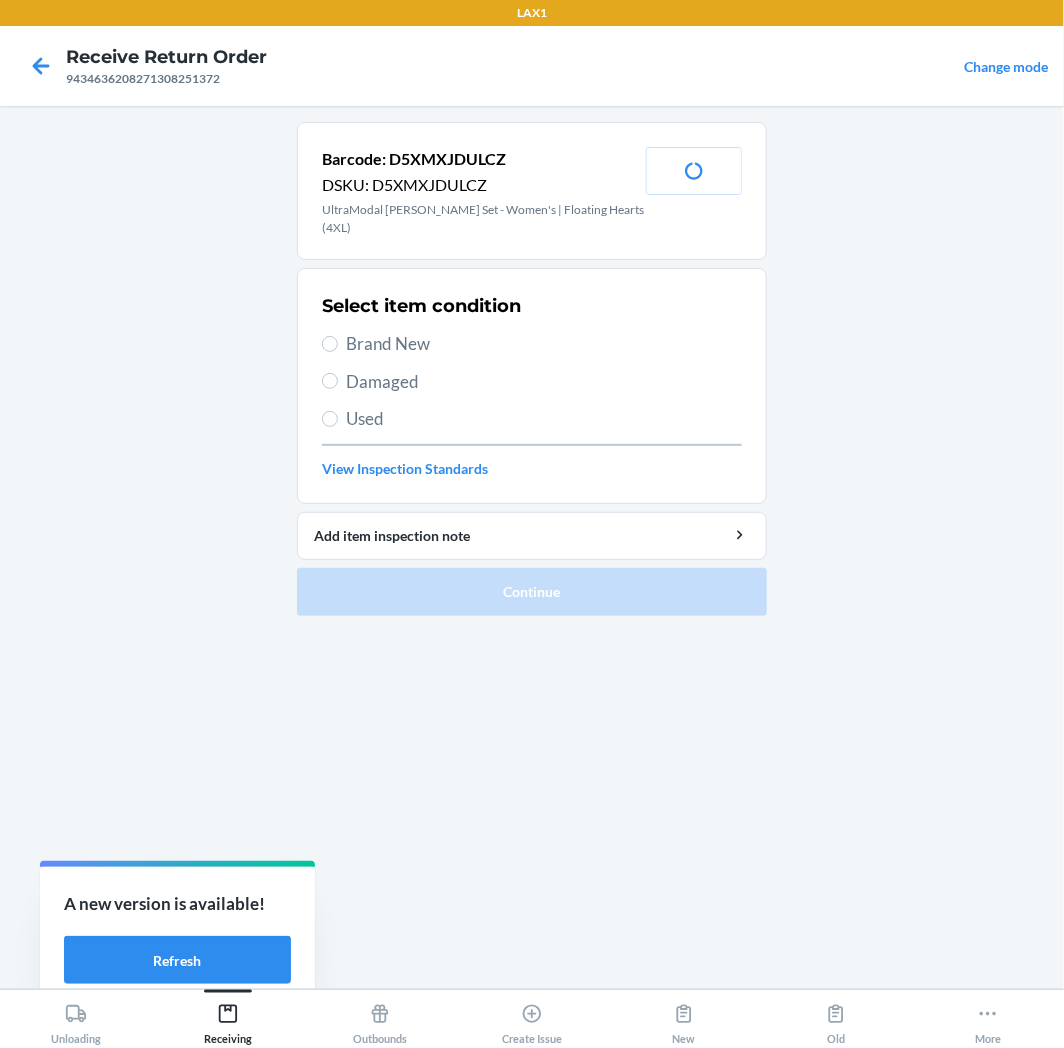 click on "Brand New" at bounding box center [544, 344] 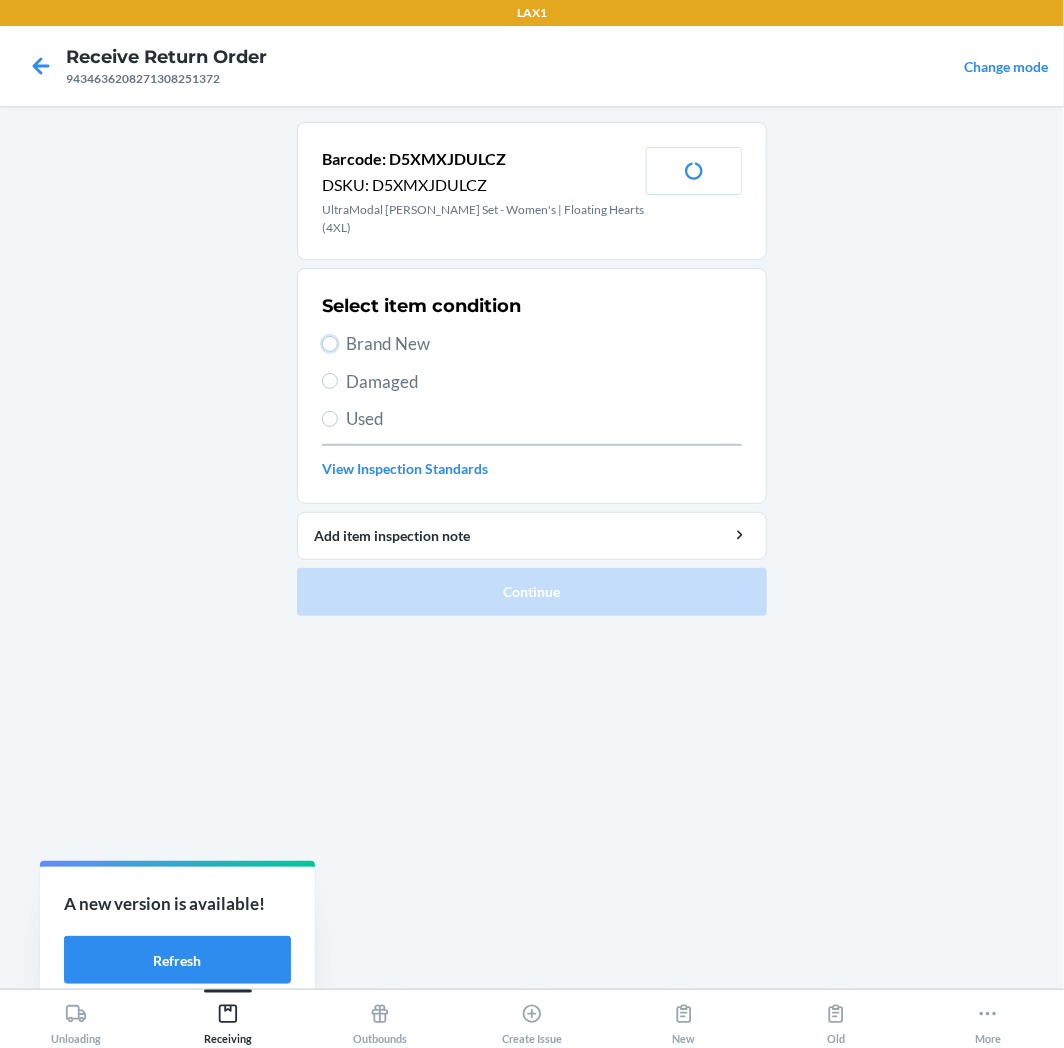 click on "Brand New" at bounding box center (330, 344) 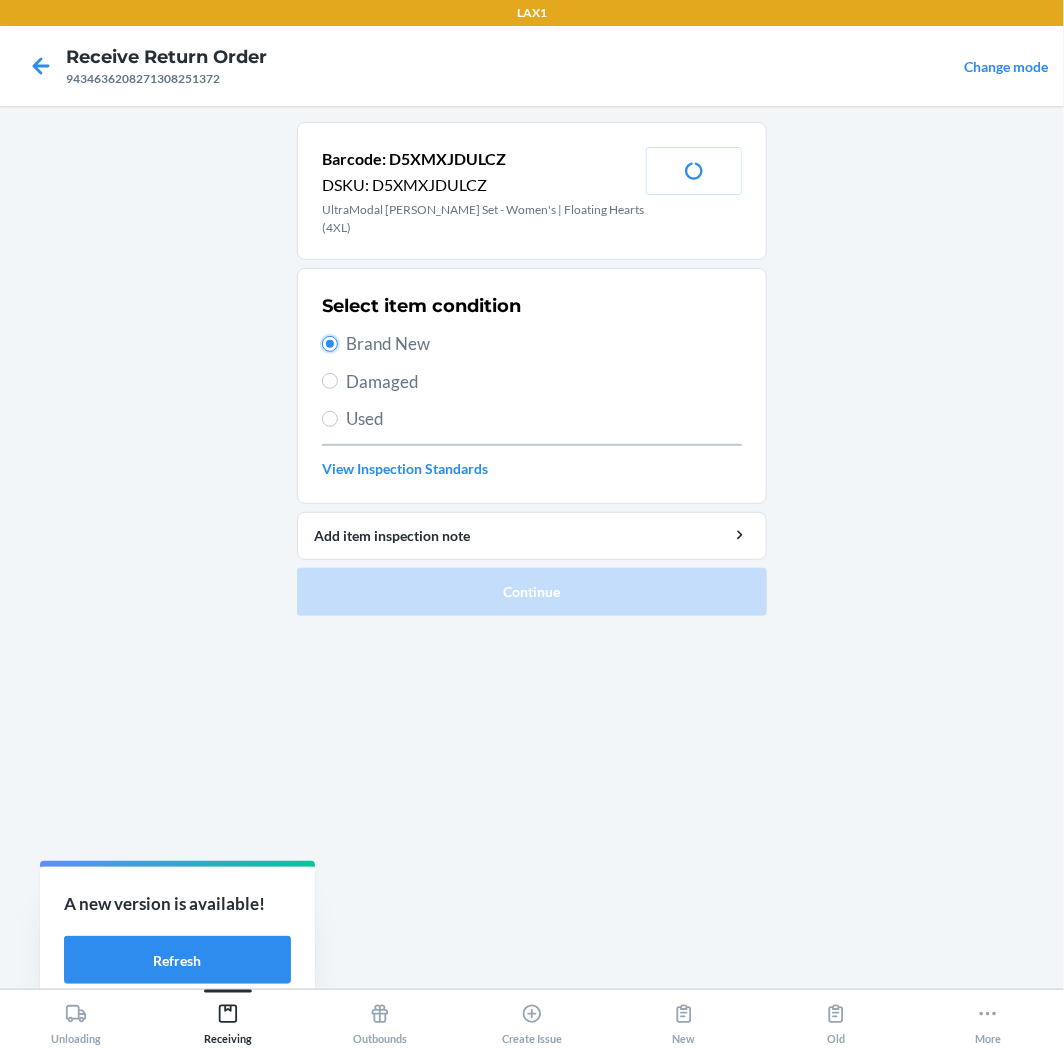 radio on "true" 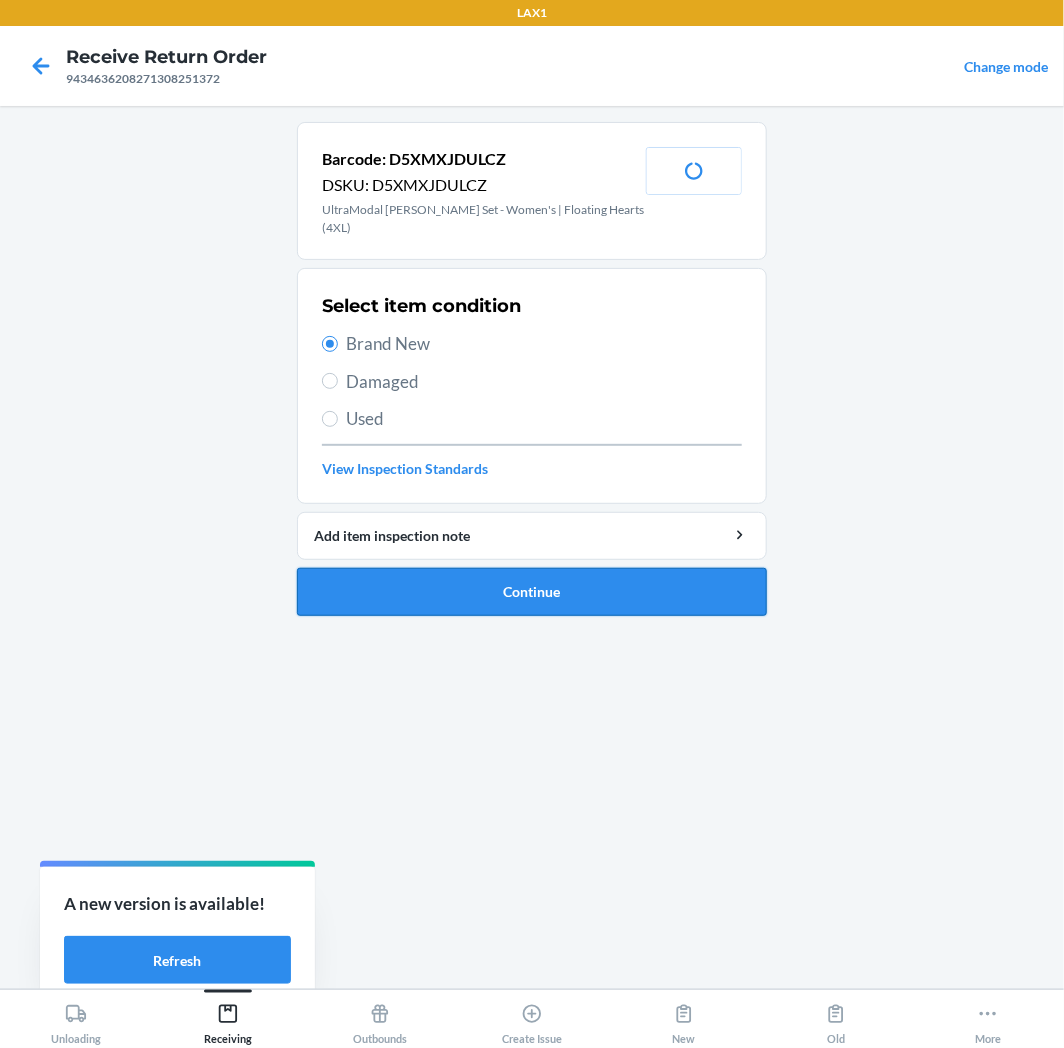 click on "Continue" at bounding box center (532, 592) 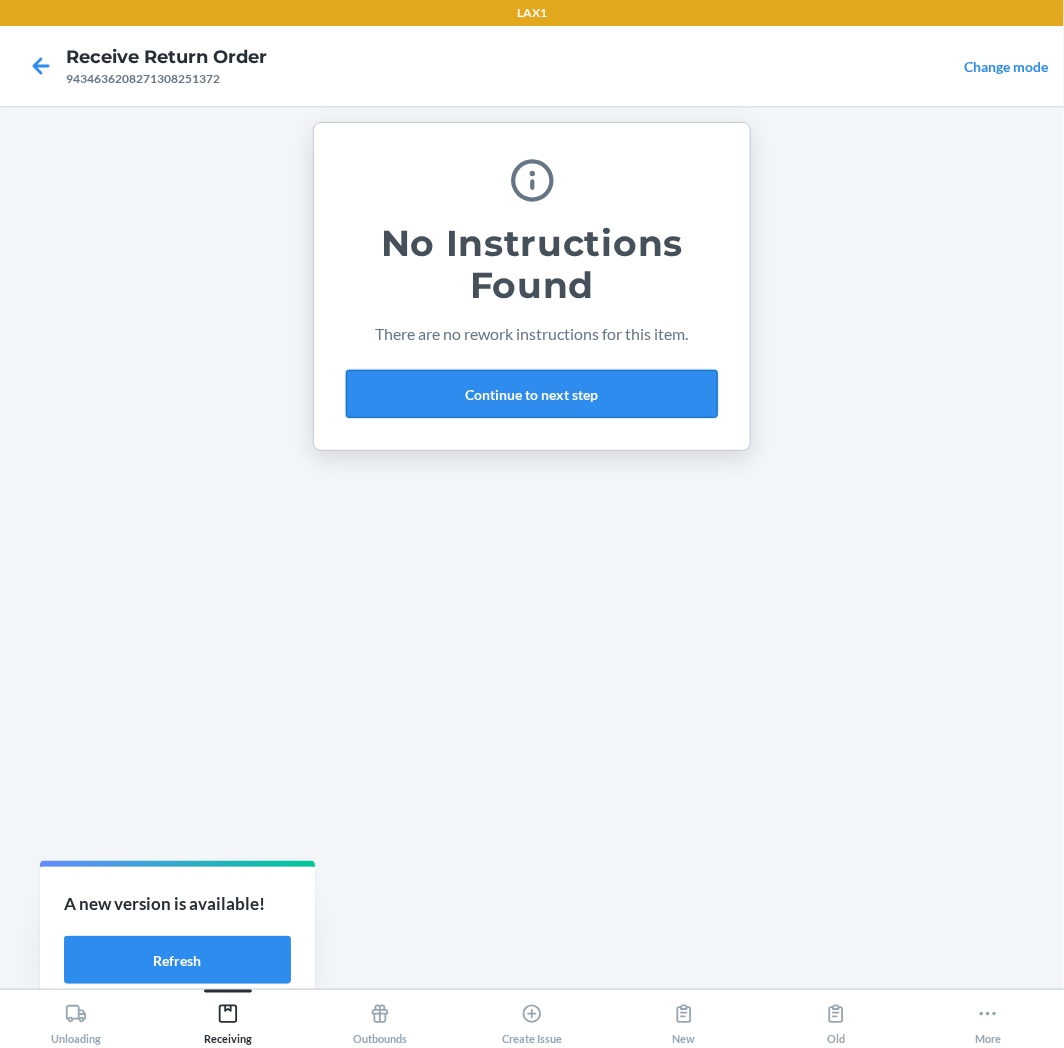 click on "Continue to next step" at bounding box center [532, 394] 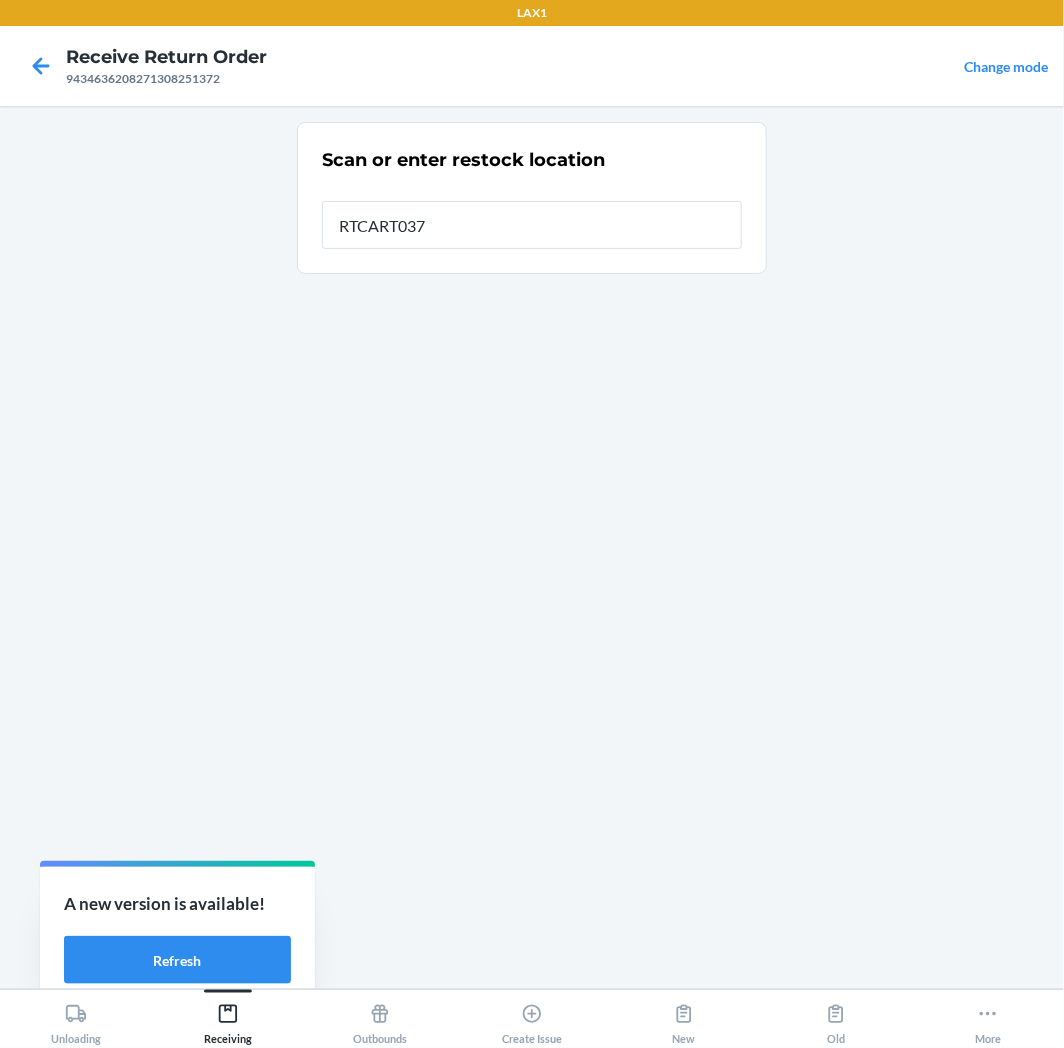 type on "RTCART037" 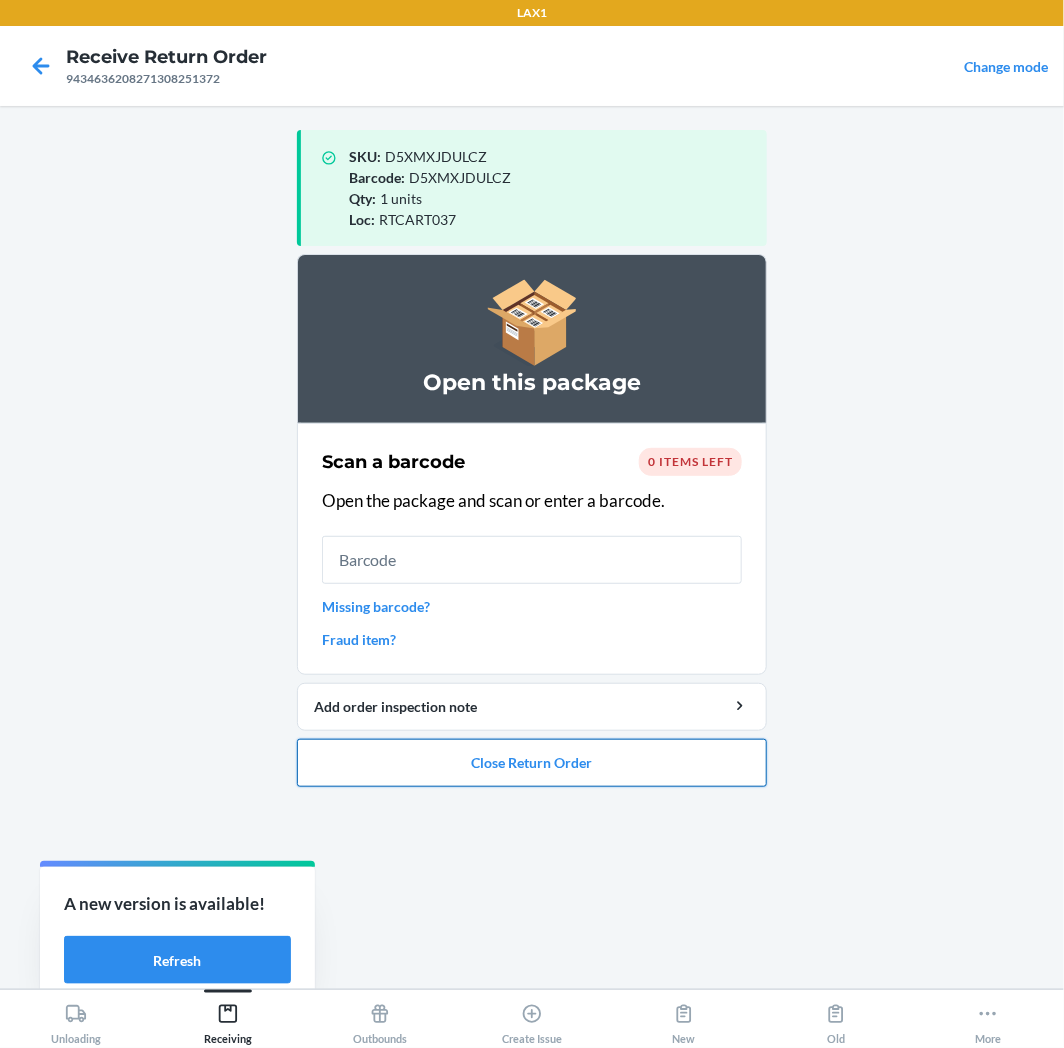 click on "Close Return Order" at bounding box center (532, 763) 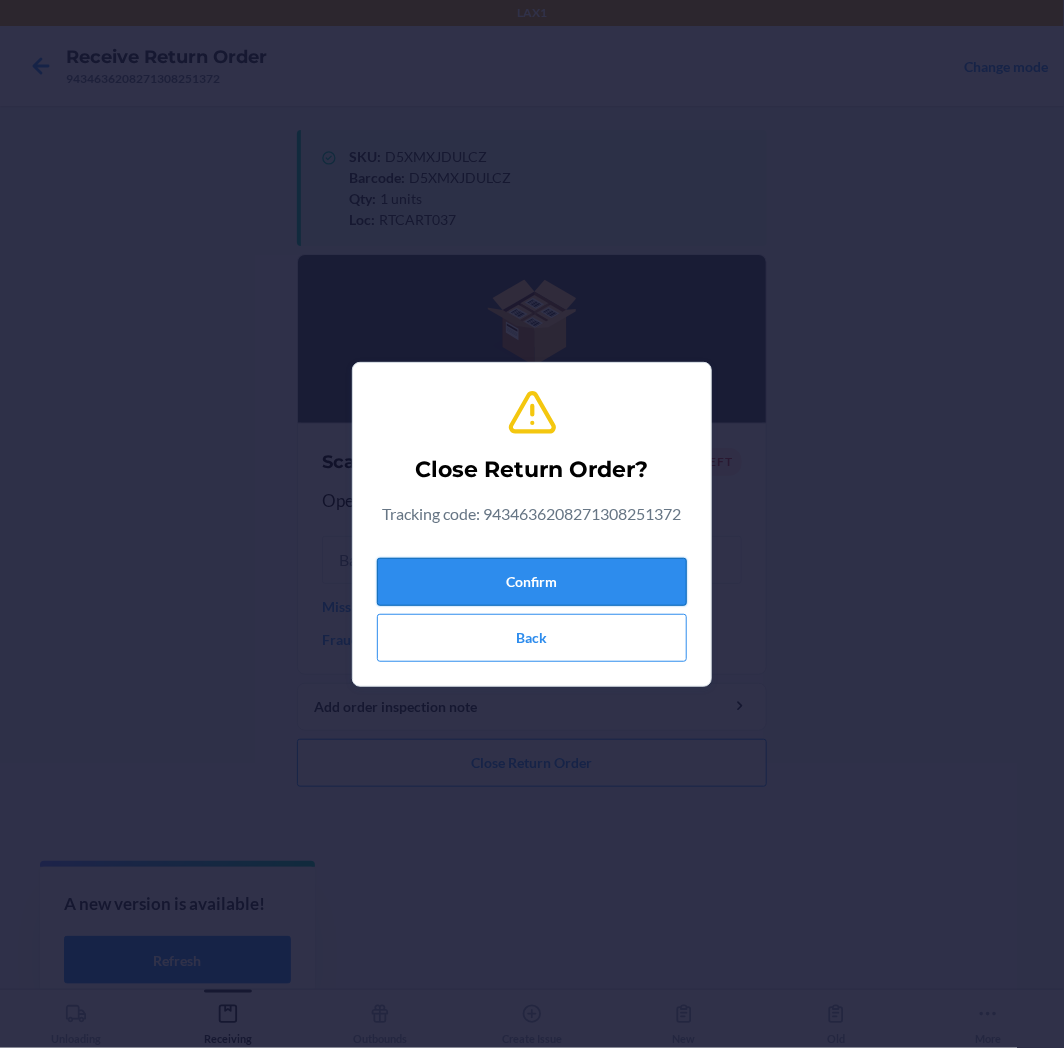 click on "Confirm" at bounding box center [532, 582] 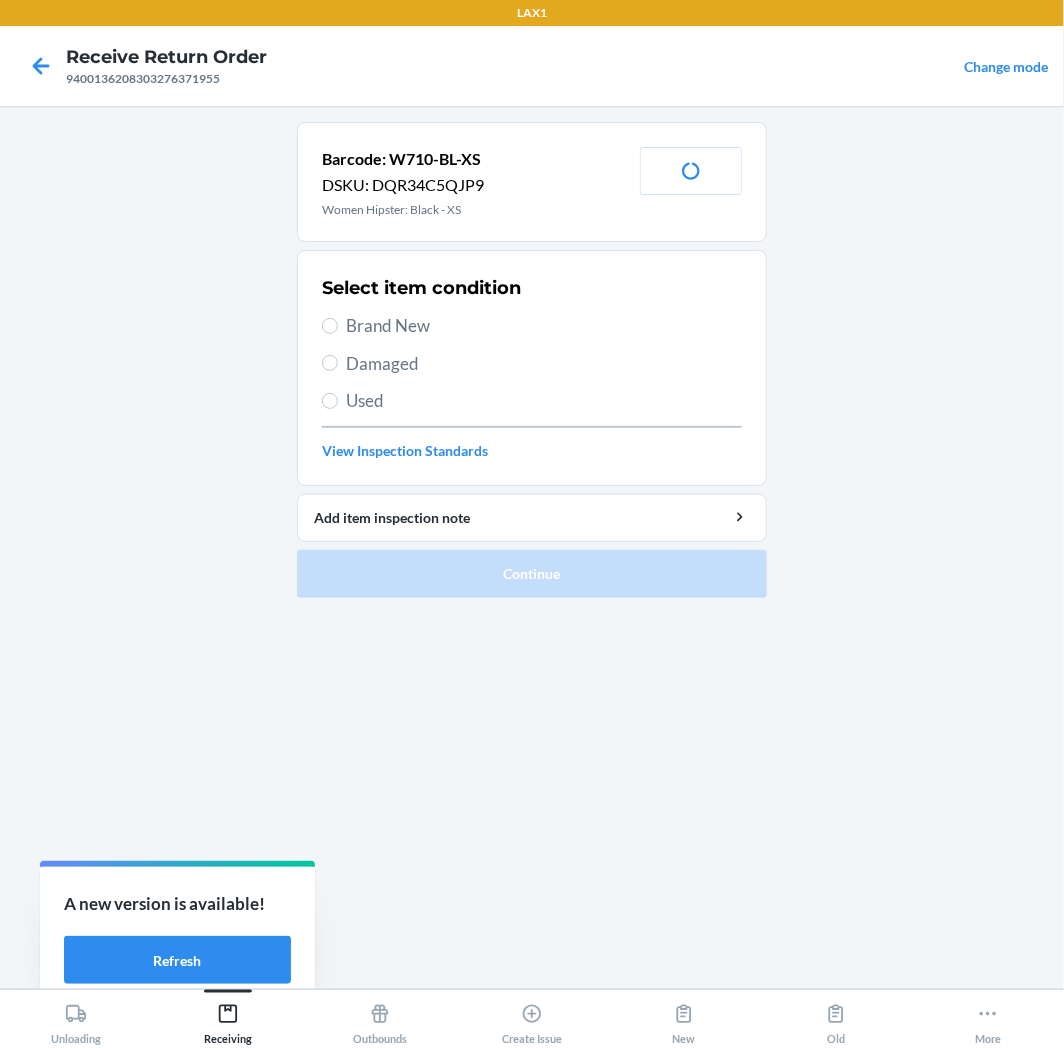 click on "Brand New" at bounding box center [544, 326] 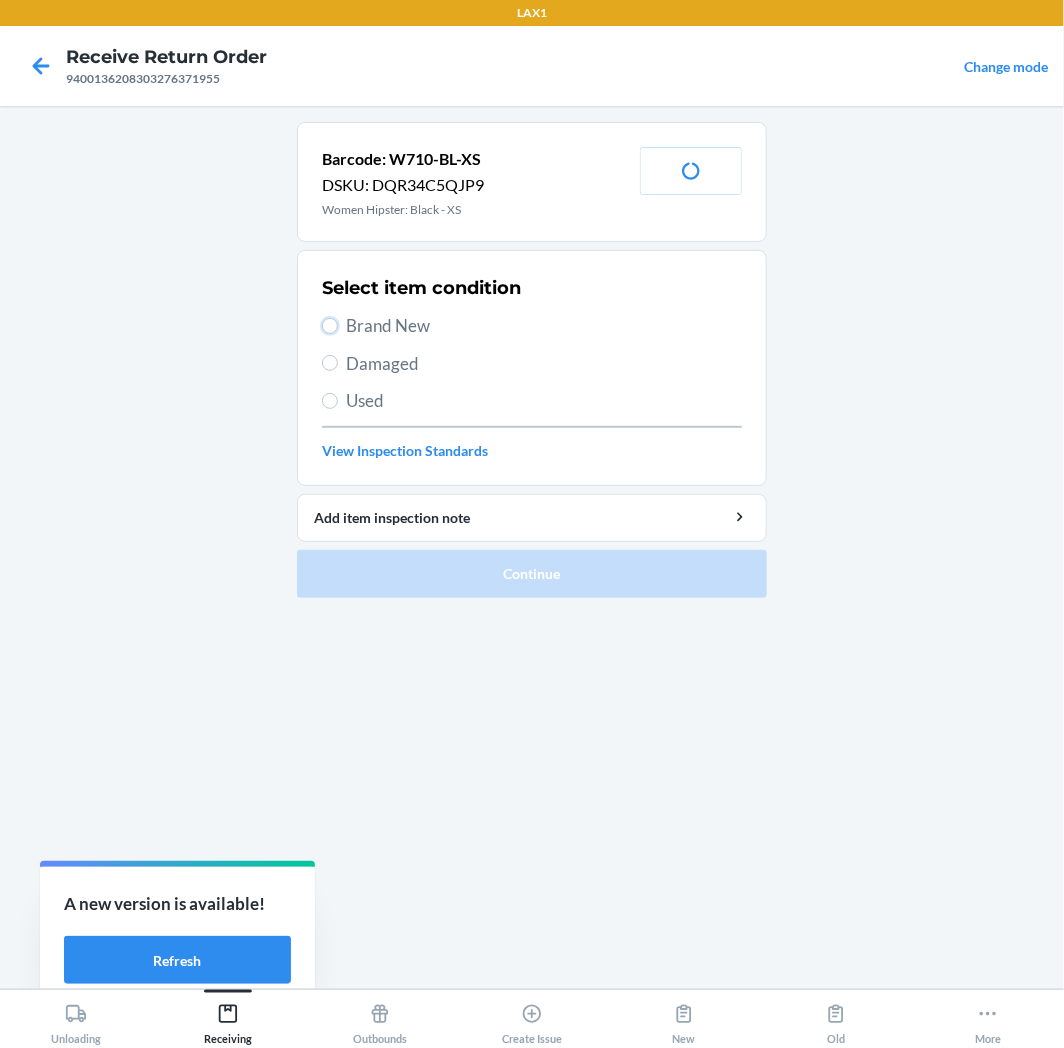 radio on "true" 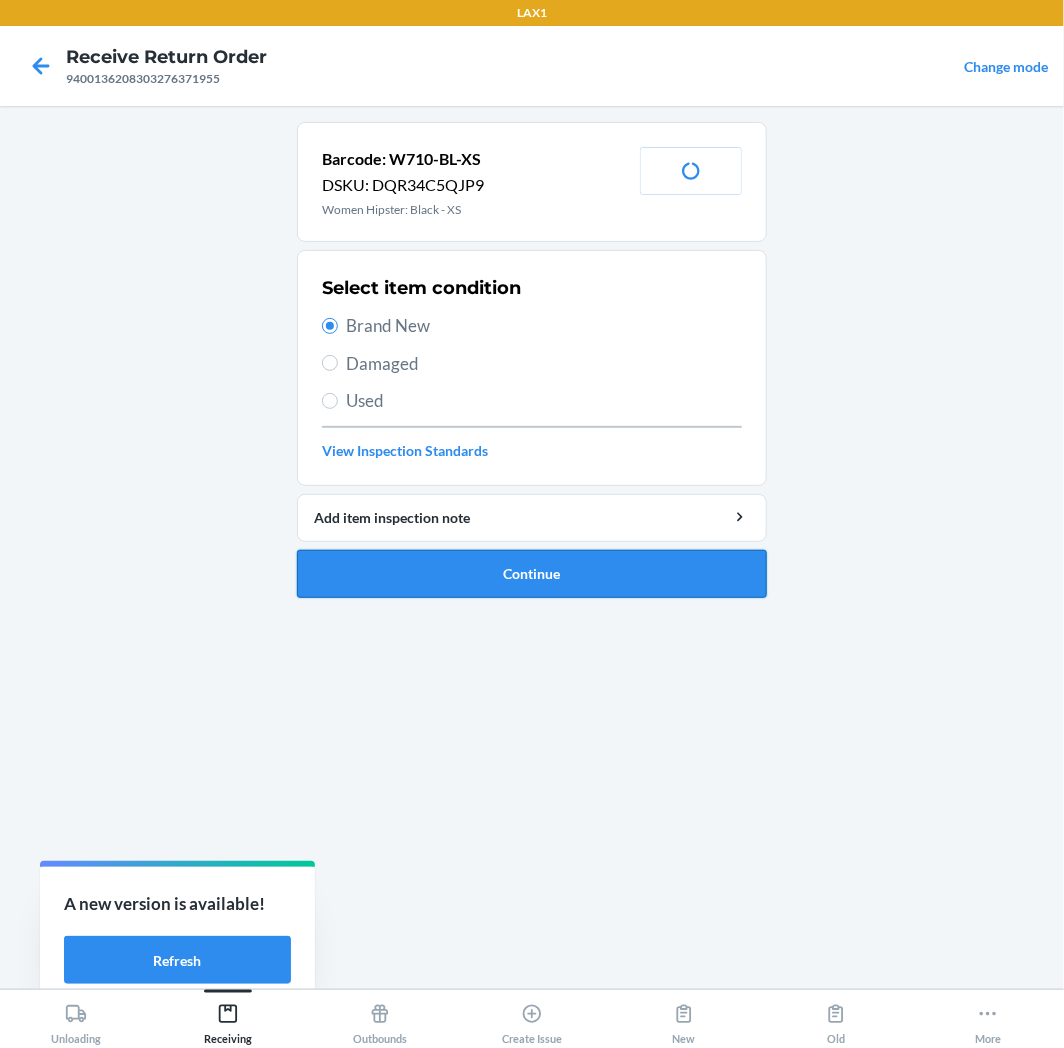 click on "Continue" at bounding box center [532, 574] 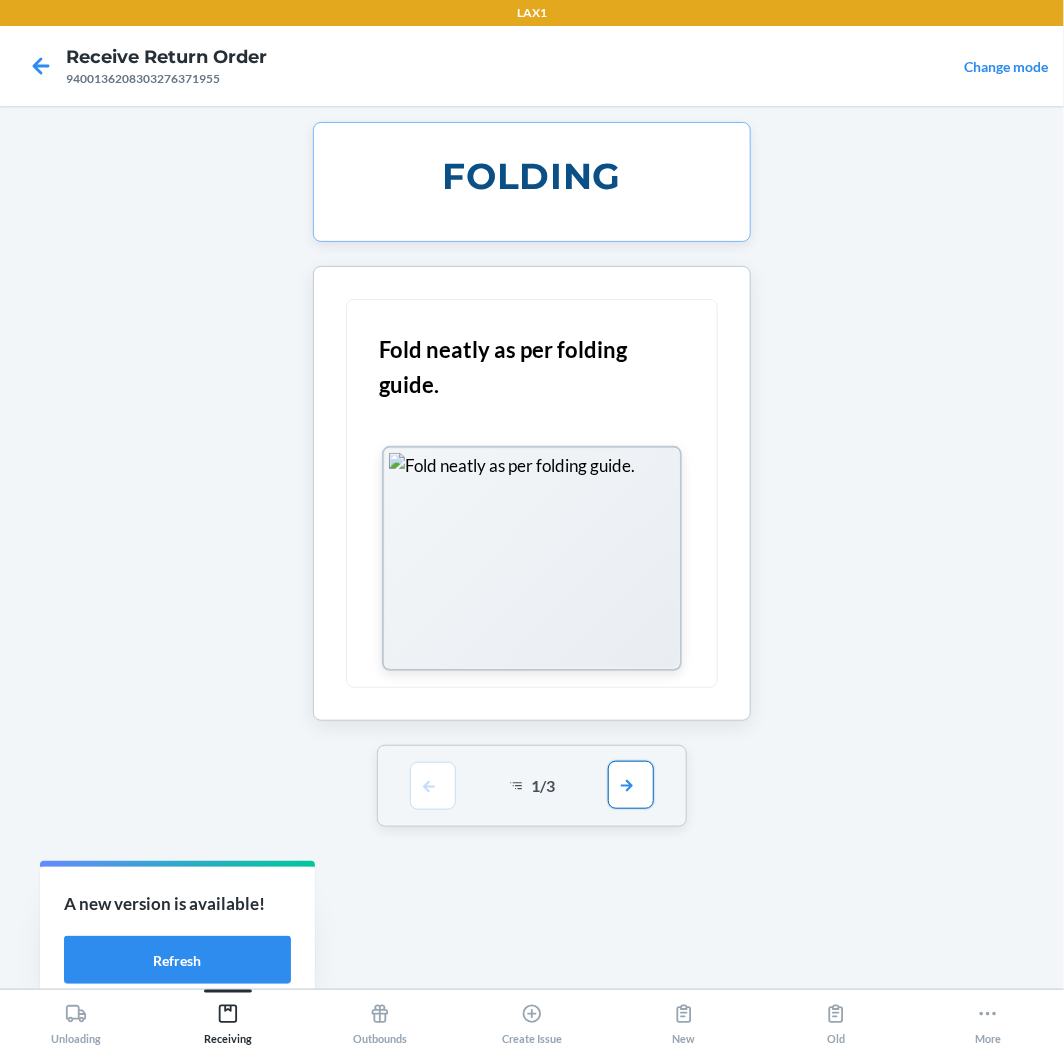 click at bounding box center (631, 785) 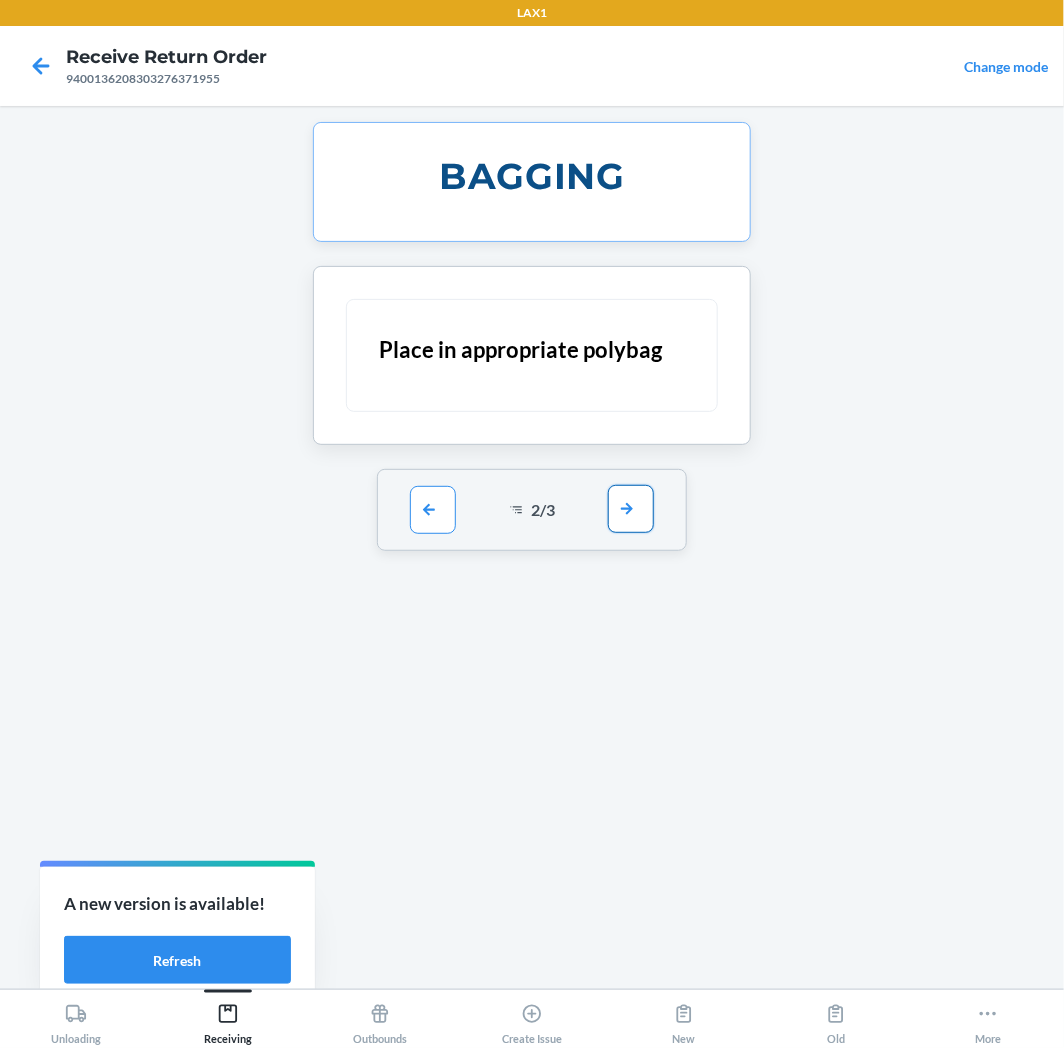 click at bounding box center [631, 509] 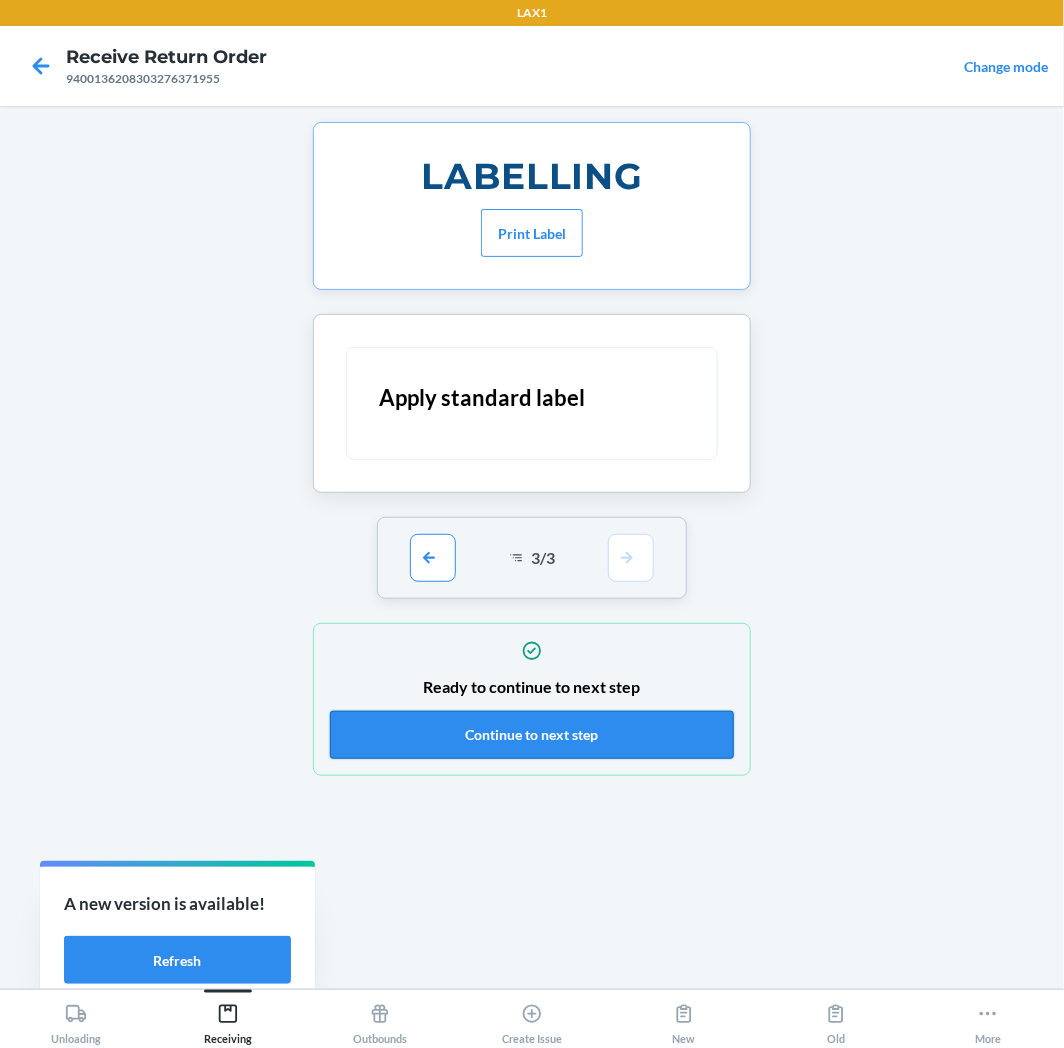 click on "Continue to next step" at bounding box center [532, 735] 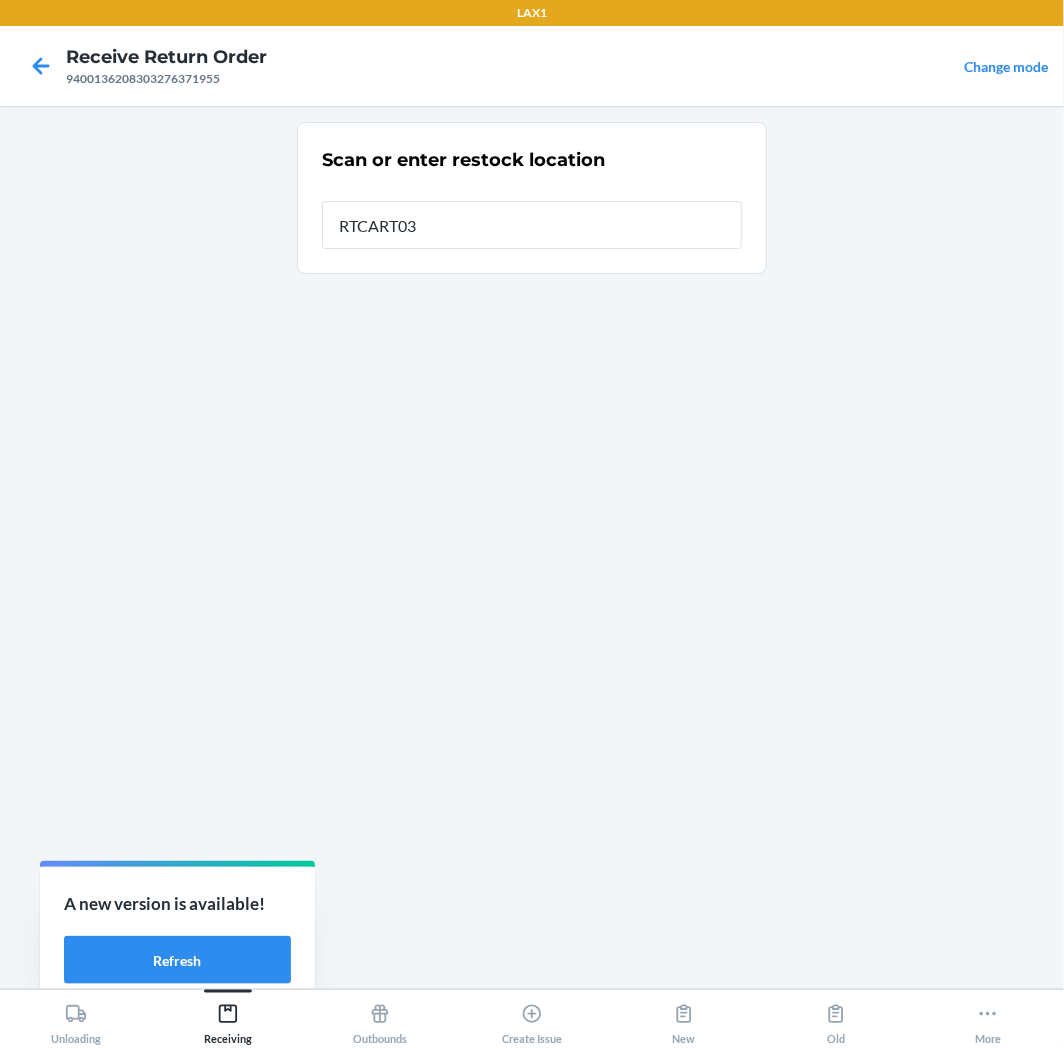 type on "RTCART037" 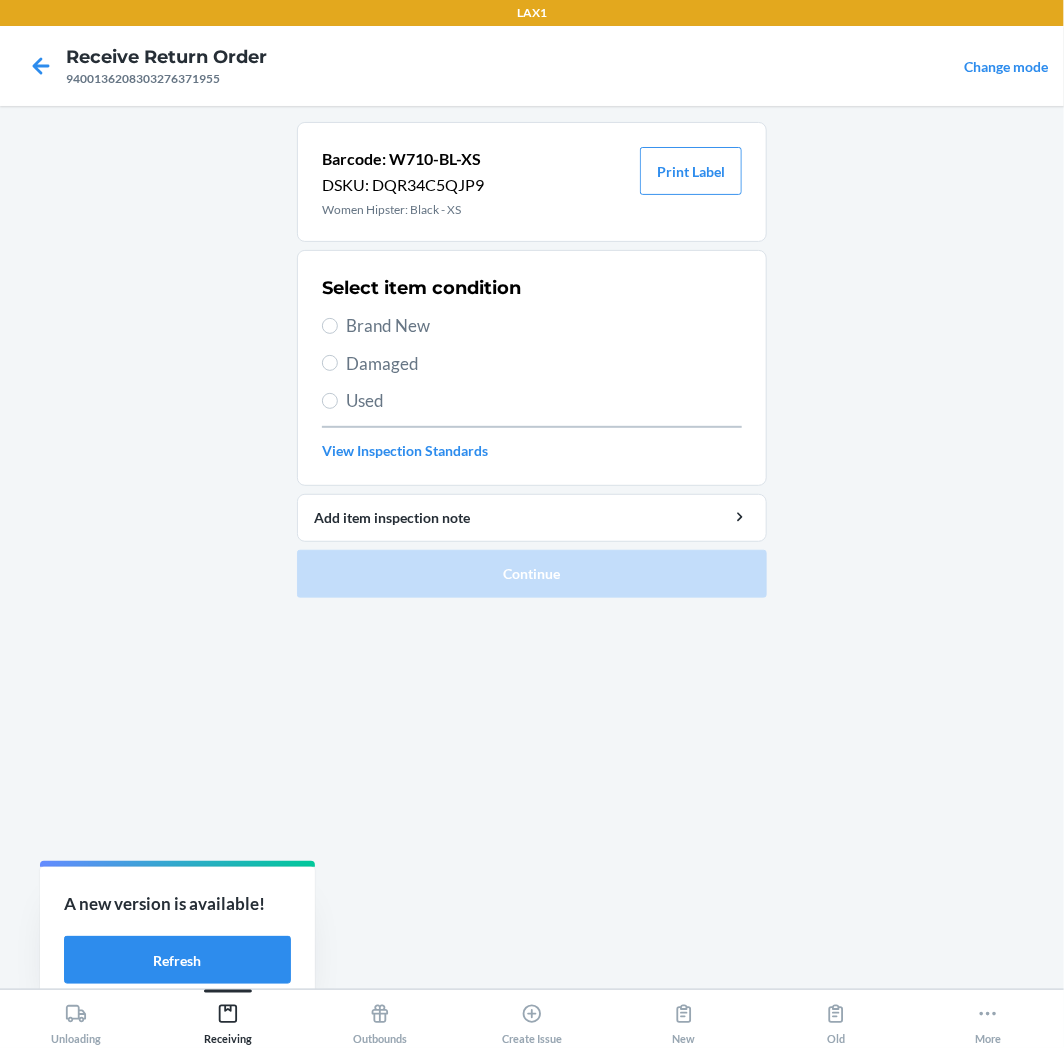 click on "Brand New" at bounding box center [544, 326] 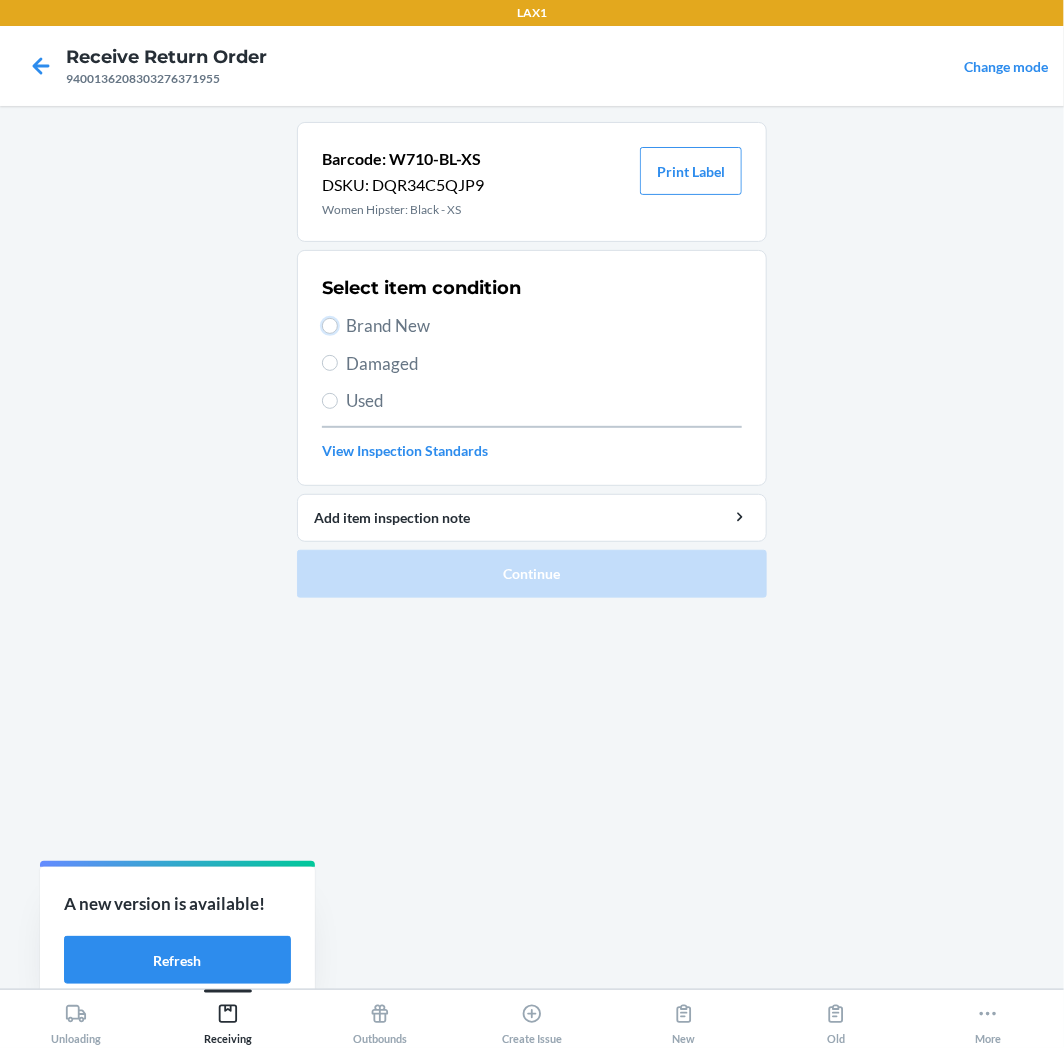 click on "Brand New" at bounding box center [330, 326] 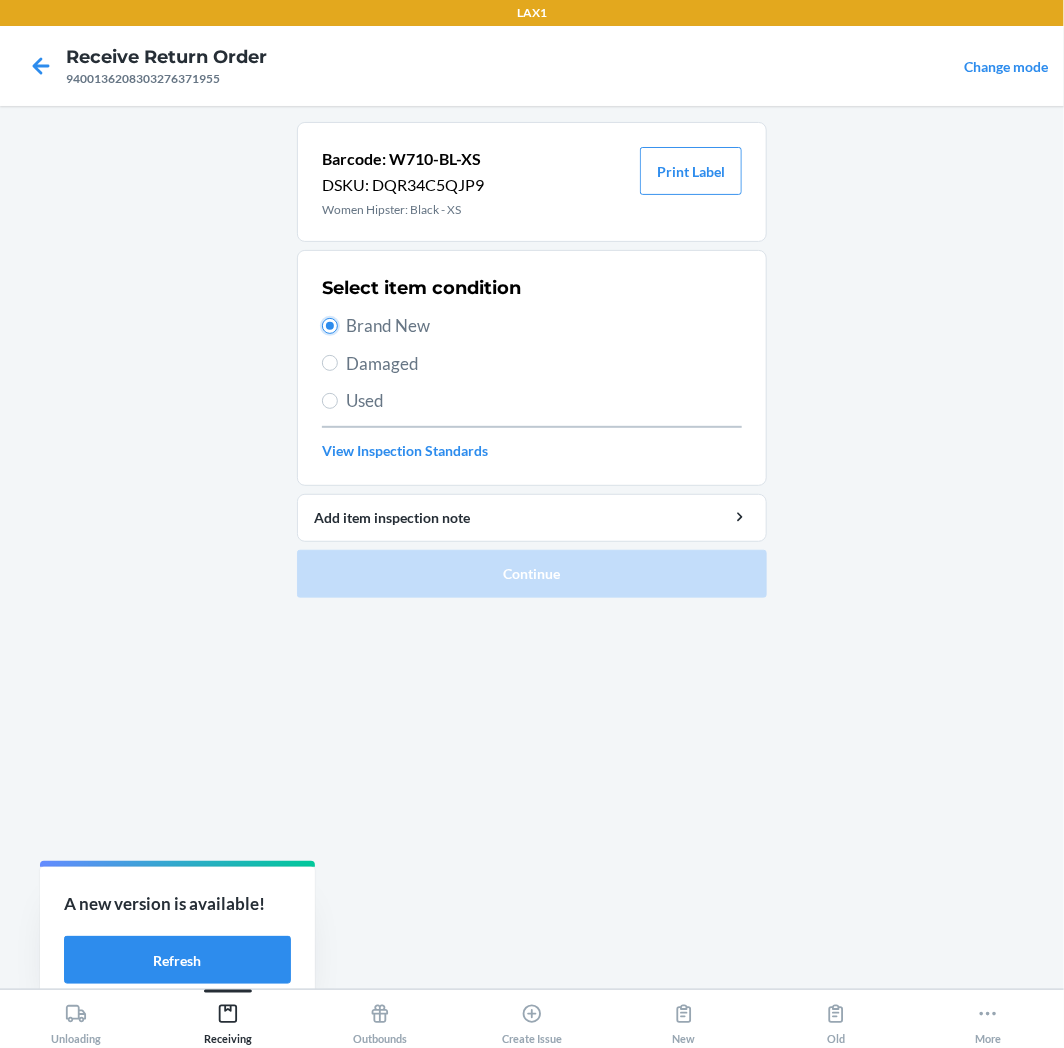 radio on "true" 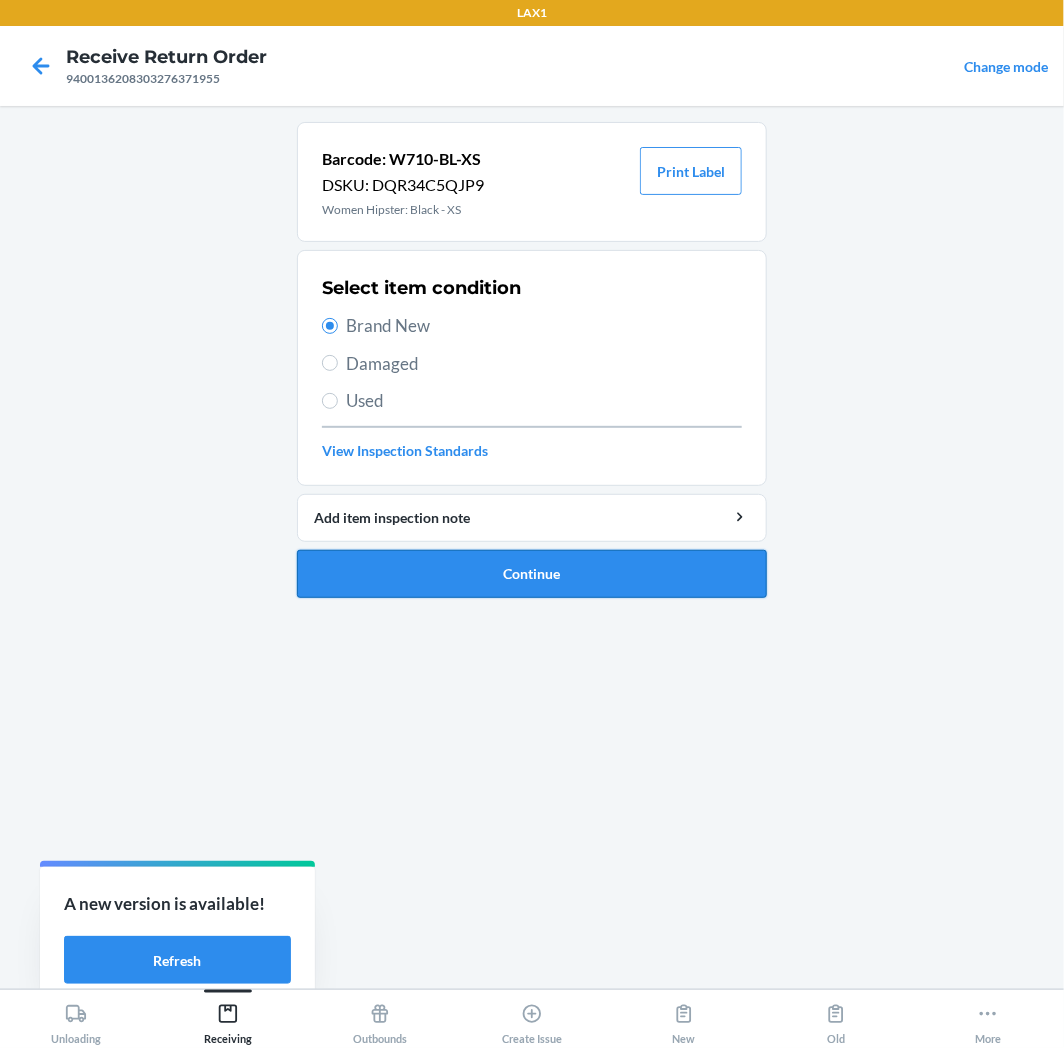 drag, startPoint x: 527, startPoint y: 604, endPoint x: 527, endPoint y: 590, distance: 14 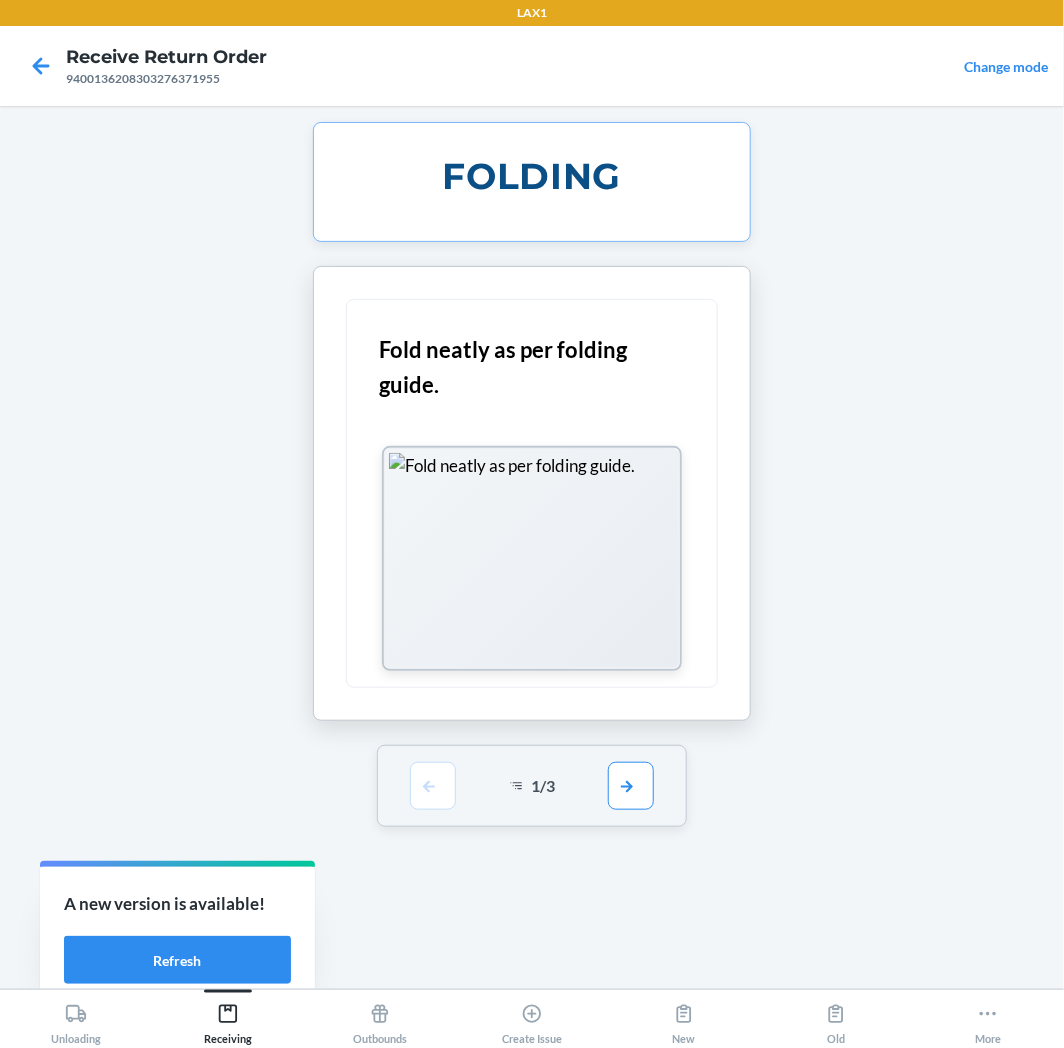 drag, startPoint x: 606, startPoint y: 786, endPoint x: 617, endPoint y: 678, distance: 108.55874 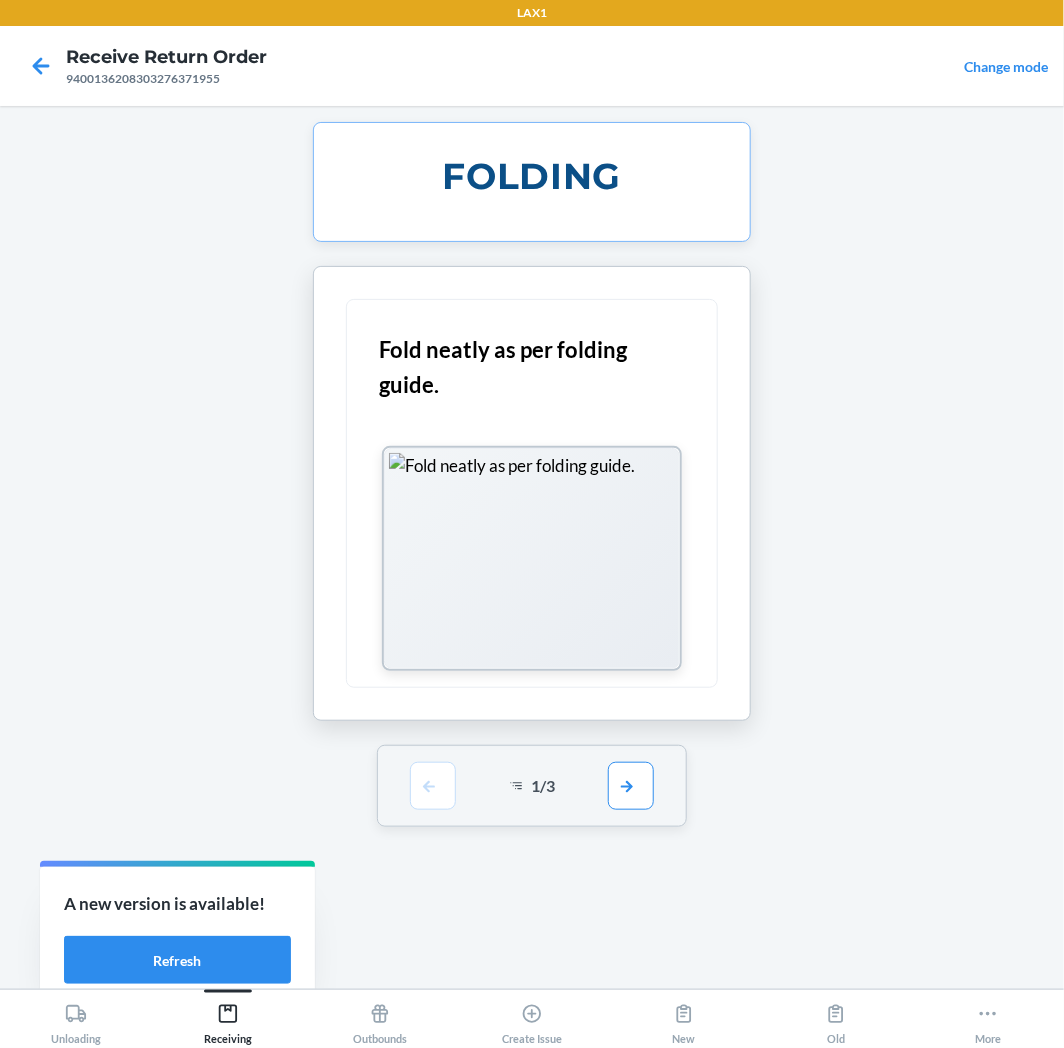 click on "1  /  3" at bounding box center [532, 786] 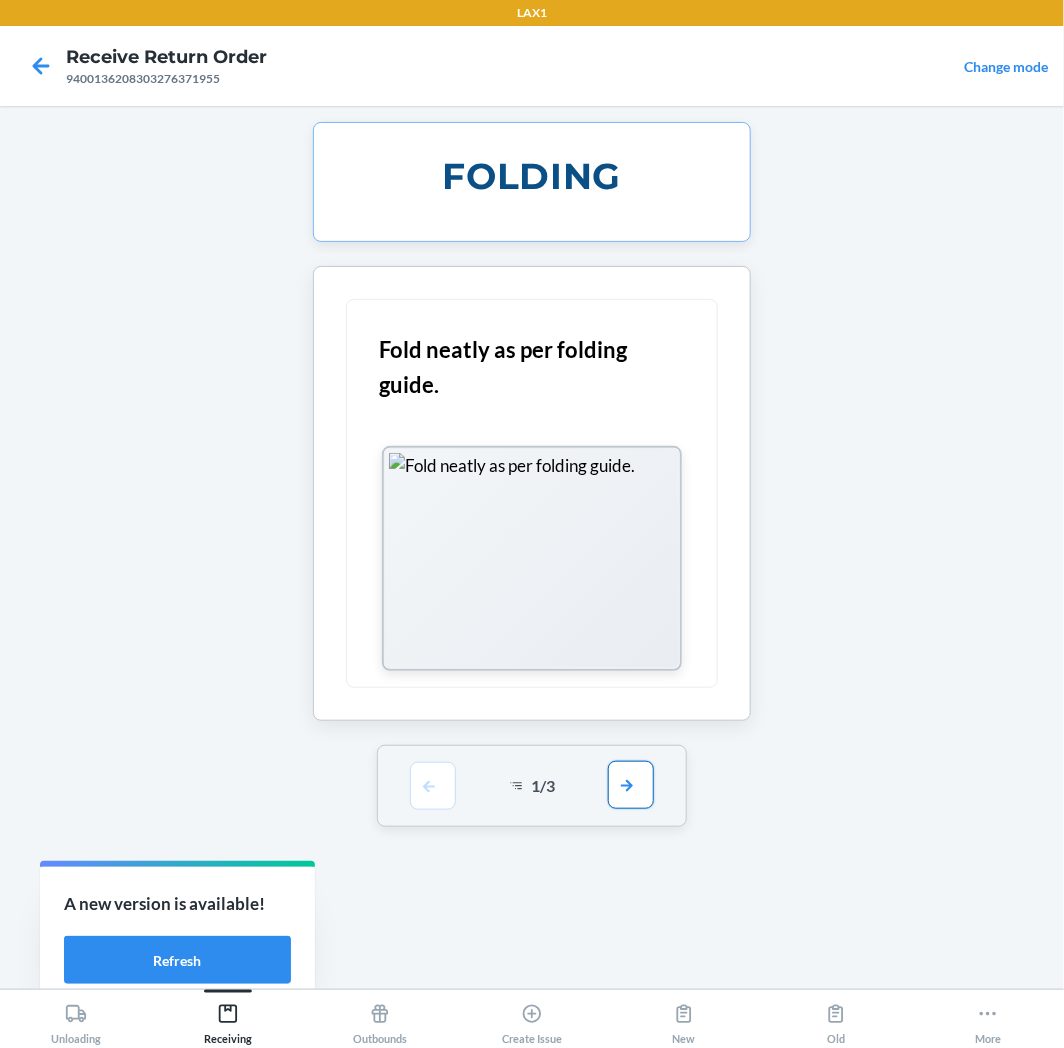 click at bounding box center [631, 785] 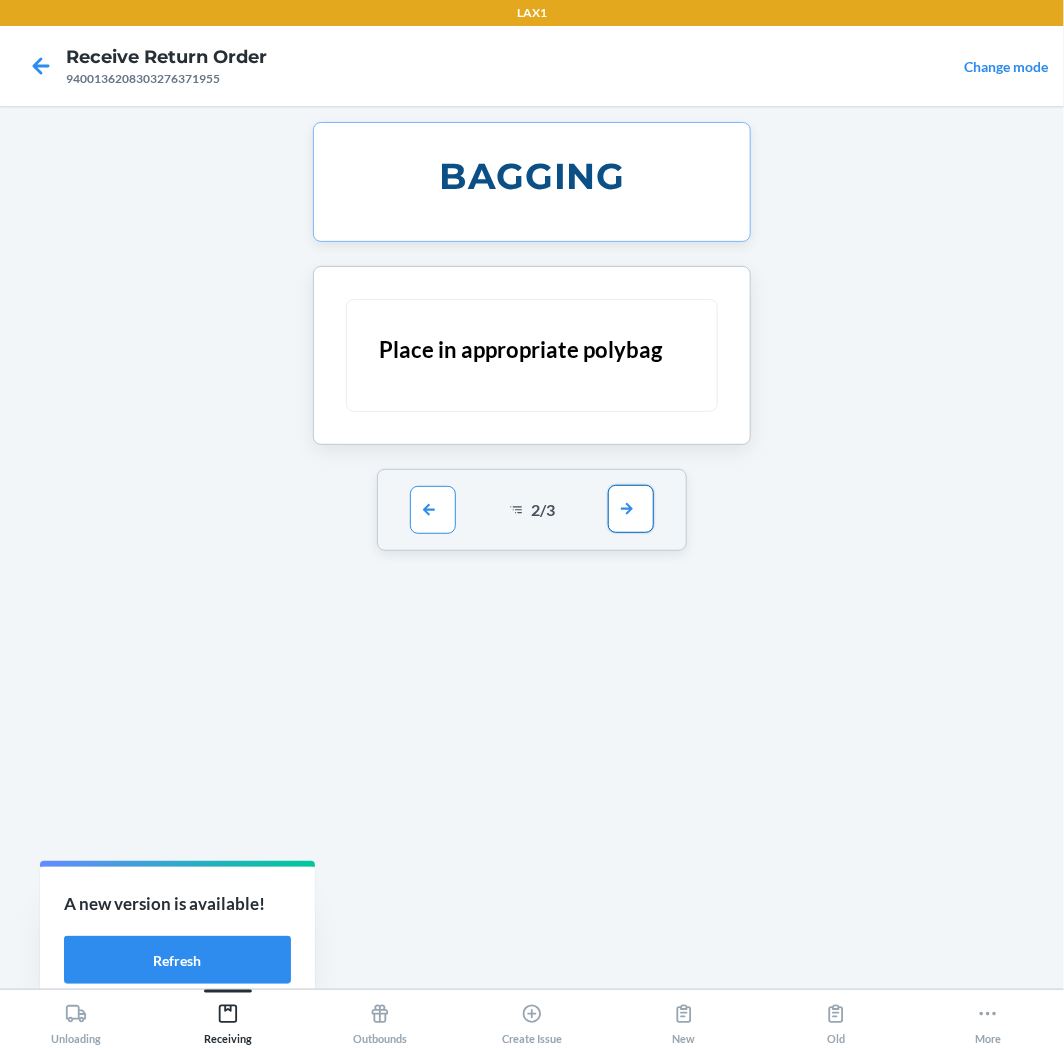 click at bounding box center [631, 509] 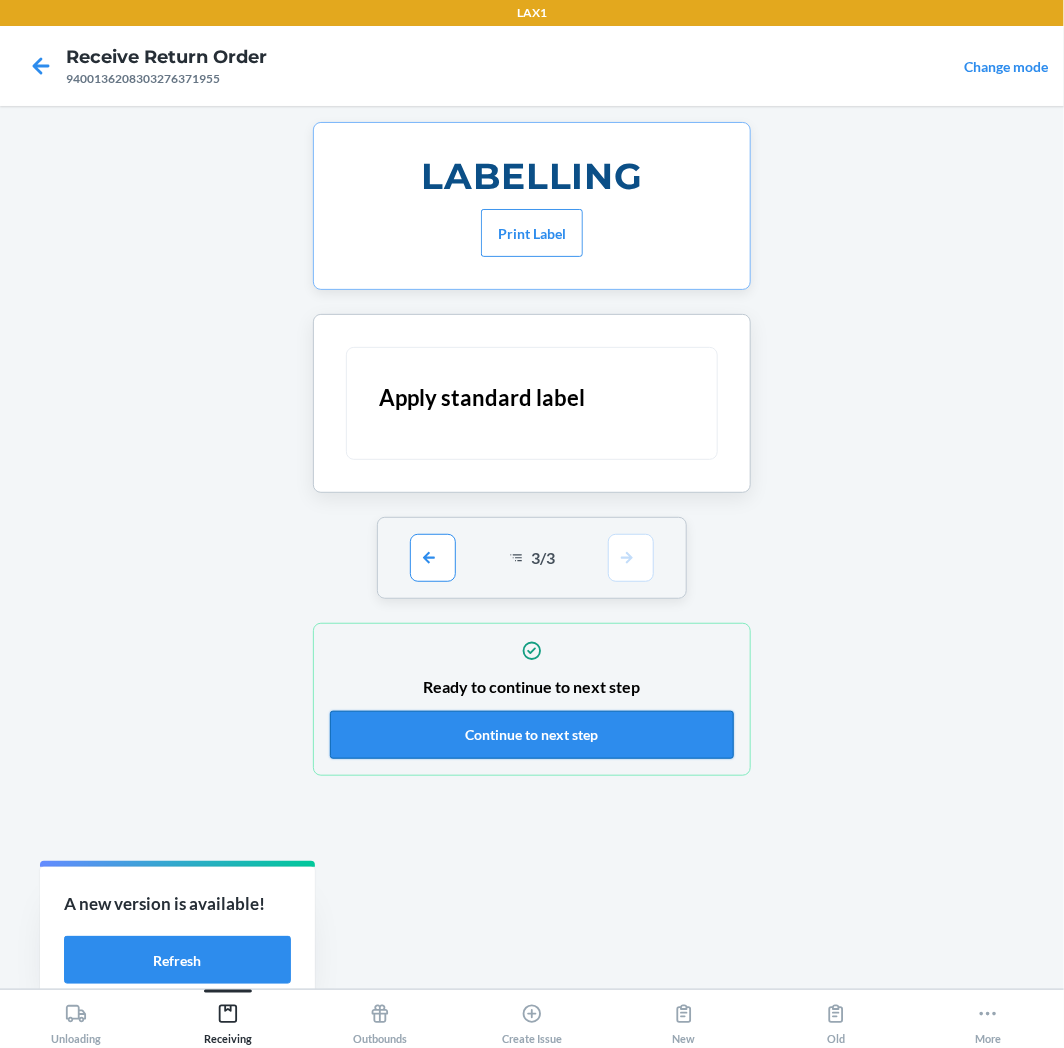 click on "Continue to next step" at bounding box center [532, 735] 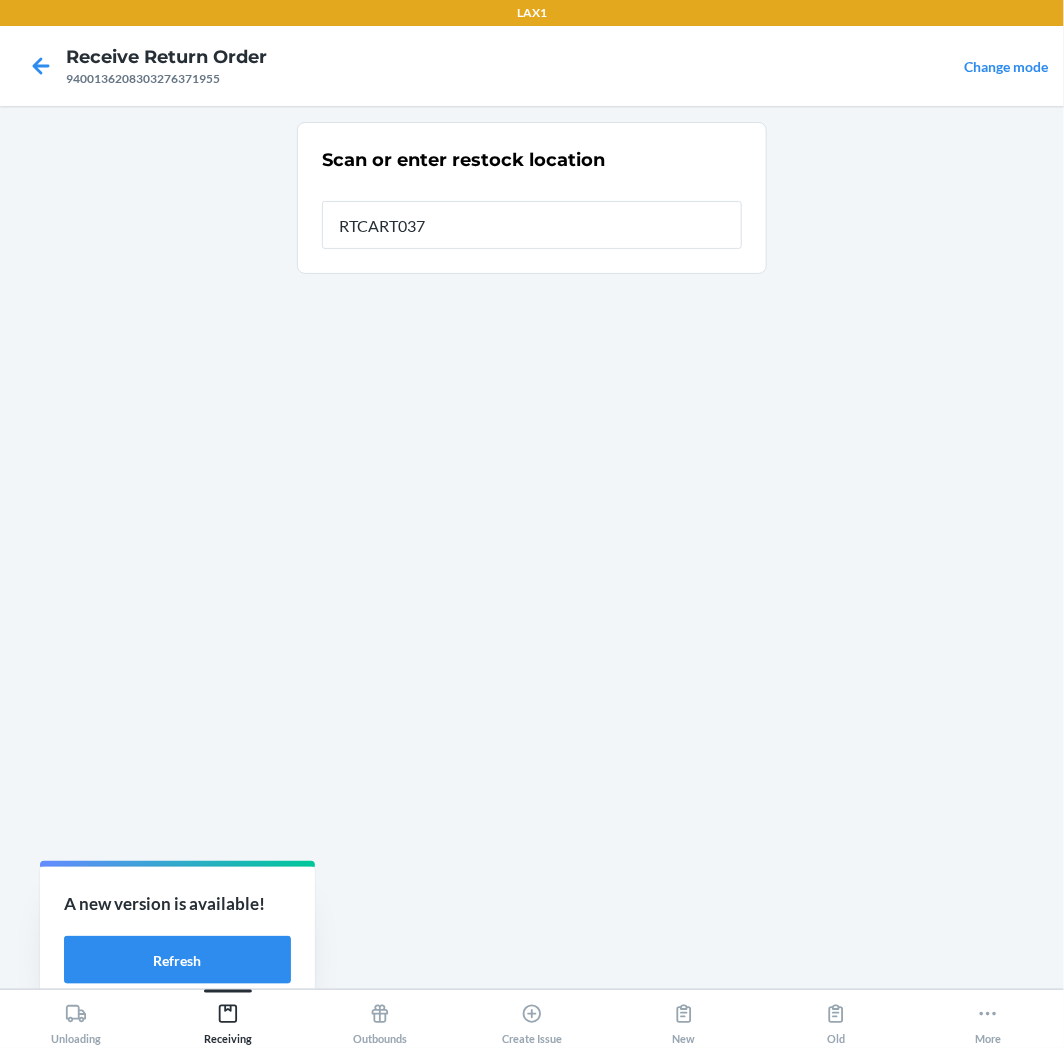 type on "RTCART037" 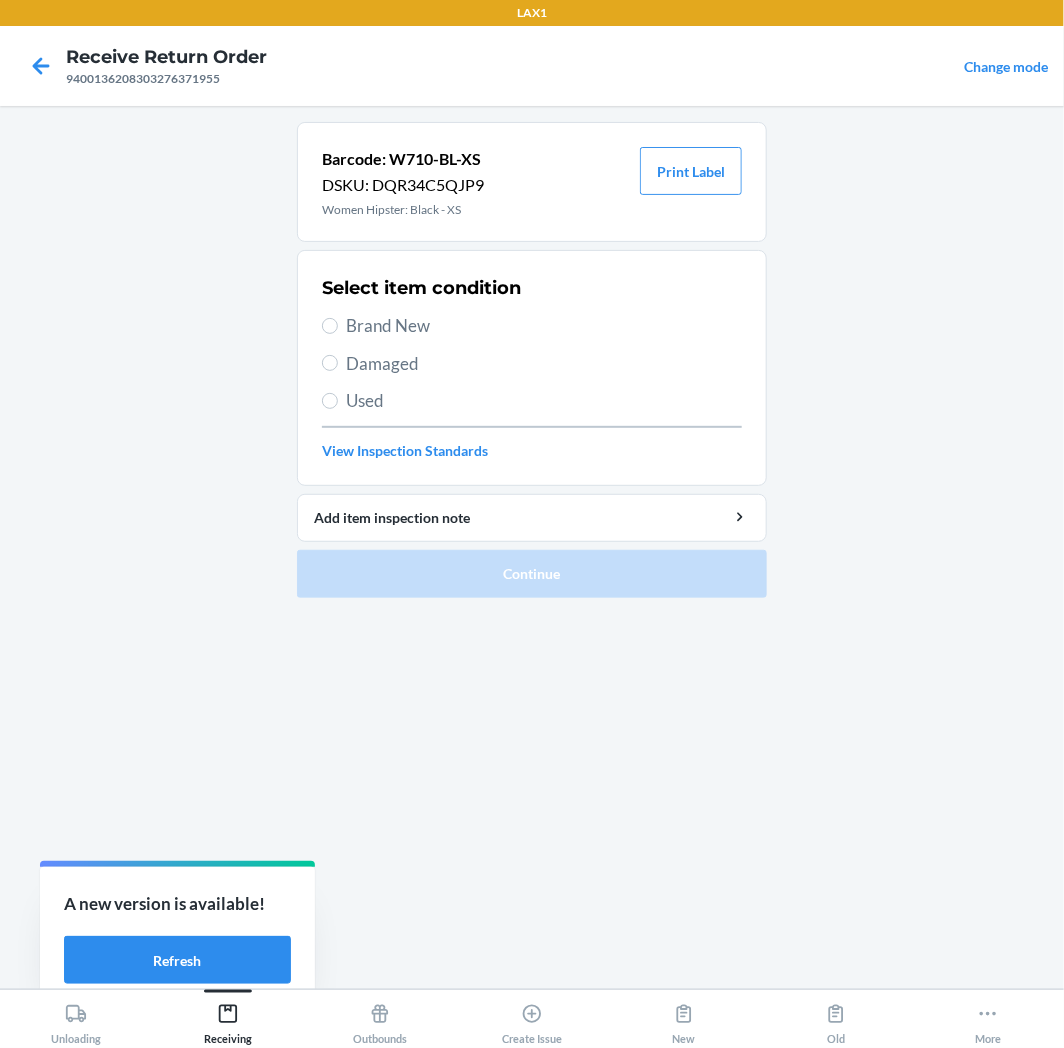 drag, startPoint x: 403, startPoint y: 327, endPoint x: 501, endPoint y: 592, distance: 282.54025 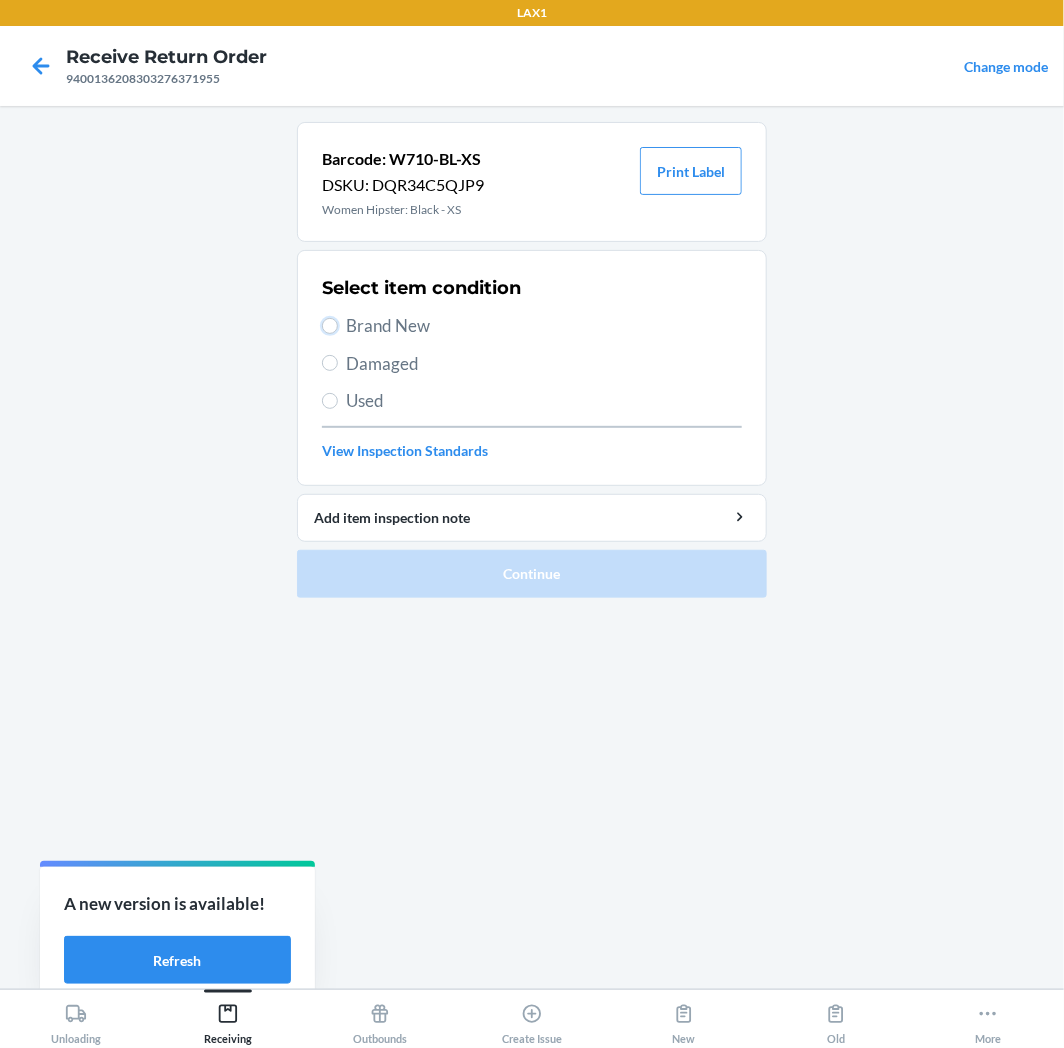 click on "Brand New" at bounding box center [330, 326] 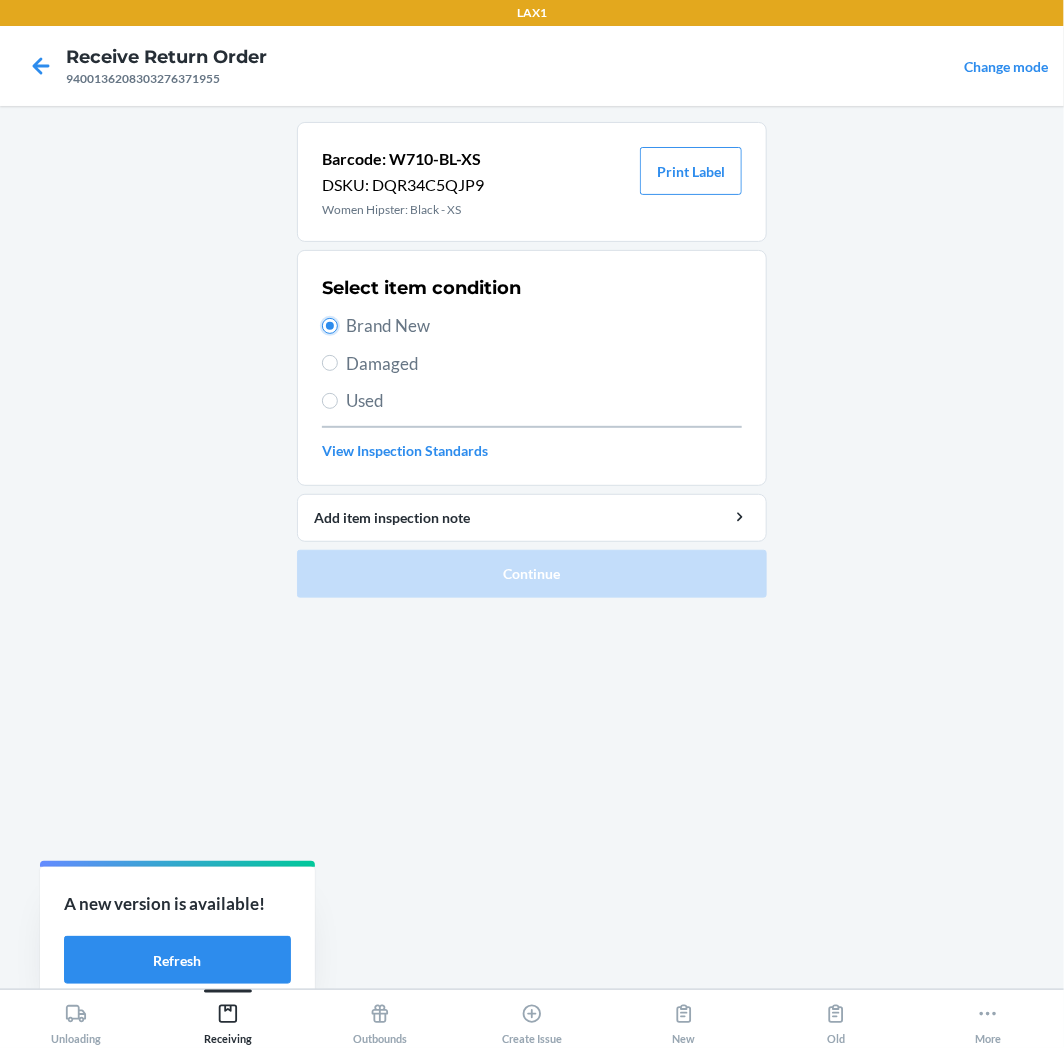radio on "true" 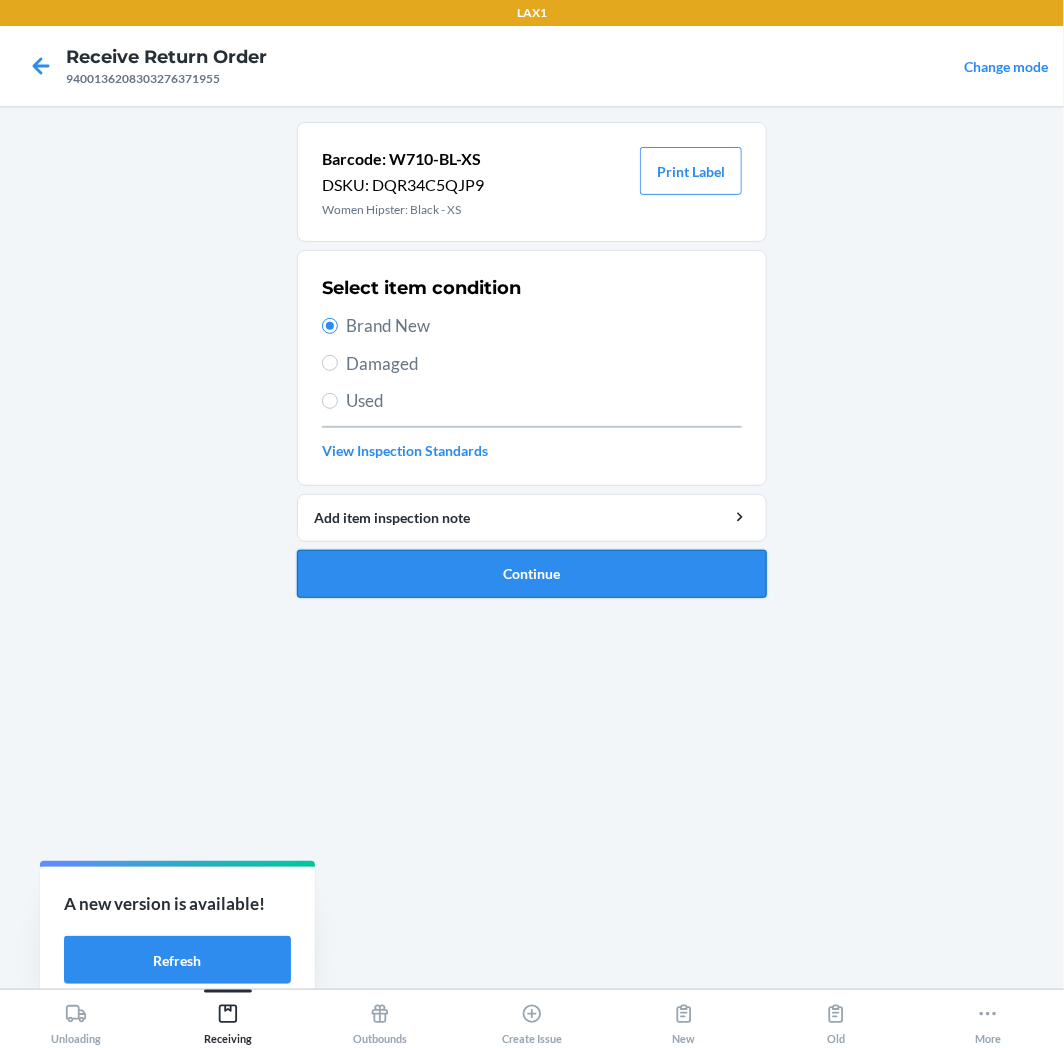 click on "Continue" at bounding box center [532, 574] 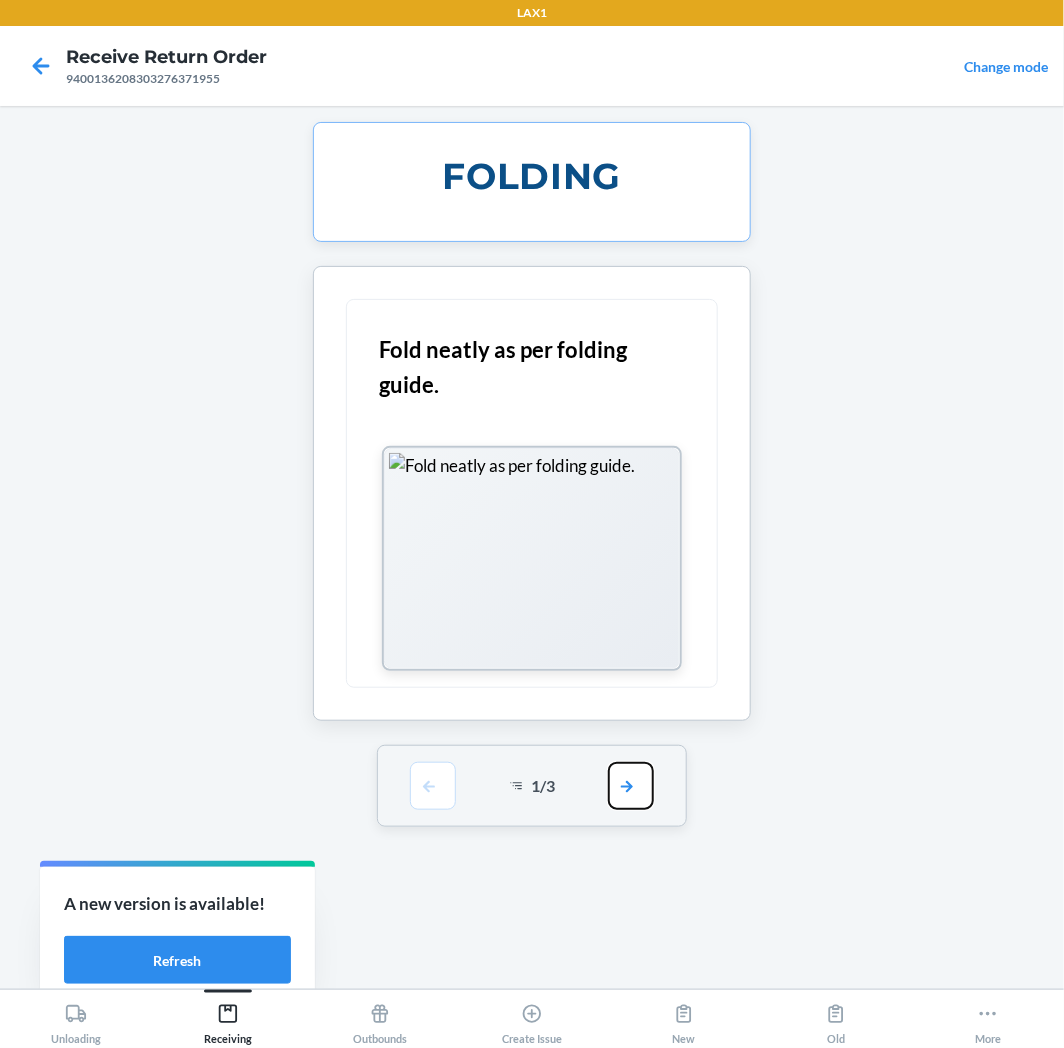click at bounding box center [631, 786] 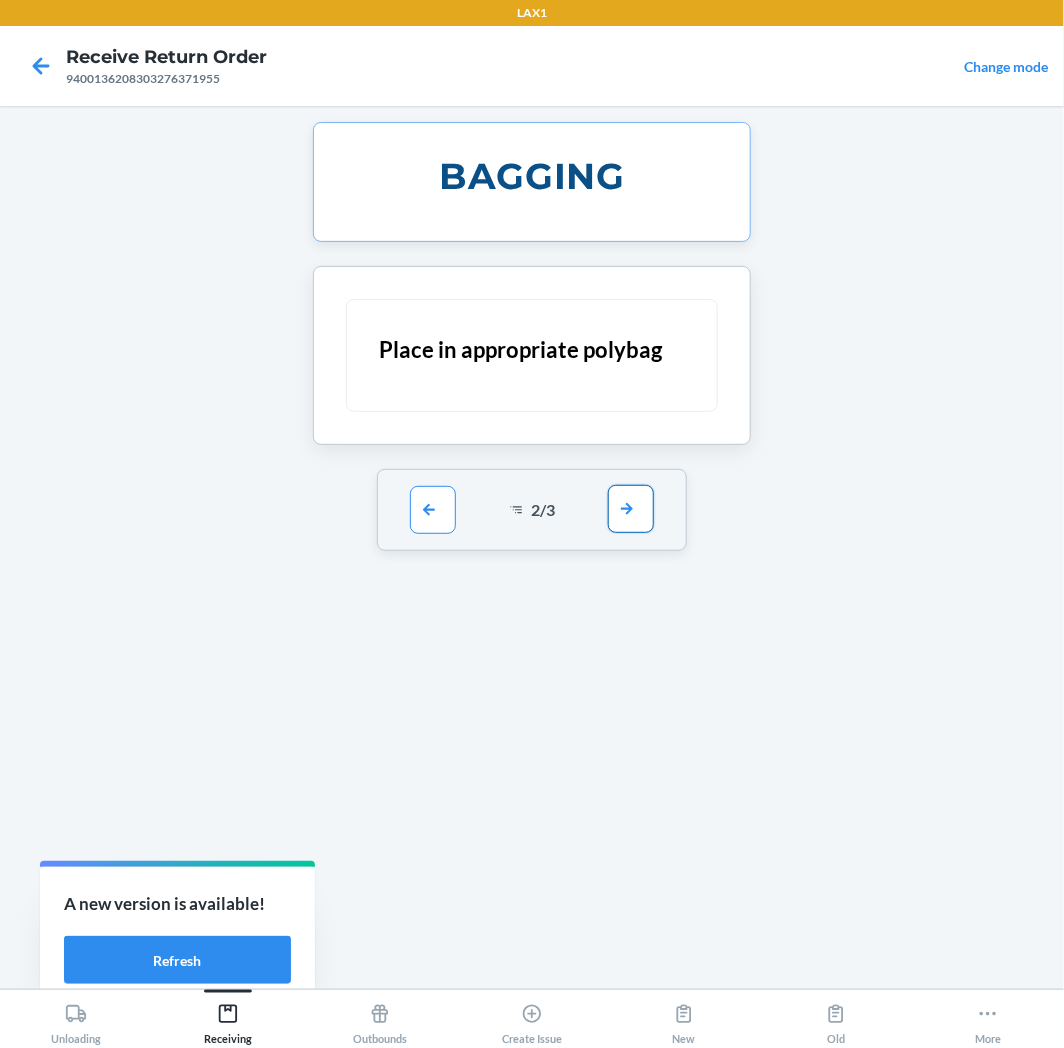 click at bounding box center [631, 509] 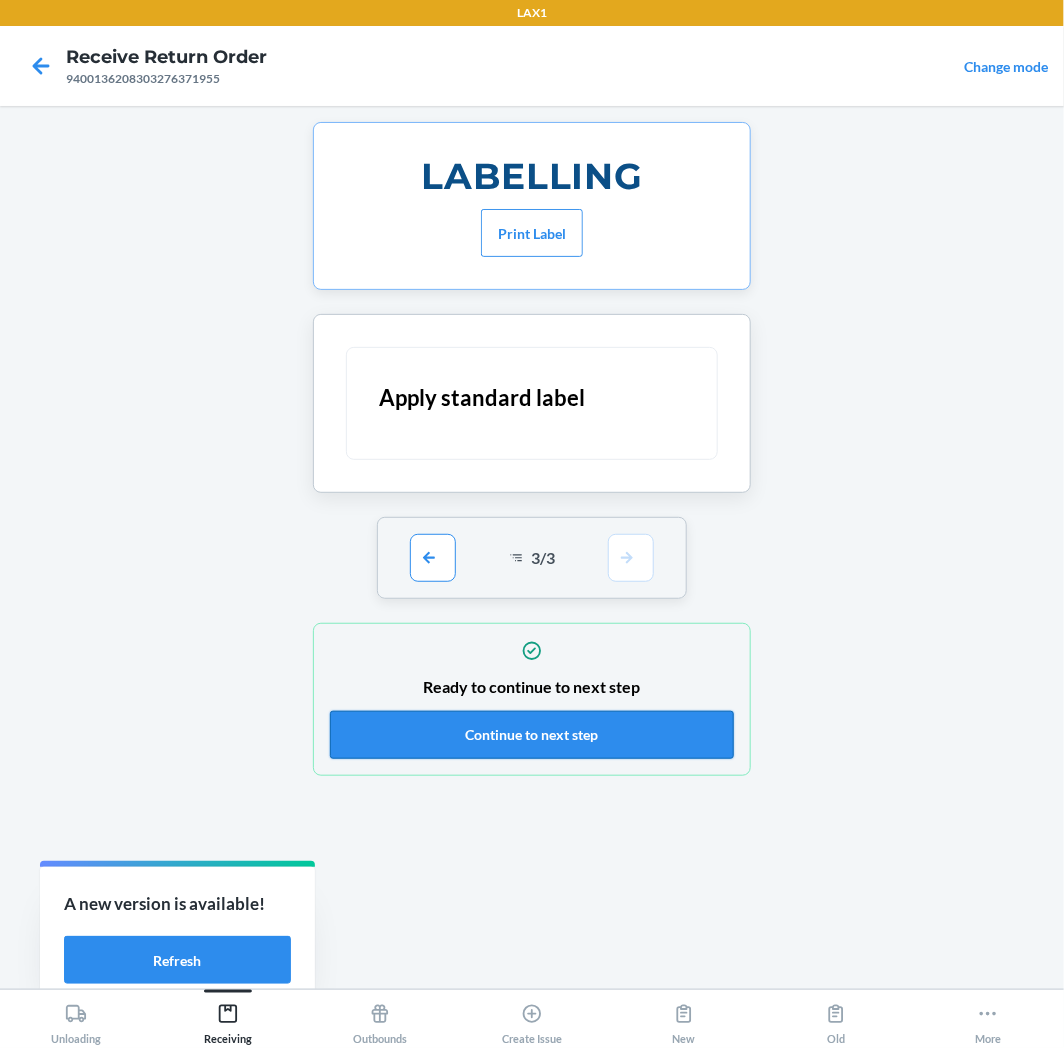 click on "Continue to next step" at bounding box center [532, 735] 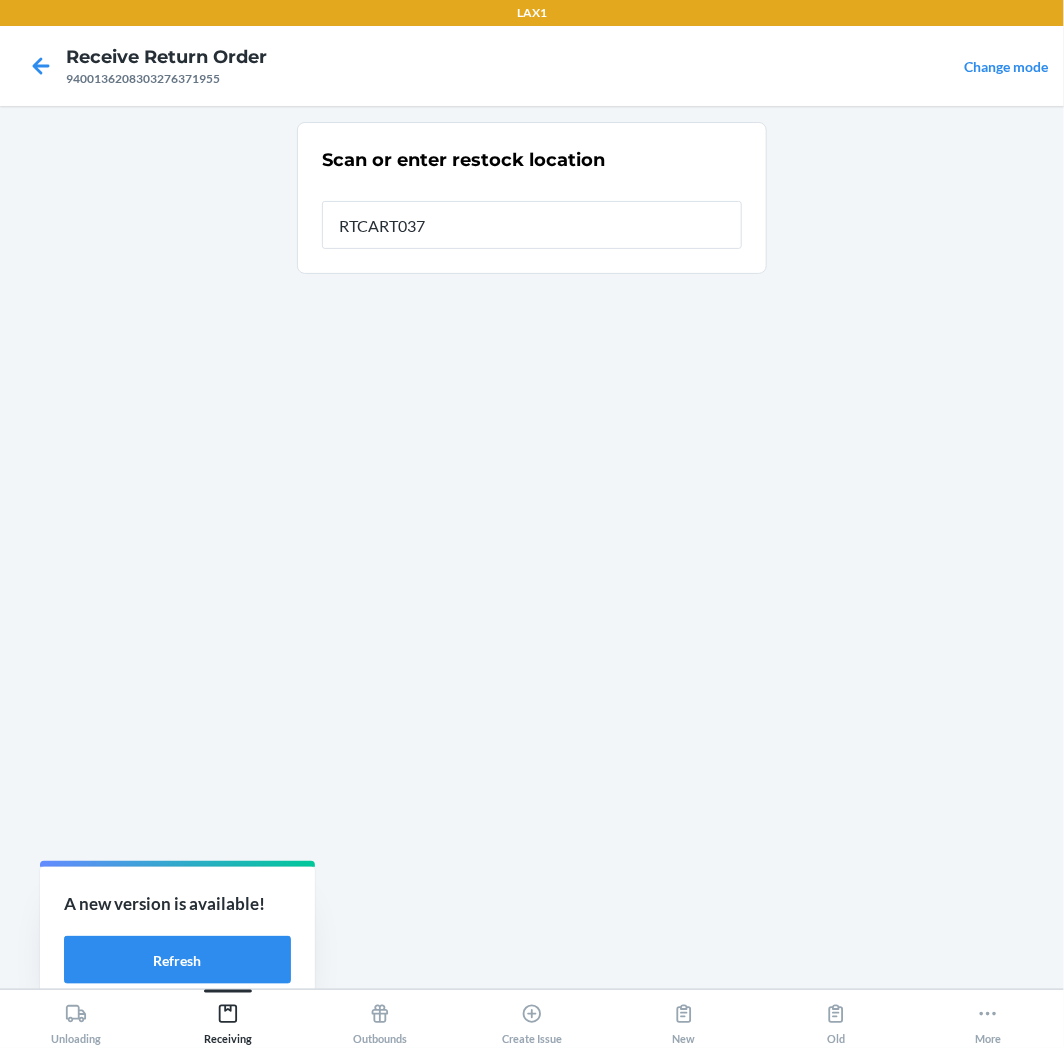 type on "RTCART037" 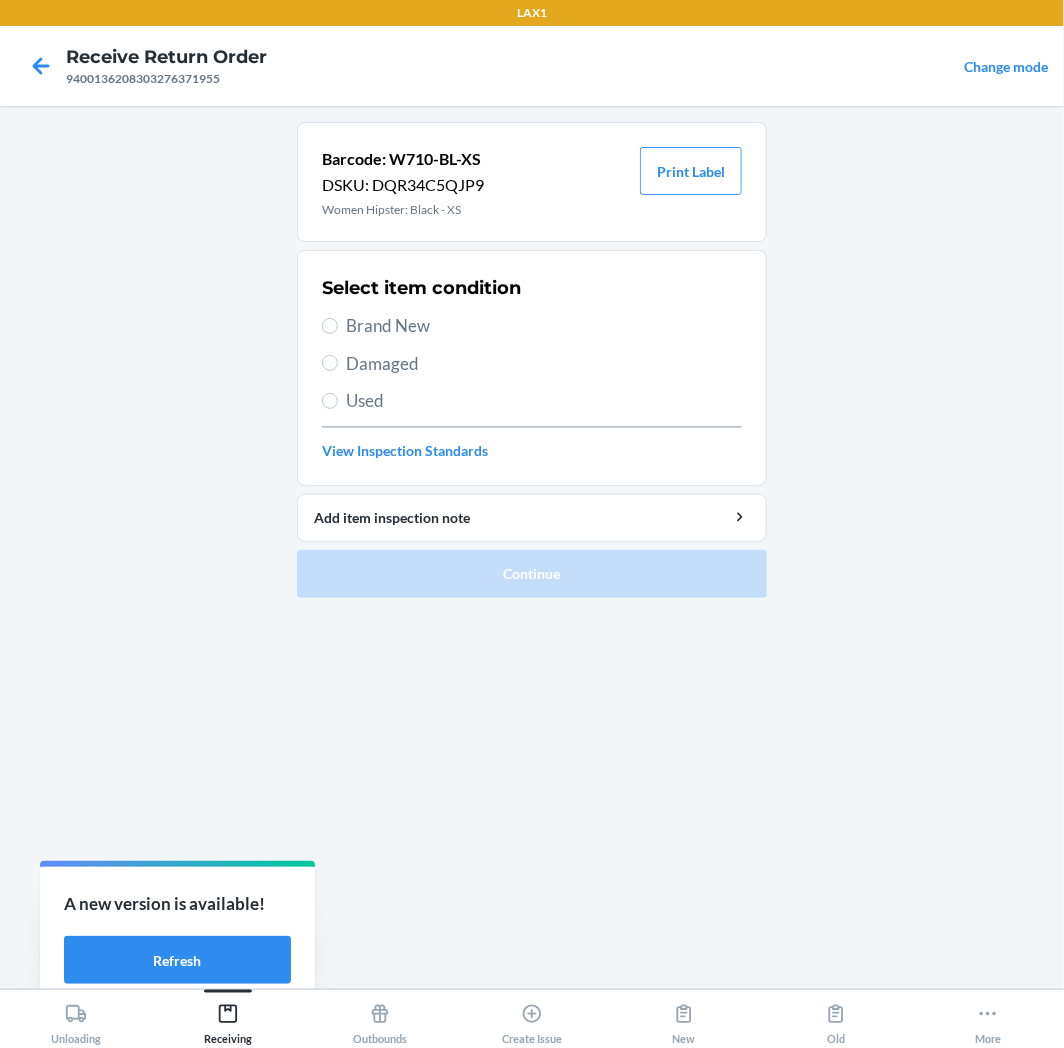 click on "Select item condition Brand New Damaged Used View Inspection Standards" at bounding box center [532, 368] 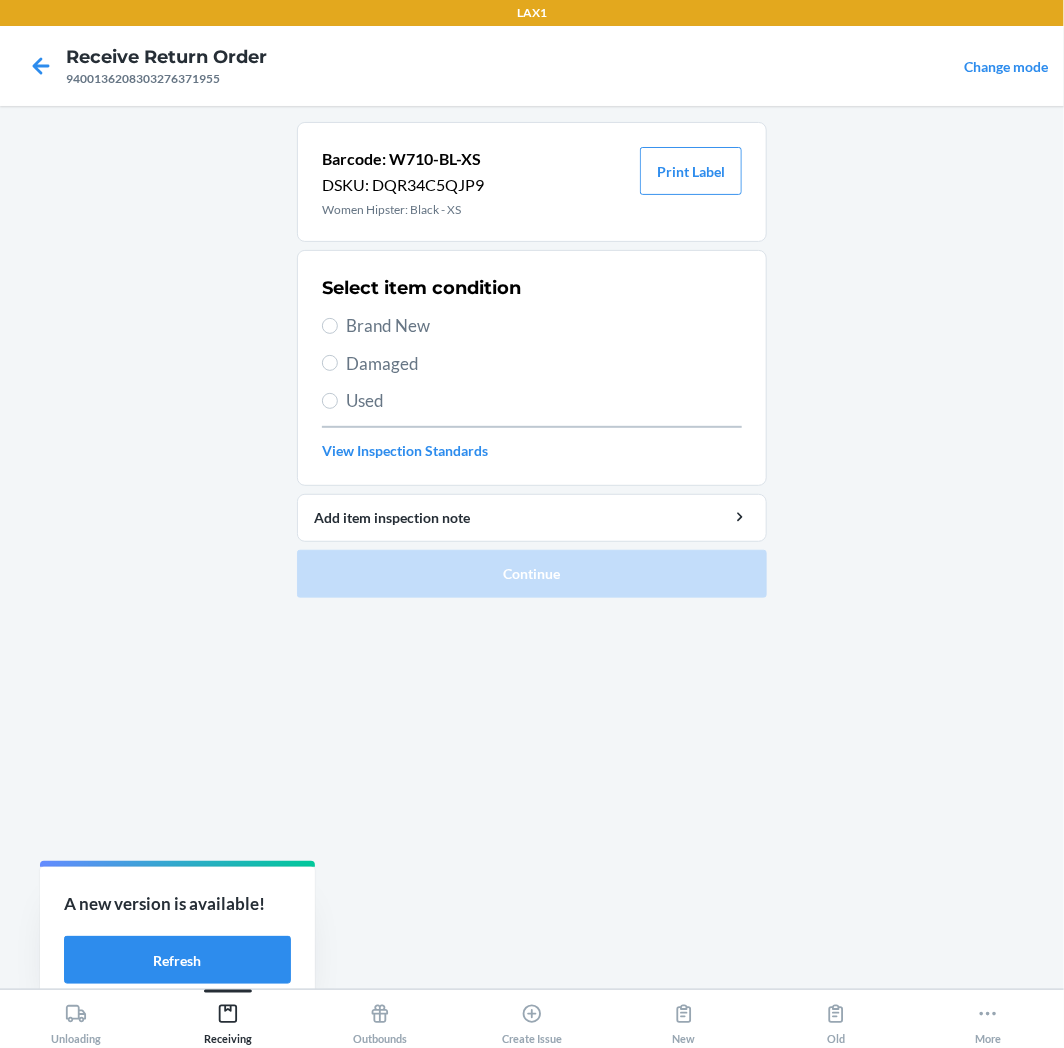 click on "Used" at bounding box center [544, 401] 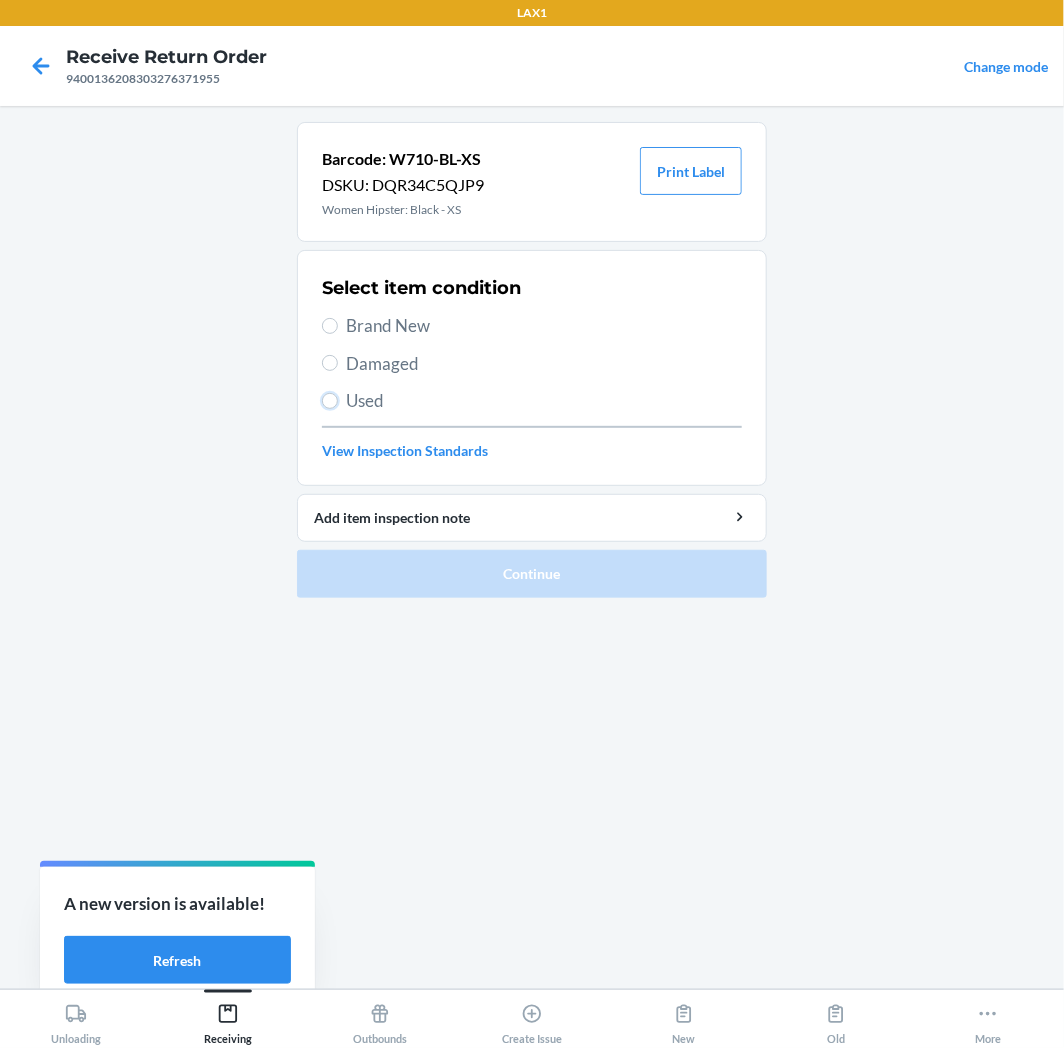 click on "Used" at bounding box center (330, 401) 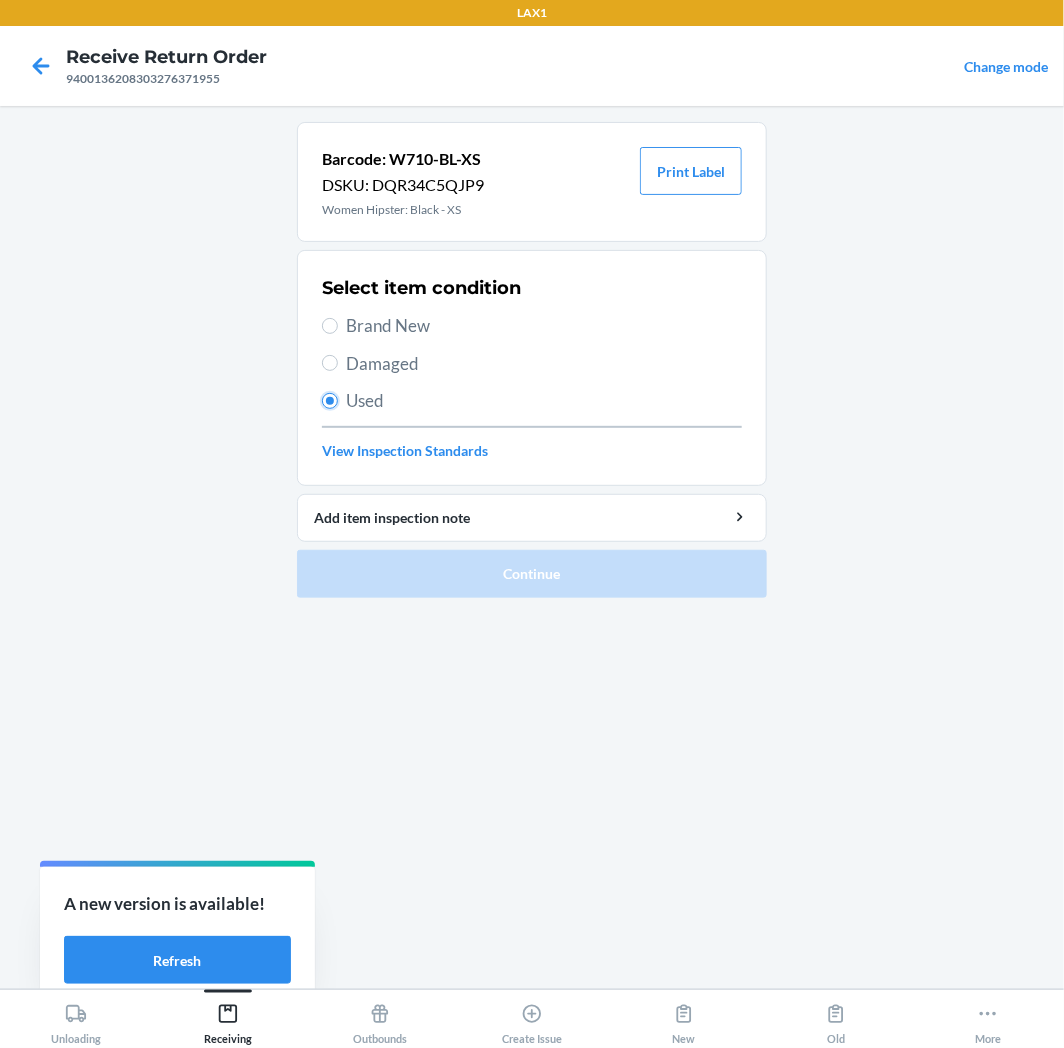 radio on "true" 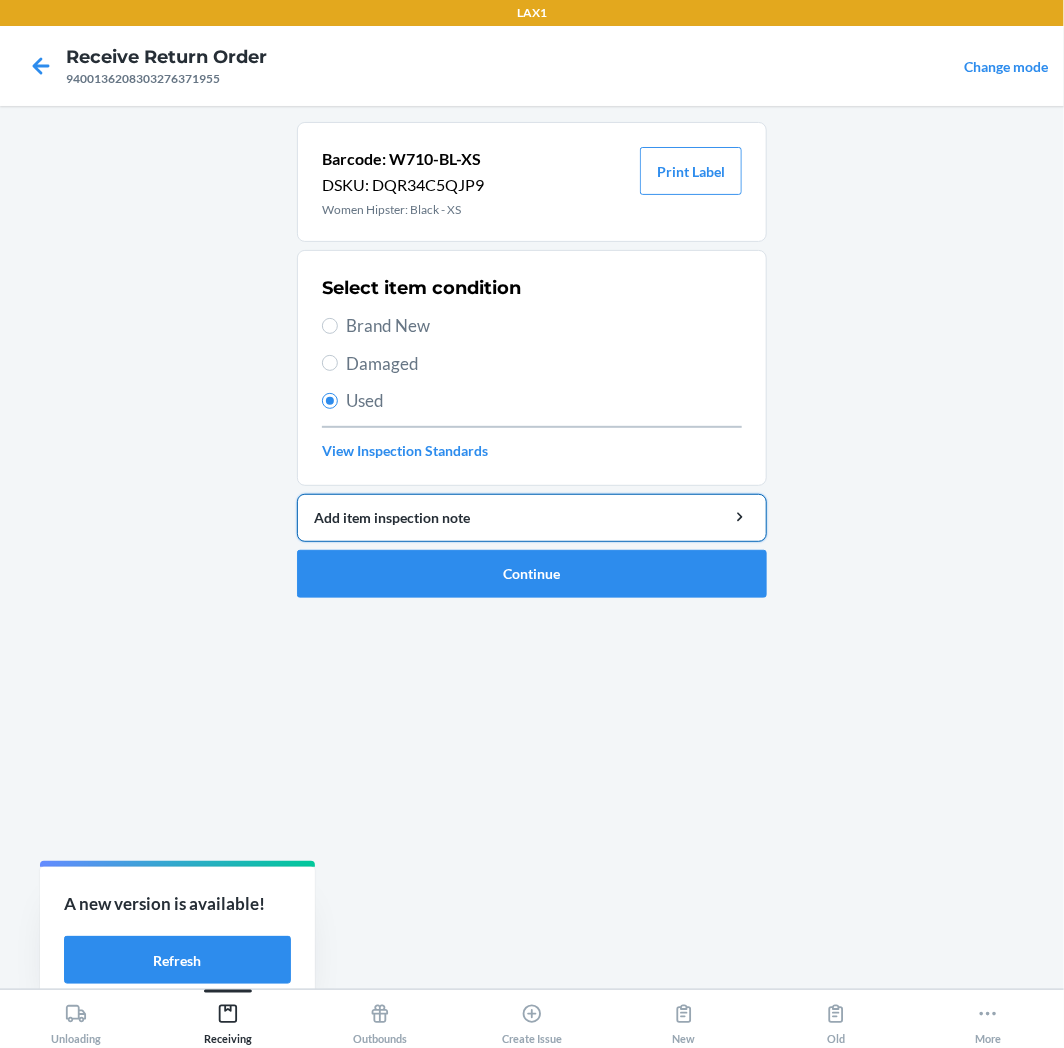 click on "Add item inspection note" at bounding box center [532, 517] 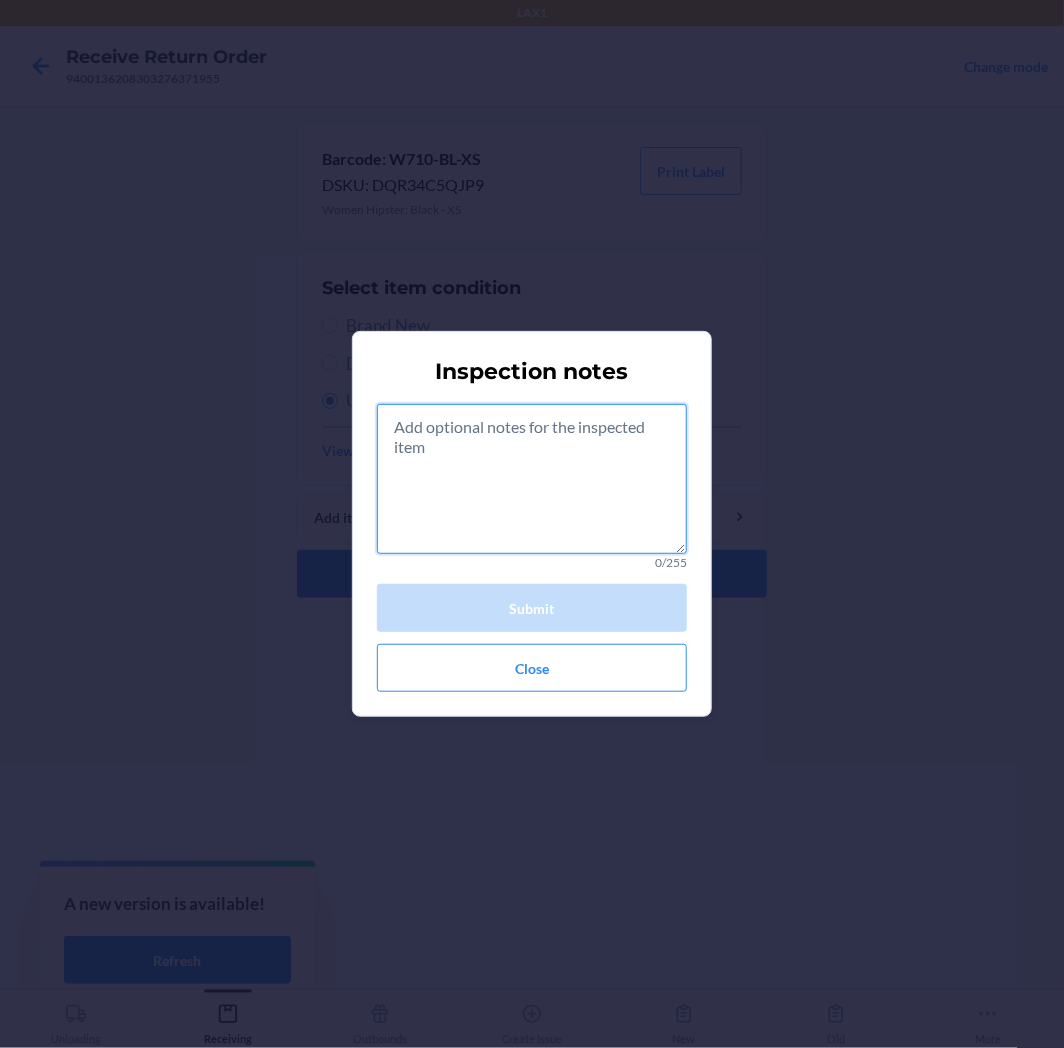 click at bounding box center [532, 479] 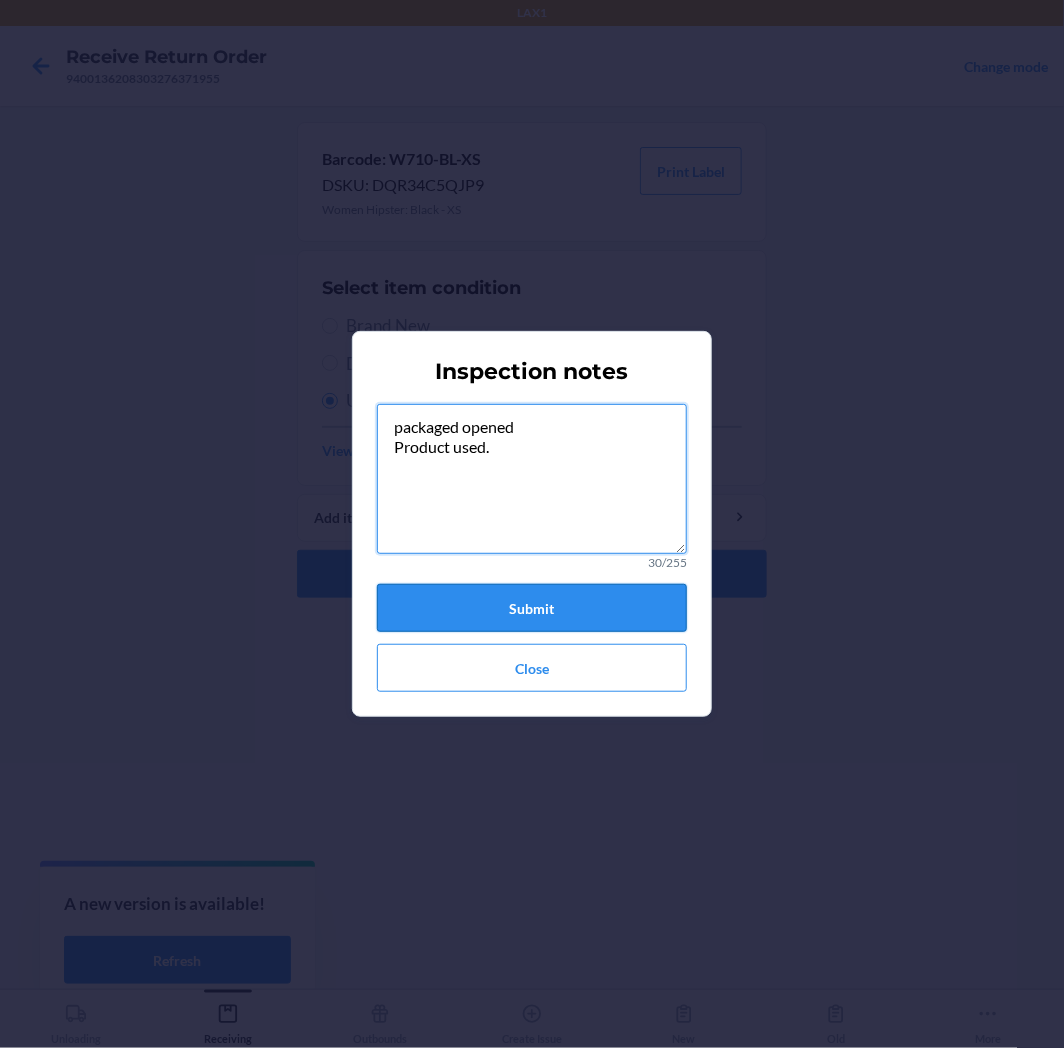 type on "packaged opened
Product used." 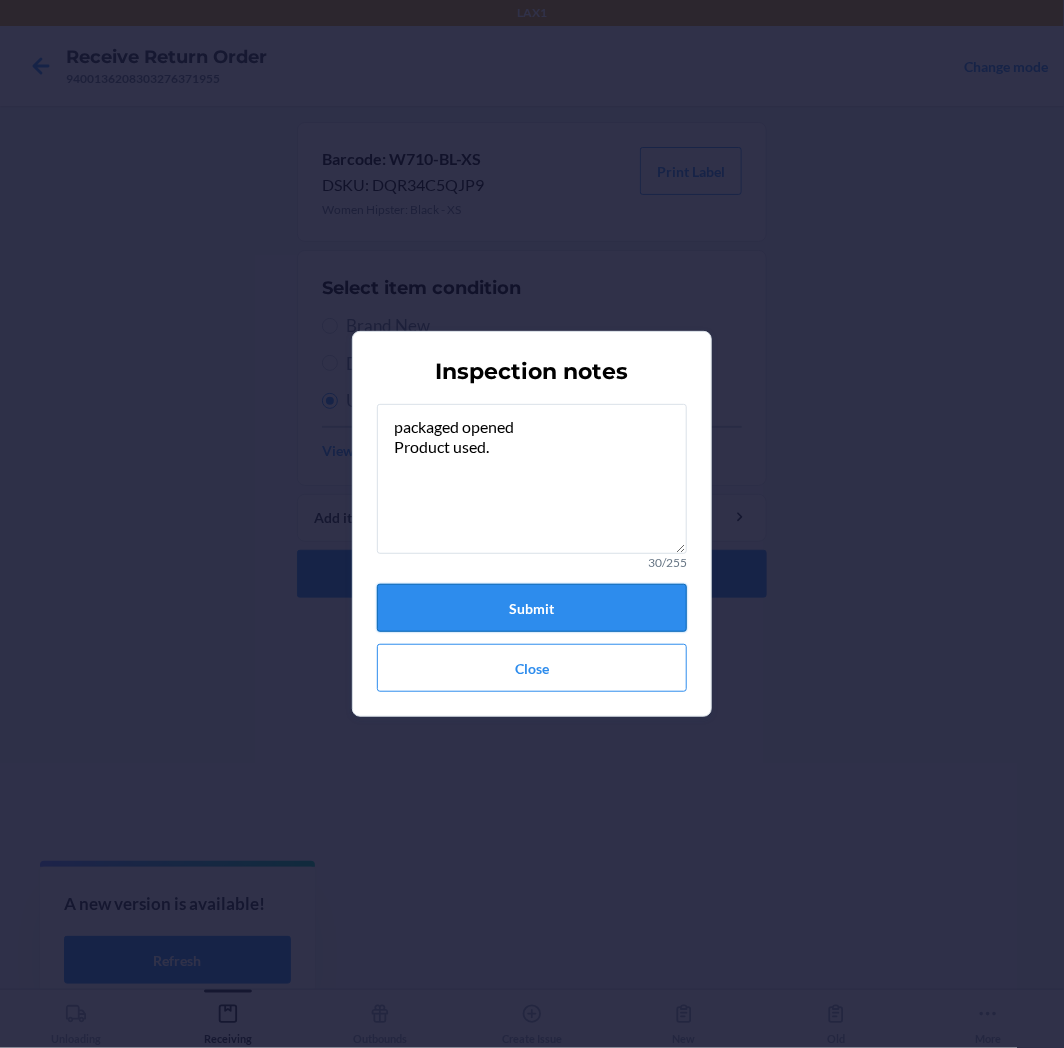 click on "Submit" at bounding box center (532, 608) 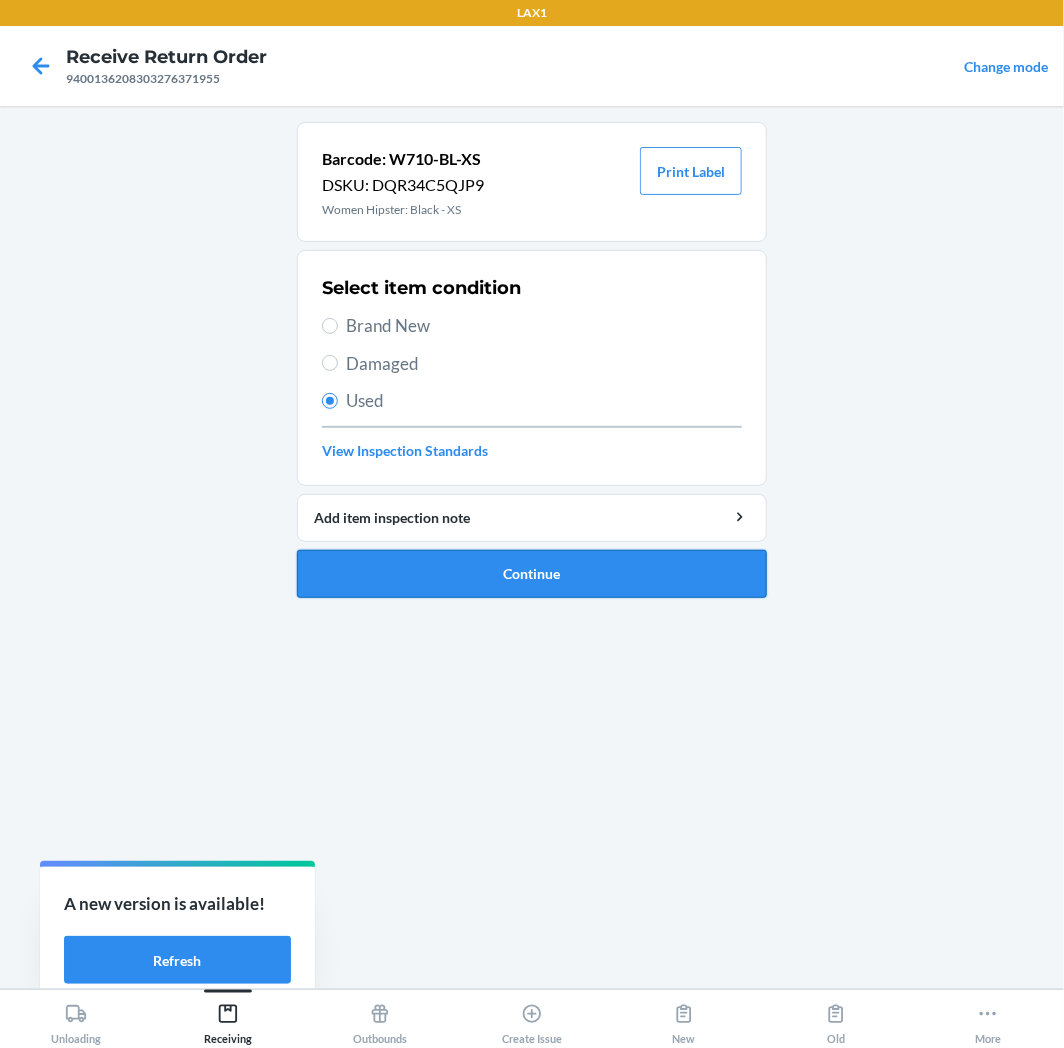 click on "Continue" at bounding box center [532, 574] 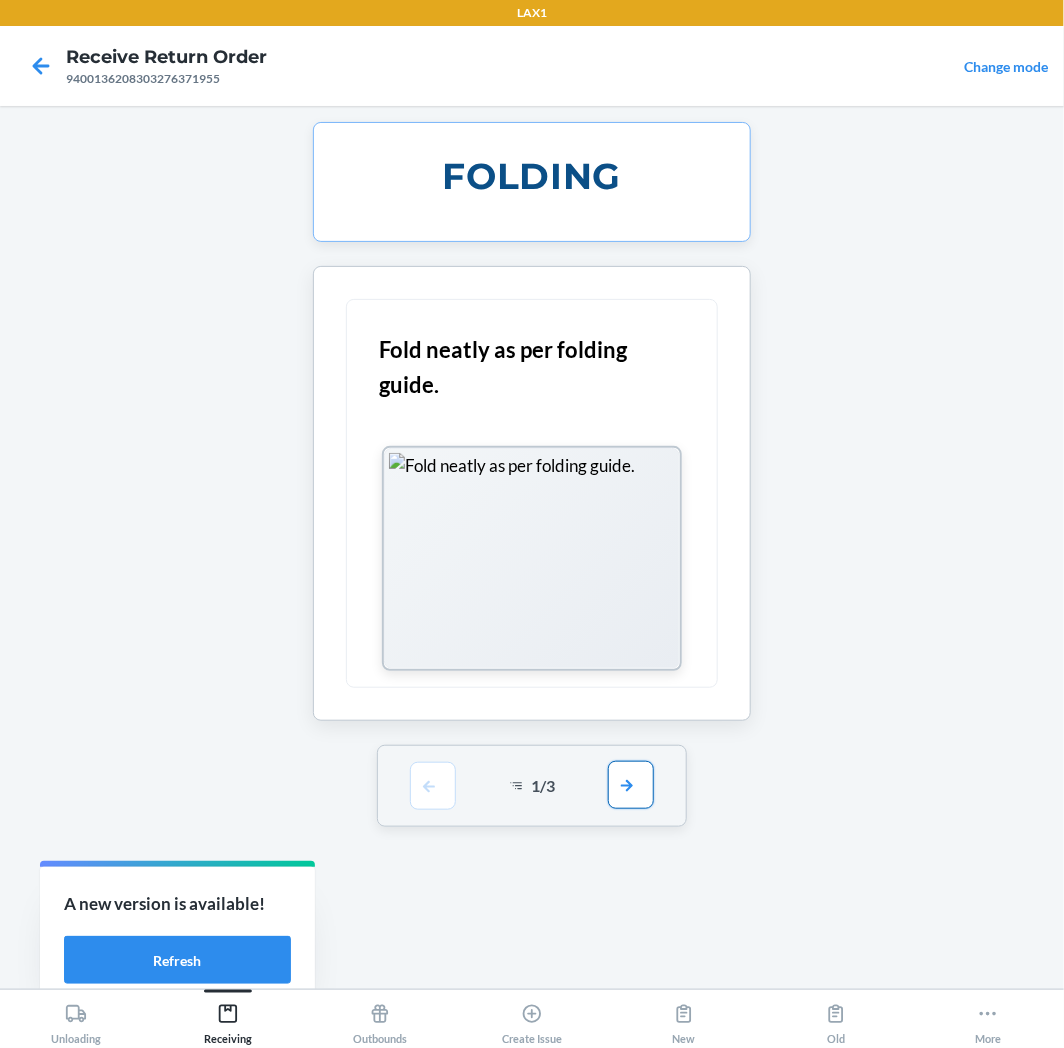 click at bounding box center (631, 785) 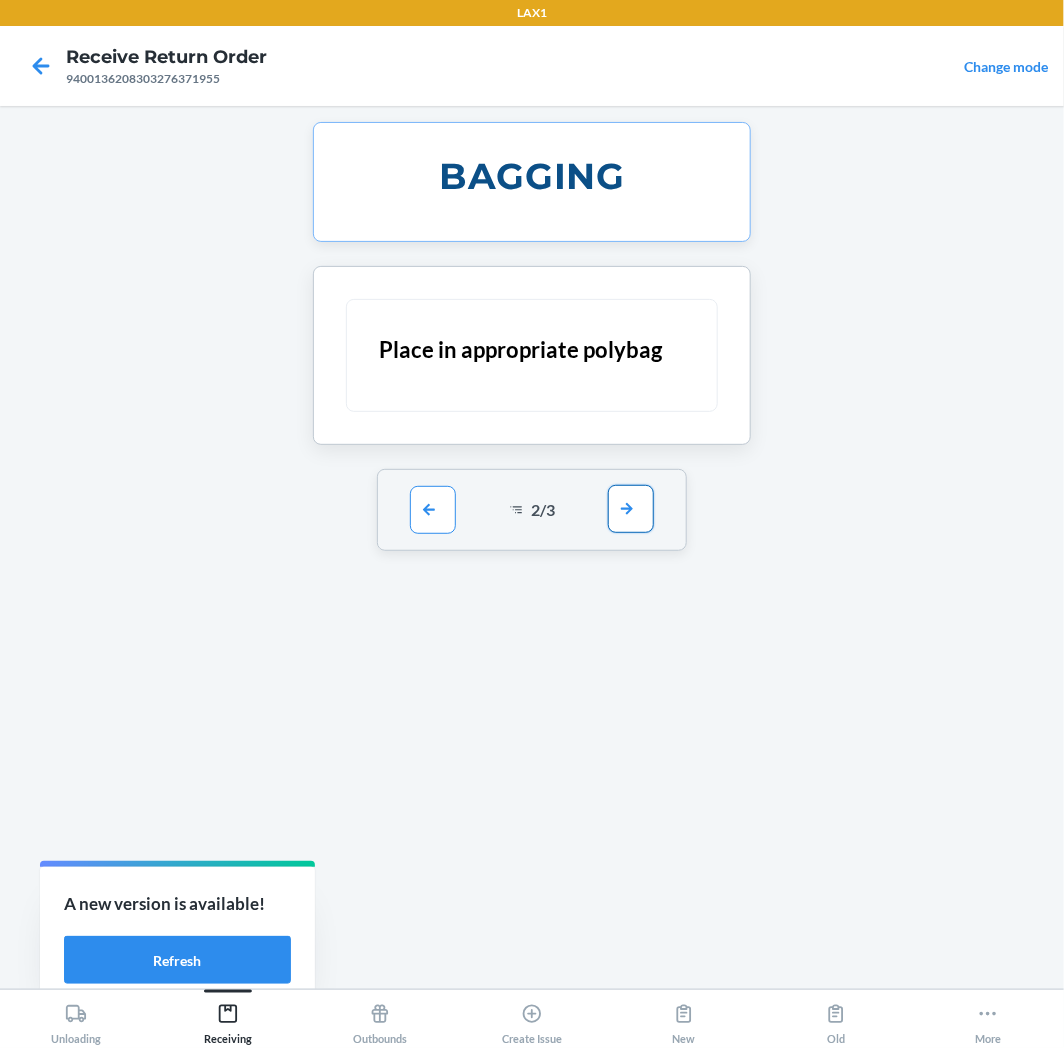 click at bounding box center [631, 509] 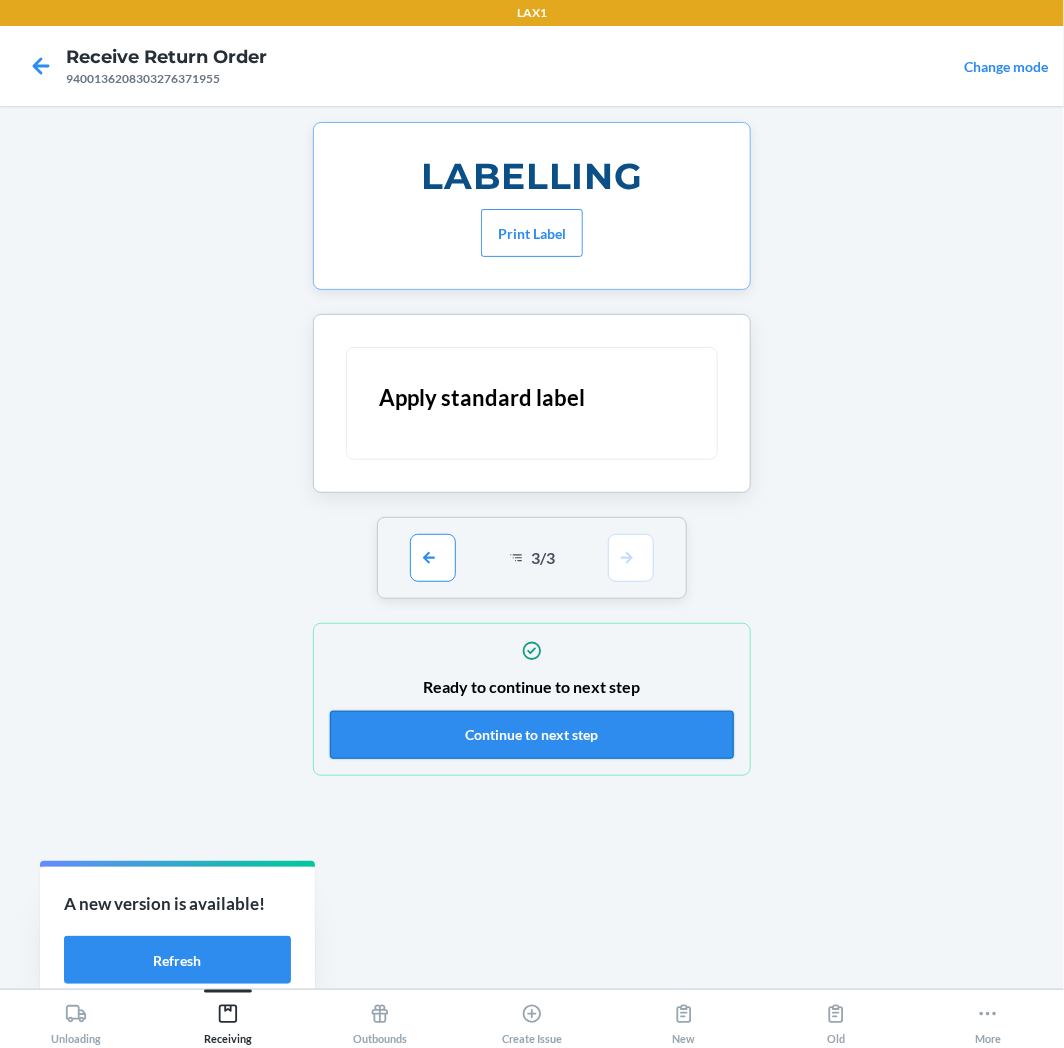 click on "Continue to next step" at bounding box center (532, 735) 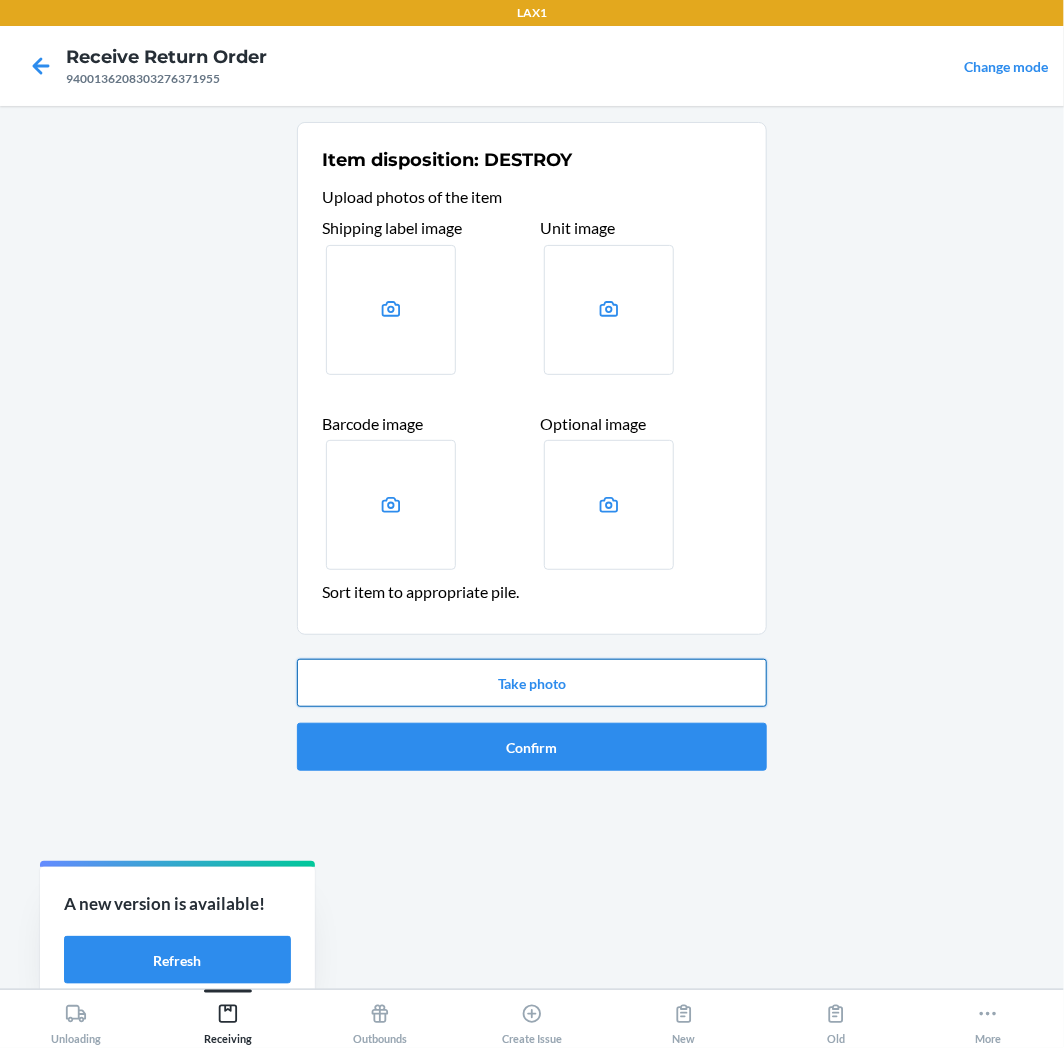 click on "Take photo" at bounding box center [532, 683] 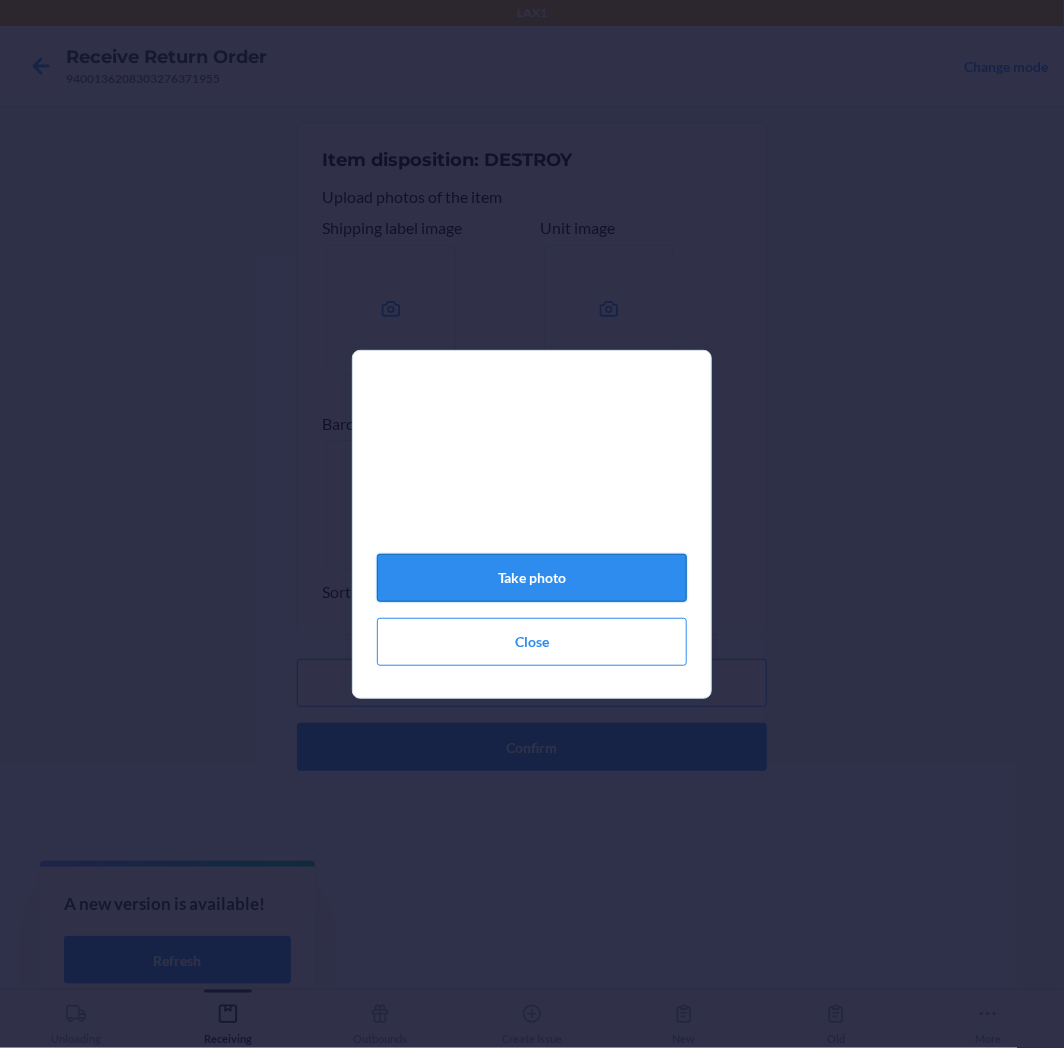 click on "Take photo" 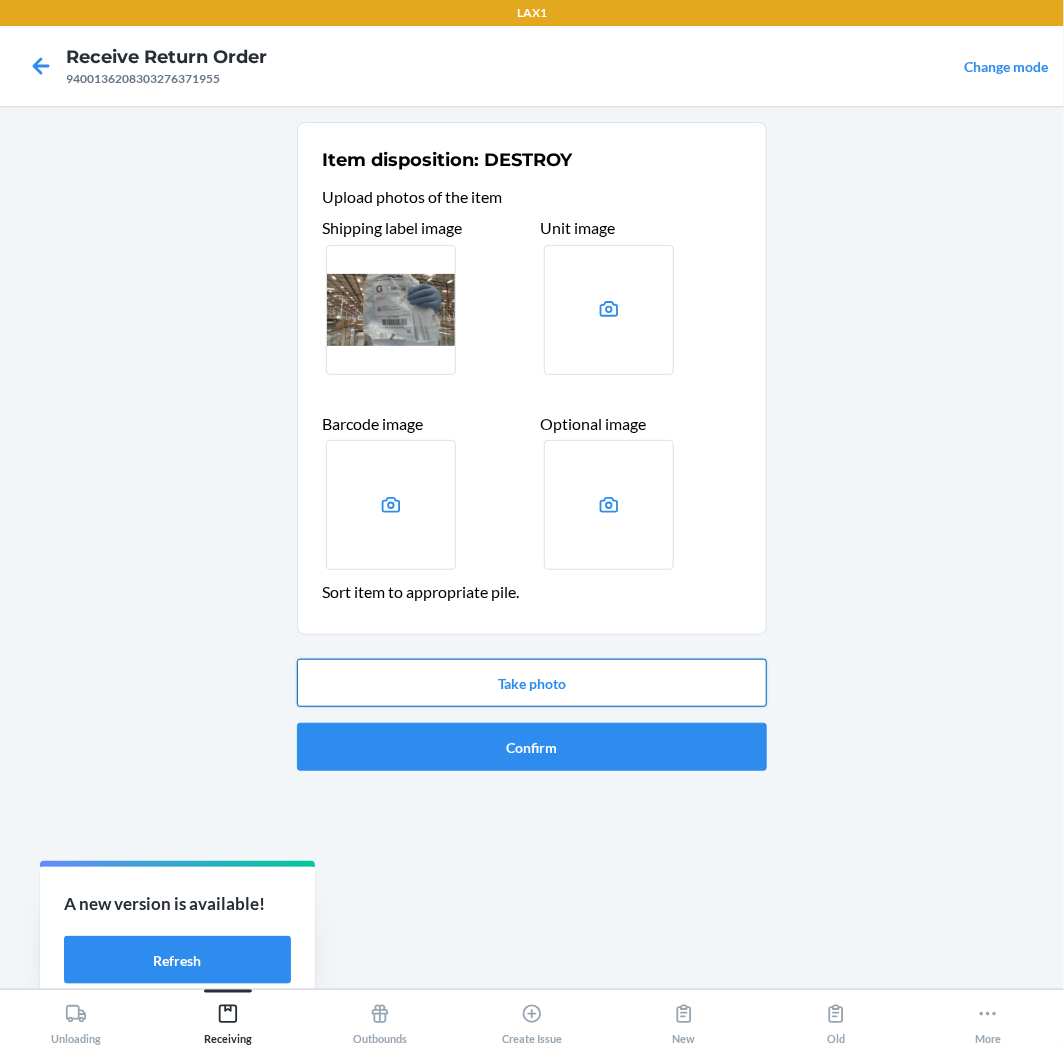 click on "Take photo" at bounding box center [532, 683] 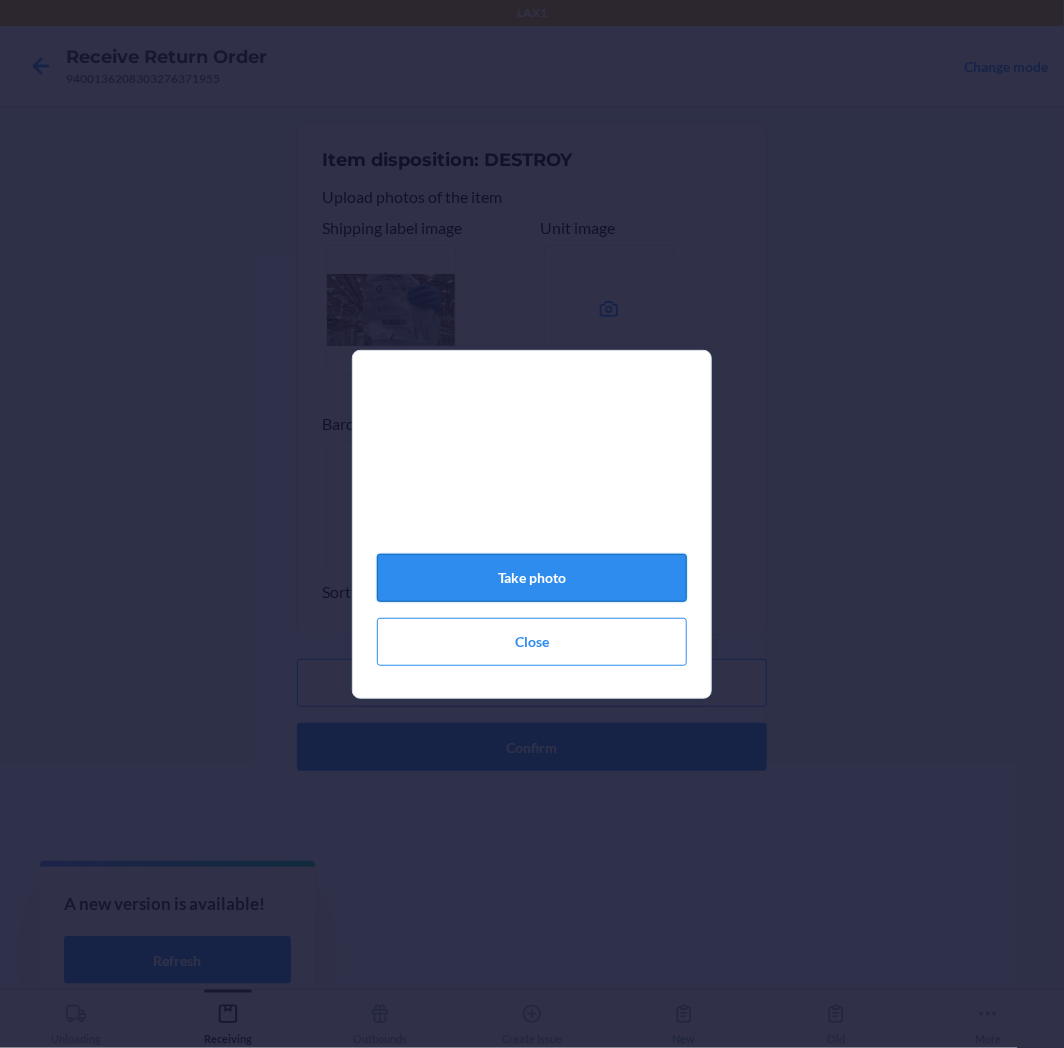 click on "Take photo" 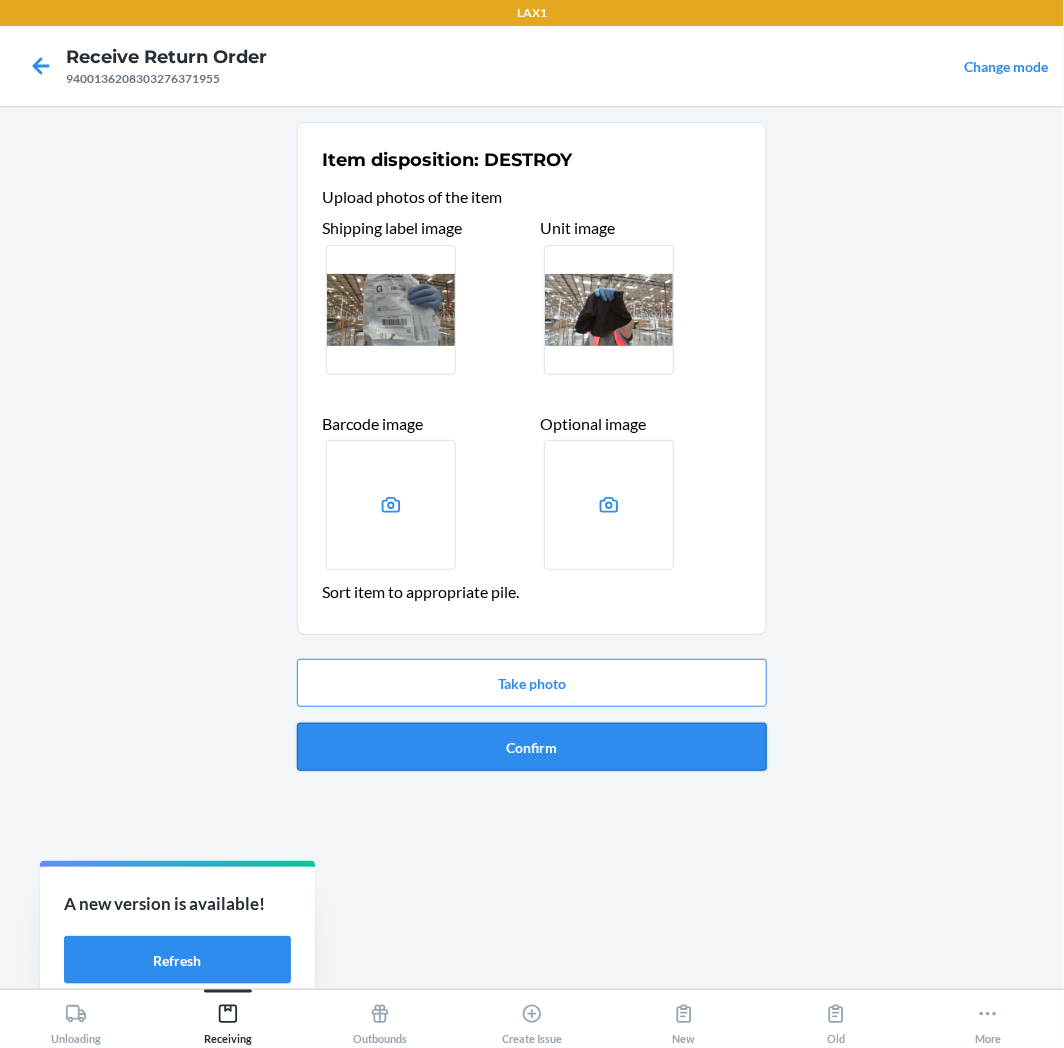 click on "Confirm" at bounding box center (532, 747) 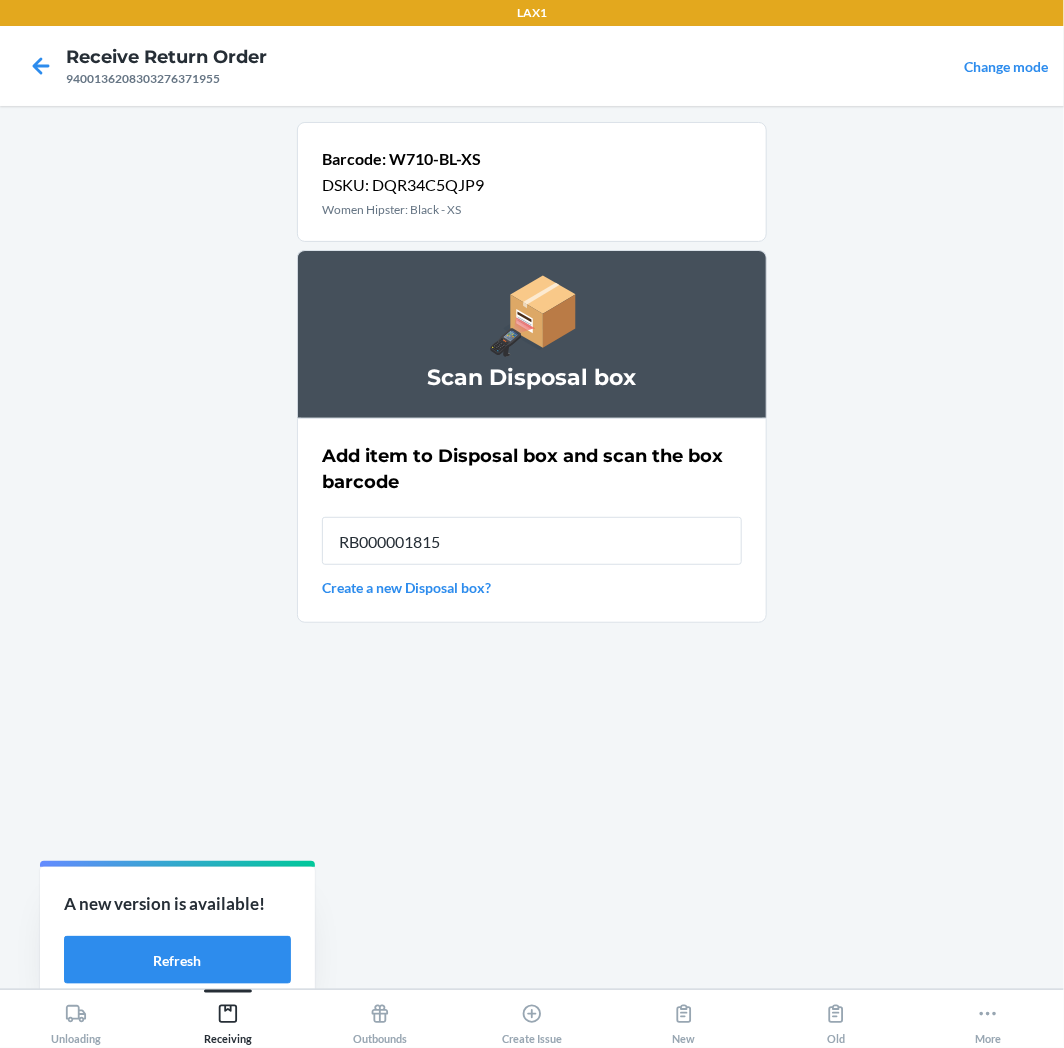 type on "RB000001815" 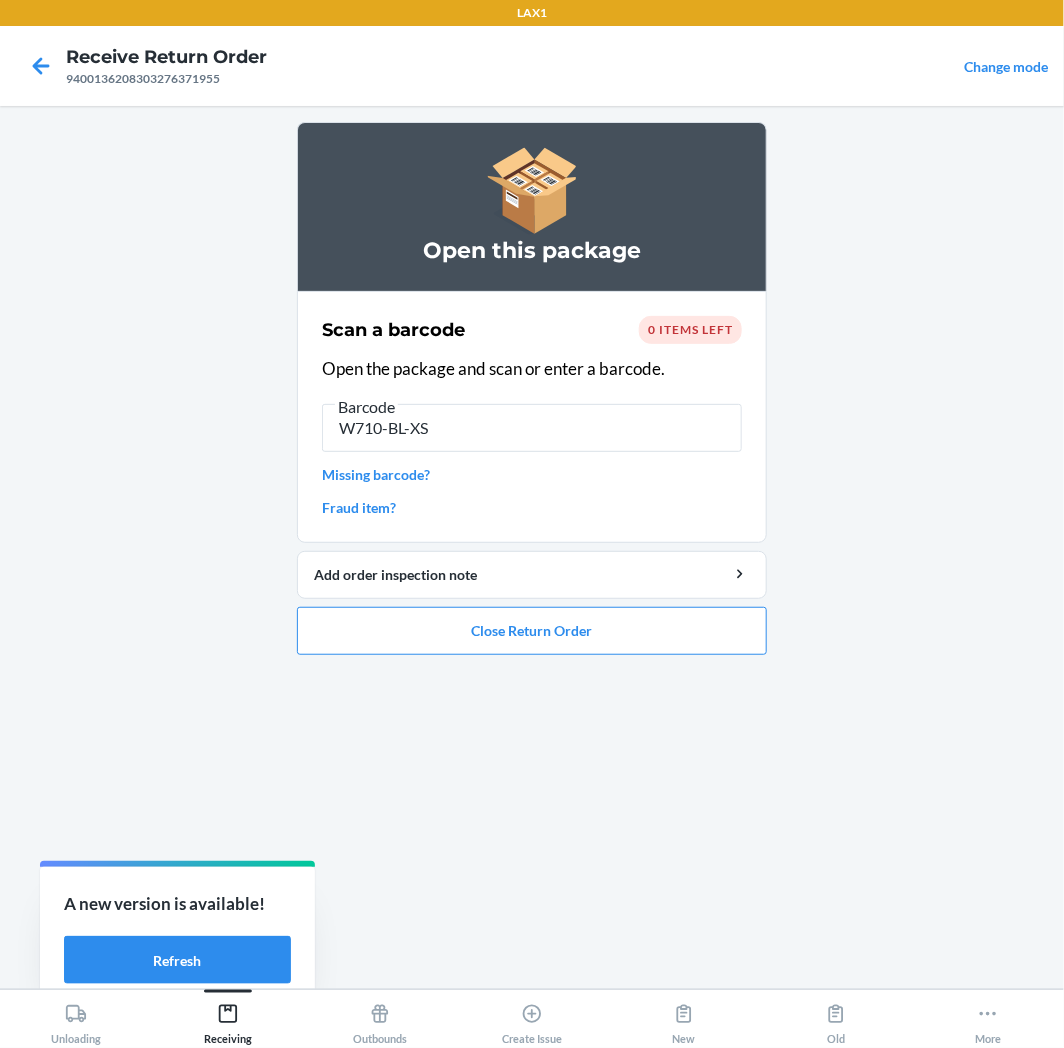 type 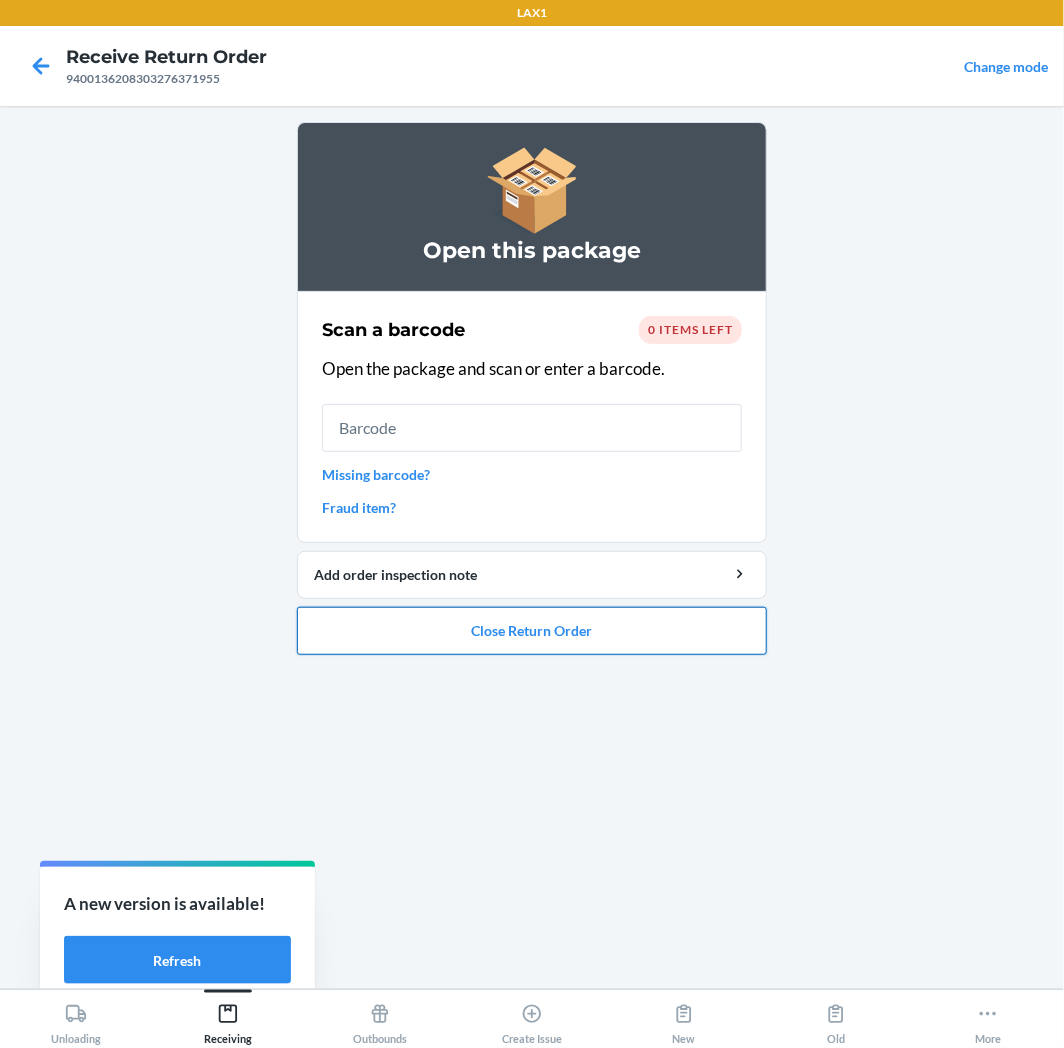 click on "Close Return Order" at bounding box center (532, 631) 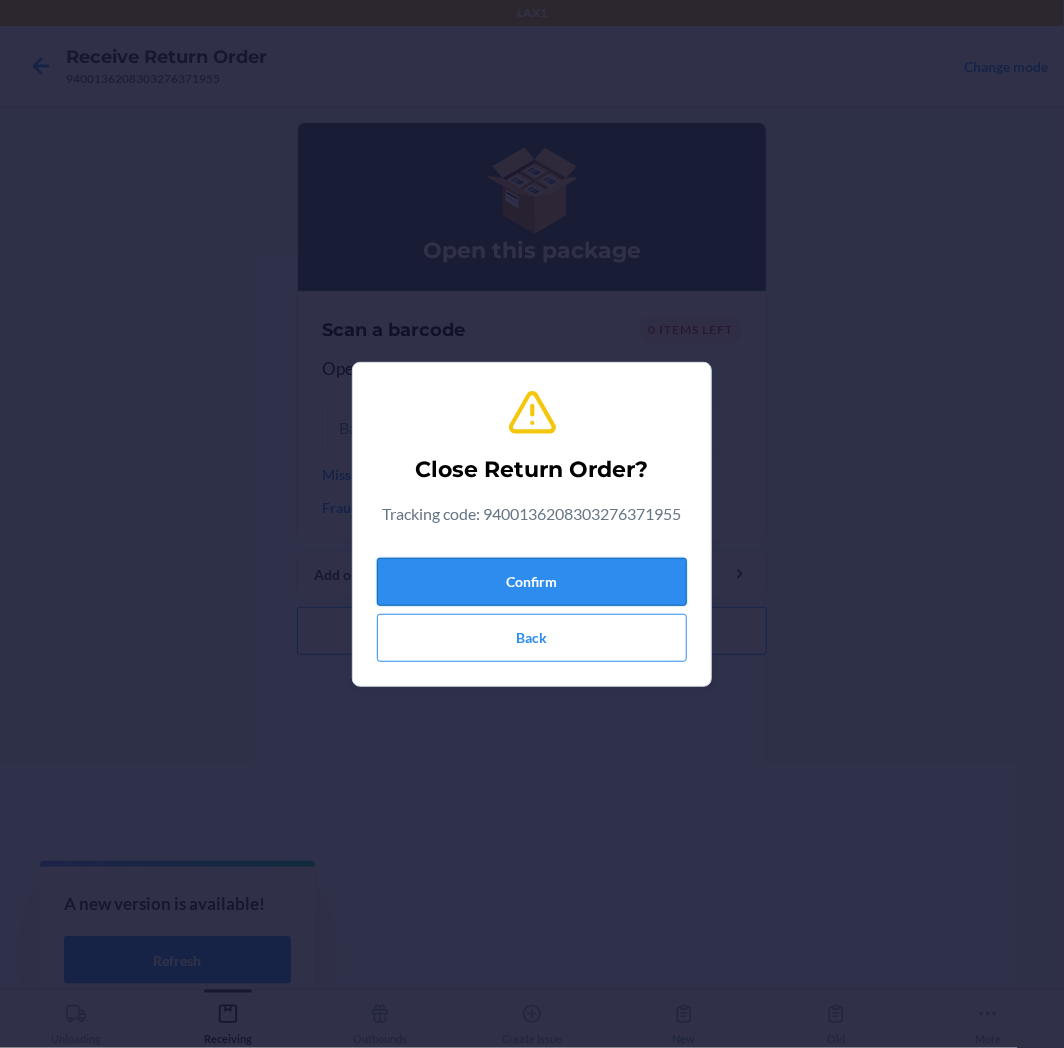 click on "Confirm" at bounding box center [532, 582] 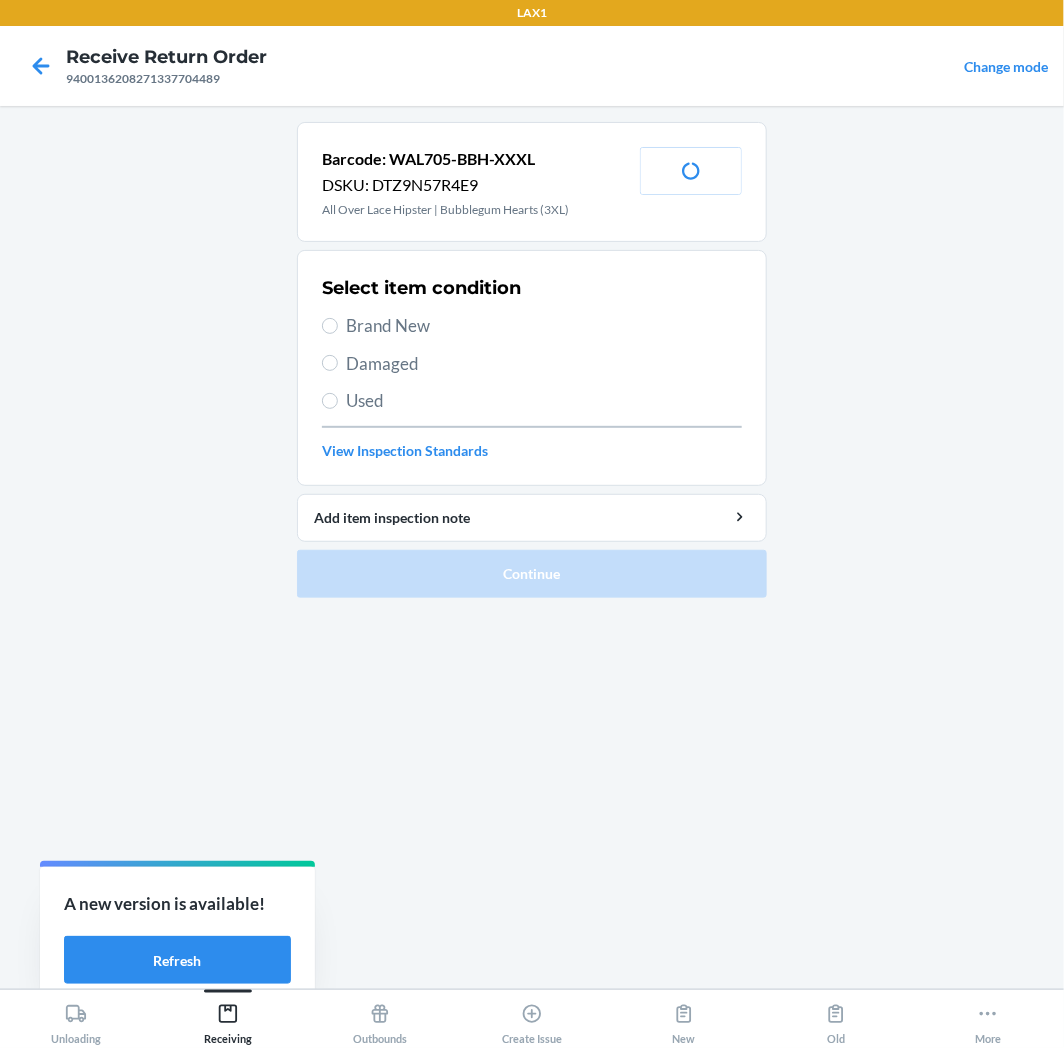 click on "Used" at bounding box center [544, 401] 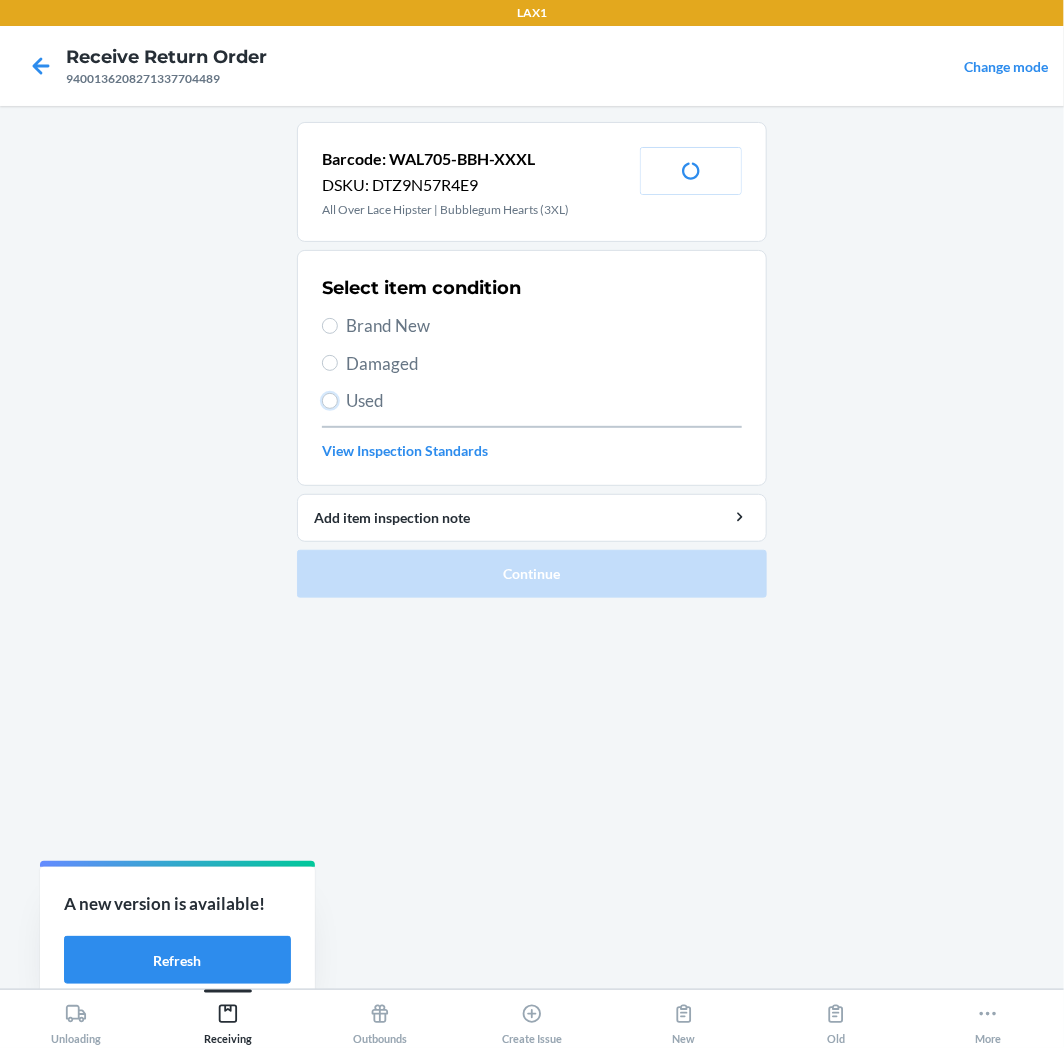 click on "Used" at bounding box center (330, 401) 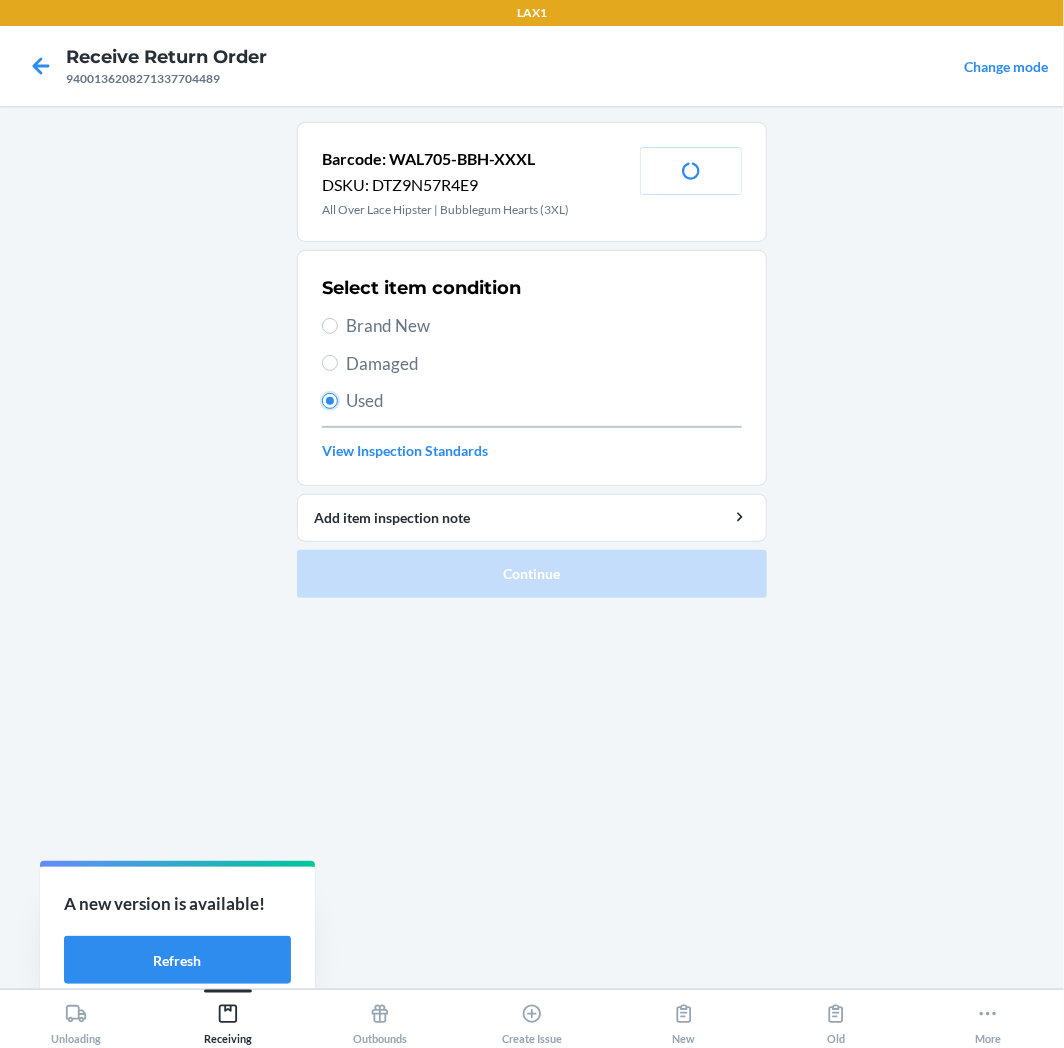 radio on "true" 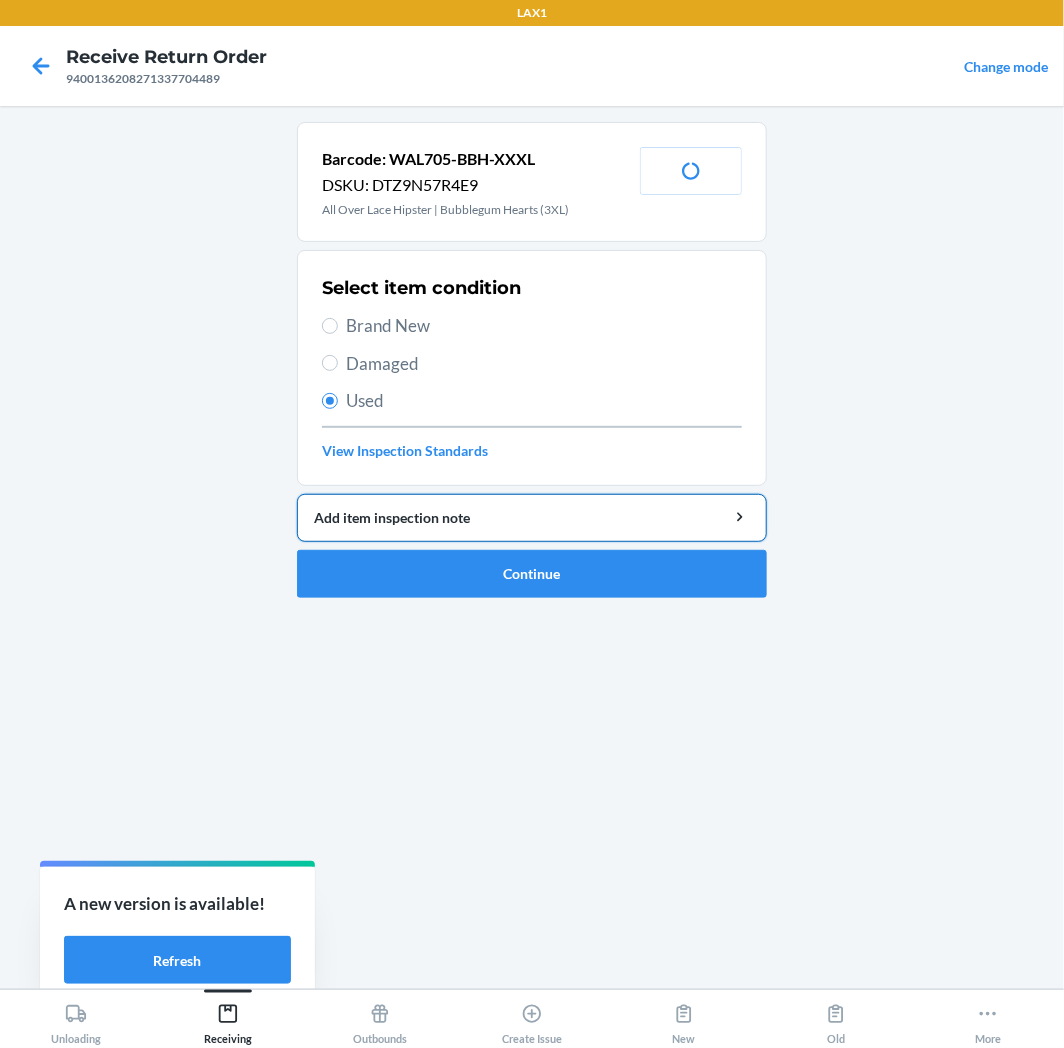 click on "Add item inspection note" at bounding box center (532, 518) 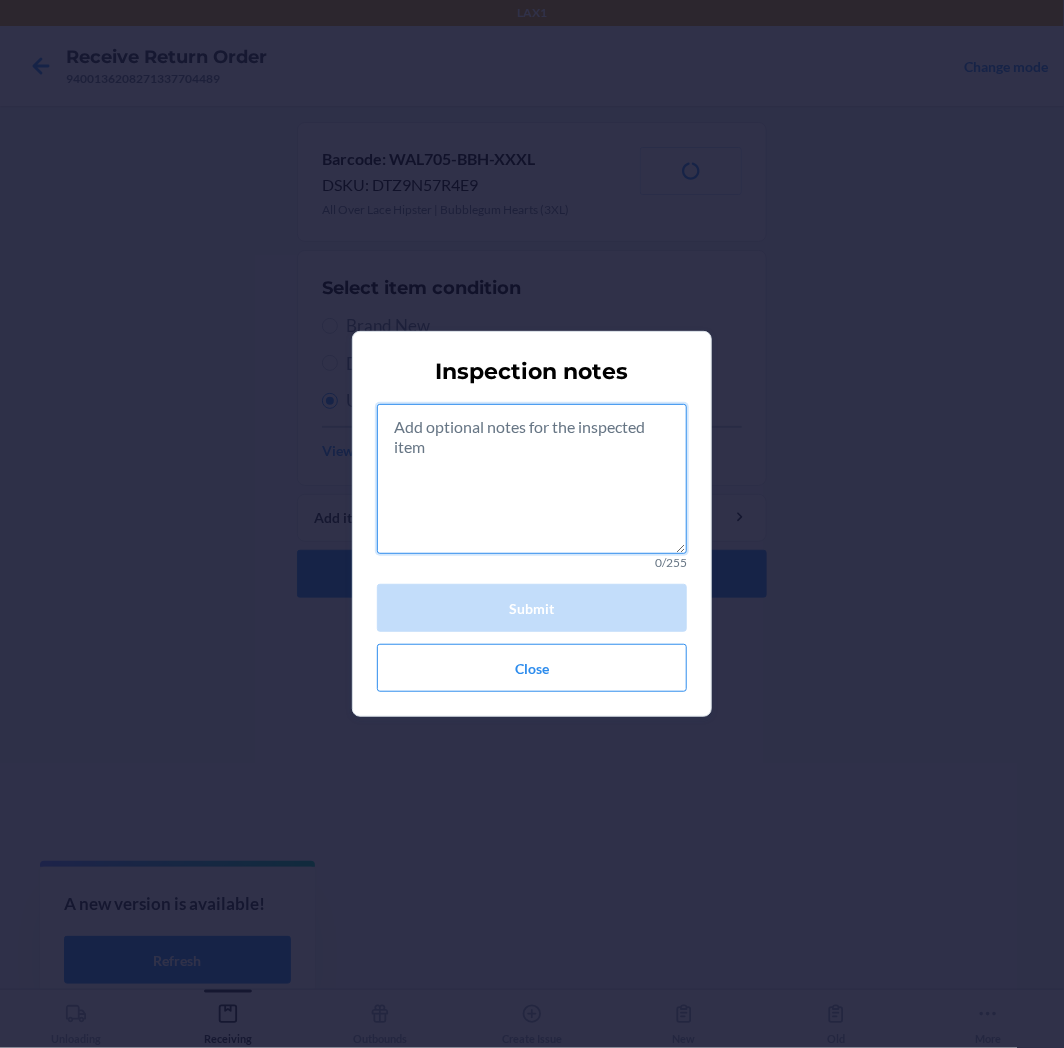 click at bounding box center [532, 479] 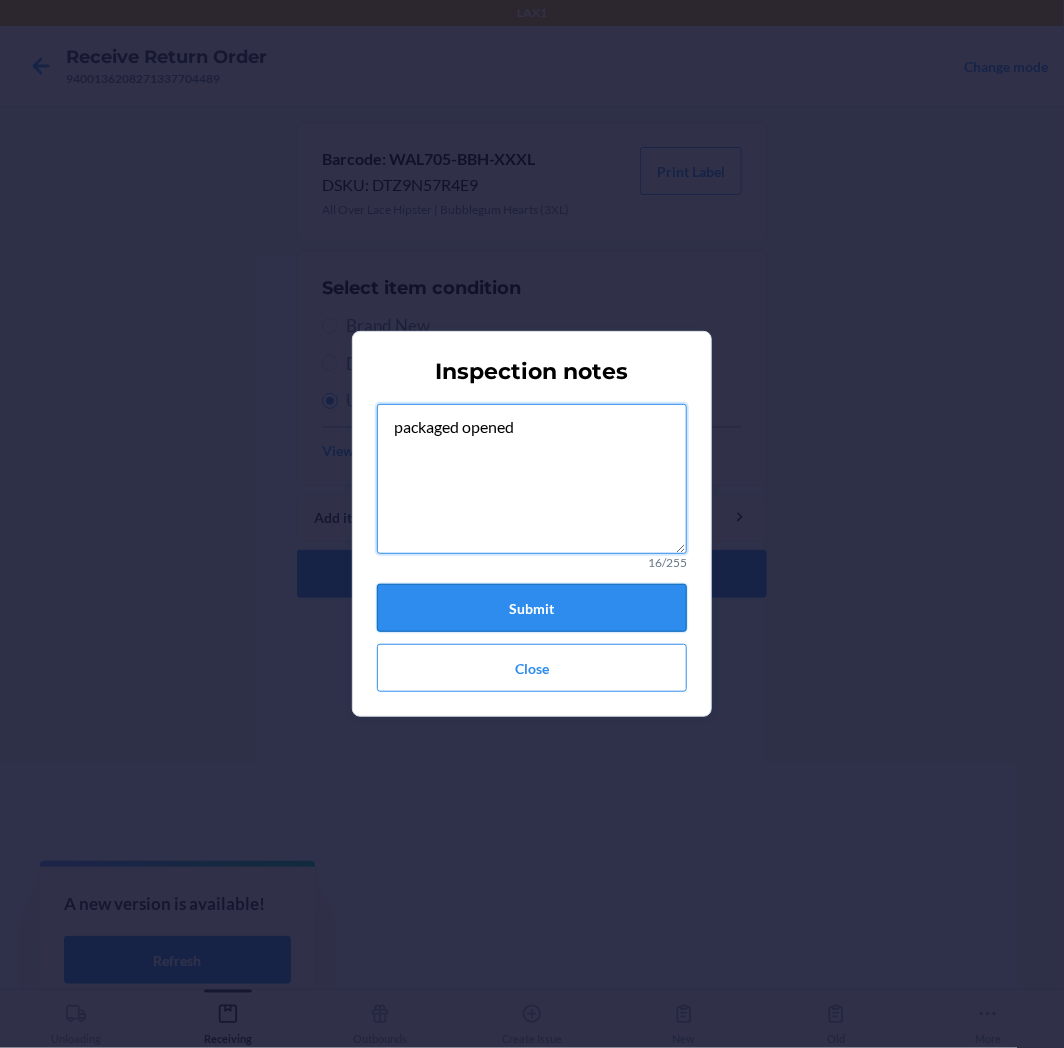 type on "packaged opened" 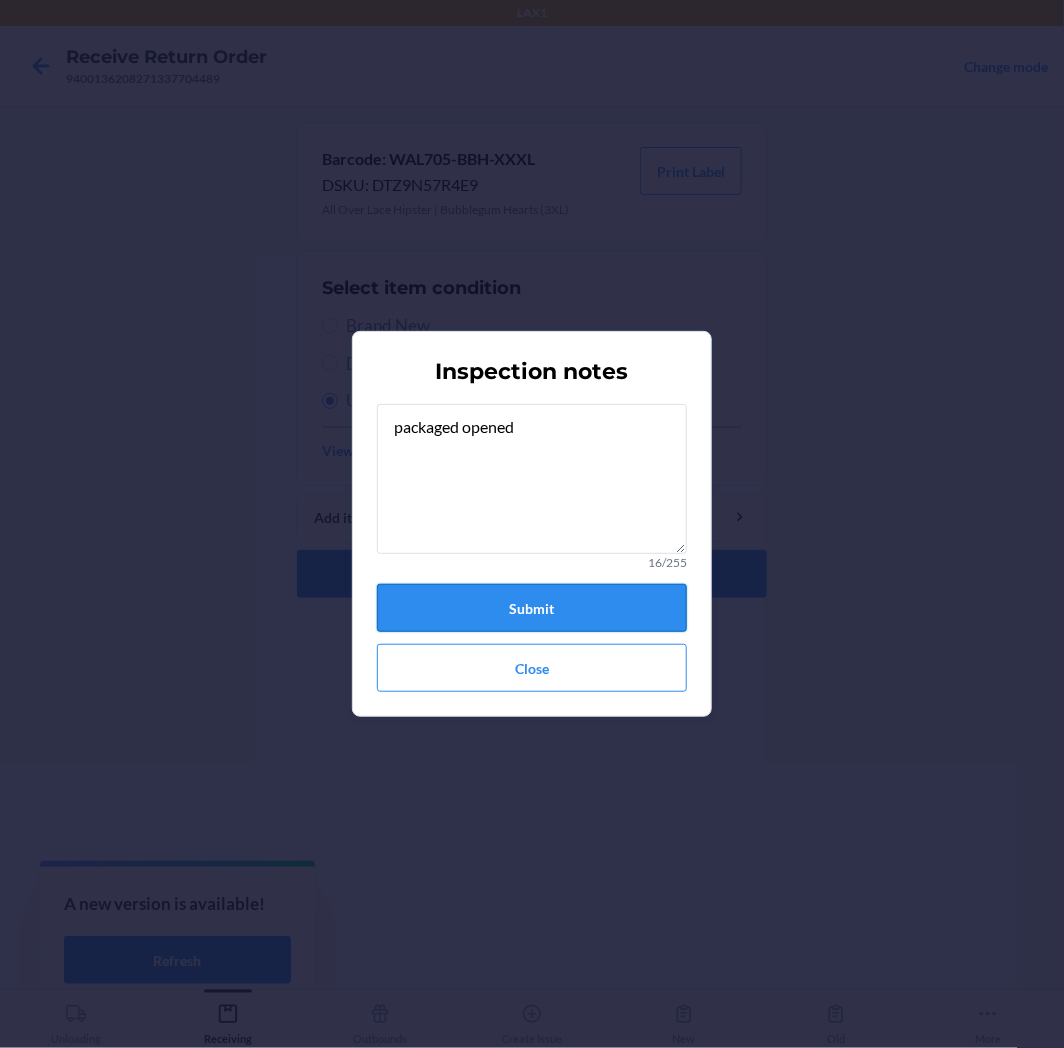 click on "Submit" at bounding box center [532, 608] 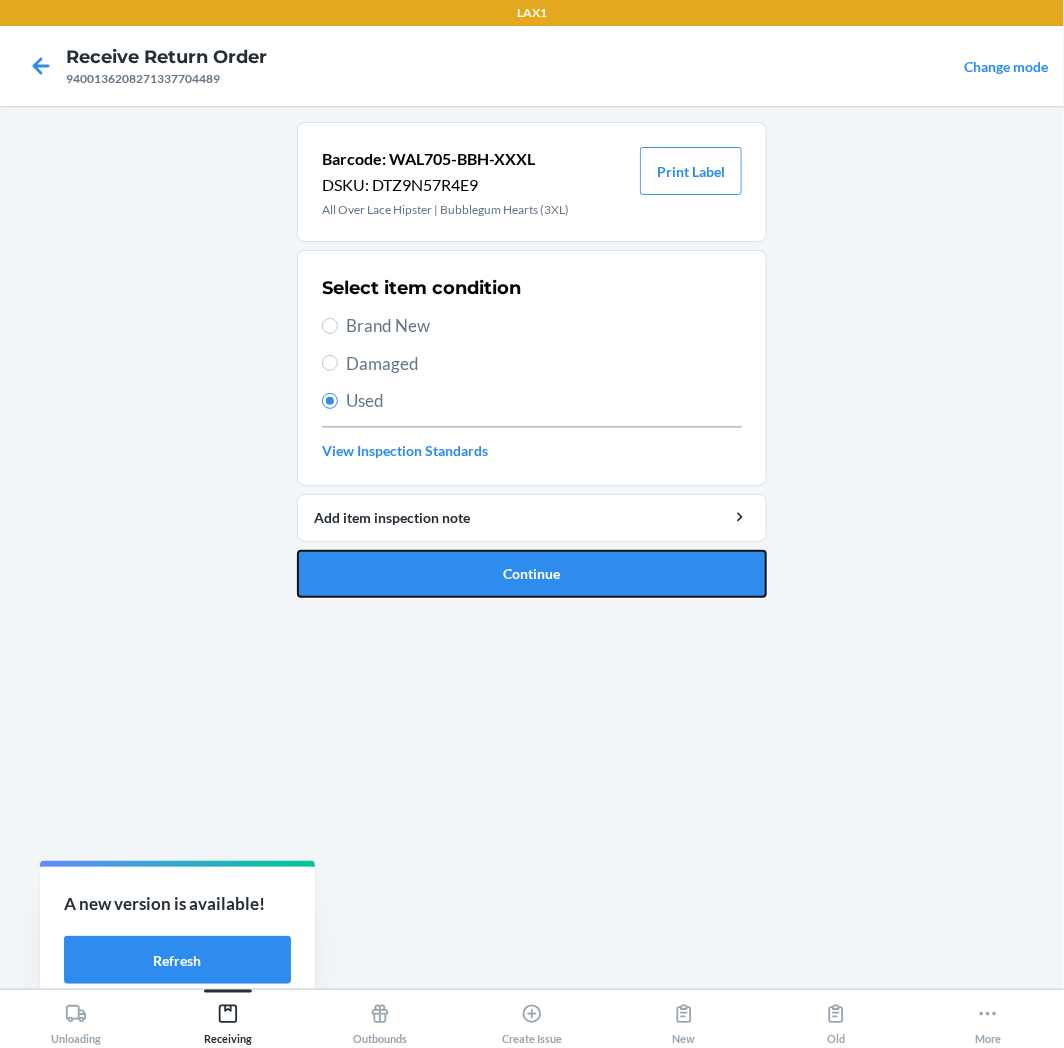 click on "Continue" at bounding box center [532, 574] 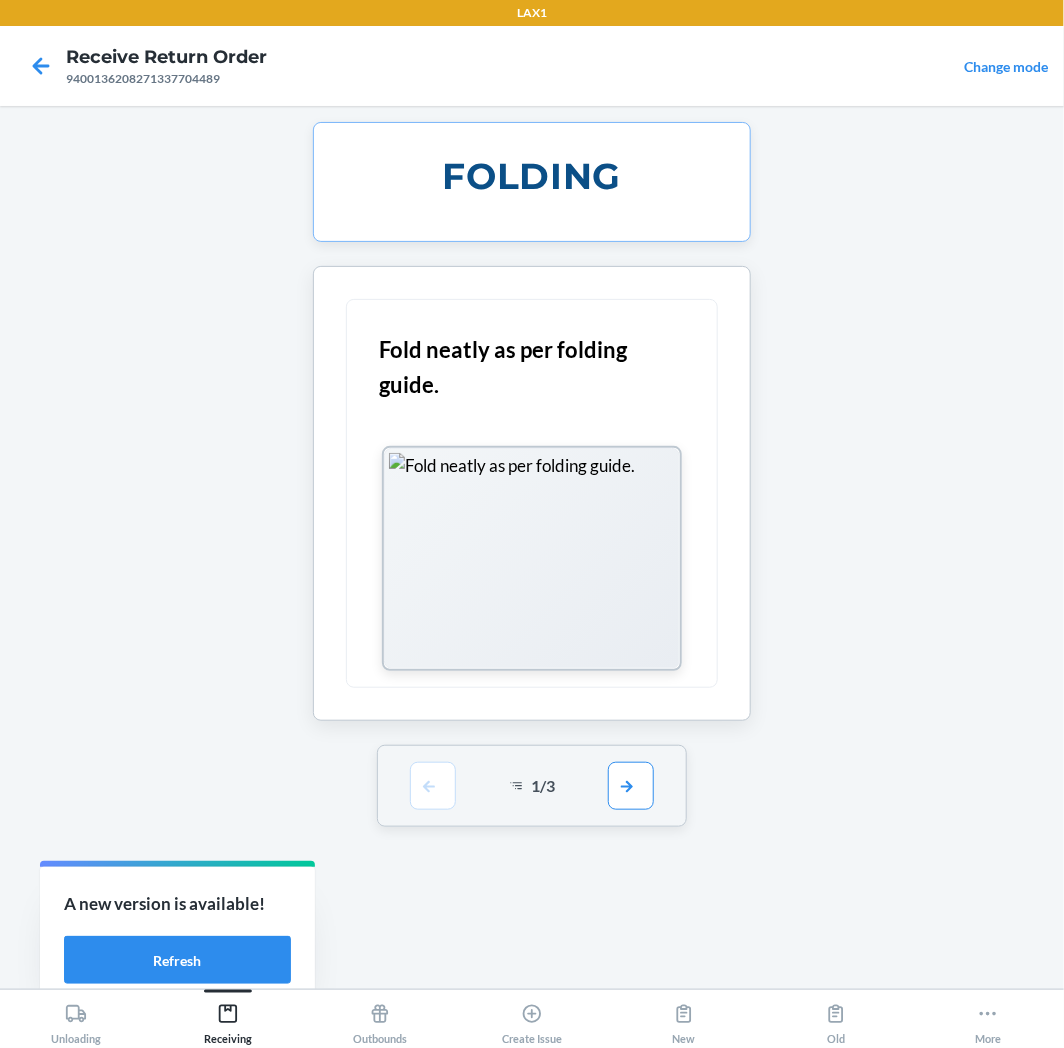 click on "1  /  3" at bounding box center [532, 786] 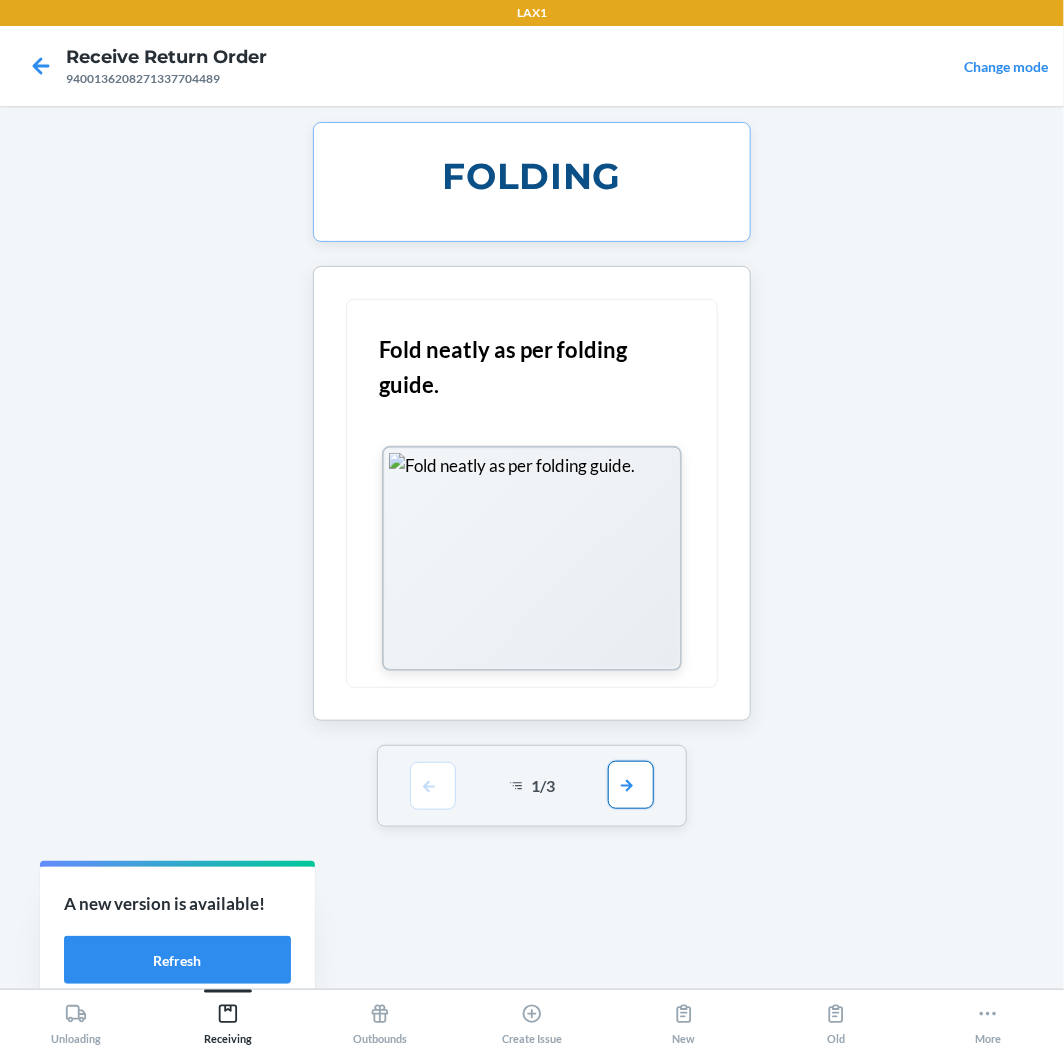 click at bounding box center [631, 785] 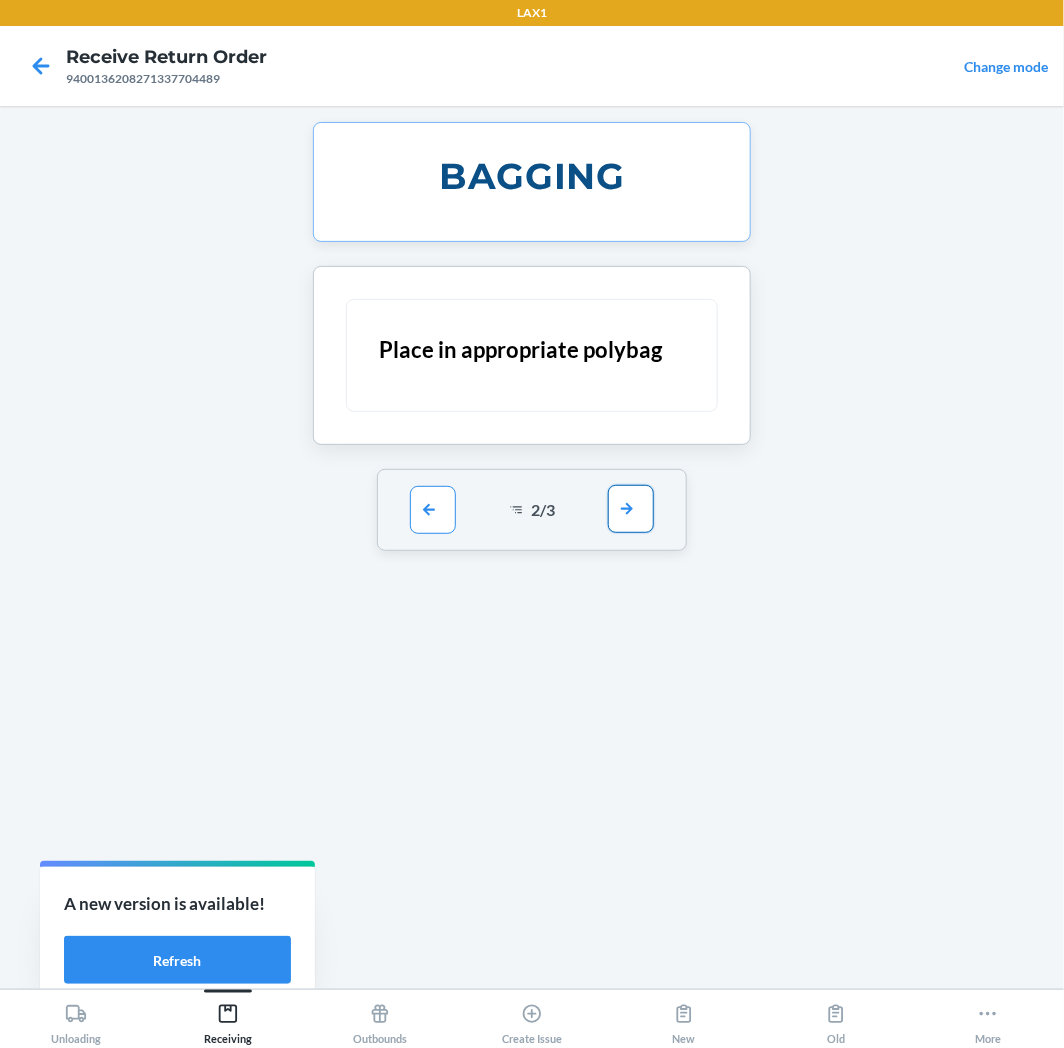 click at bounding box center (631, 509) 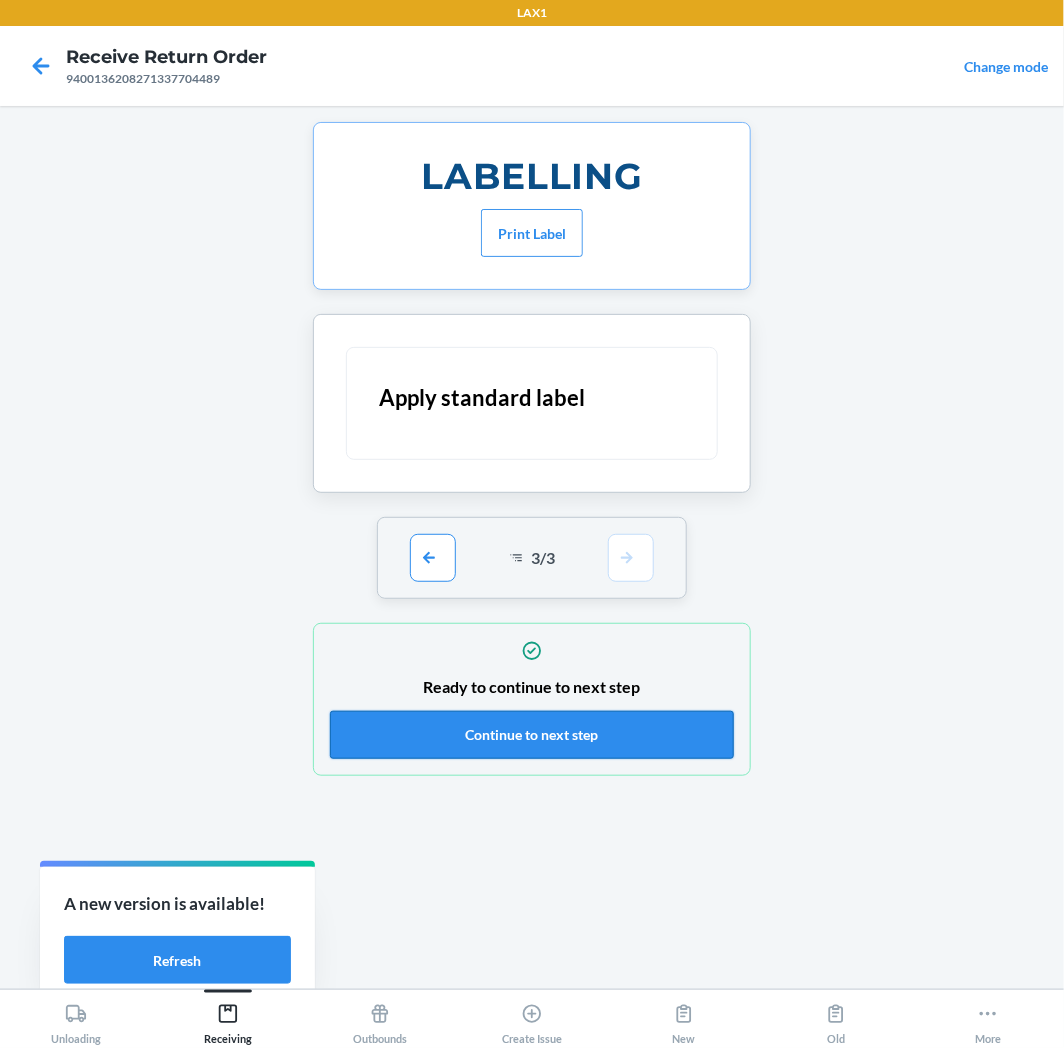 click on "Continue to next step" at bounding box center [532, 735] 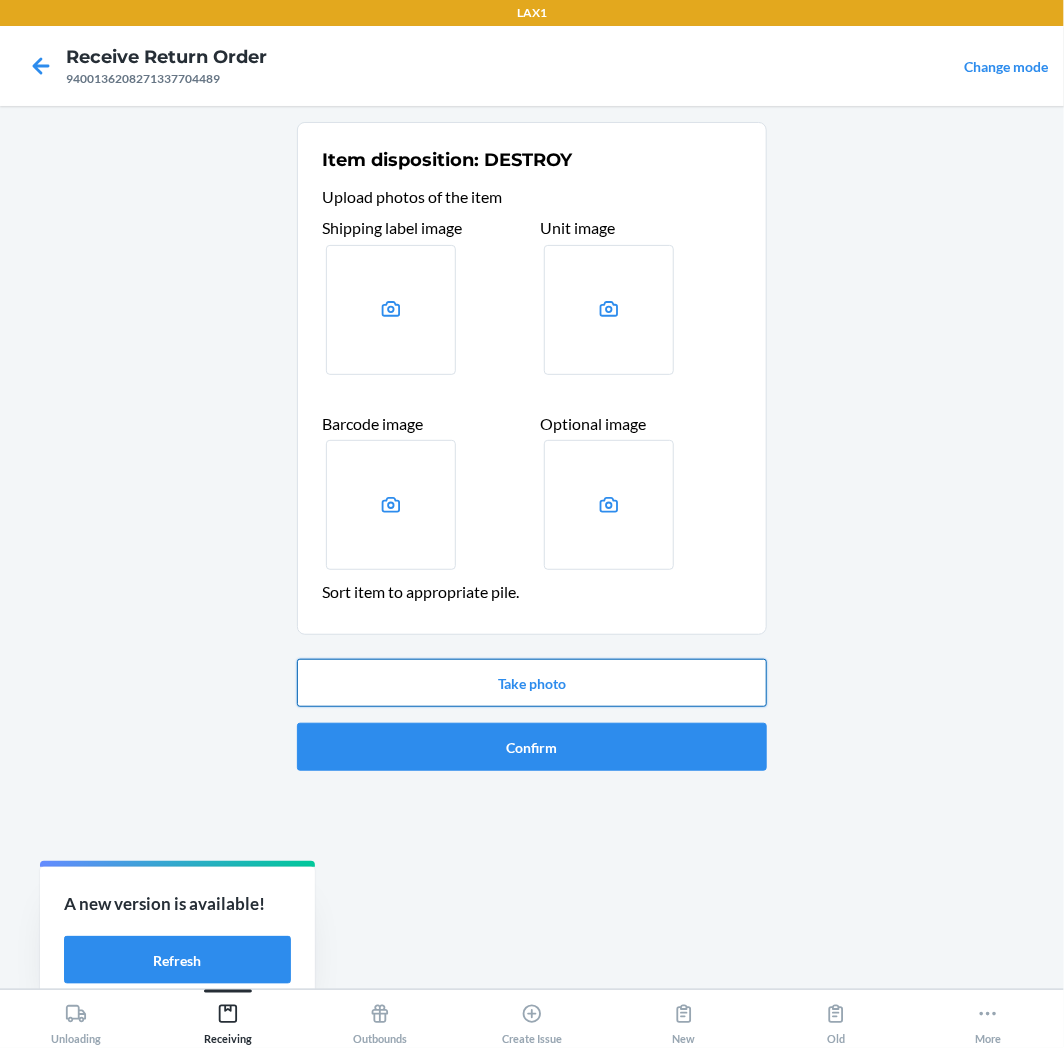 click on "Take photo" at bounding box center [532, 683] 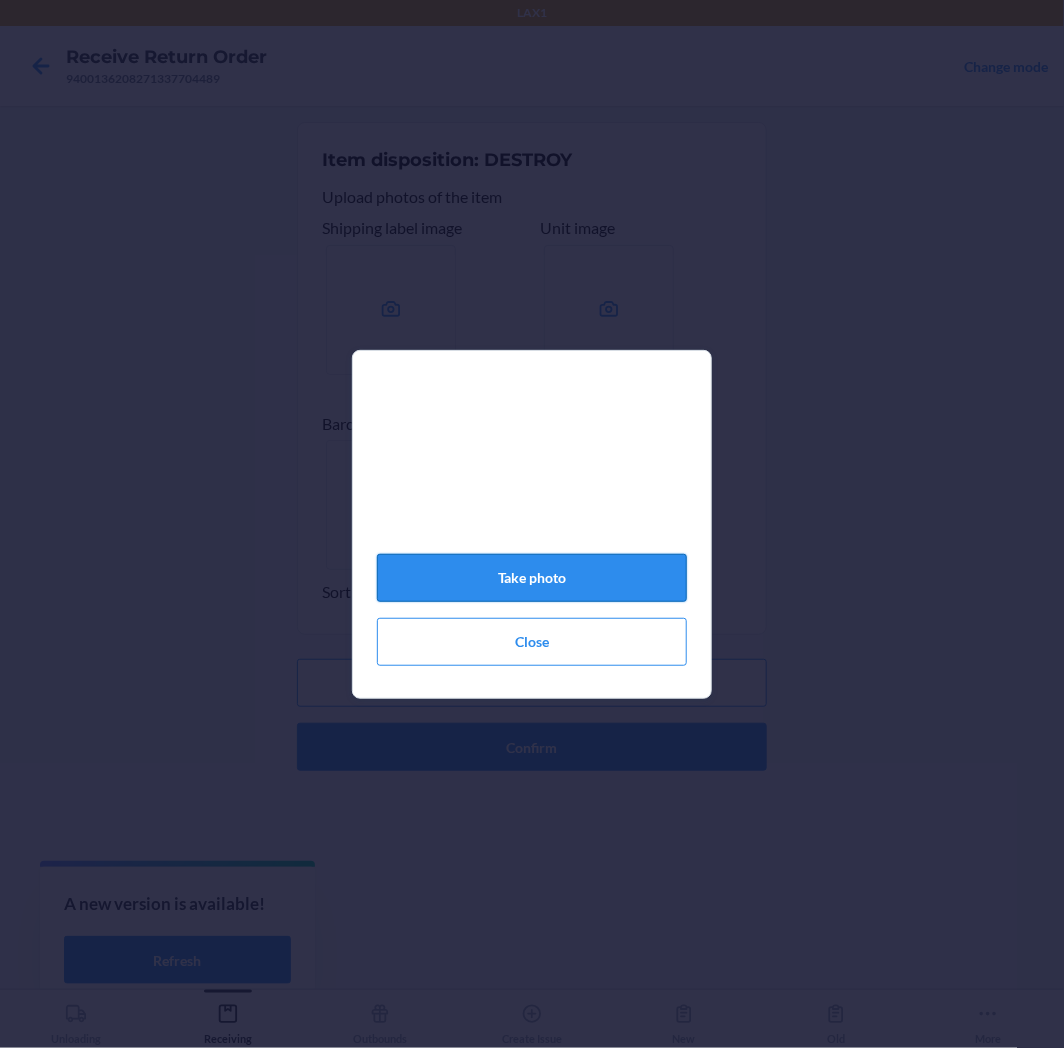 click on "Take photo" 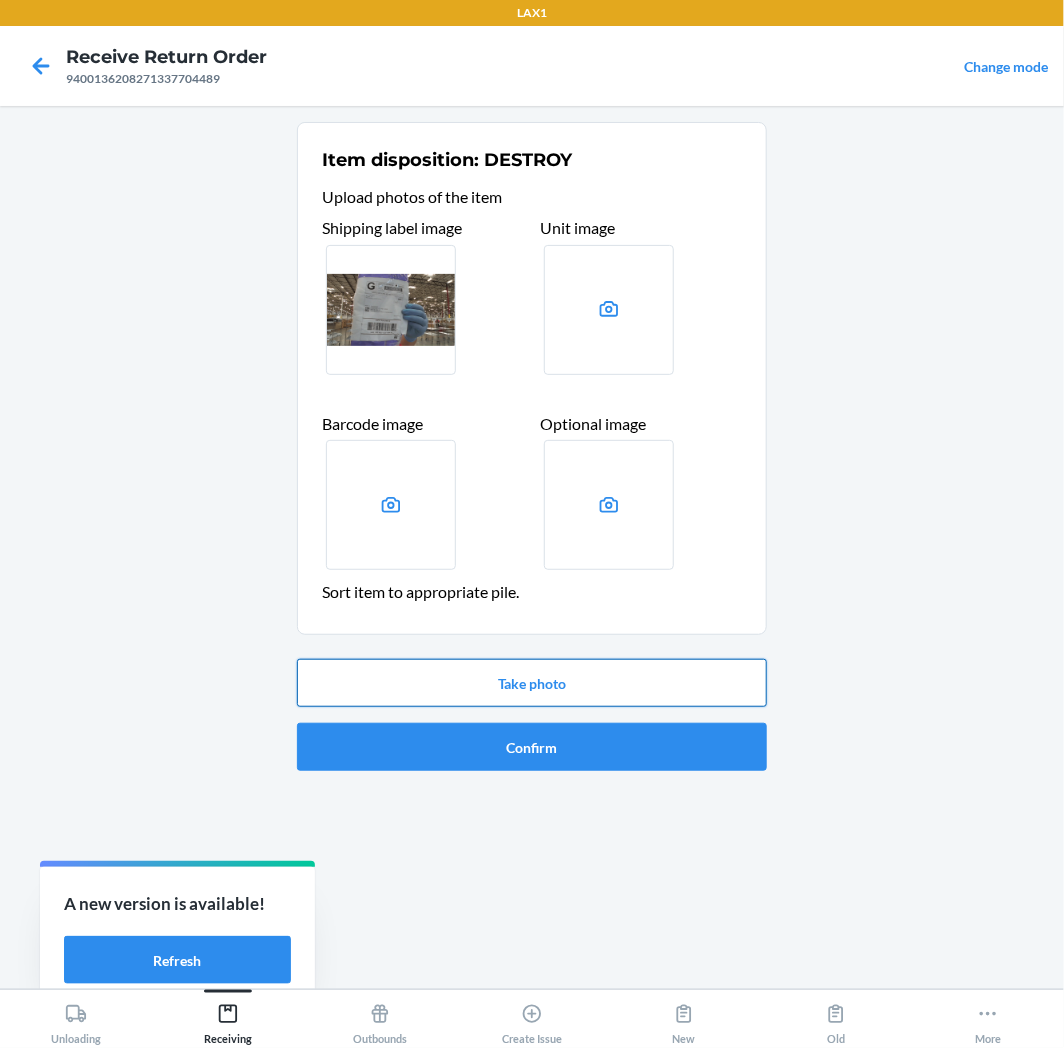 click on "Take photo" at bounding box center [532, 683] 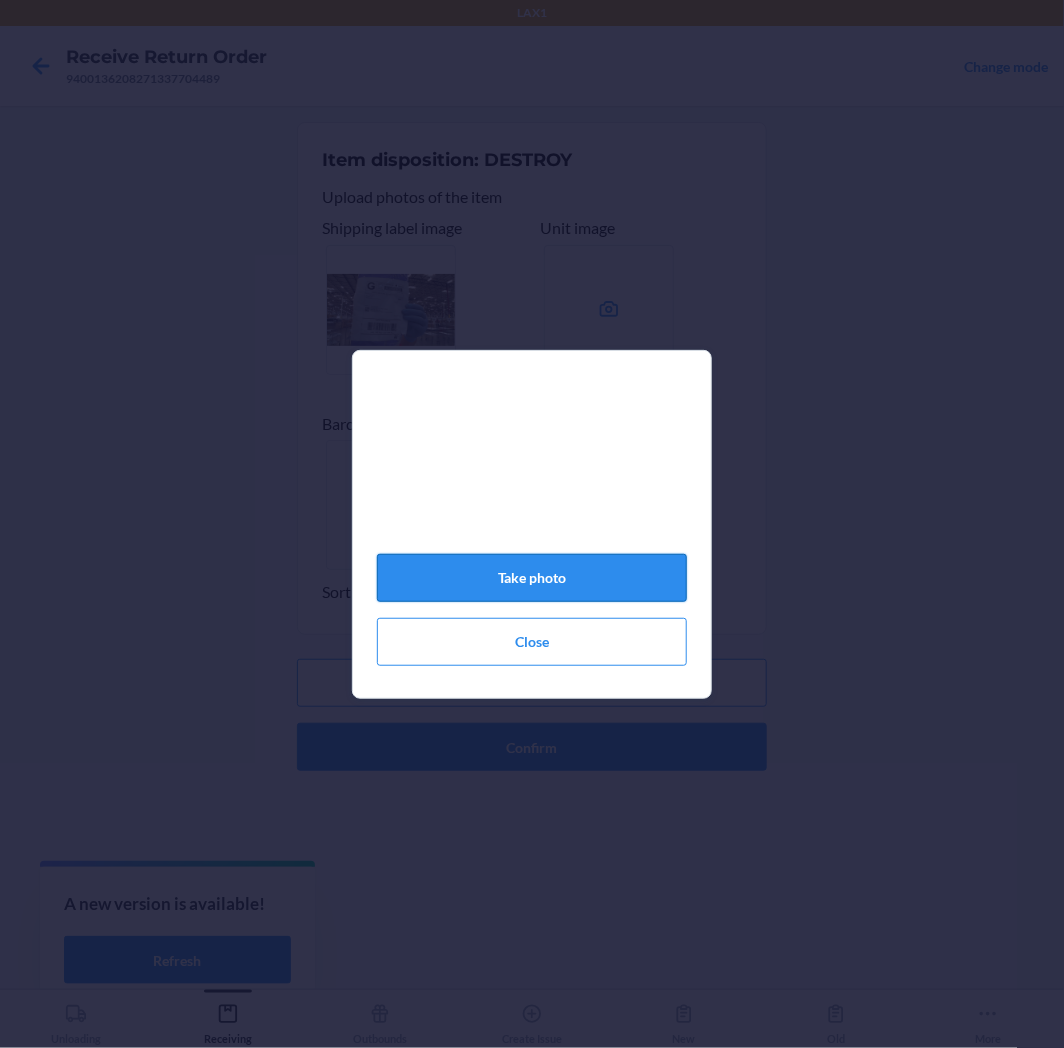 click on "Take photo" 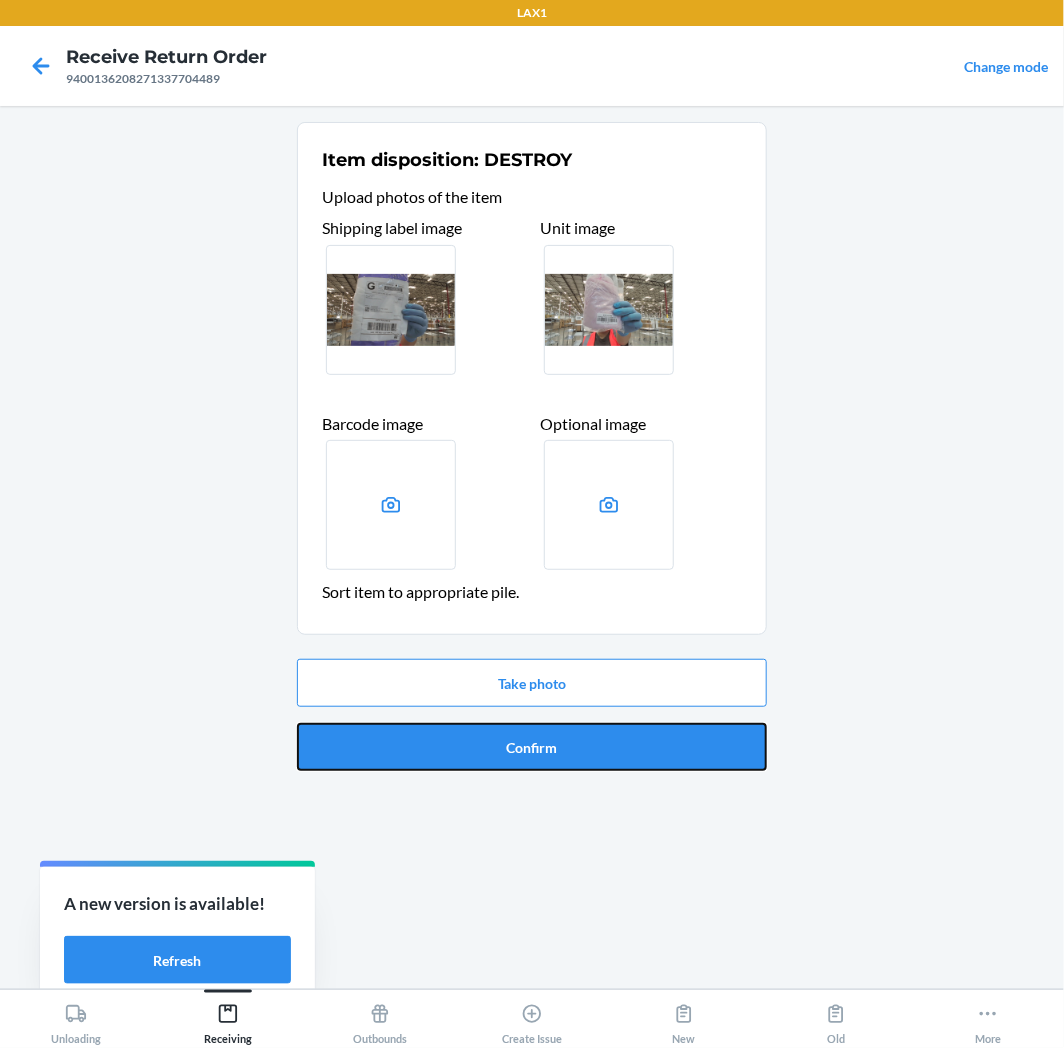 drag, startPoint x: 602, startPoint y: 741, endPoint x: 581, endPoint y: 720, distance: 29.698484 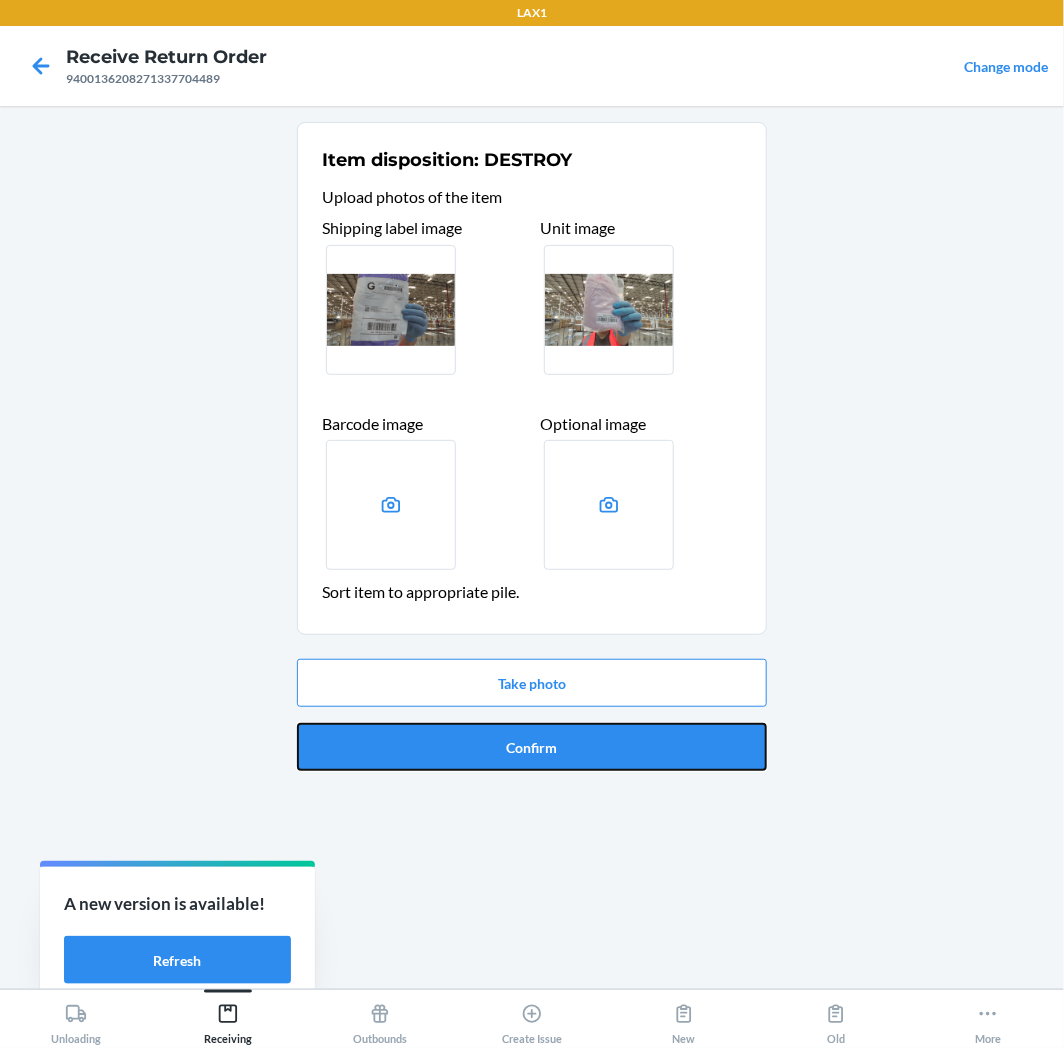 click on "Confirm" at bounding box center (532, 747) 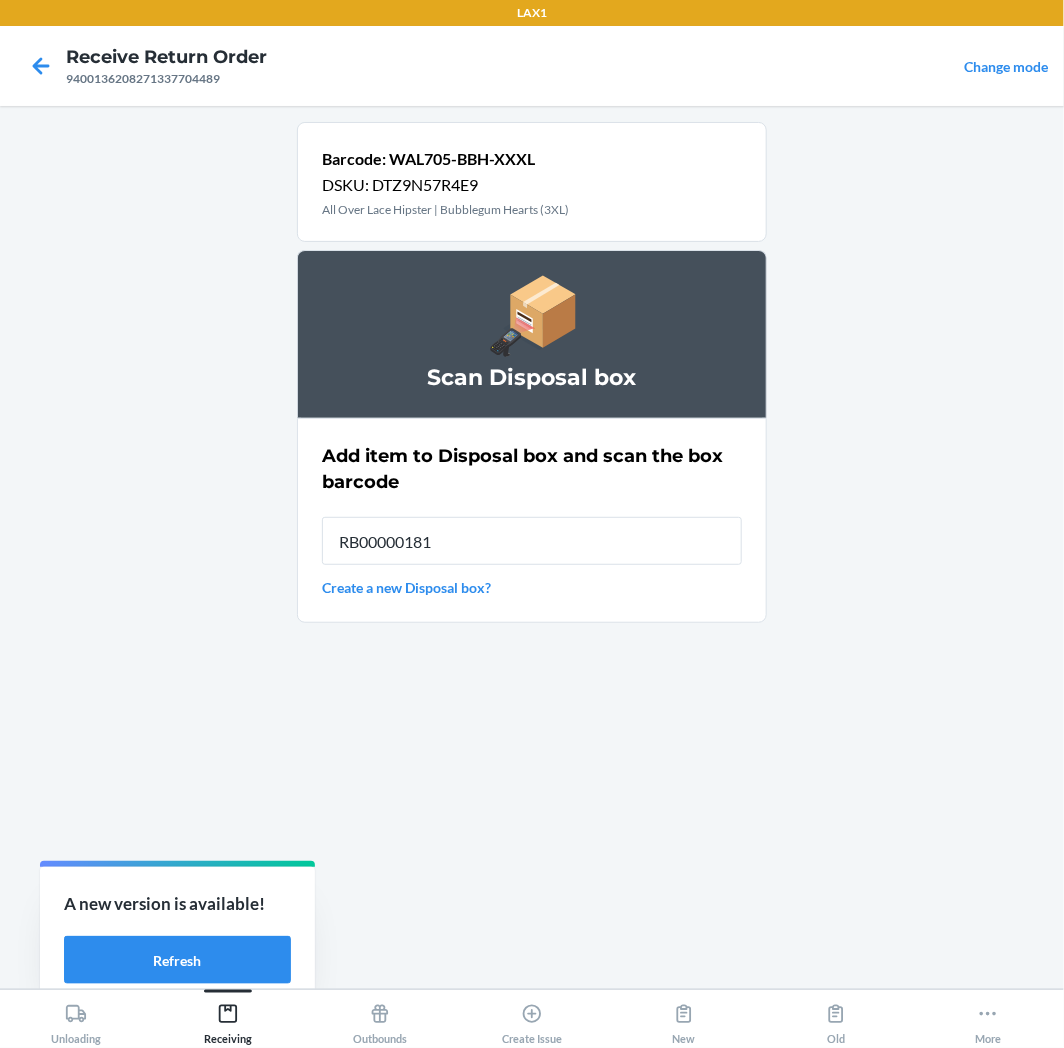 type on "RB000001815" 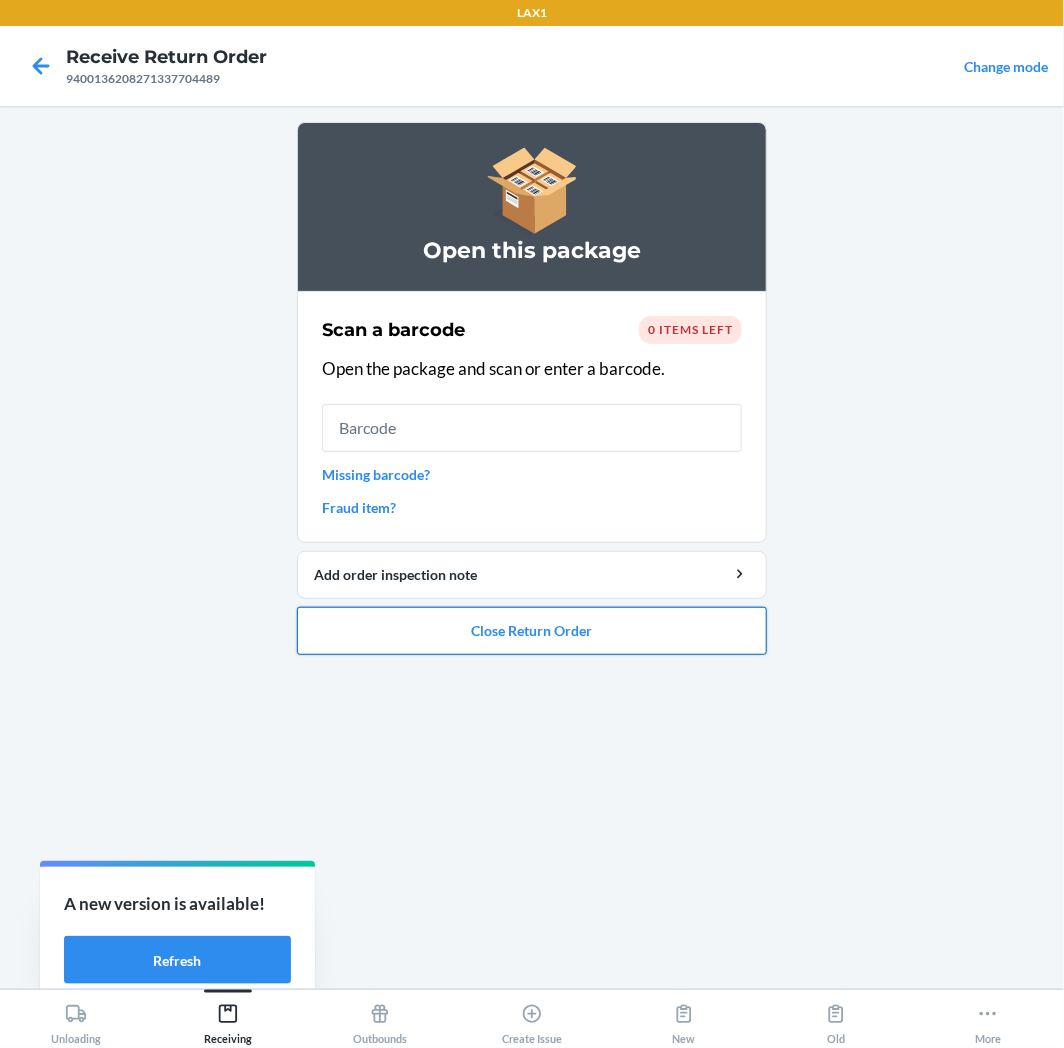 click on "Close Return Order" at bounding box center (532, 631) 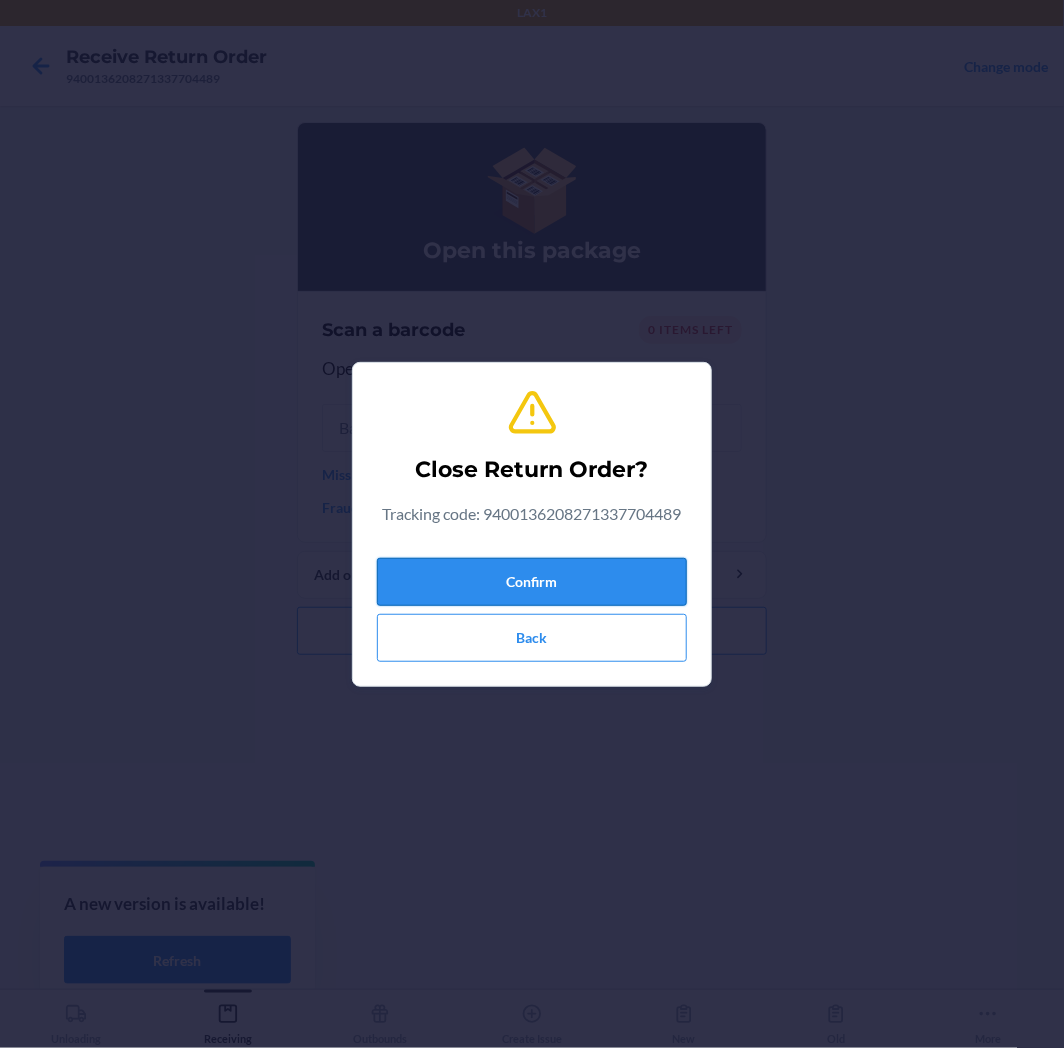 click on "Confirm" at bounding box center (532, 582) 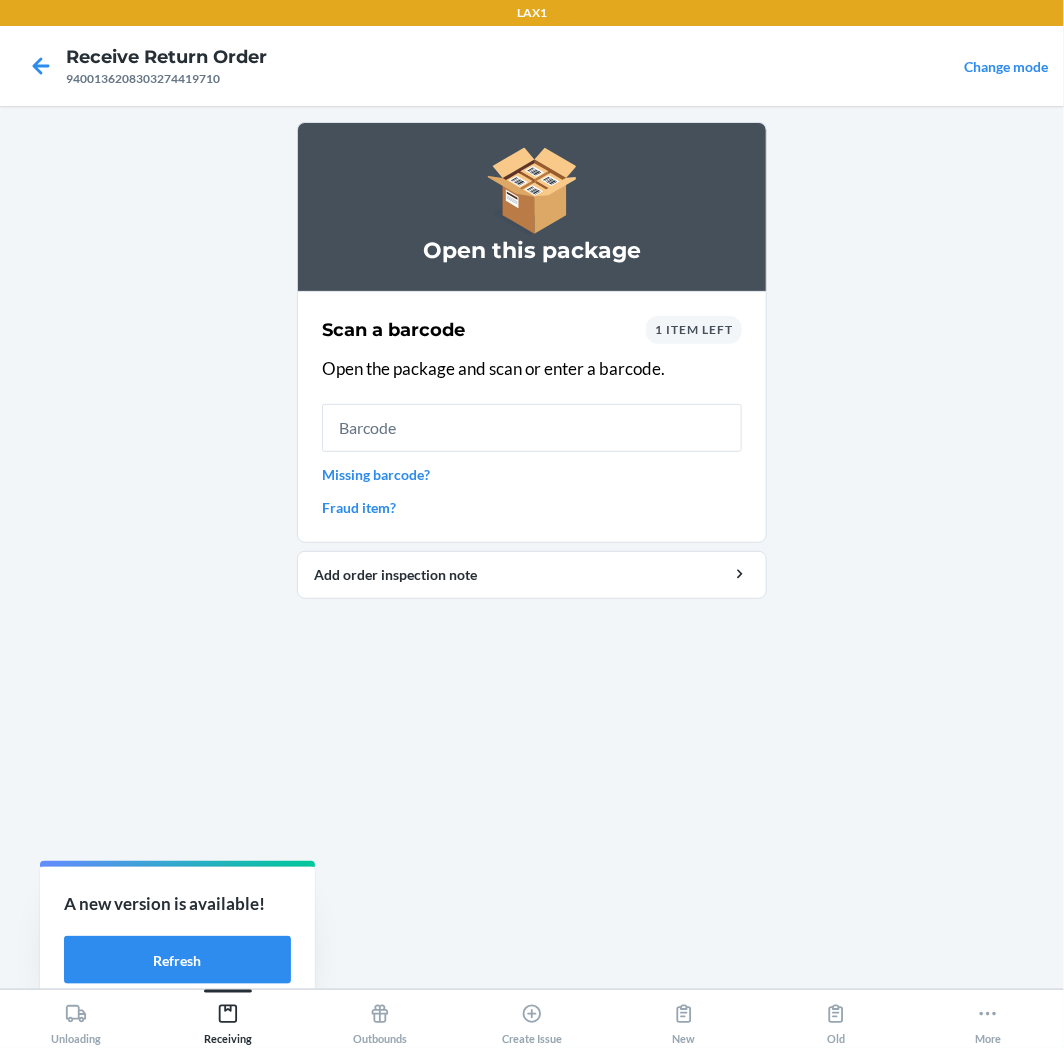 click on "Missing barcode?" at bounding box center [532, 474] 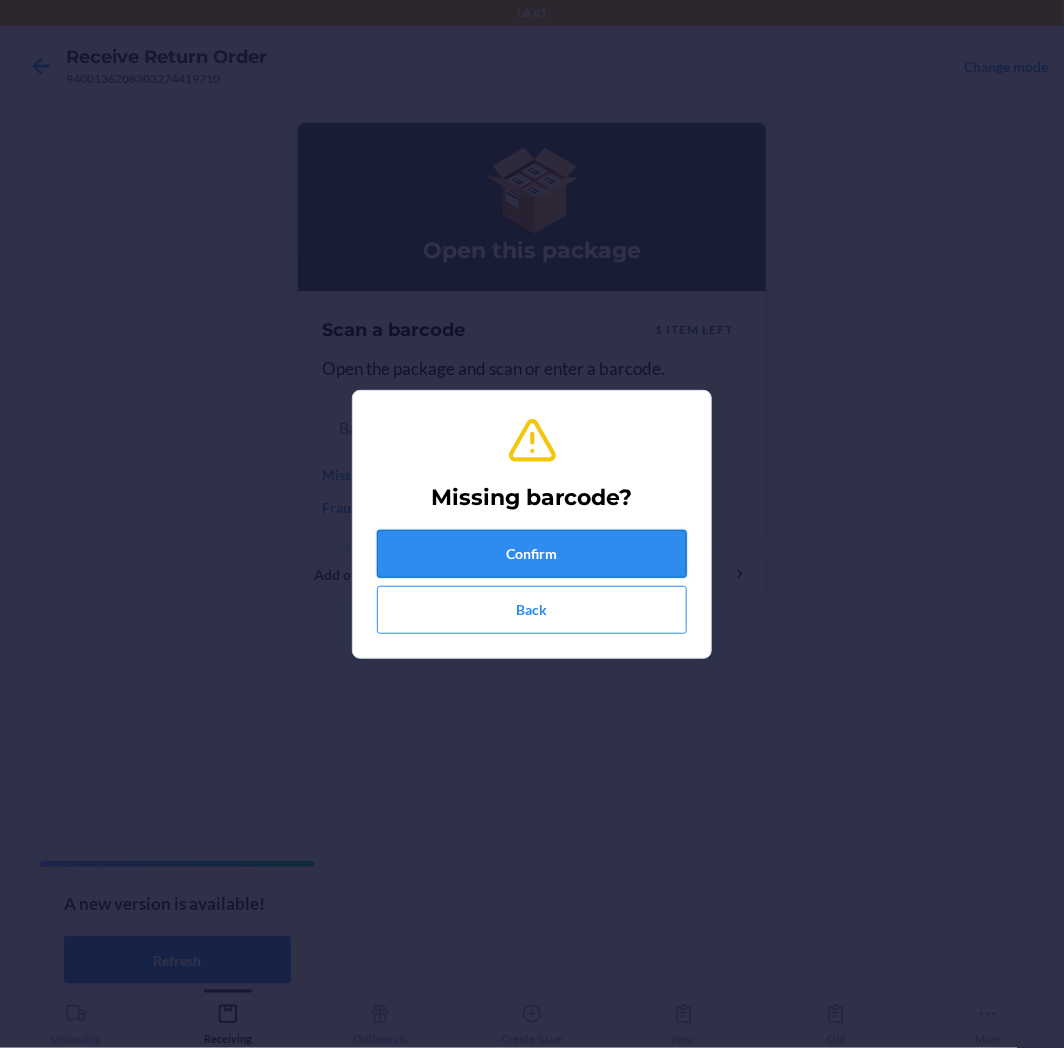 click on "Confirm" at bounding box center [532, 554] 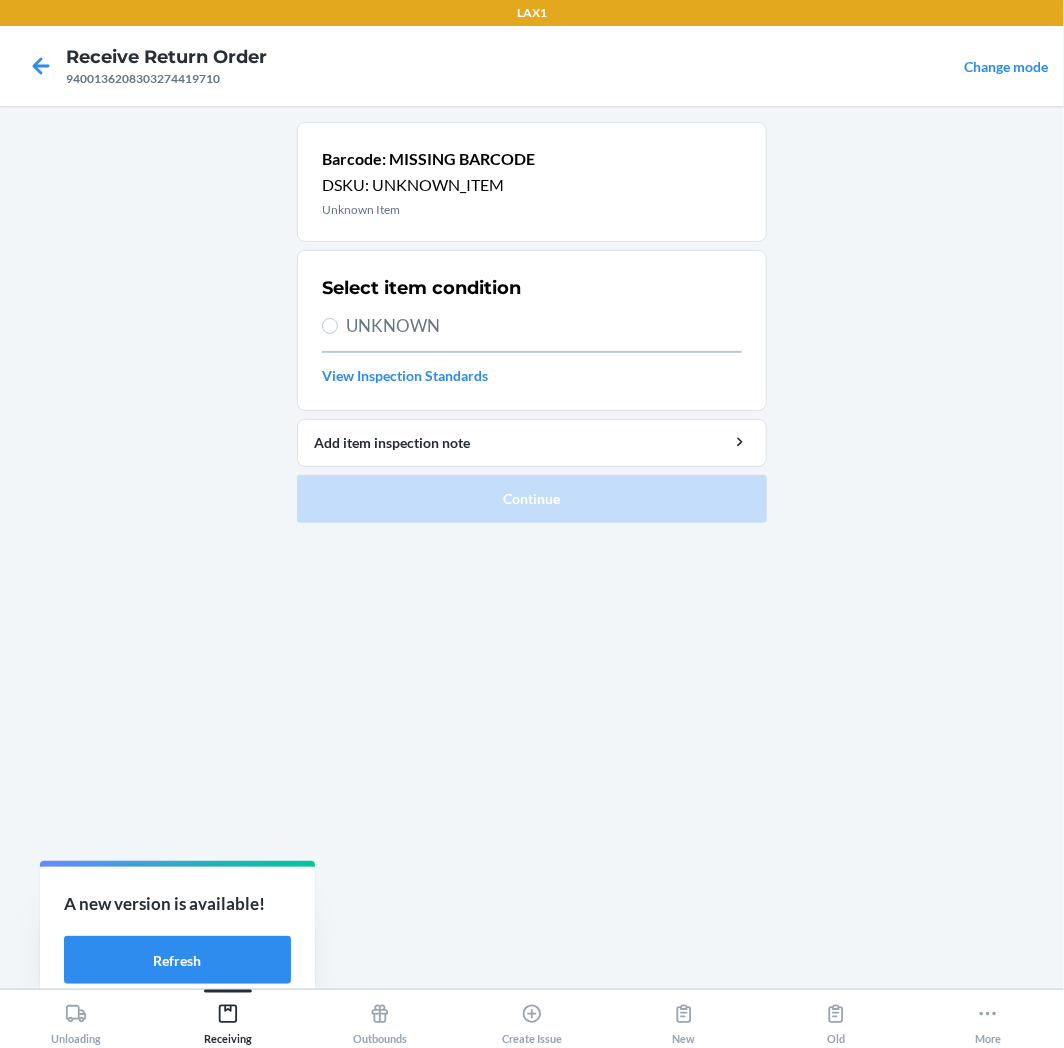 click on "UNKNOWN" at bounding box center [544, 326] 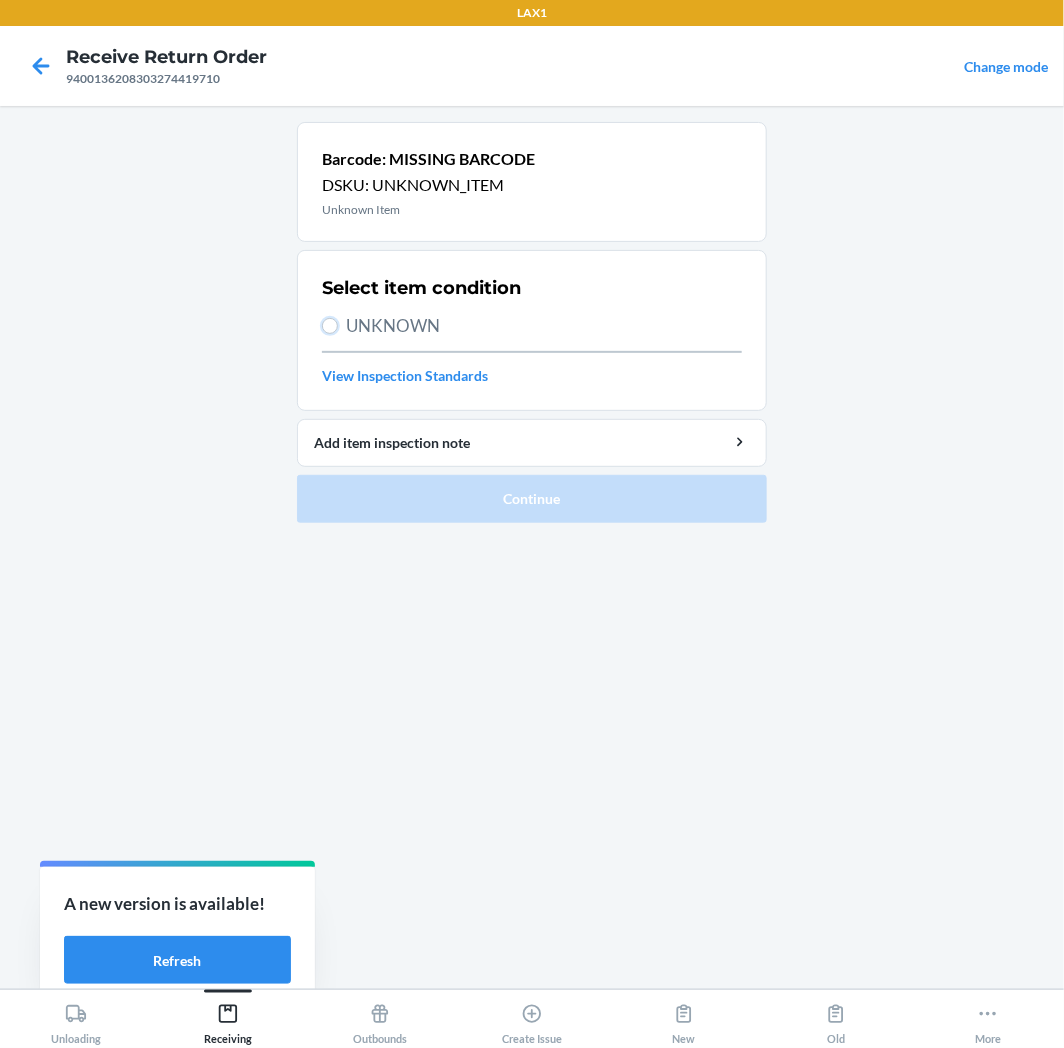 click on "UNKNOWN" at bounding box center (330, 326) 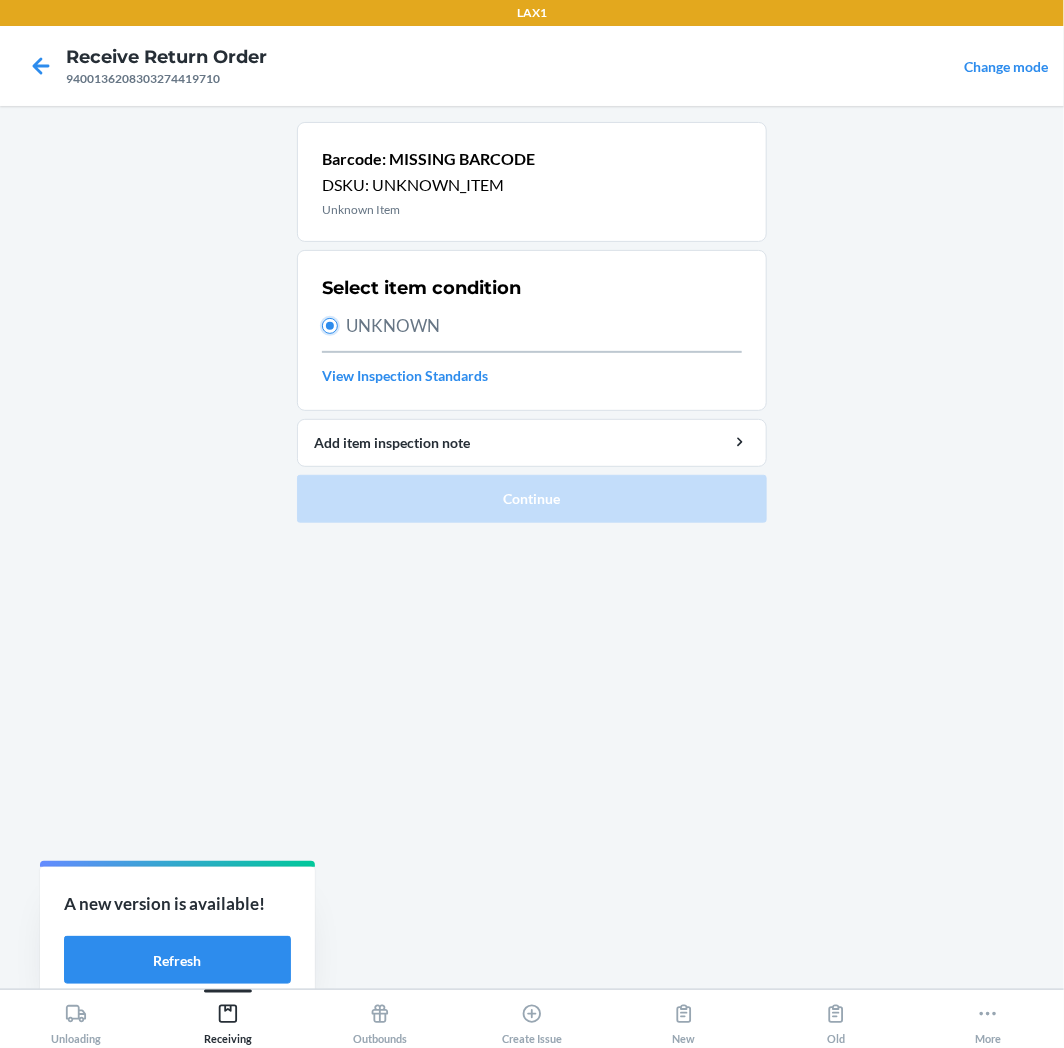 radio on "true" 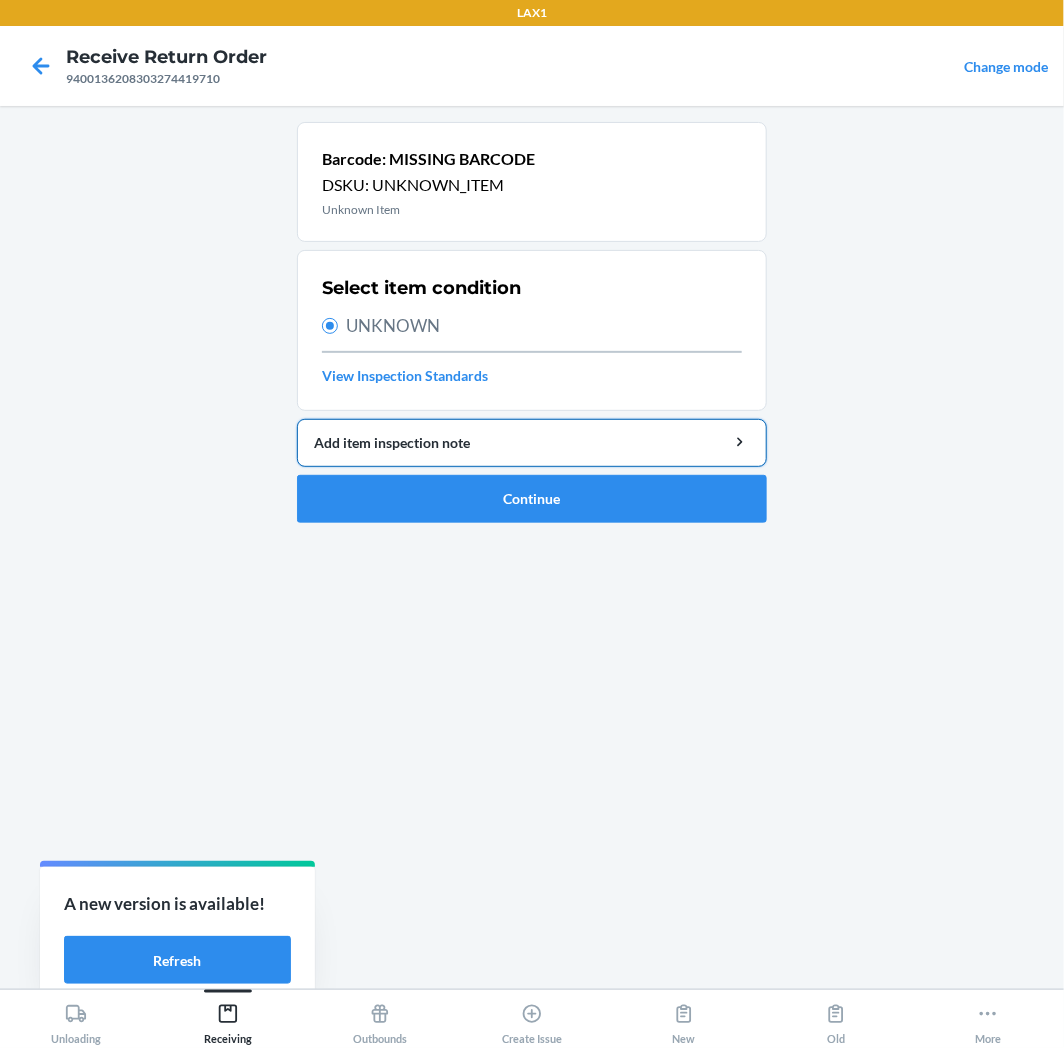 click on "Add item inspection note" at bounding box center (532, 442) 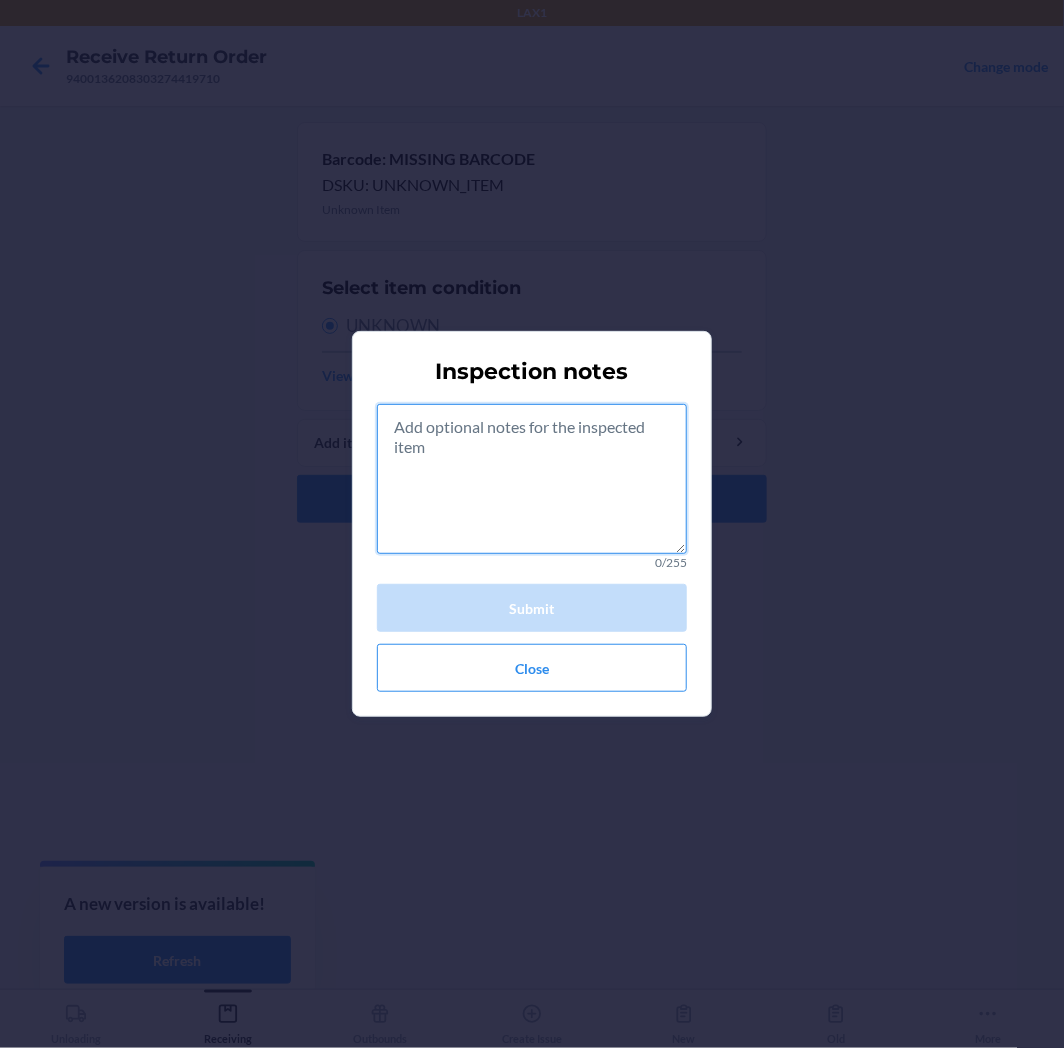click at bounding box center (532, 479) 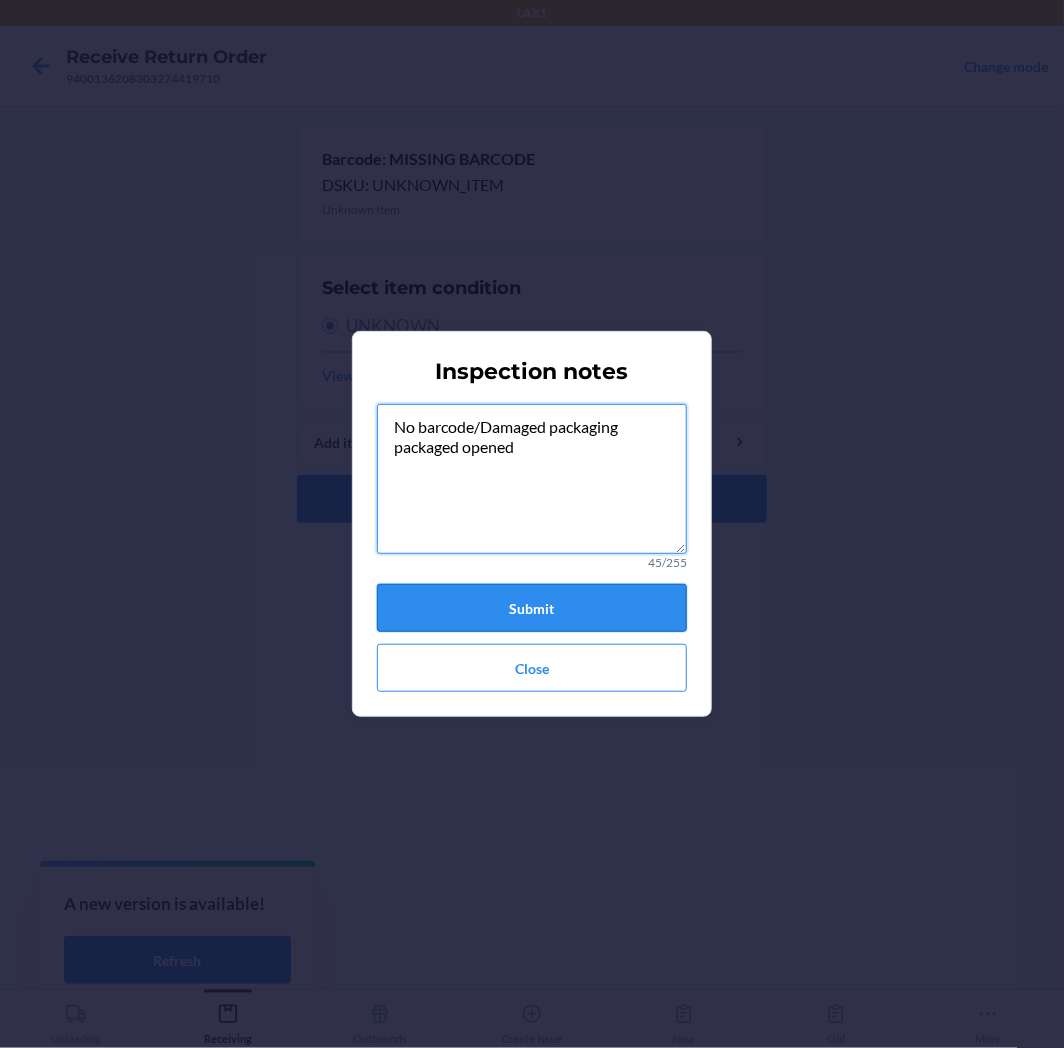 type on "No barcode/Damaged packaging
packaged opened" 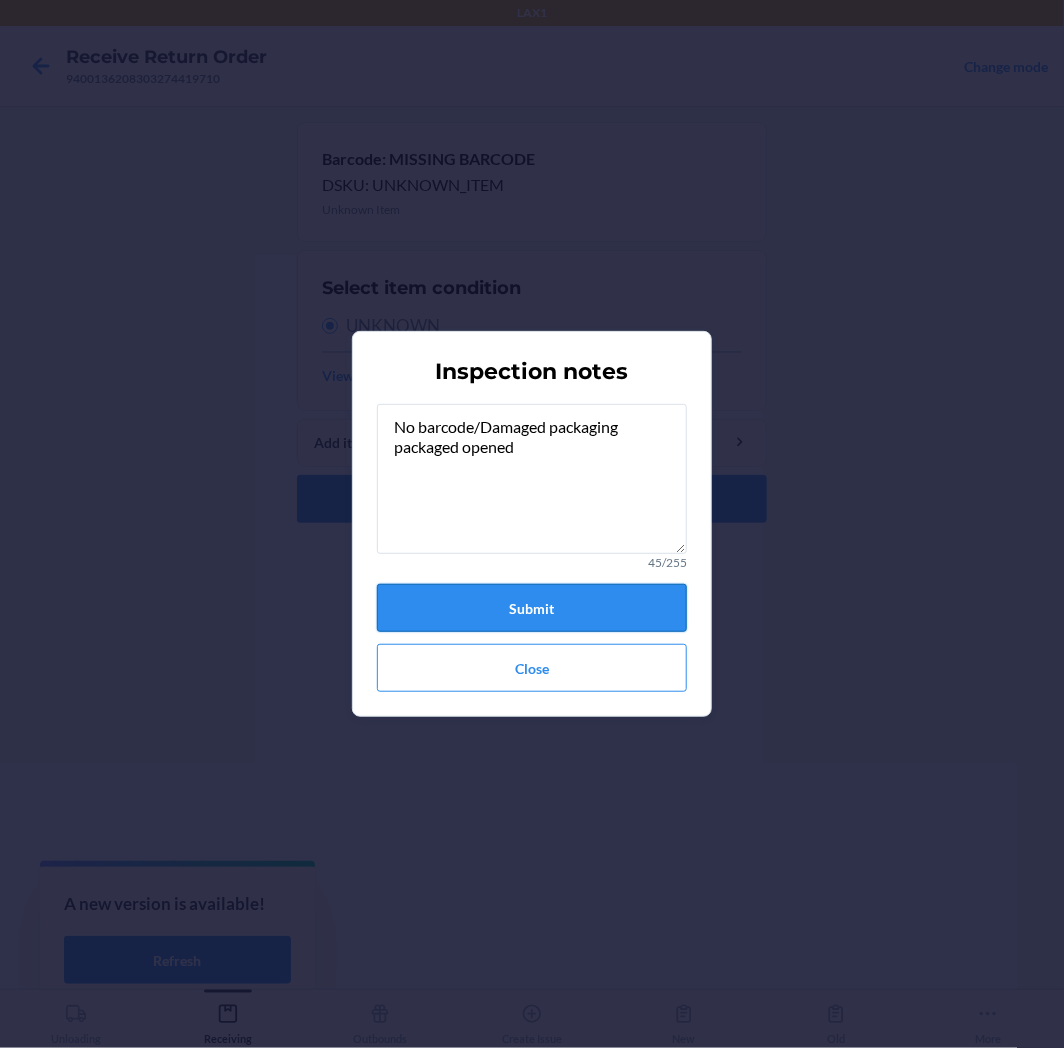 click on "Submit" at bounding box center (532, 608) 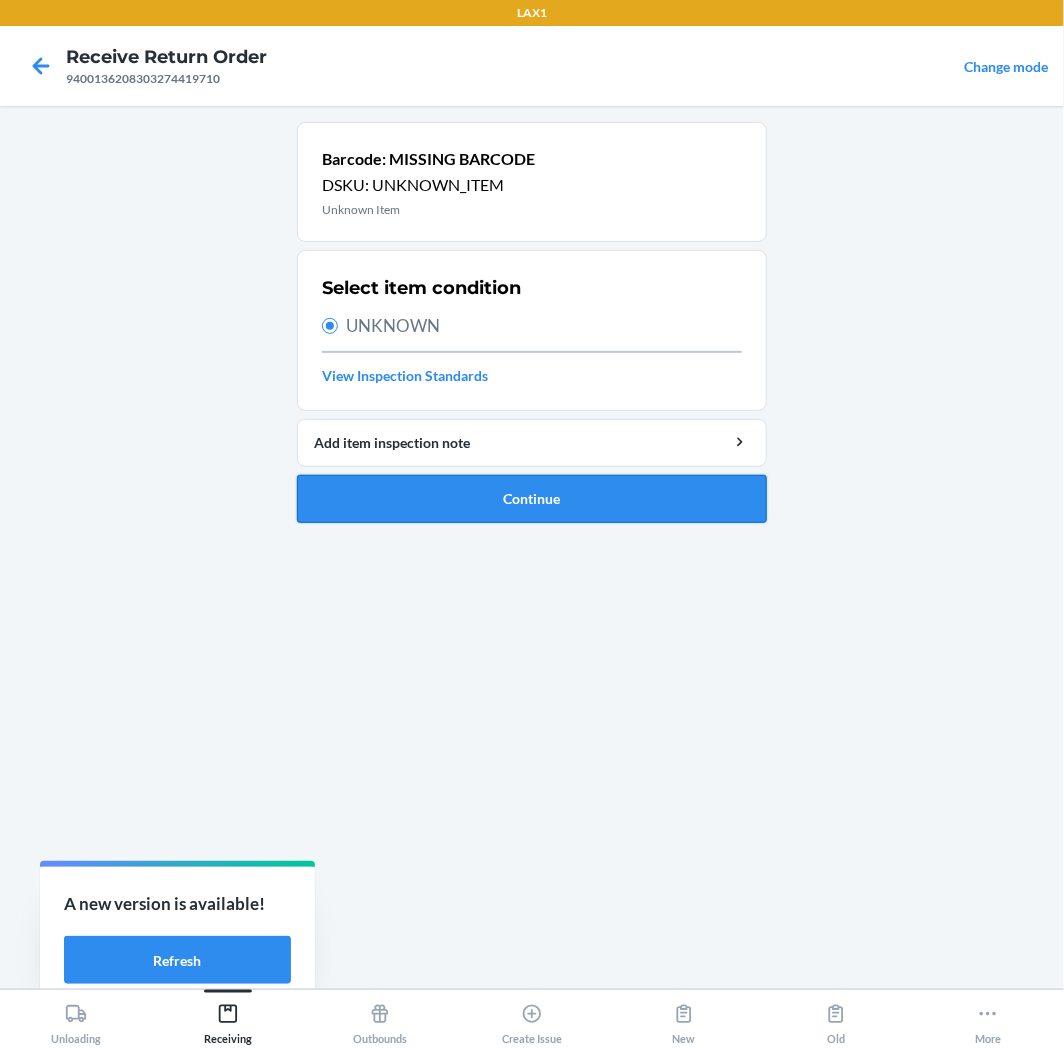 drag, startPoint x: 564, startPoint y: 487, endPoint x: 570, endPoint y: 496, distance: 10.816654 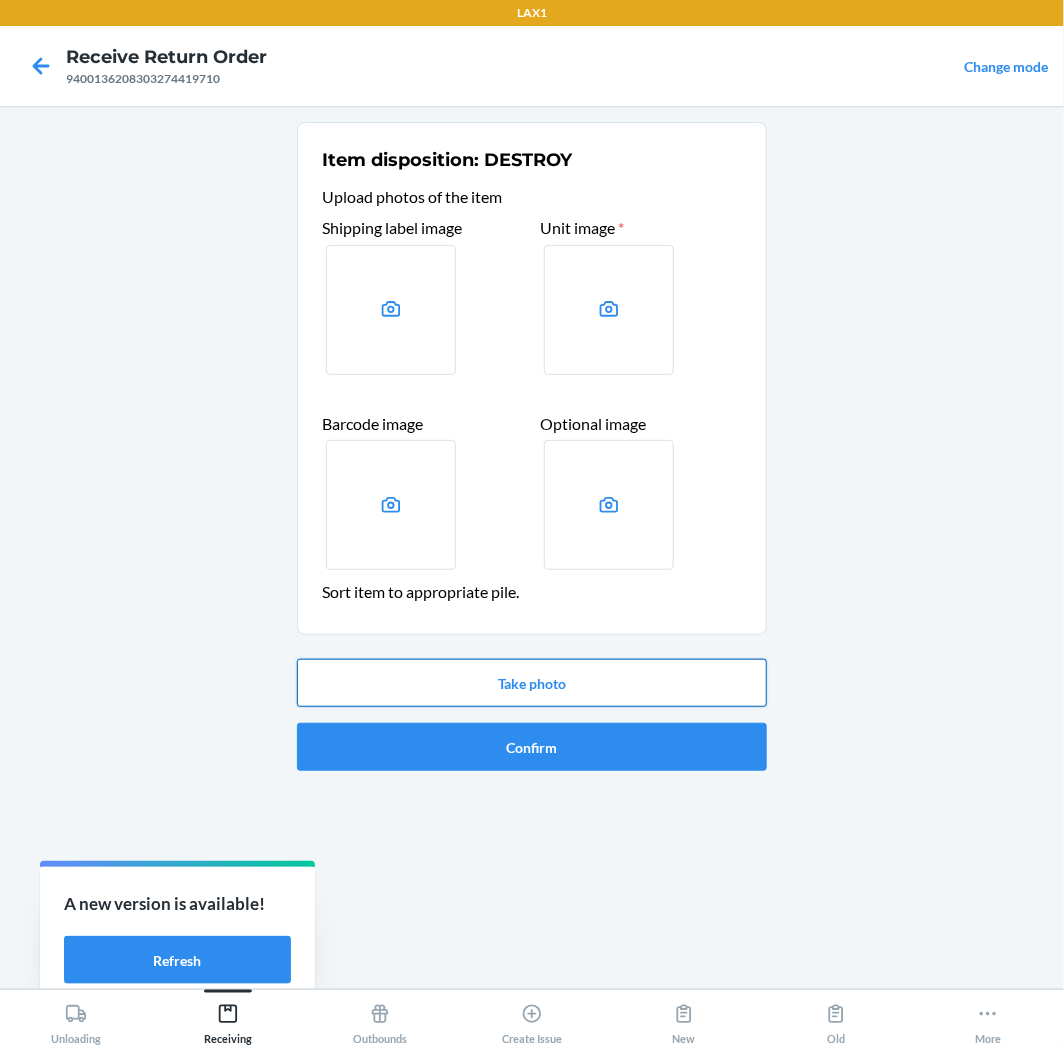 click on "Take photo" at bounding box center [532, 683] 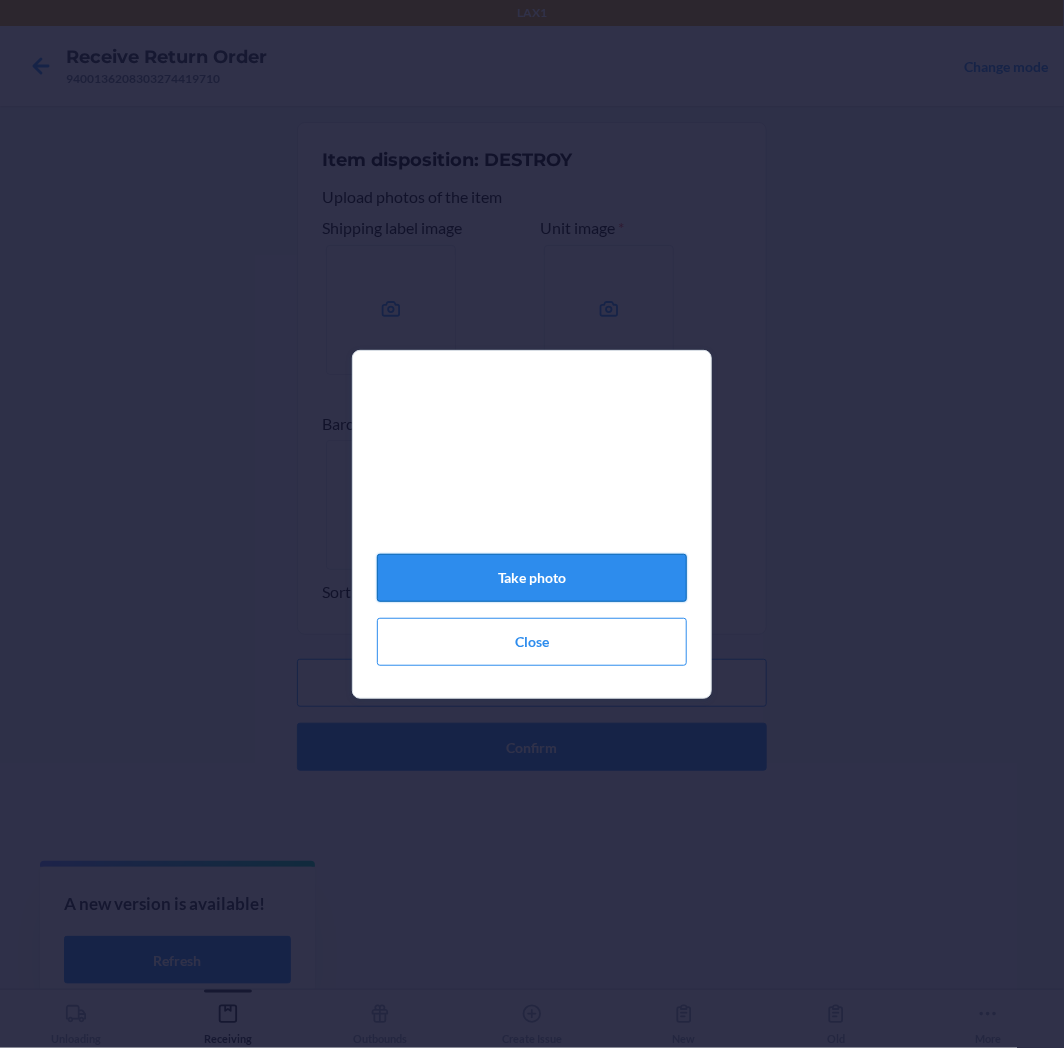 click on "Take photo" 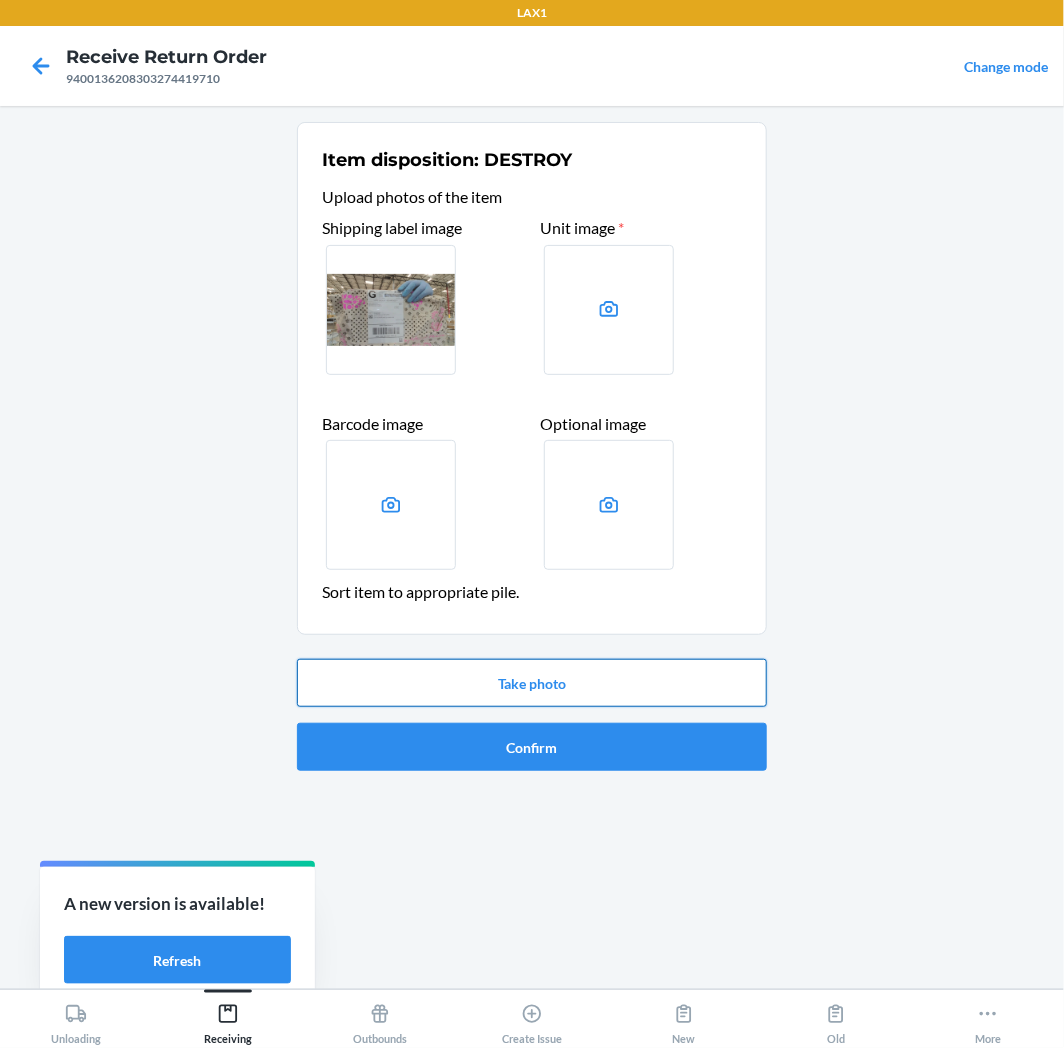 click on "Take photo" at bounding box center (532, 683) 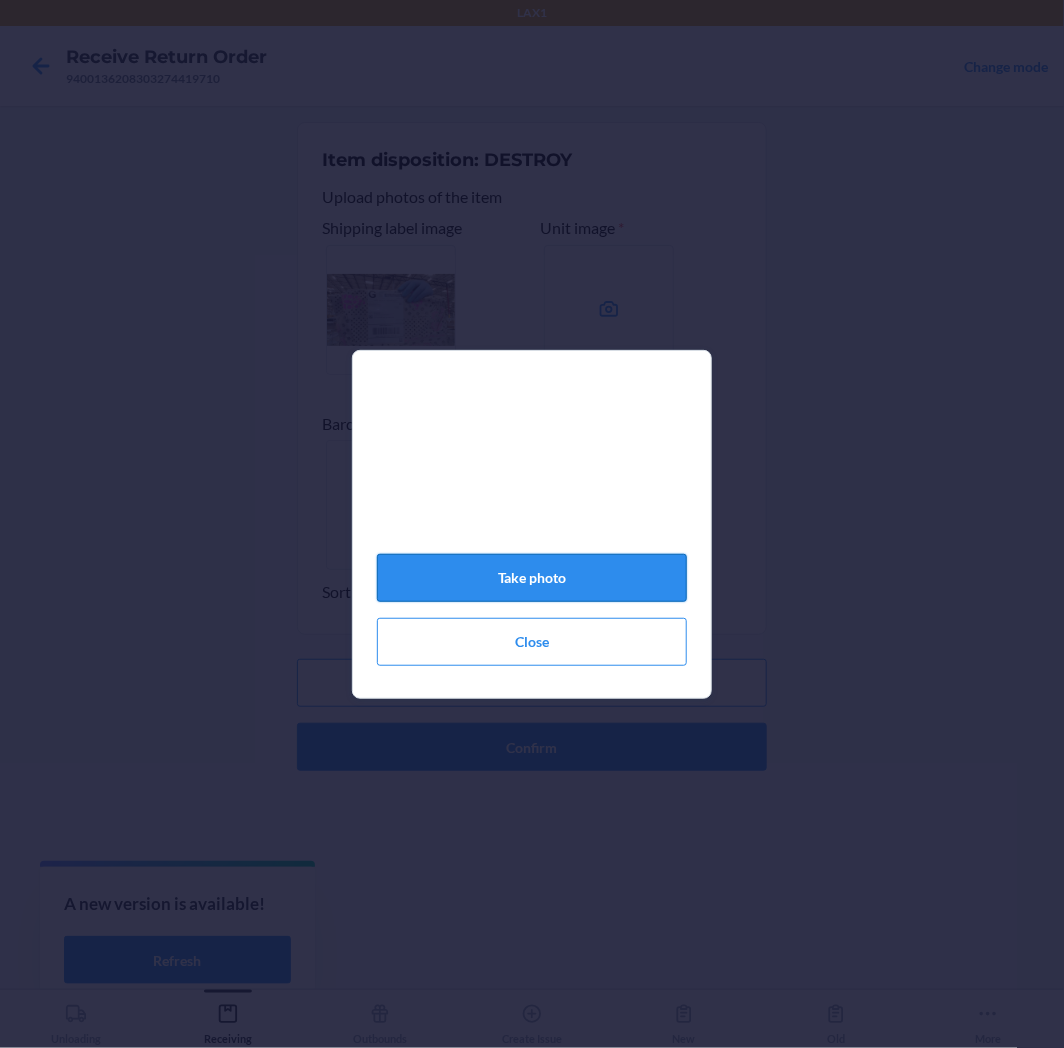click on "Take photo" 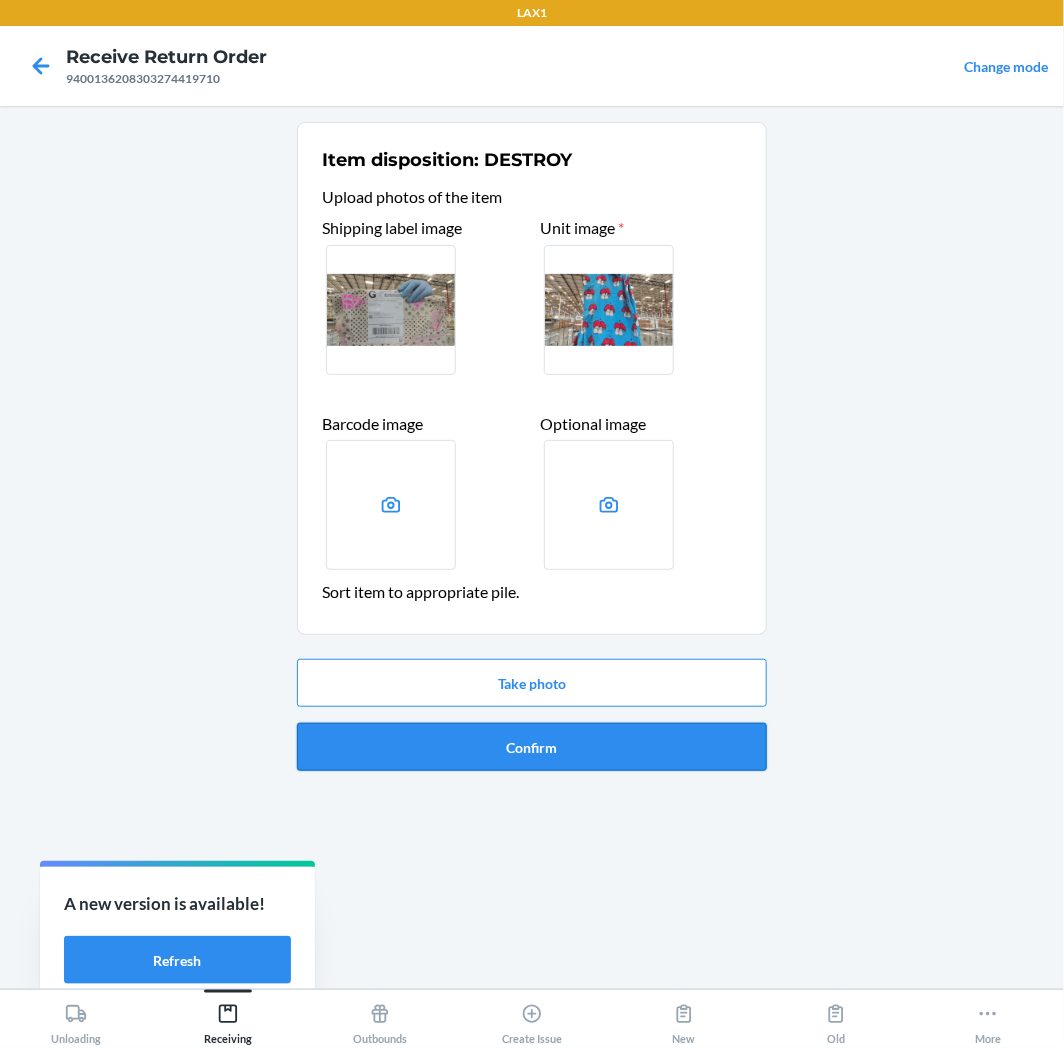 click on "Confirm" at bounding box center [532, 747] 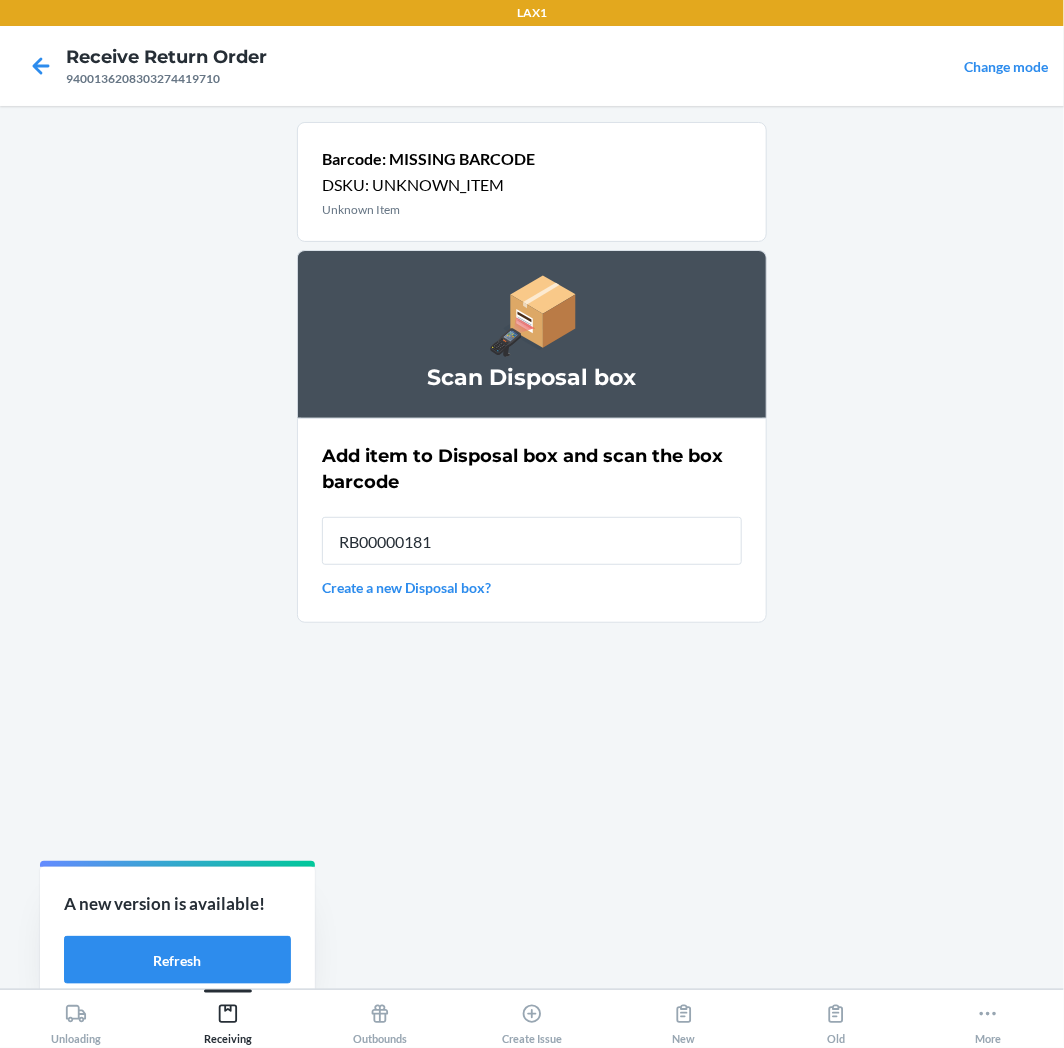 type on "RB000001815" 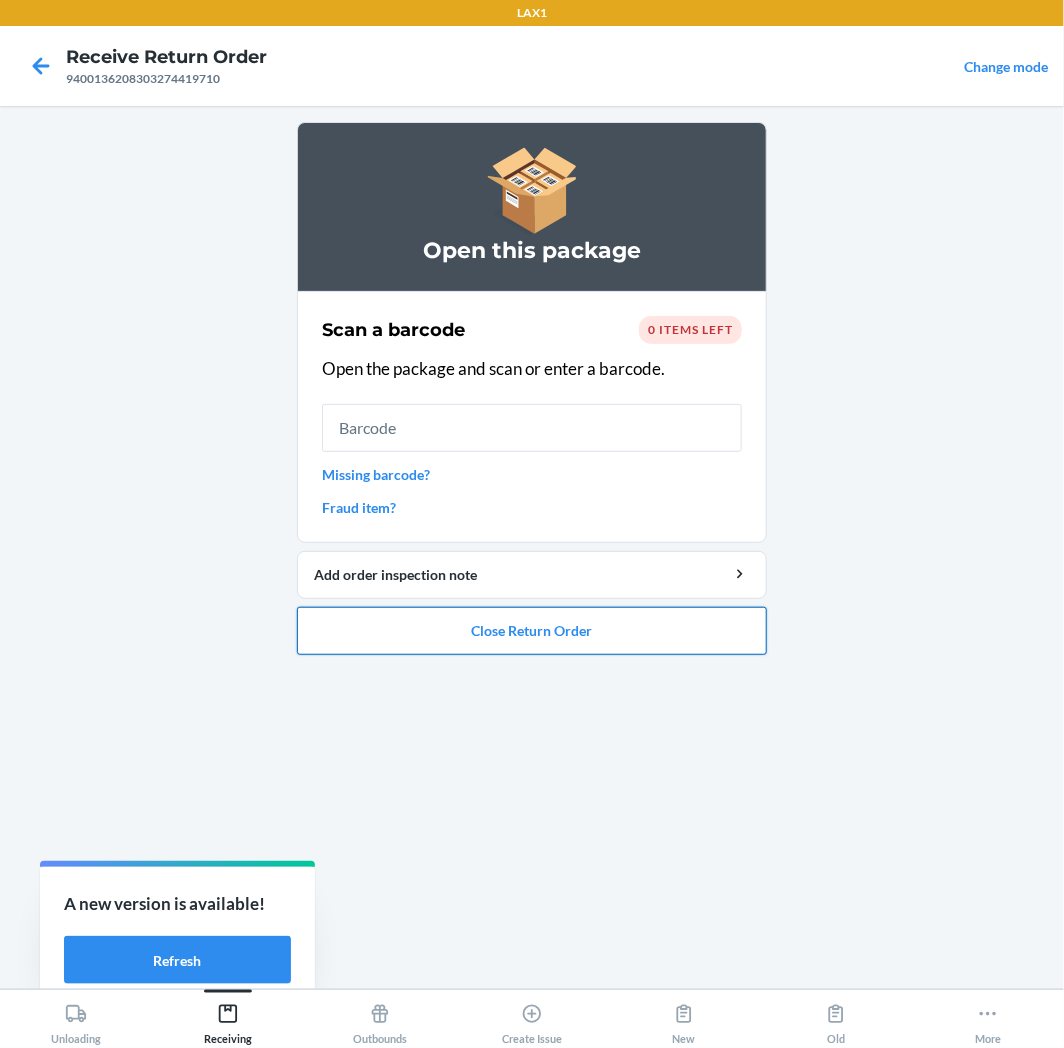 click on "Close Return Order" at bounding box center (532, 631) 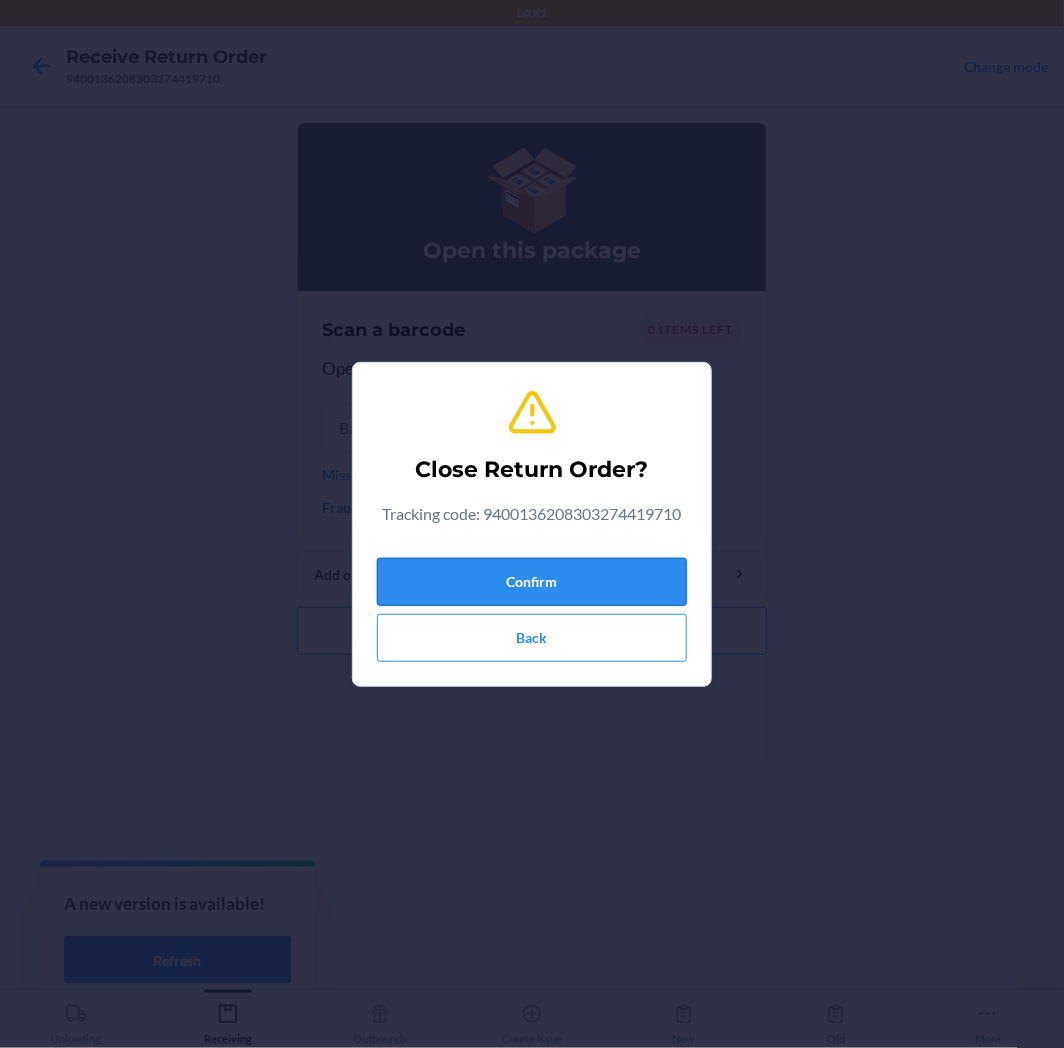 click on "Confirm" at bounding box center [532, 582] 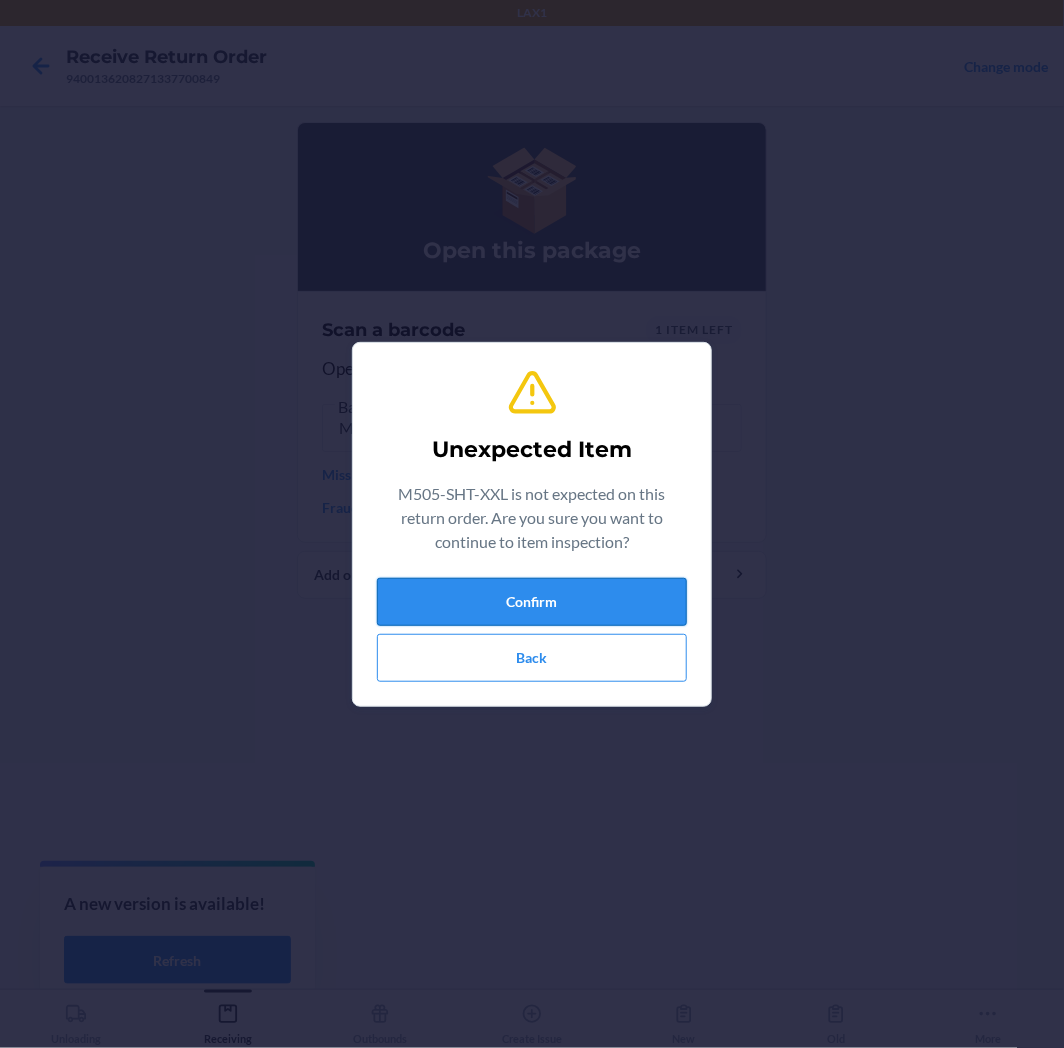 click on "Confirm" at bounding box center [532, 602] 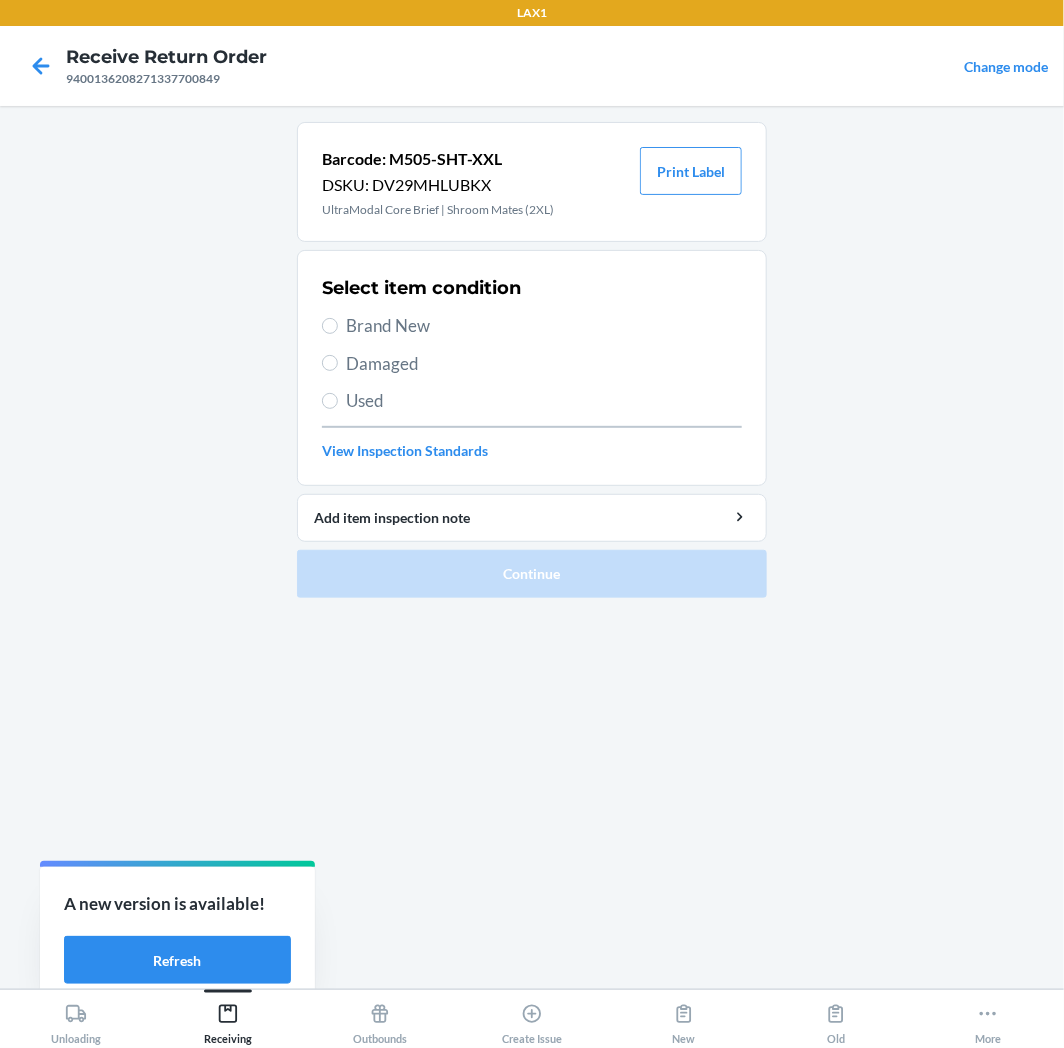 click on "Brand New" at bounding box center [544, 326] 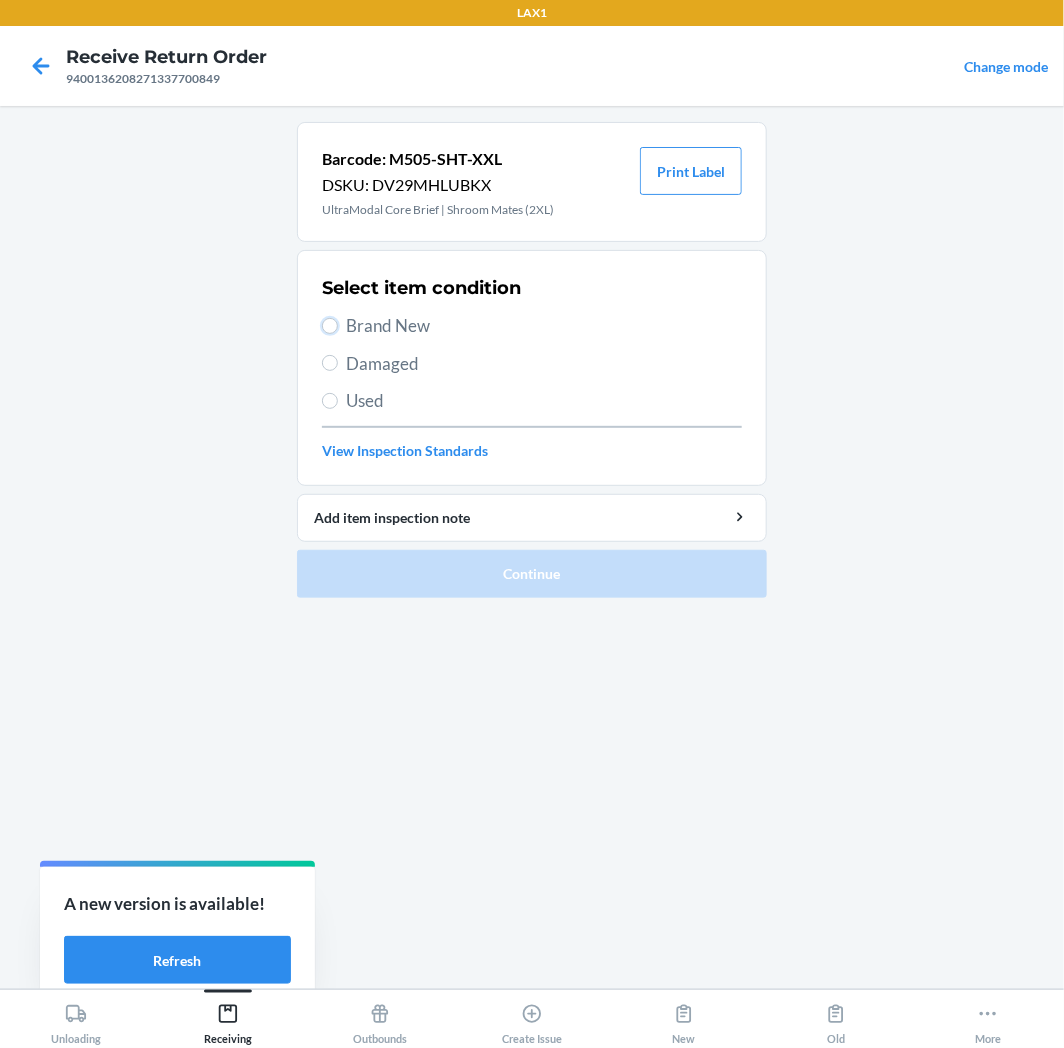 click on "Brand New" at bounding box center (330, 326) 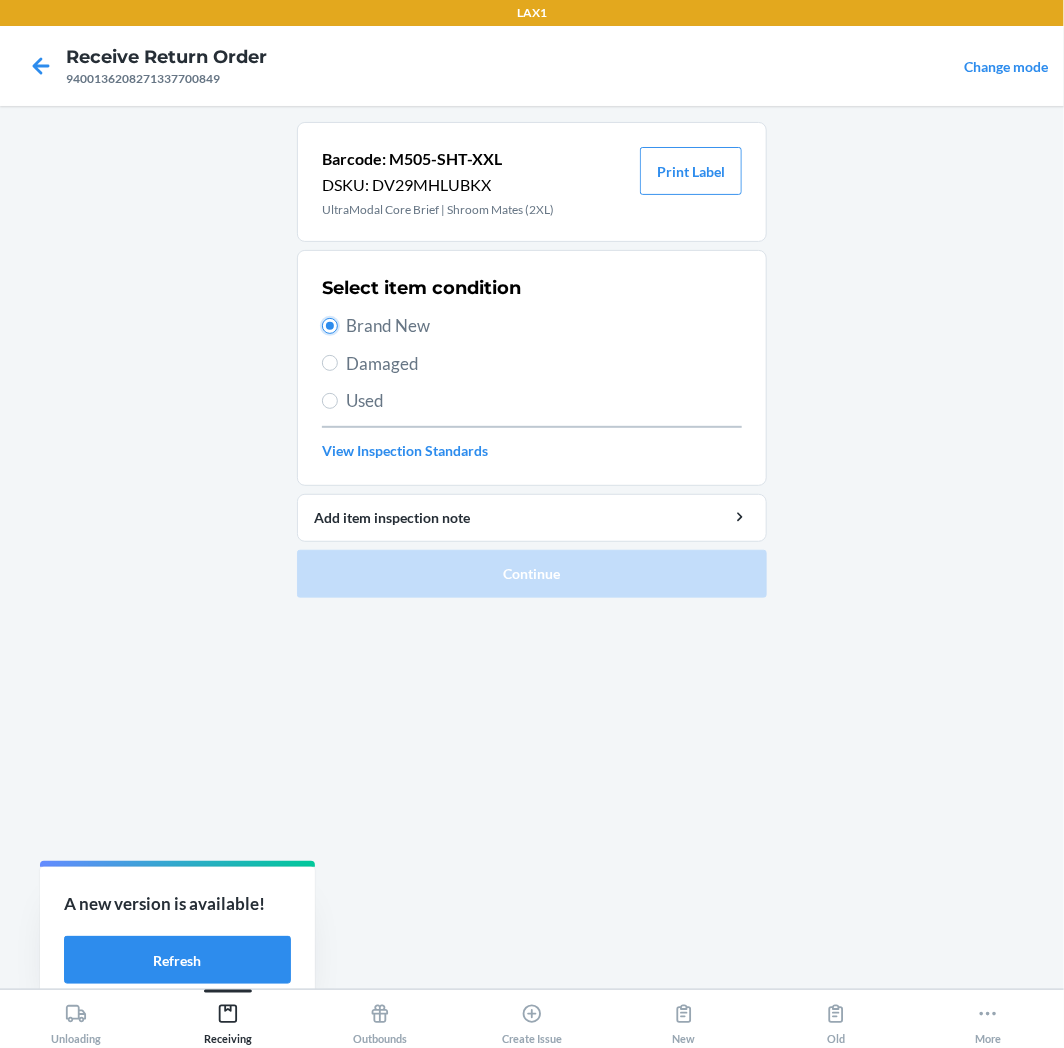 radio on "true" 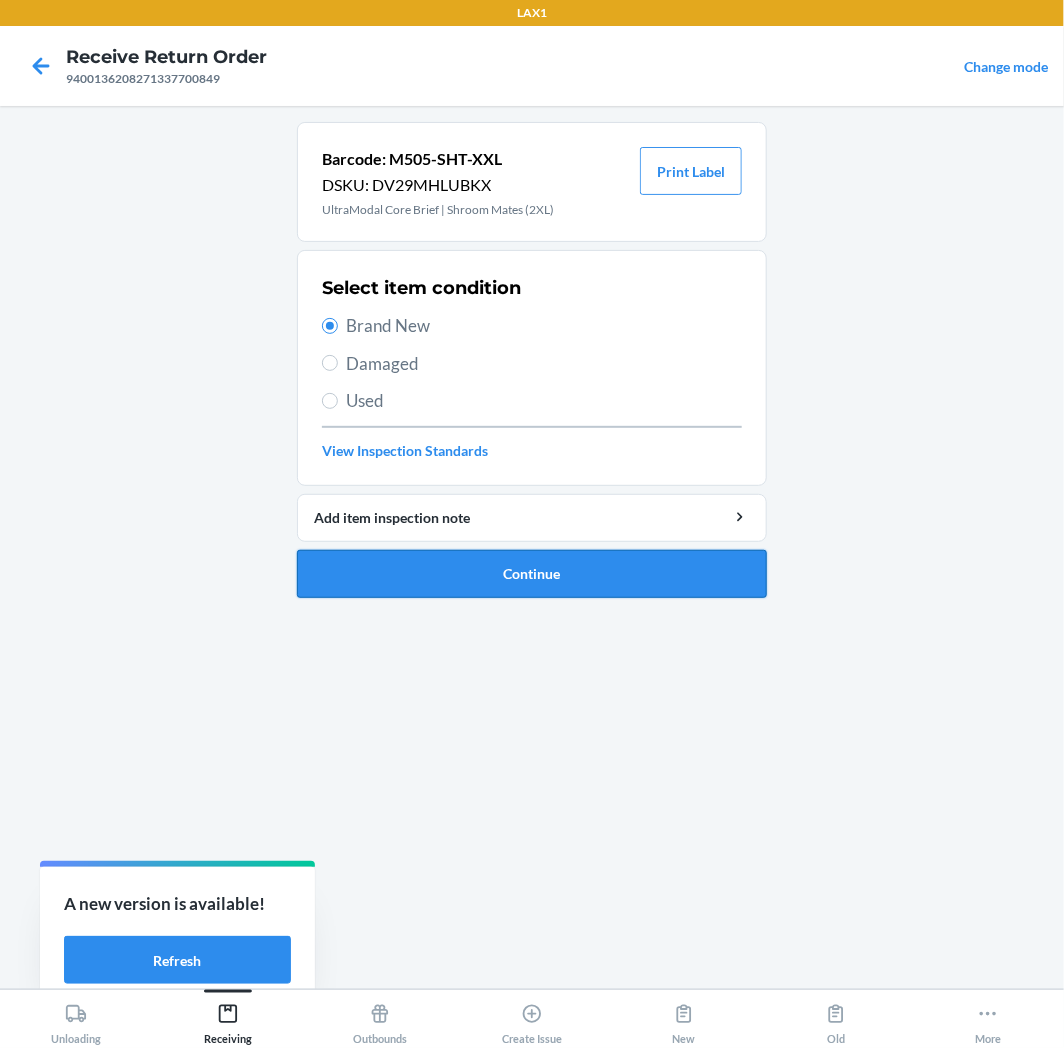 click on "Continue" at bounding box center [532, 574] 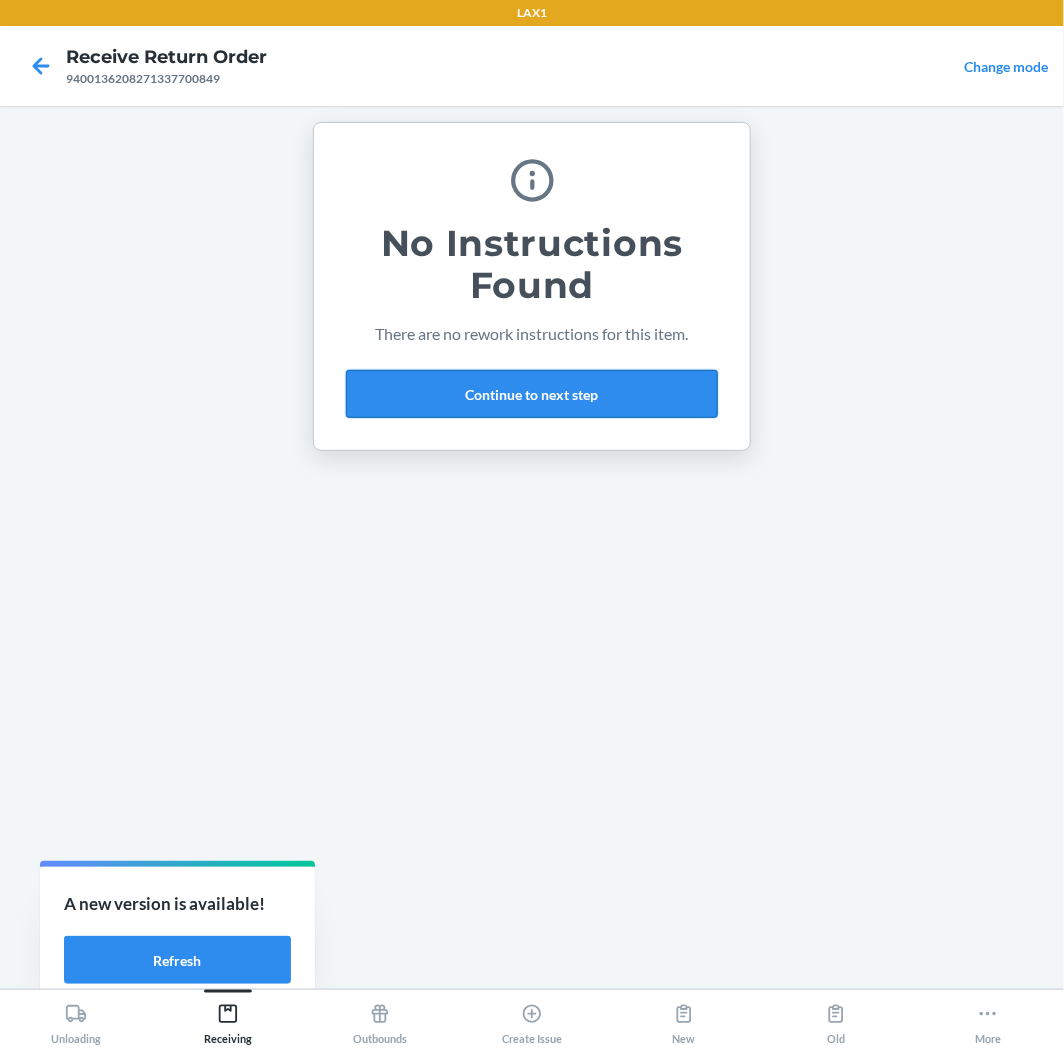 click on "Continue to next step" at bounding box center [532, 394] 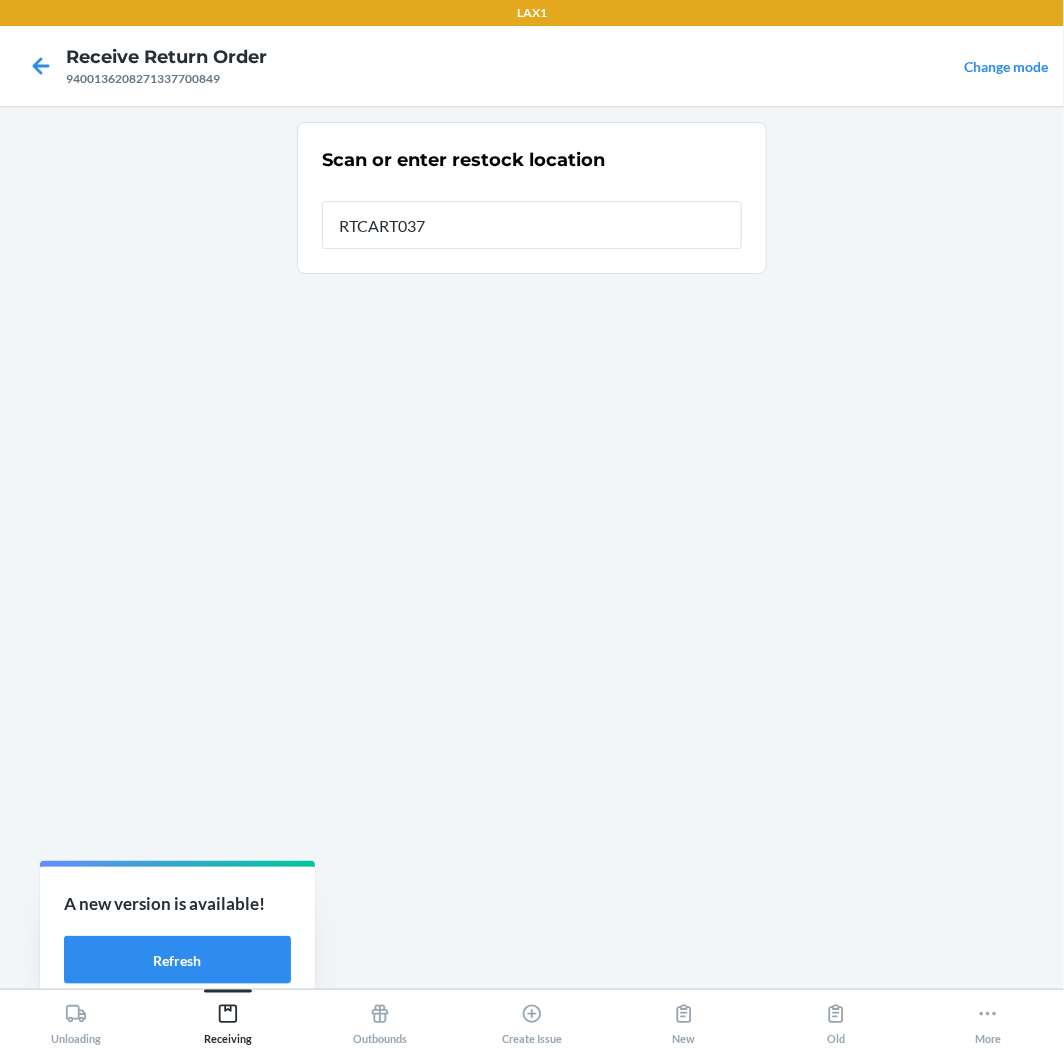 type on "RTCART037" 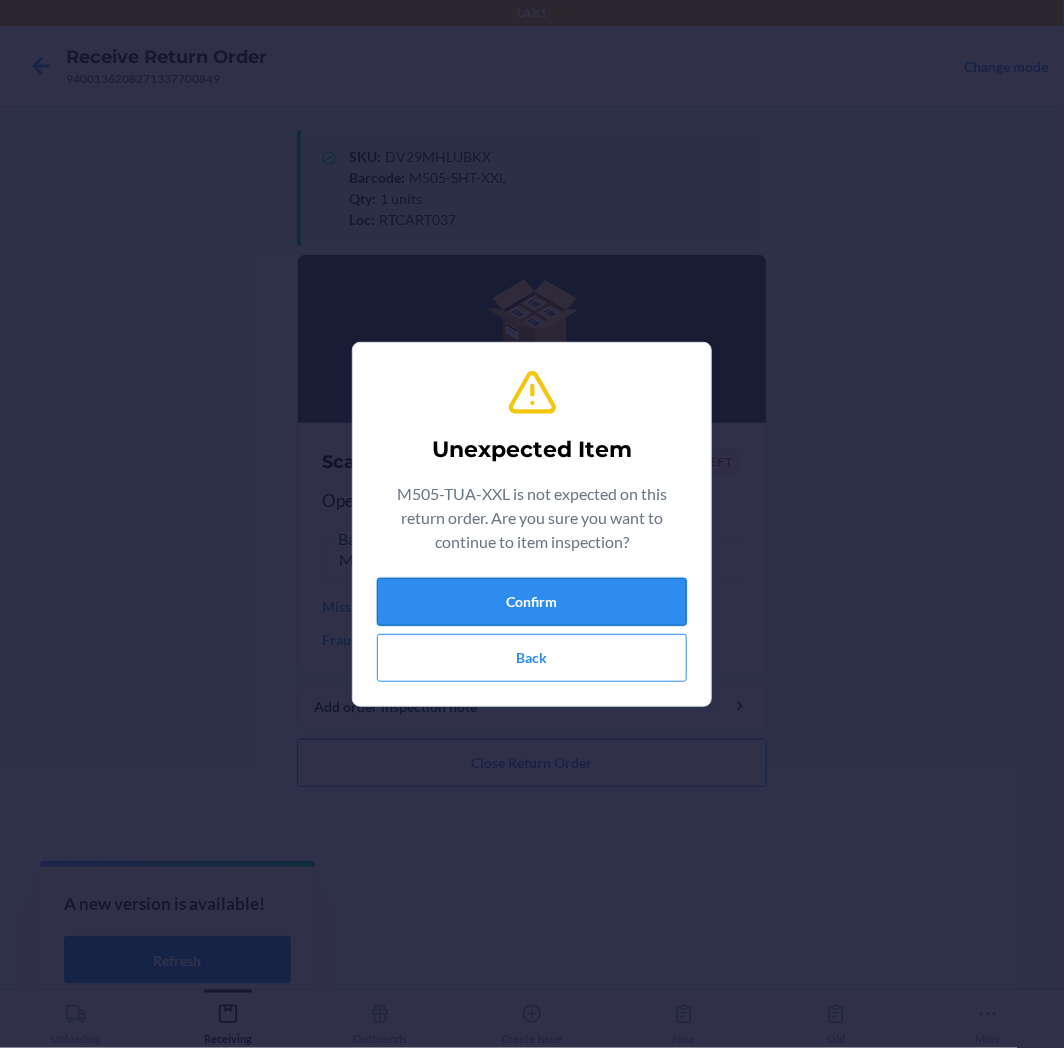 click on "Confirm" at bounding box center [532, 602] 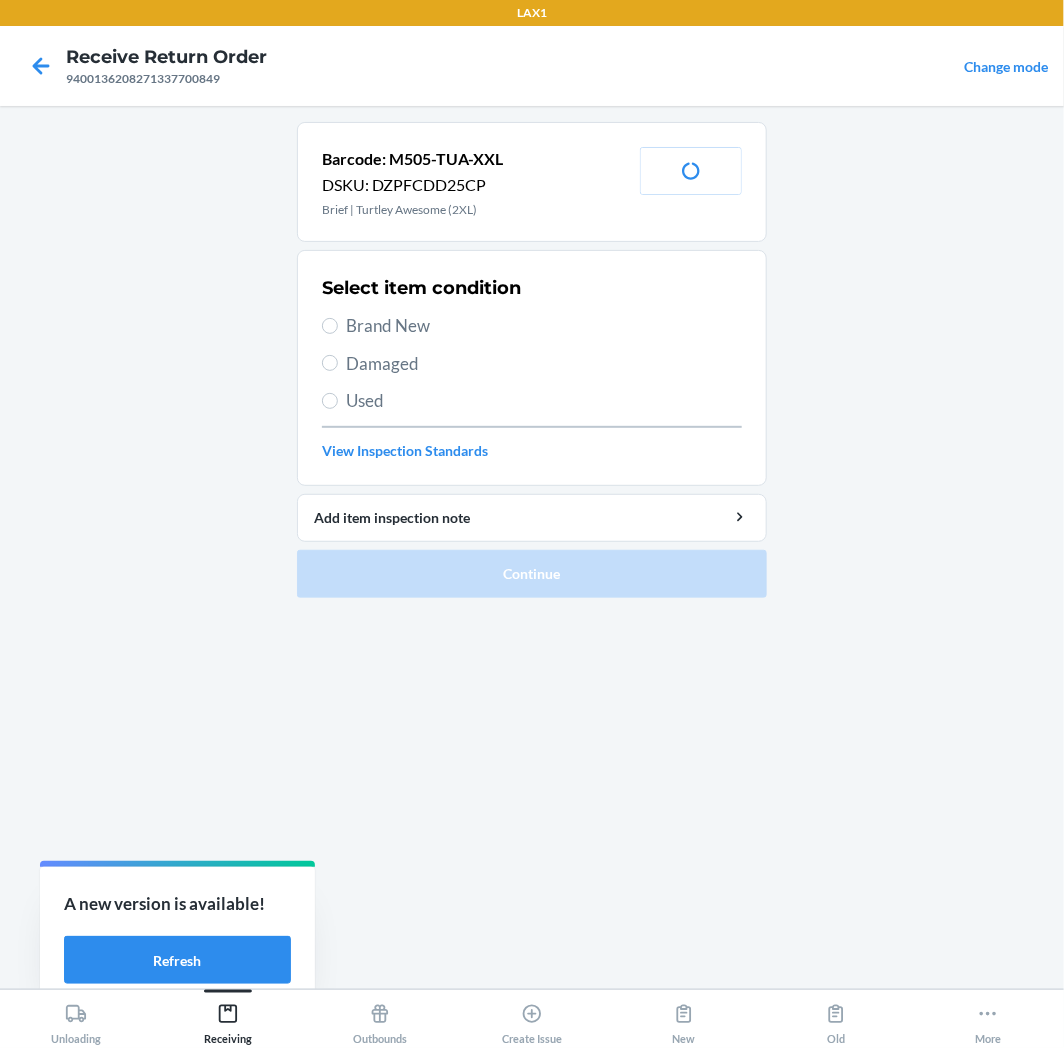 click on "Brand New" at bounding box center [544, 326] 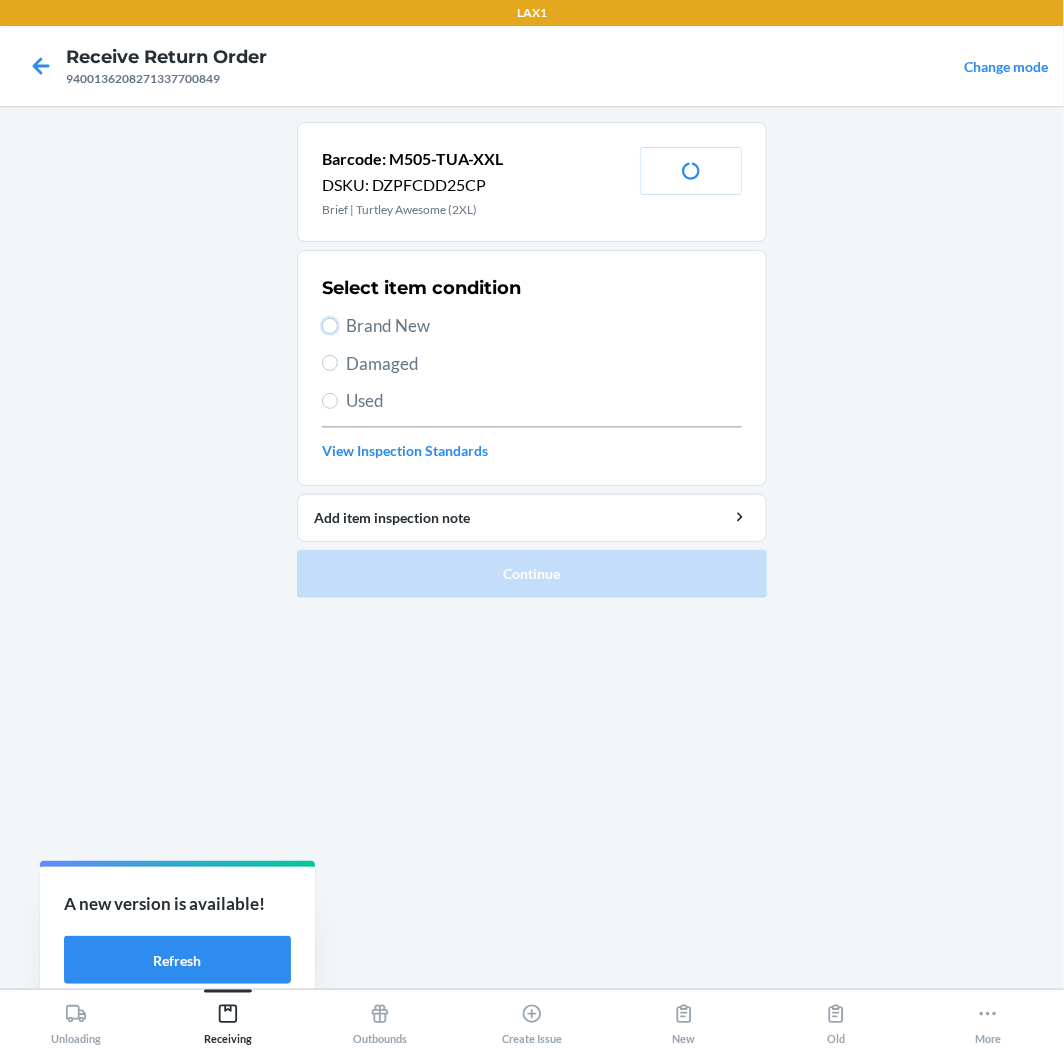 click on "Brand New" at bounding box center (330, 326) 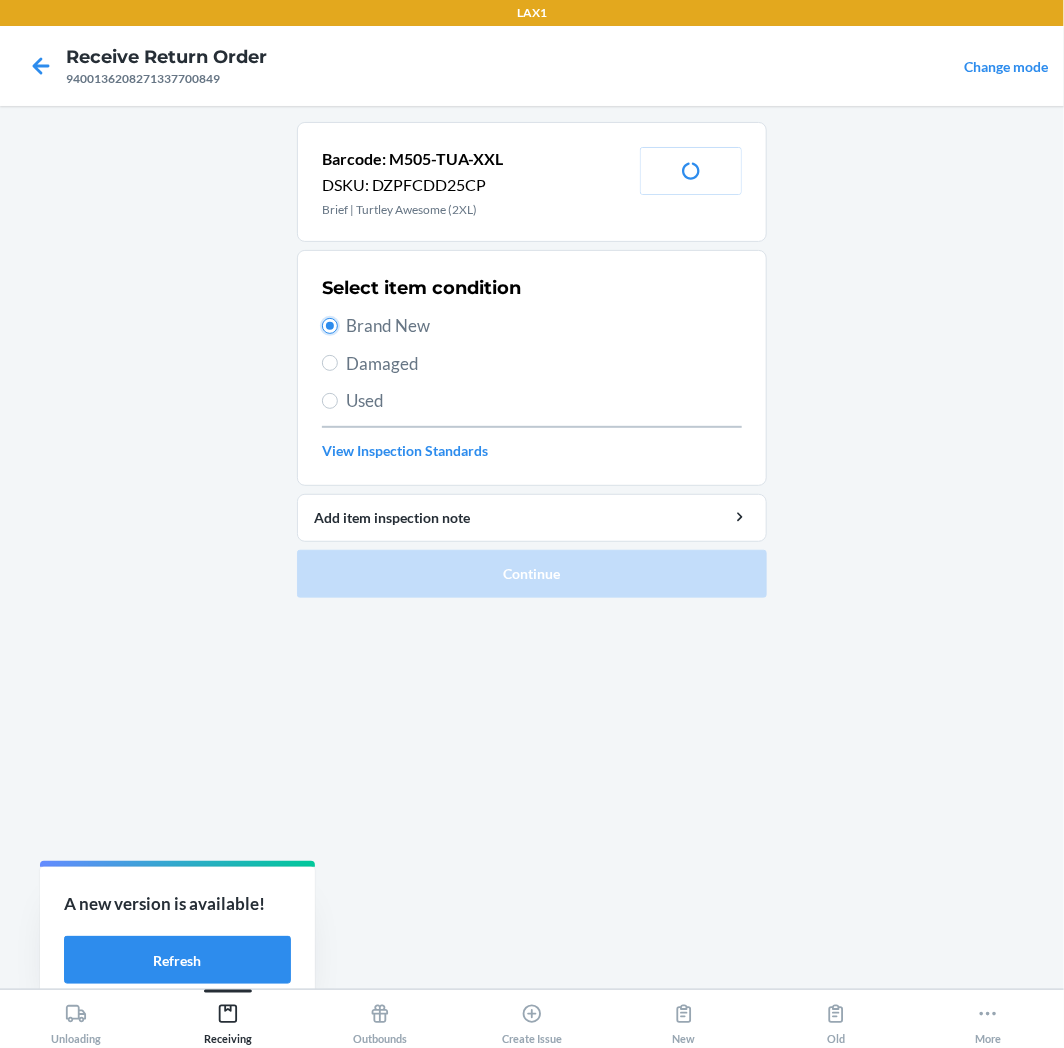 radio on "true" 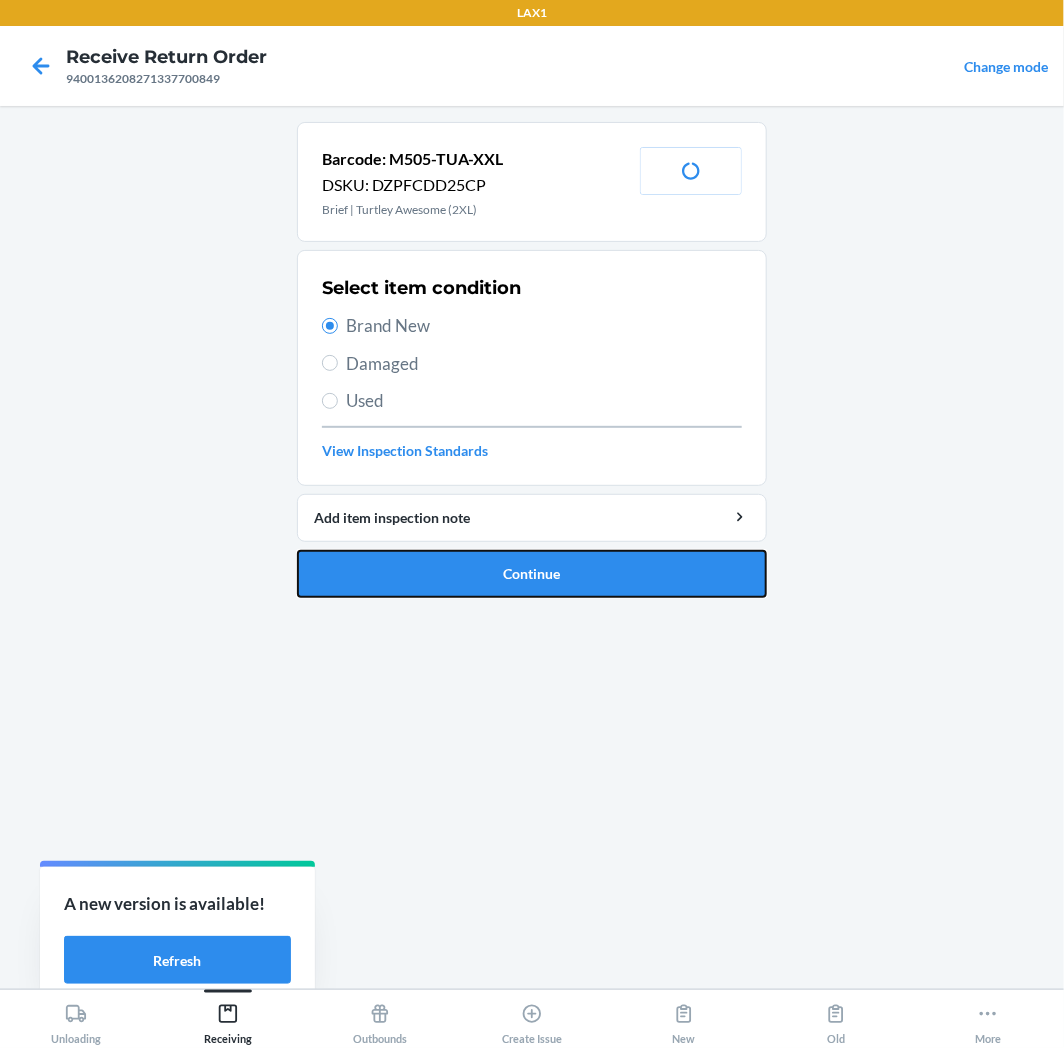 drag, startPoint x: 507, startPoint y: 568, endPoint x: 498, endPoint y: 482, distance: 86.46965 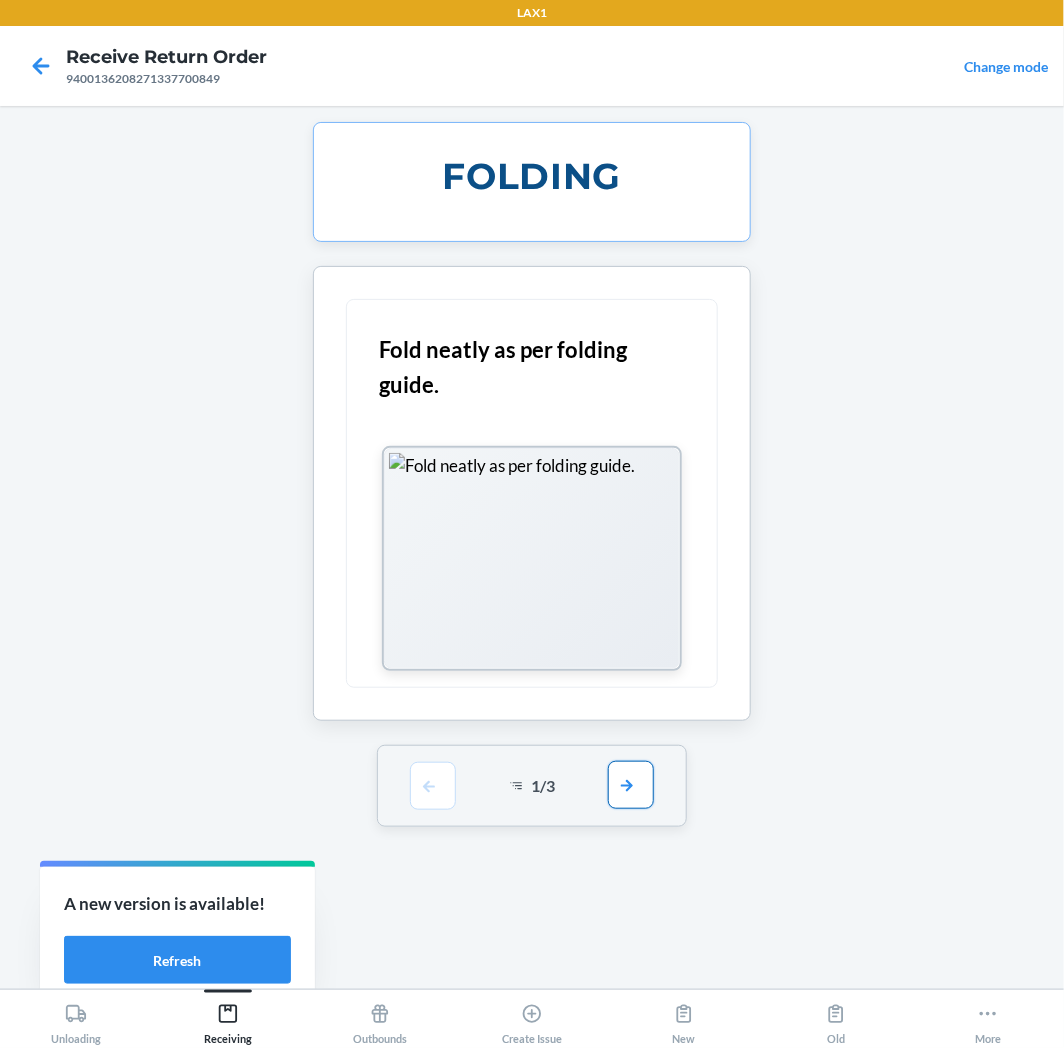 click at bounding box center (631, 785) 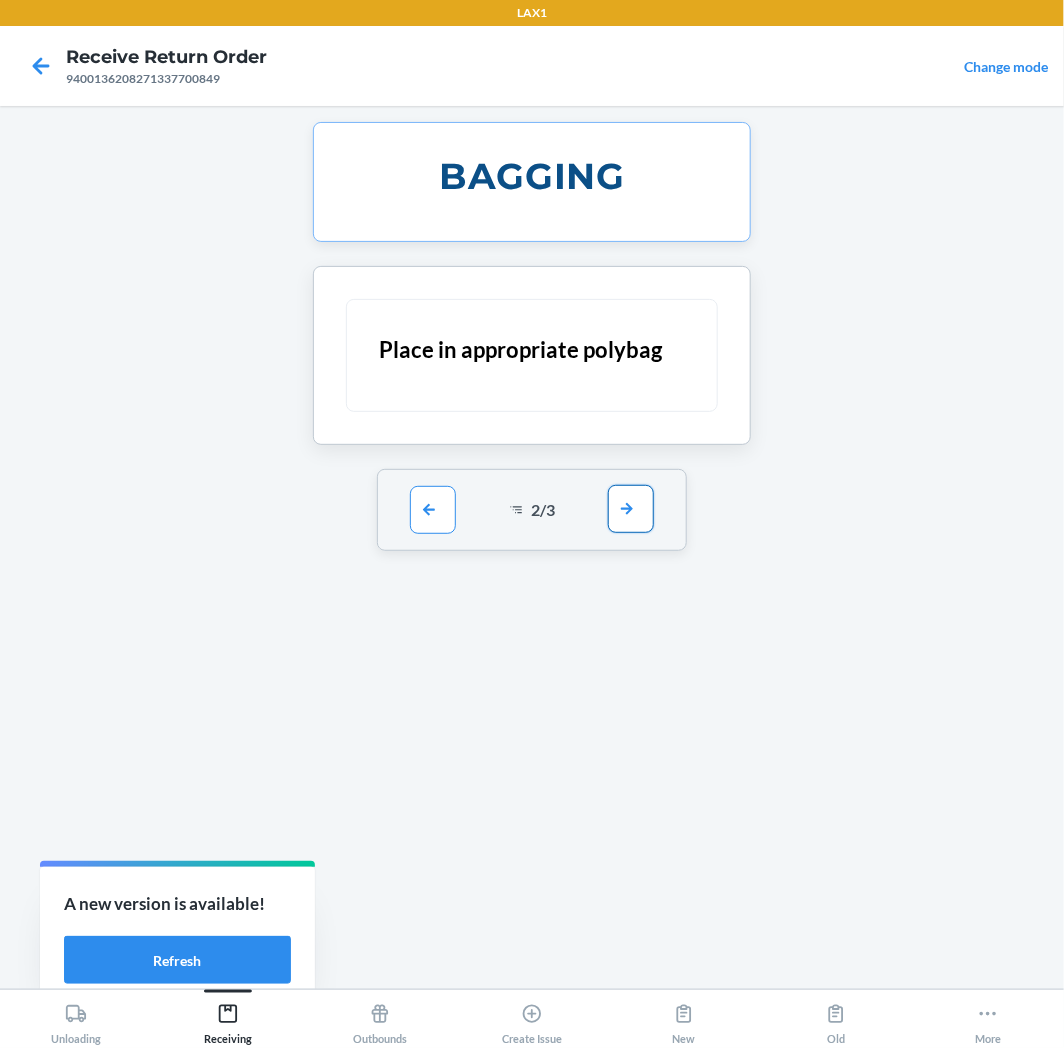 click at bounding box center (631, 509) 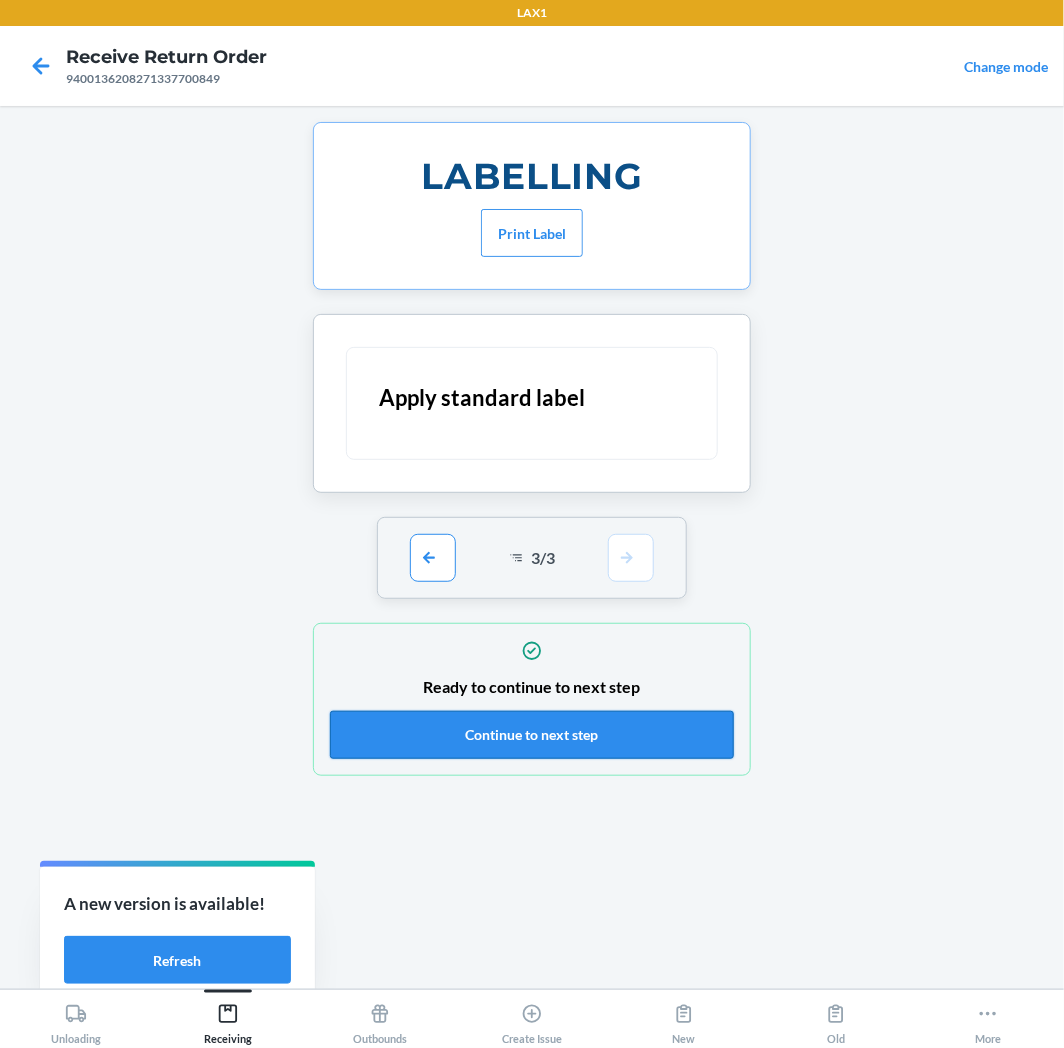 click on "Continue to next step" at bounding box center (532, 735) 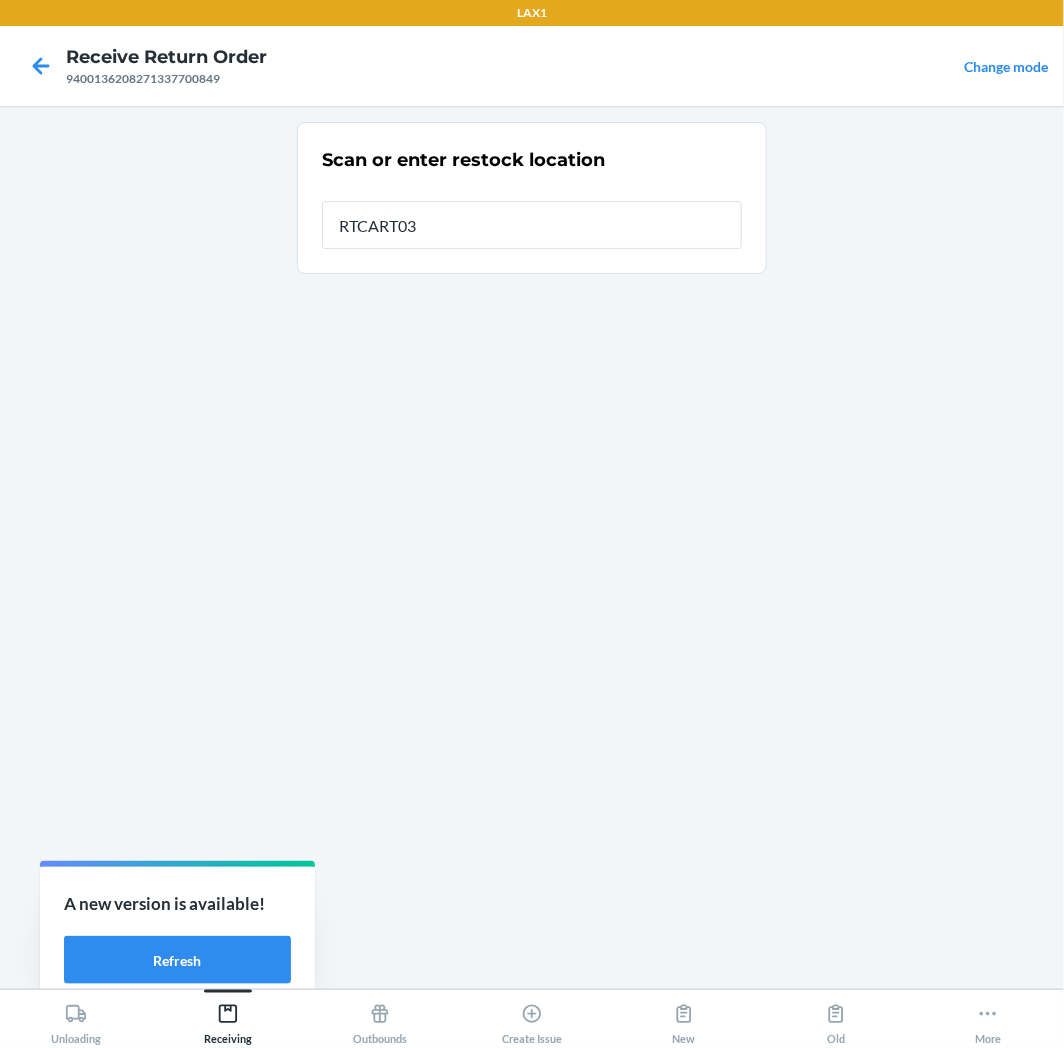 type on "RTCART037" 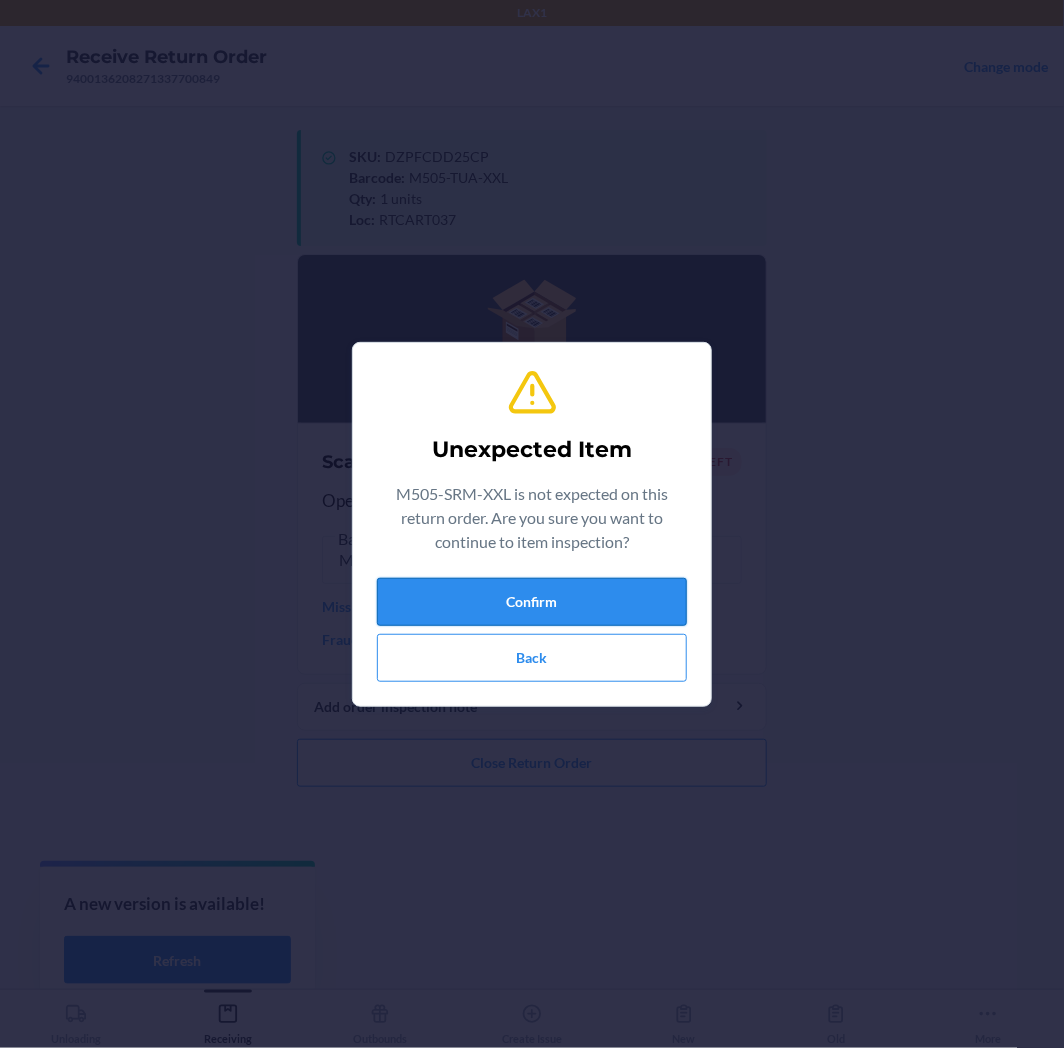 click on "Confirm" at bounding box center (532, 602) 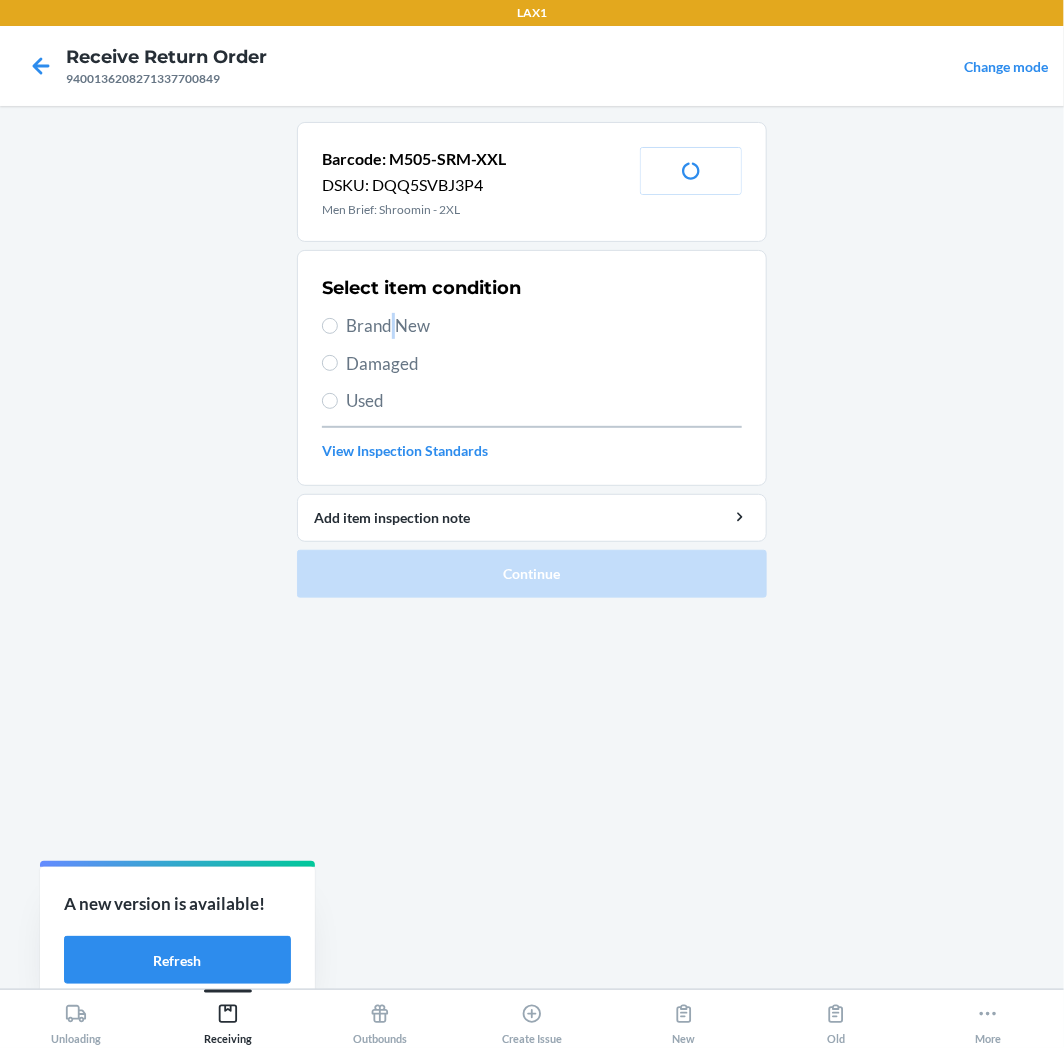 click on "Brand New" at bounding box center (544, 326) 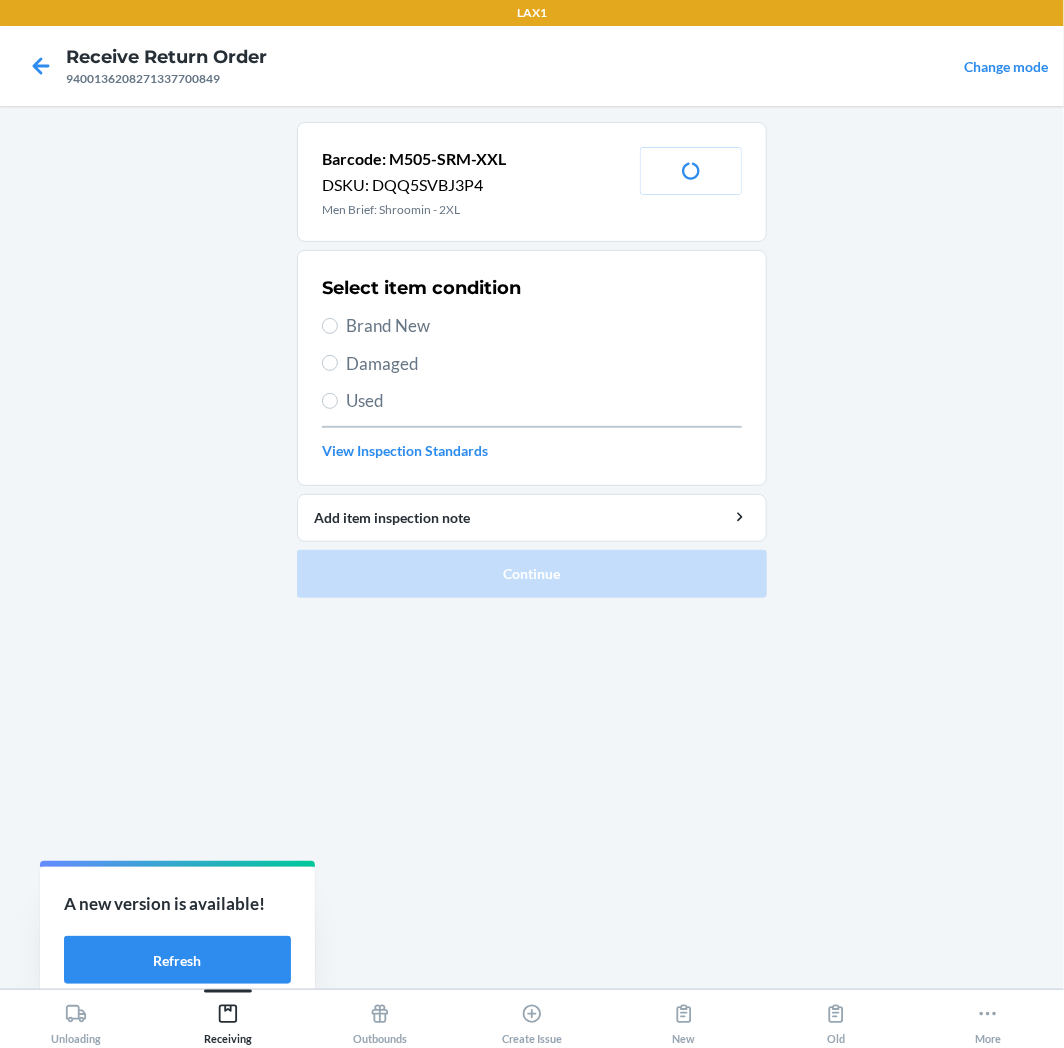 click on "Brand New" at bounding box center (532, 326) 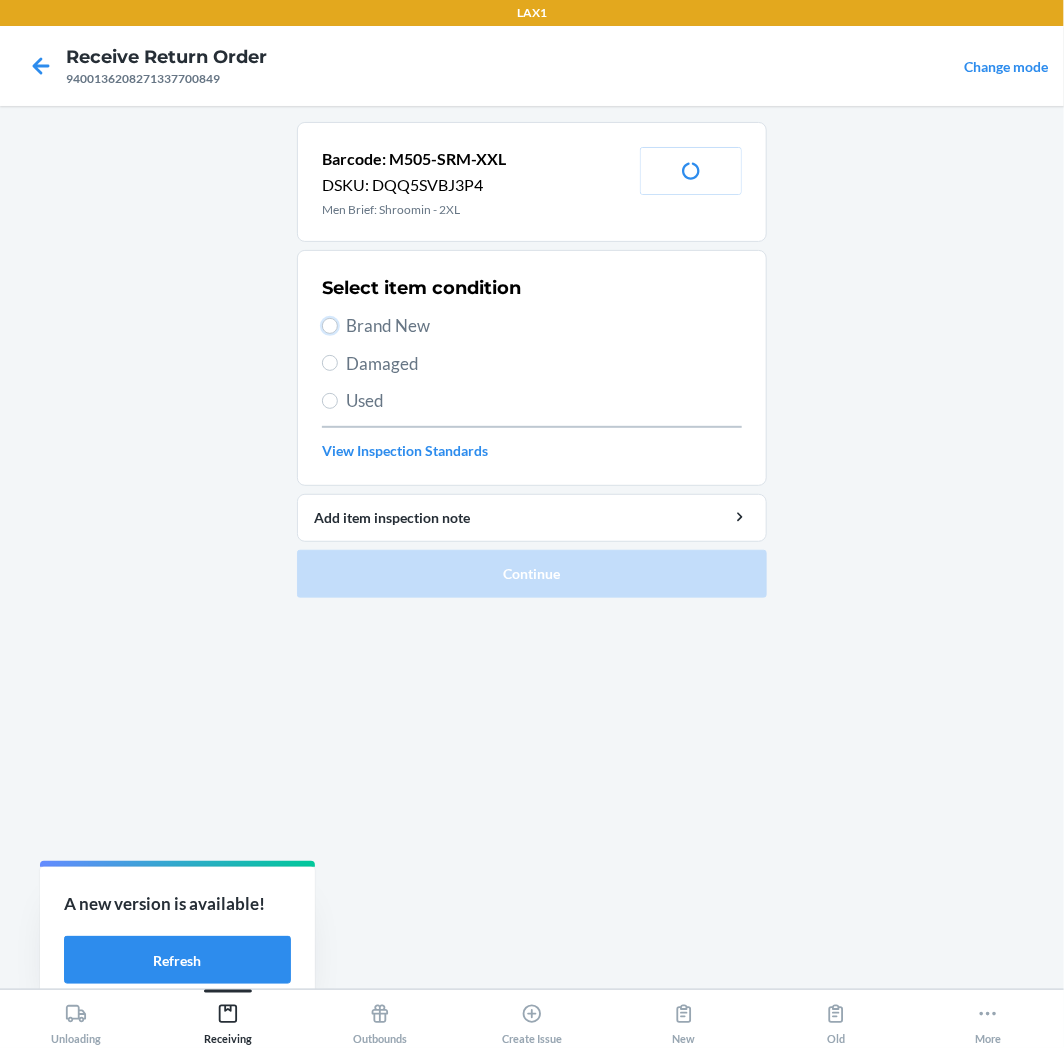 click on "Brand New" at bounding box center [330, 326] 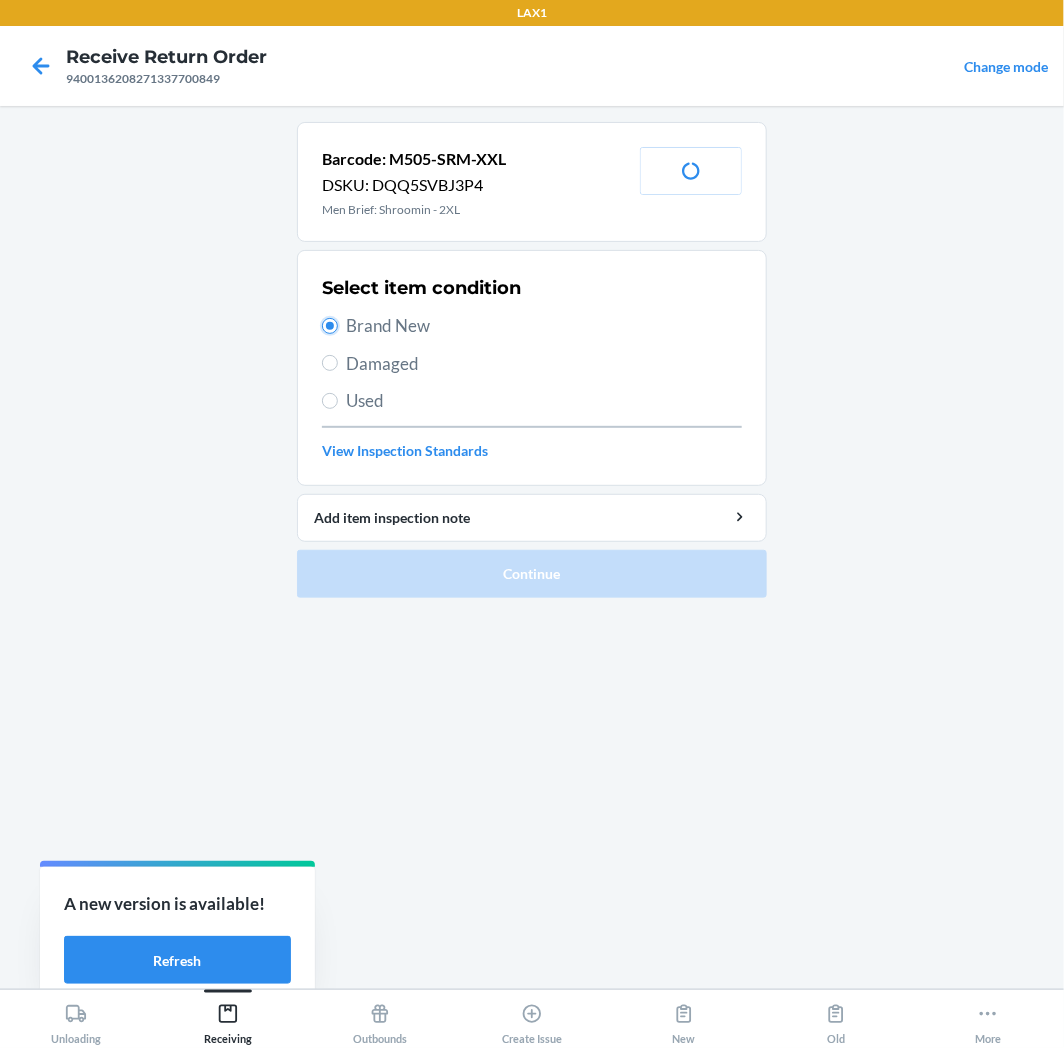 radio on "true" 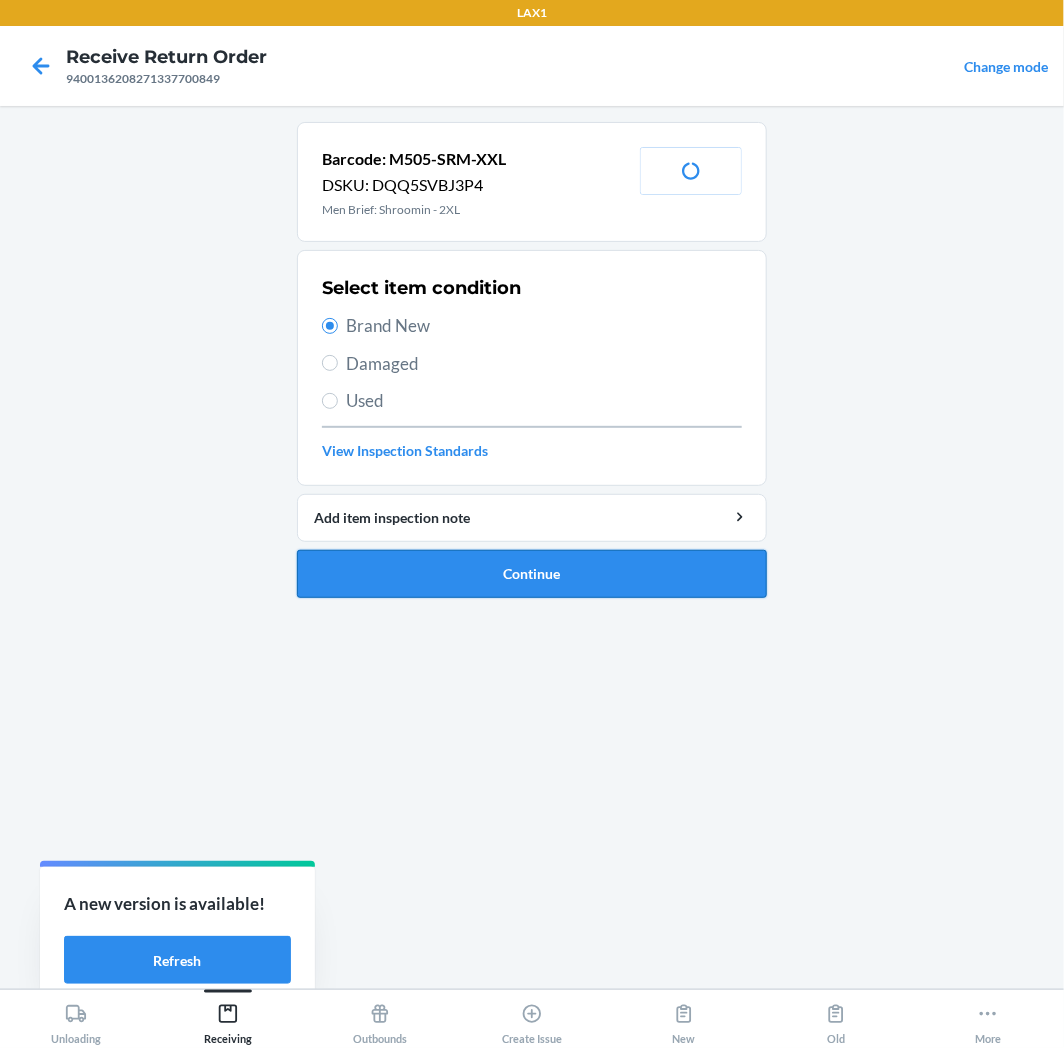 click on "Continue" at bounding box center (532, 574) 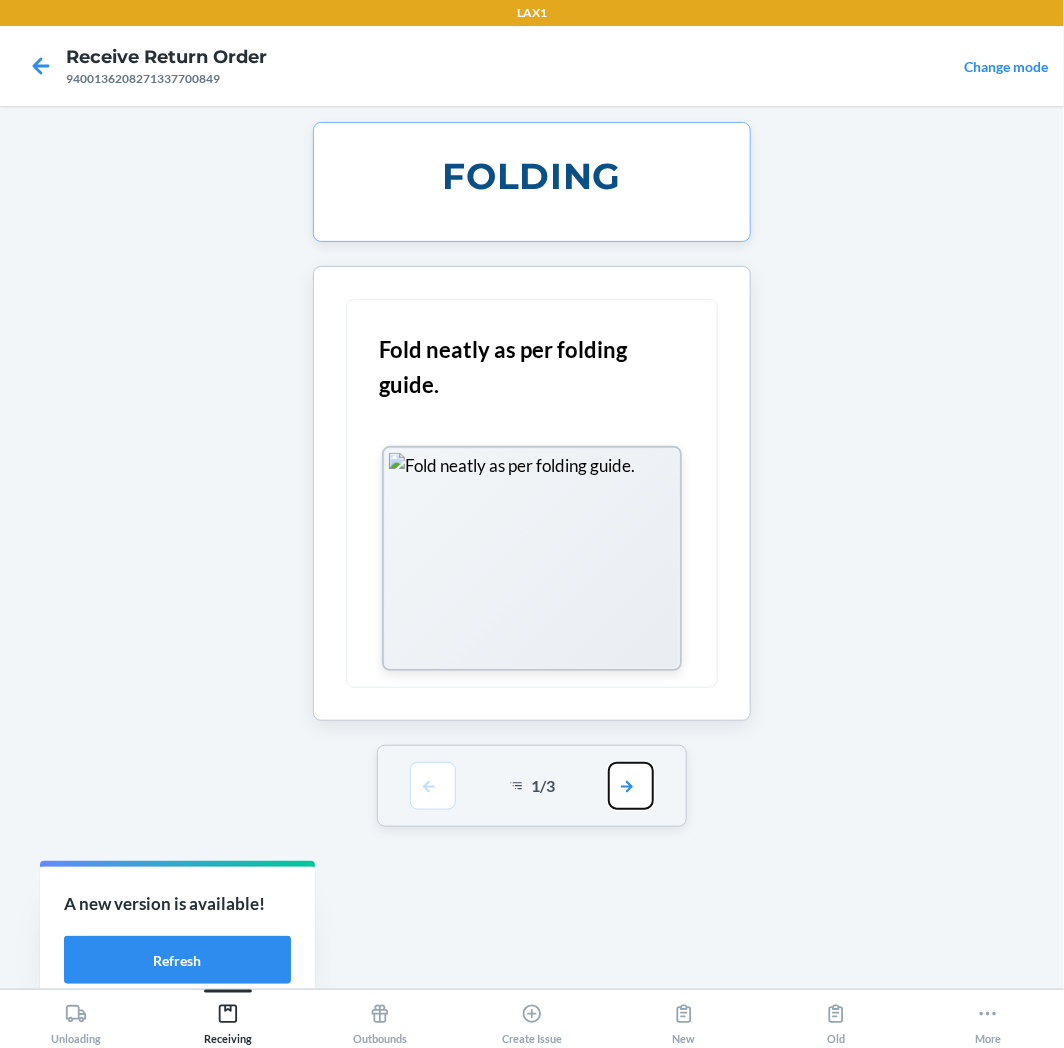 click at bounding box center [631, 786] 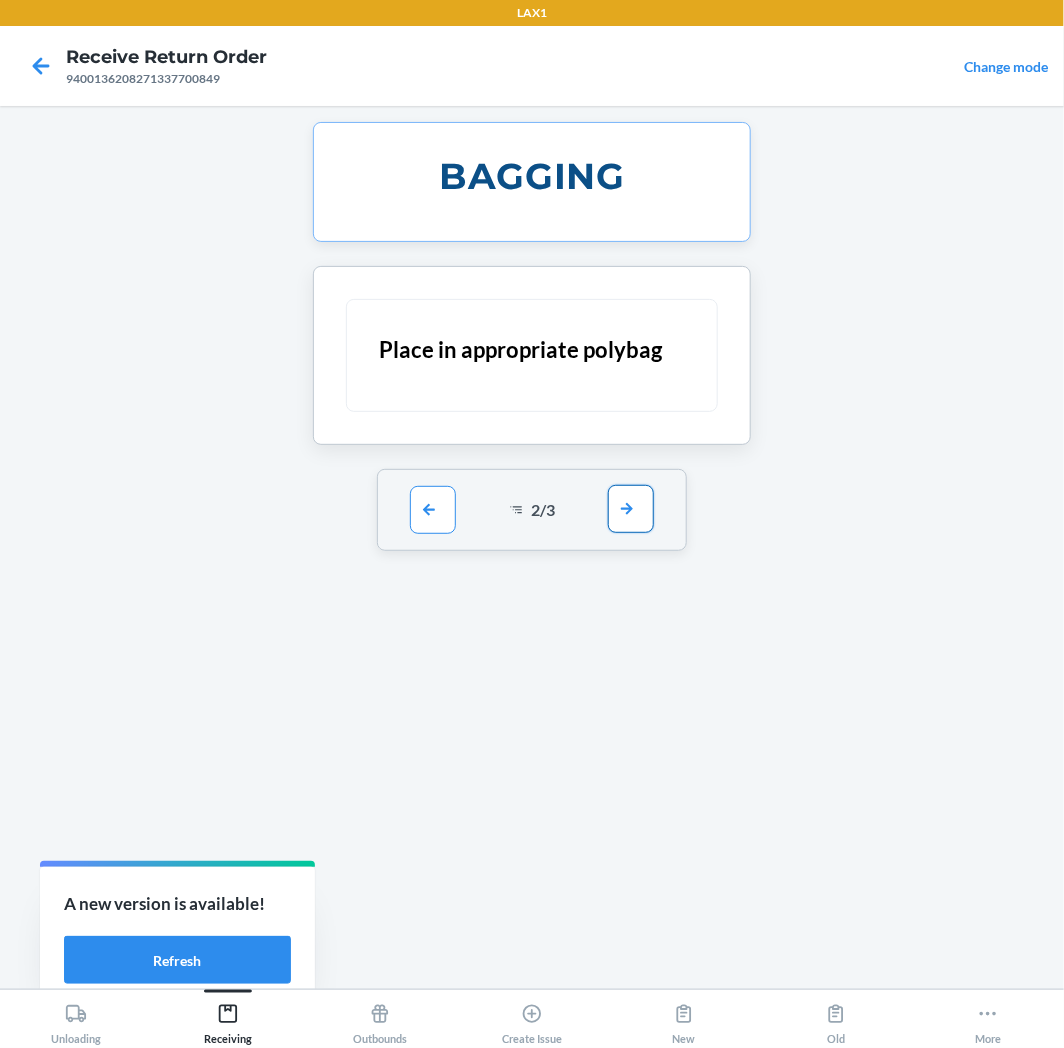 click at bounding box center (631, 509) 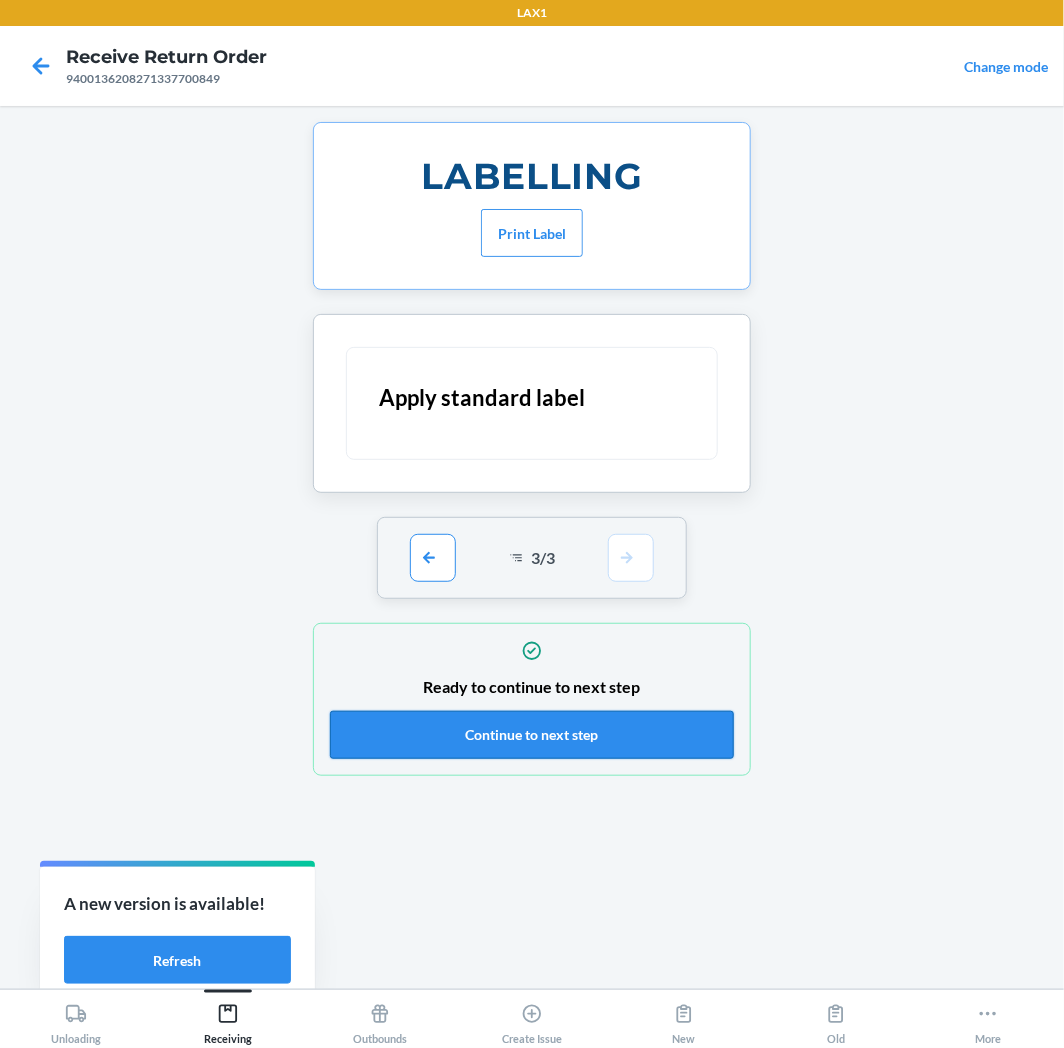 click on "Continue to next step" at bounding box center (532, 735) 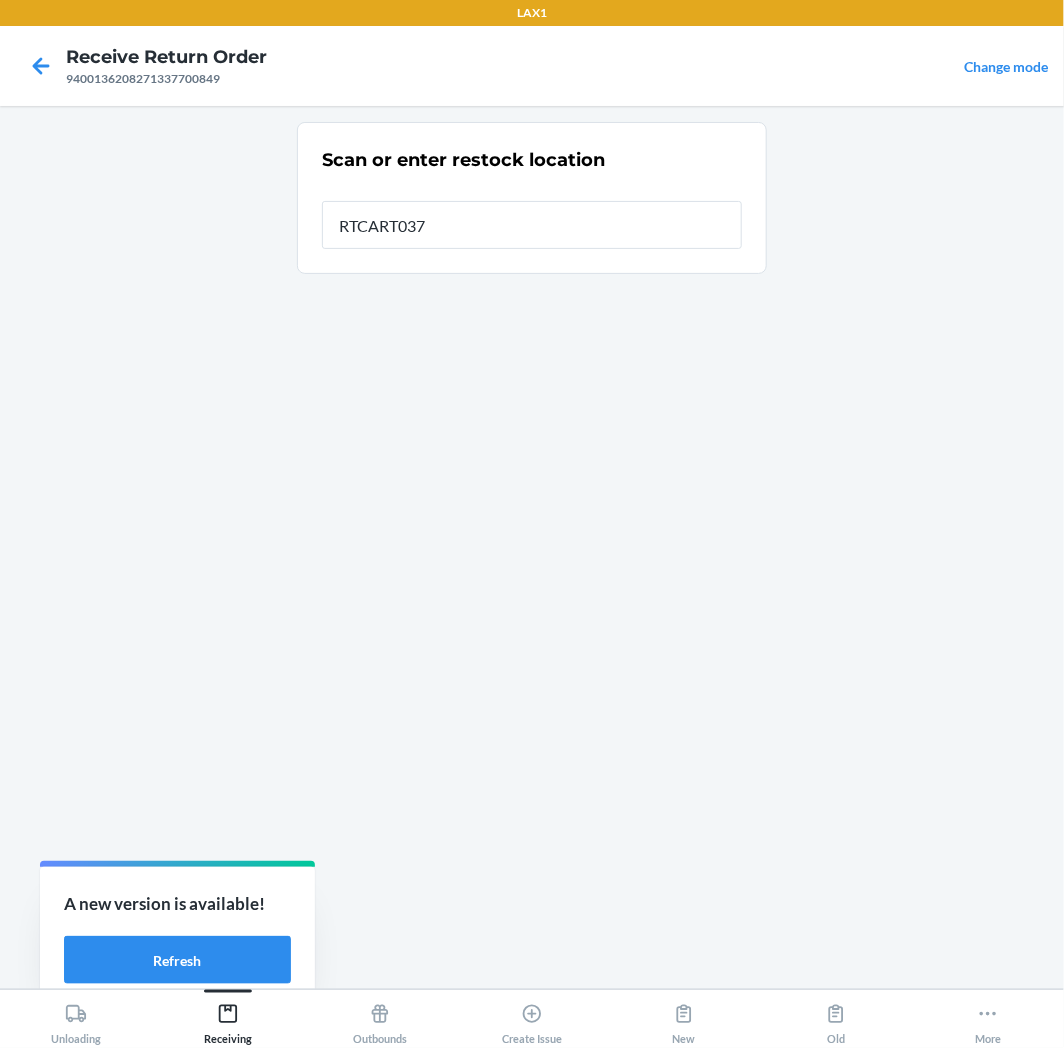 type on "RTCART037" 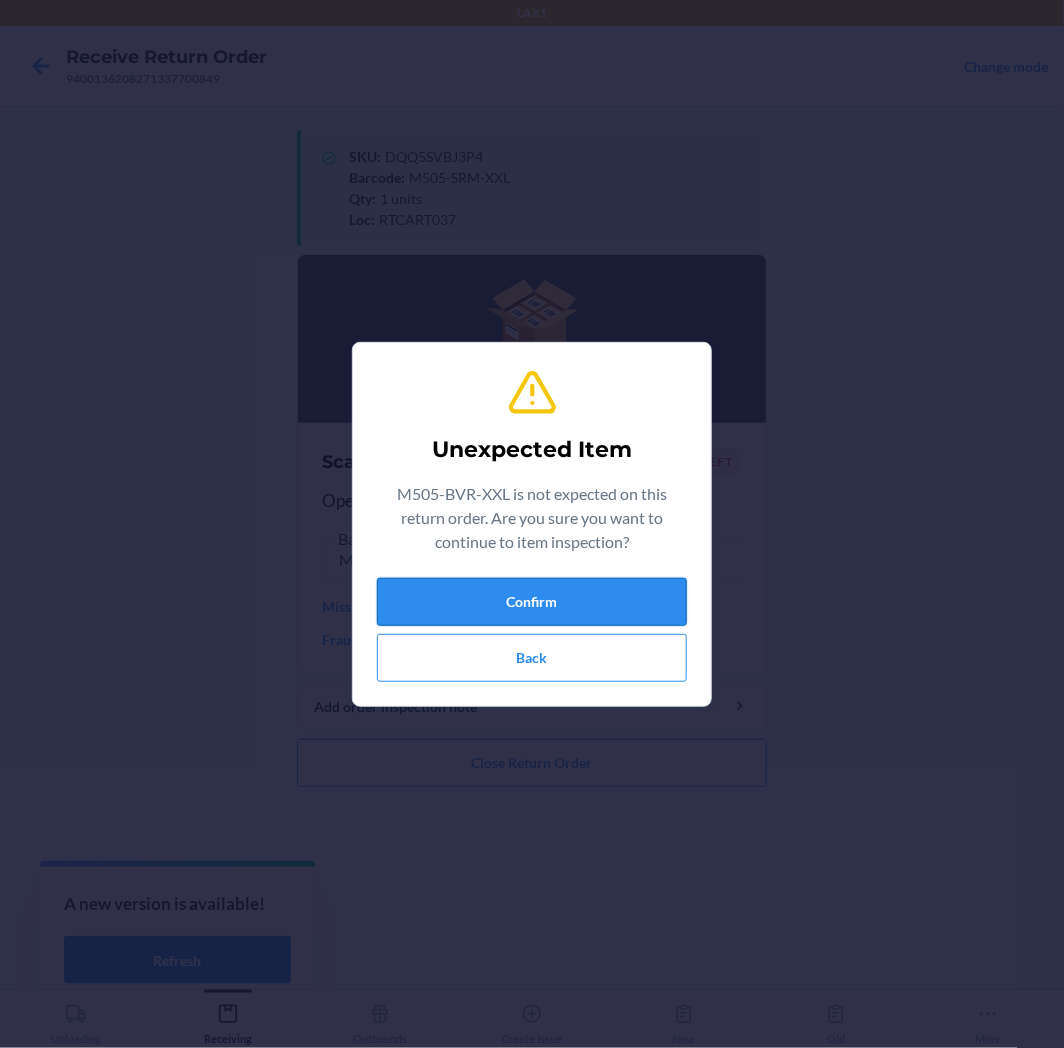 click on "Confirm" at bounding box center [532, 602] 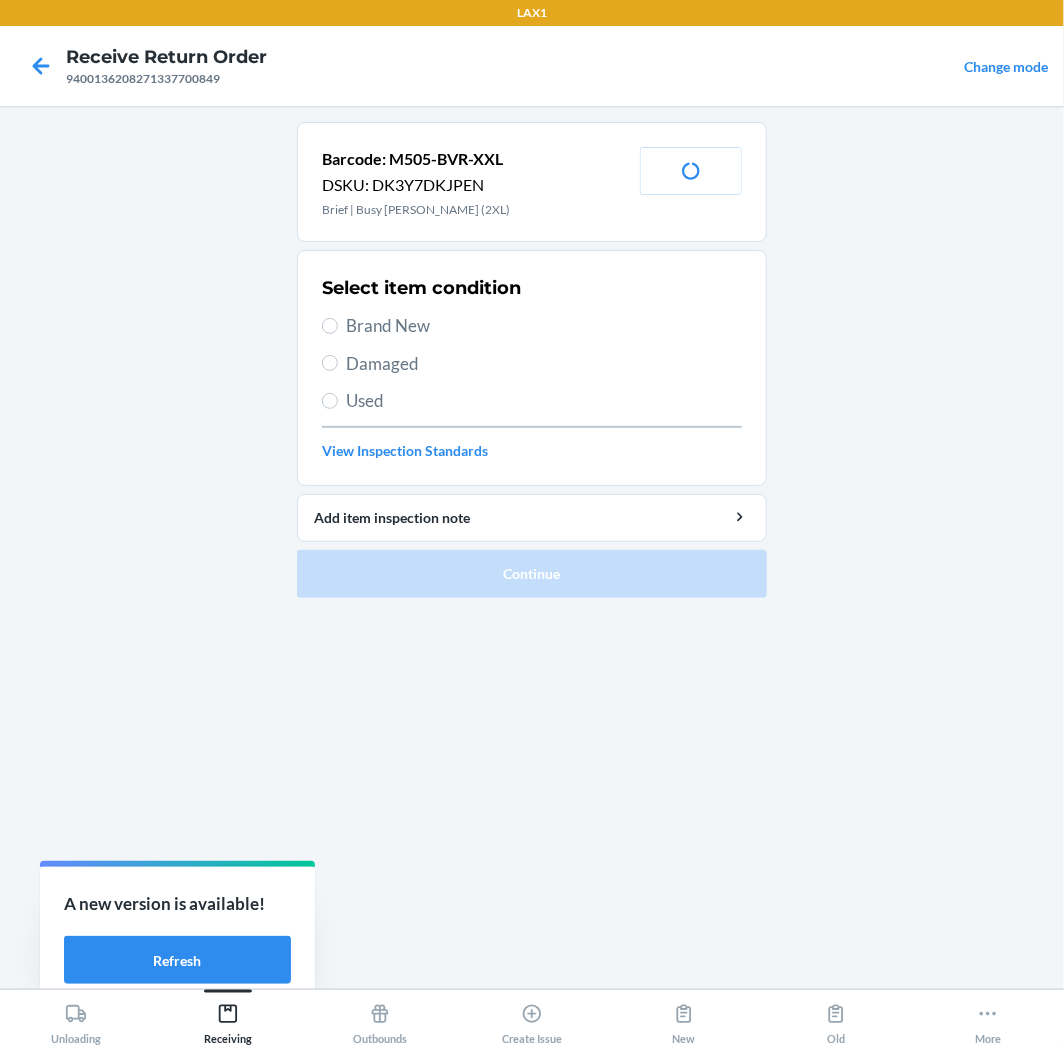 click on "Brand New" at bounding box center [544, 326] 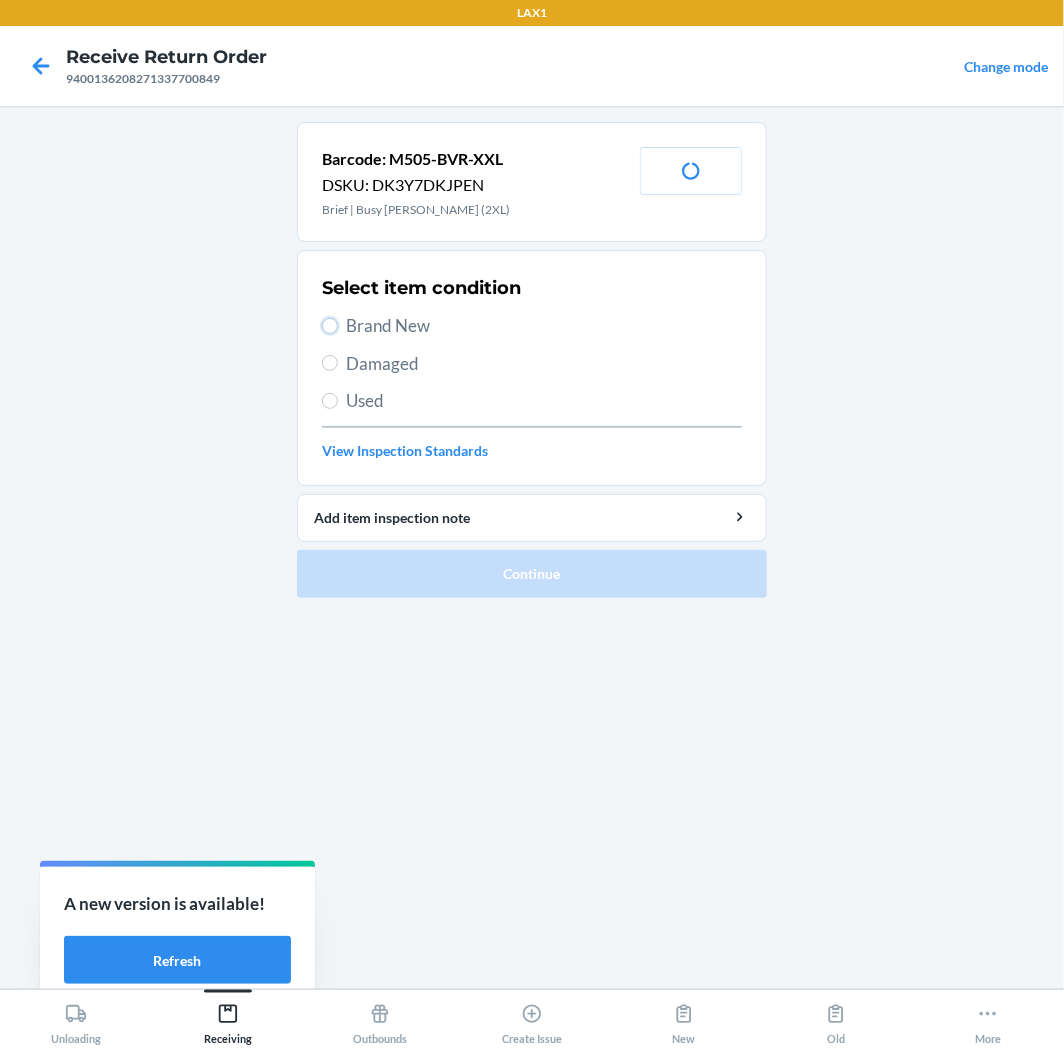 click on "Brand New" at bounding box center (330, 326) 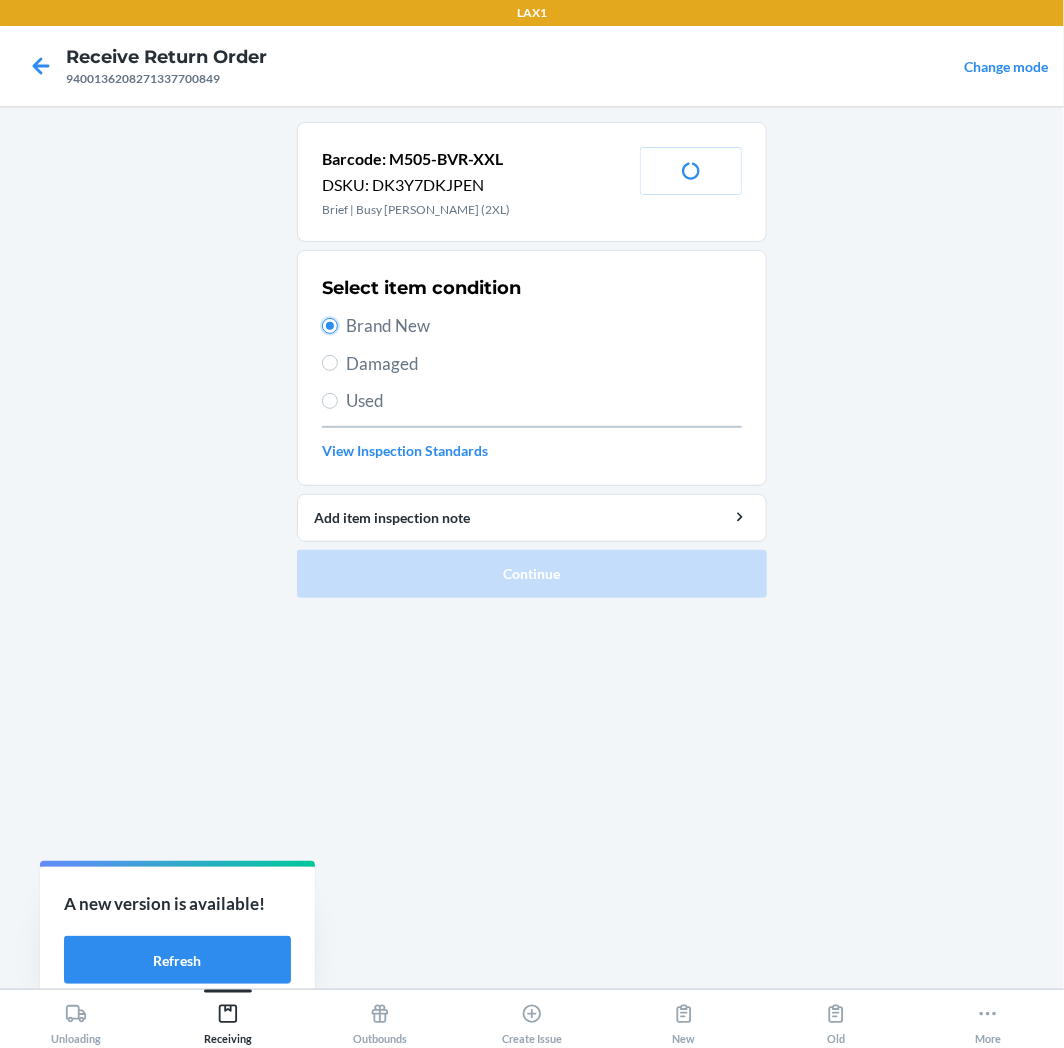 radio on "true" 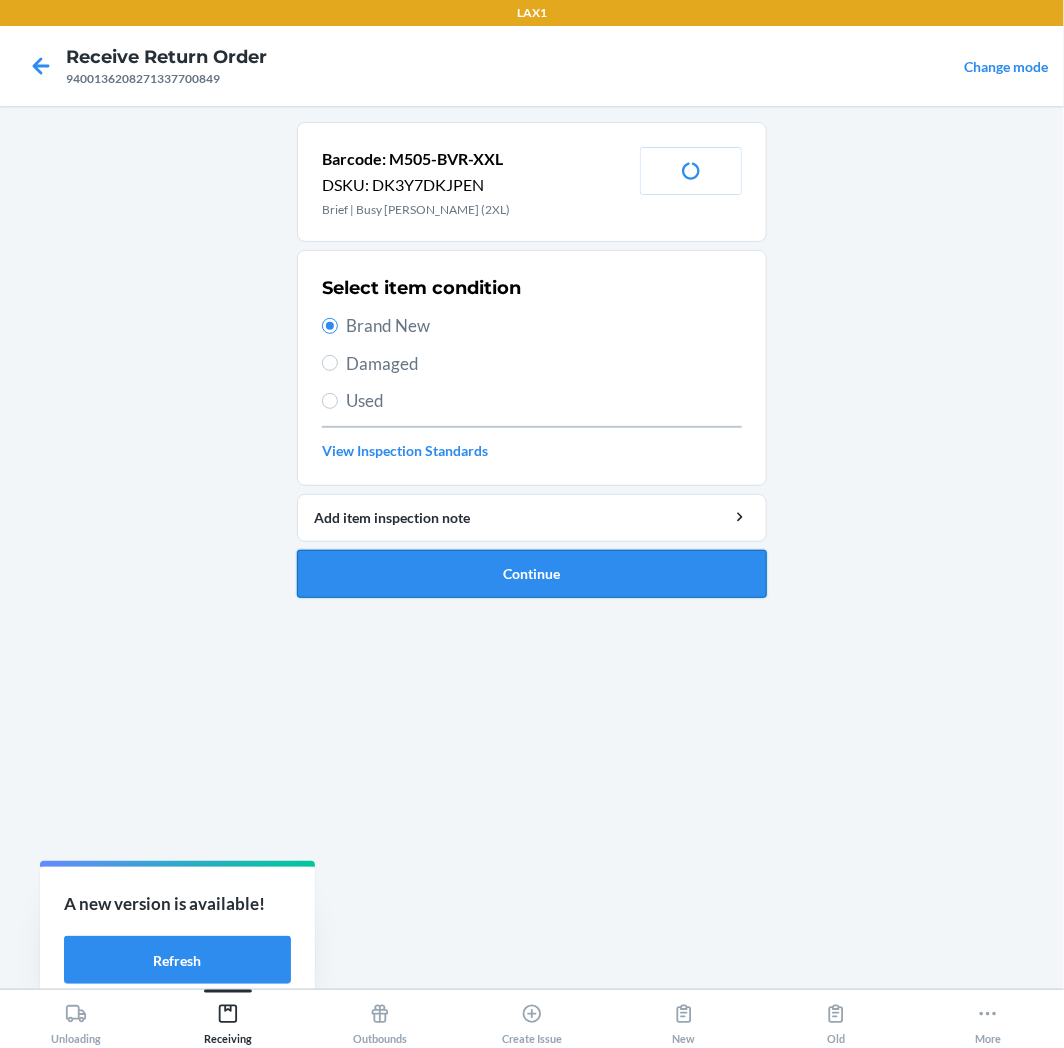 click on "Continue" at bounding box center (532, 574) 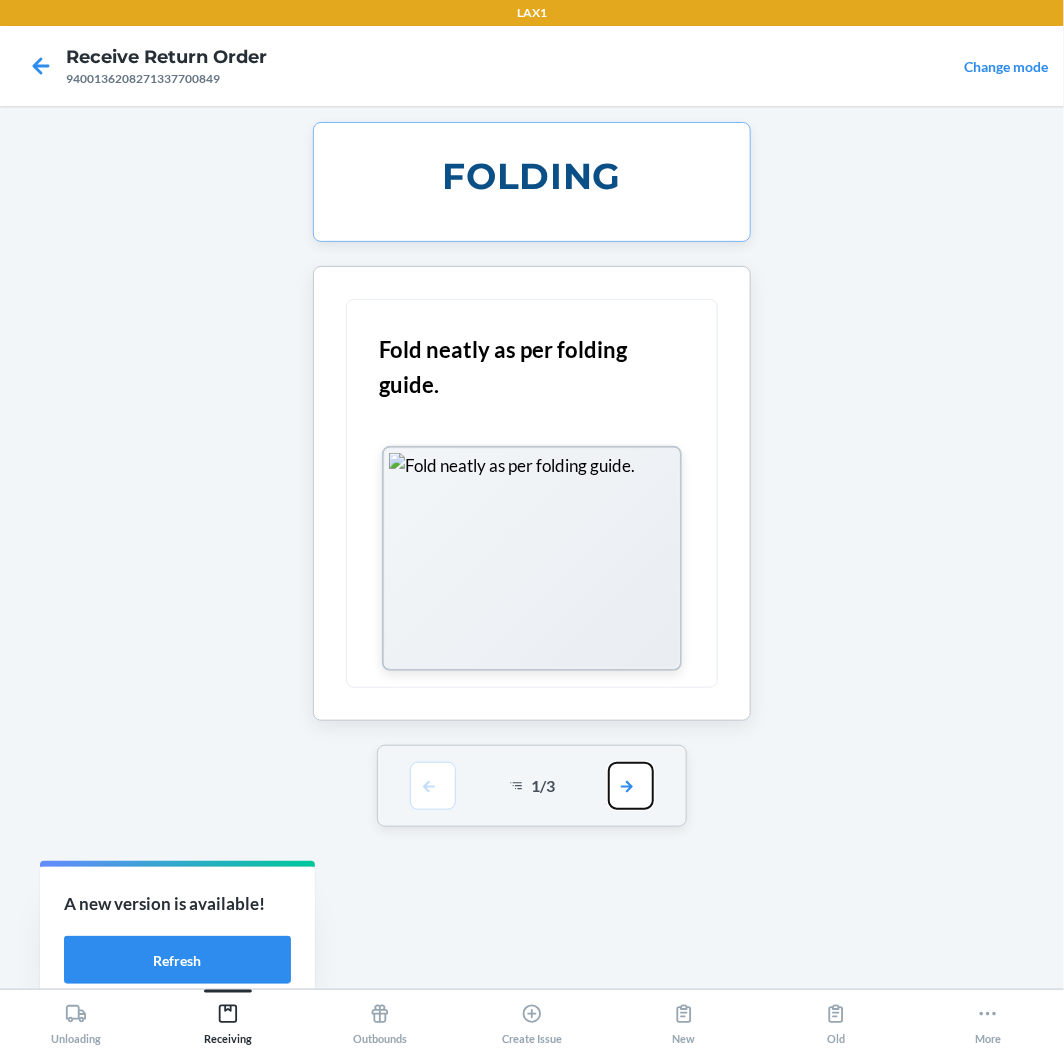click at bounding box center (631, 786) 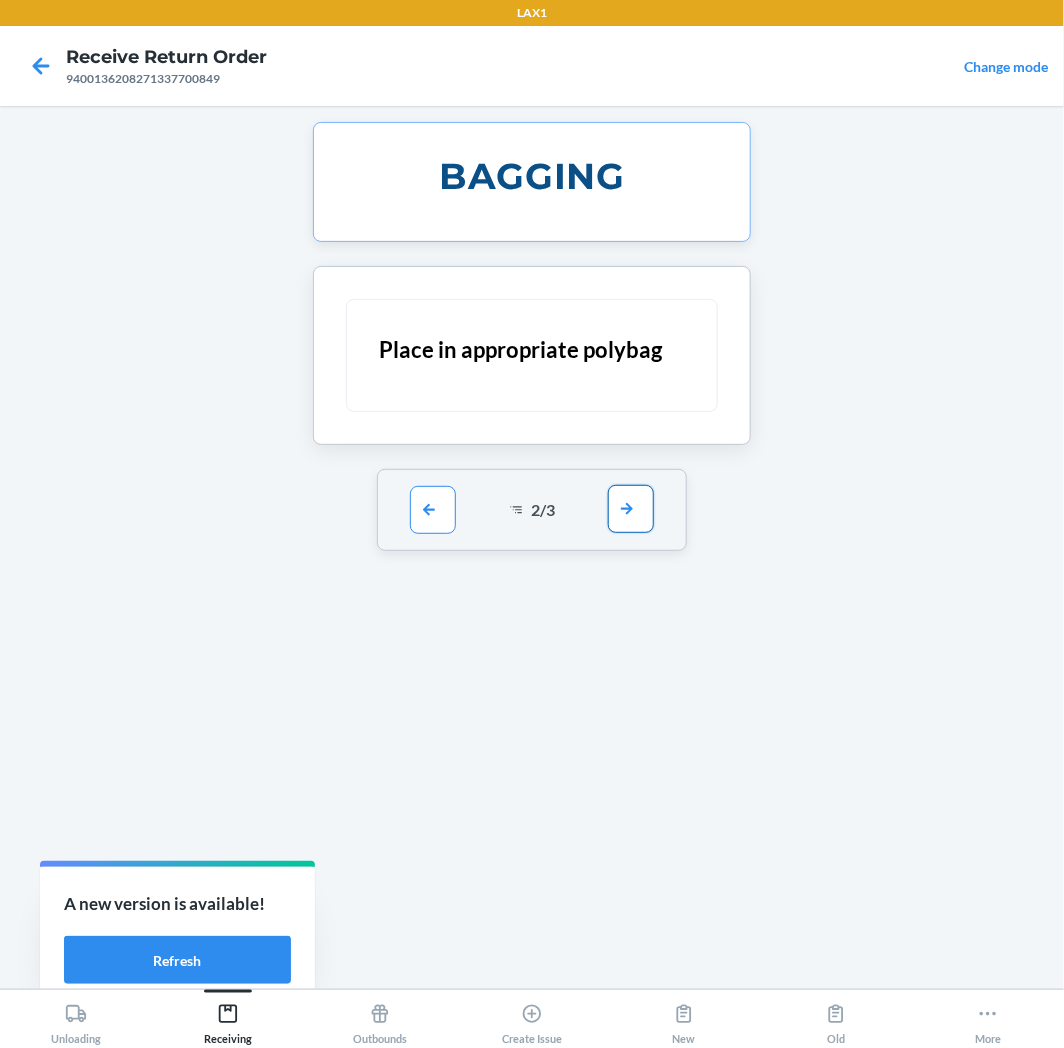 click at bounding box center [631, 509] 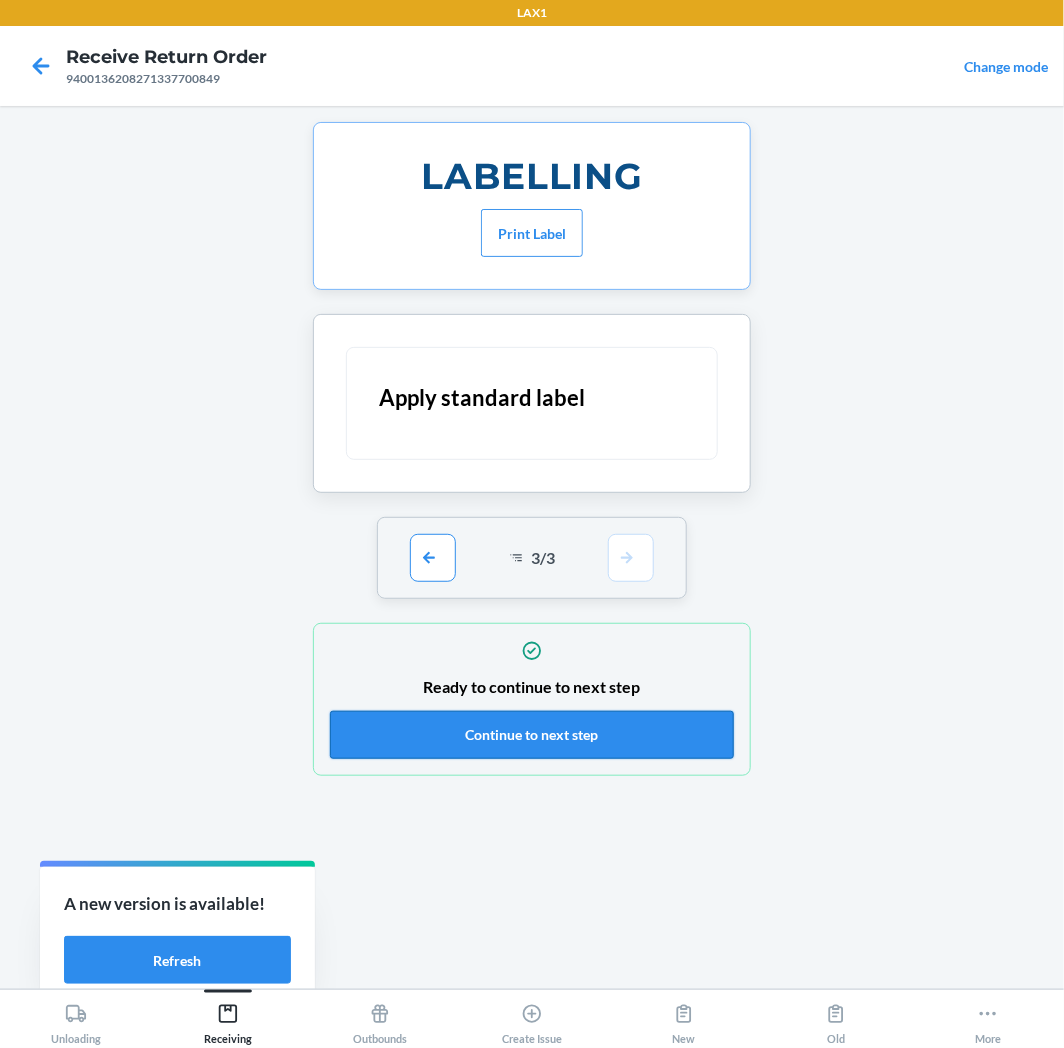 click on "Continue to next step" at bounding box center [532, 735] 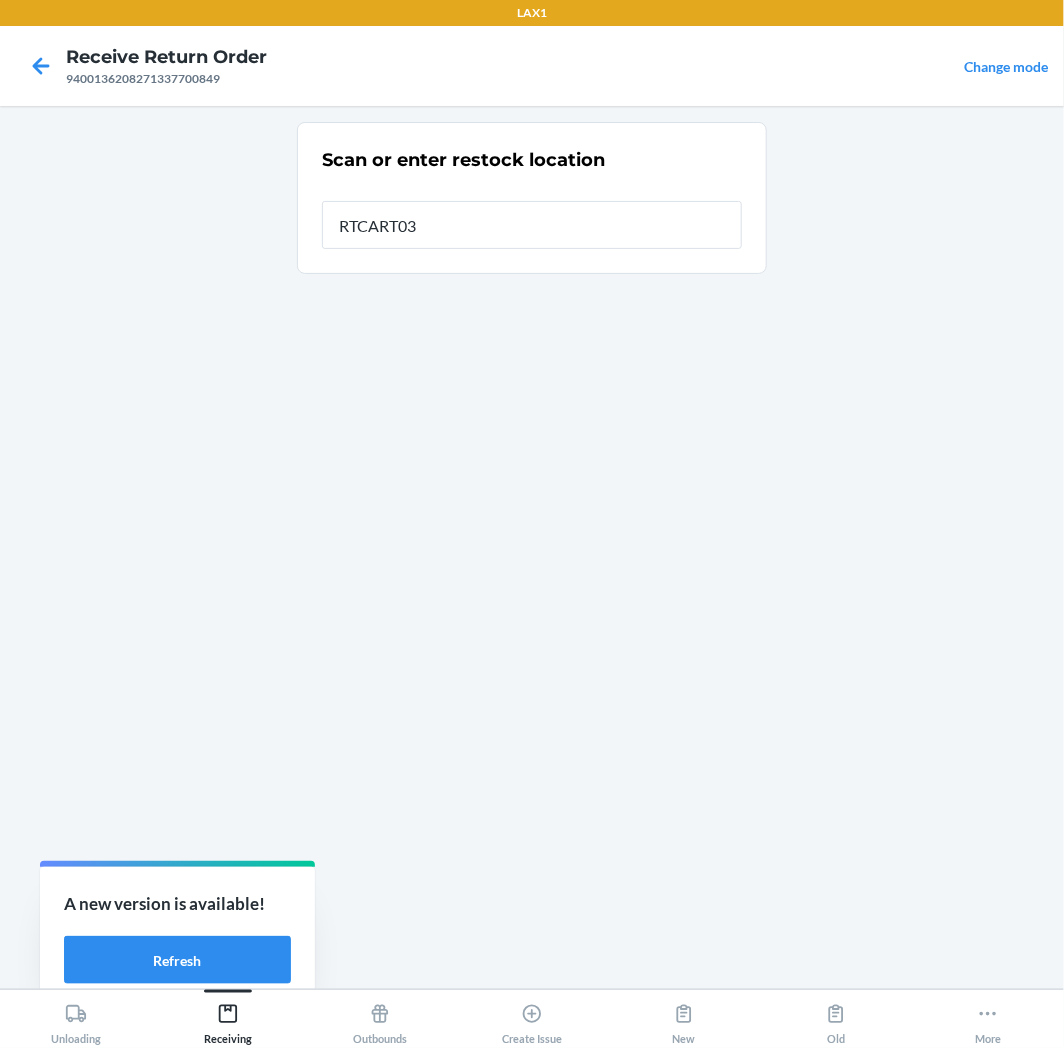 type on "RTCART037" 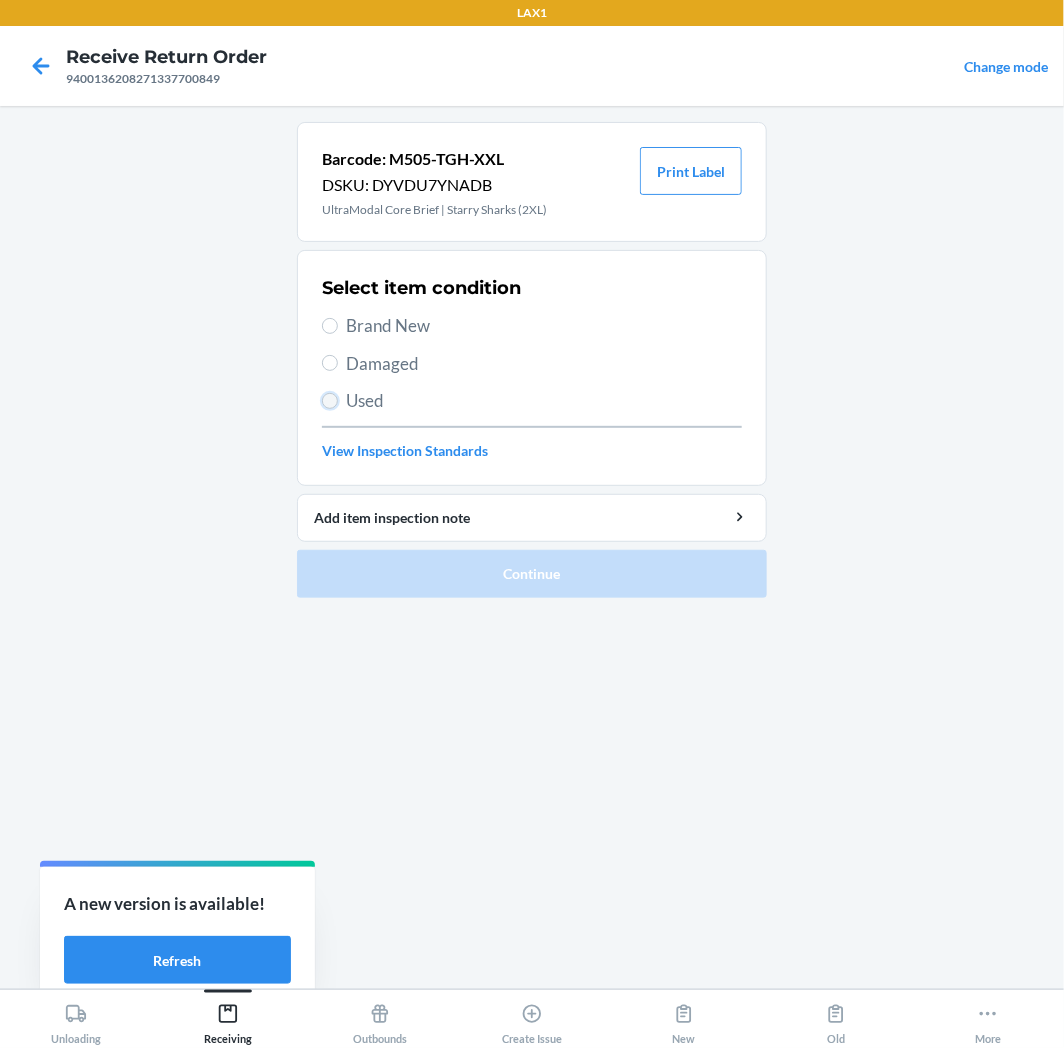 click on "Used" at bounding box center (330, 401) 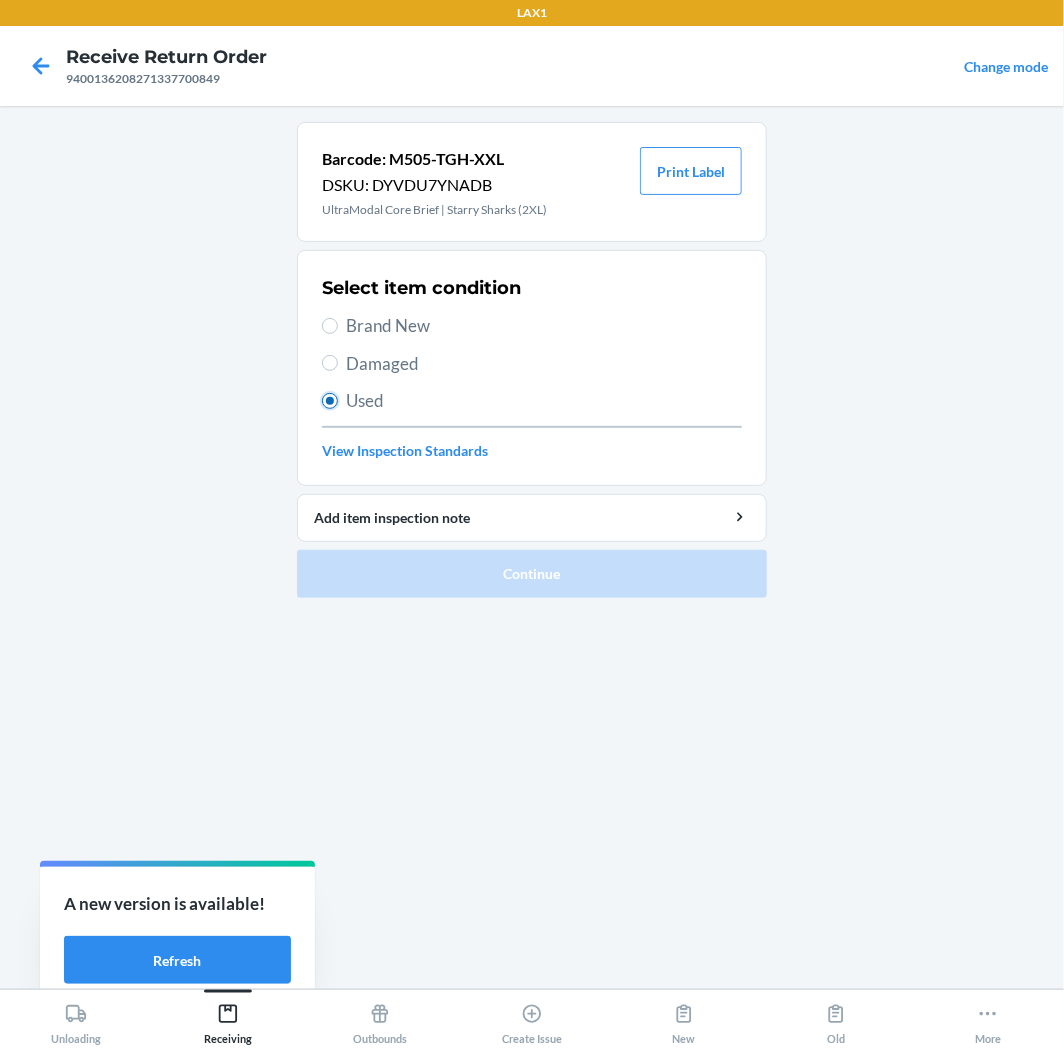 radio on "true" 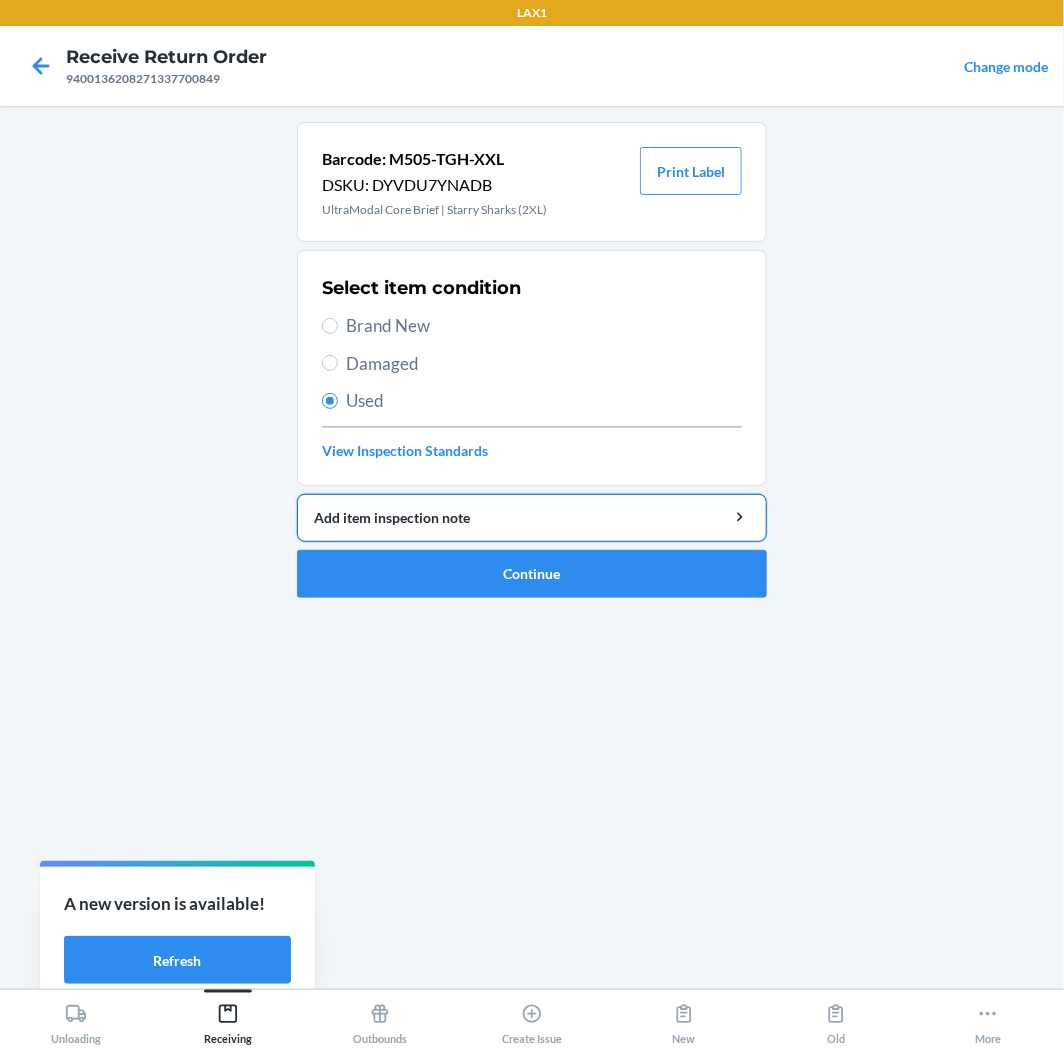 click on "Add item inspection note" at bounding box center [532, 517] 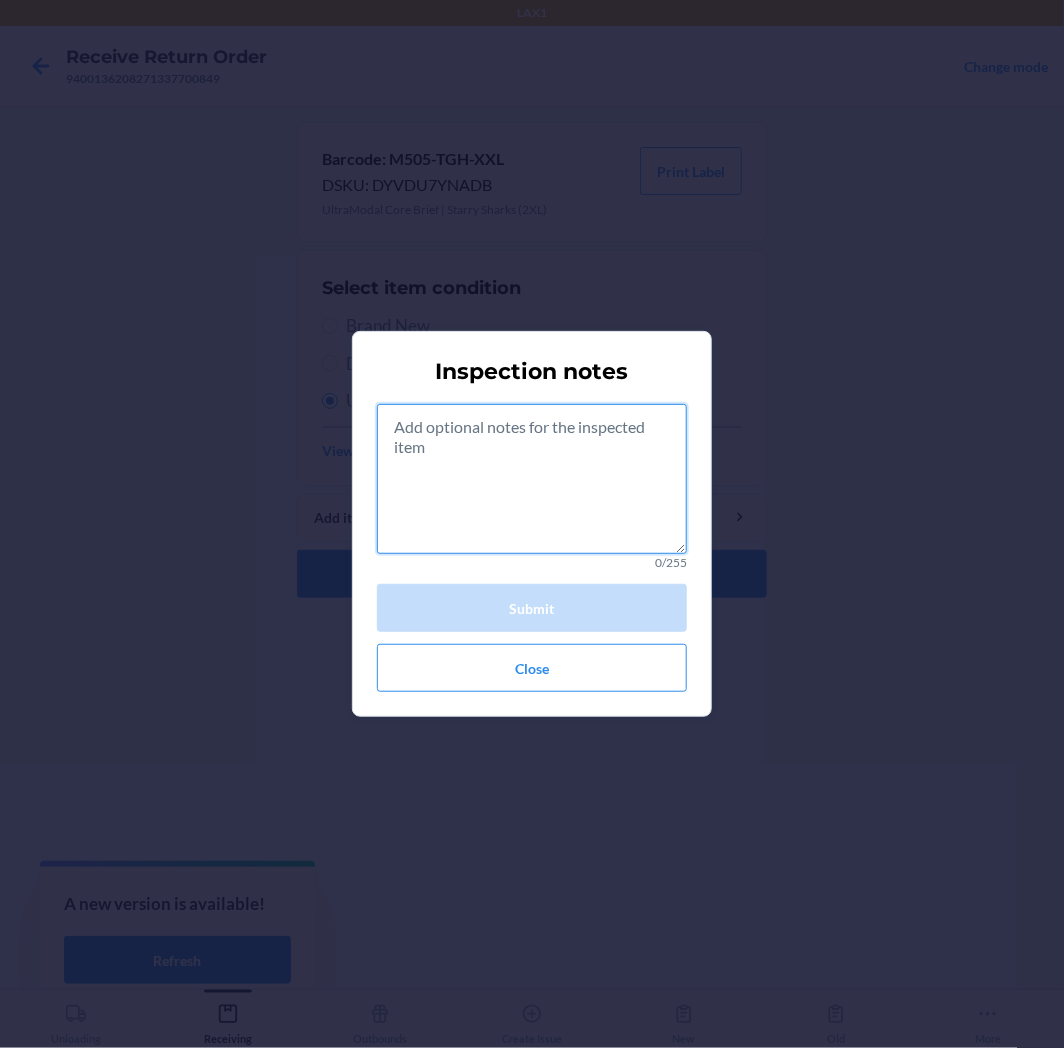 click at bounding box center (532, 479) 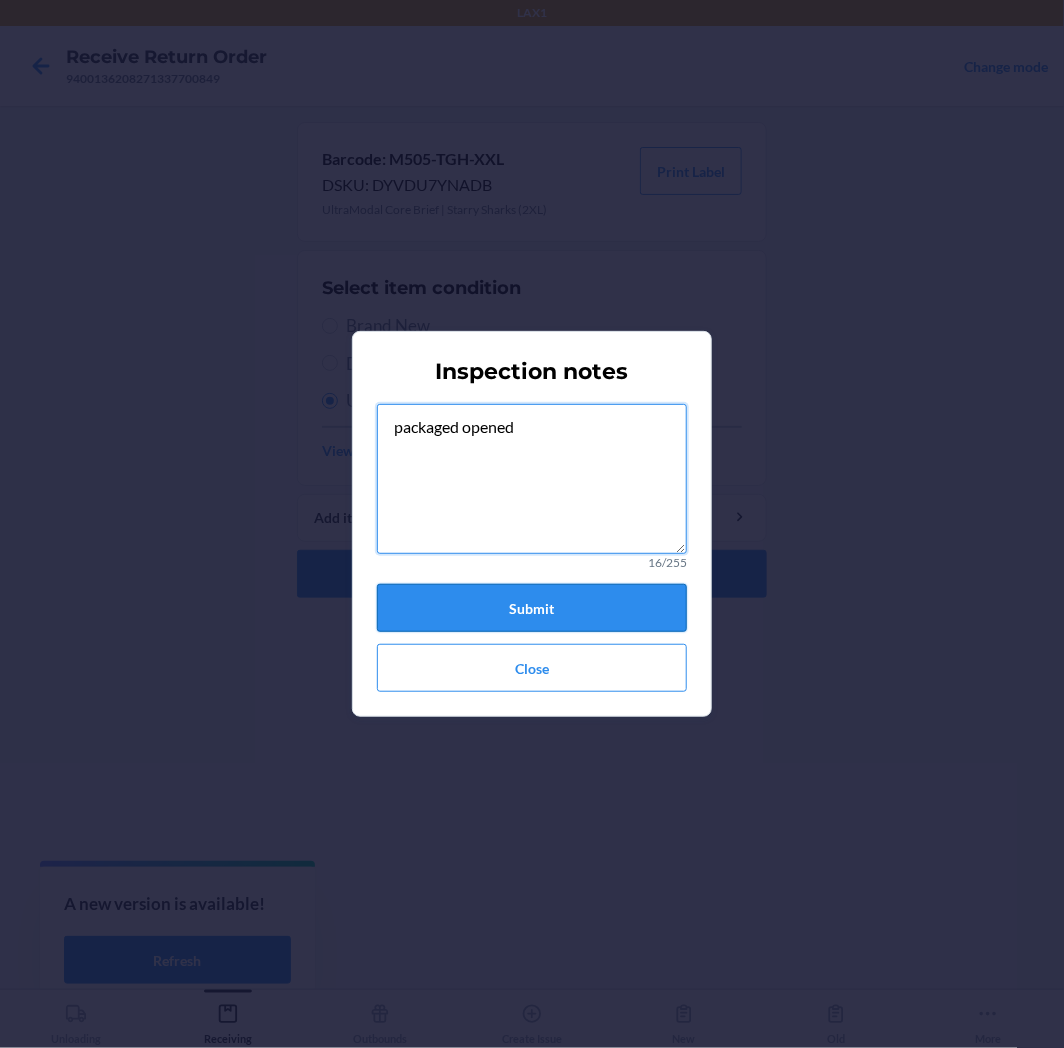 type on "packaged opened" 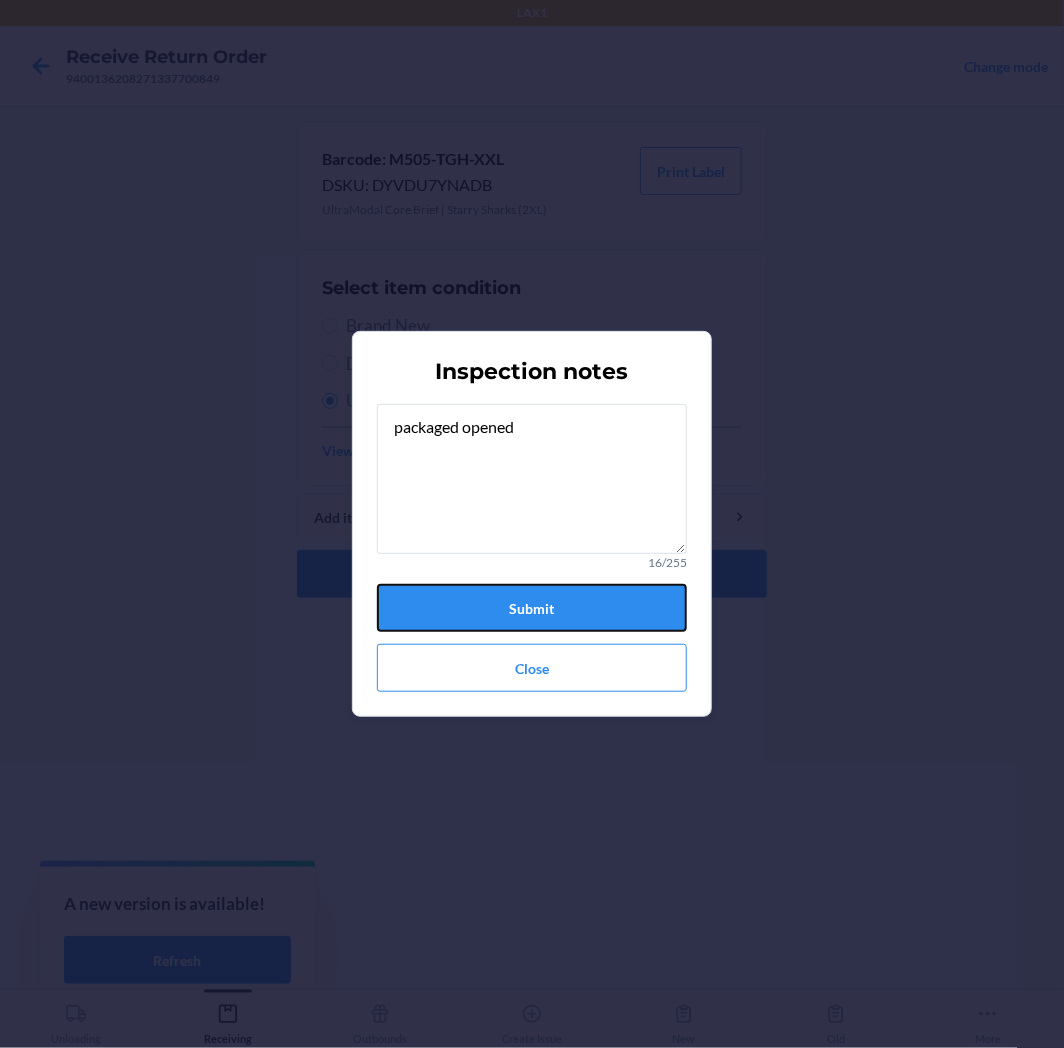 click on "Submit" at bounding box center [532, 608] 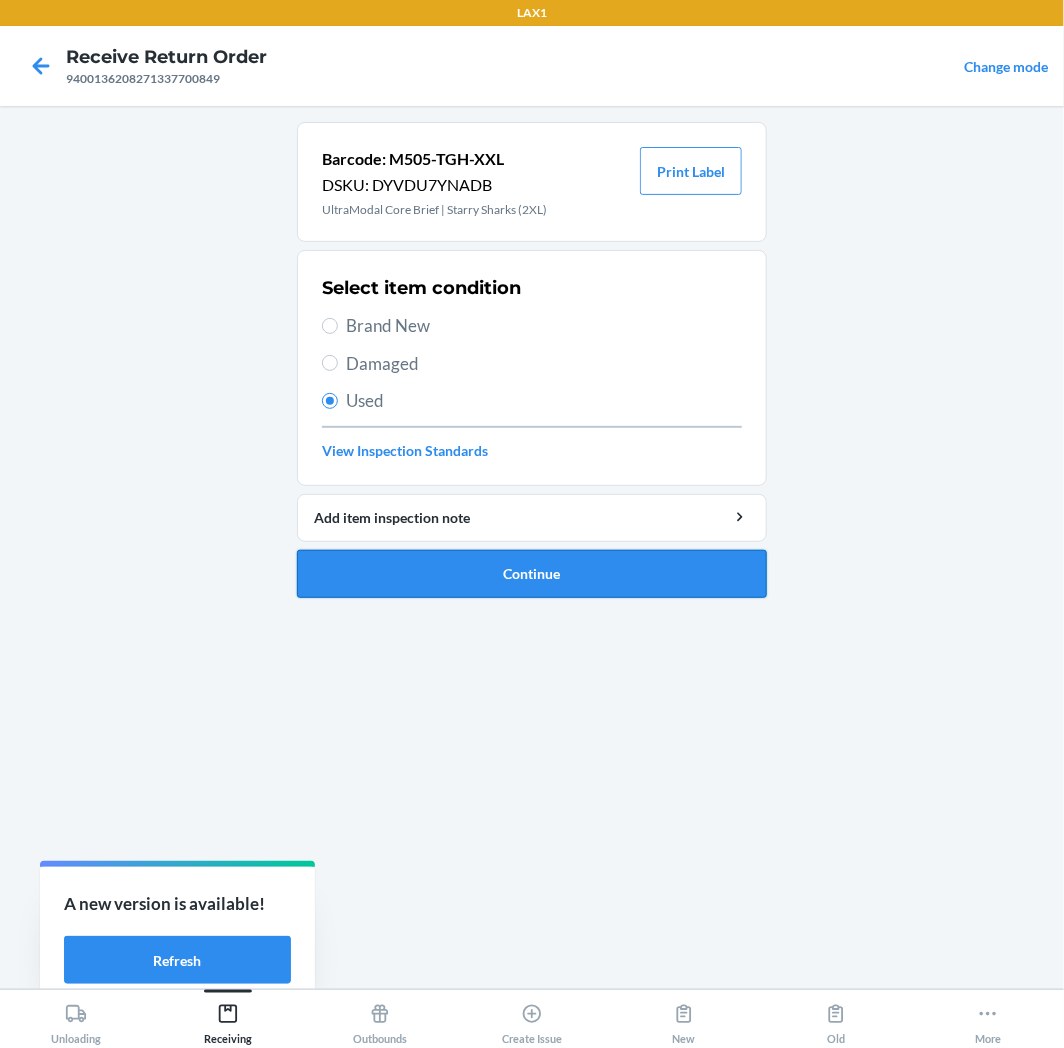 click on "Continue" at bounding box center [532, 574] 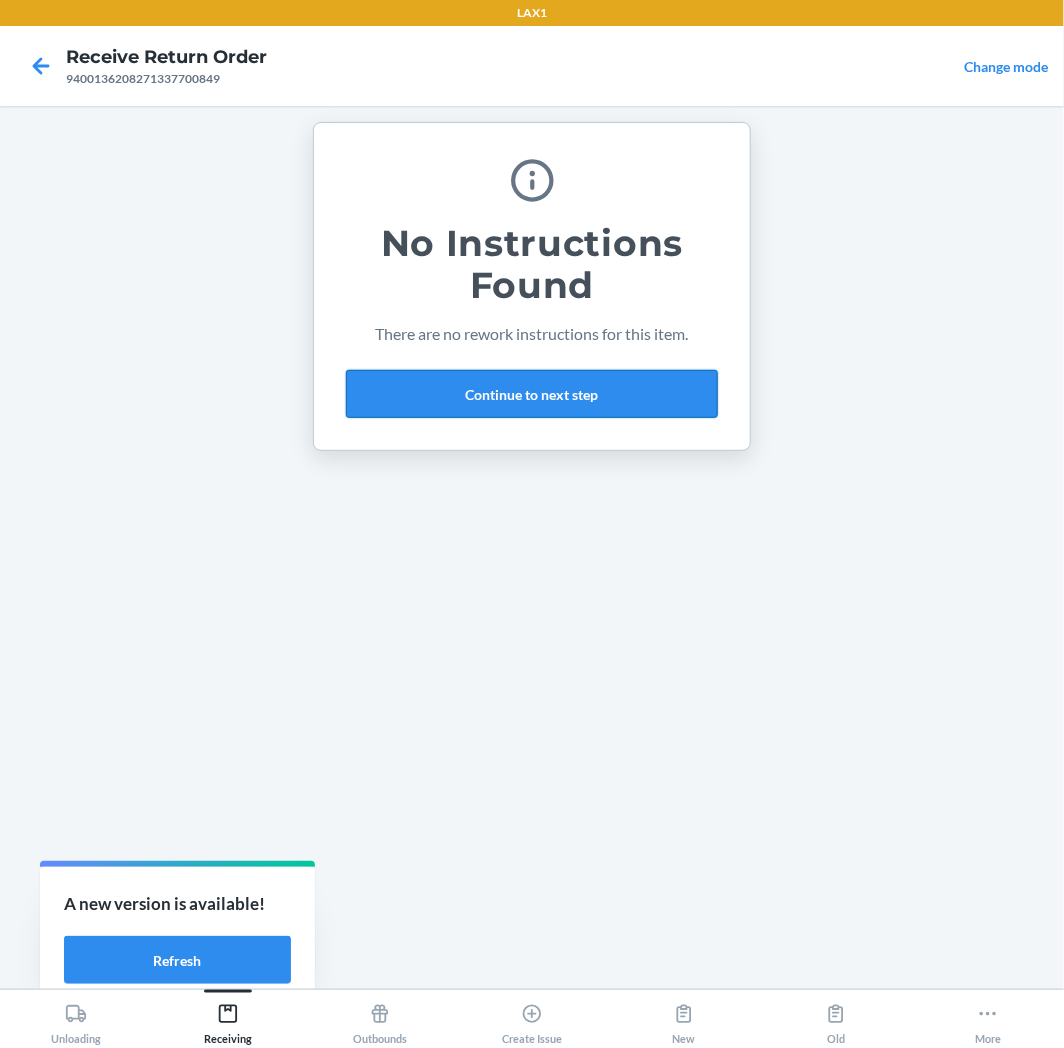 click on "Continue to next step" at bounding box center [532, 394] 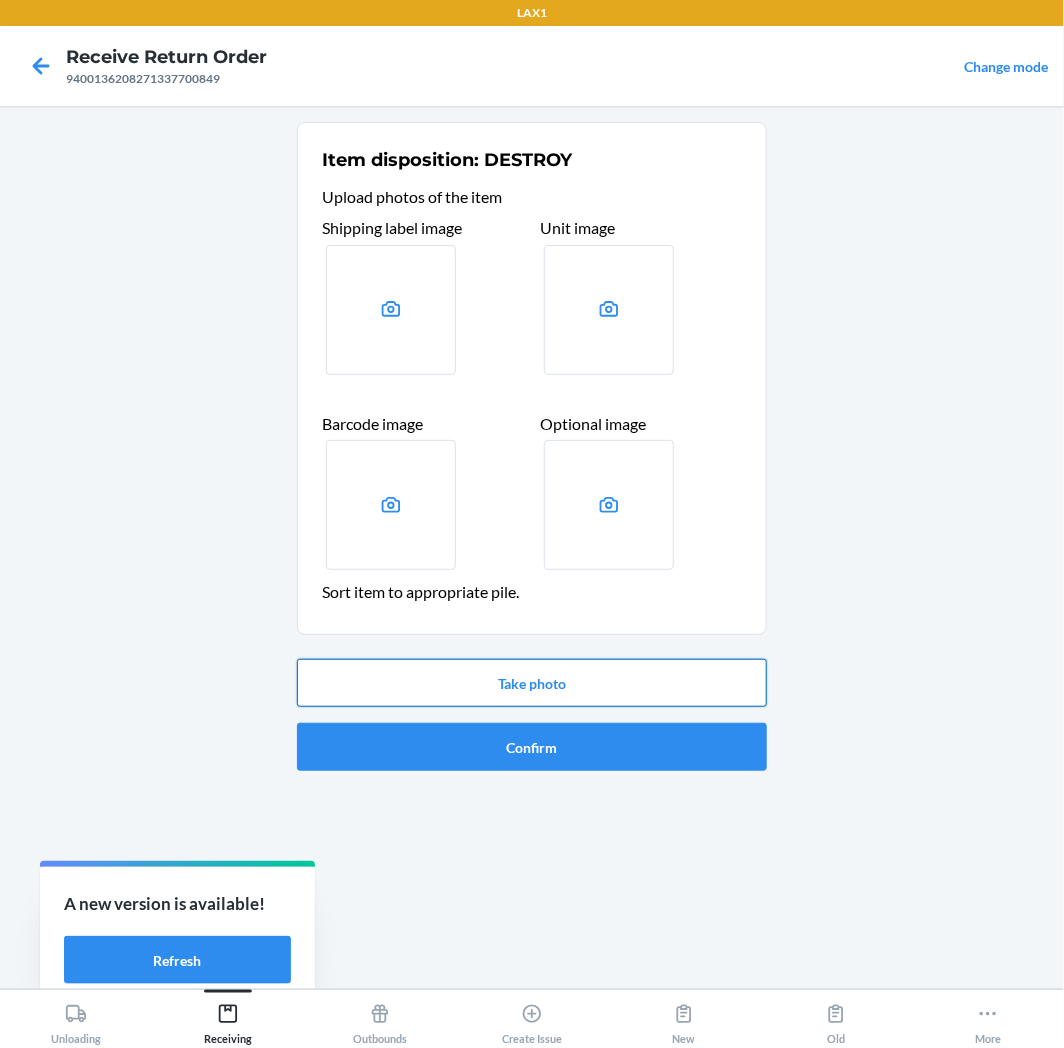 click on "Take photo" at bounding box center (532, 683) 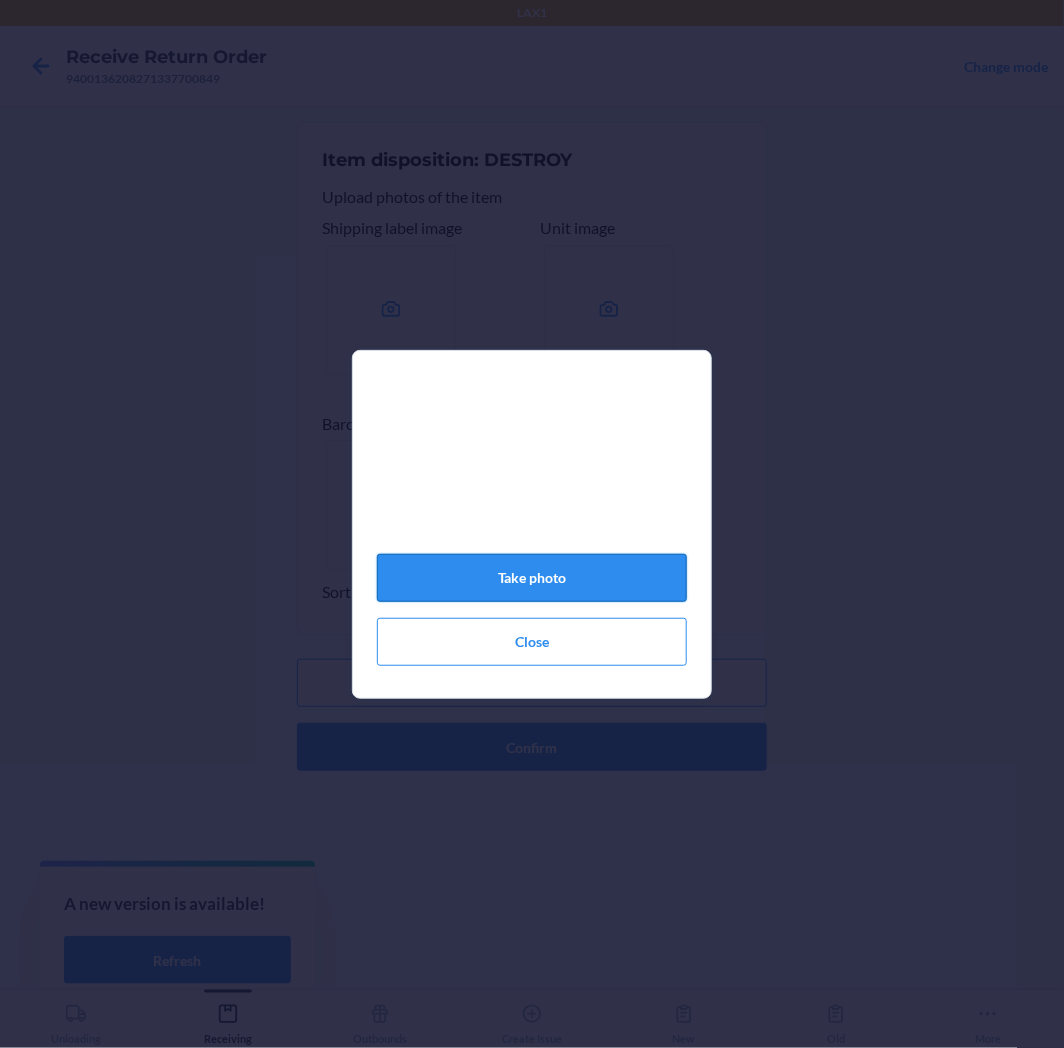 click on "Take photo" 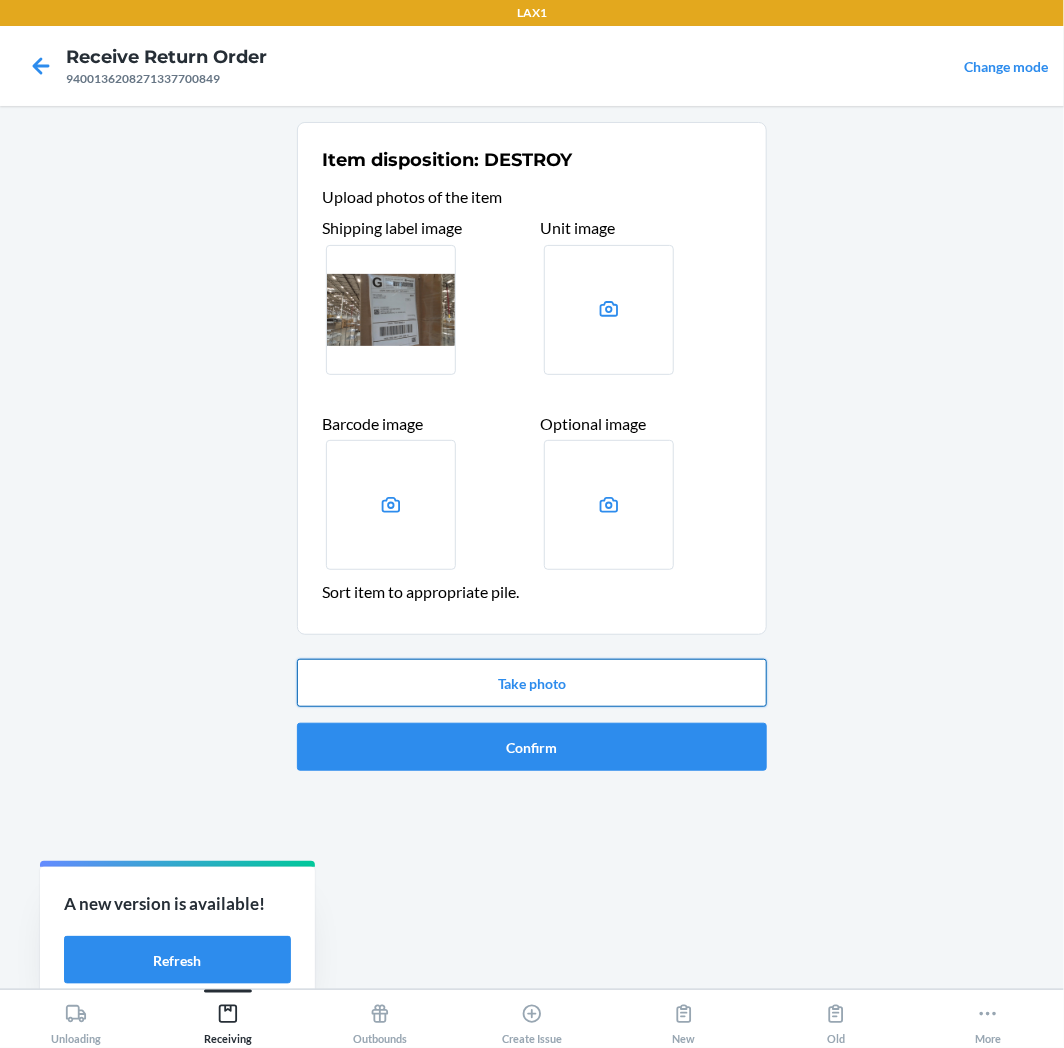click on "Take photo" at bounding box center [532, 683] 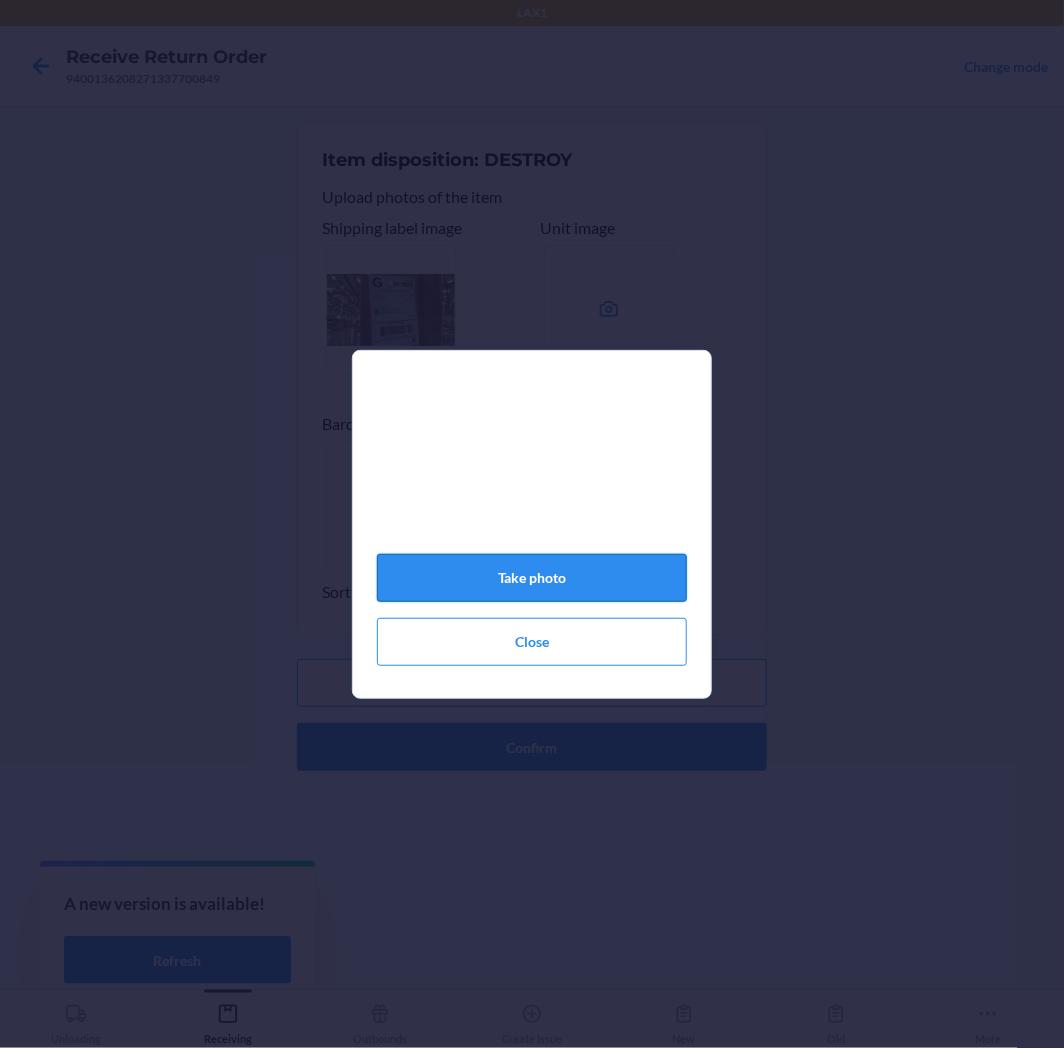click on "Take photo" 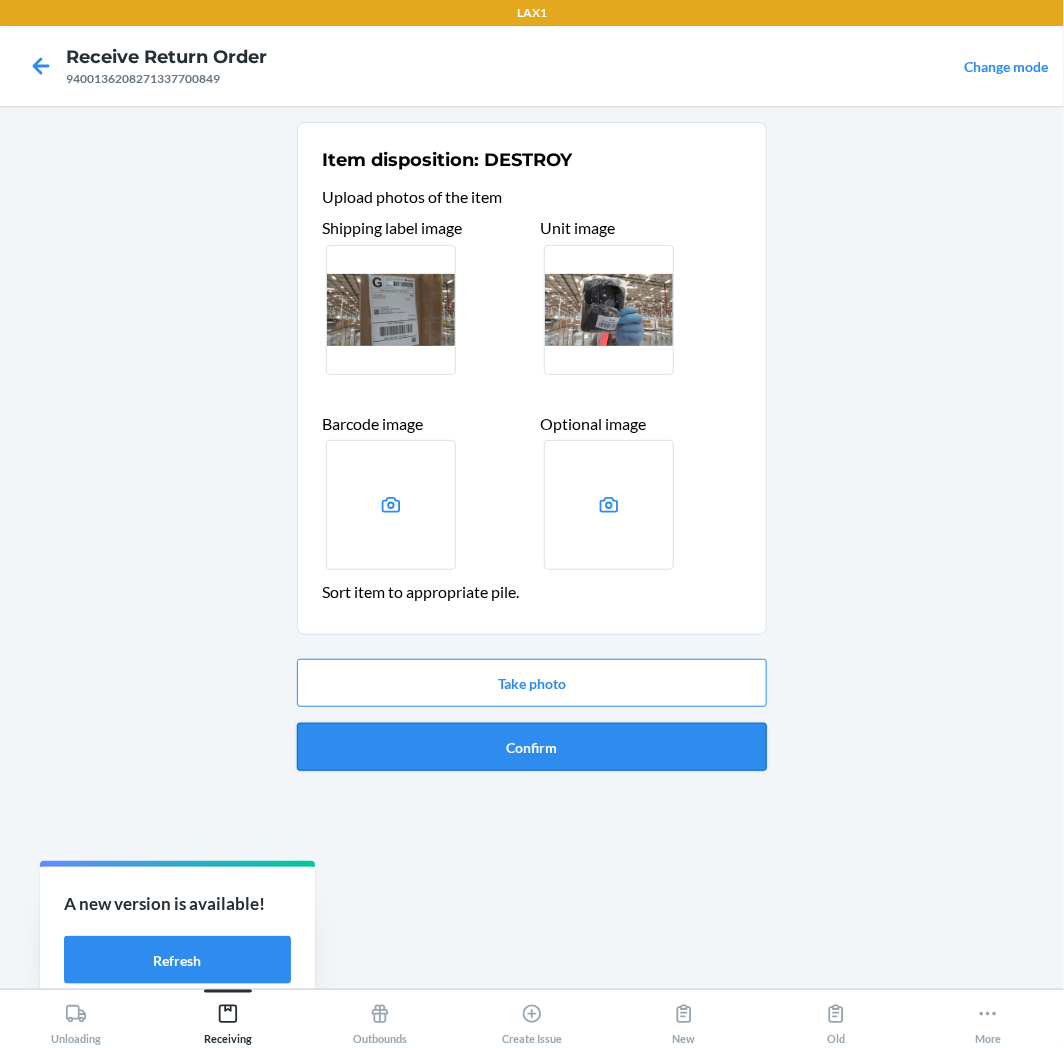 click on "Confirm" at bounding box center (532, 747) 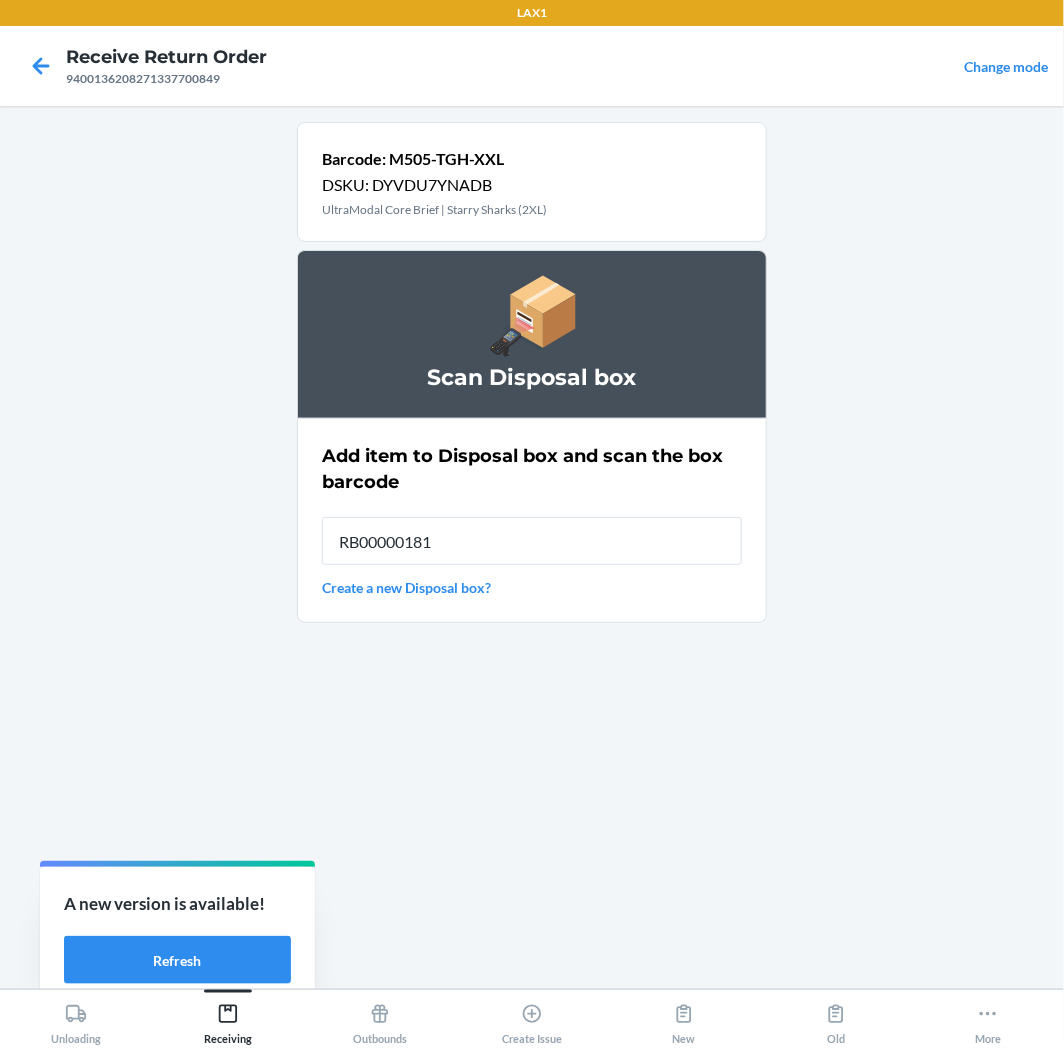 type on "RB000001815" 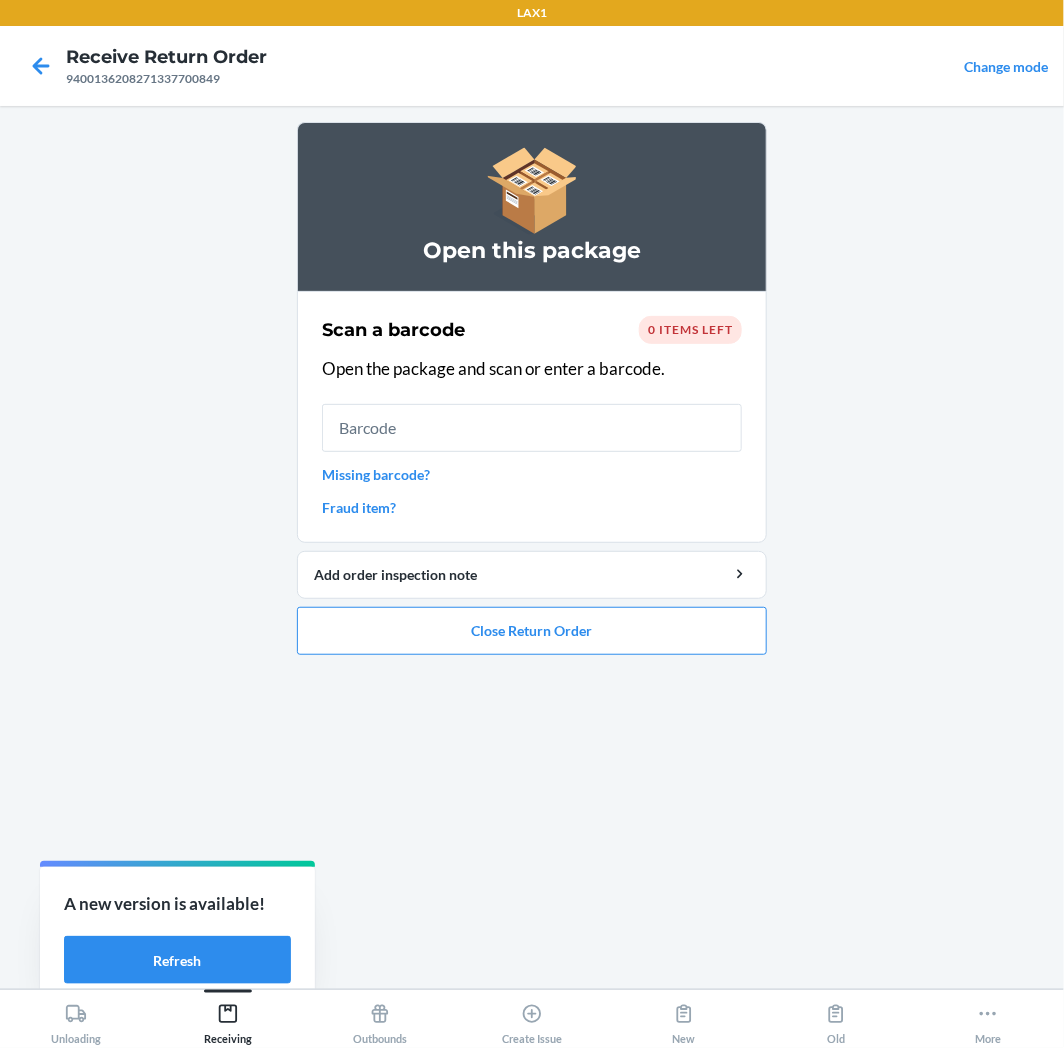 click on "Open this package Scan a barcode 0 items left Open the package and scan or enter a barcode. Missing barcode? Fraud item? Add order inspection note Close Return Order" at bounding box center [532, 396] 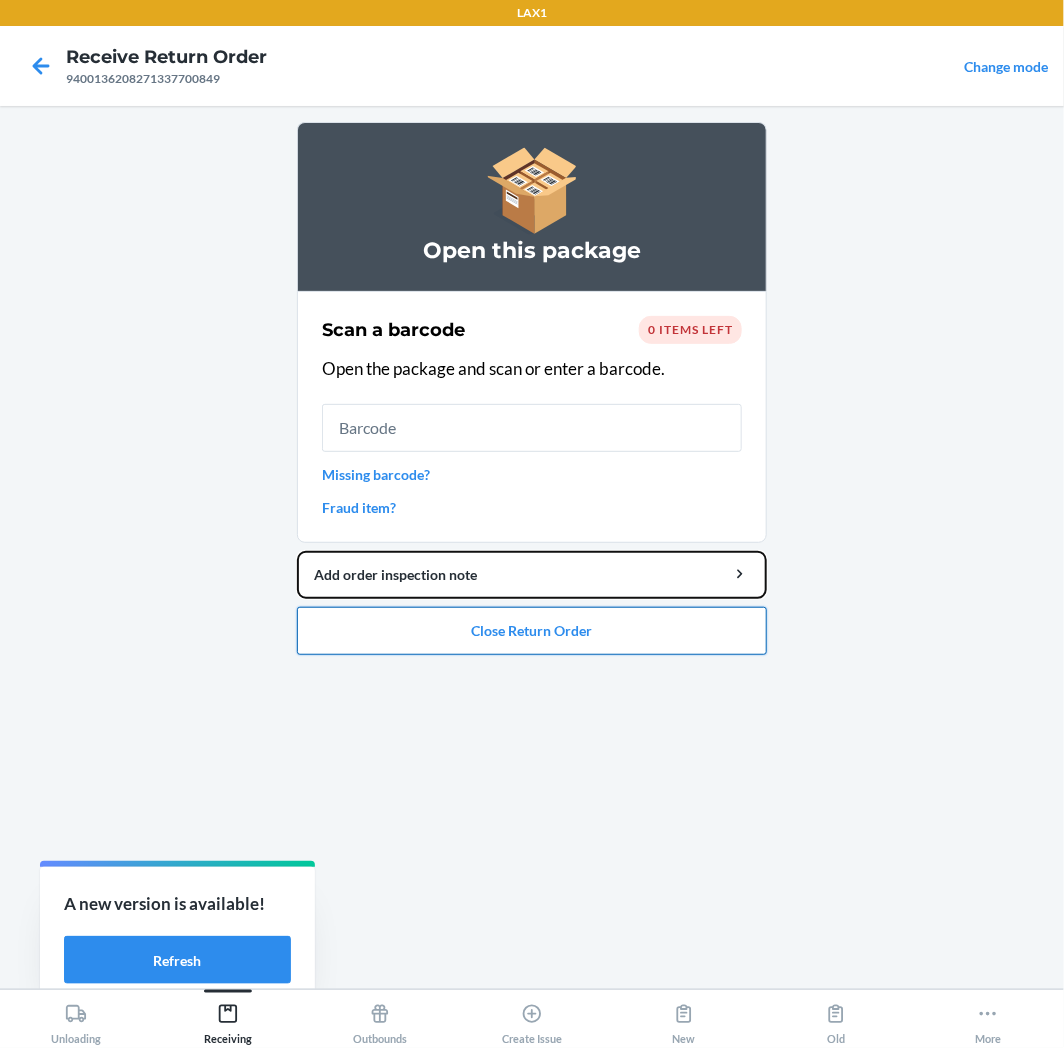 drag, startPoint x: 625, startPoint y: 597, endPoint x: 603, endPoint y: 640, distance: 48.30114 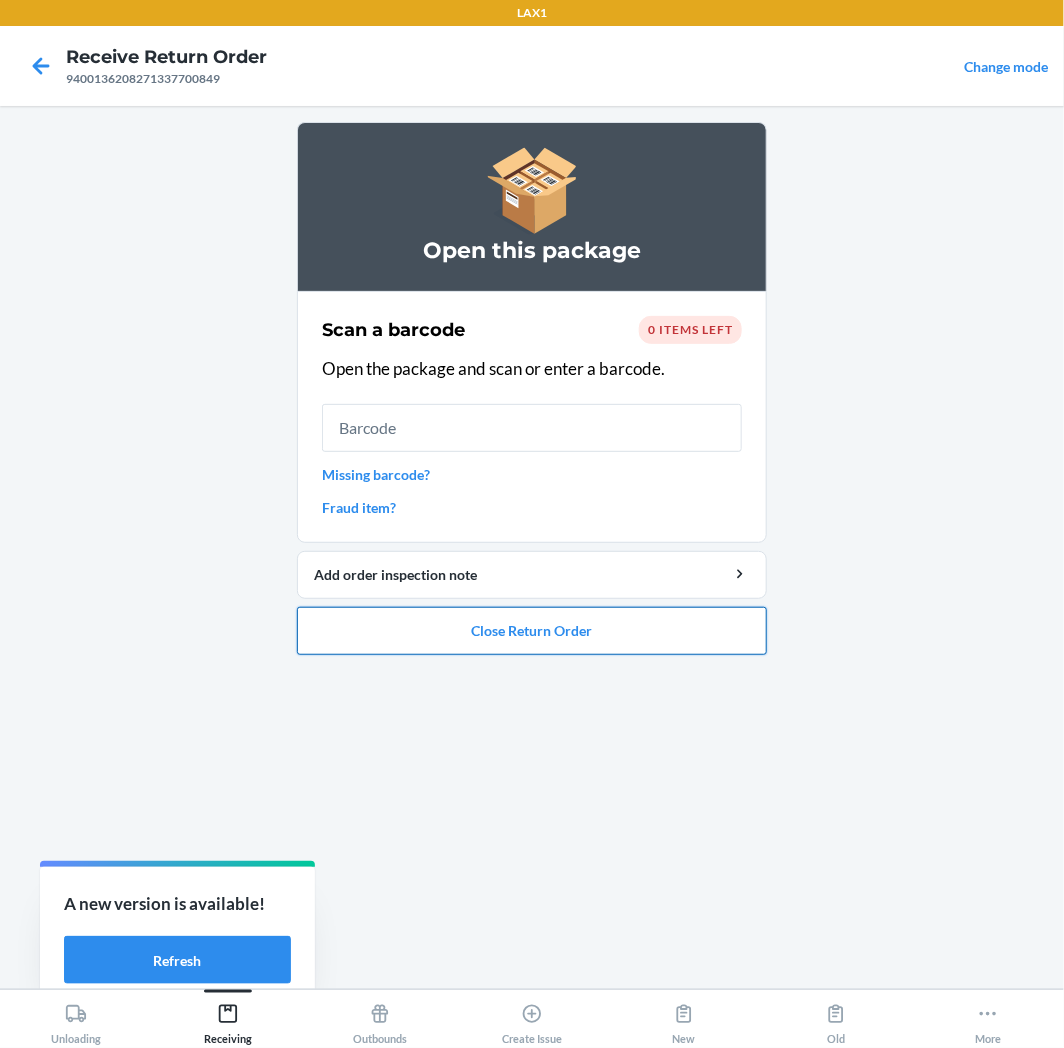 click on "Close Return Order" at bounding box center (532, 631) 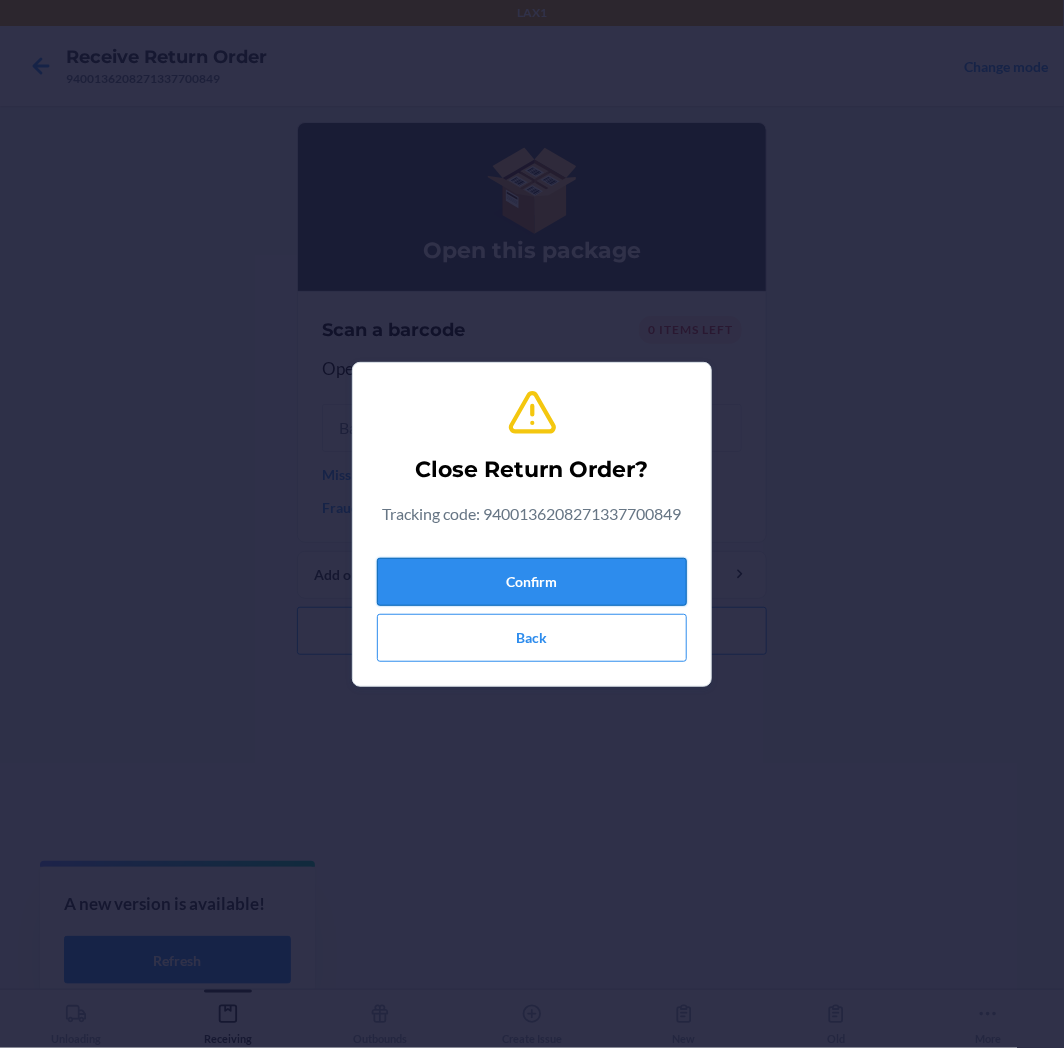 click on "Confirm" at bounding box center (532, 582) 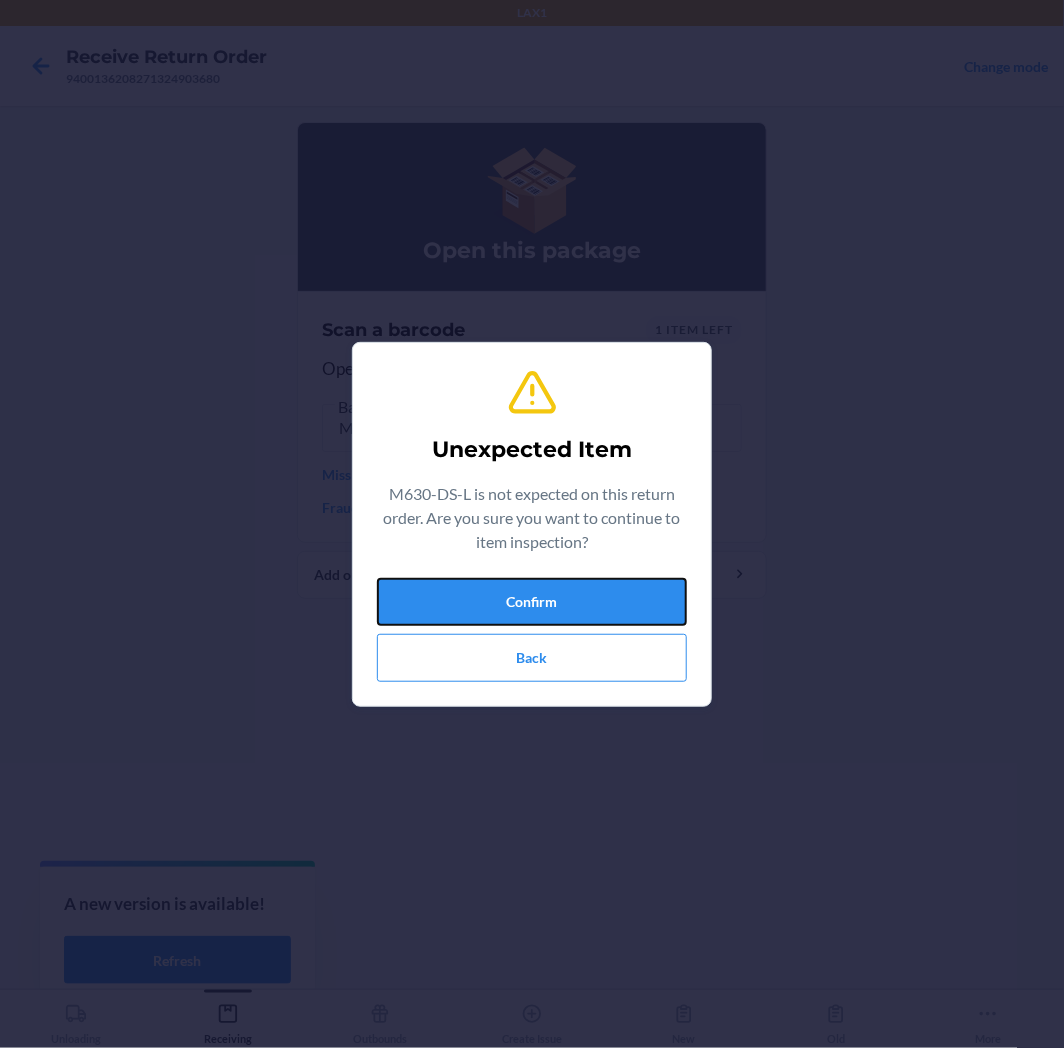 click on "Confirm" at bounding box center (532, 602) 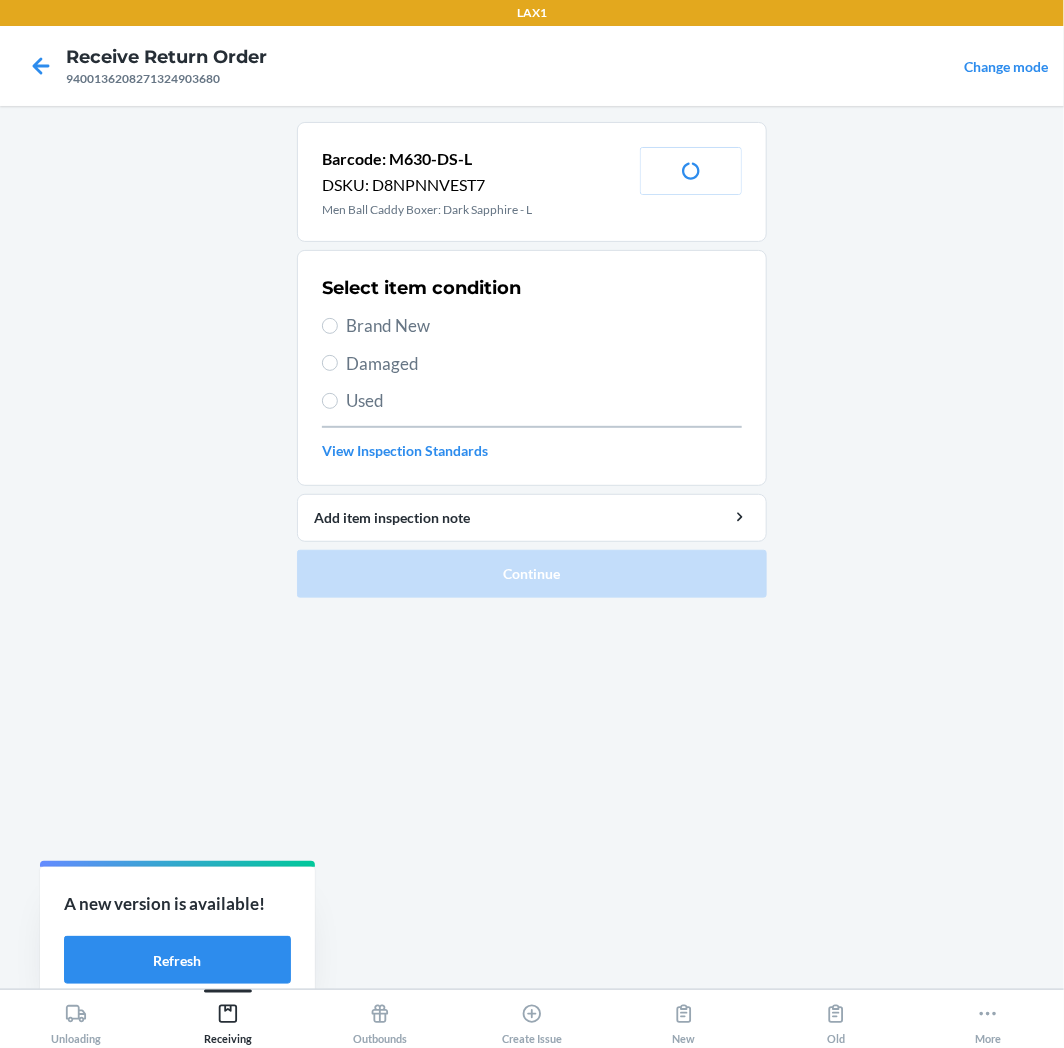 click on "Brand New" at bounding box center [544, 326] 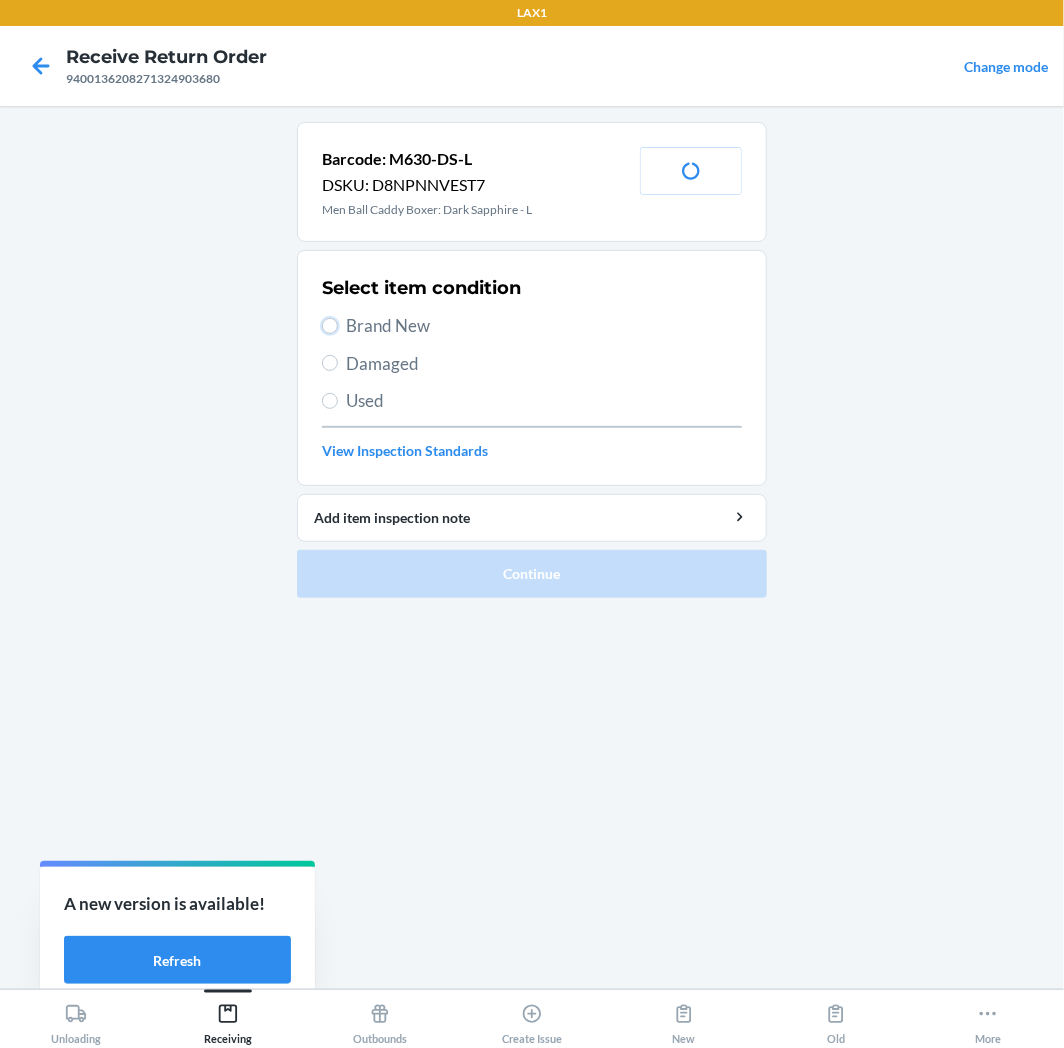 click on "Brand New" at bounding box center (330, 326) 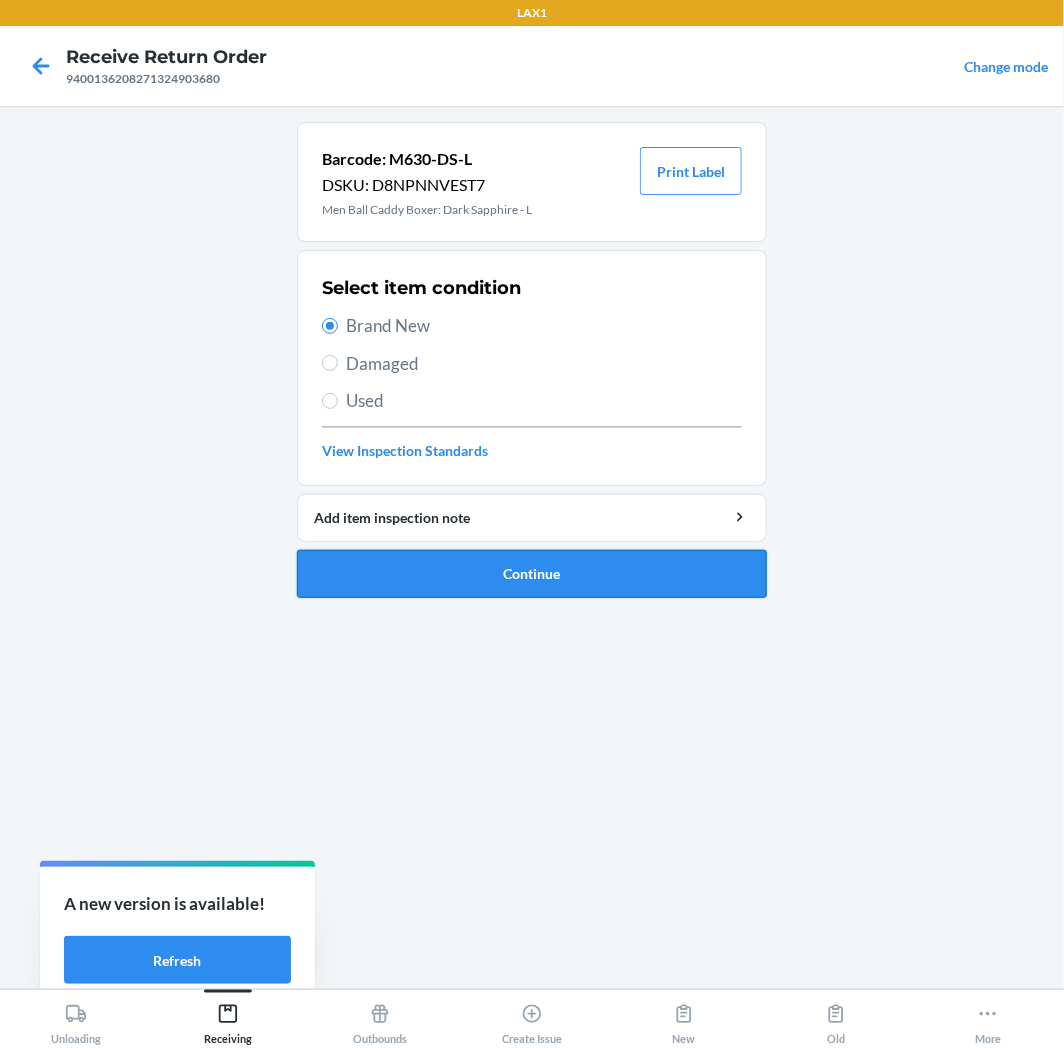 click on "Continue" at bounding box center [532, 574] 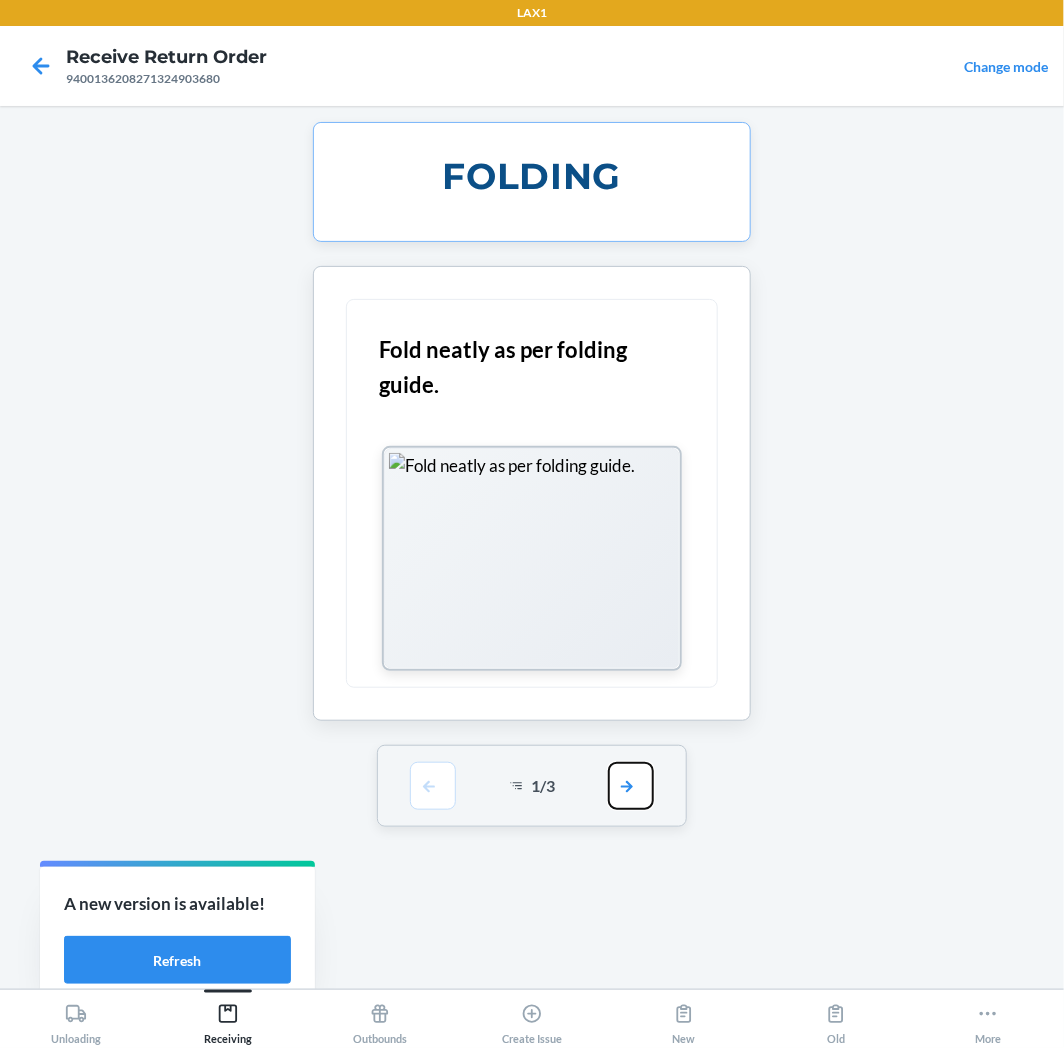 click at bounding box center [631, 786] 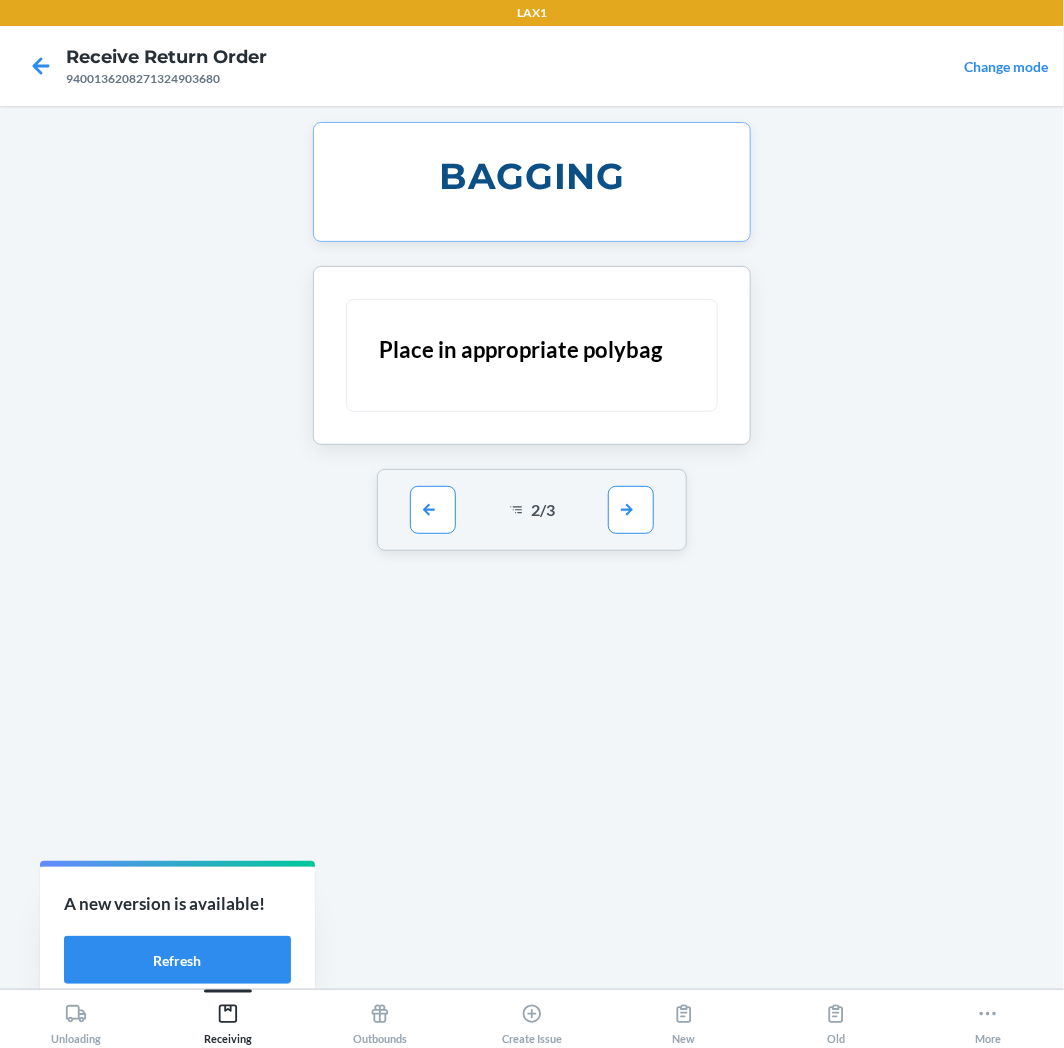 click on "2  /  3" at bounding box center (532, 510) 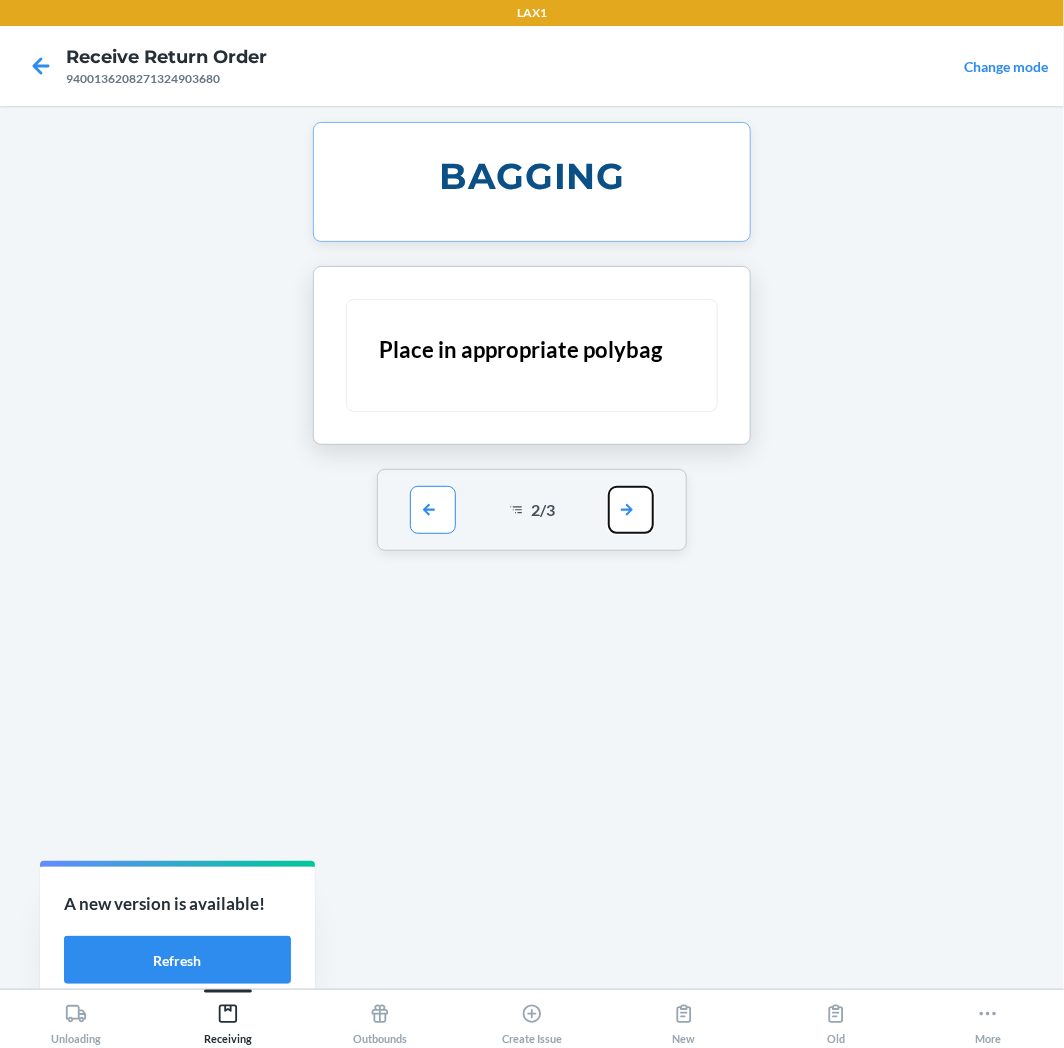 click at bounding box center [631, 510] 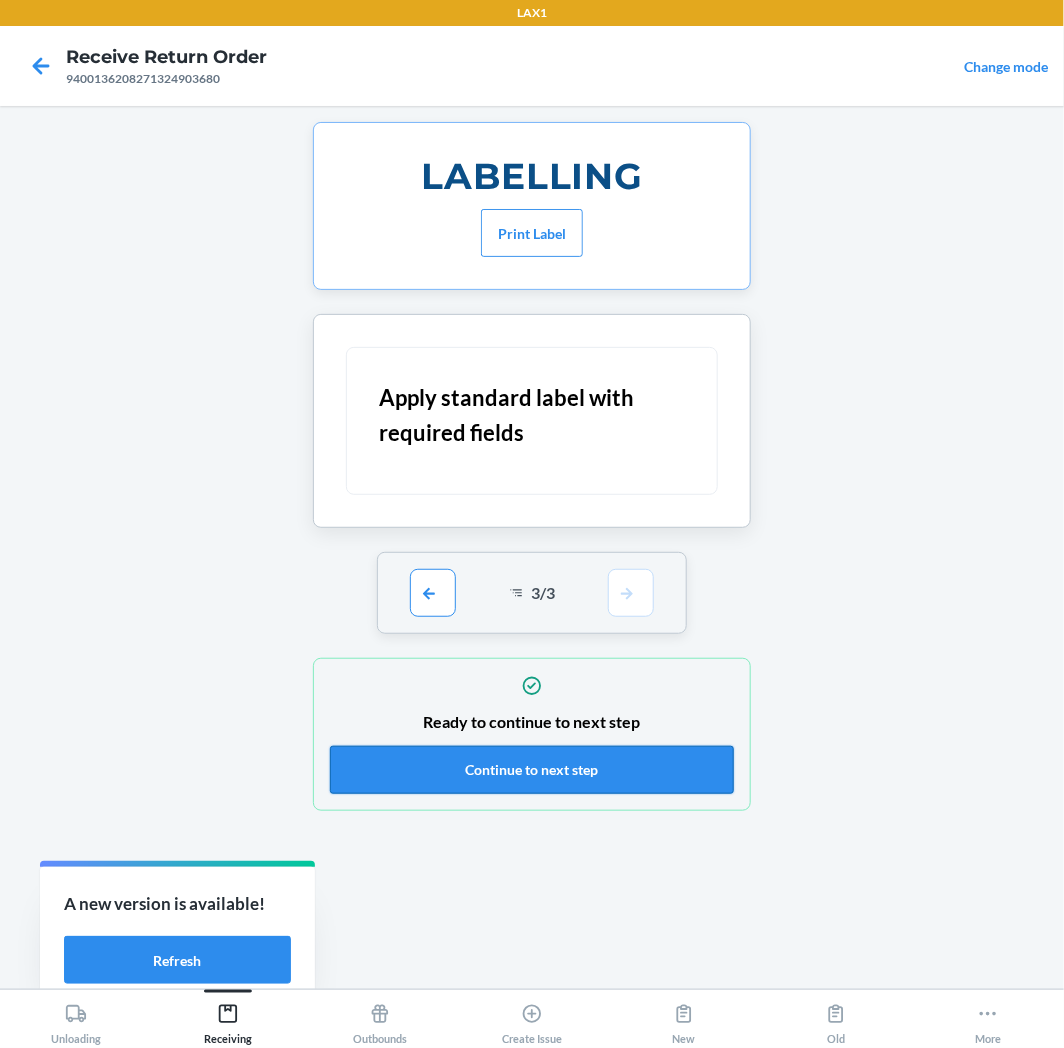 click on "Continue to next step" at bounding box center [532, 770] 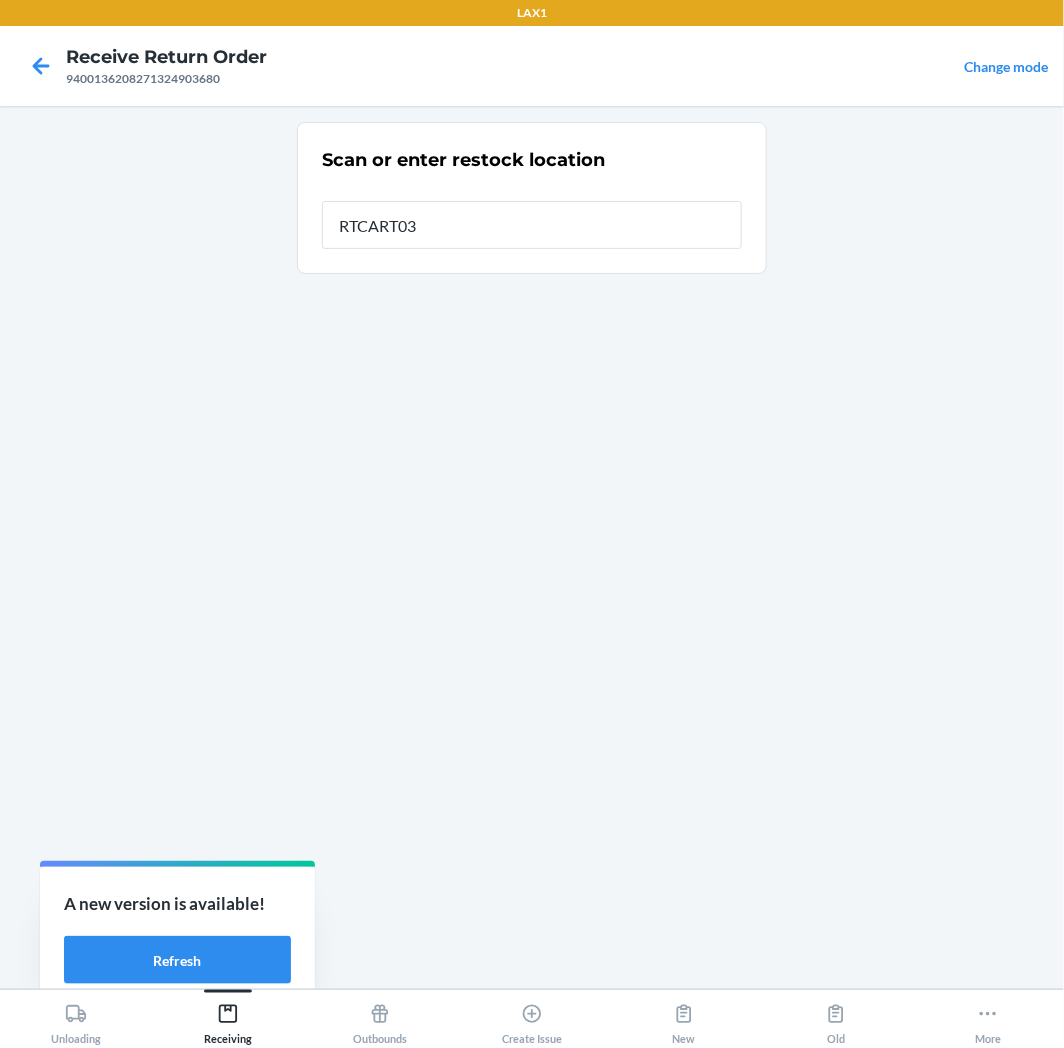 type on "RTCART037" 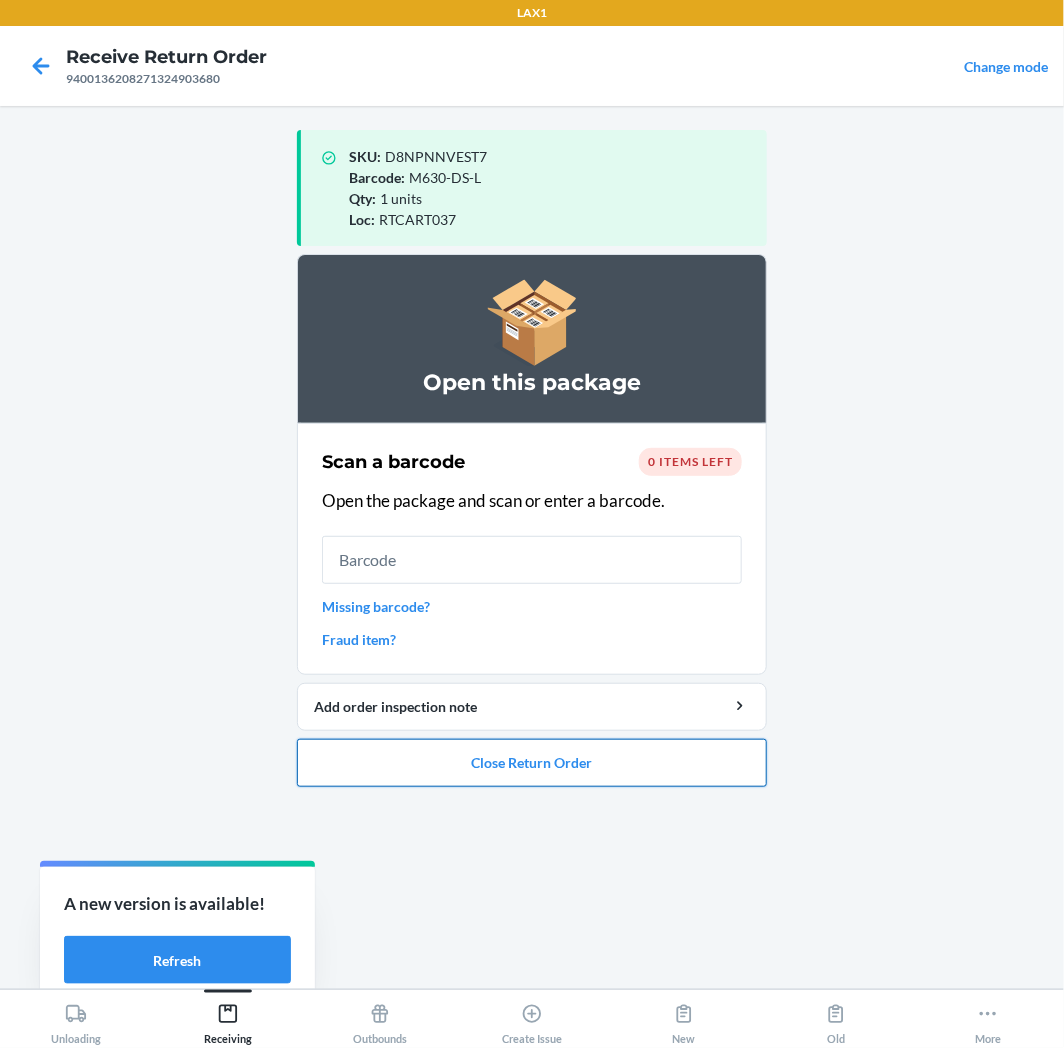 click on "Close Return Order" at bounding box center [532, 763] 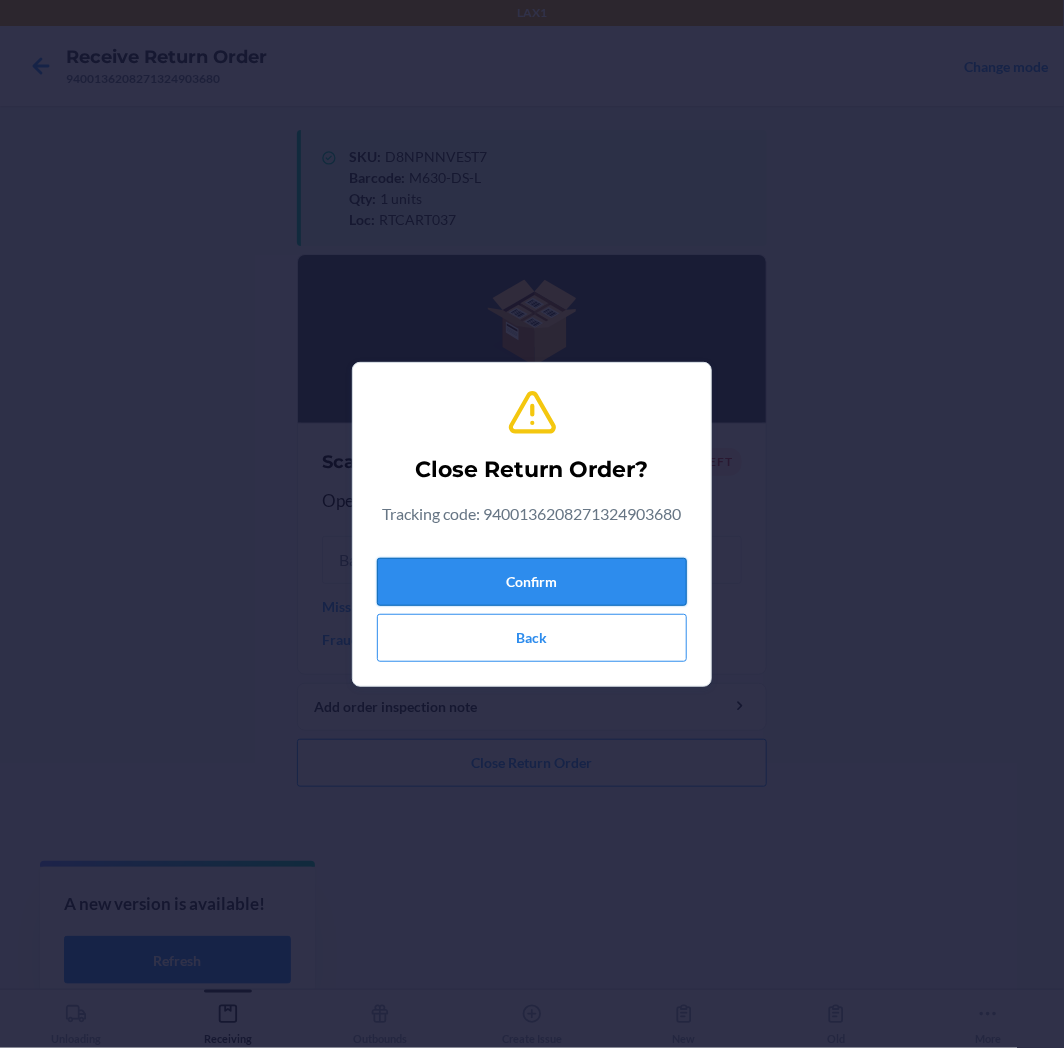 click on "Confirm" at bounding box center [532, 582] 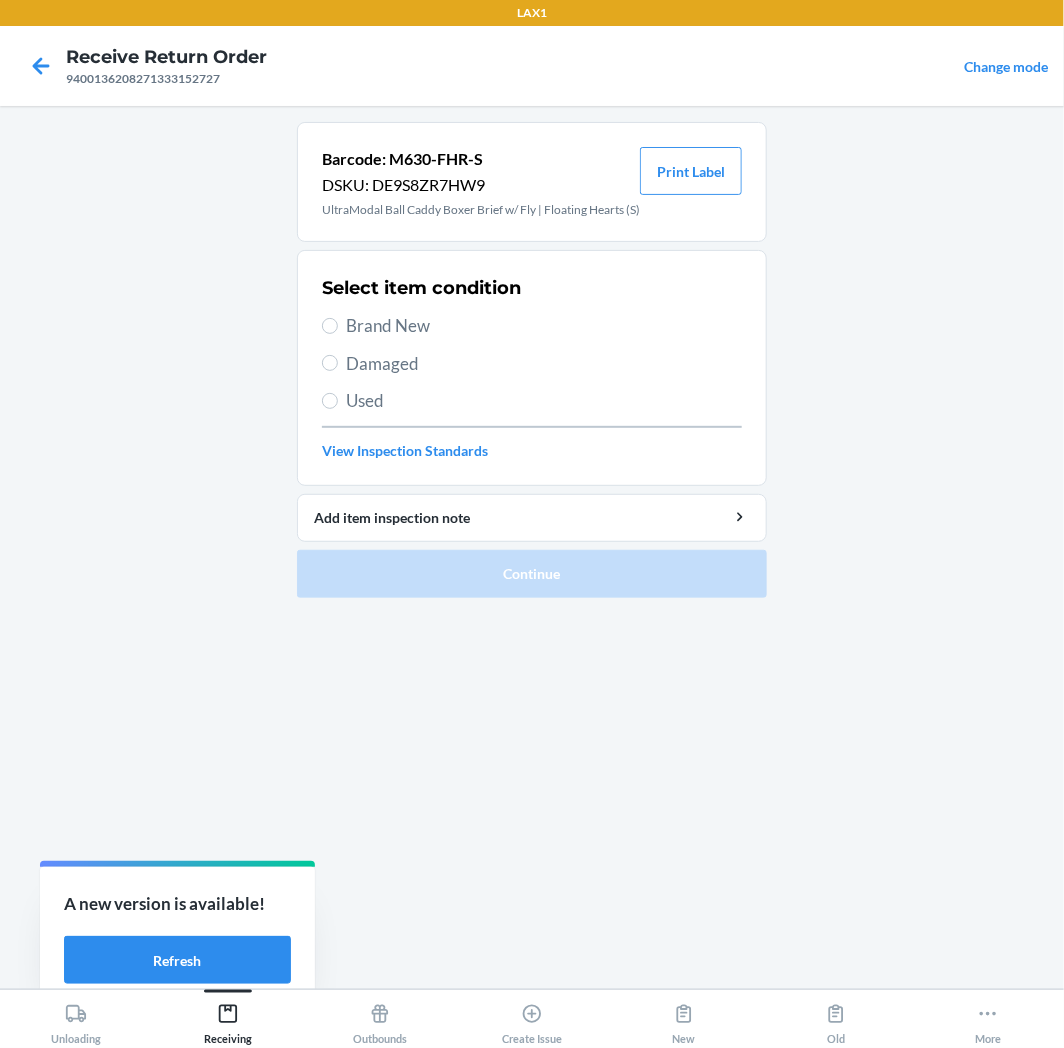 click on "Used" at bounding box center [544, 401] 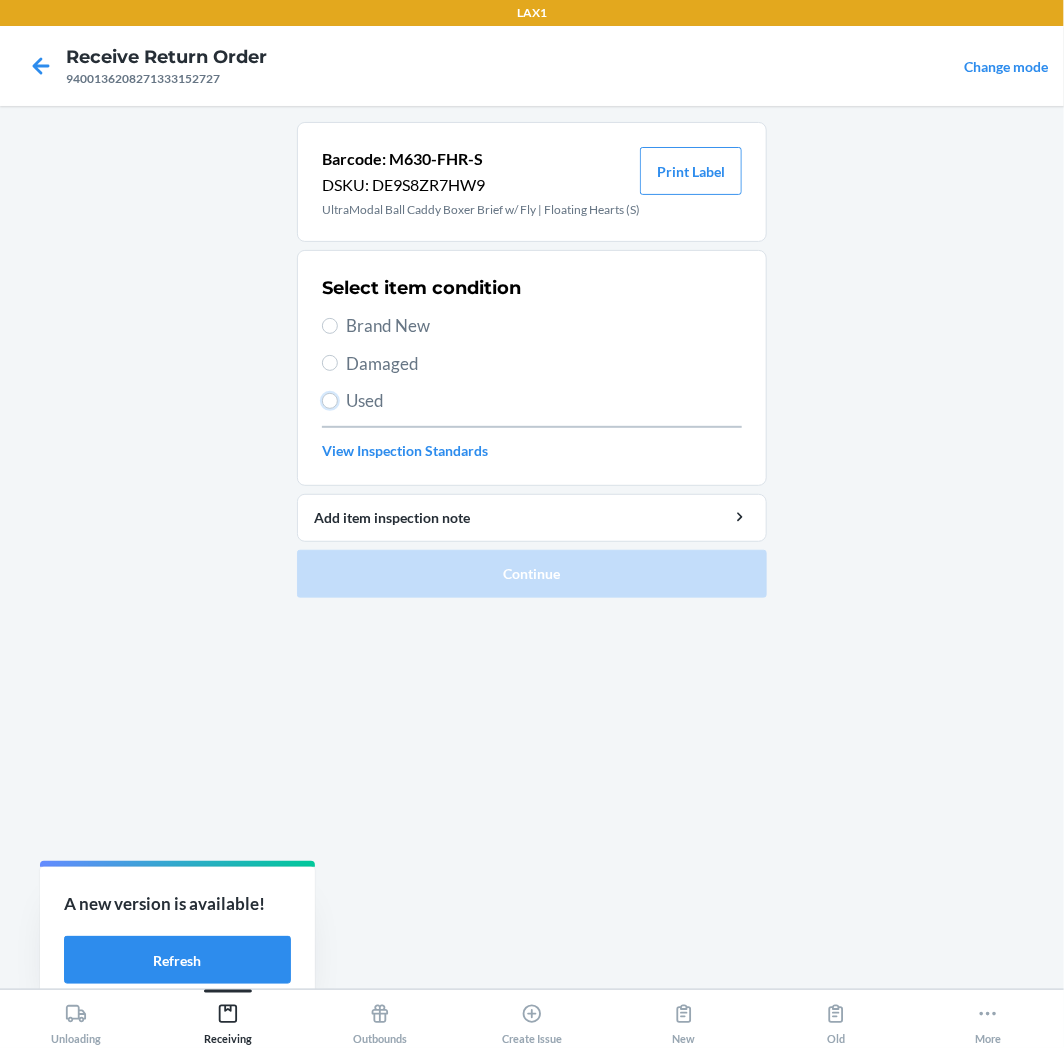 click on "Used" at bounding box center [330, 401] 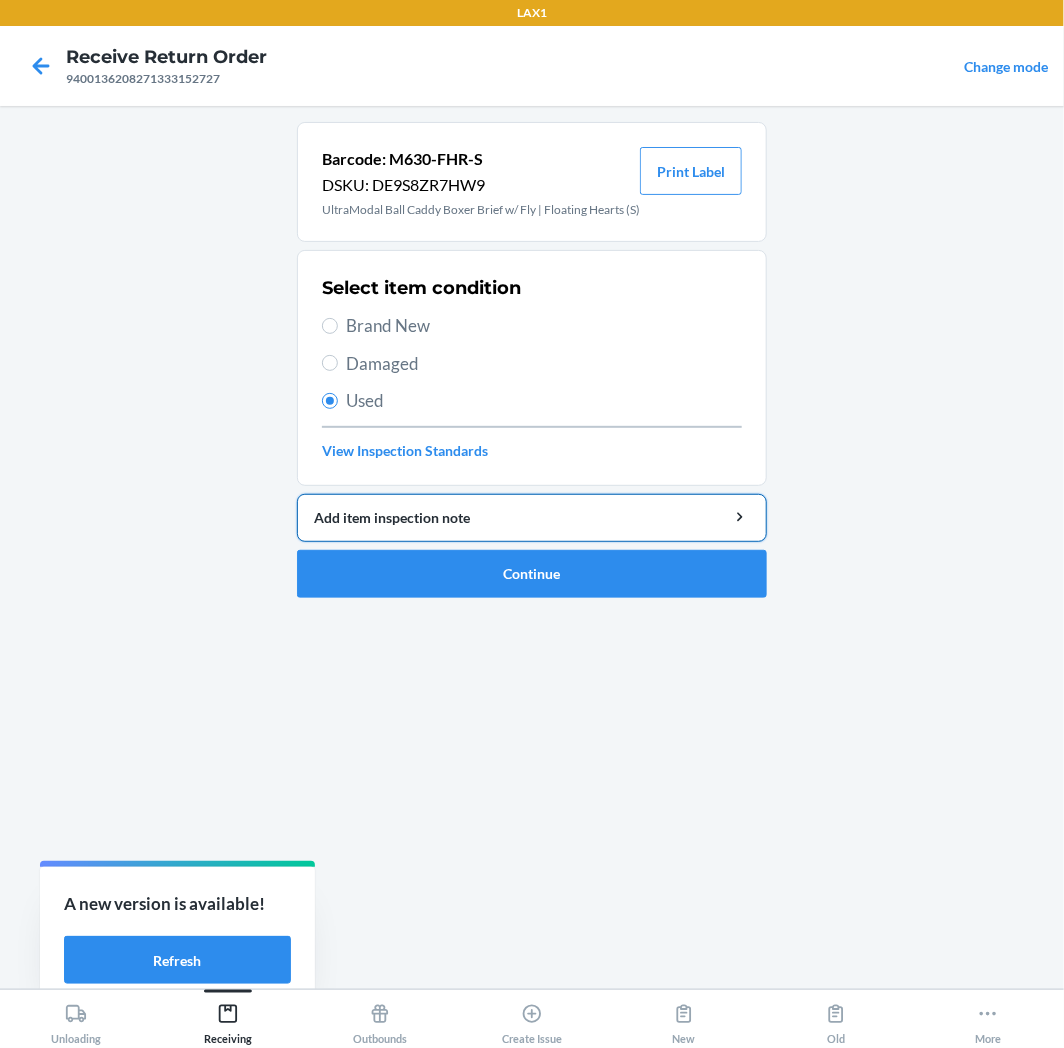 click on "Add item inspection note" at bounding box center [532, 517] 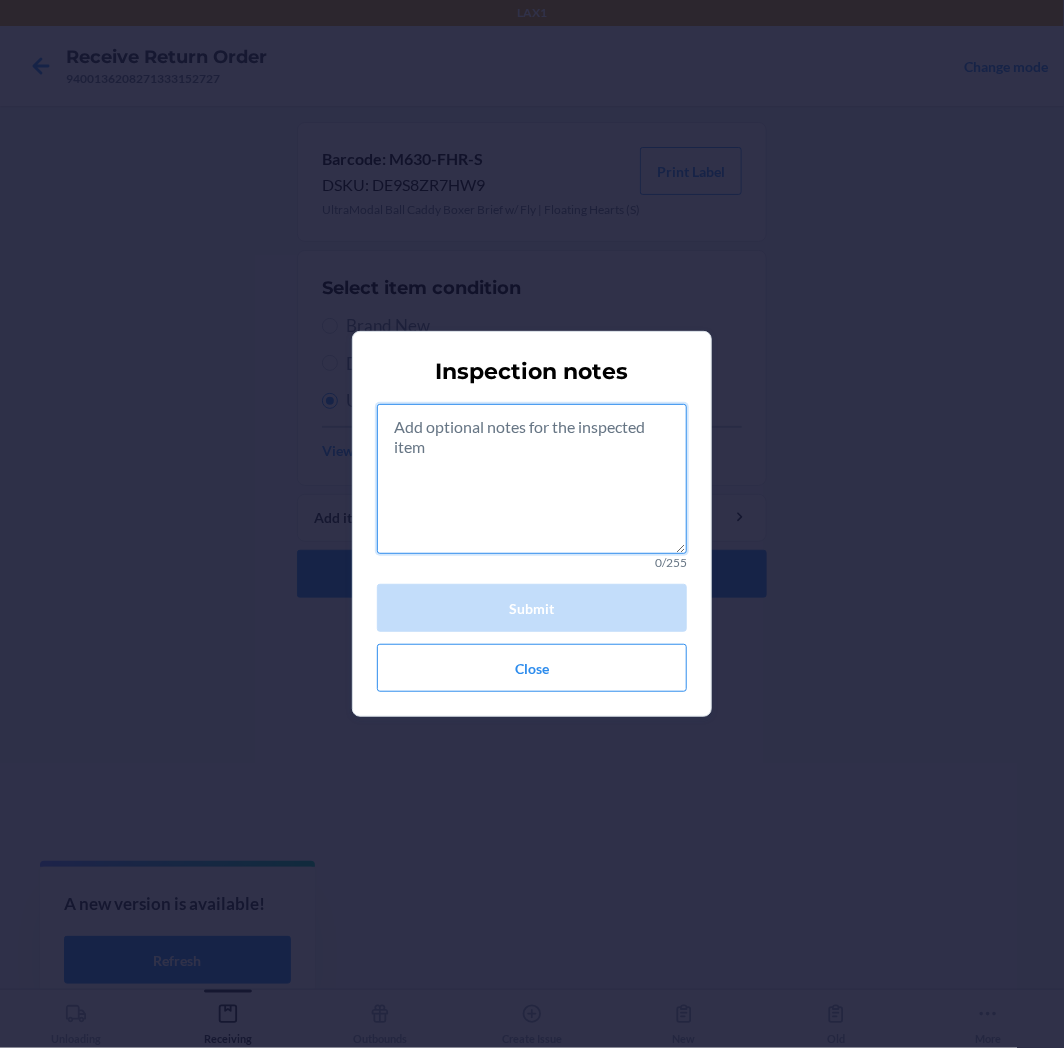 click at bounding box center [532, 479] 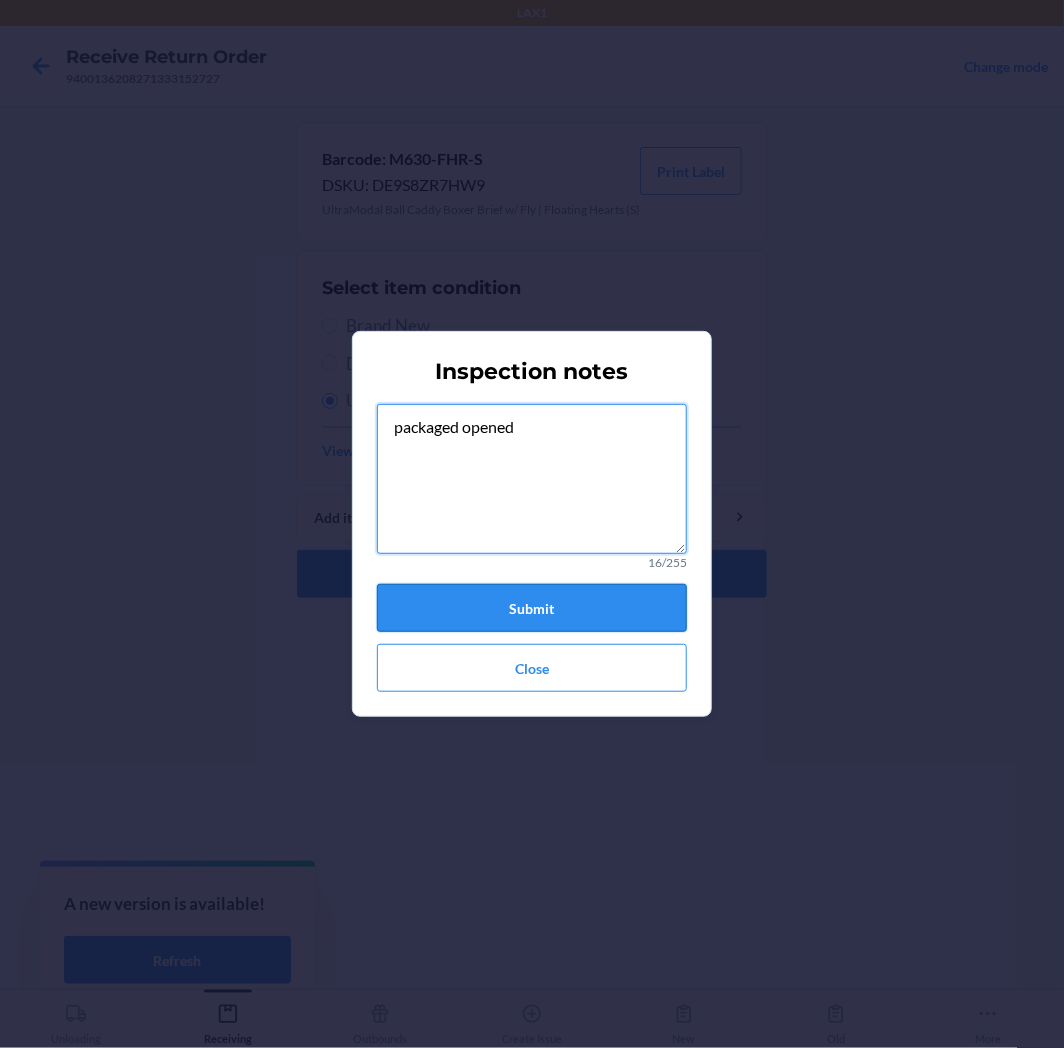 type on "packaged opened" 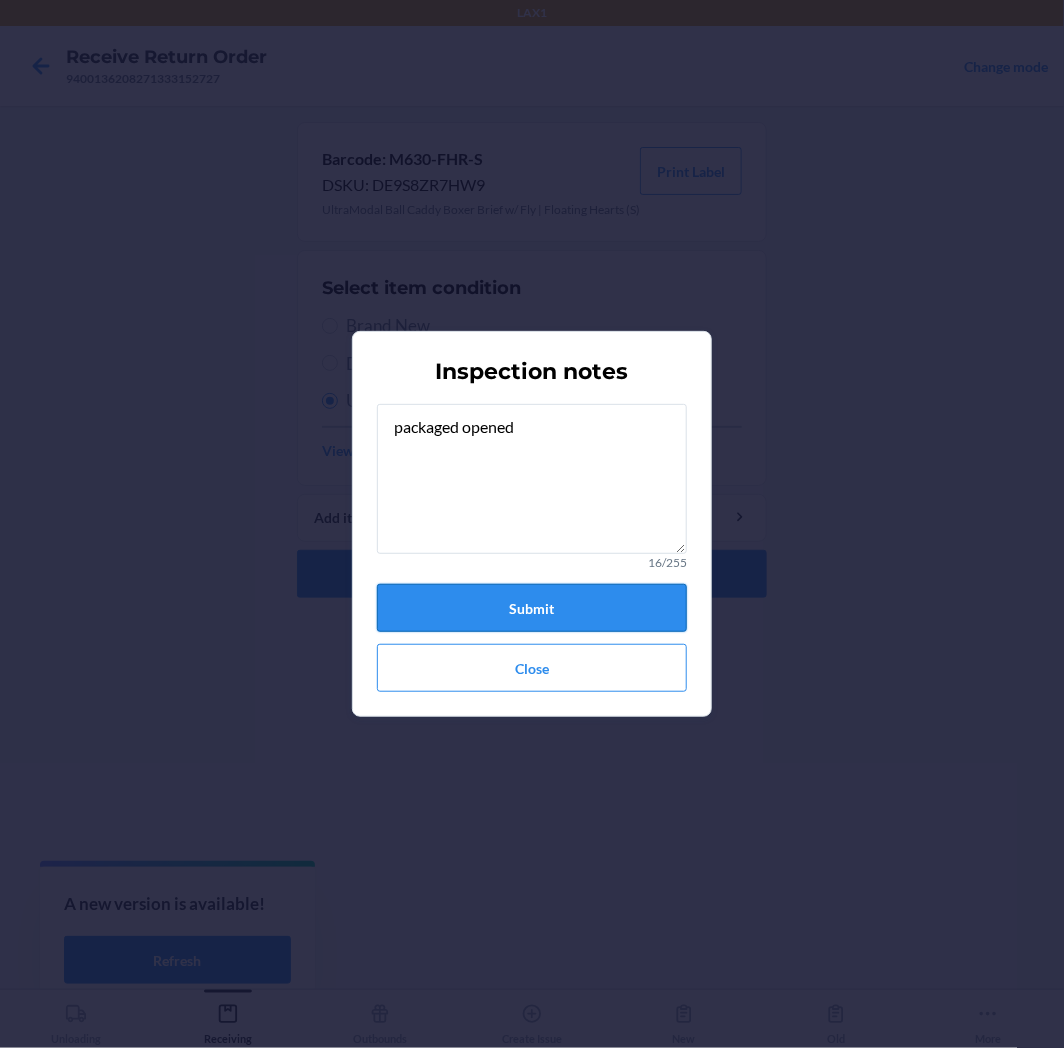 click on "Submit" at bounding box center (532, 608) 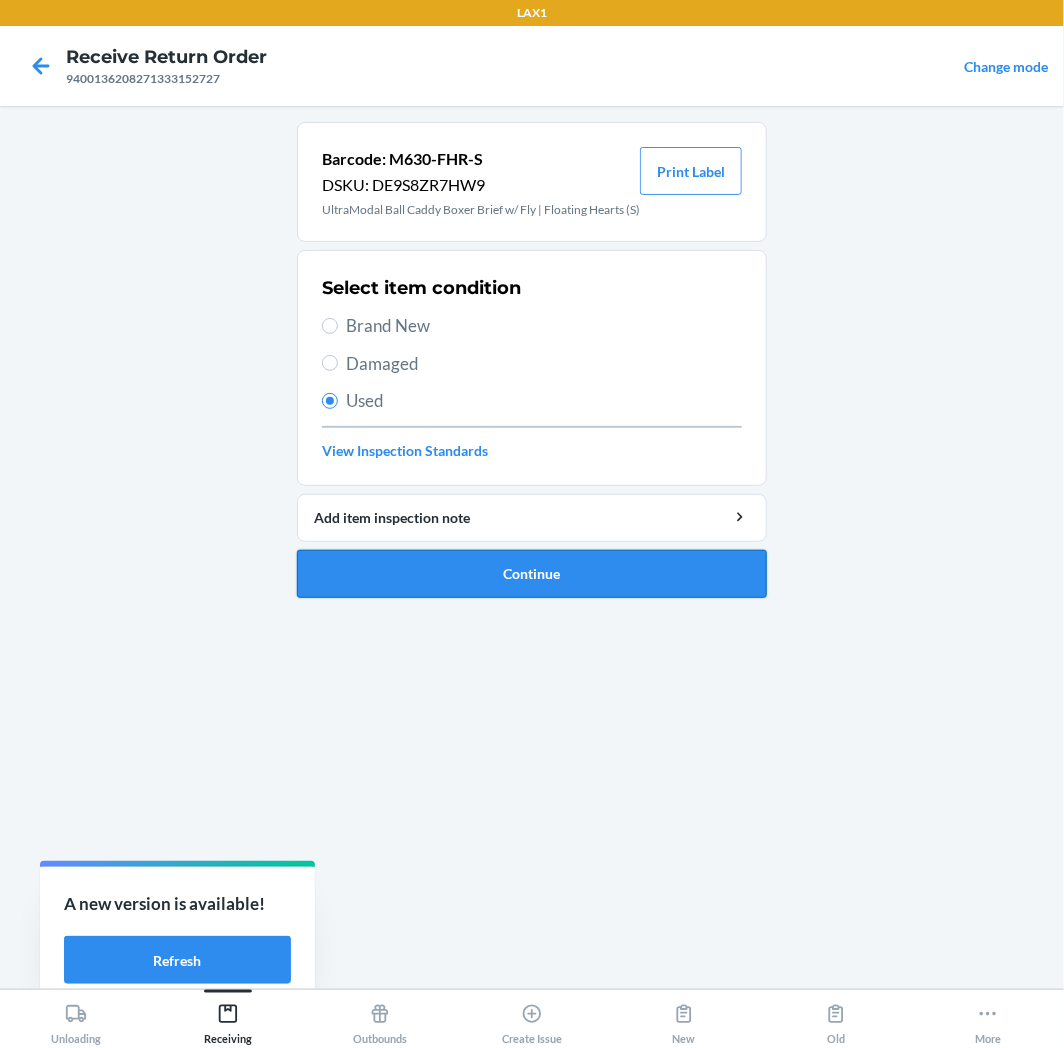 click on "Continue" at bounding box center (532, 574) 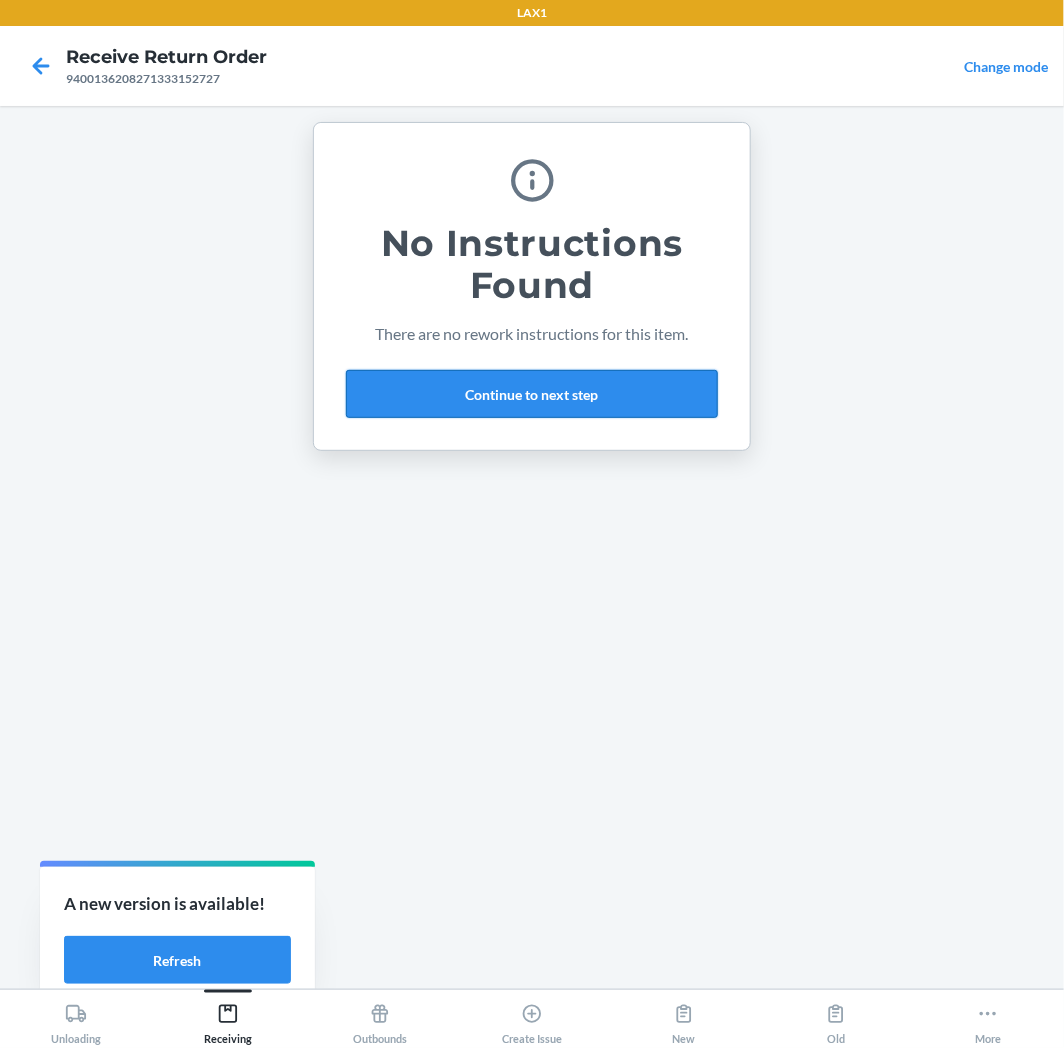 click on "Continue to next step" at bounding box center (532, 394) 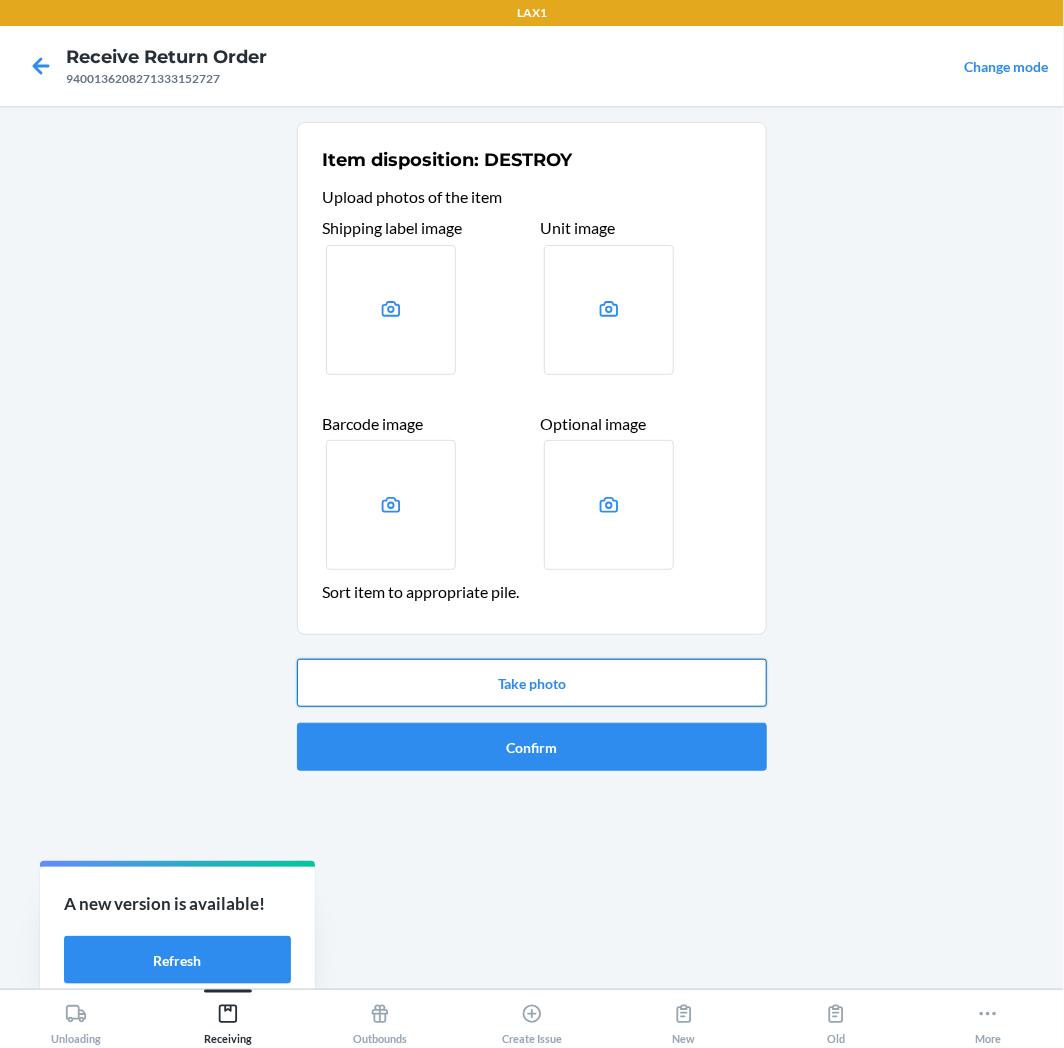 click on "Take photo" at bounding box center [532, 683] 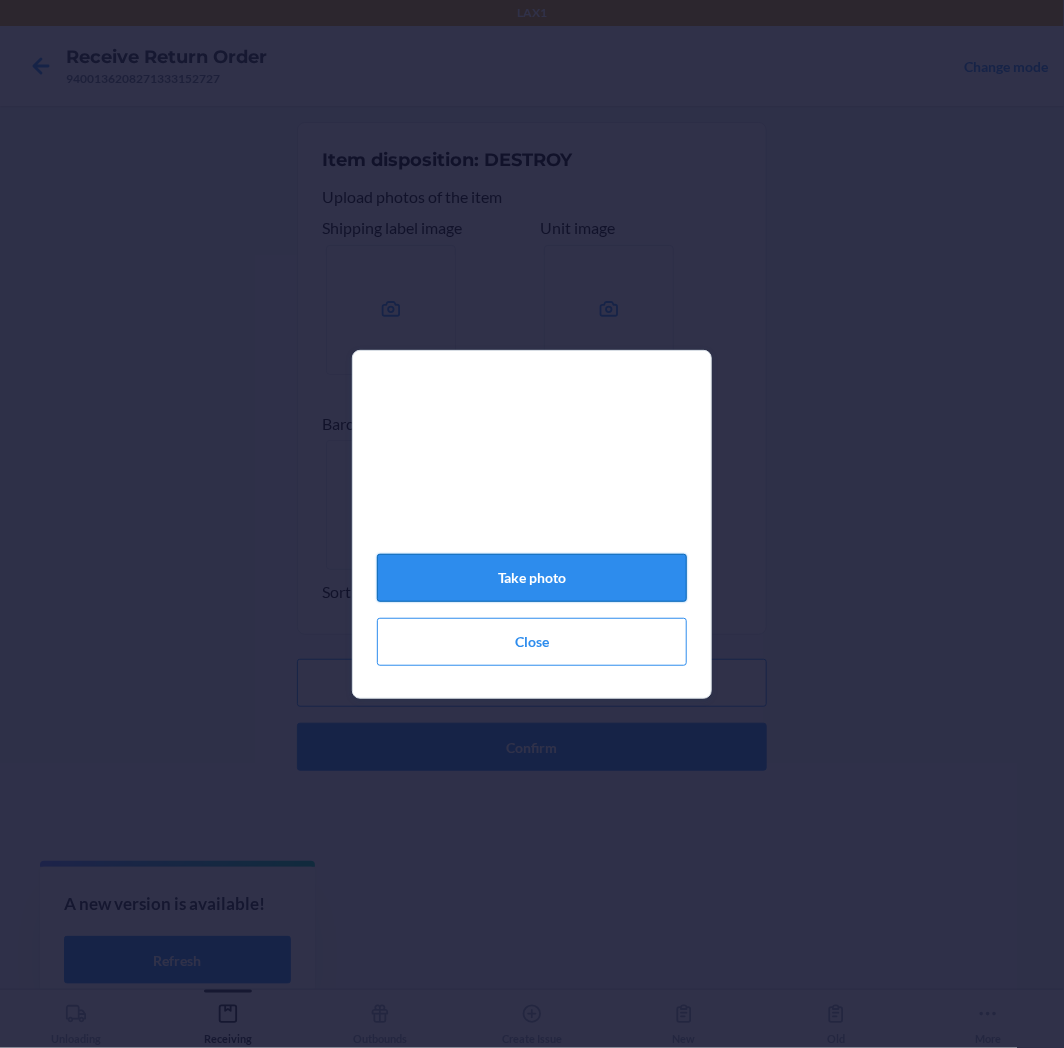 click on "Take photo" 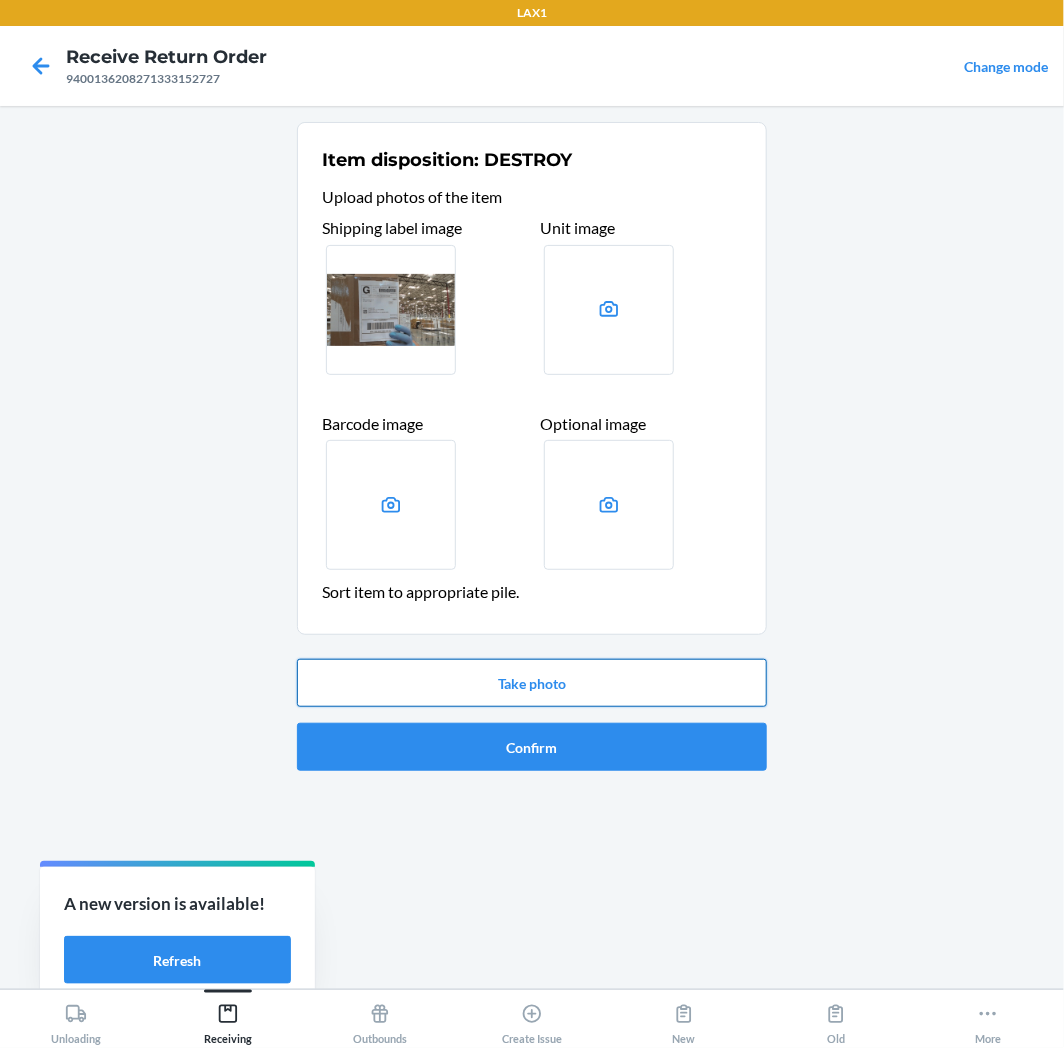click on "Take photo" at bounding box center [532, 683] 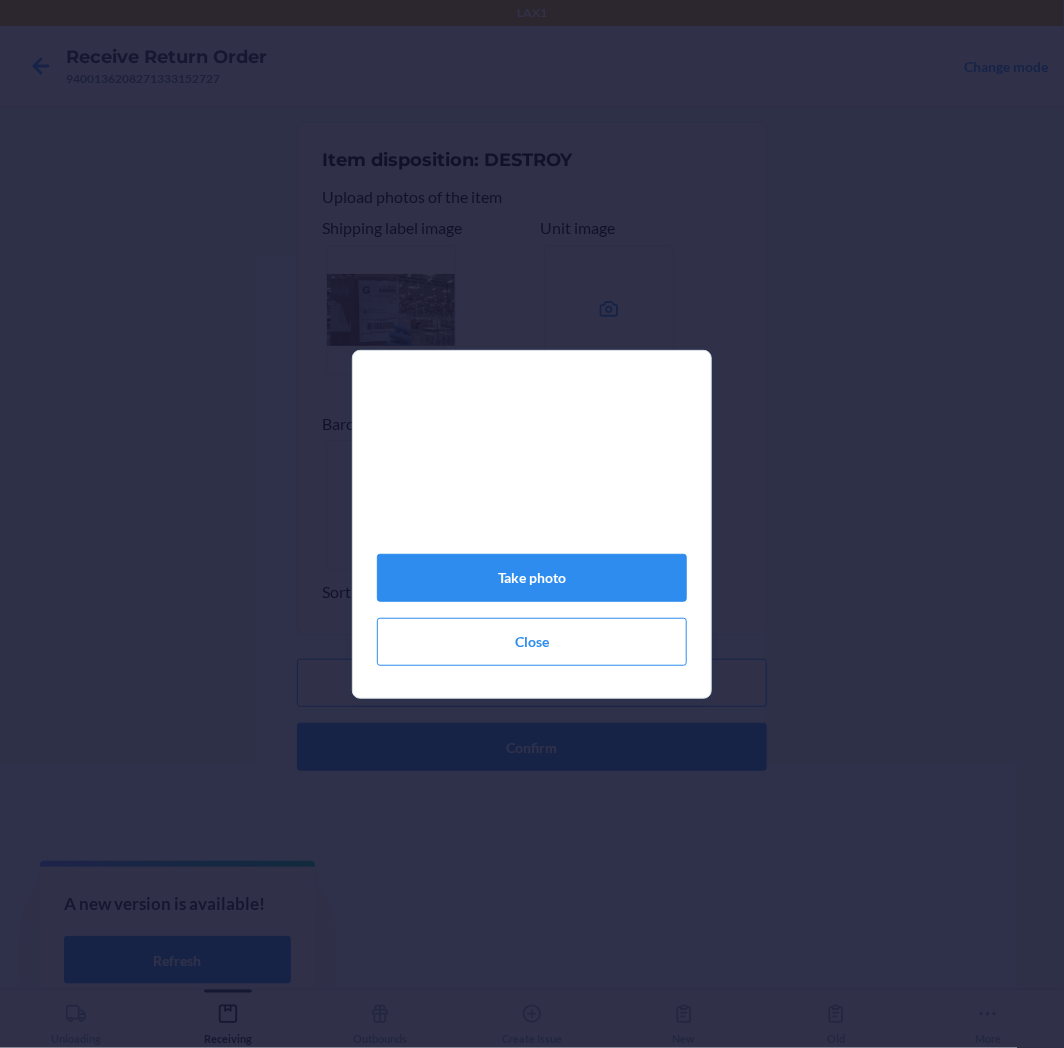 click on "Take photo Close" at bounding box center (532, 532) 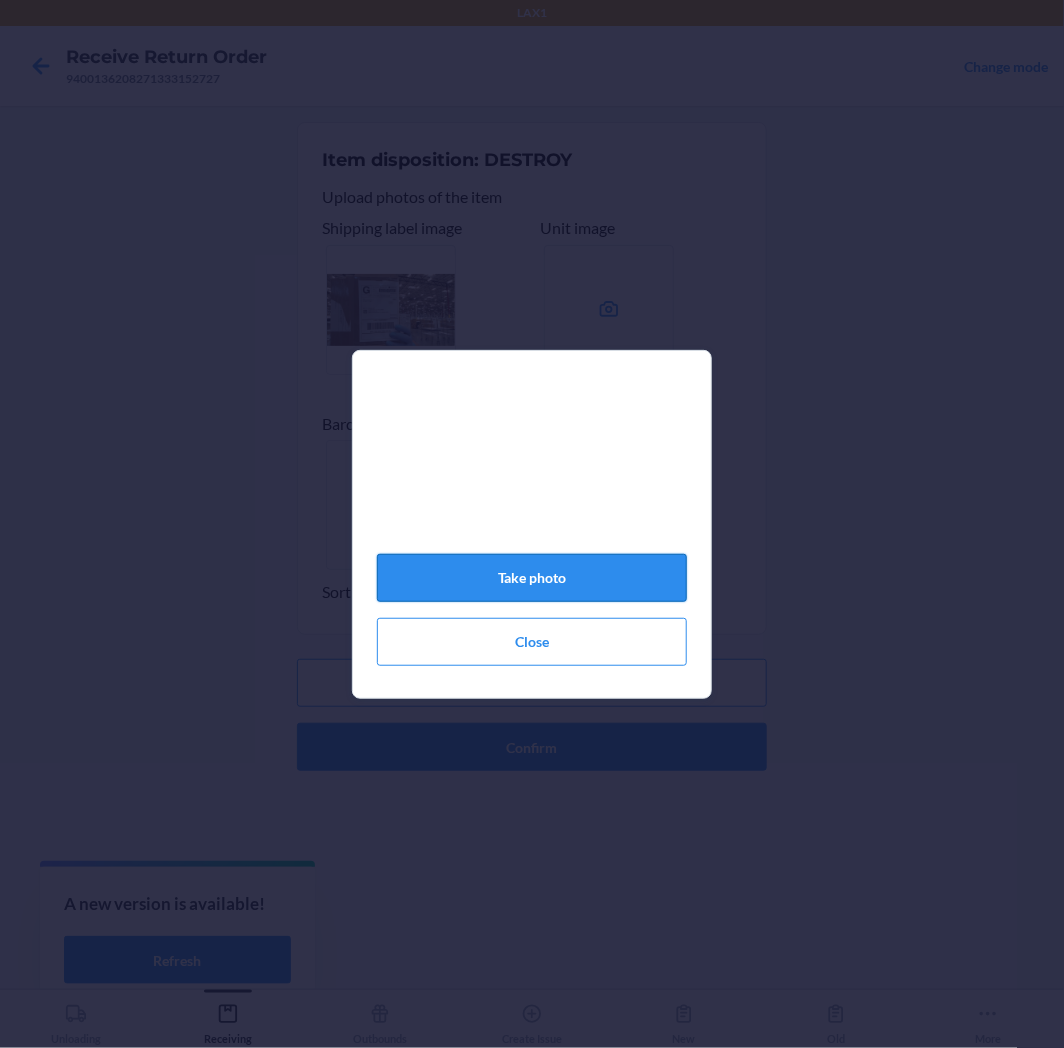 click on "Take photo" 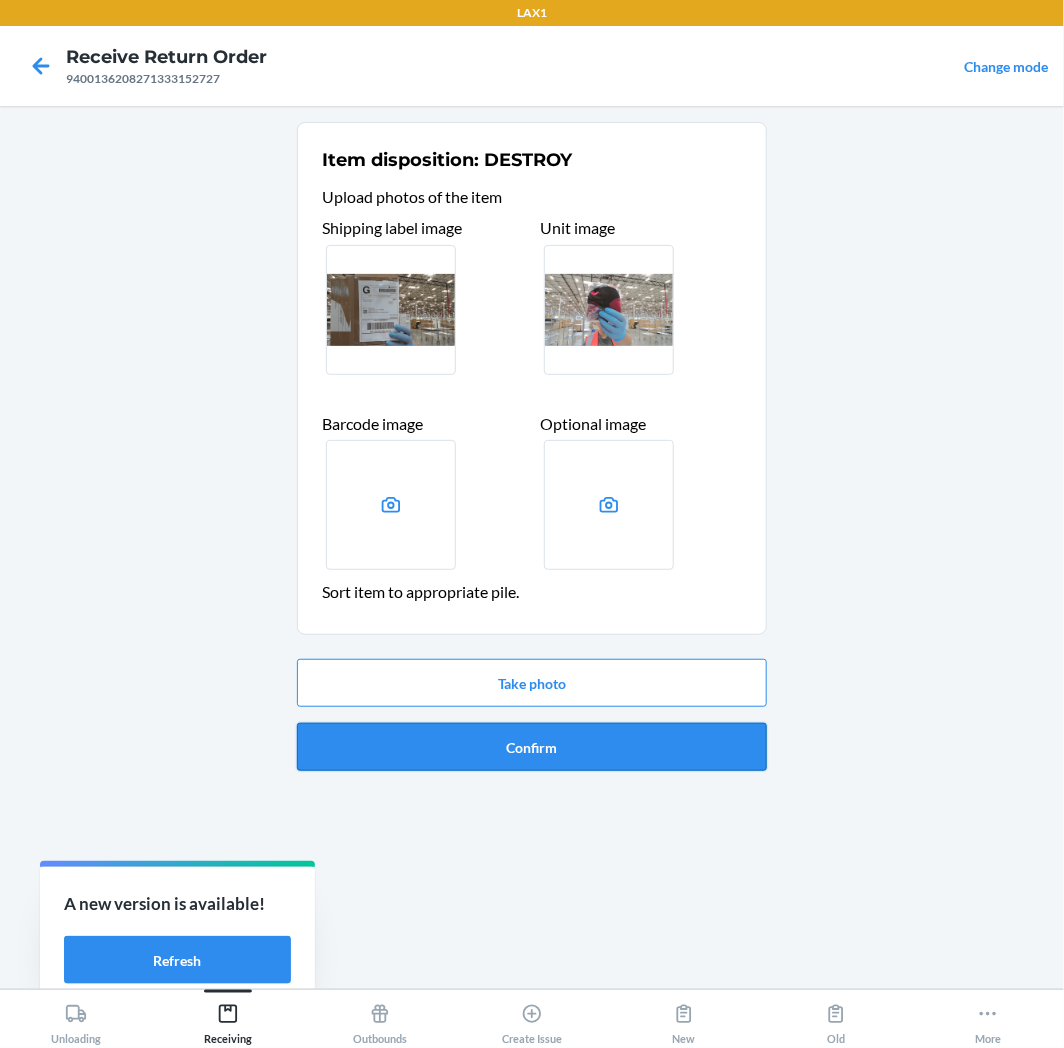 click on "Confirm" at bounding box center [532, 747] 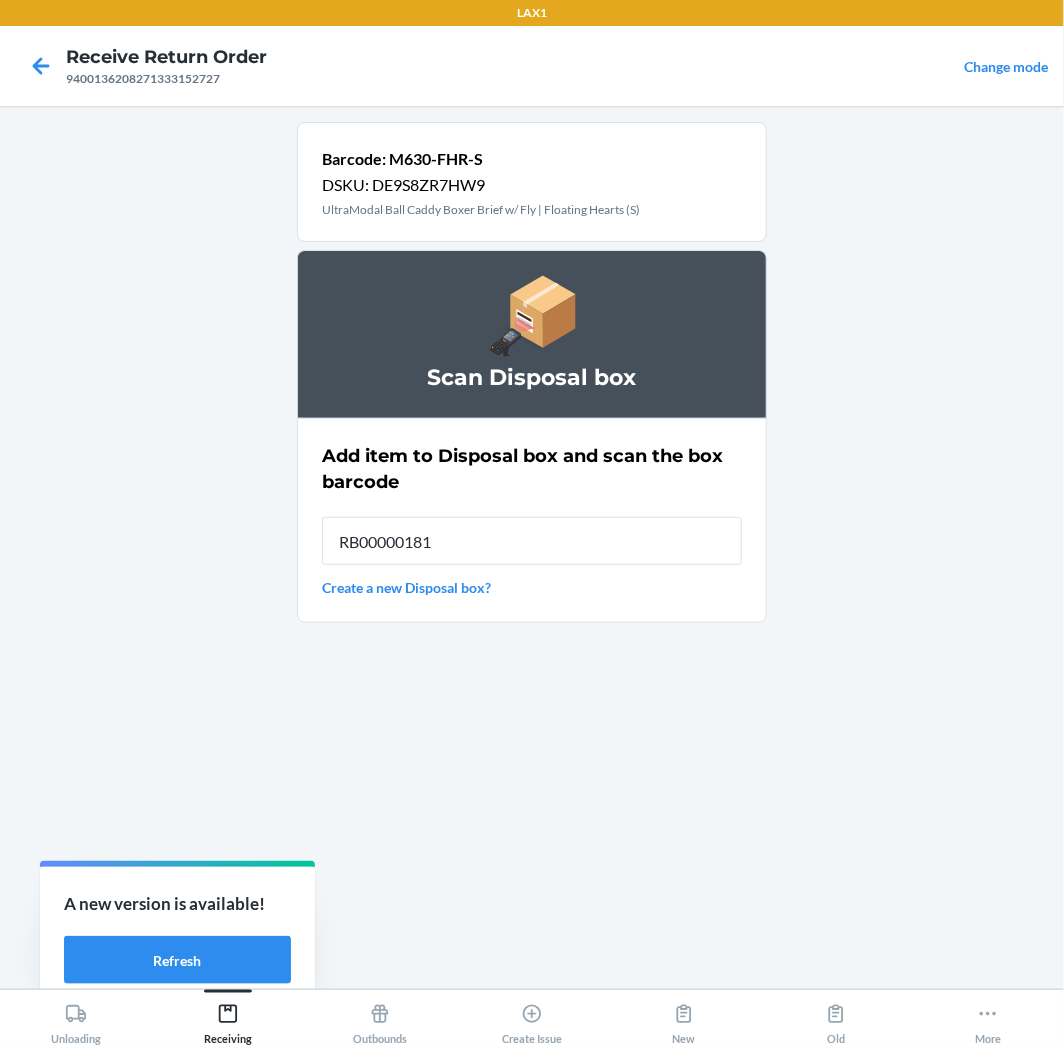 type on "RB000001815" 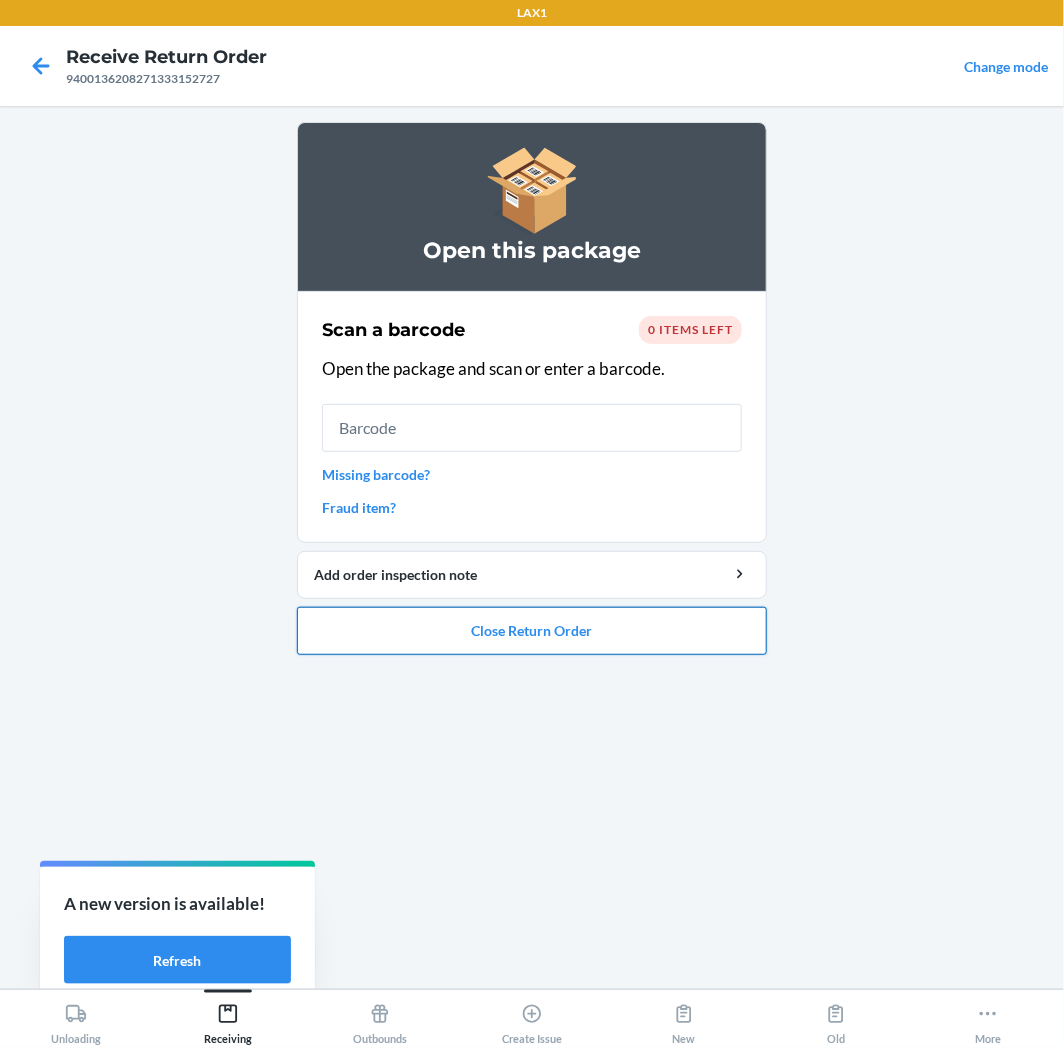 click on "Close Return Order" at bounding box center (532, 631) 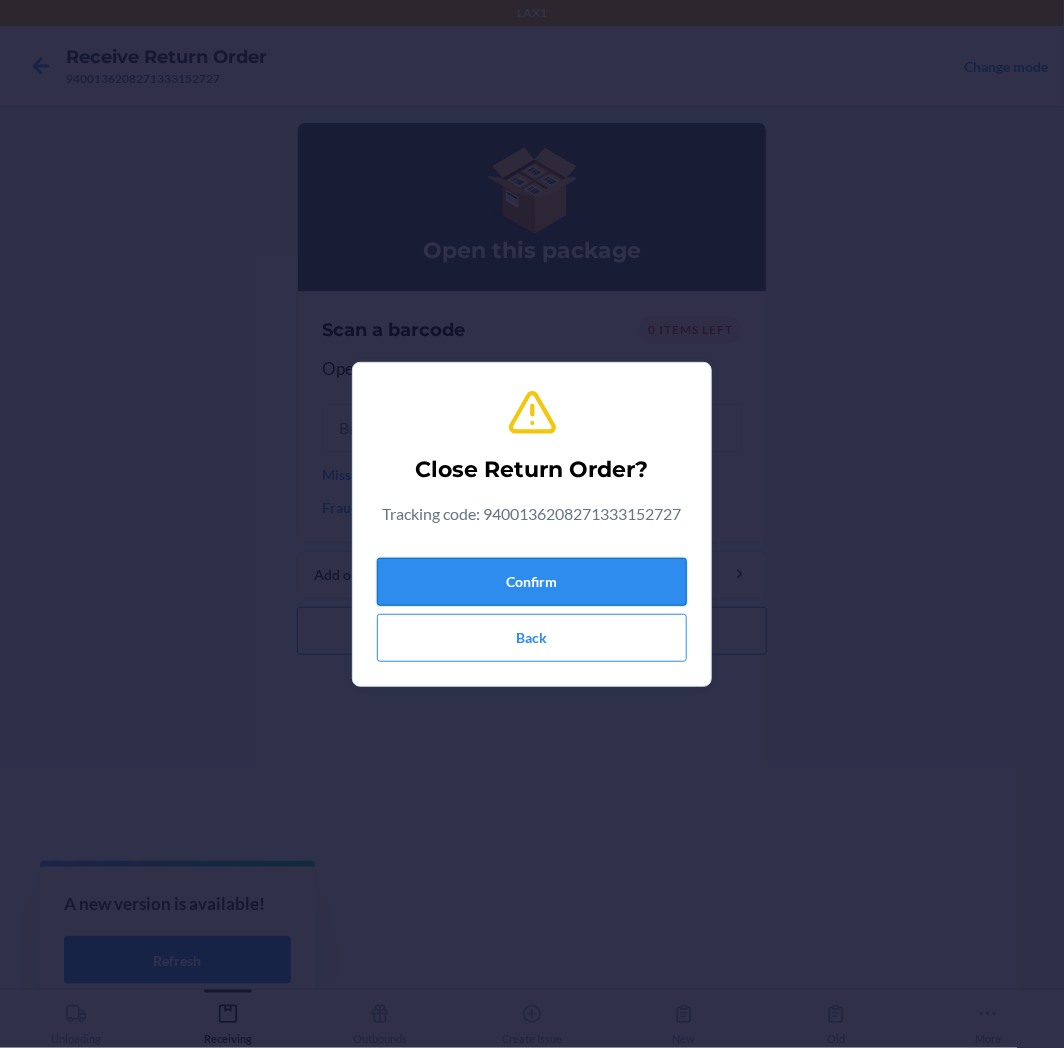 click on "Confirm" at bounding box center (532, 582) 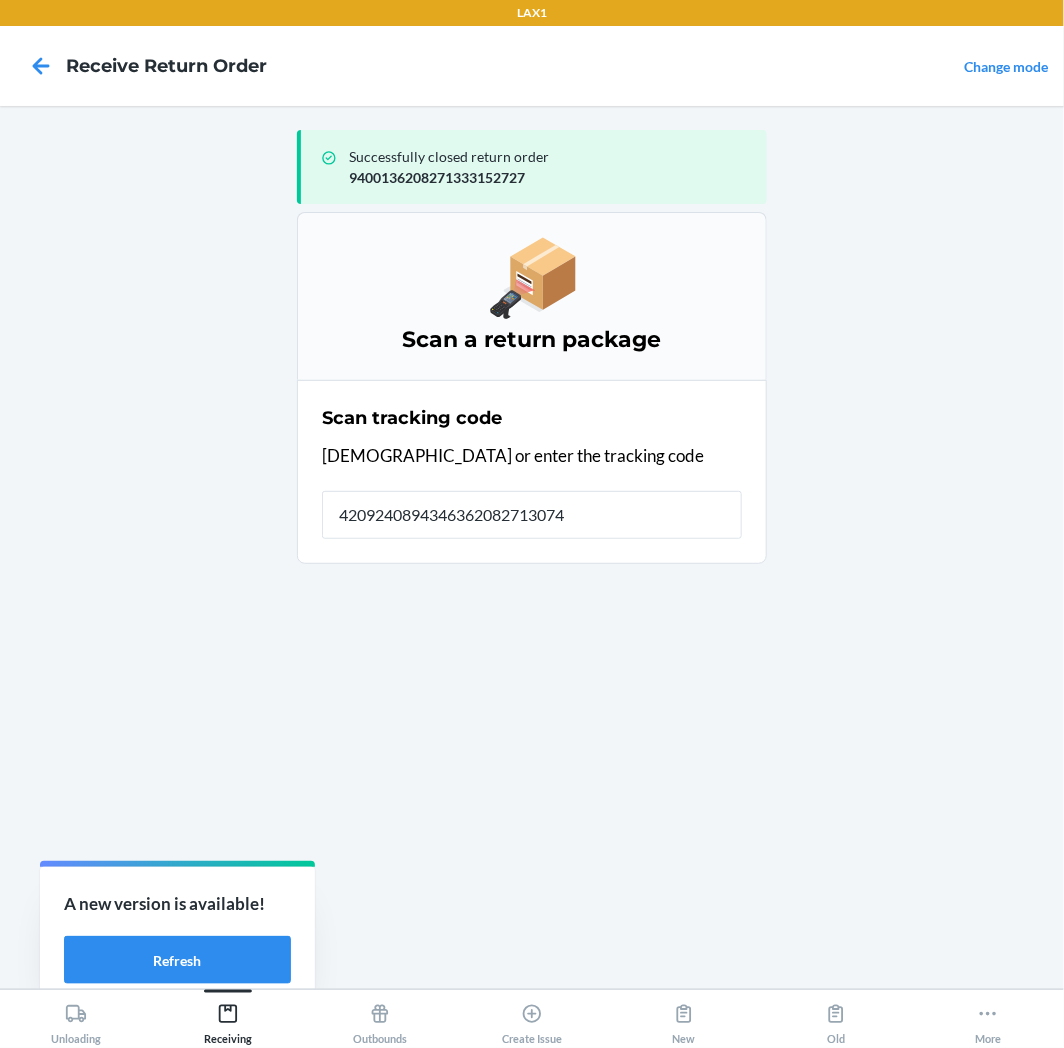 type on "42092408943463620827130742" 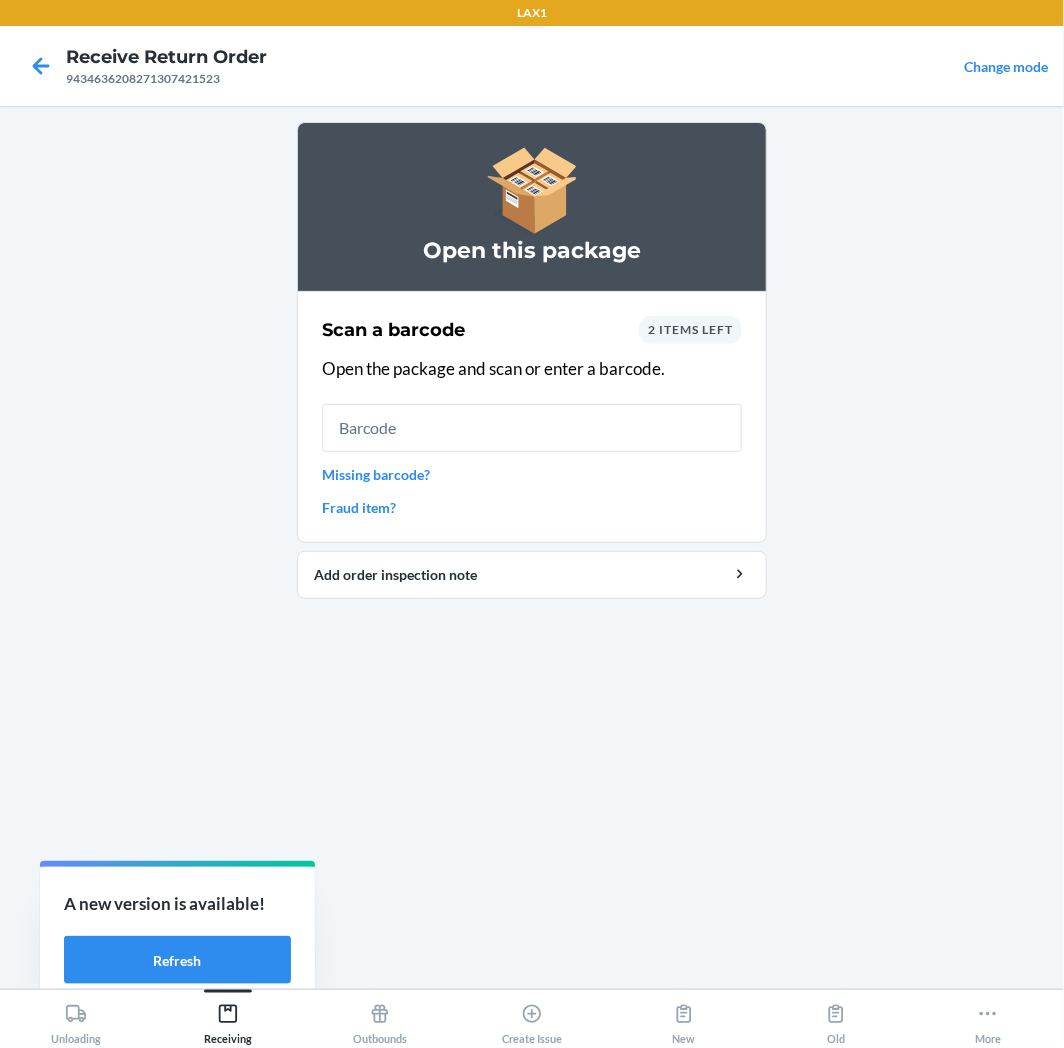 click on "2 items left" at bounding box center (690, 329) 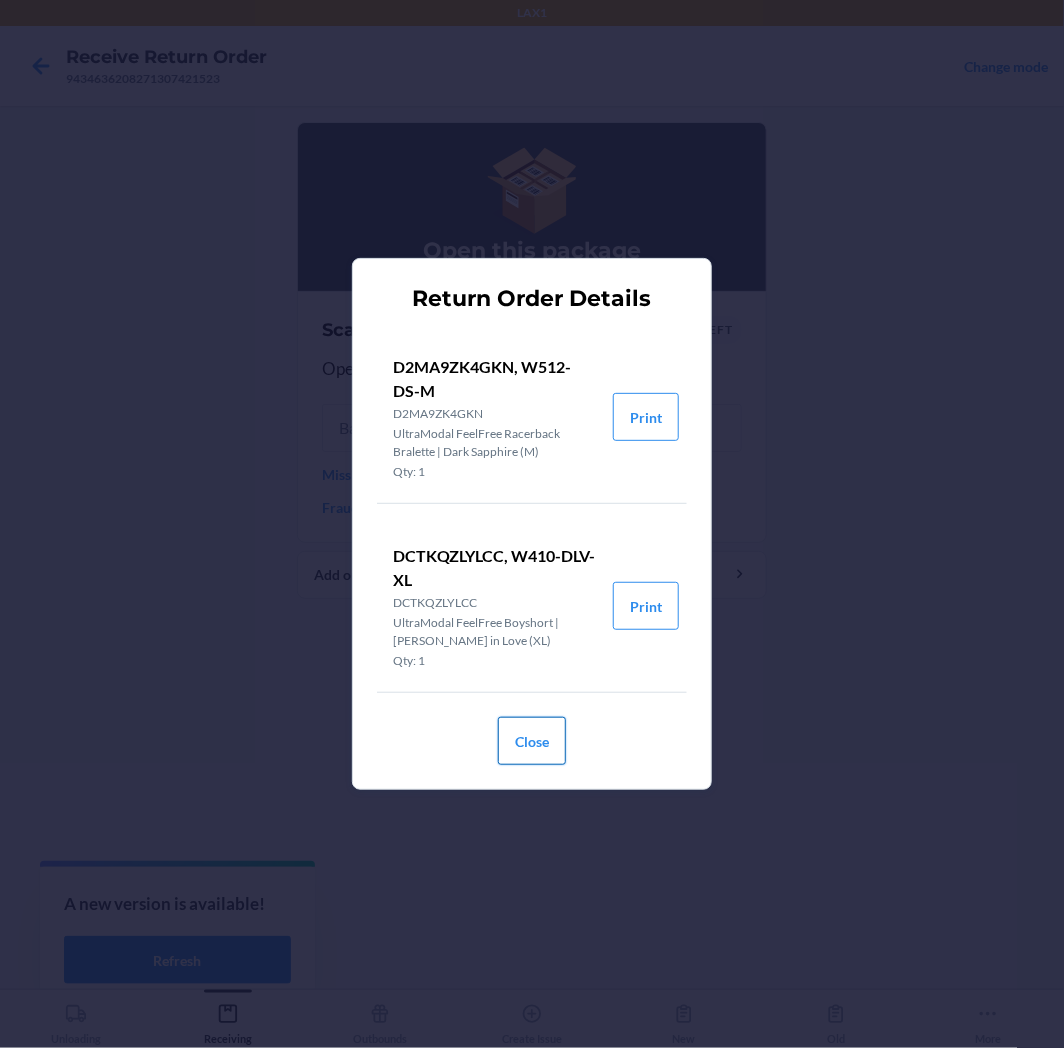 click on "Close" at bounding box center (532, 741) 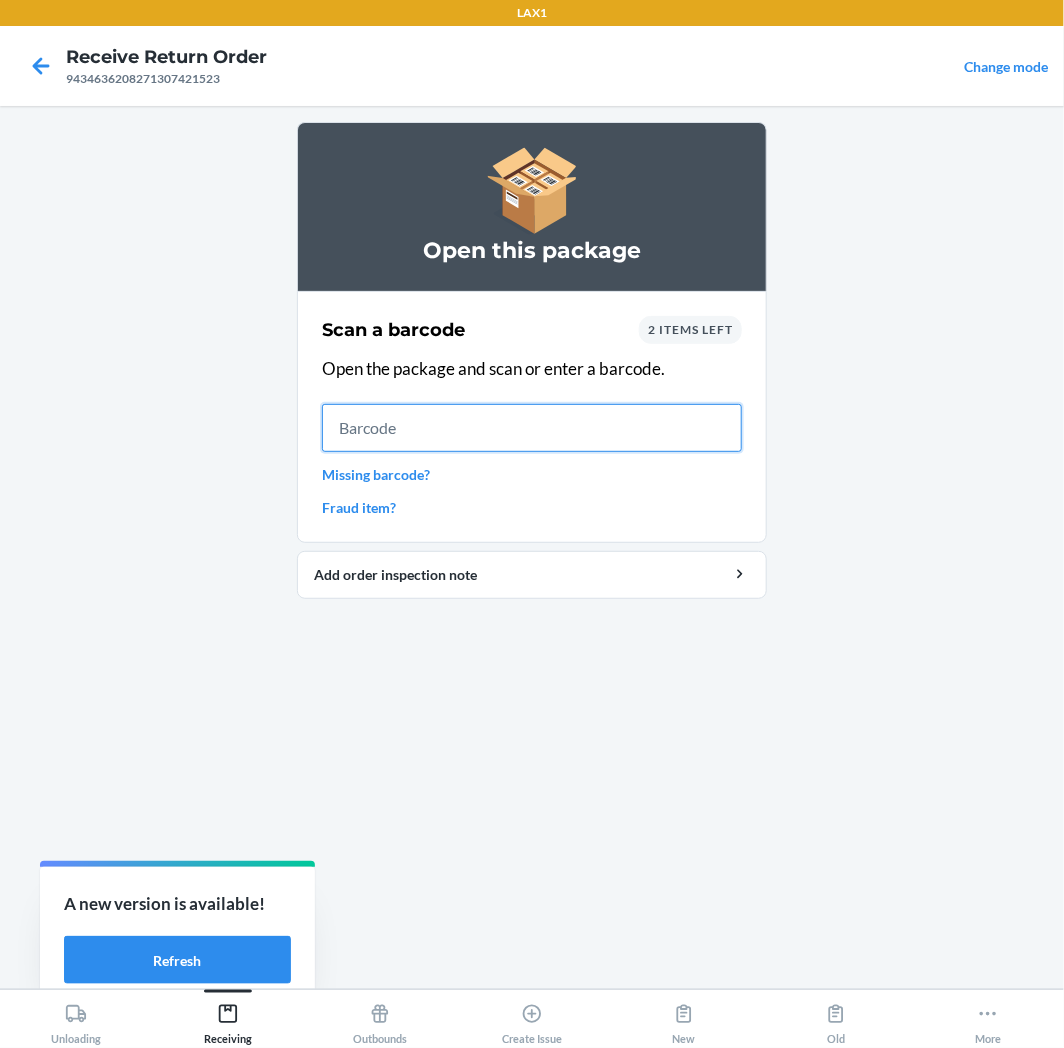 click at bounding box center (532, 428) 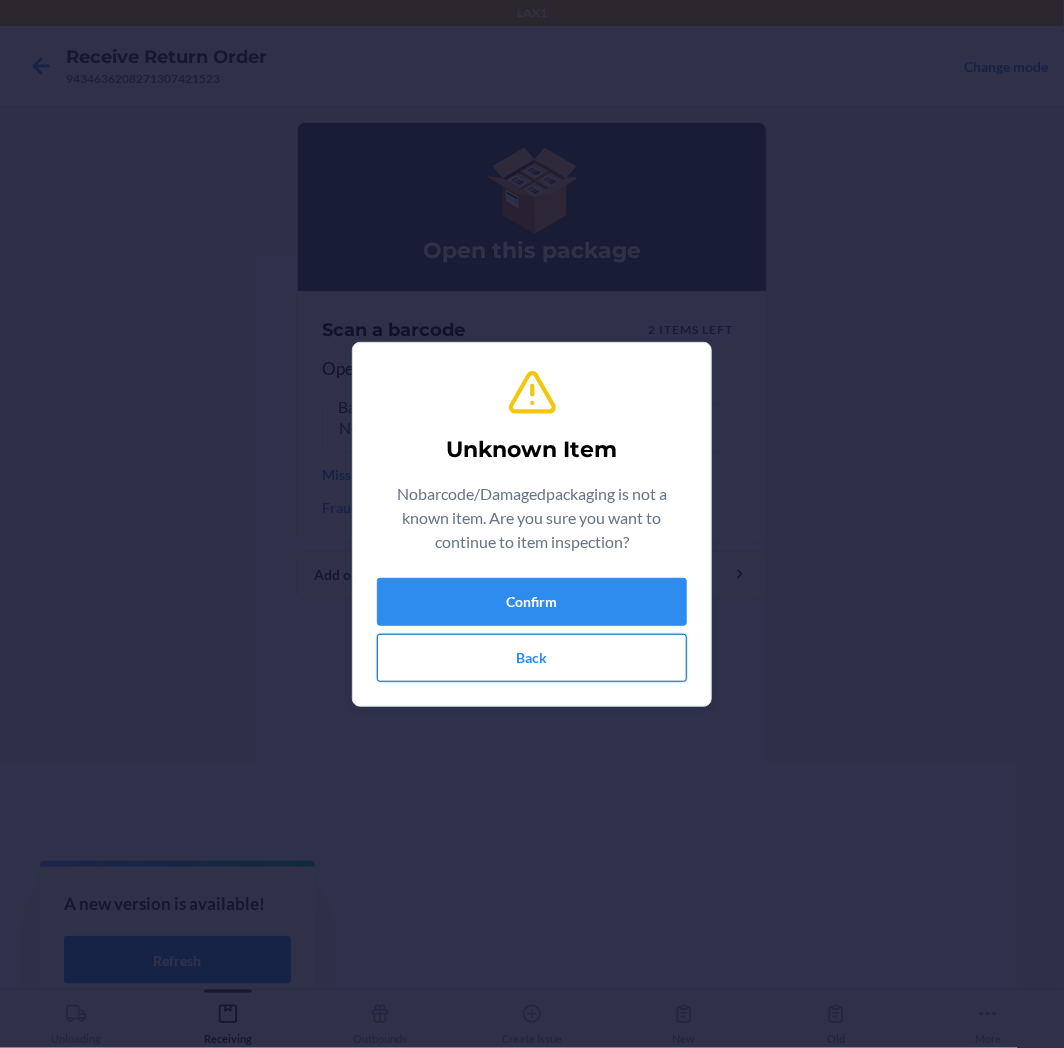 click on "Back" at bounding box center [532, 658] 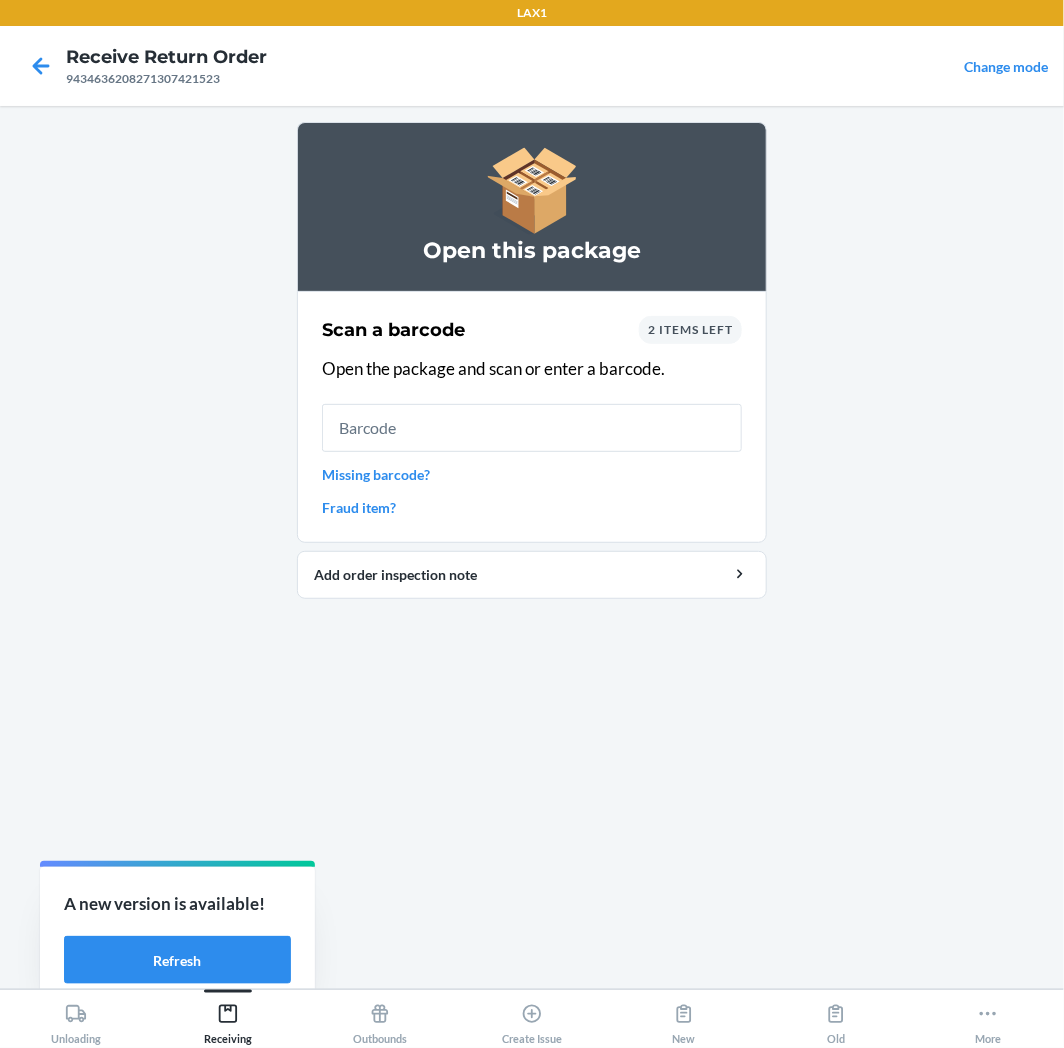 click on "Missing barcode?" at bounding box center [532, 474] 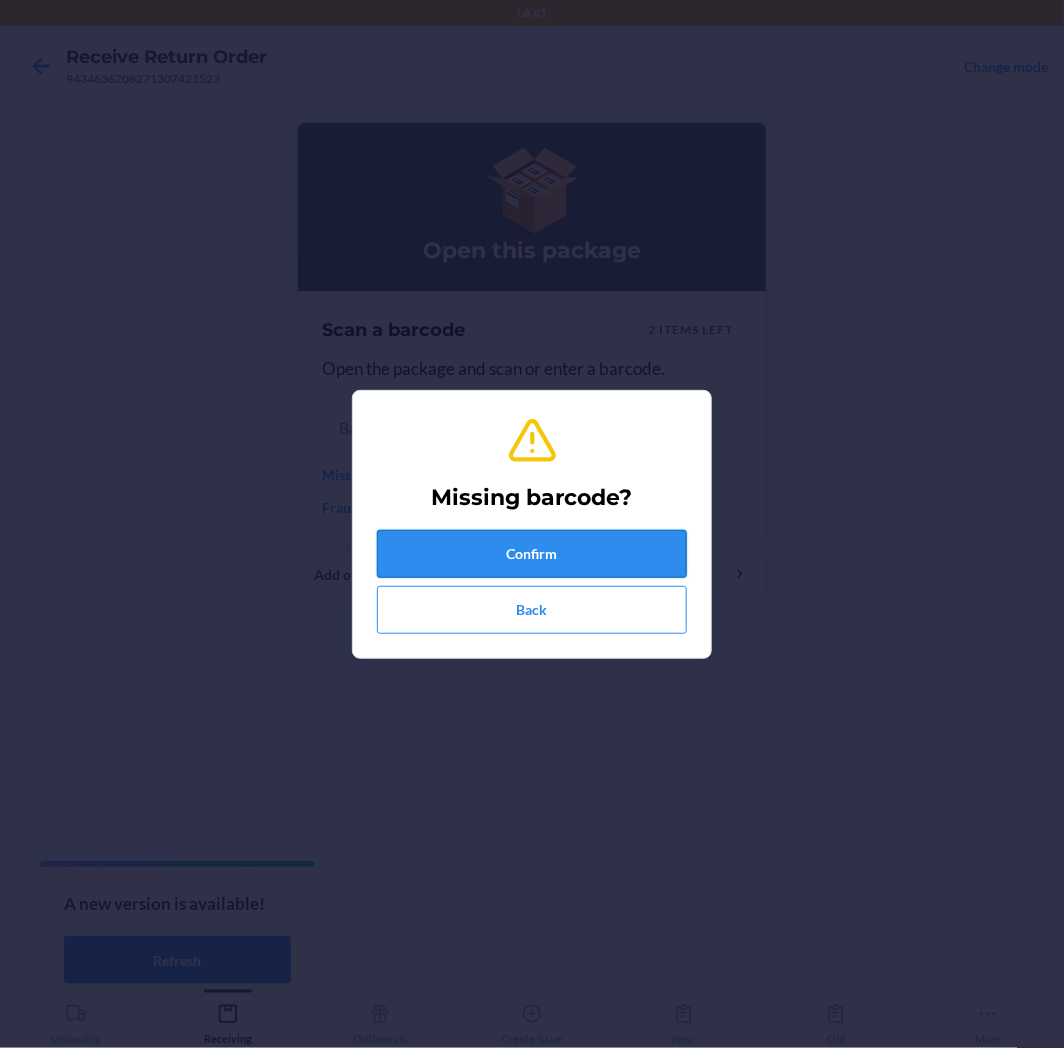 click on "Confirm" at bounding box center [532, 554] 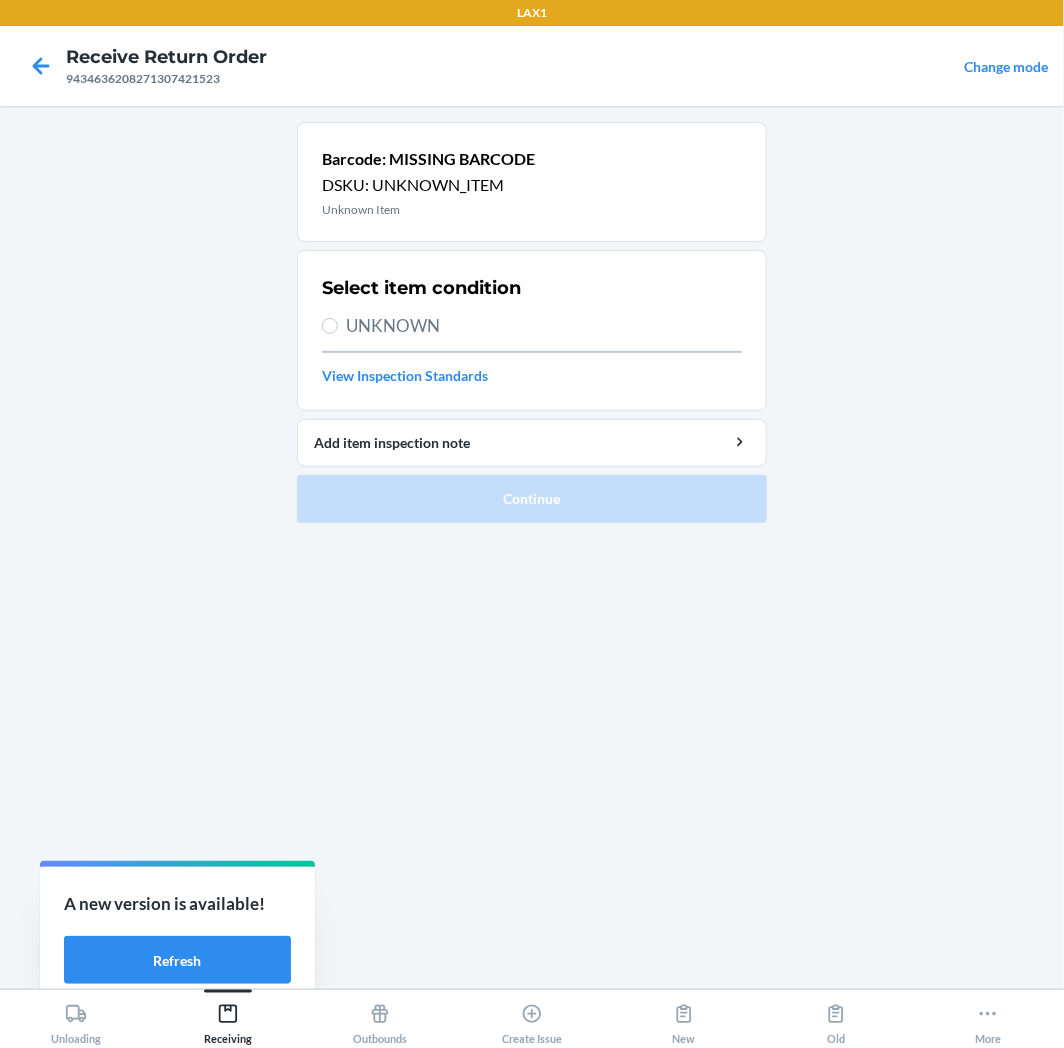 click on "UNKNOWN" at bounding box center [544, 326] 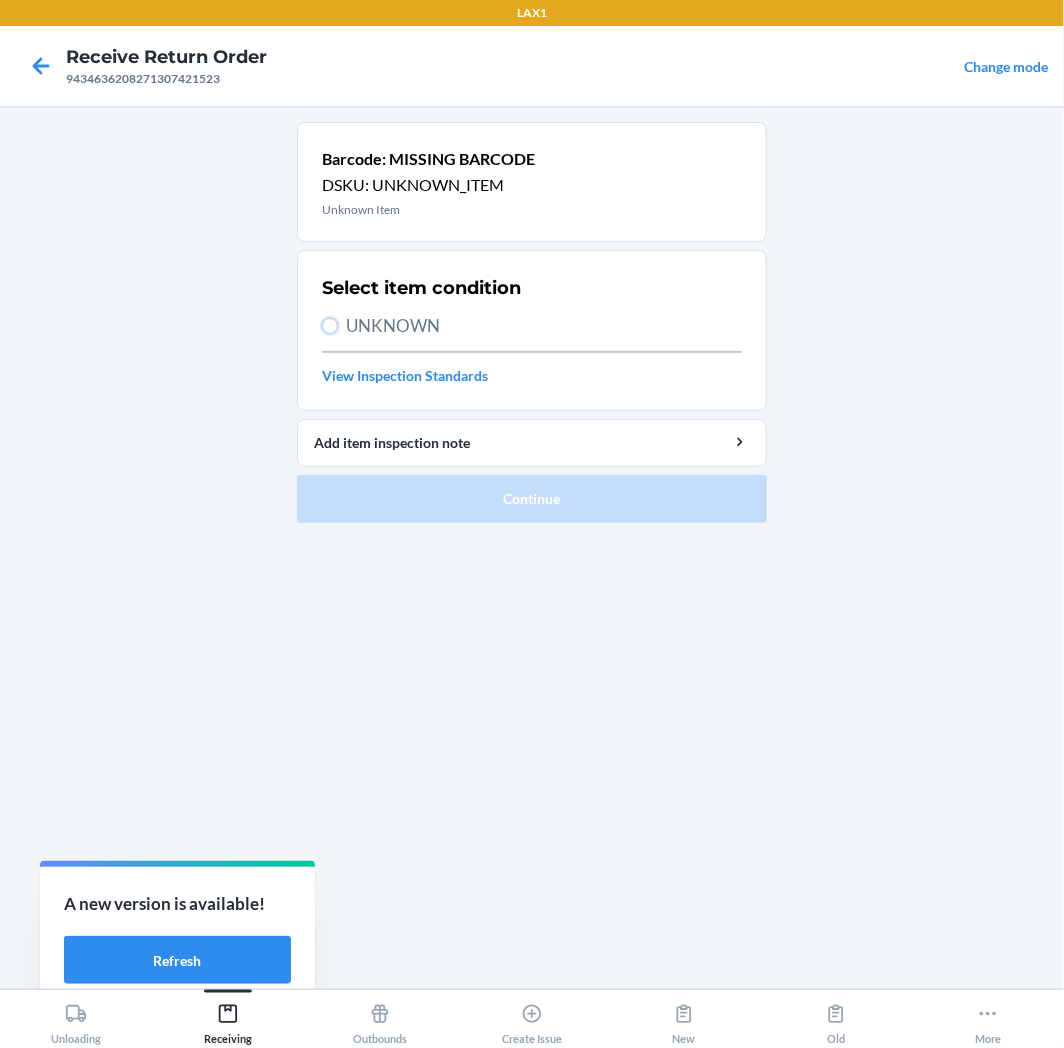 click on "UNKNOWN" at bounding box center [330, 326] 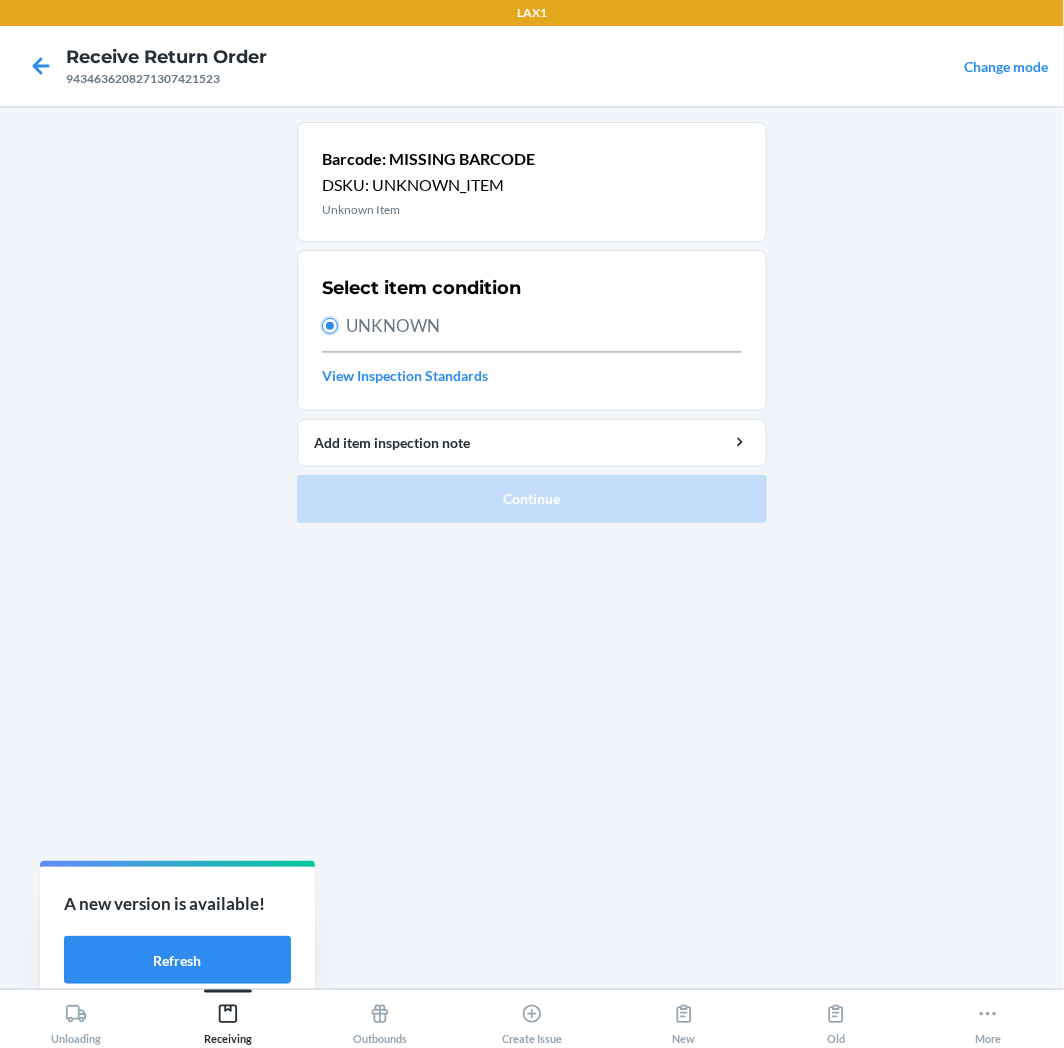 radio on "true" 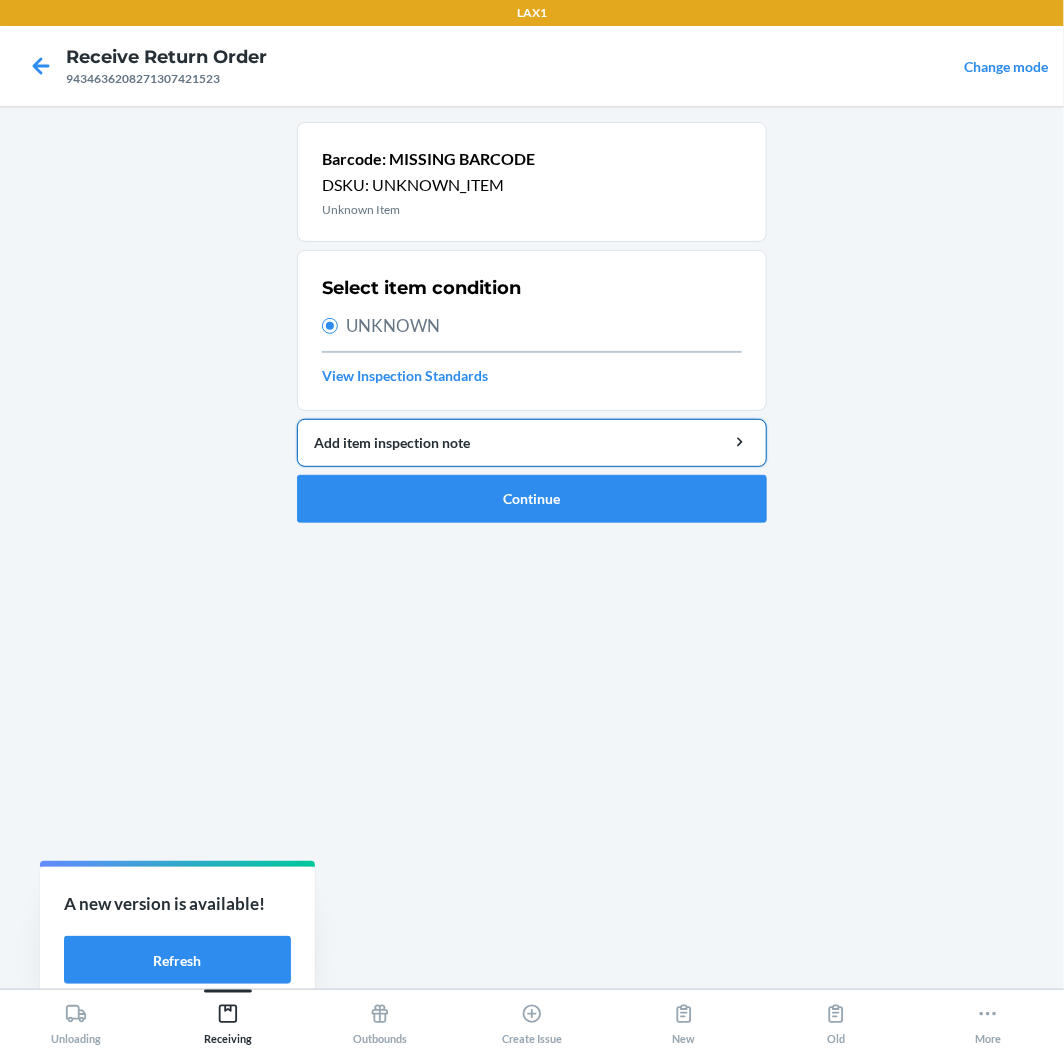 click on "Add item inspection note" at bounding box center (532, 442) 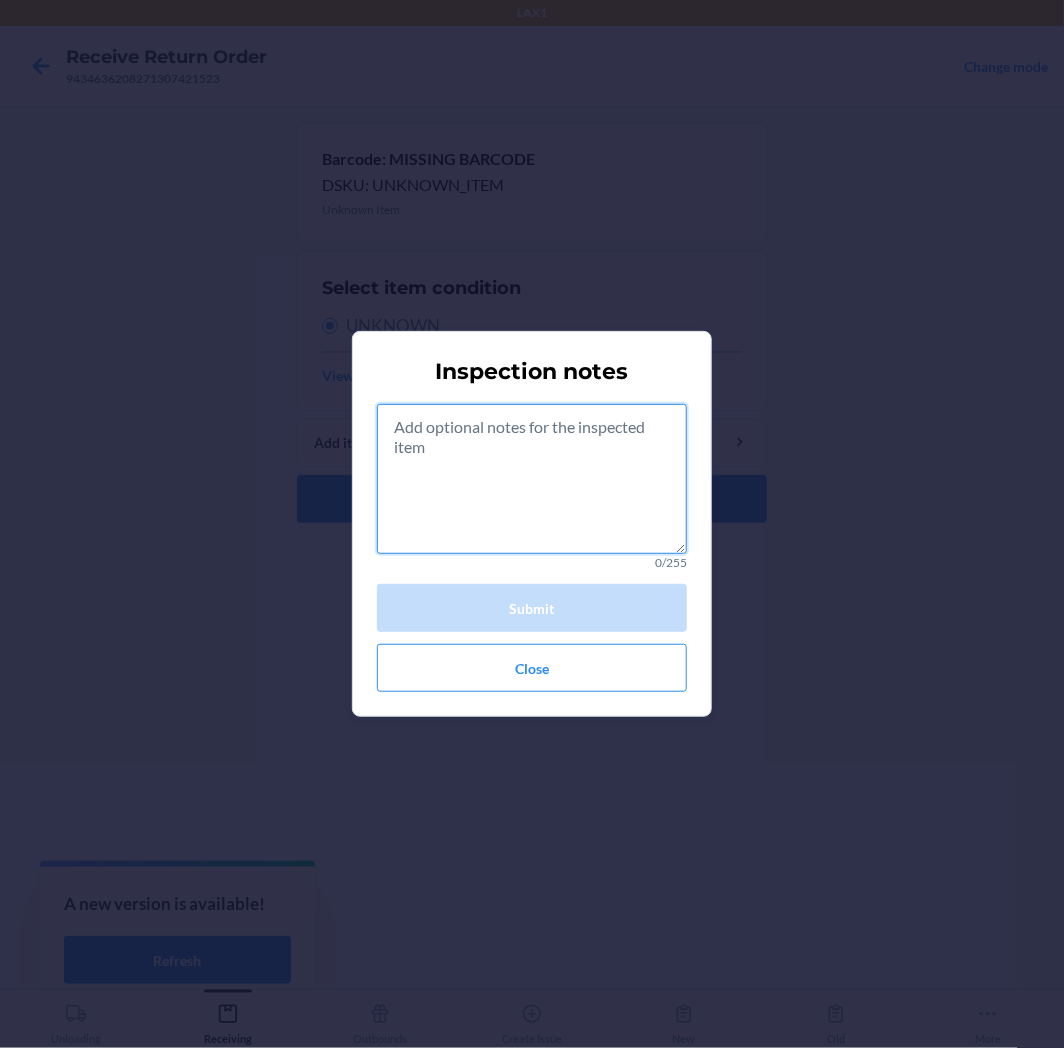 click at bounding box center (532, 479) 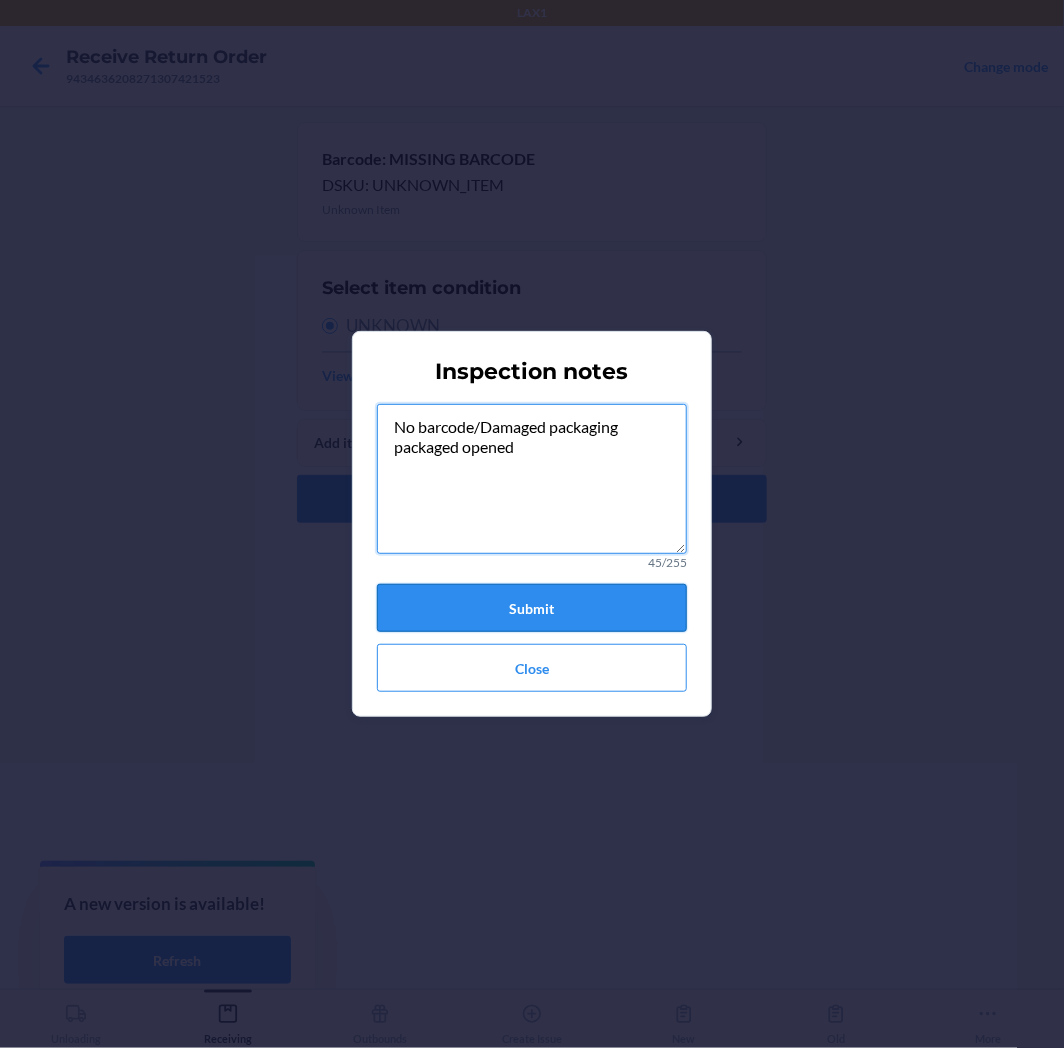 type on "No barcode/Damaged packaging
packaged opened" 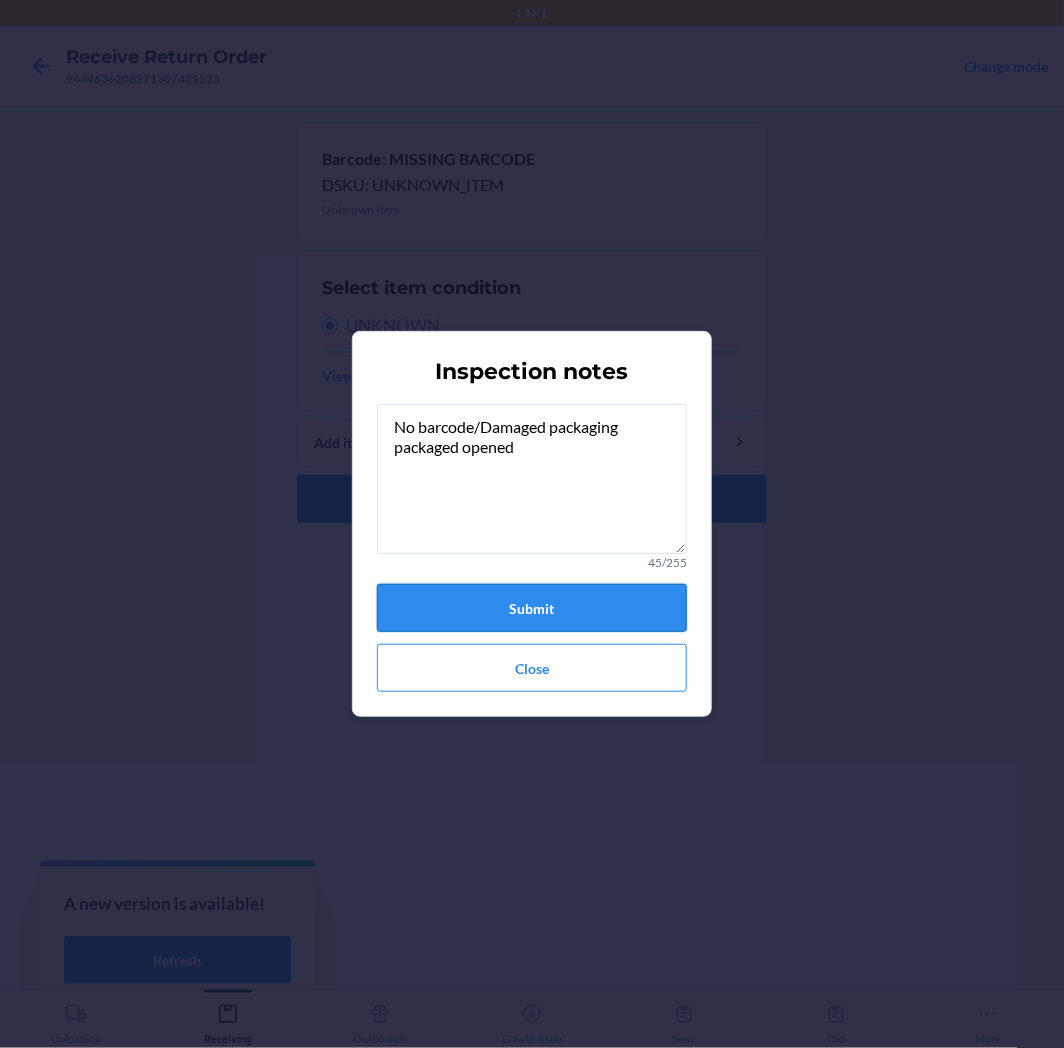 click on "Submit" at bounding box center [532, 608] 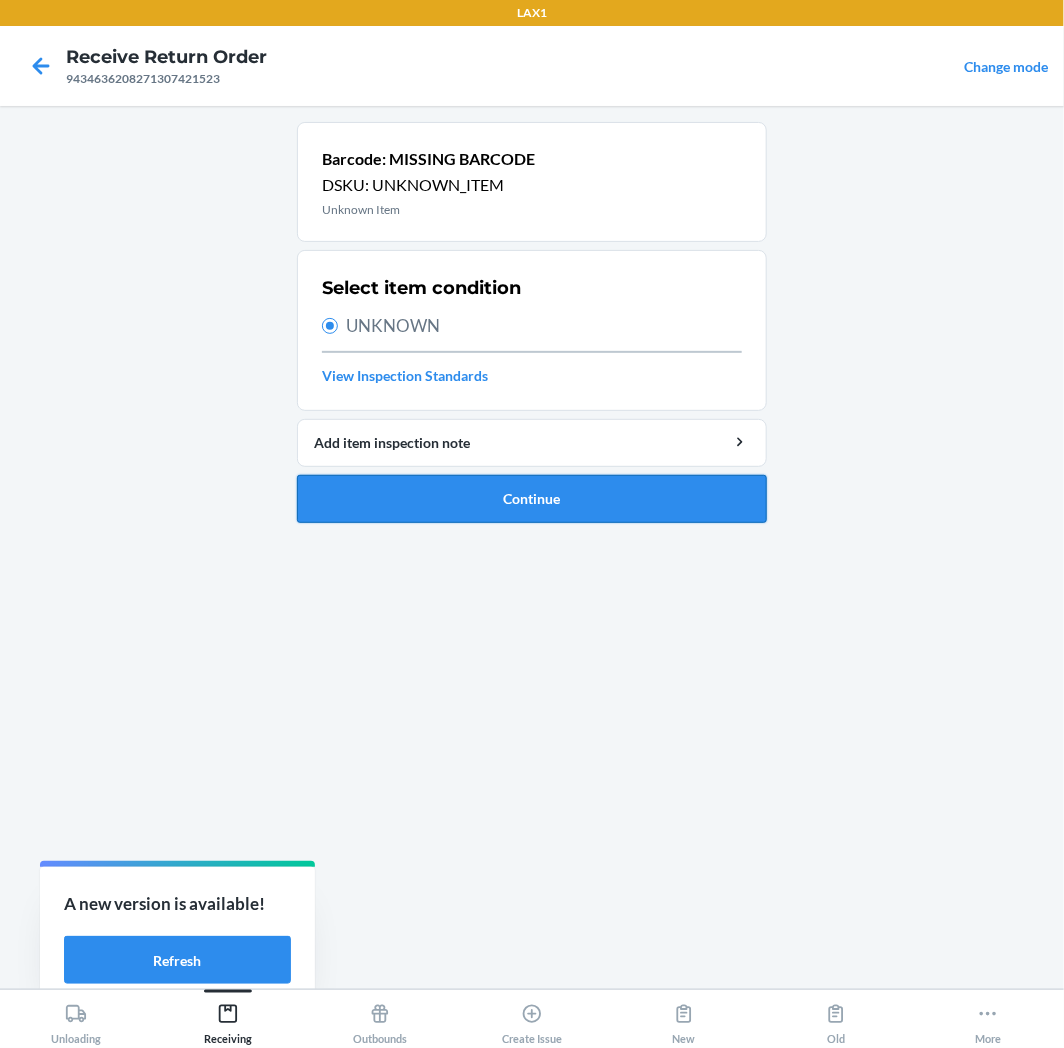 click on "Continue" at bounding box center [532, 499] 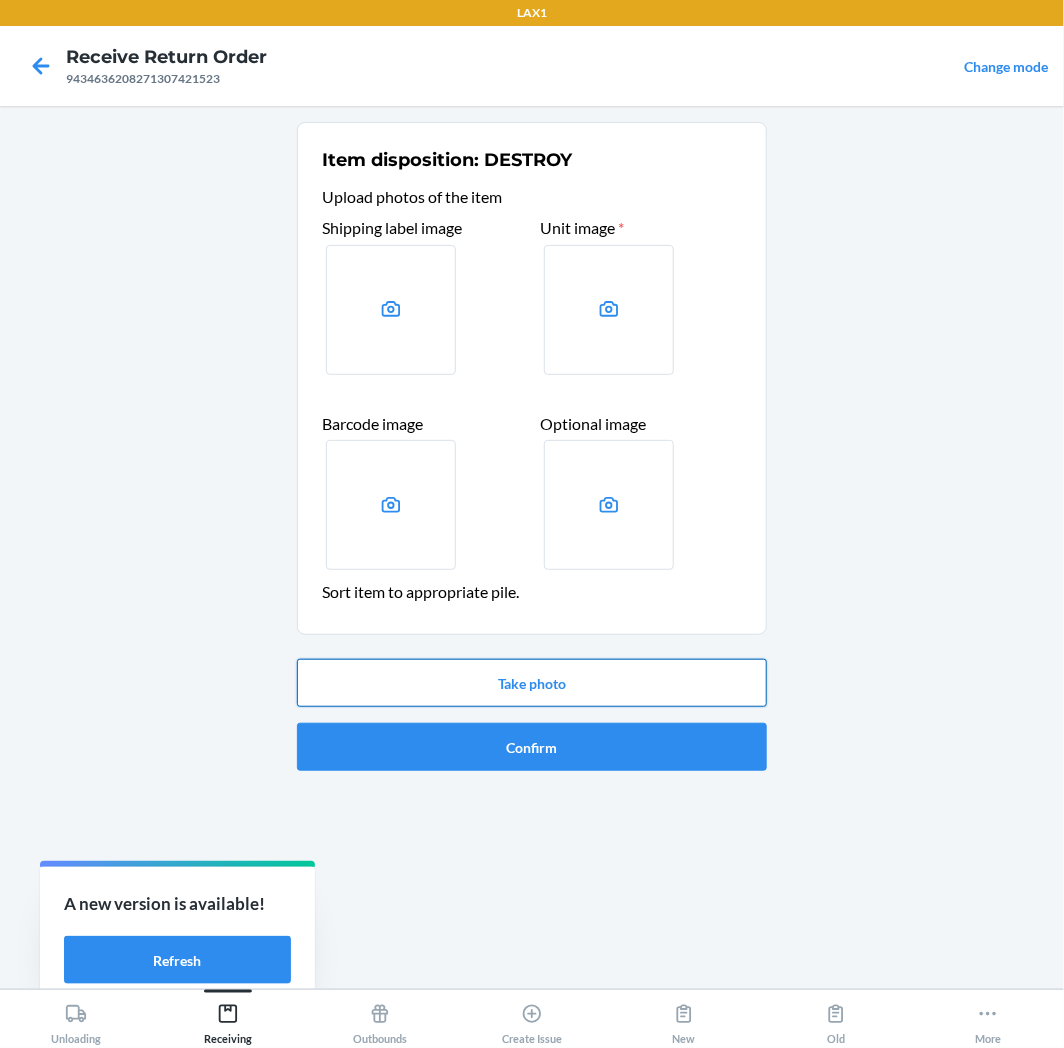 click on "Take photo" at bounding box center [532, 683] 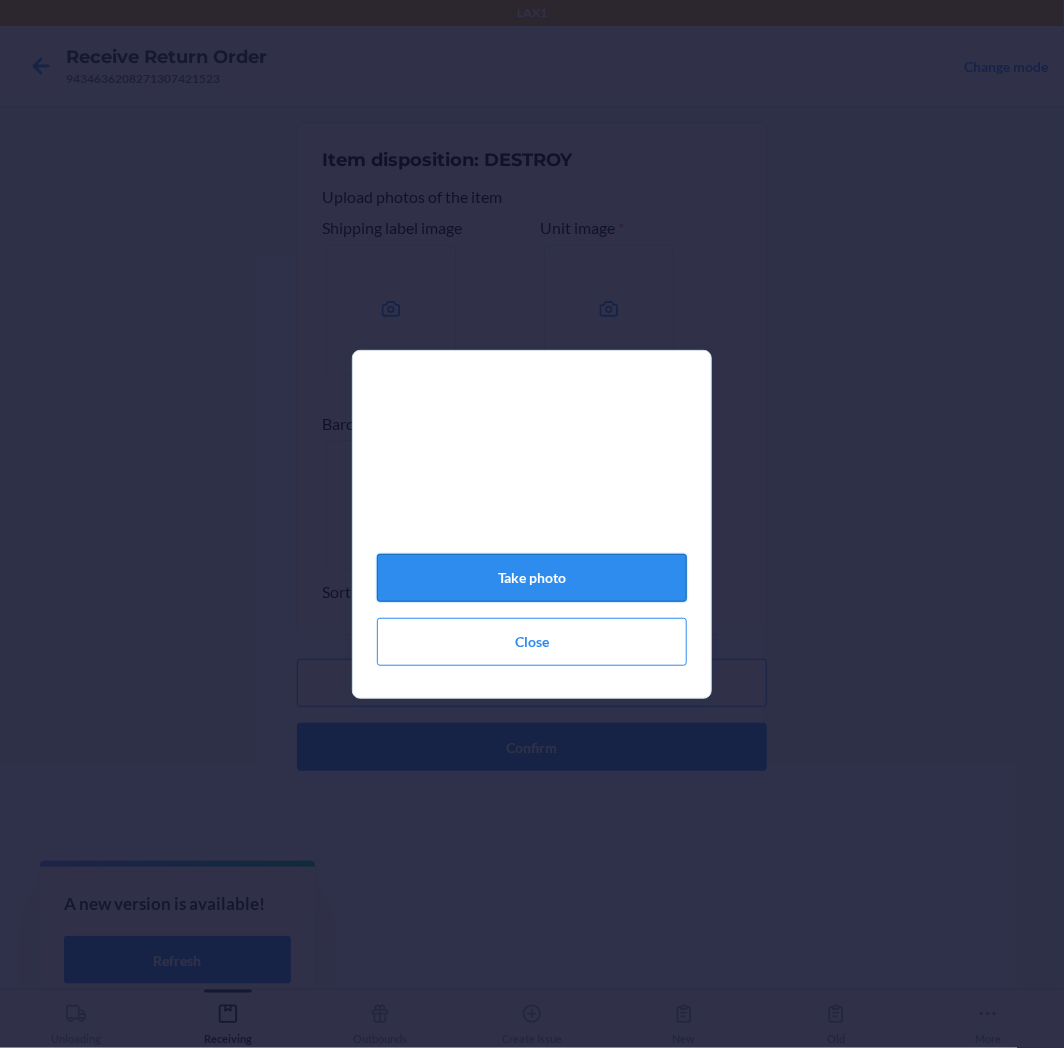 click on "Take photo" 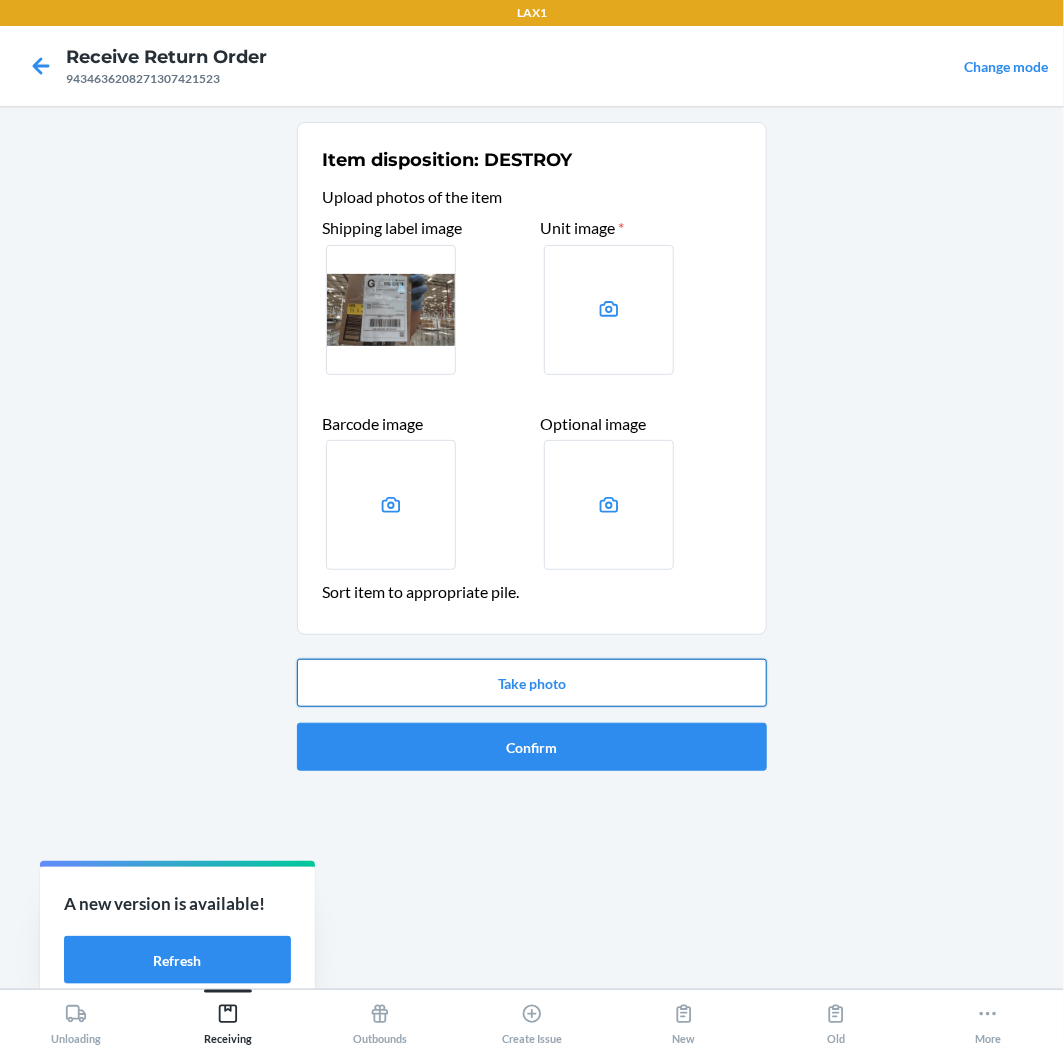 click on "Take photo" at bounding box center (532, 683) 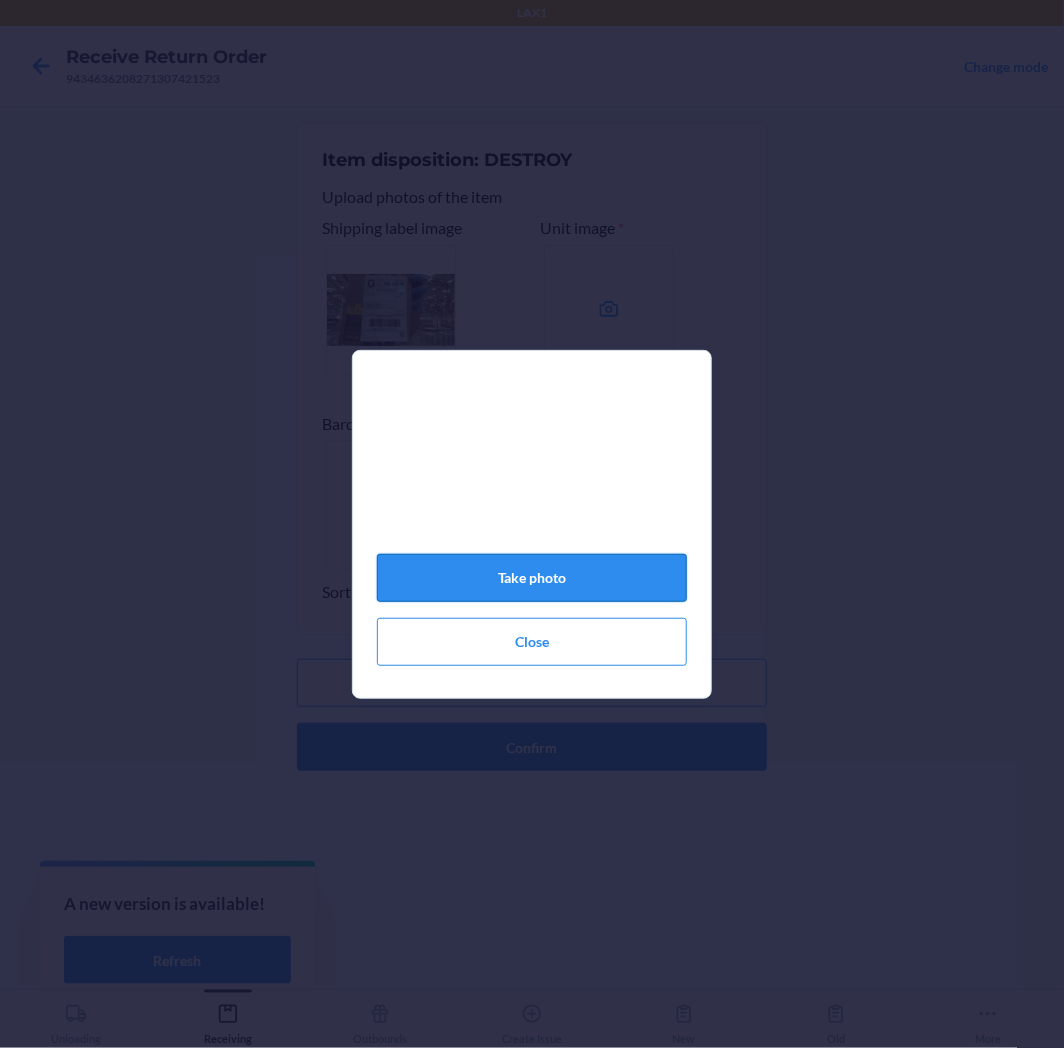 click on "Take photo" 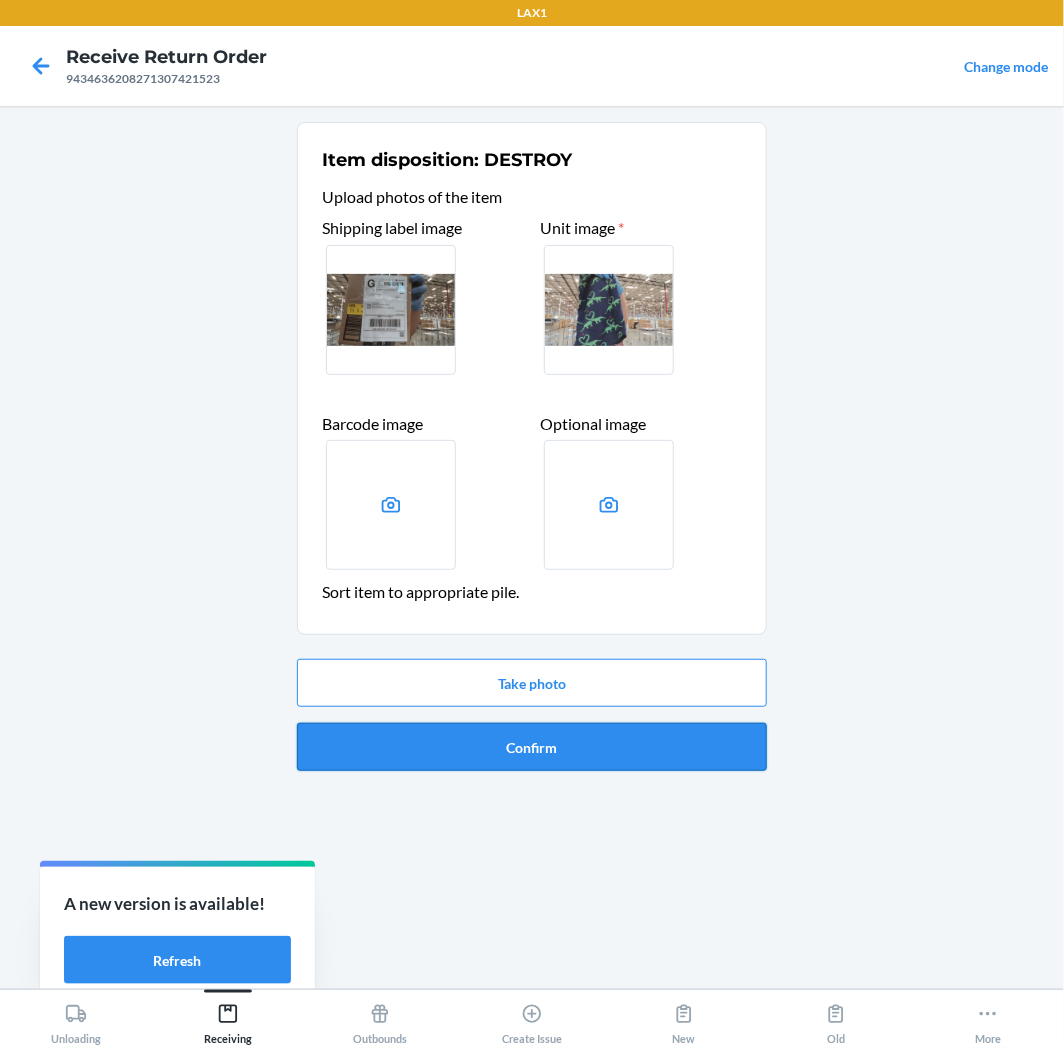 click on "Confirm" at bounding box center [532, 747] 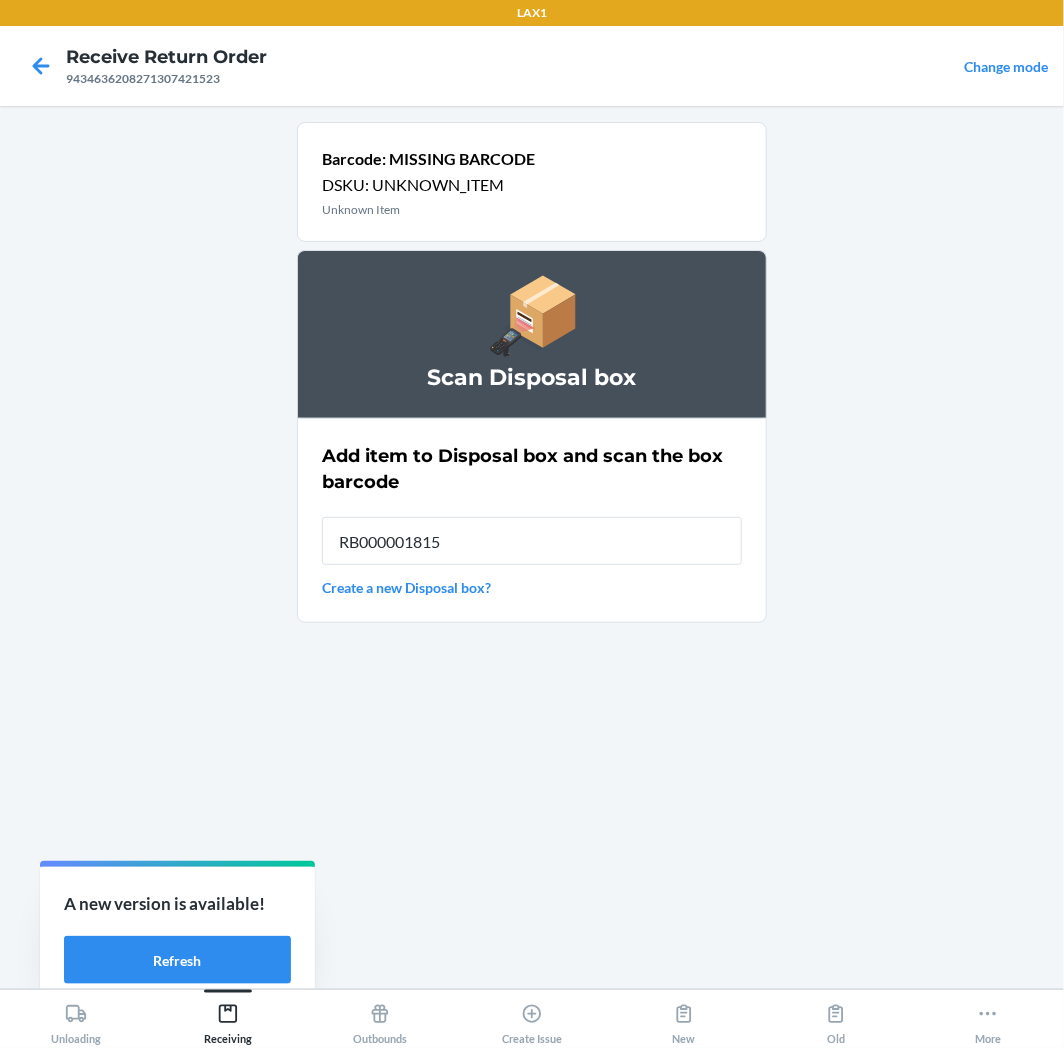 type on "RB000001815" 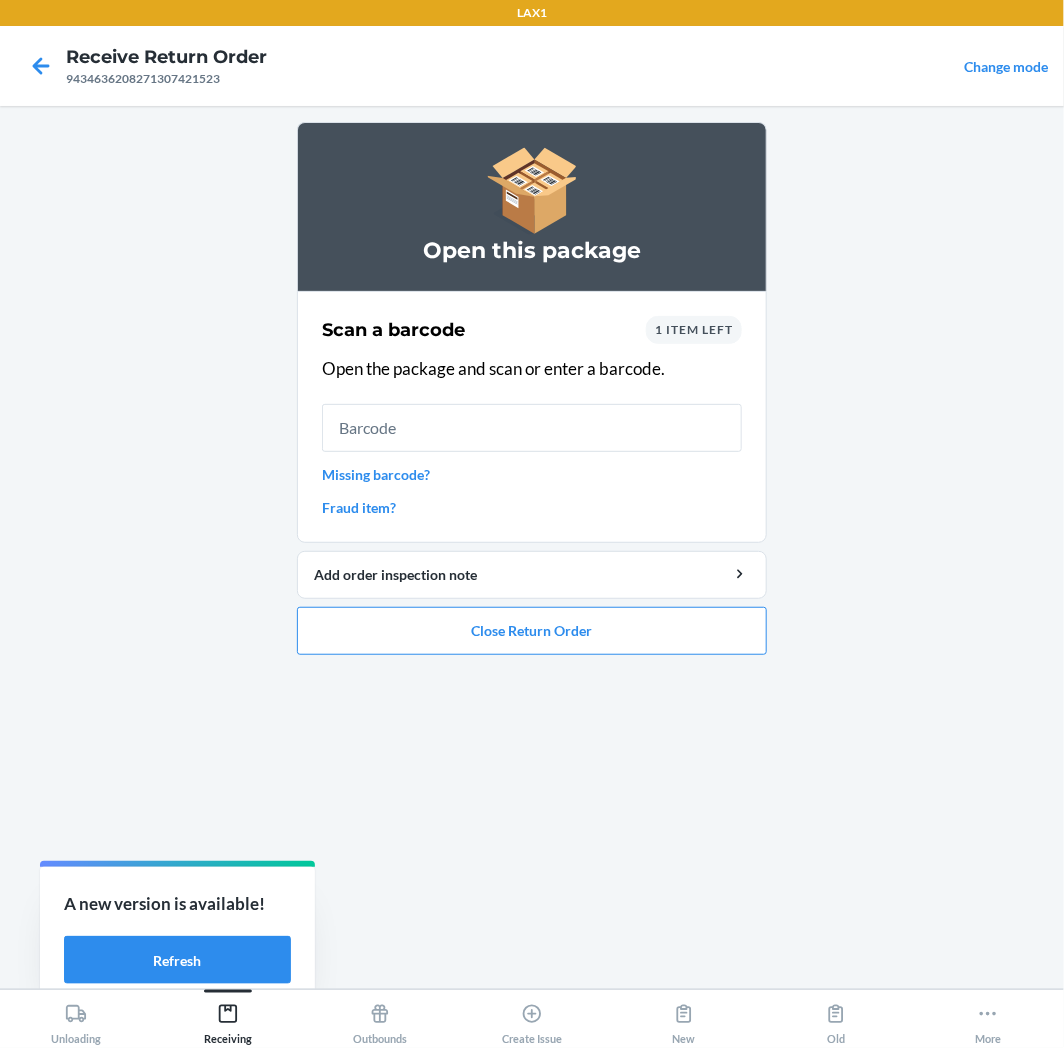 click on "1 item left" at bounding box center (694, 329) 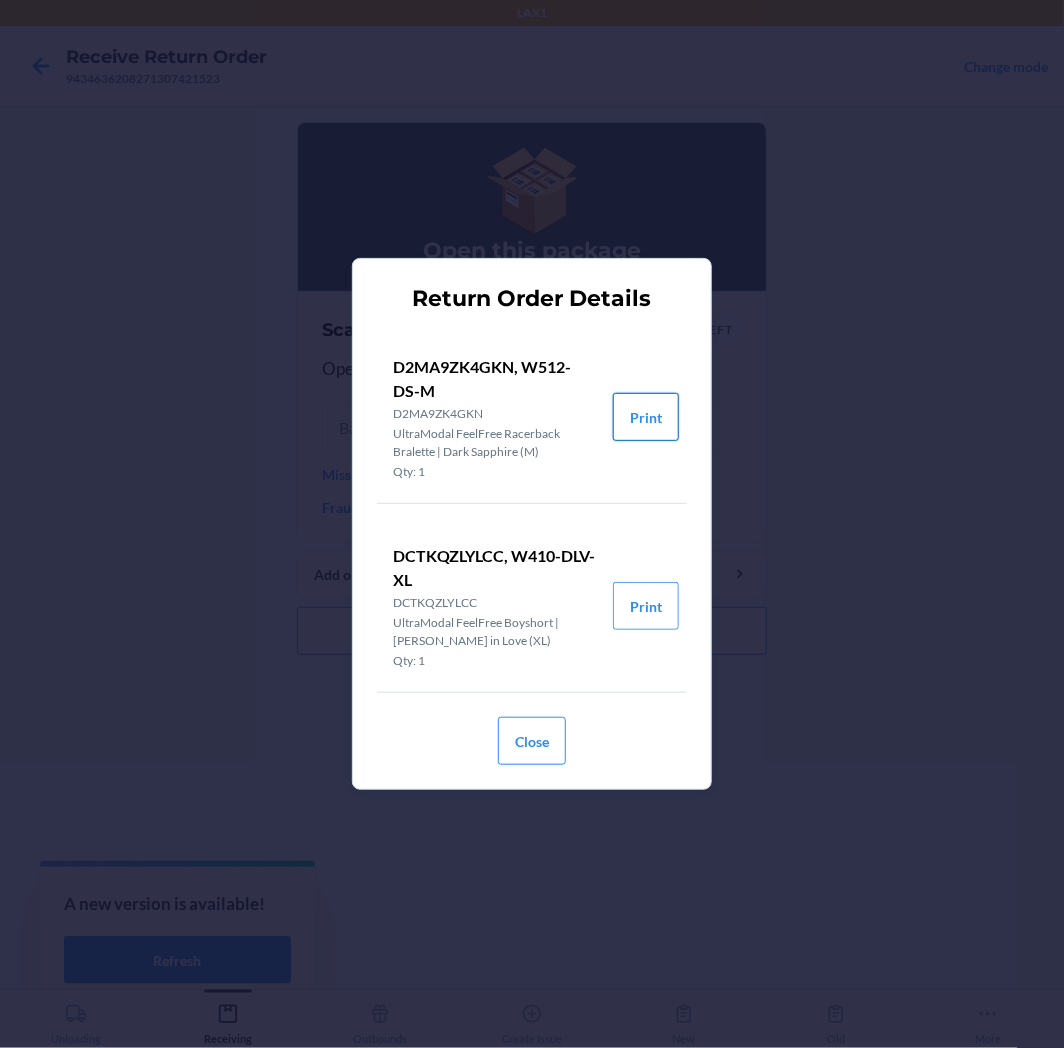 click on "Print" at bounding box center [646, 417] 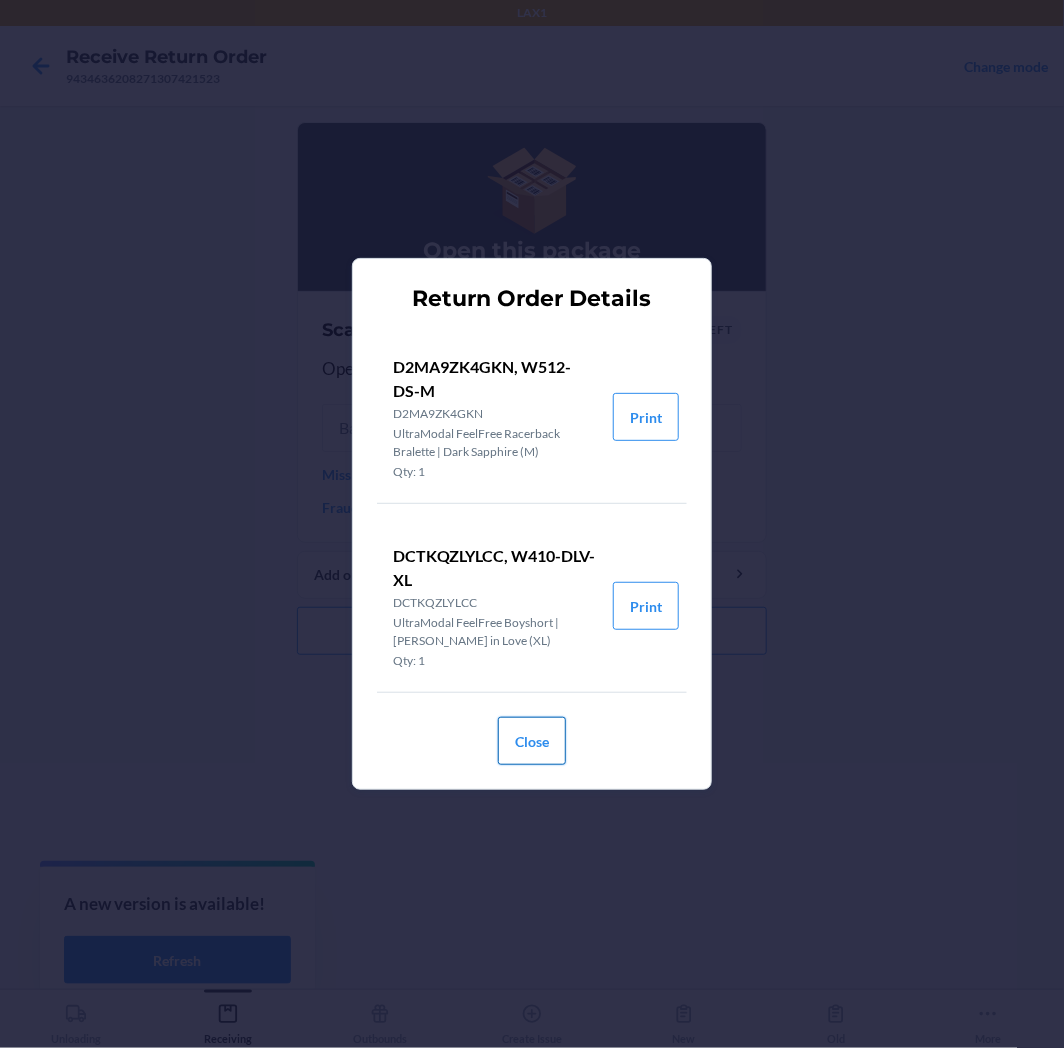 click on "Close" at bounding box center [532, 741] 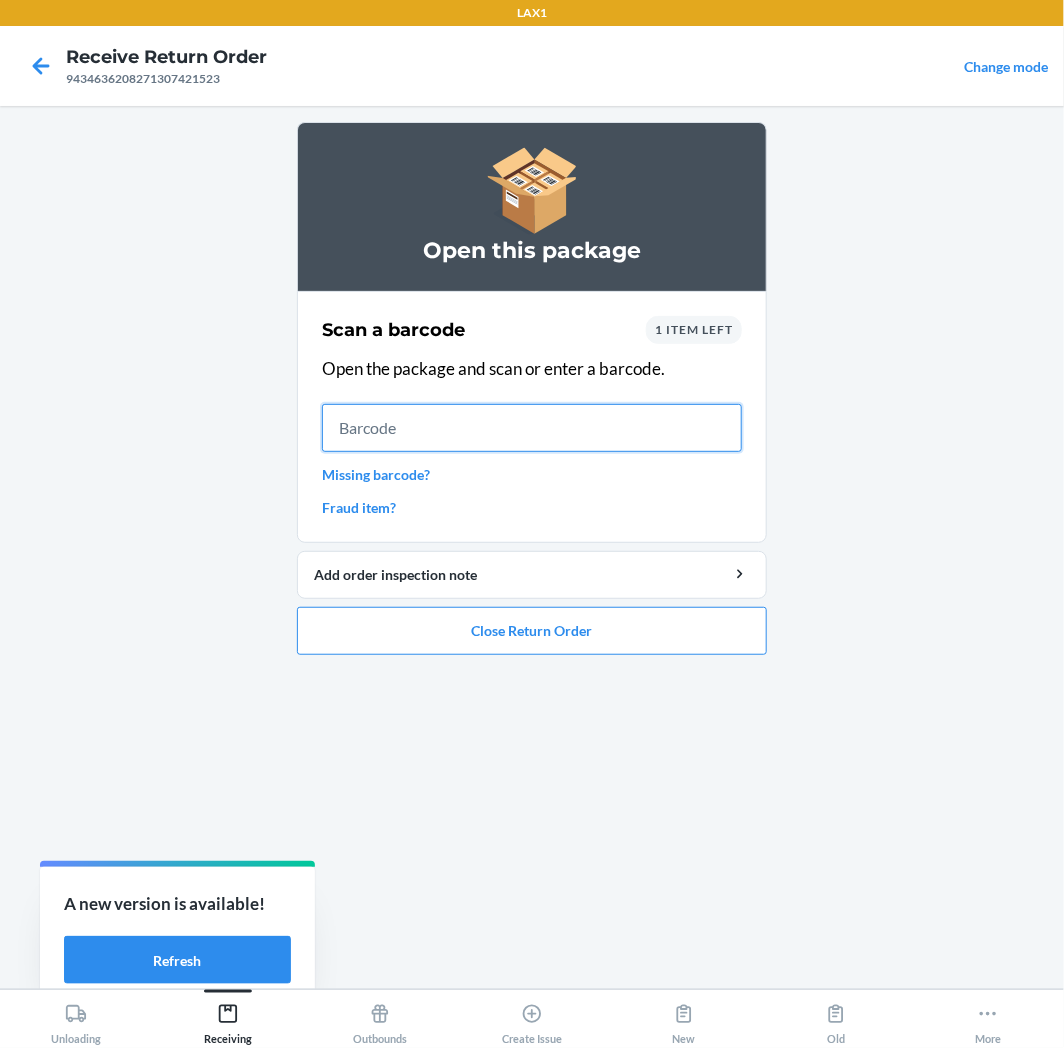 click at bounding box center [532, 428] 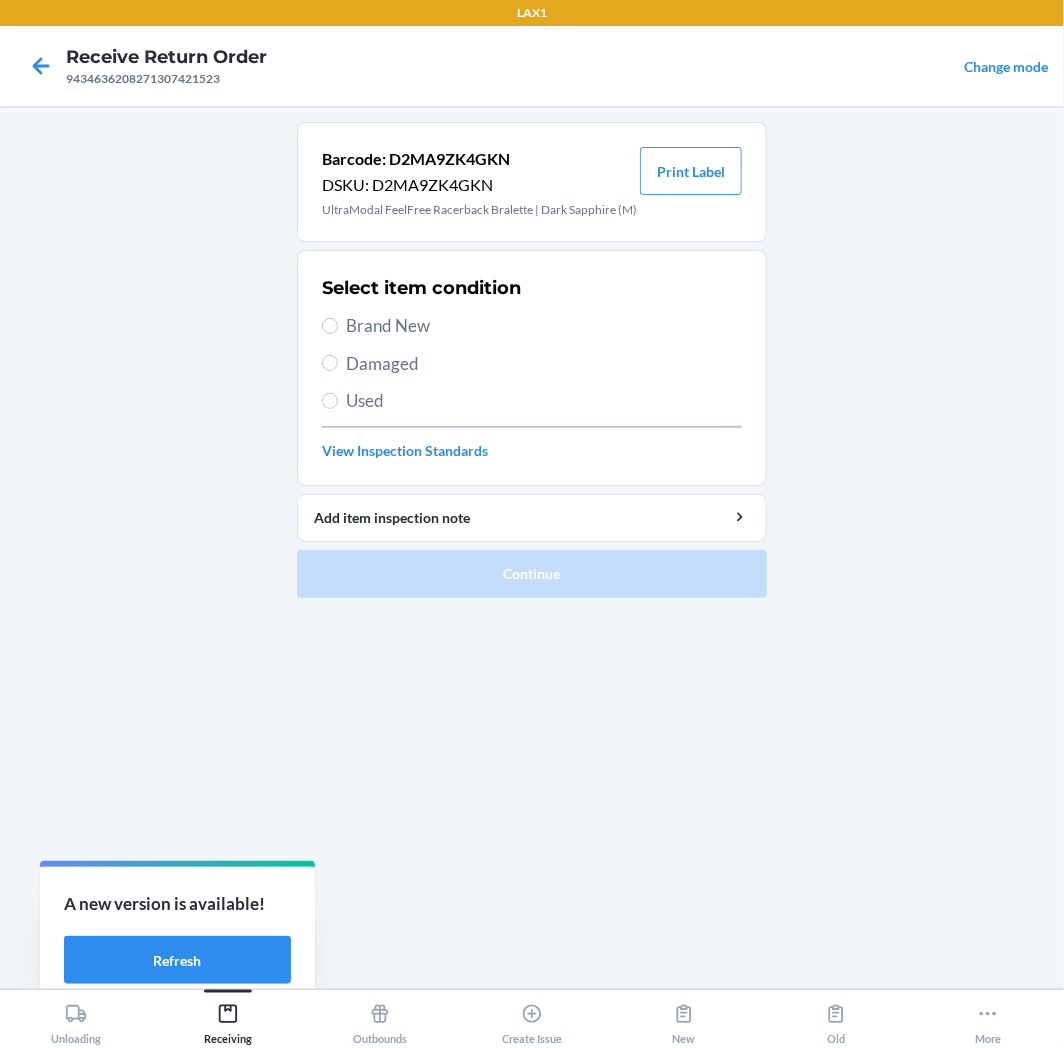 click on "Brand New" at bounding box center [544, 326] 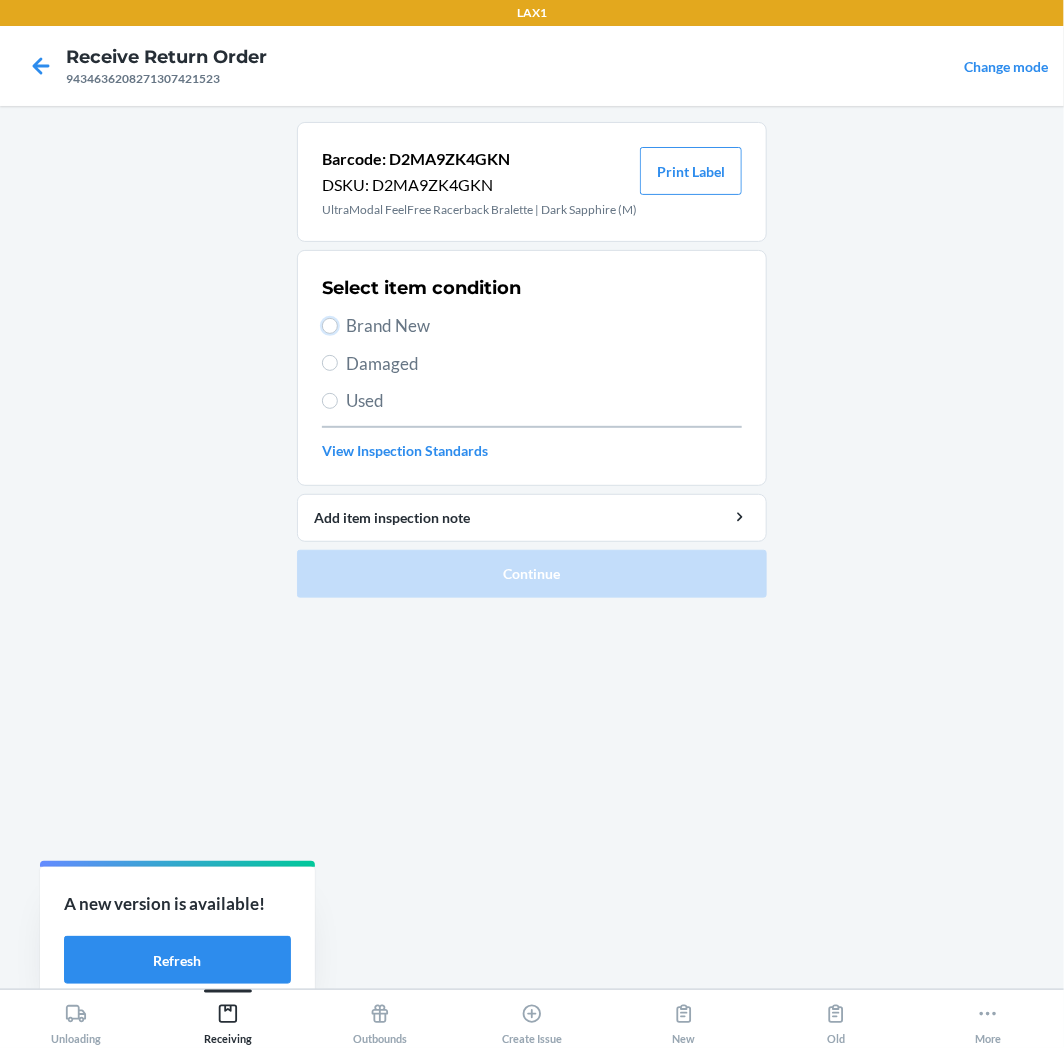 click on "Brand New" at bounding box center (330, 326) 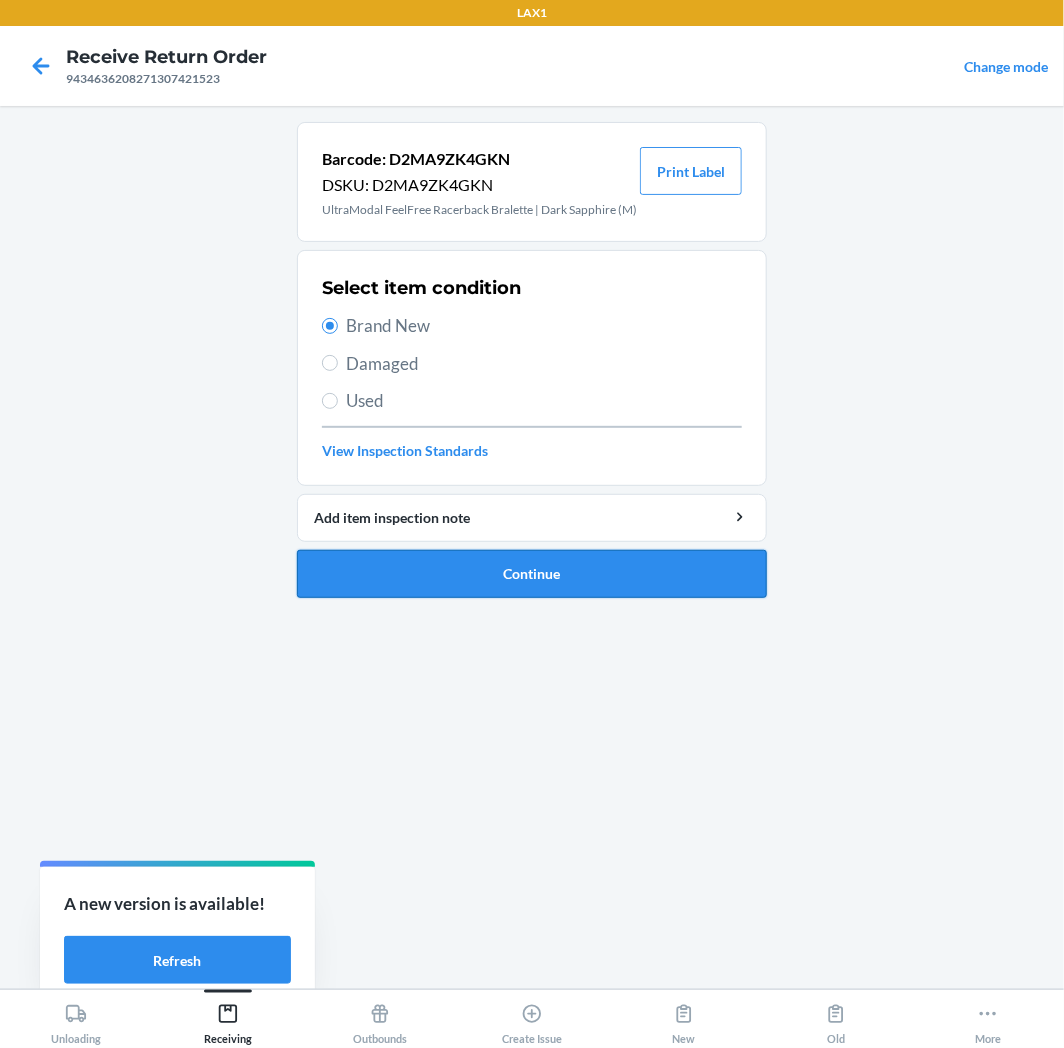 click on "Continue" at bounding box center [532, 574] 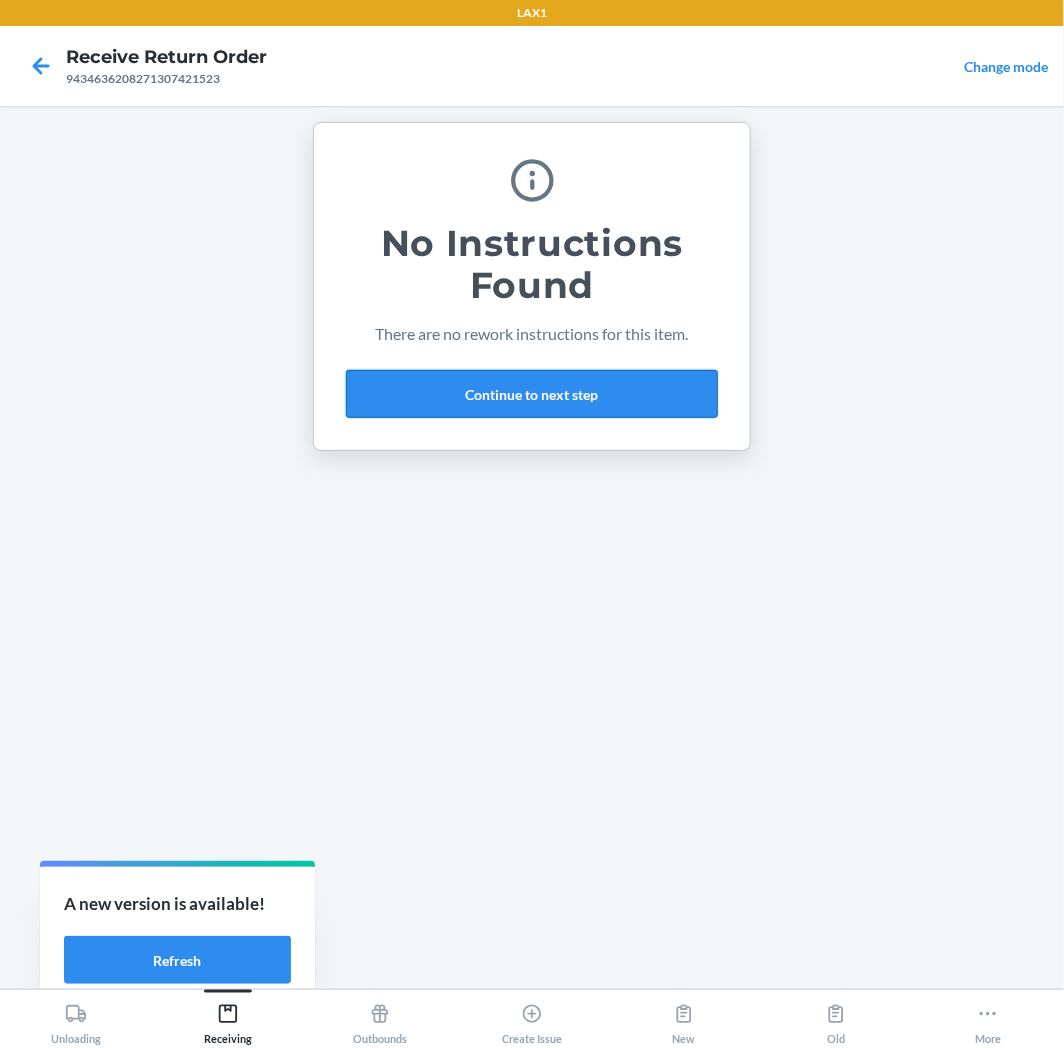 click on "Continue to next step" at bounding box center [532, 394] 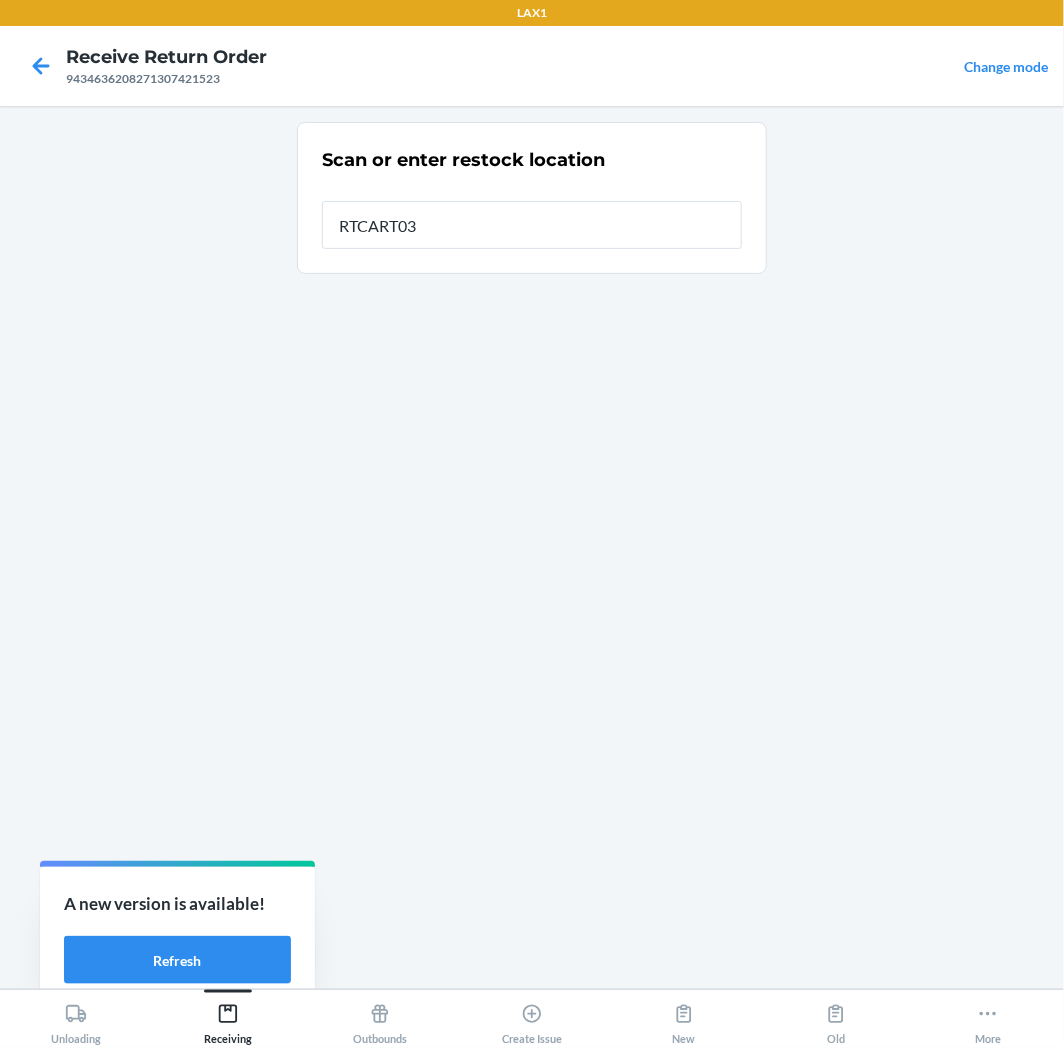 type on "RTCART037" 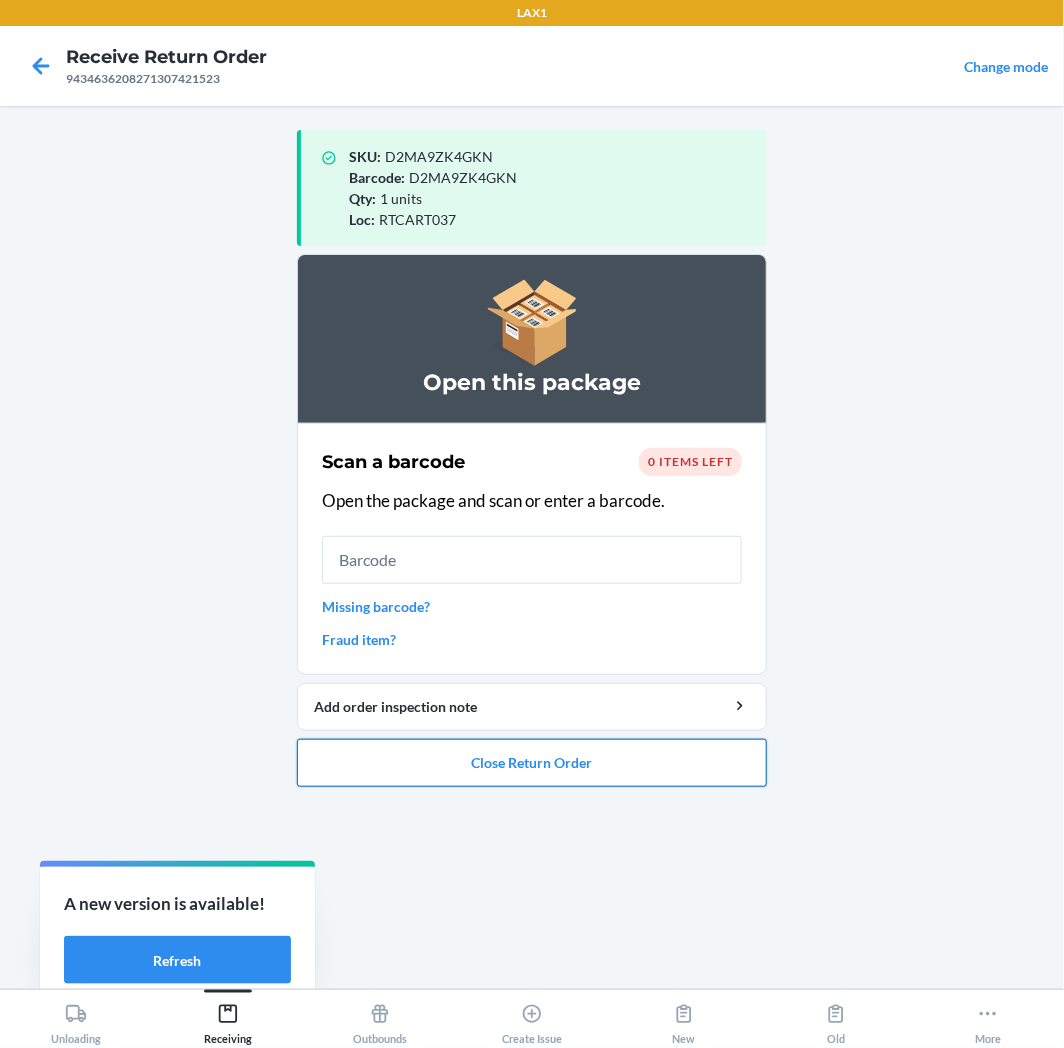click on "Close Return Order" at bounding box center (532, 763) 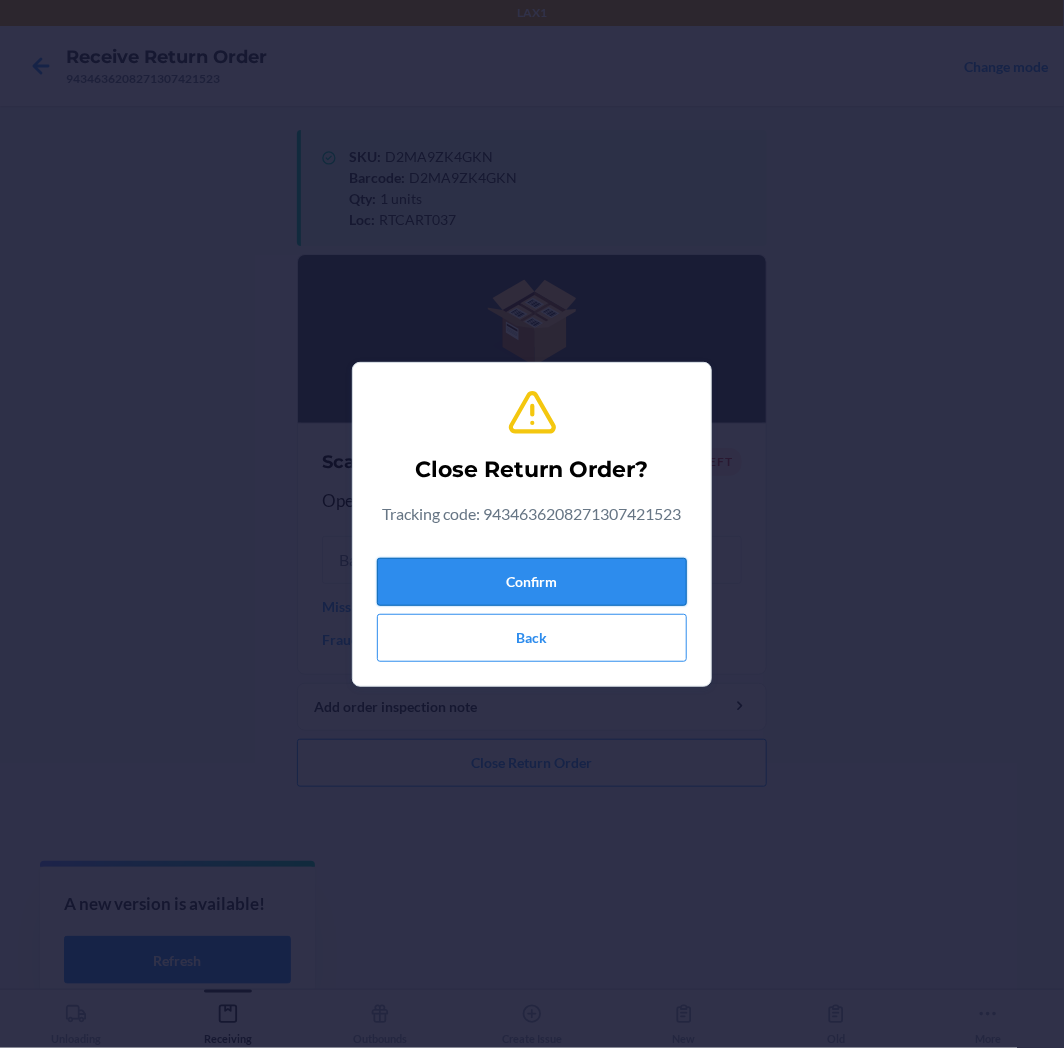 click on "Confirm" at bounding box center (532, 582) 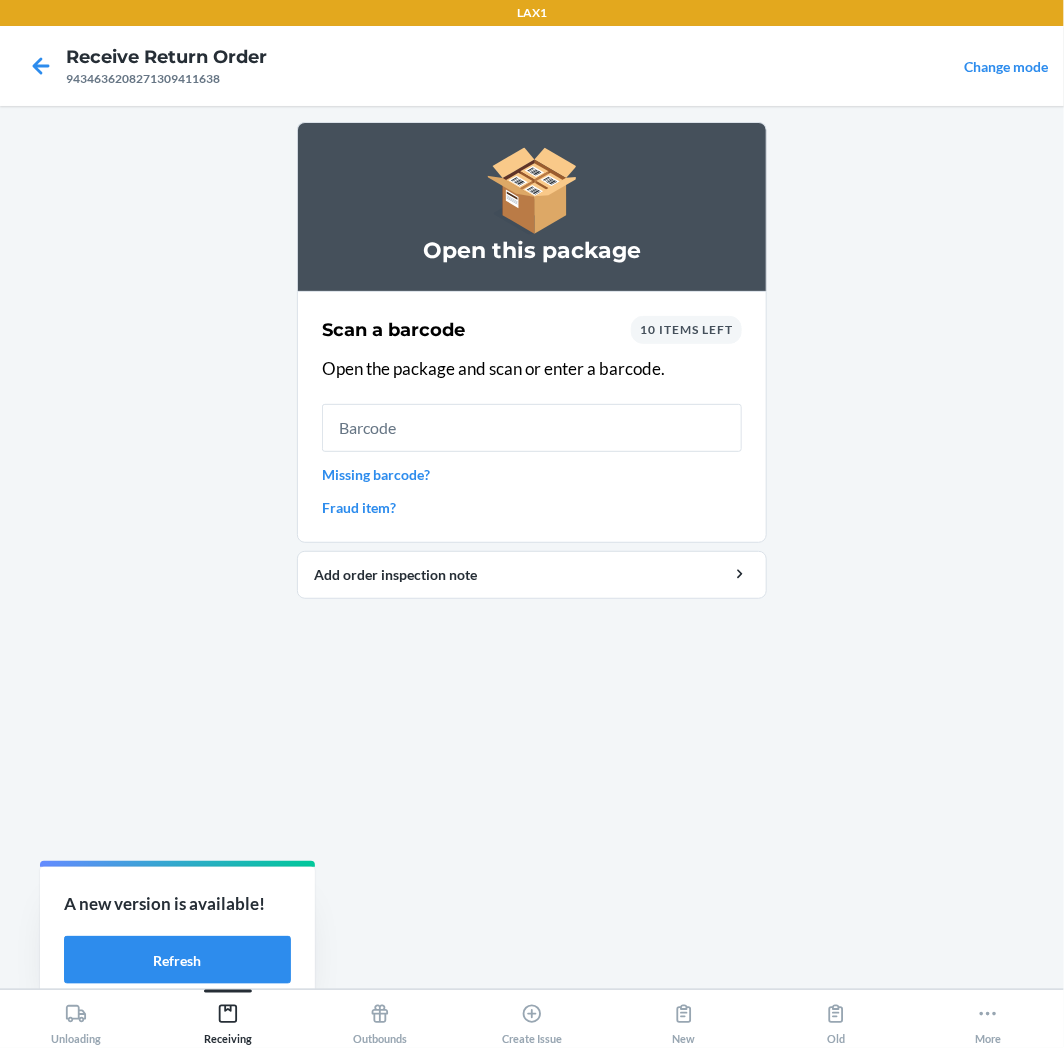 click on "10 items left" at bounding box center [686, 330] 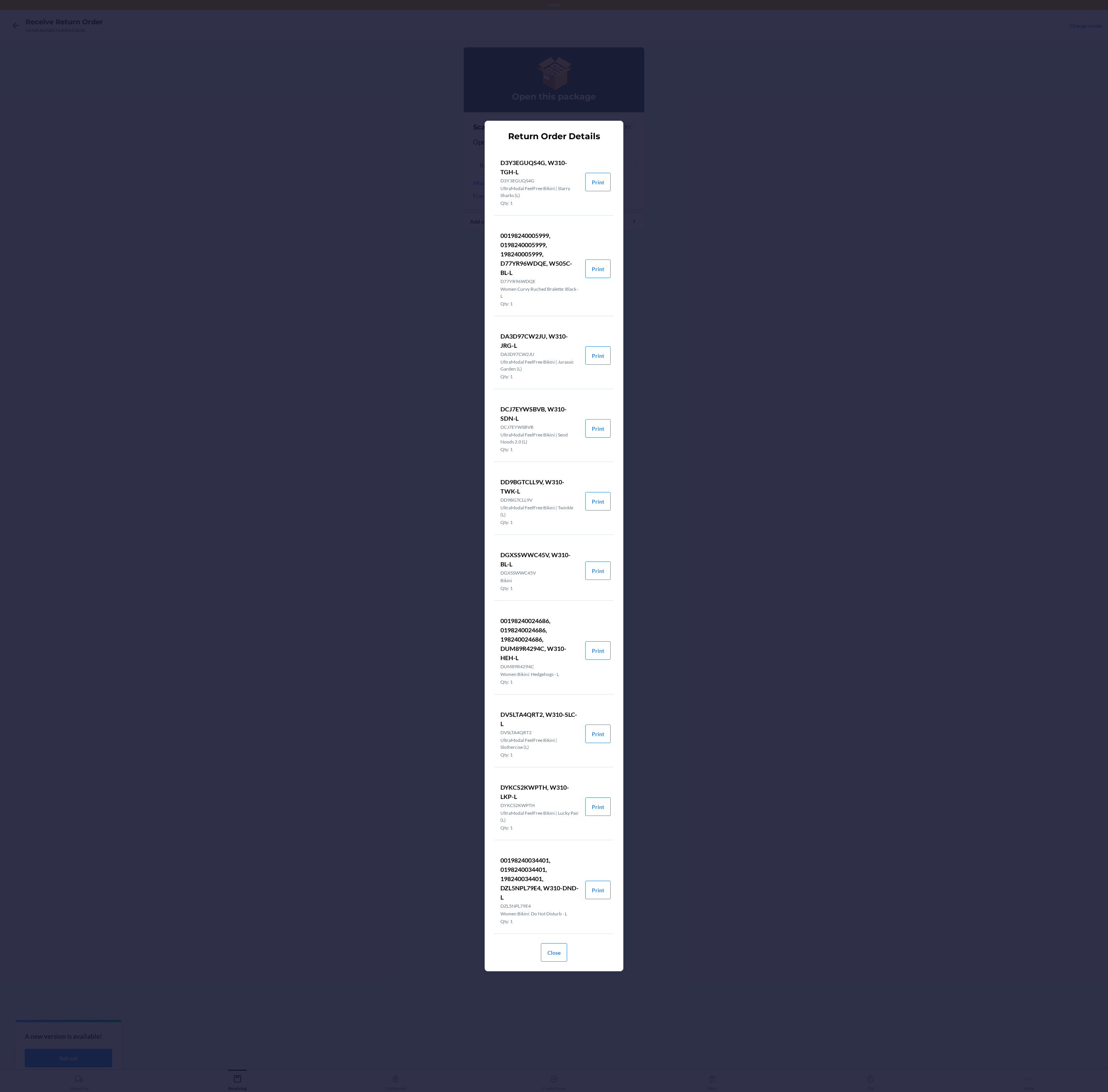 drag, startPoint x: 712, startPoint y: 2, endPoint x: 337, endPoint y: 264, distance: 457.4593 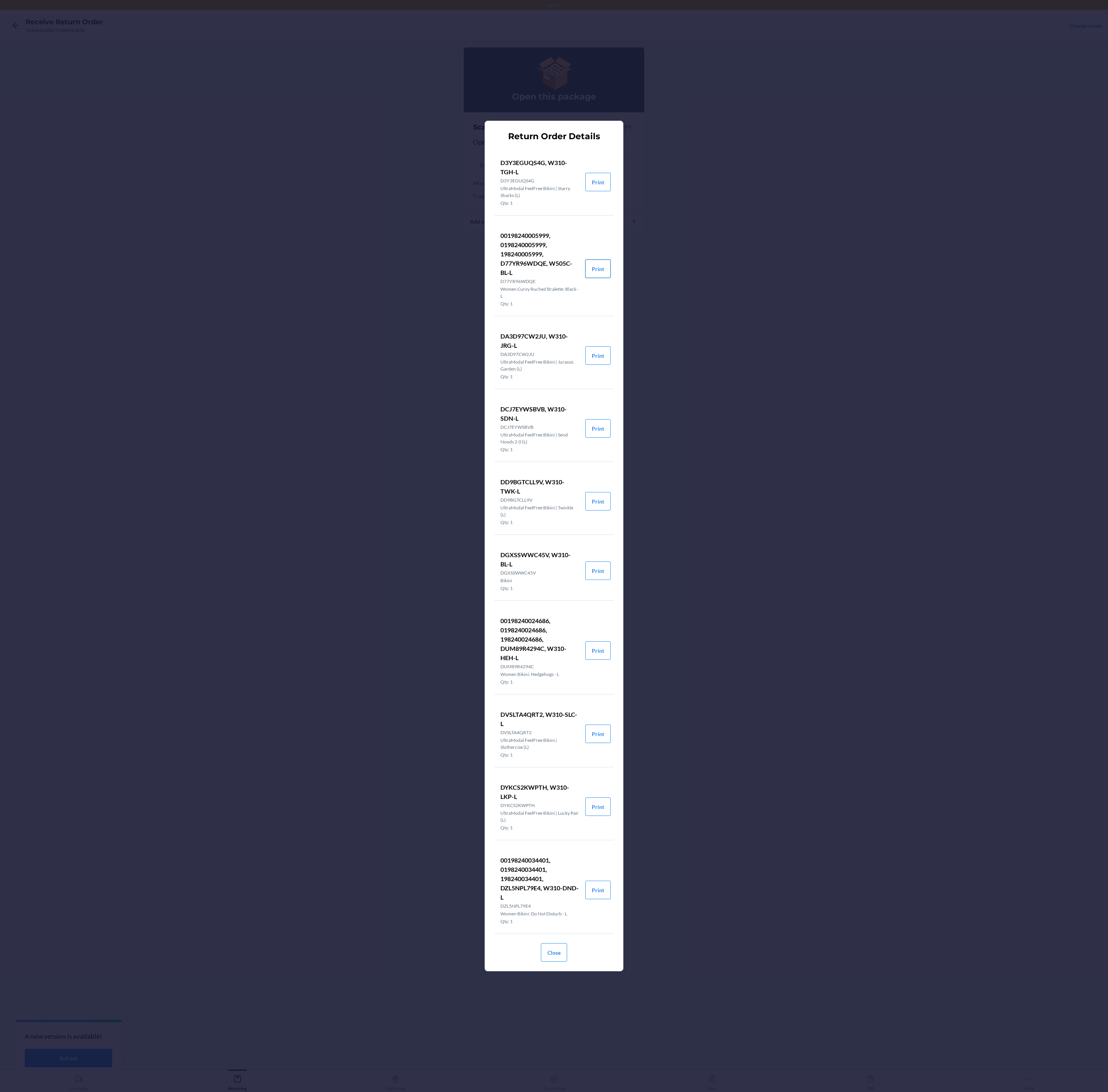 click on "Print" at bounding box center (598, 269) 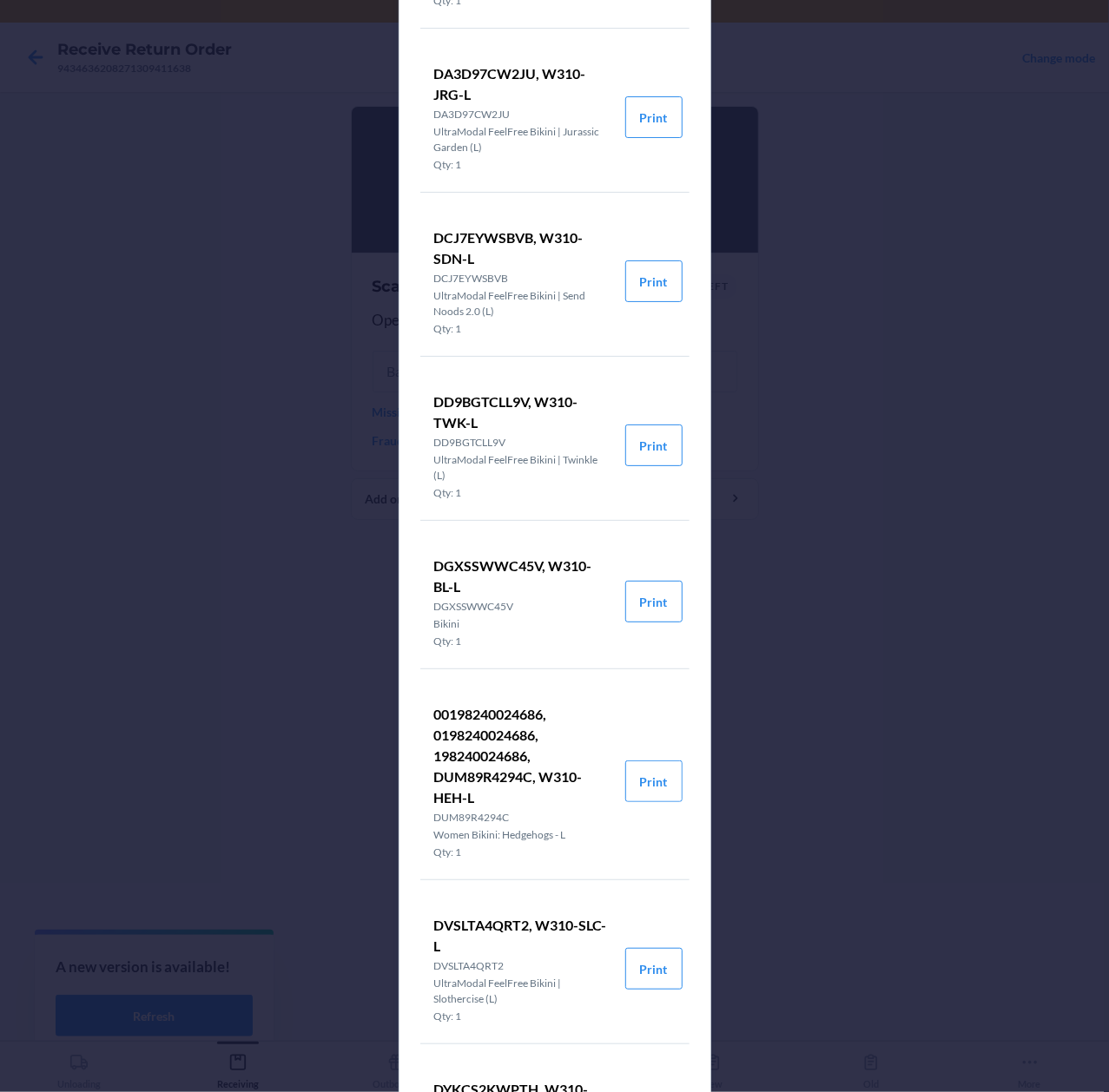 drag, startPoint x: 2019, startPoint y: 62, endPoint x: 573, endPoint y: 207, distance: 1453.2519 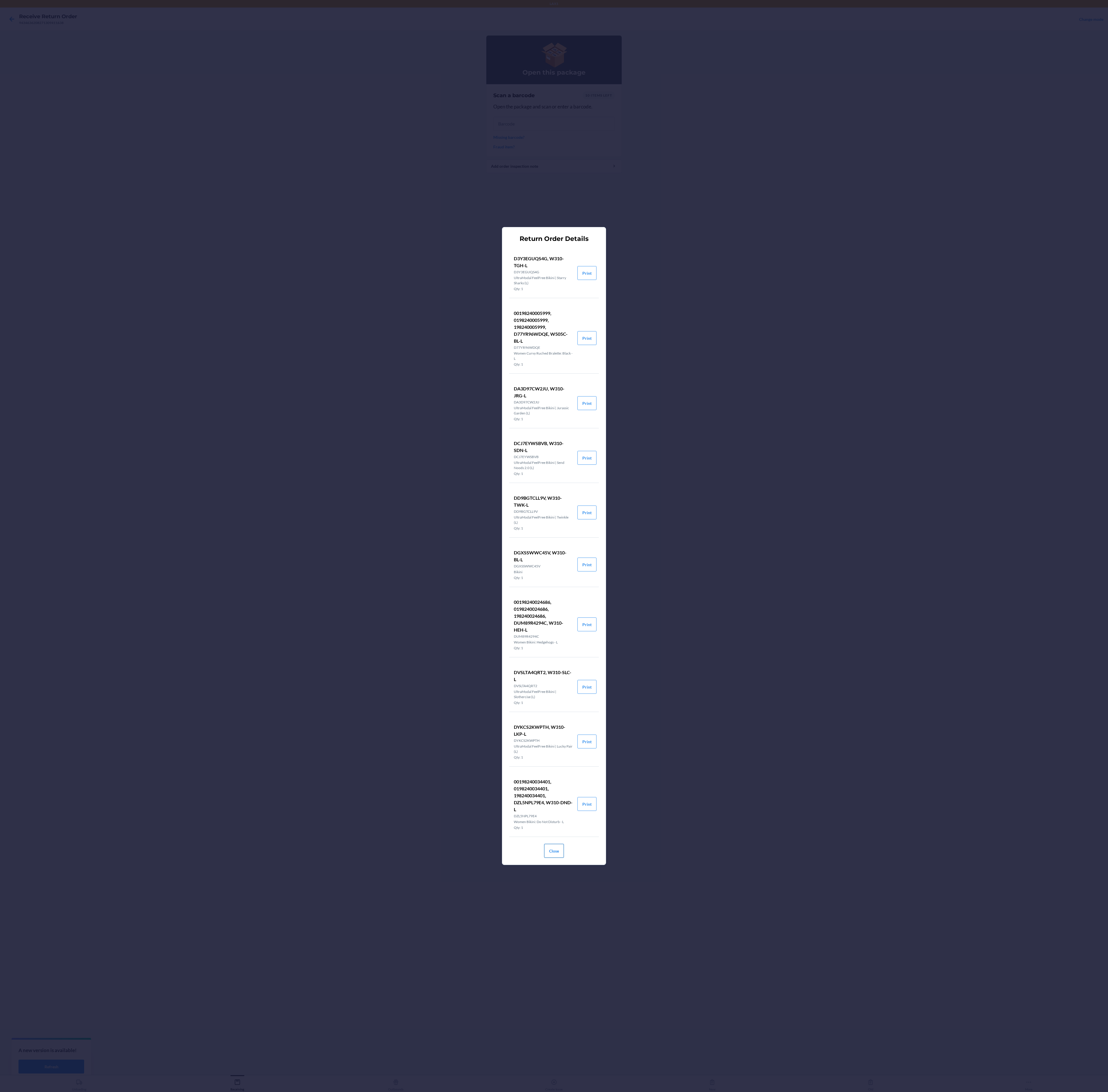 drag, startPoint x: 357, startPoint y: 0, endPoint x: 546, endPoint y: 848, distance: 868.8067 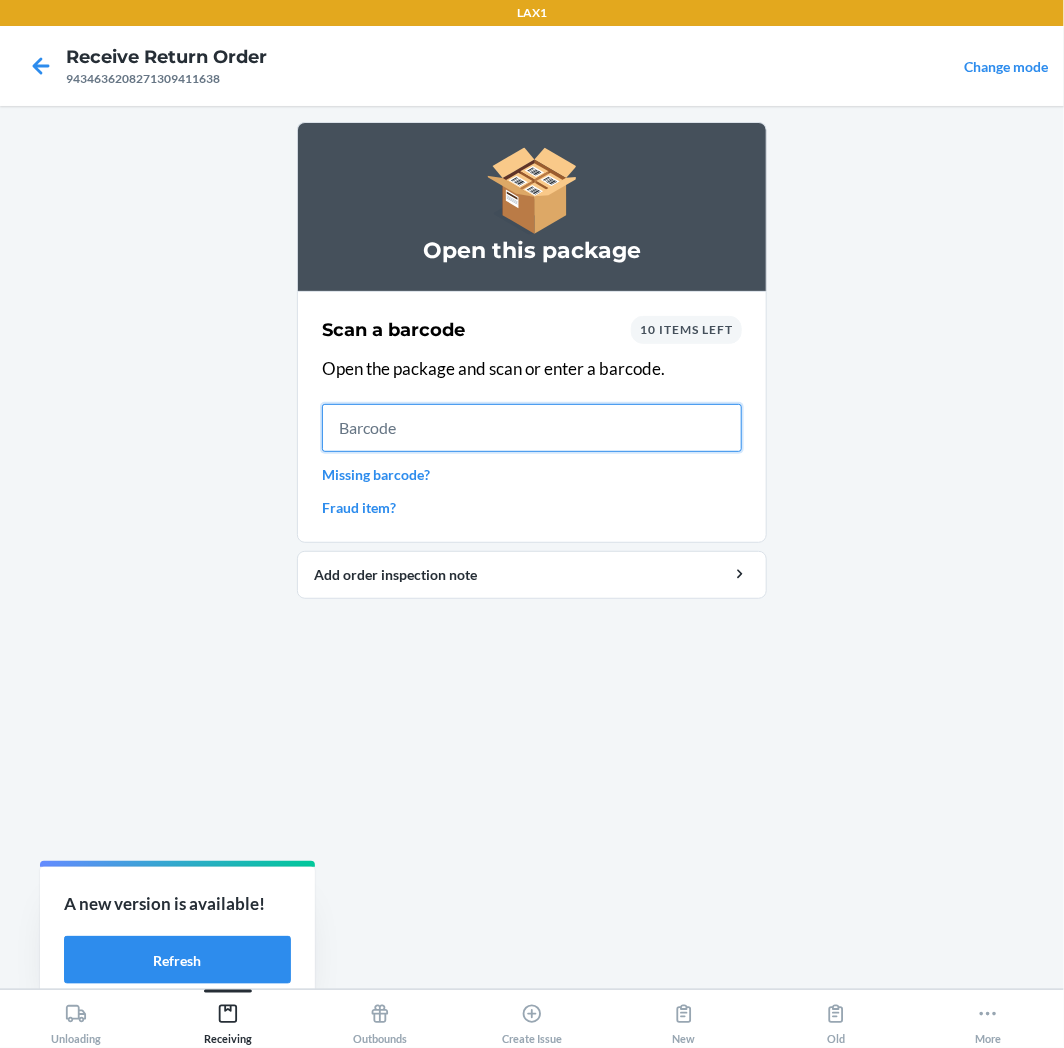 drag, startPoint x: 2700, startPoint y: 76, endPoint x: 376, endPoint y: 431, distance: 2350.9575 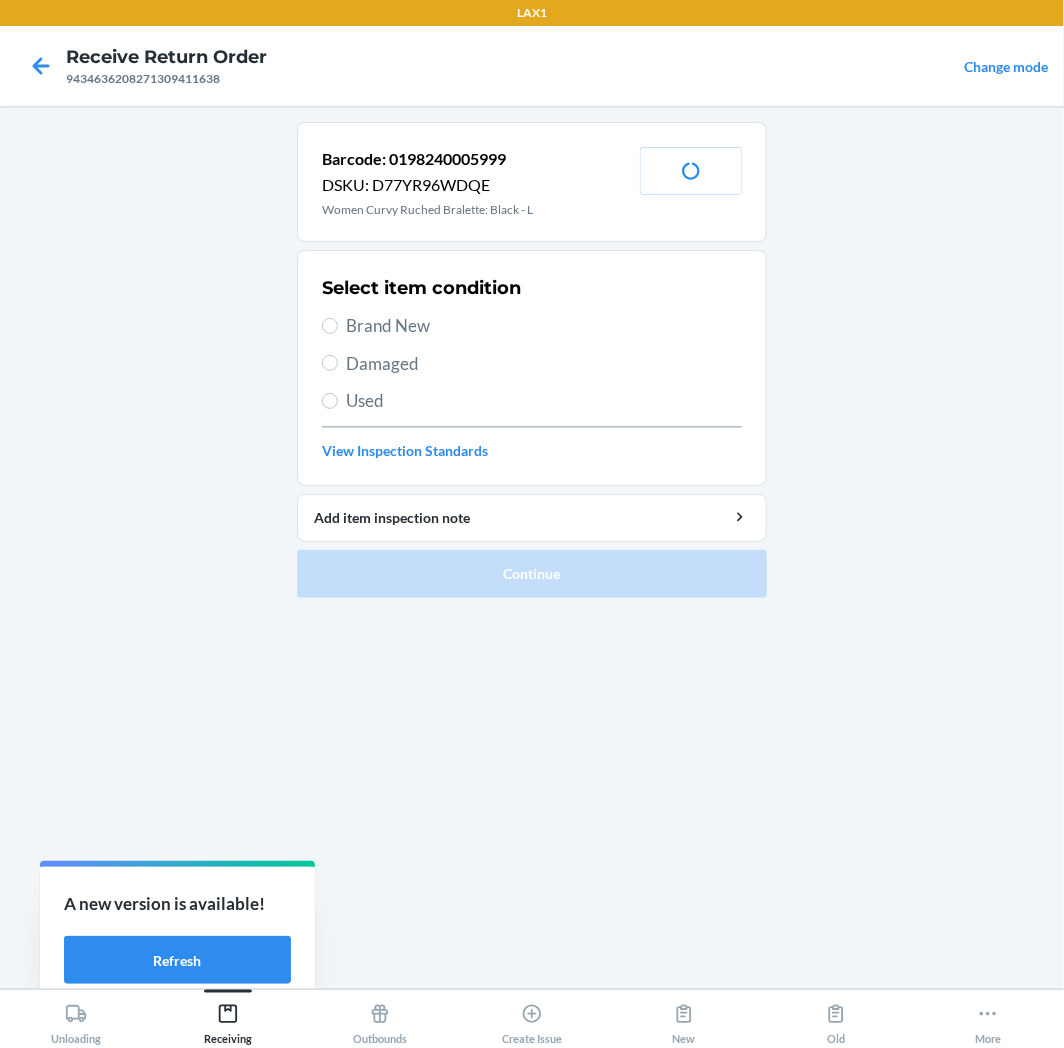 click on "Brand New" at bounding box center (544, 326) 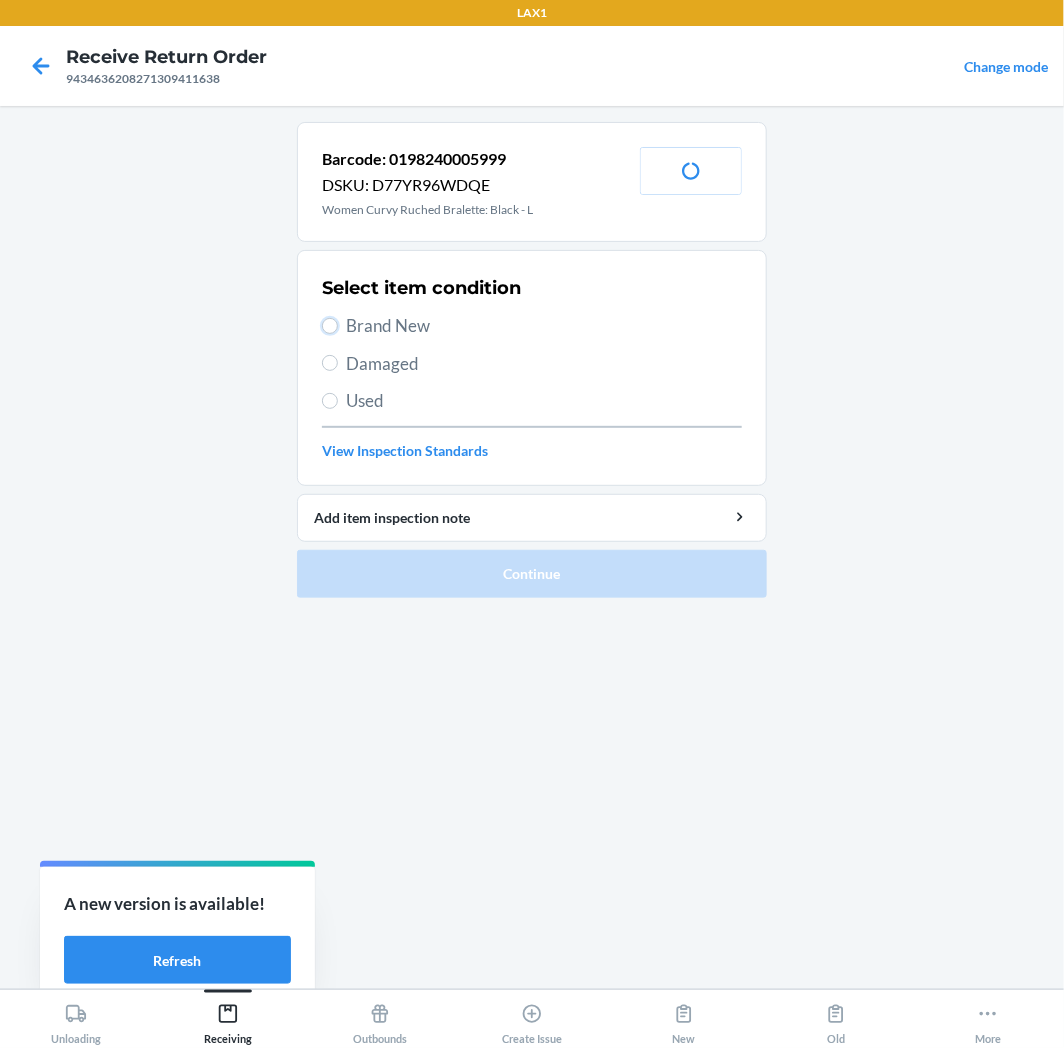 click on "Brand New" at bounding box center (330, 326) 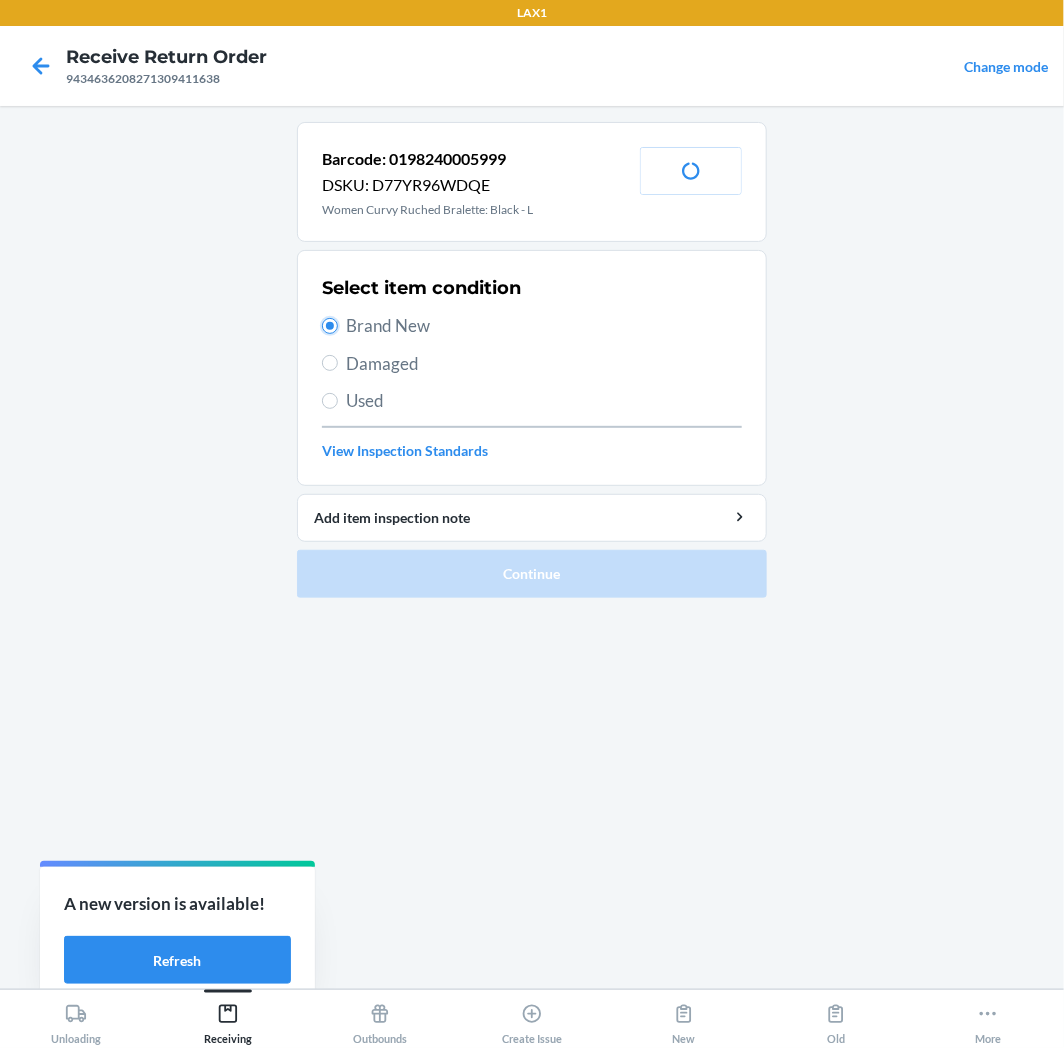 radio on "true" 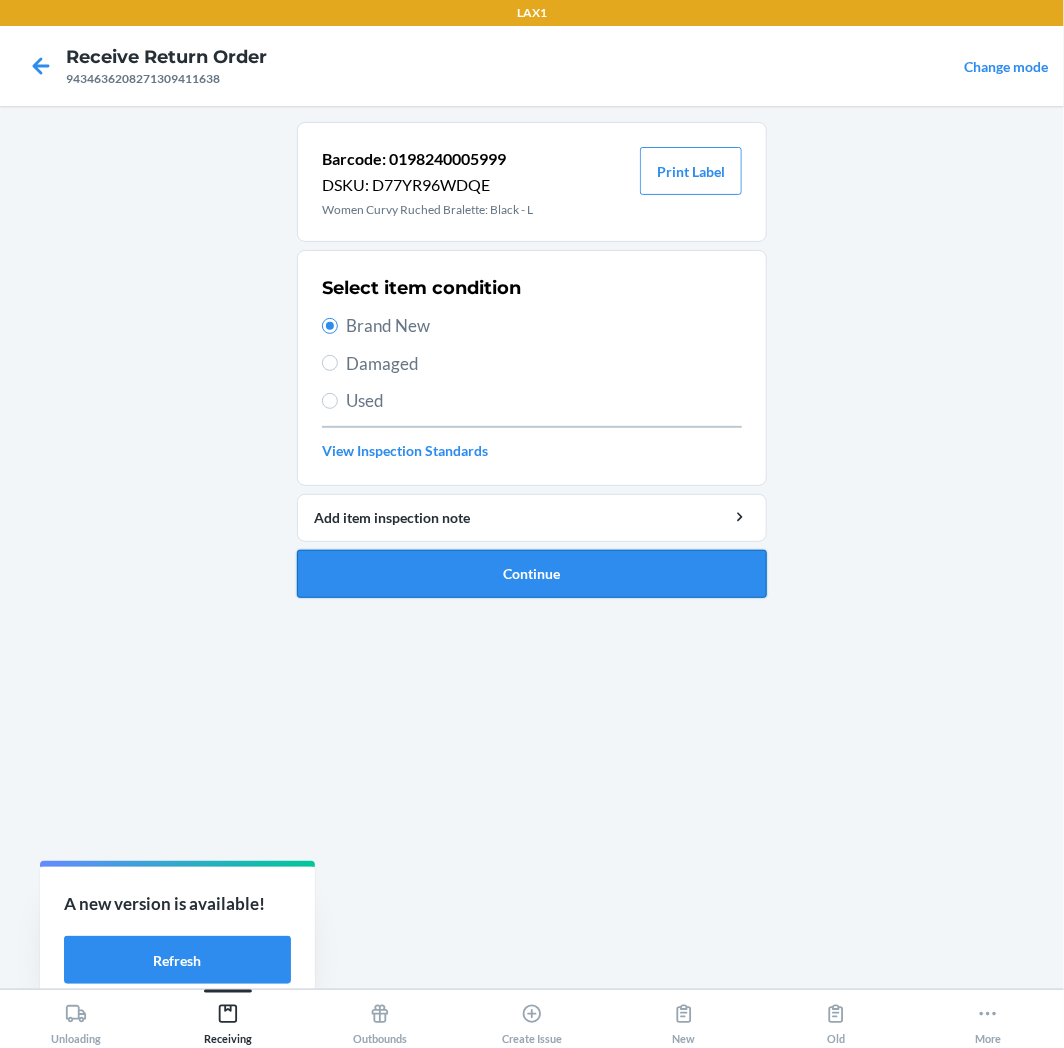 click on "Continue" at bounding box center [532, 574] 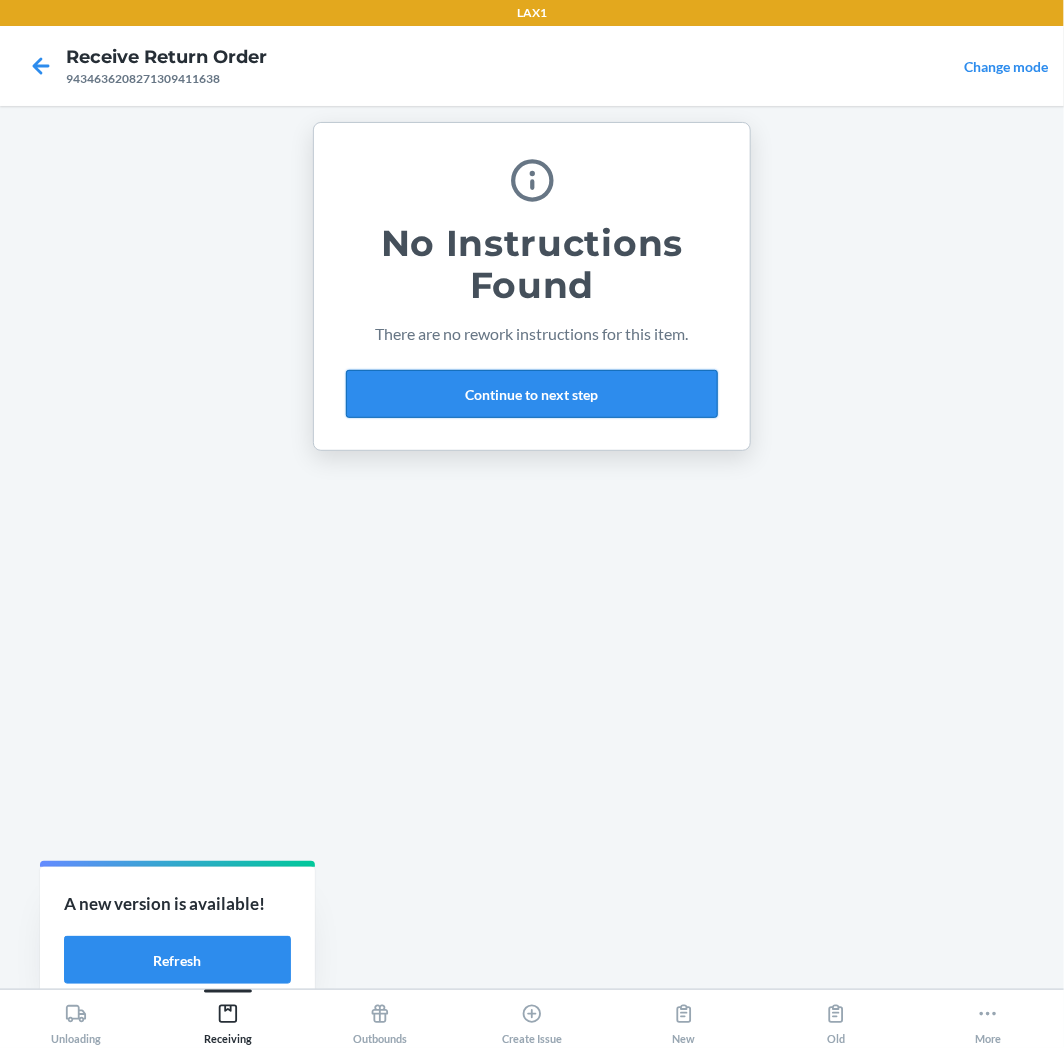 click on "Continue to next step" at bounding box center [532, 394] 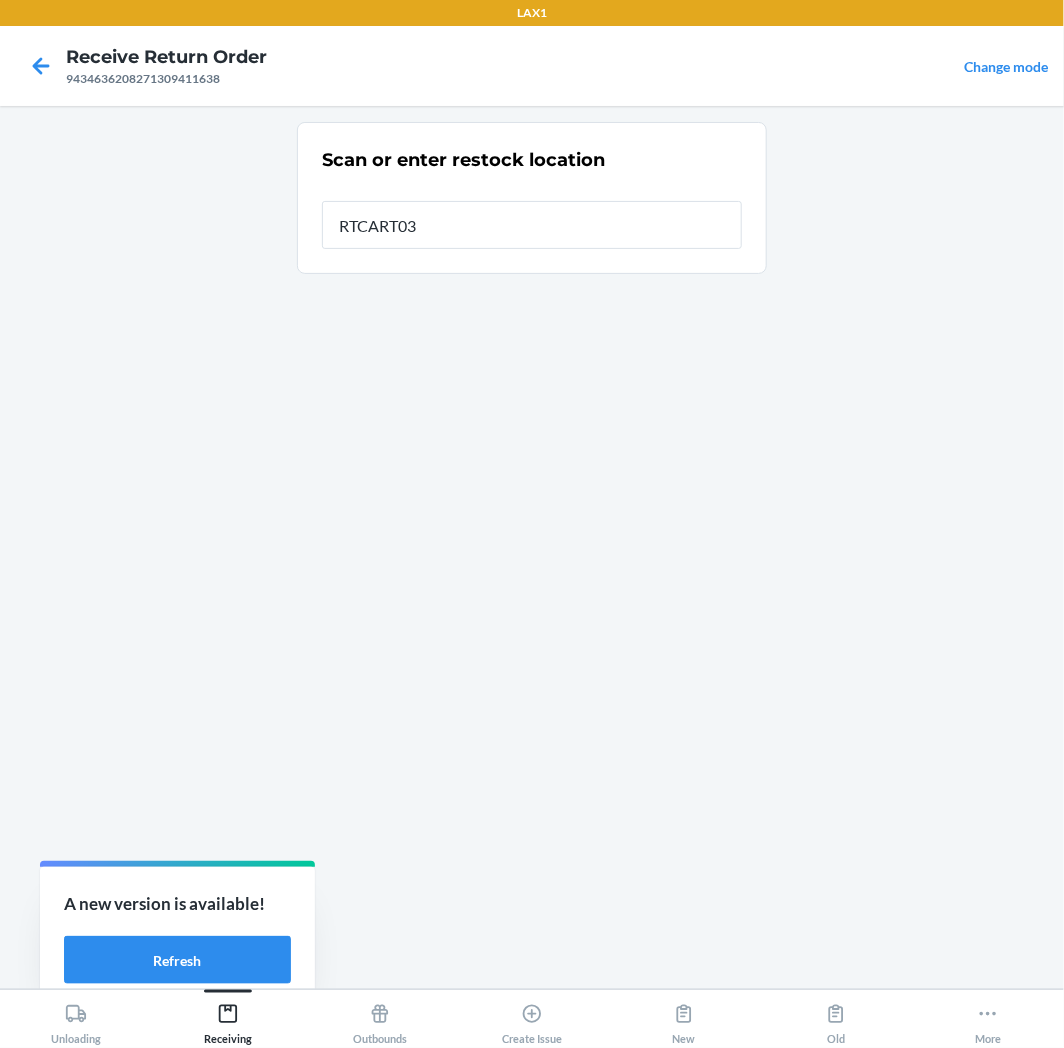 type on "RTCART037" 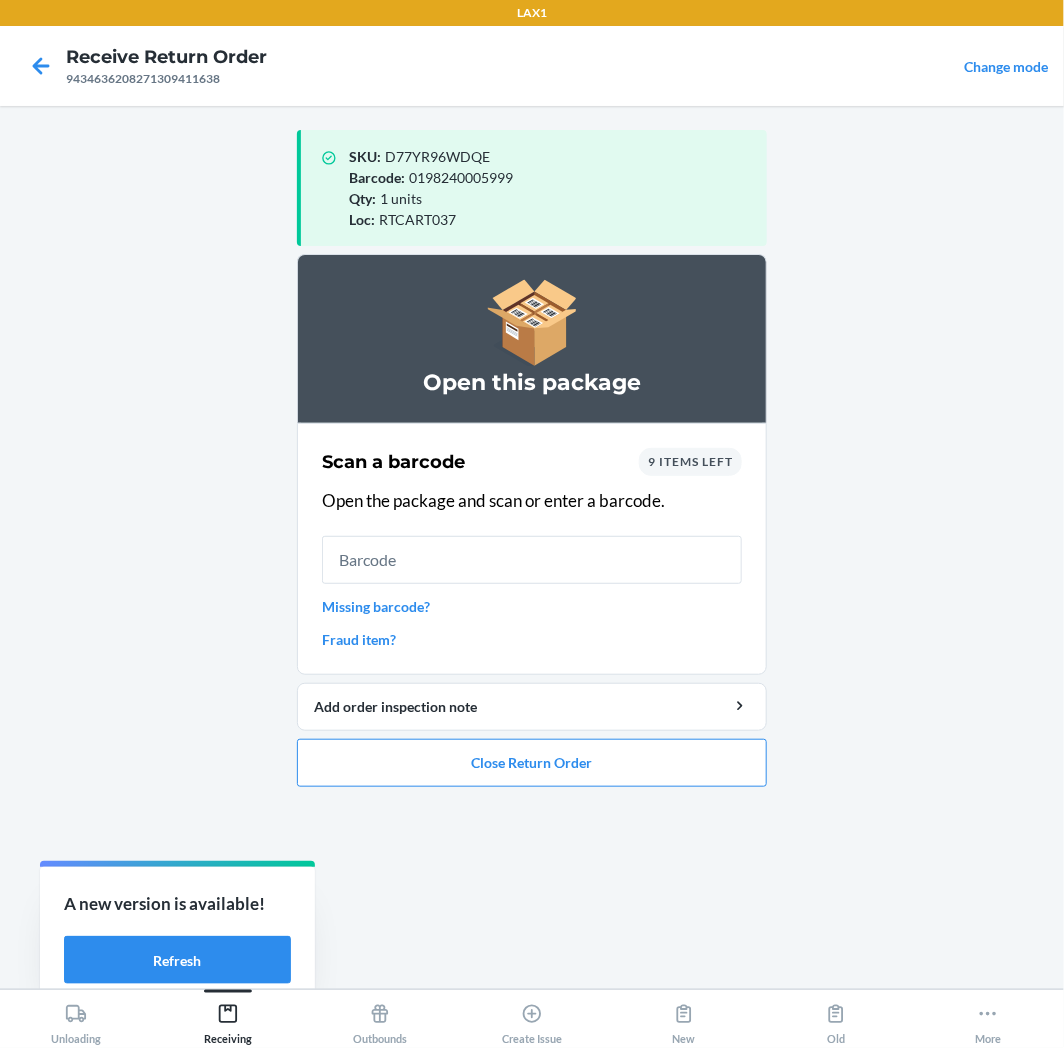 click on "Missing barcode?" at bounding box center (532, 606) 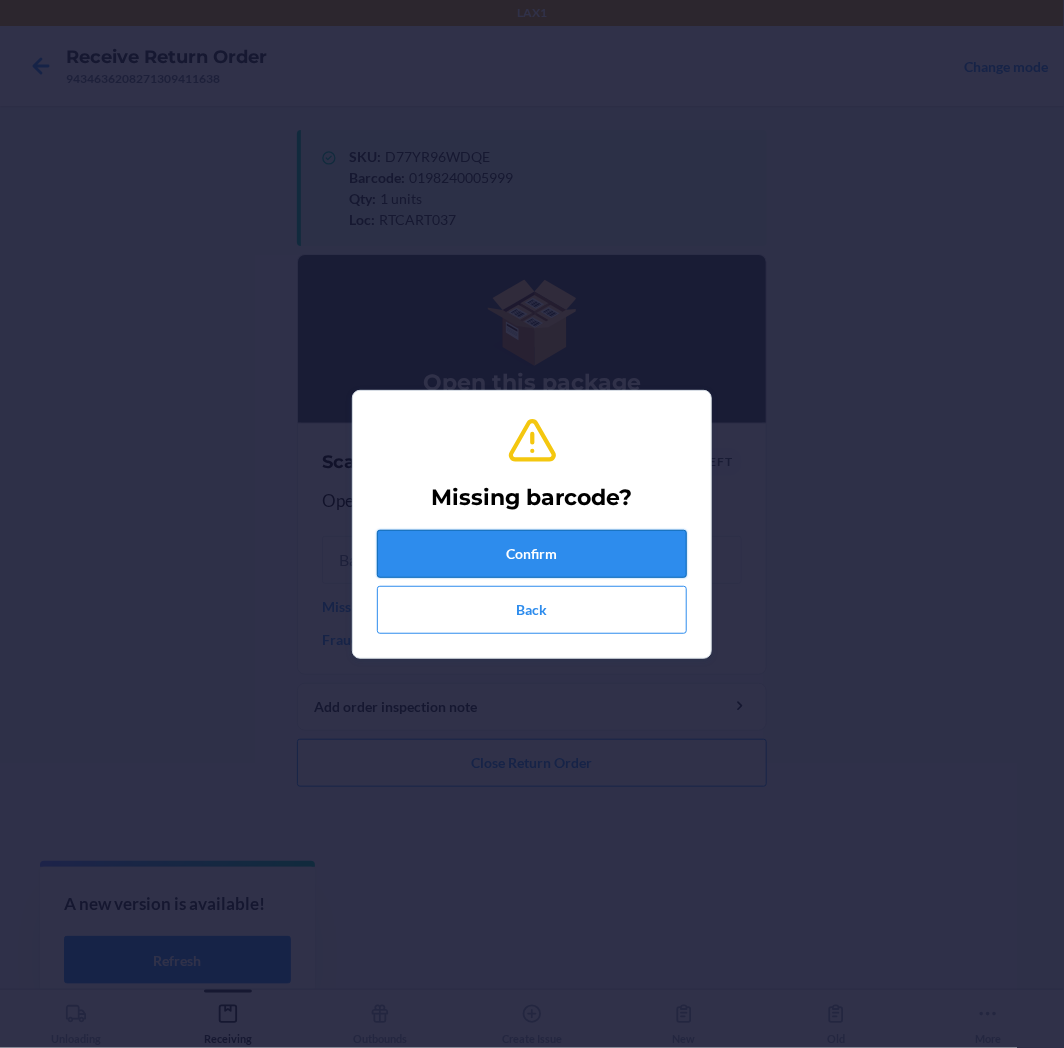 click on "Confirm" at bounding box center [532, 554] 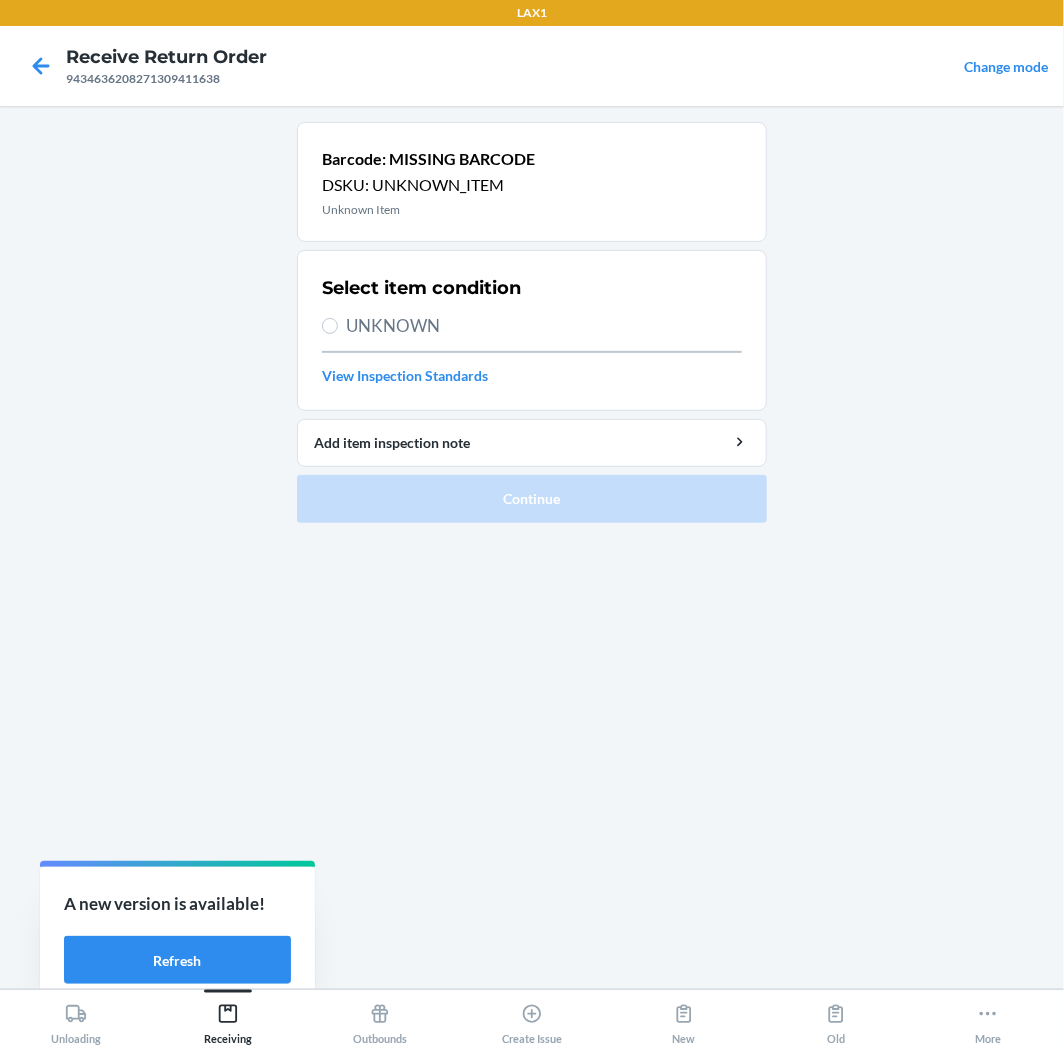 drag, startPoint x: 405, startPoint y: 330, endPoint x: 494, endPoint y: 404, distance: 115.74541 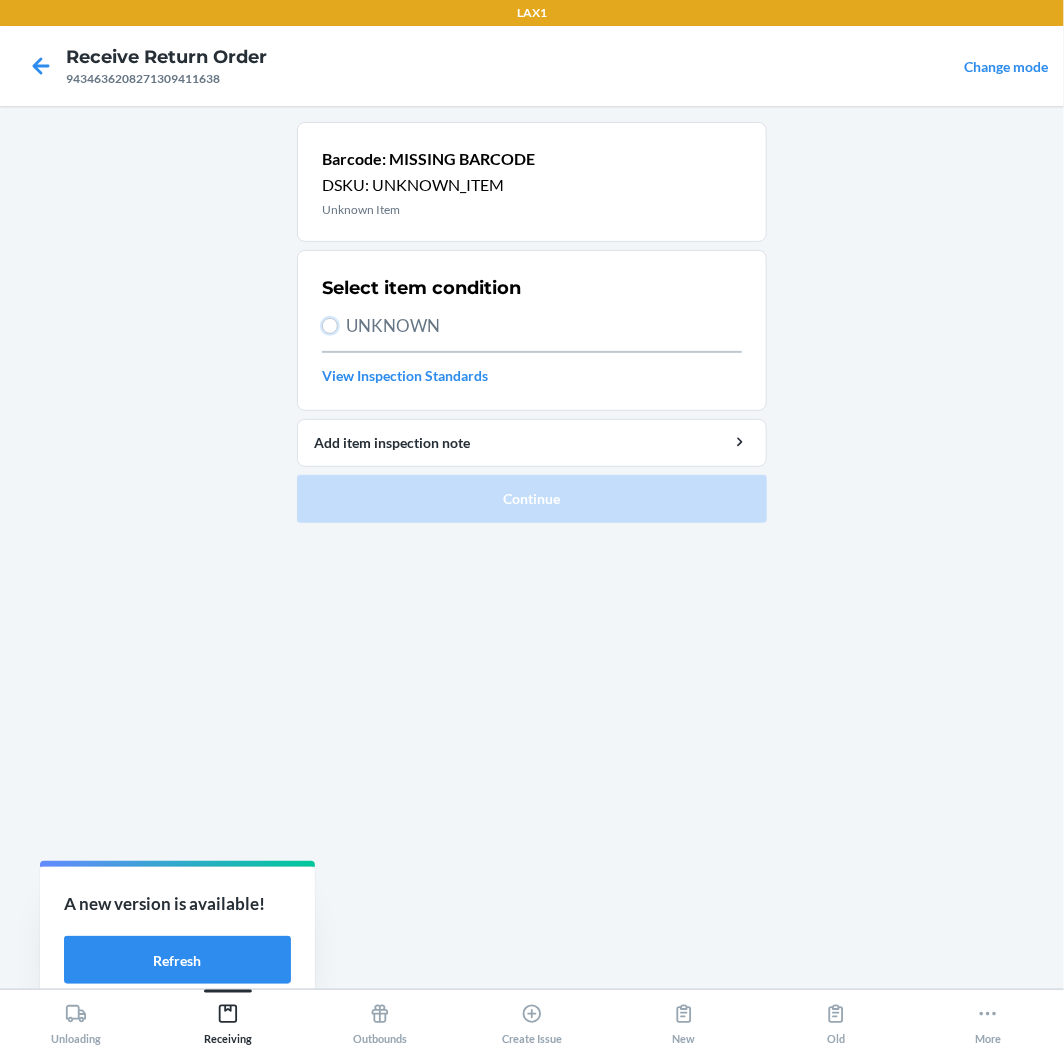 click on "UNKNOWN" at bounding box center (330, 326) 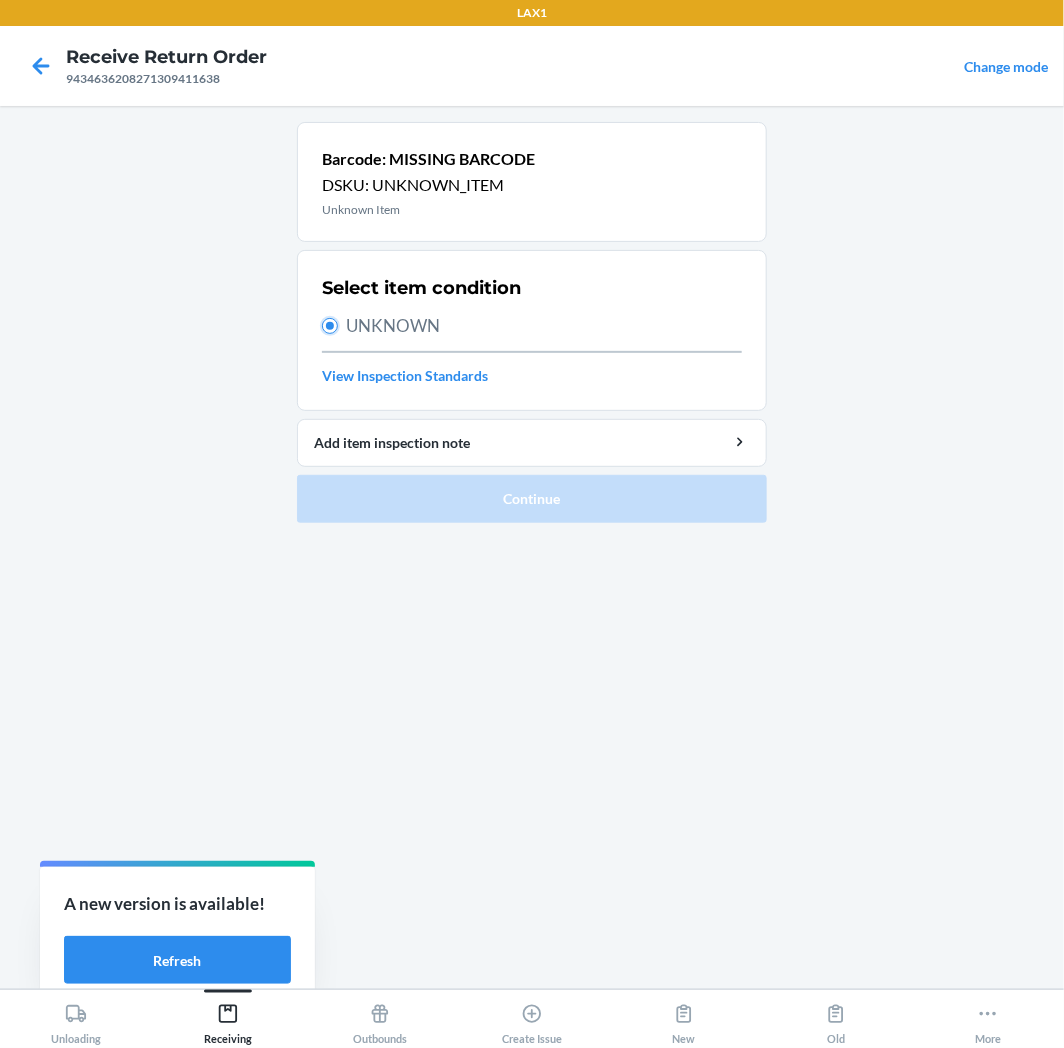 radio on "true" 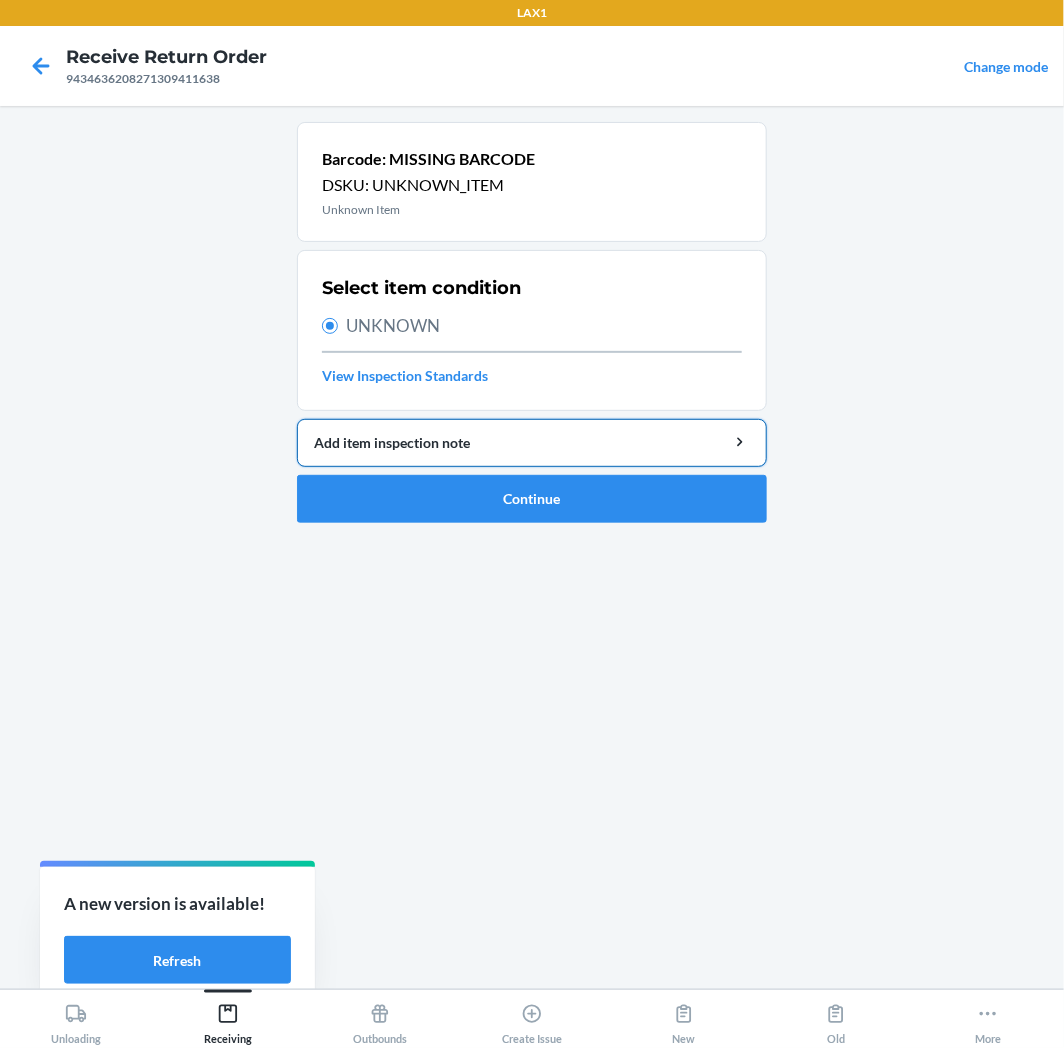 click on "Add item inspection note" at bounding box center [532, 442] 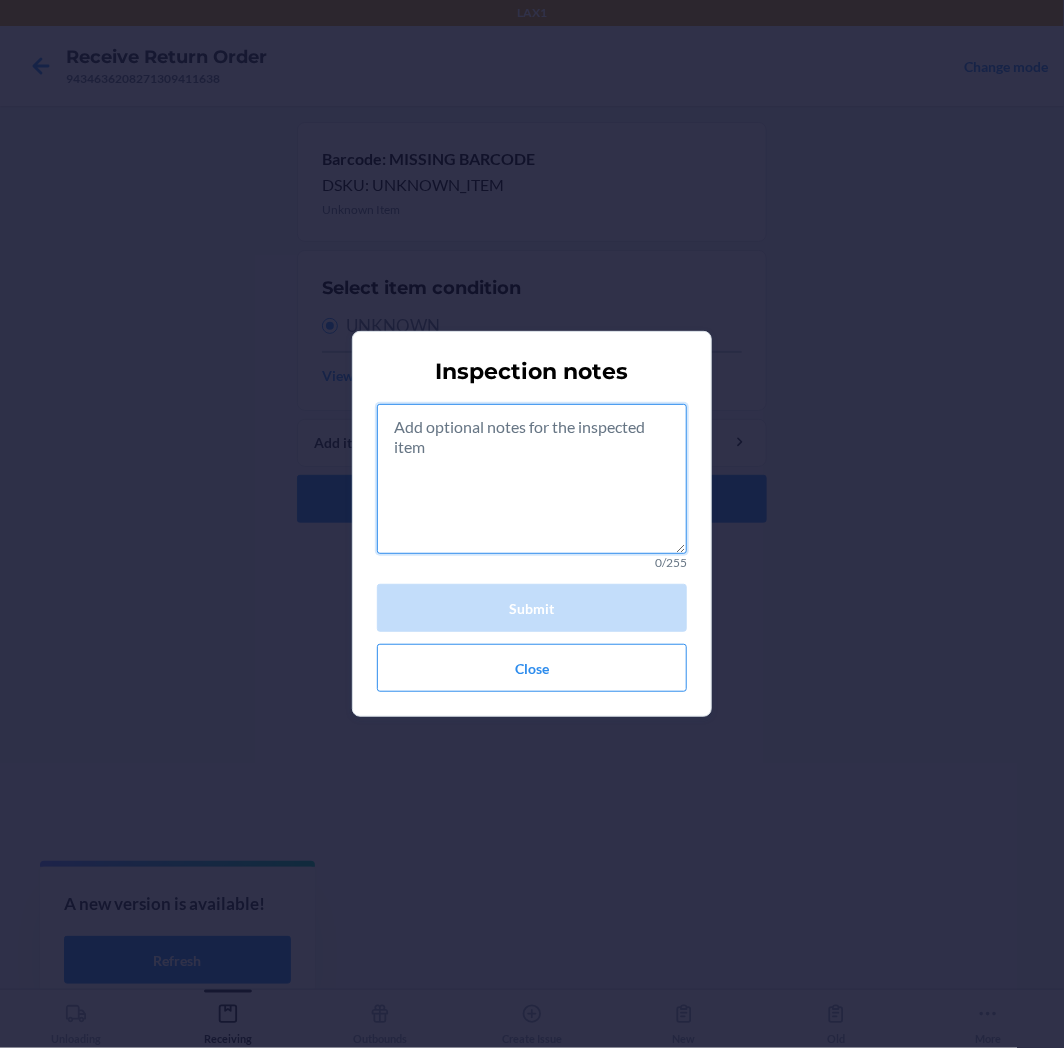 click at bounding box center (532, 479) 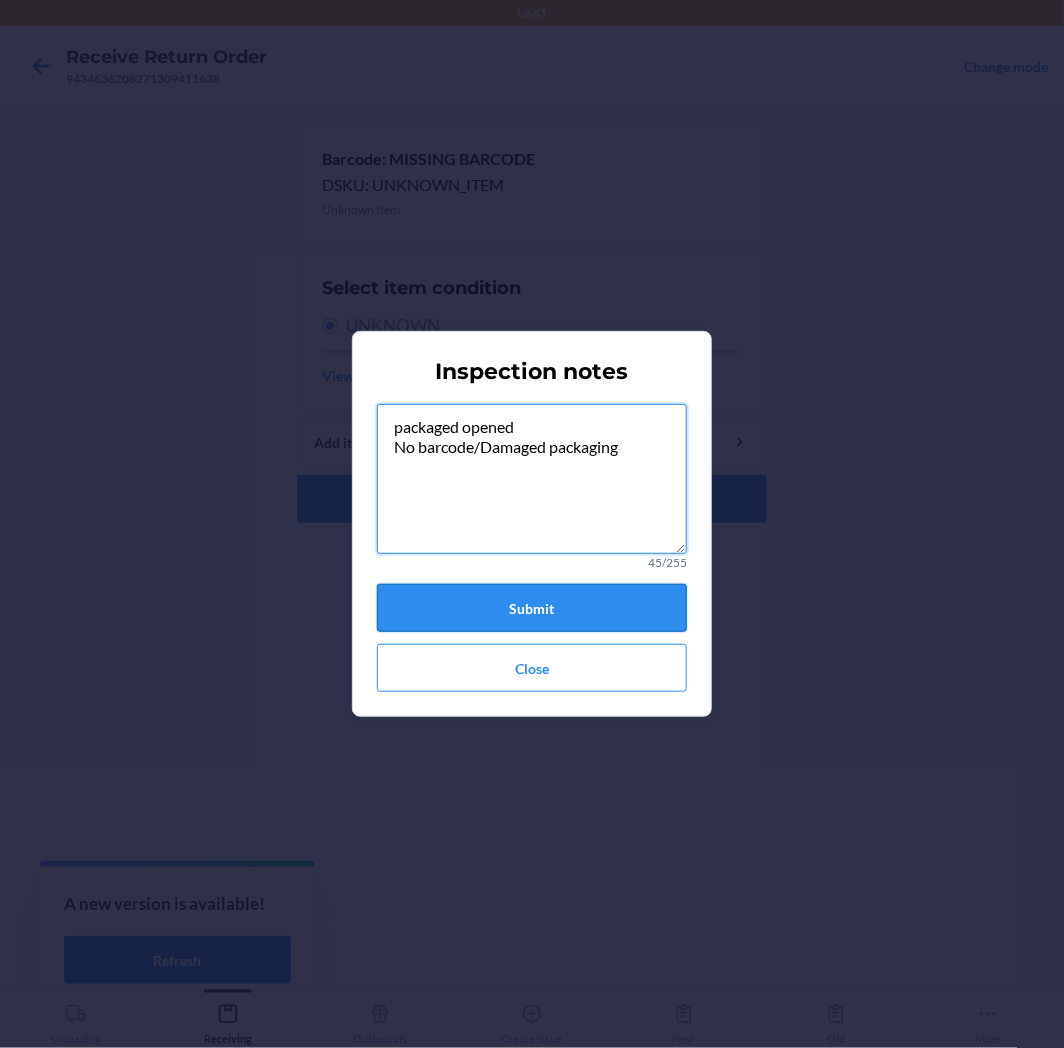 type on "packaged opened
No barcode/Damaged packaging" 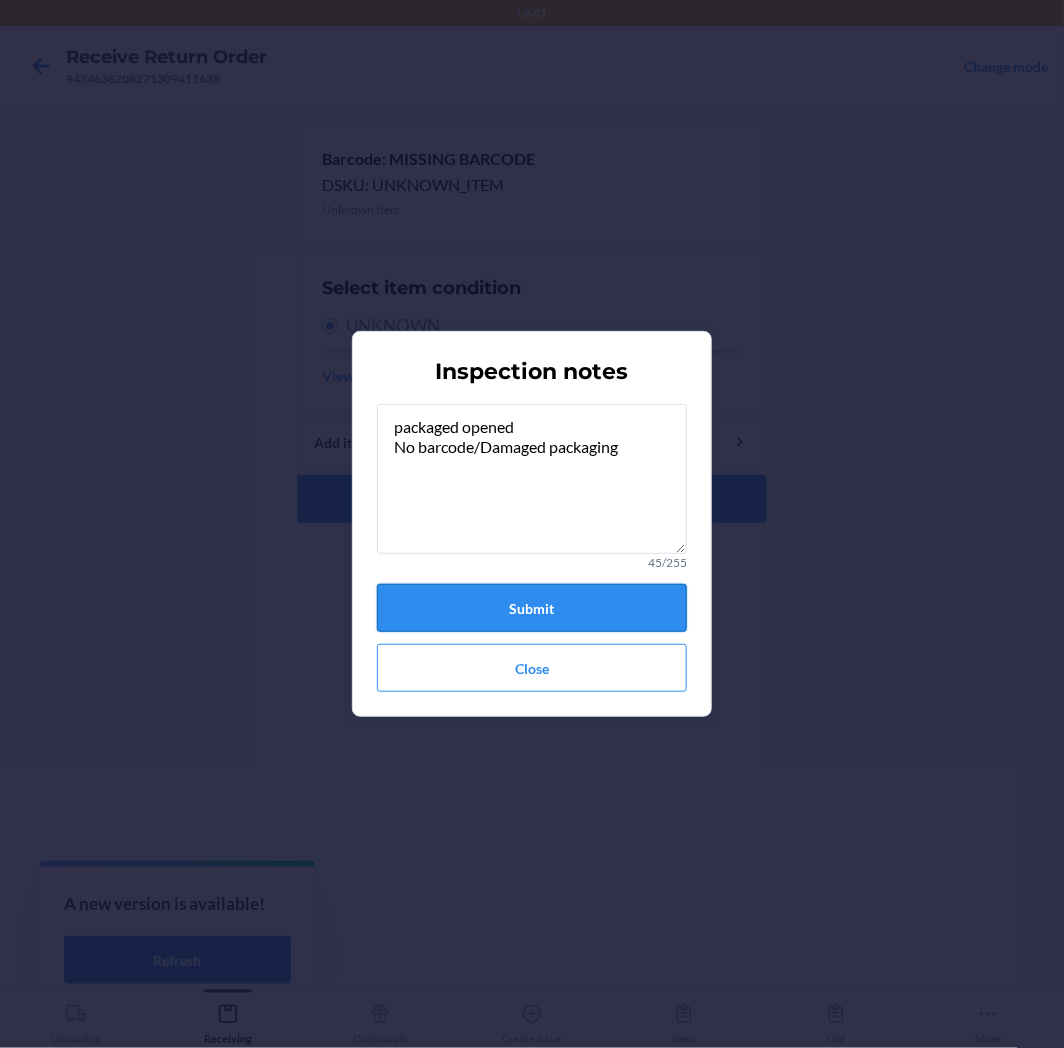 click on "Submit" at bounding box center [532, 608] 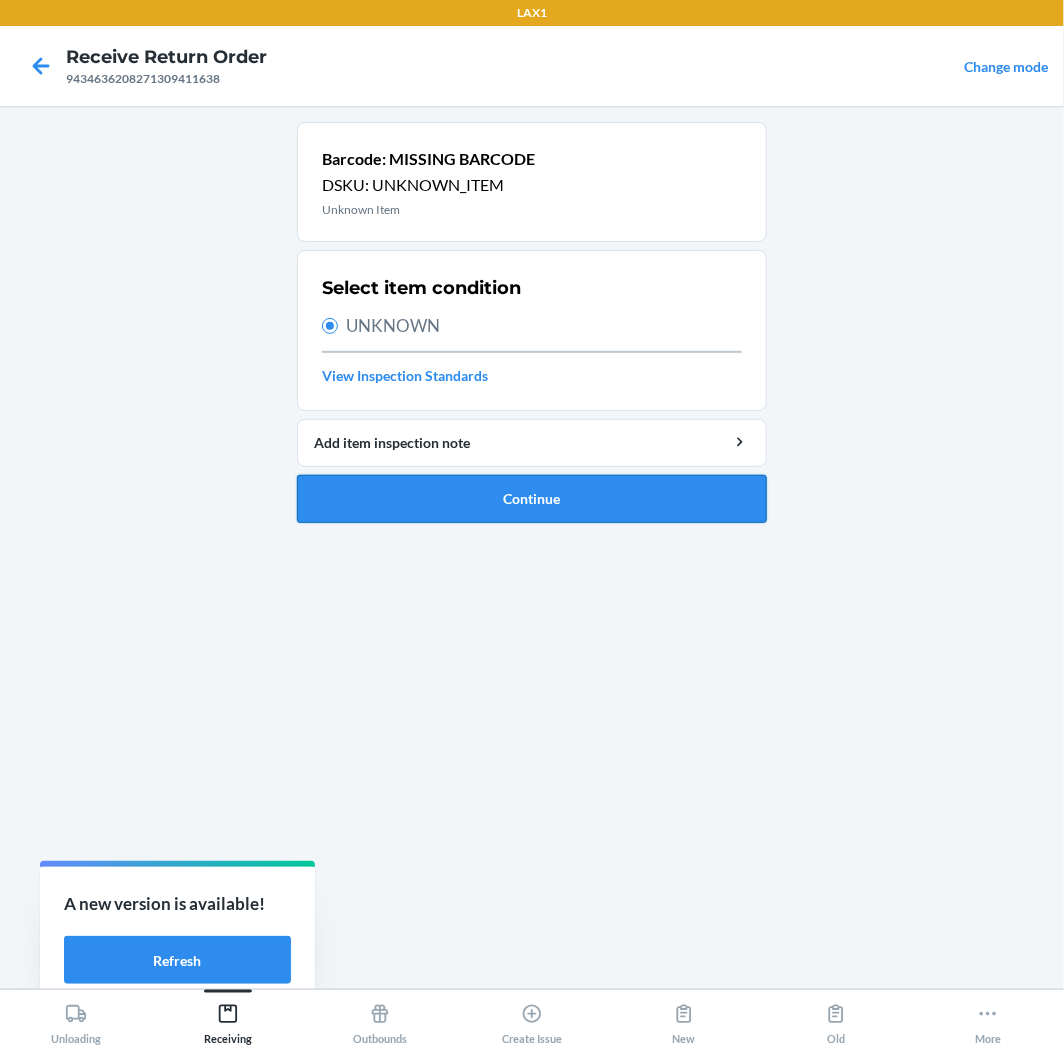 click on "Continue" at bounding box center [532, 499] 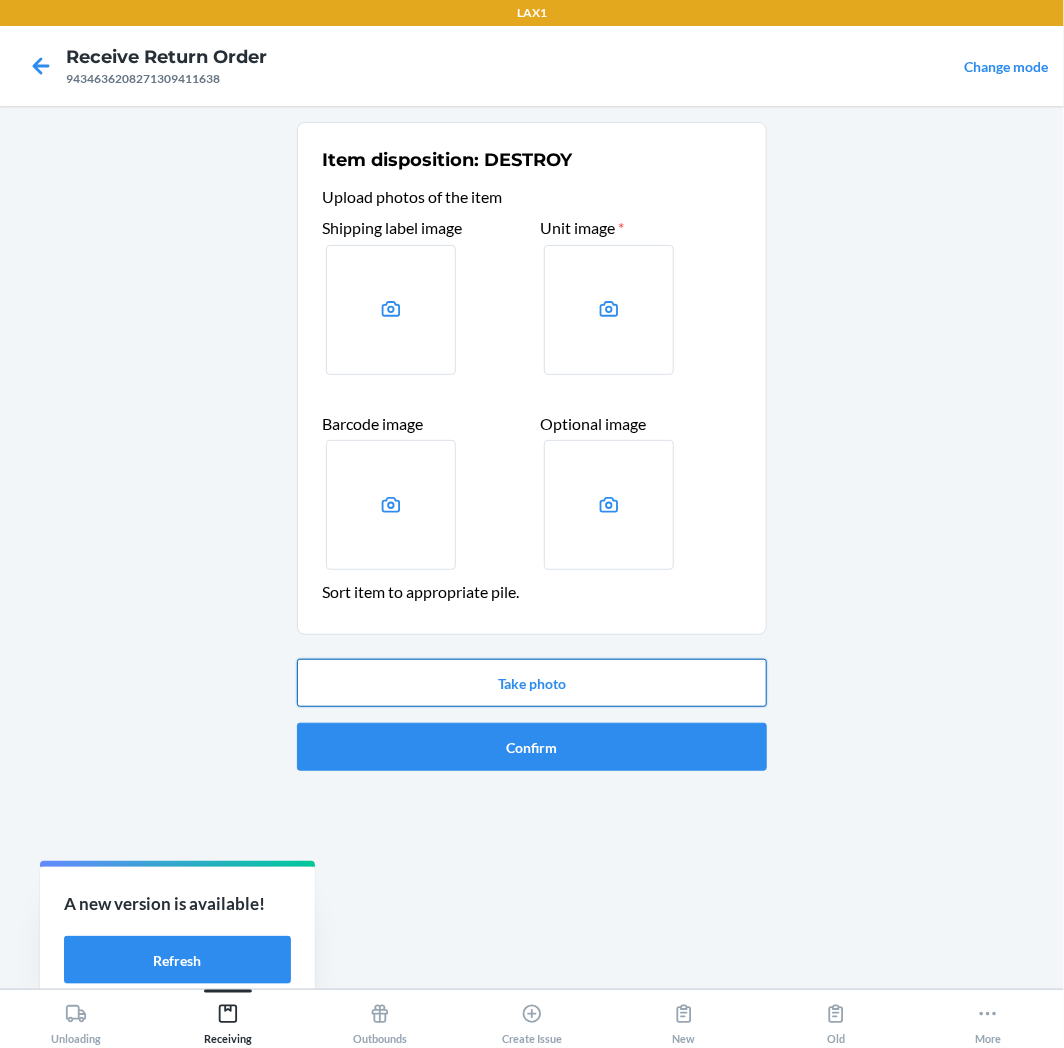 click on "Take photo" at bounding box center (532, 683) 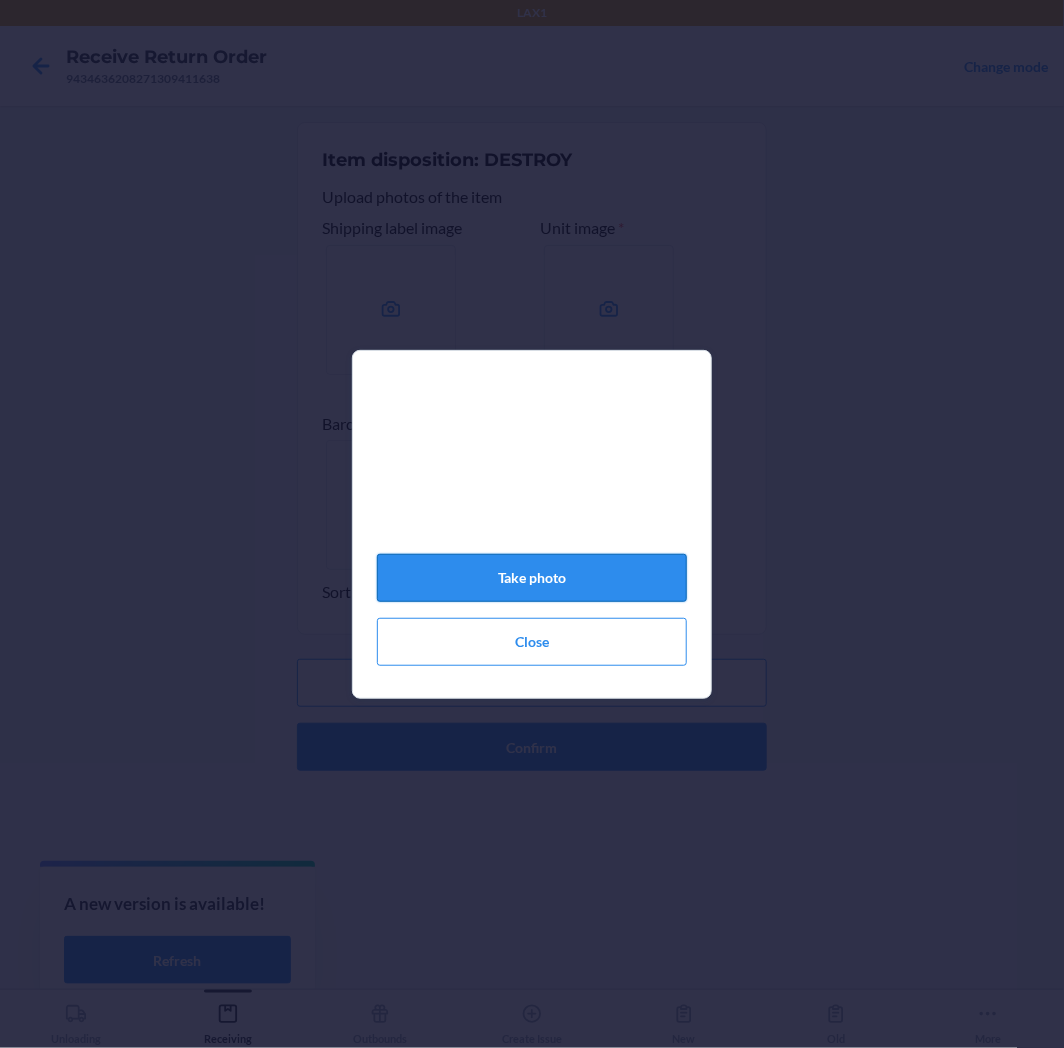 click on "Take photo" 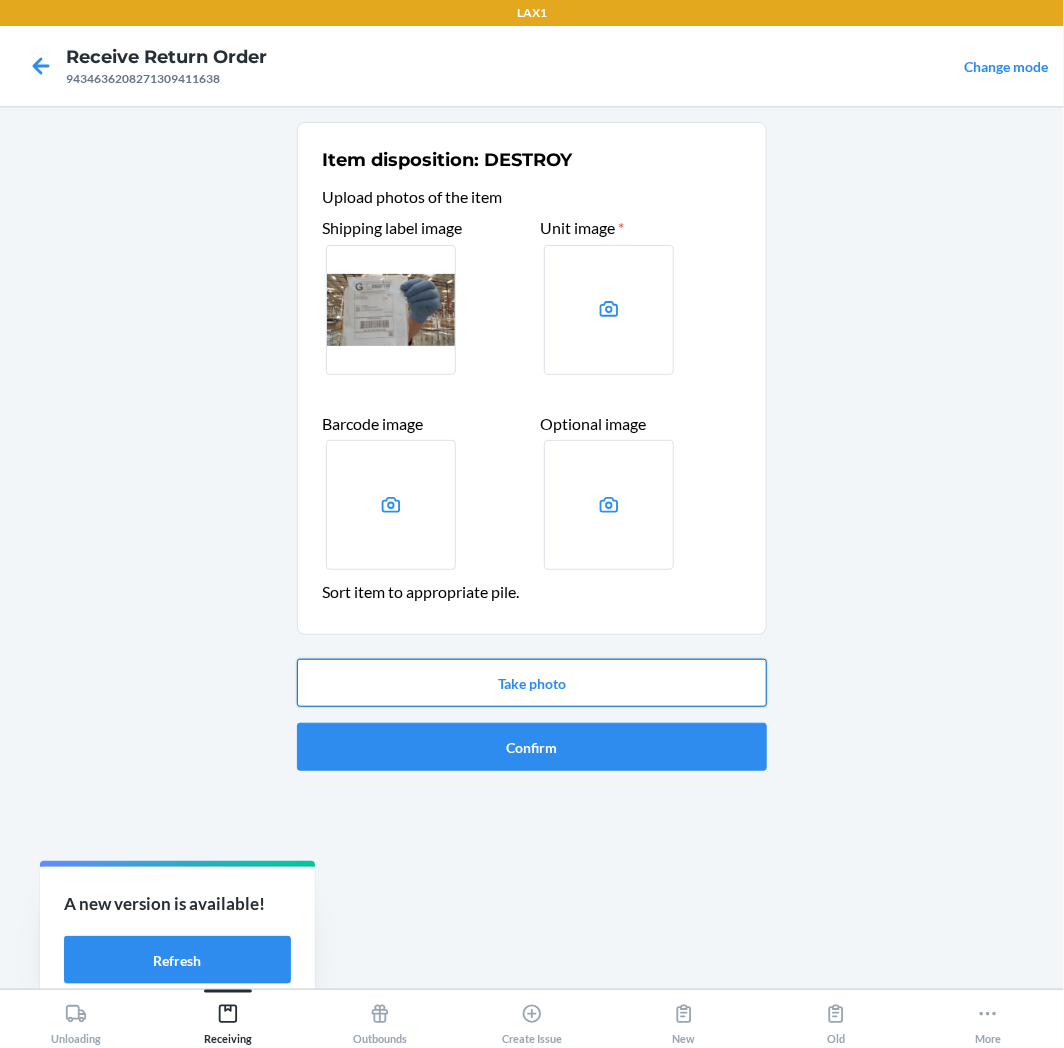 click on "Take photo" at bounding box center [532, 683] 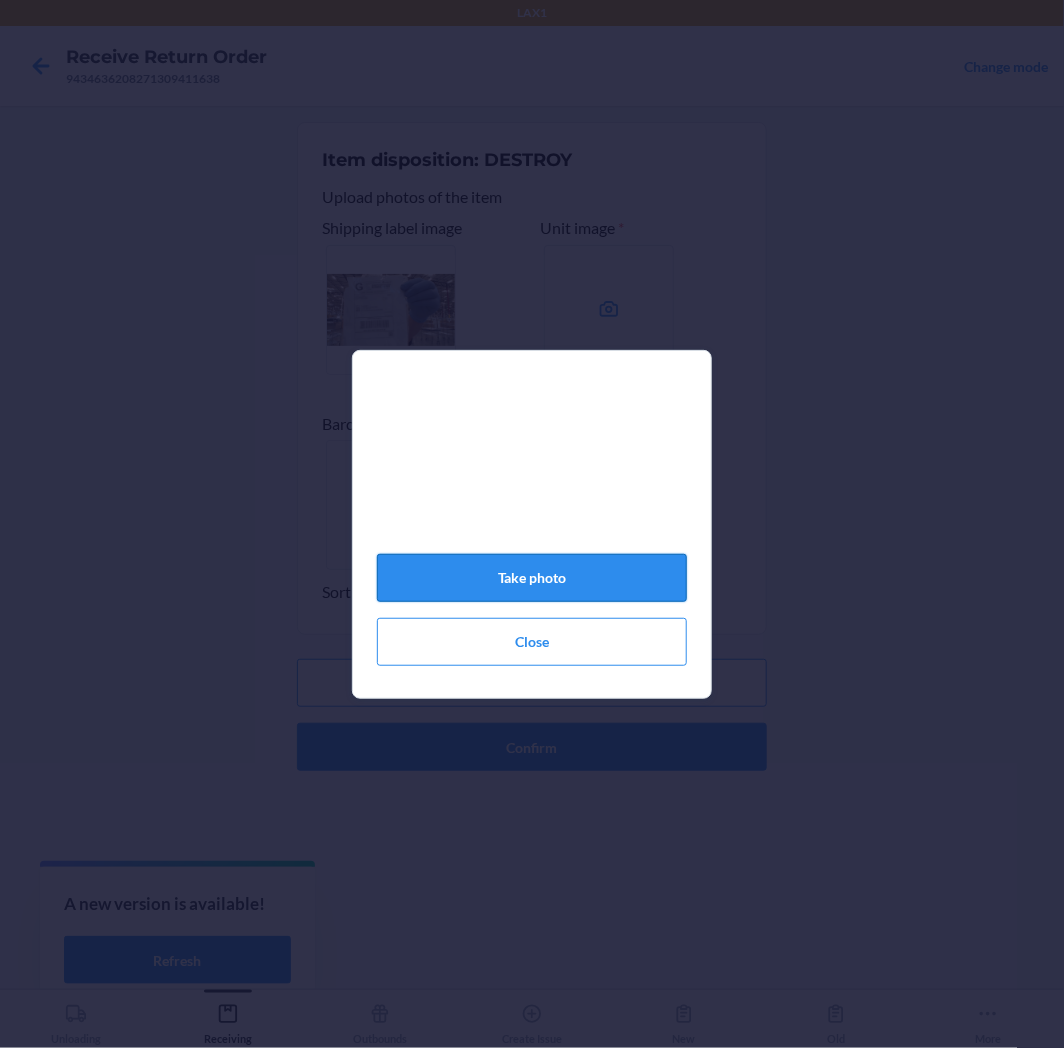 click on "Take photo" 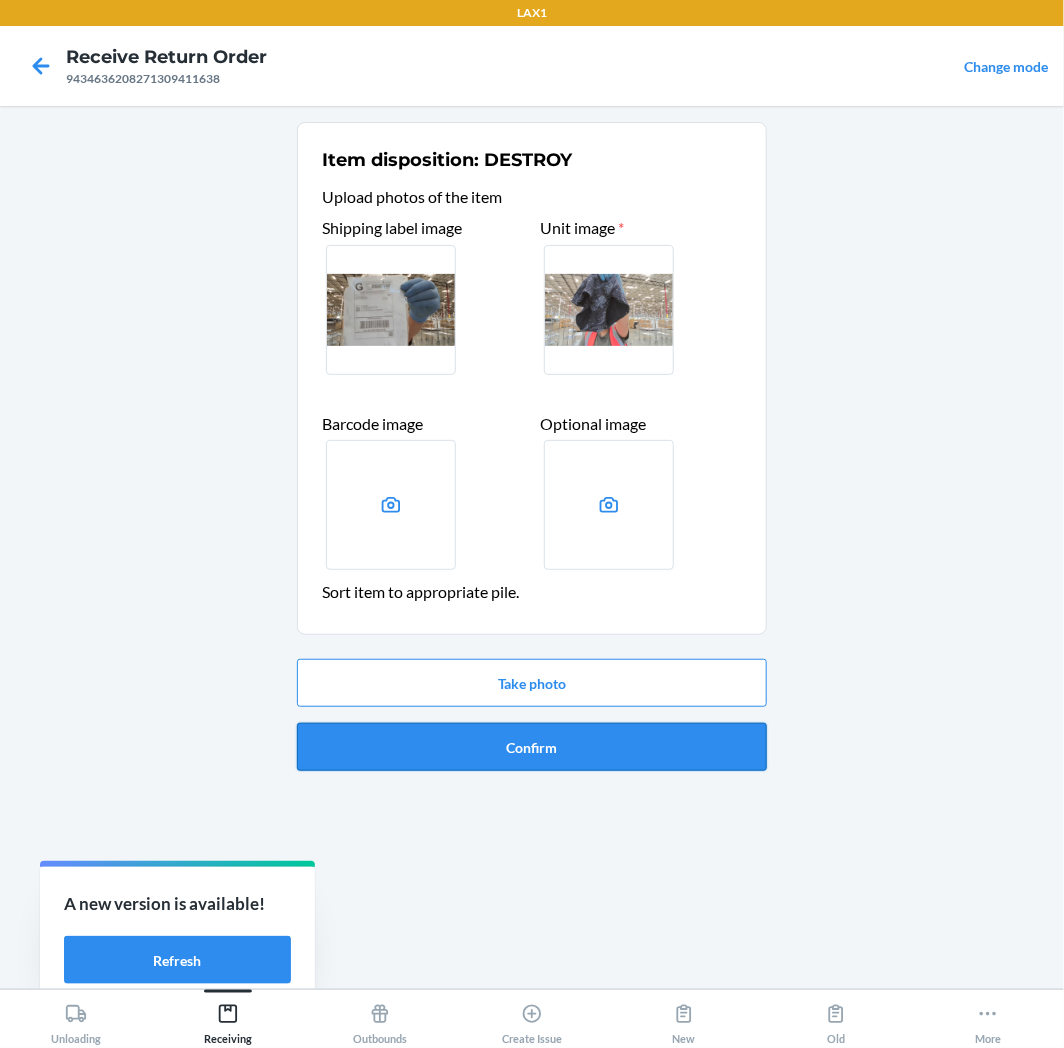 click on "Confirm" at bounding box center [532, 747] 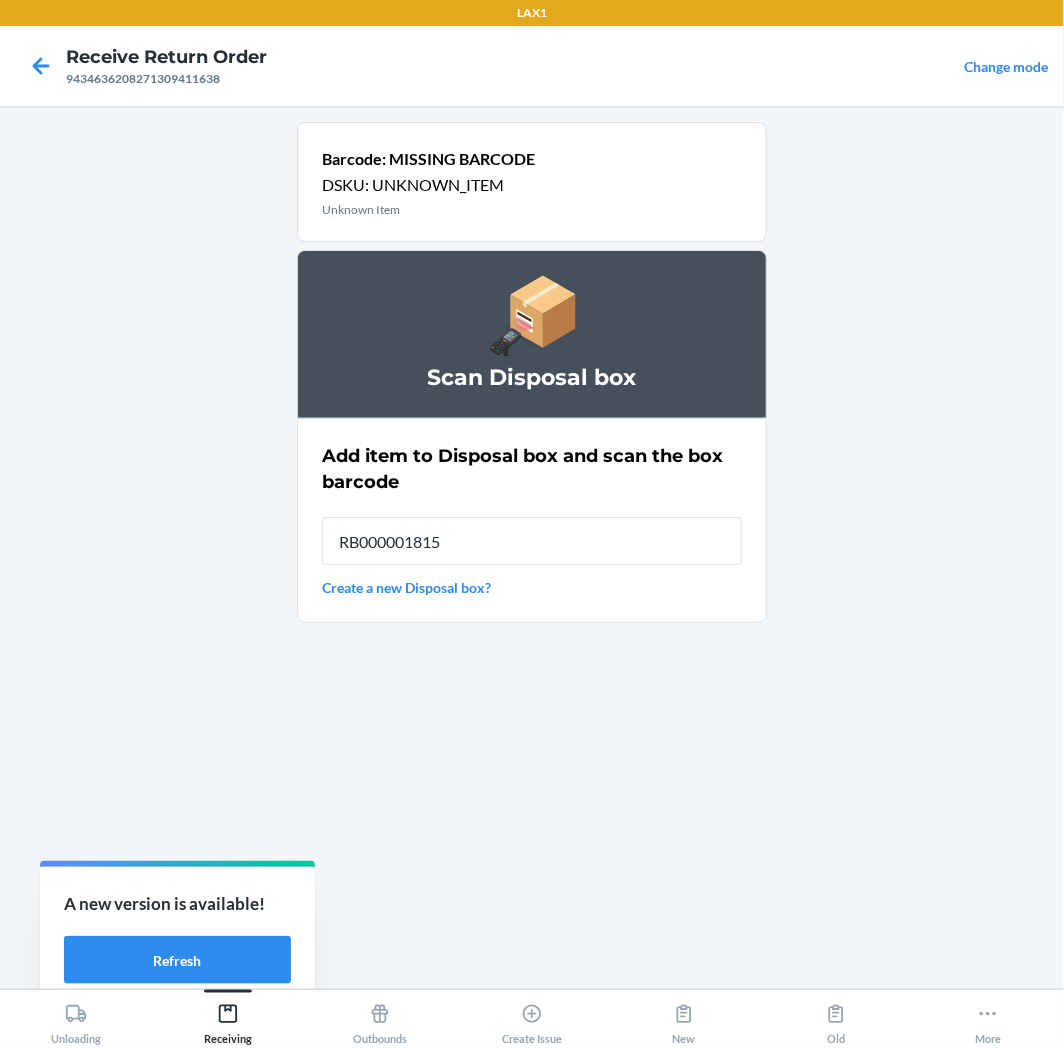 type on "RB000001815" 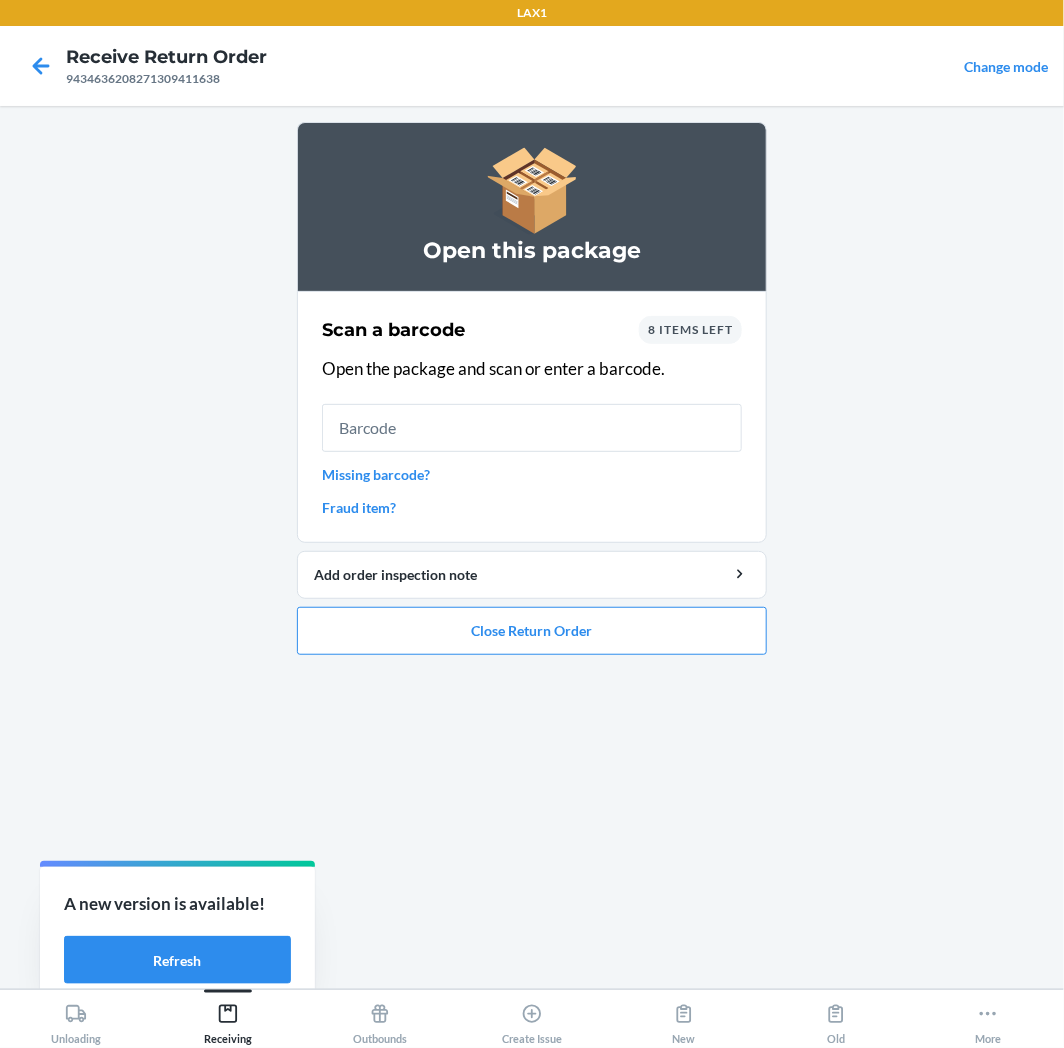 click on "Missing barcode?" at bounding box center (532, 474) 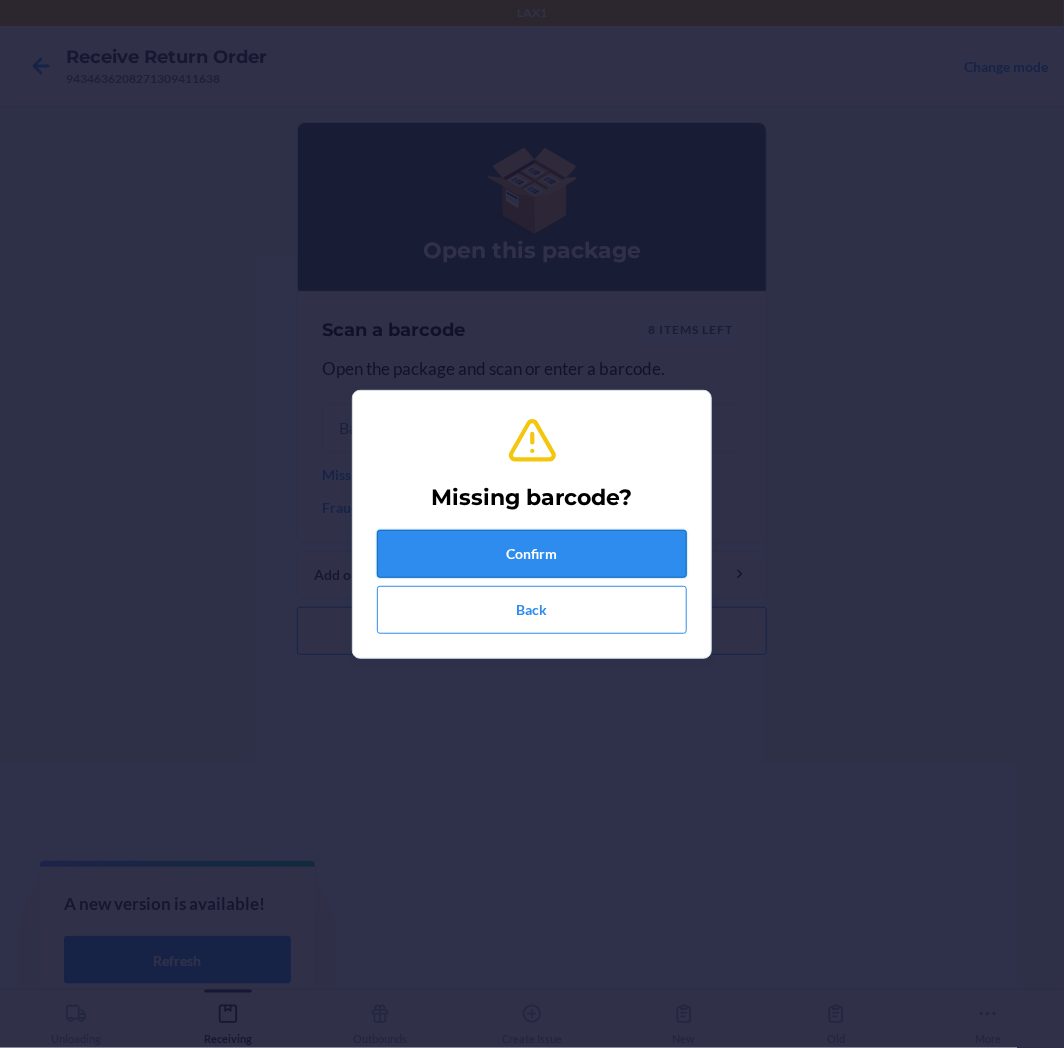 click on "Confirm" at bounding box center [532, 554] 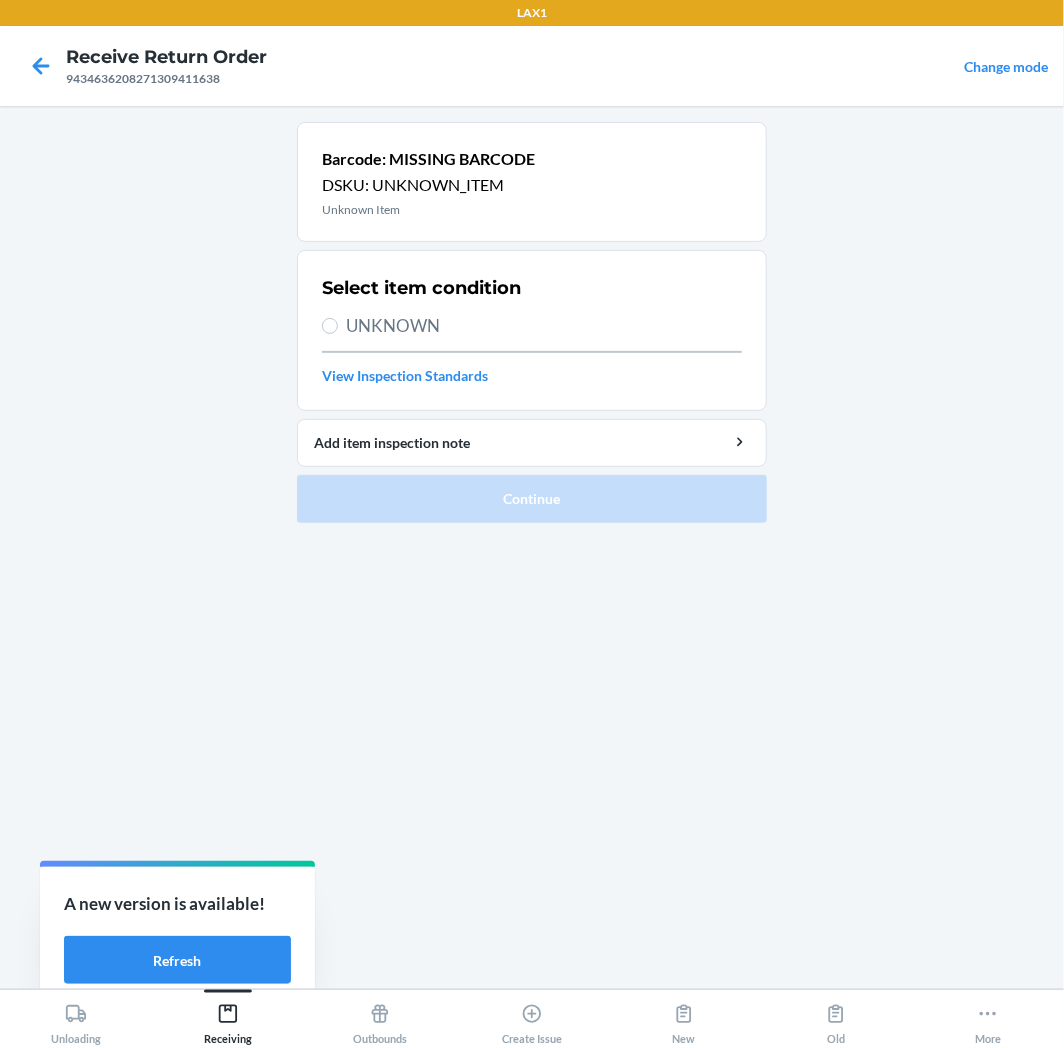 click on "UNKNOWN" at bounding box center [544, 326] 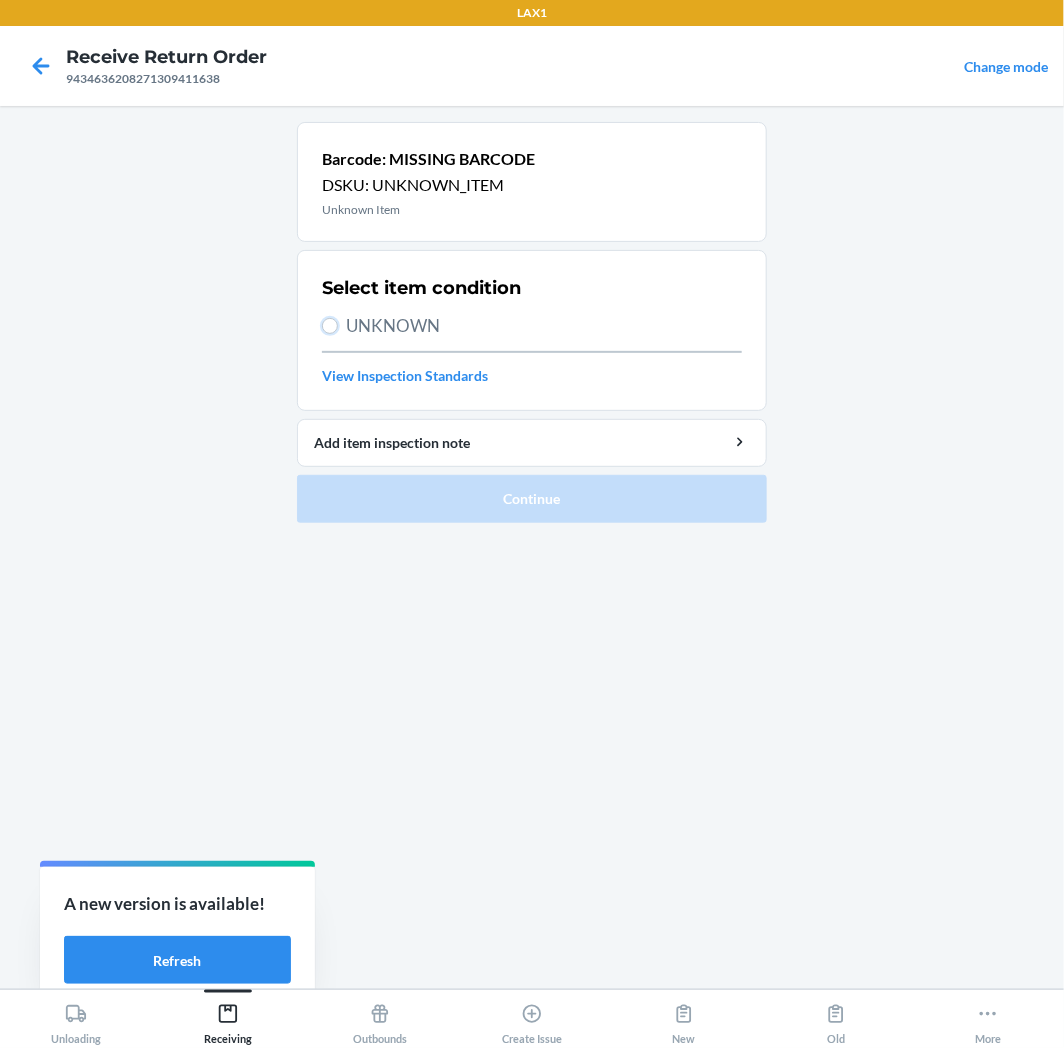 radio on "true" 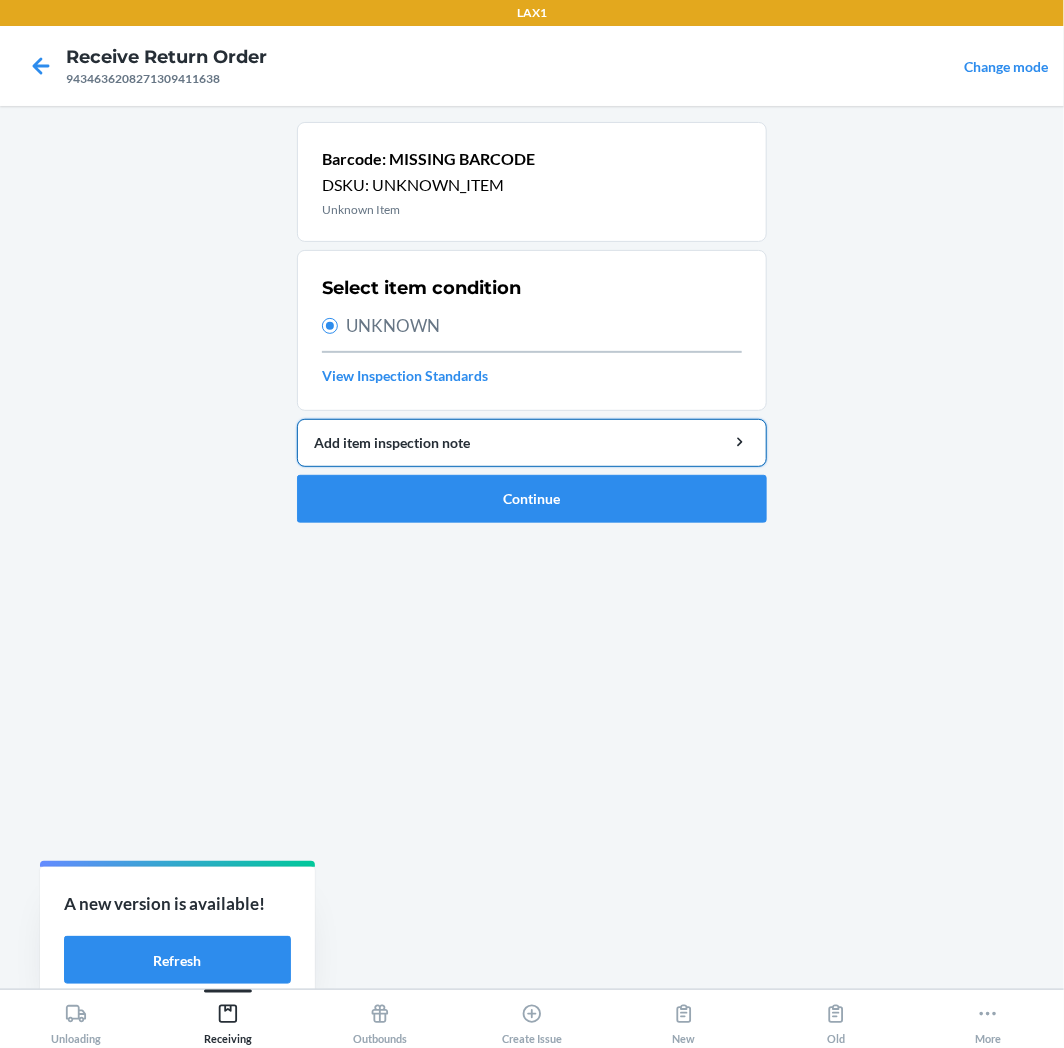 click on "Add item inspection note" at bounding box center [532, 442] 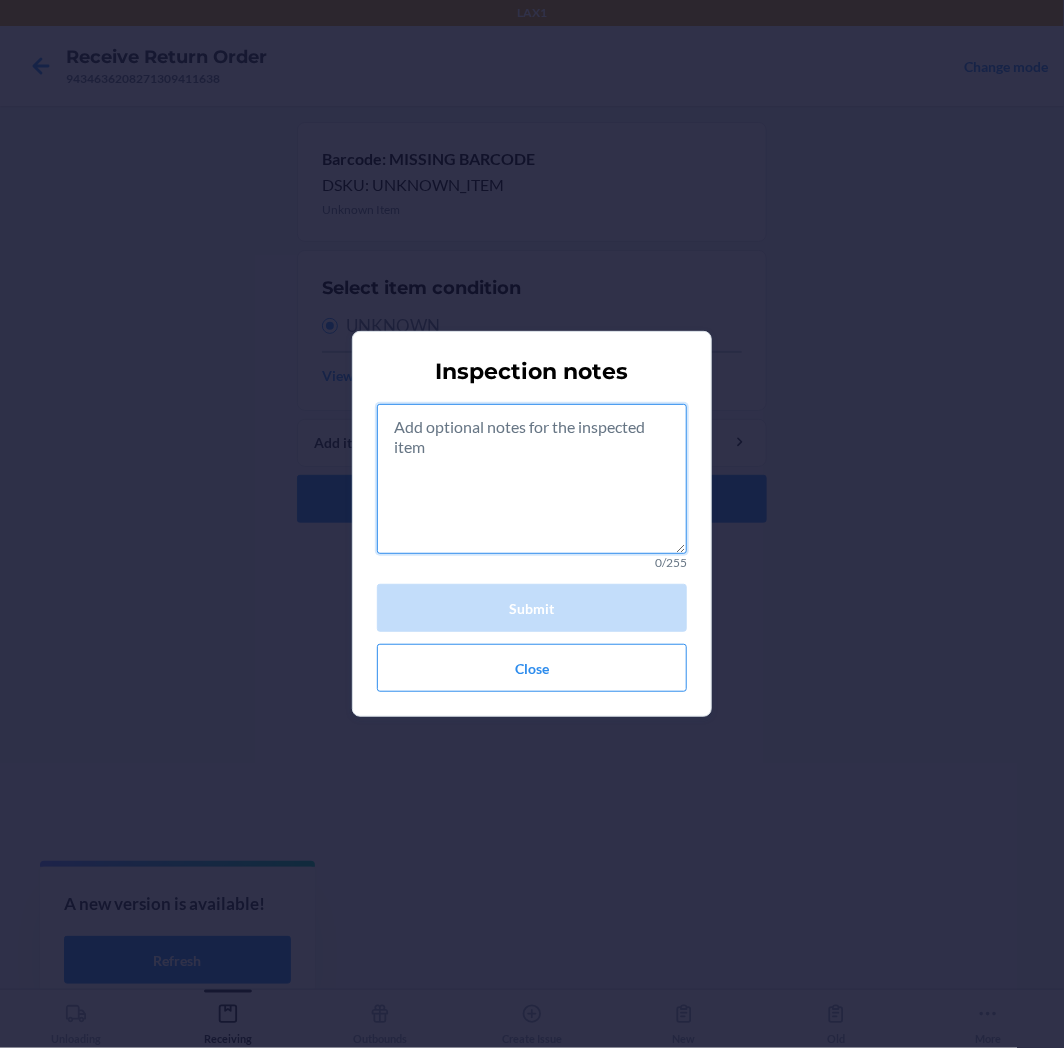 click at bounding box center [532, 479] 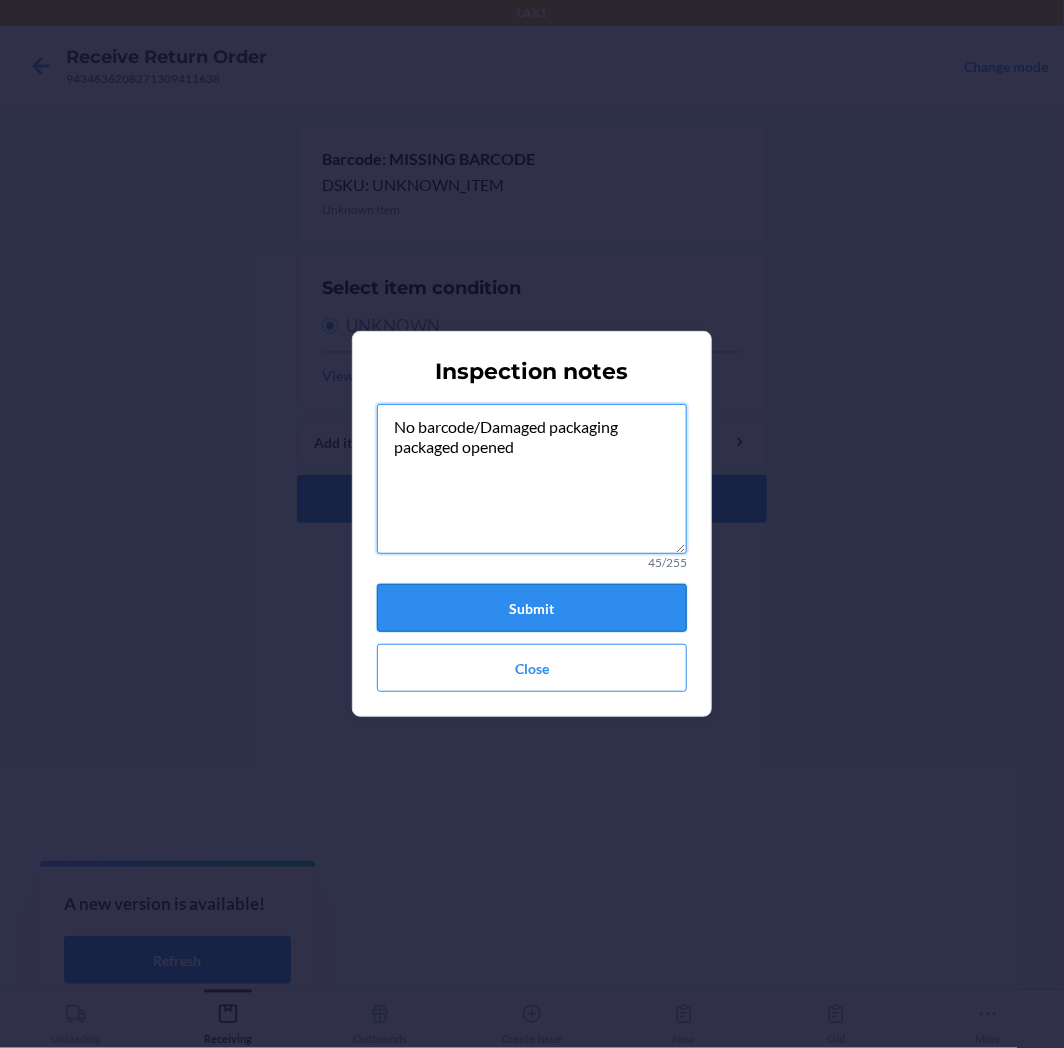 type on "No barcode/Damaged packaging
packaged opened" 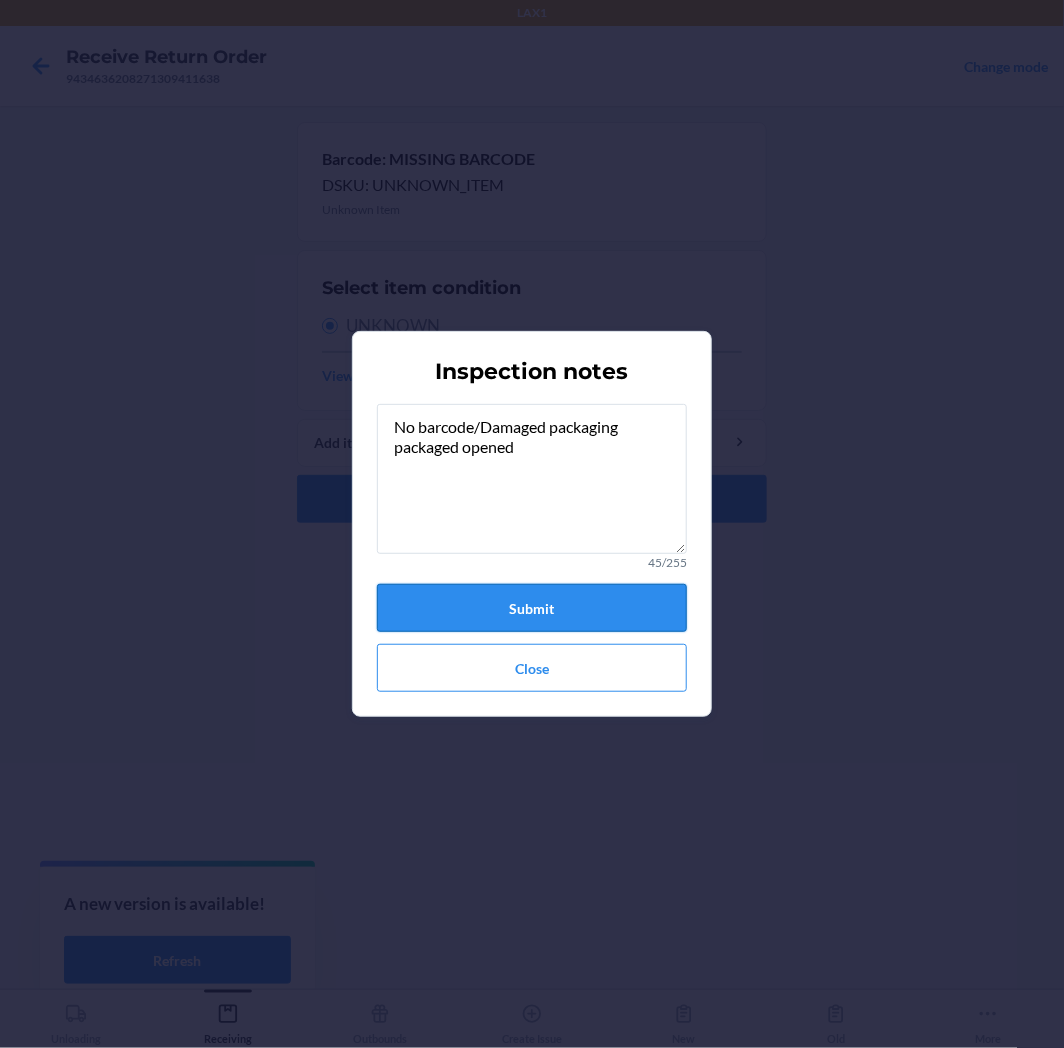 click on "Submit" at bounding box center (532, 608) 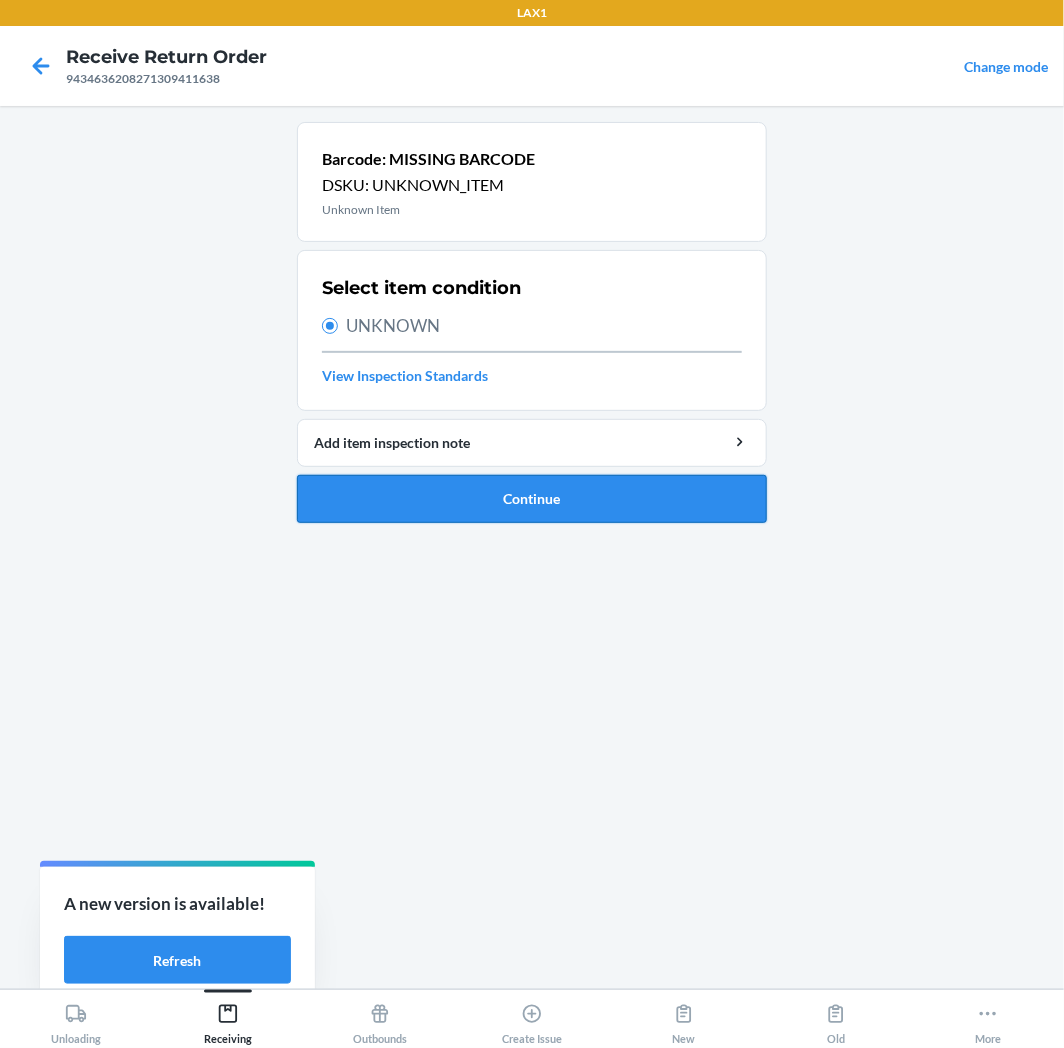 click on "Continue" at bounding box center (532, 499) 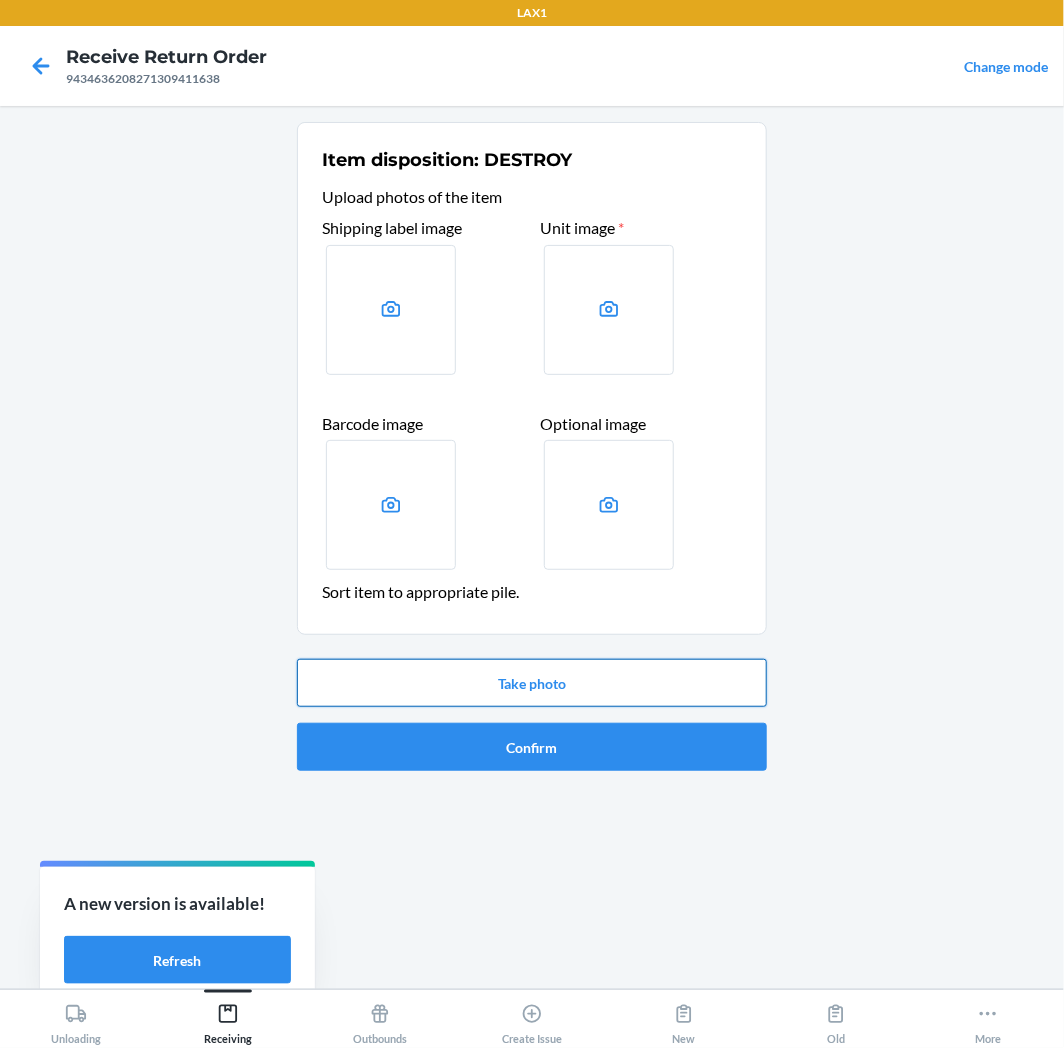 click on "Take photo" at bounding box center [532, 683] 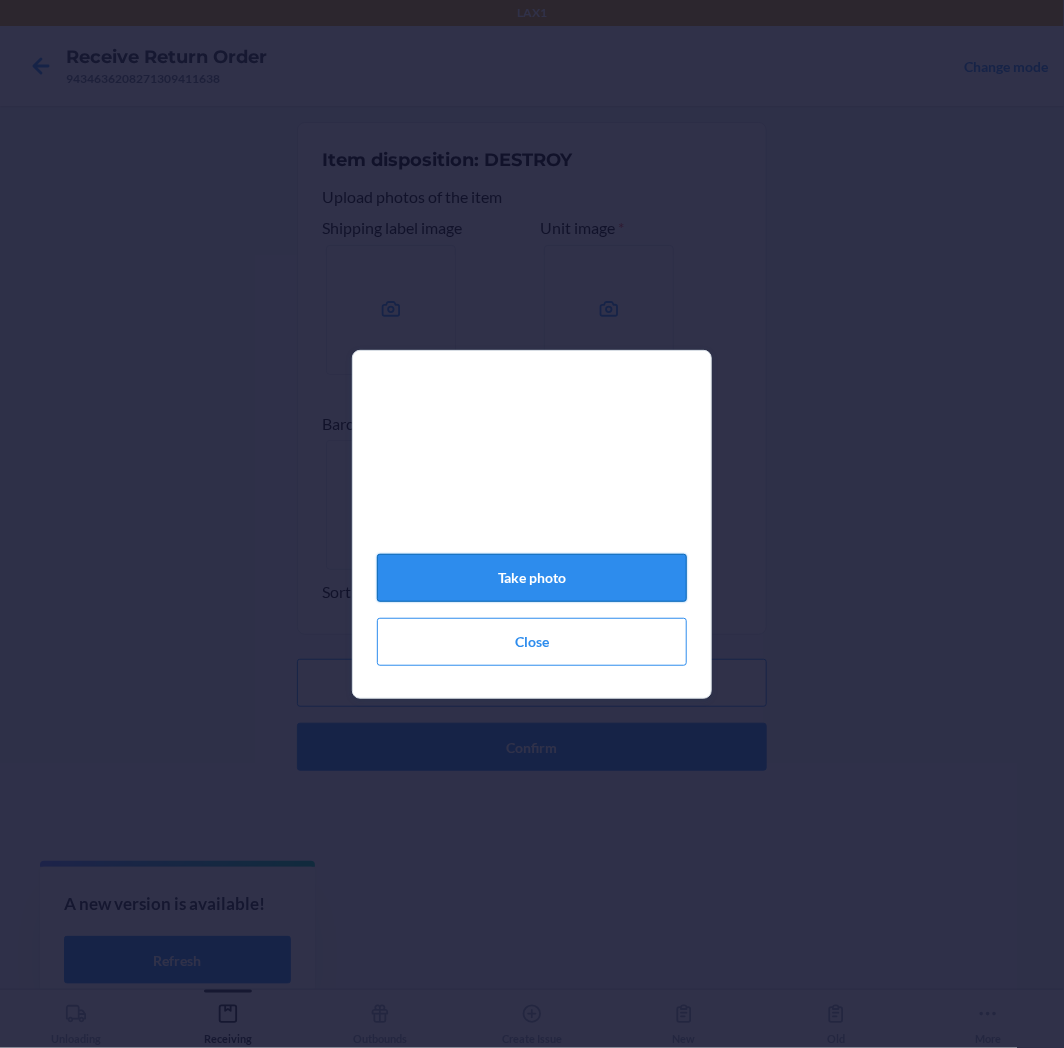 click on "Take photo" 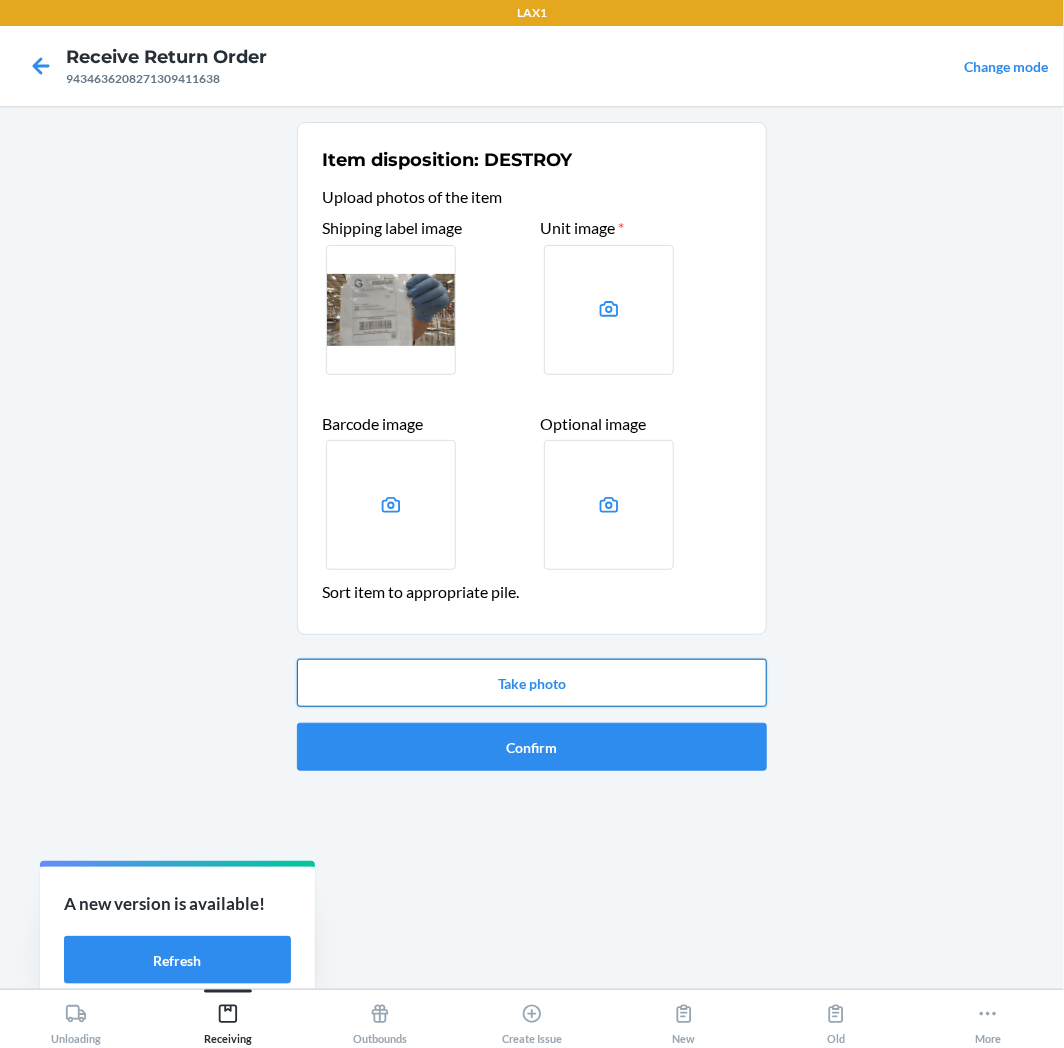 click on "Take photo" at bounding box center [532, 683] 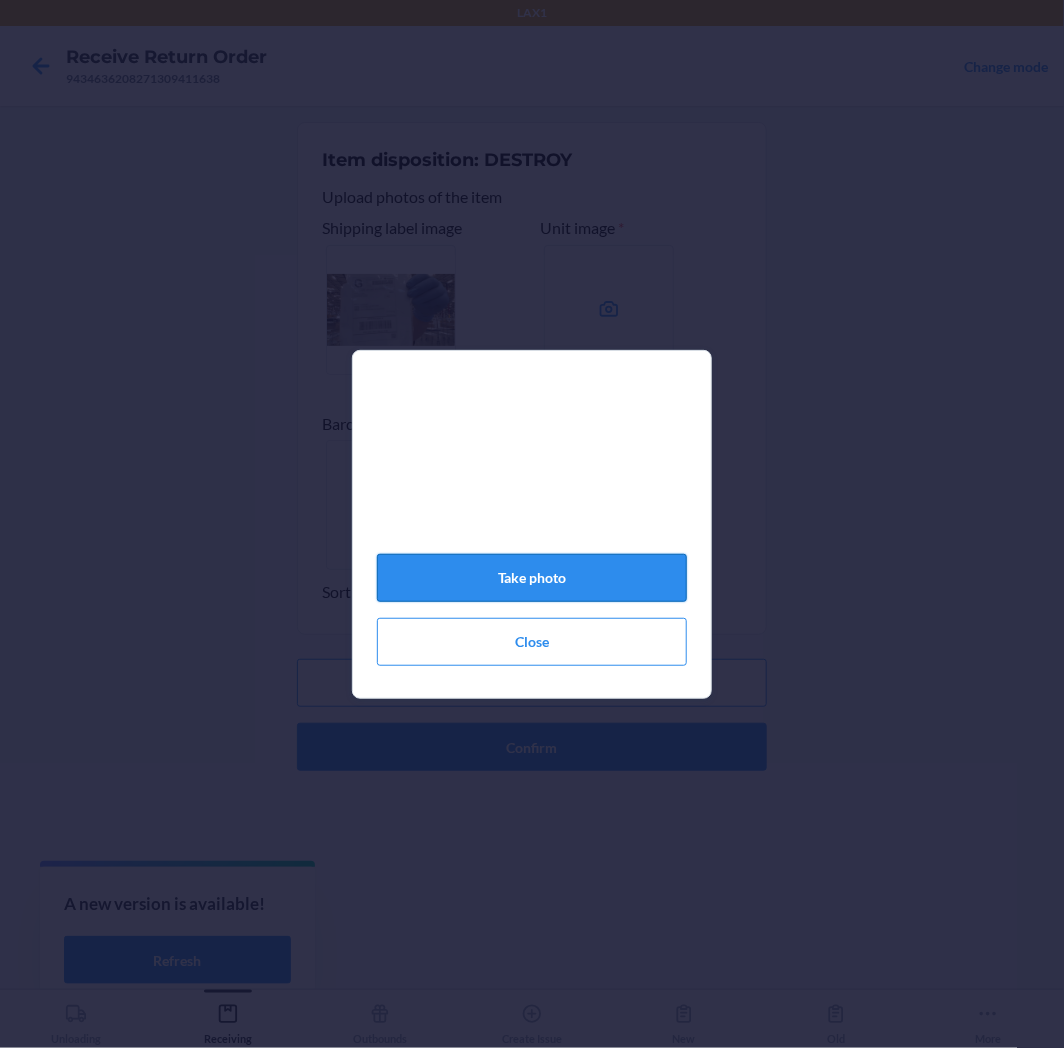 click on "Take photo" 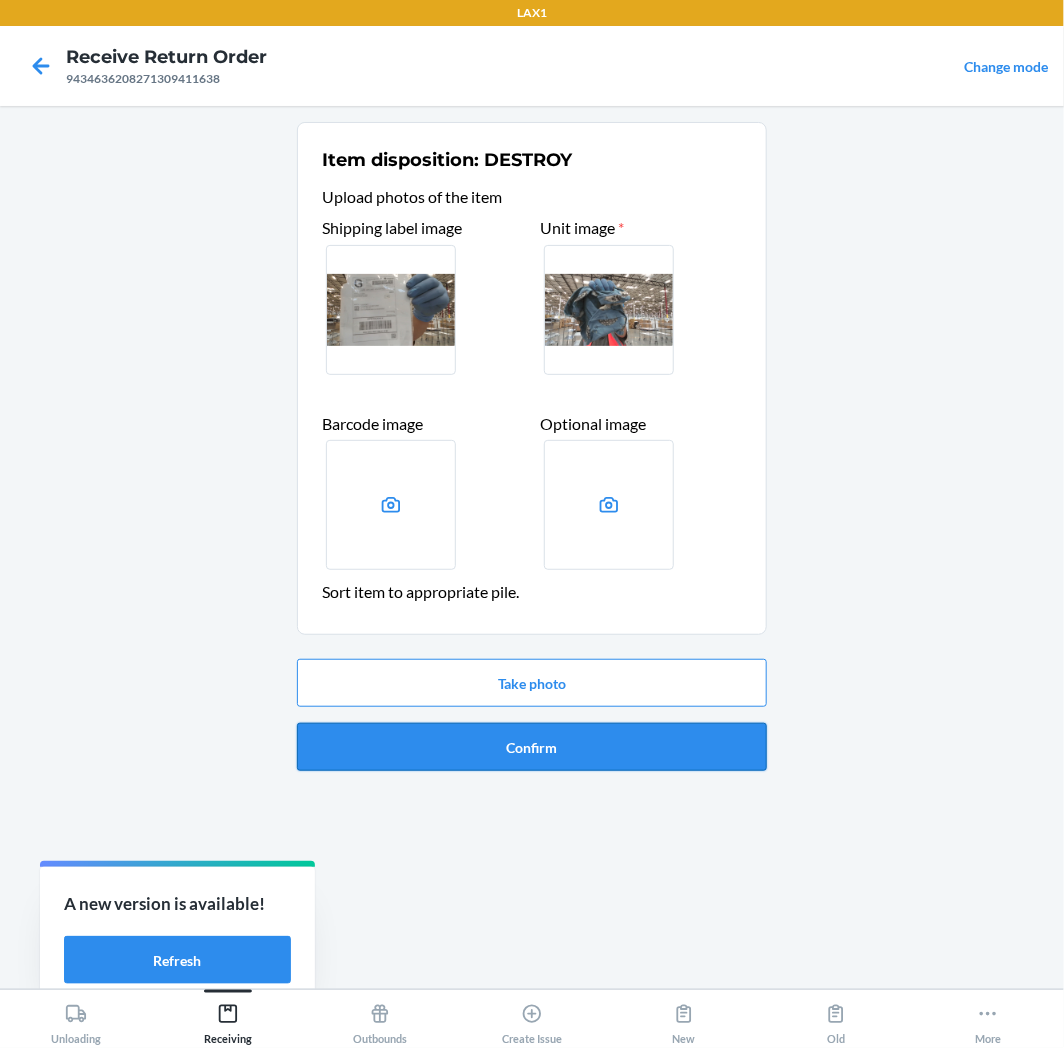 click on "Confirm" at bounding box center (532, 747) 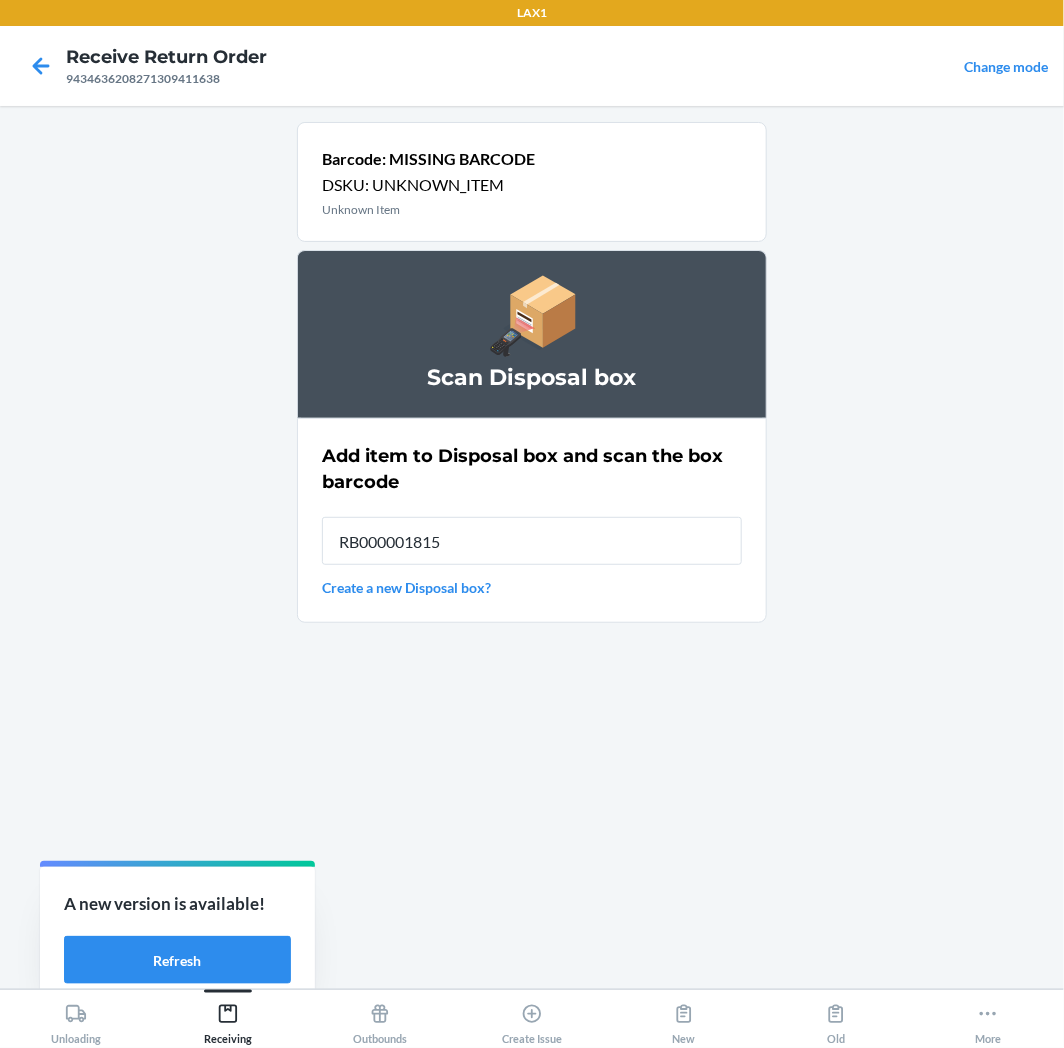 type on "RB000001815" 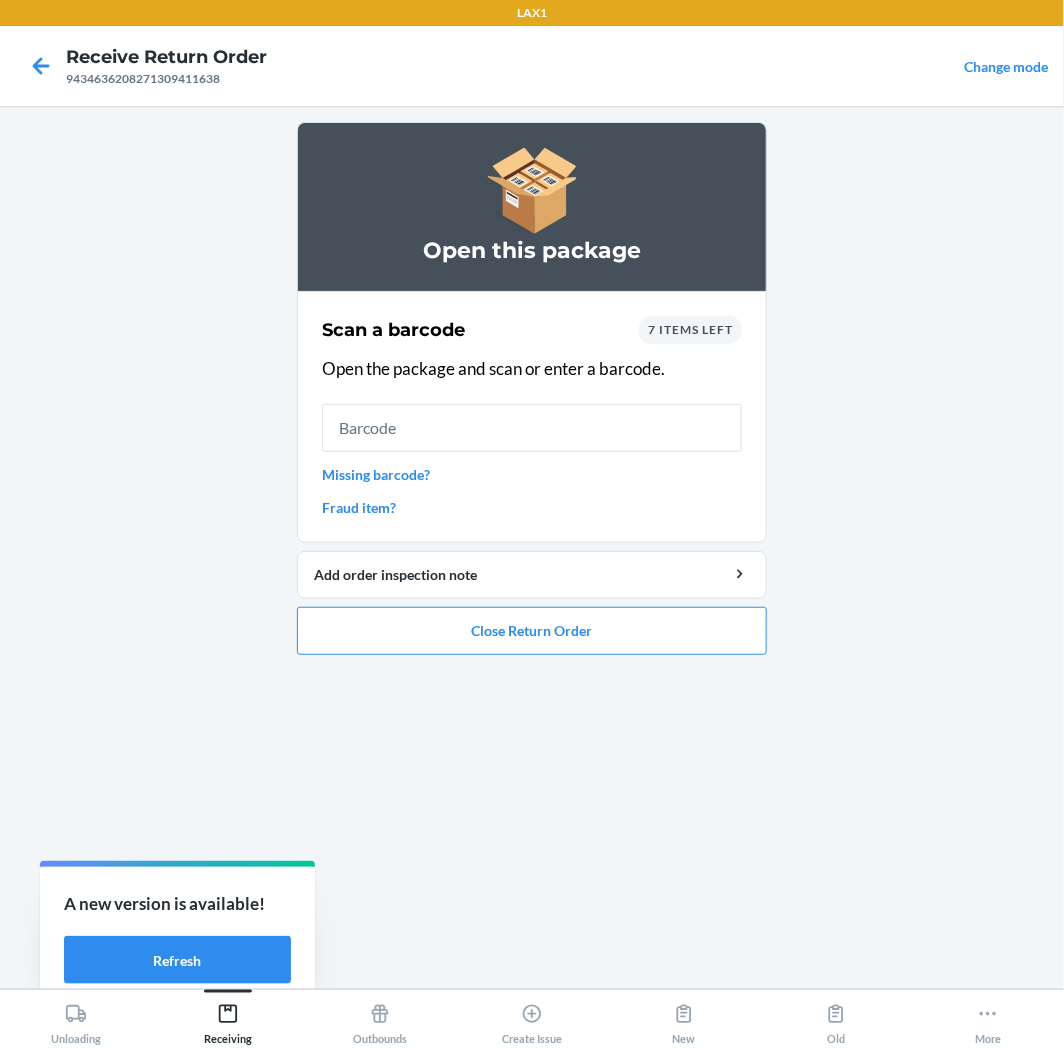 click on "Missing barcode?" at bounding box center (532, 474) 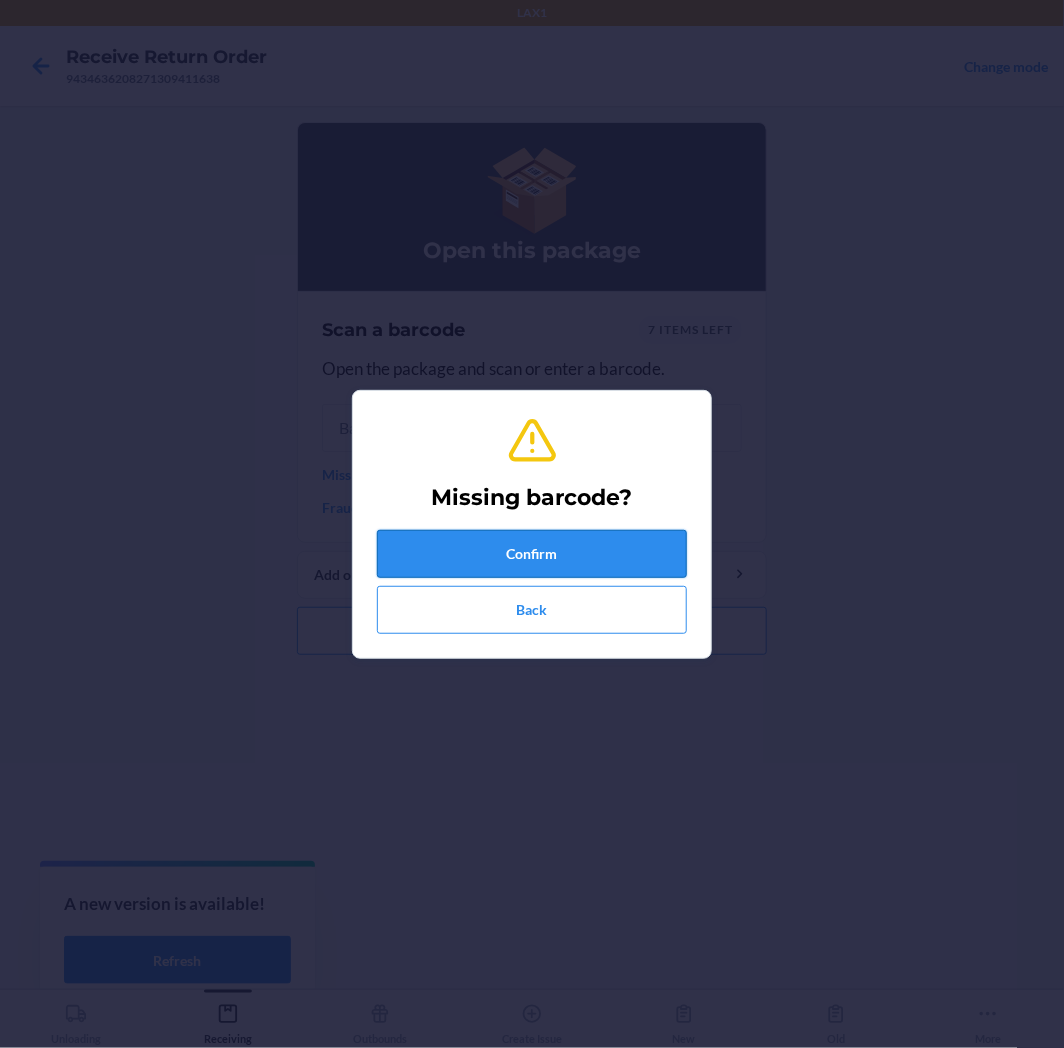 click on "Confirm" at bounding box center [532, 554] 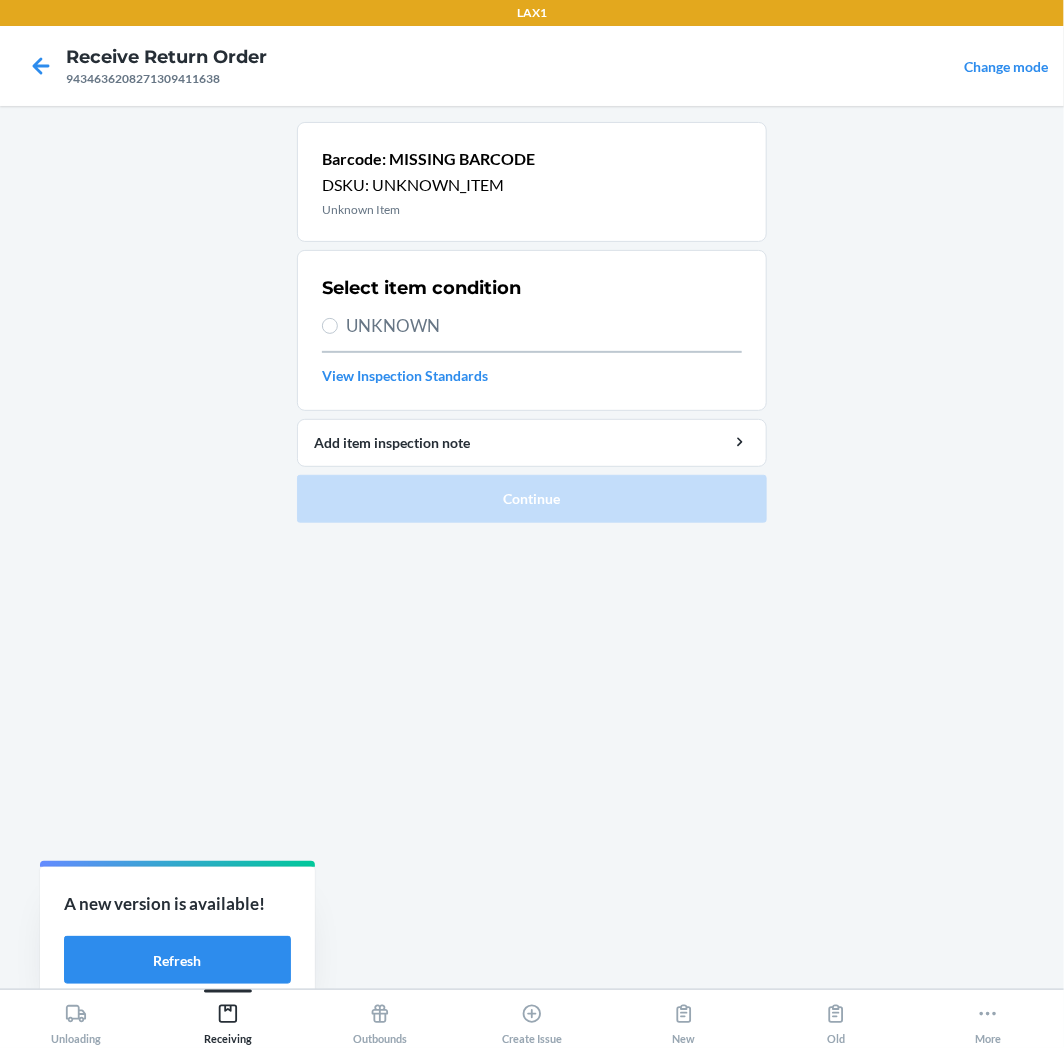 click on "UNKNOWN" at bounding box center [544, 326] 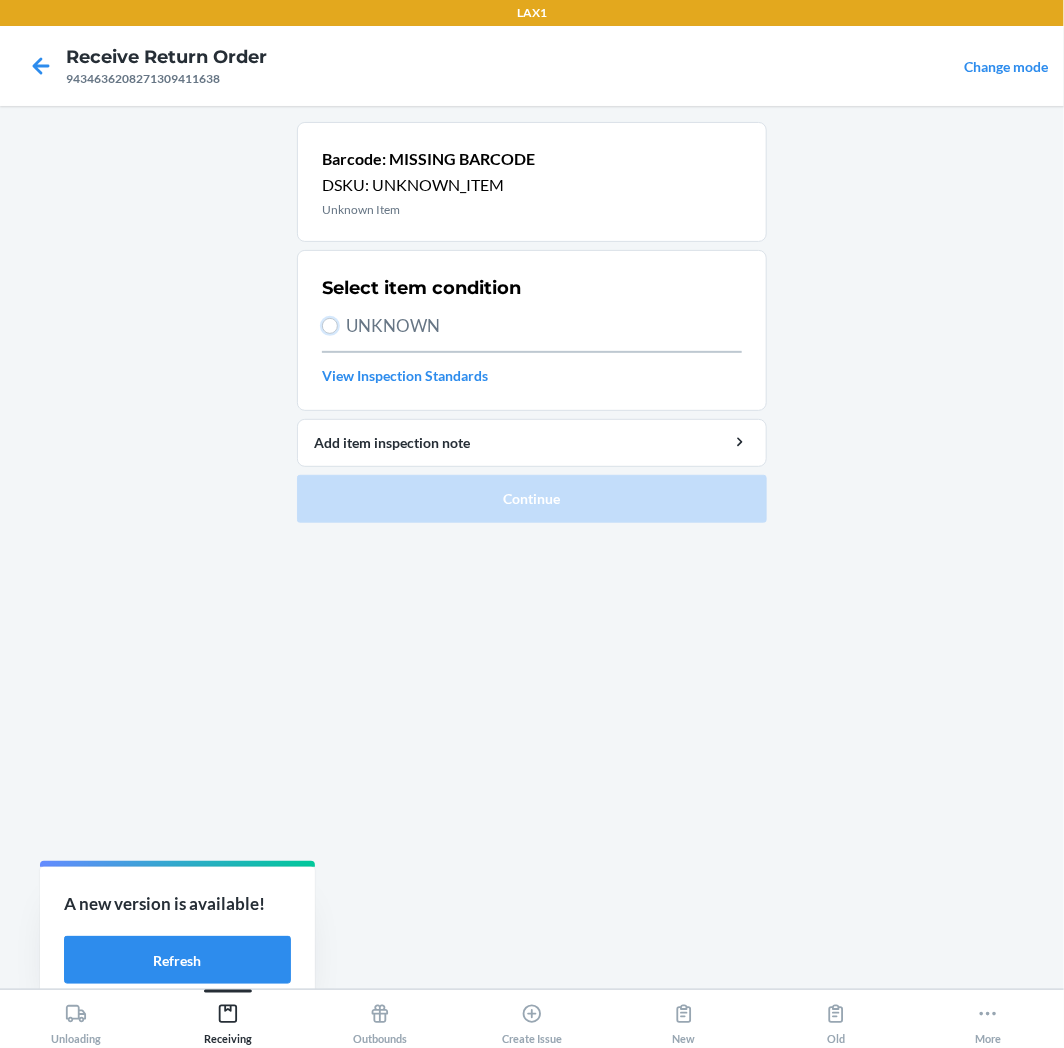 click on "UNKNOWN" at bounding box center (330, 326) 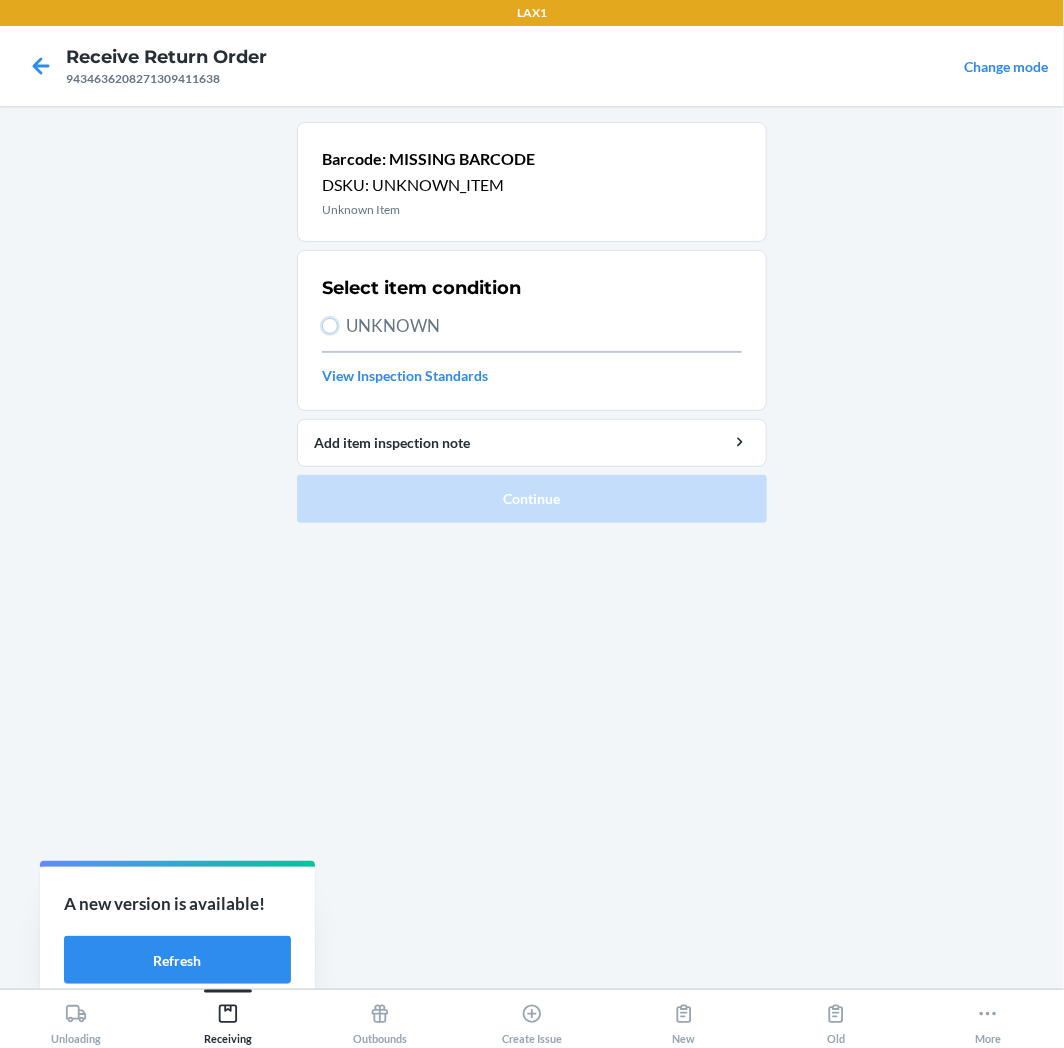 radio on "true" 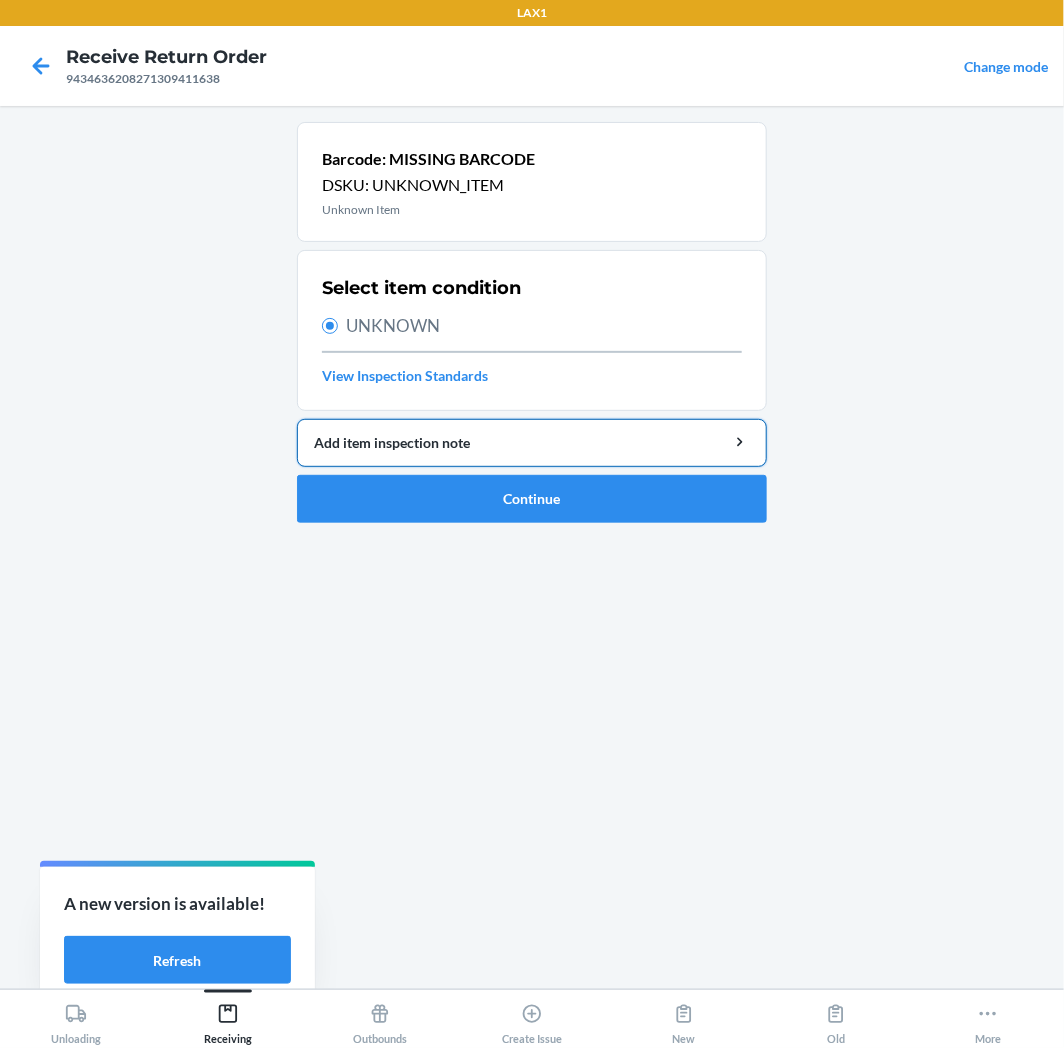 click on "Add item inspection note" at bounding box center (532, 442) 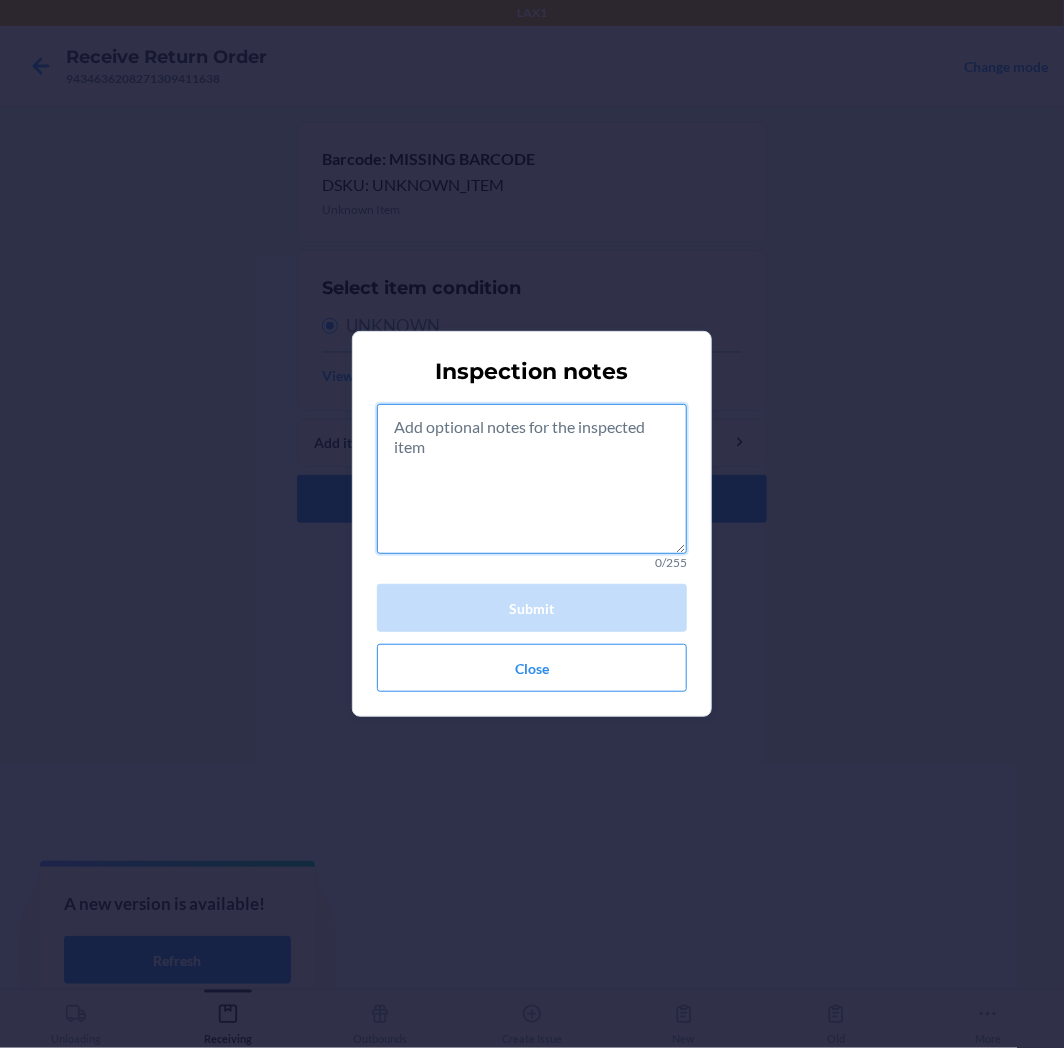click at bounding box center [532, 479] 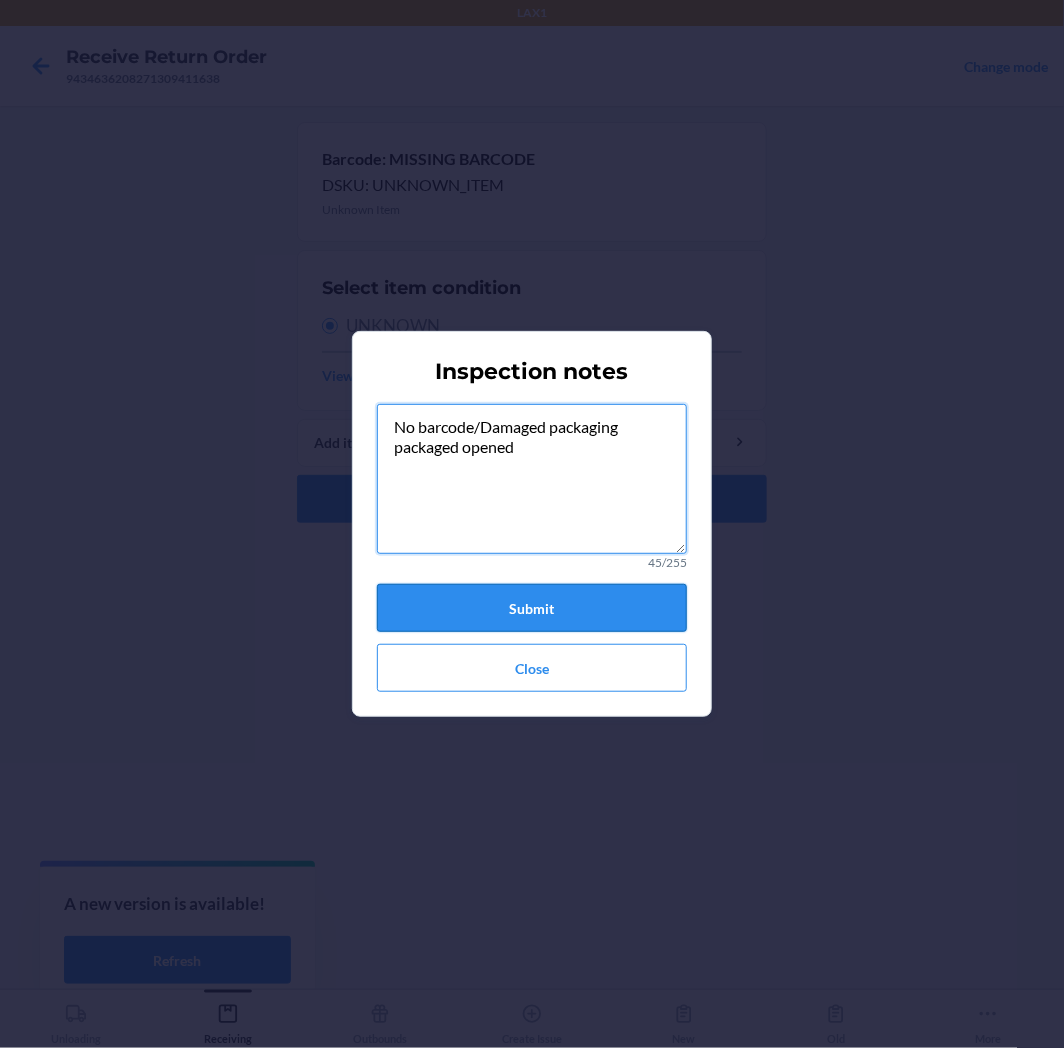 type on "No barcode/Damaged packaging
packaged opened" 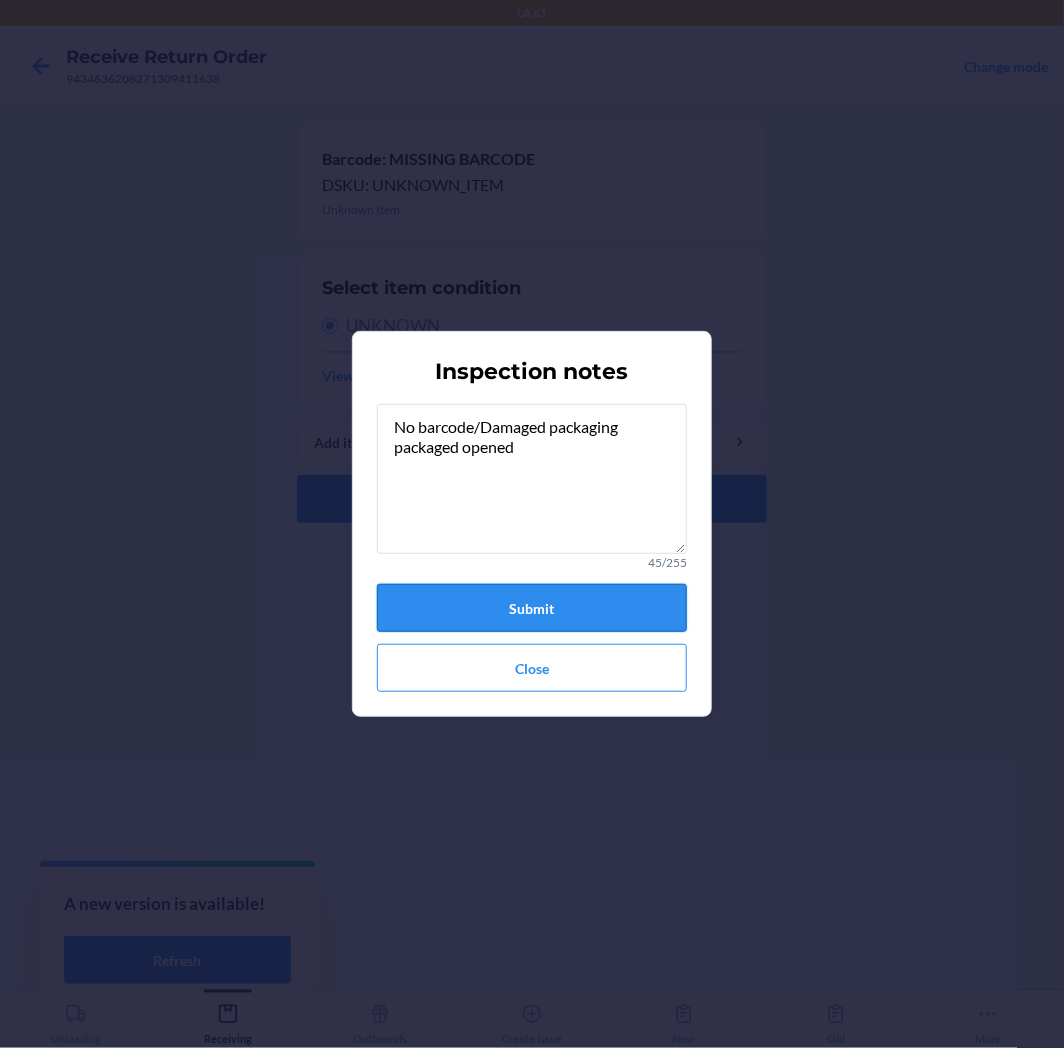 click on "Submit" at bounding box center [532, 608] 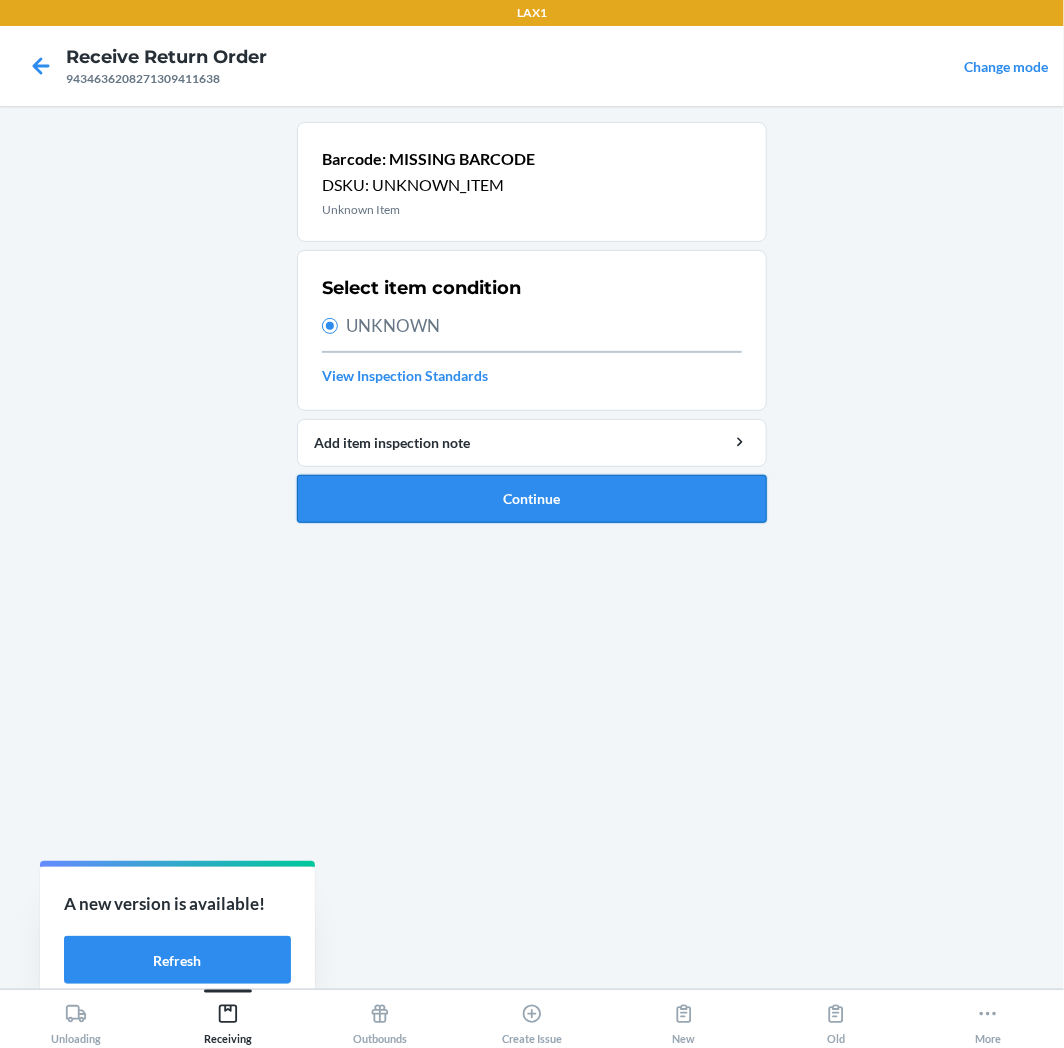 click on "Continue" at bounding box center (532, 499) 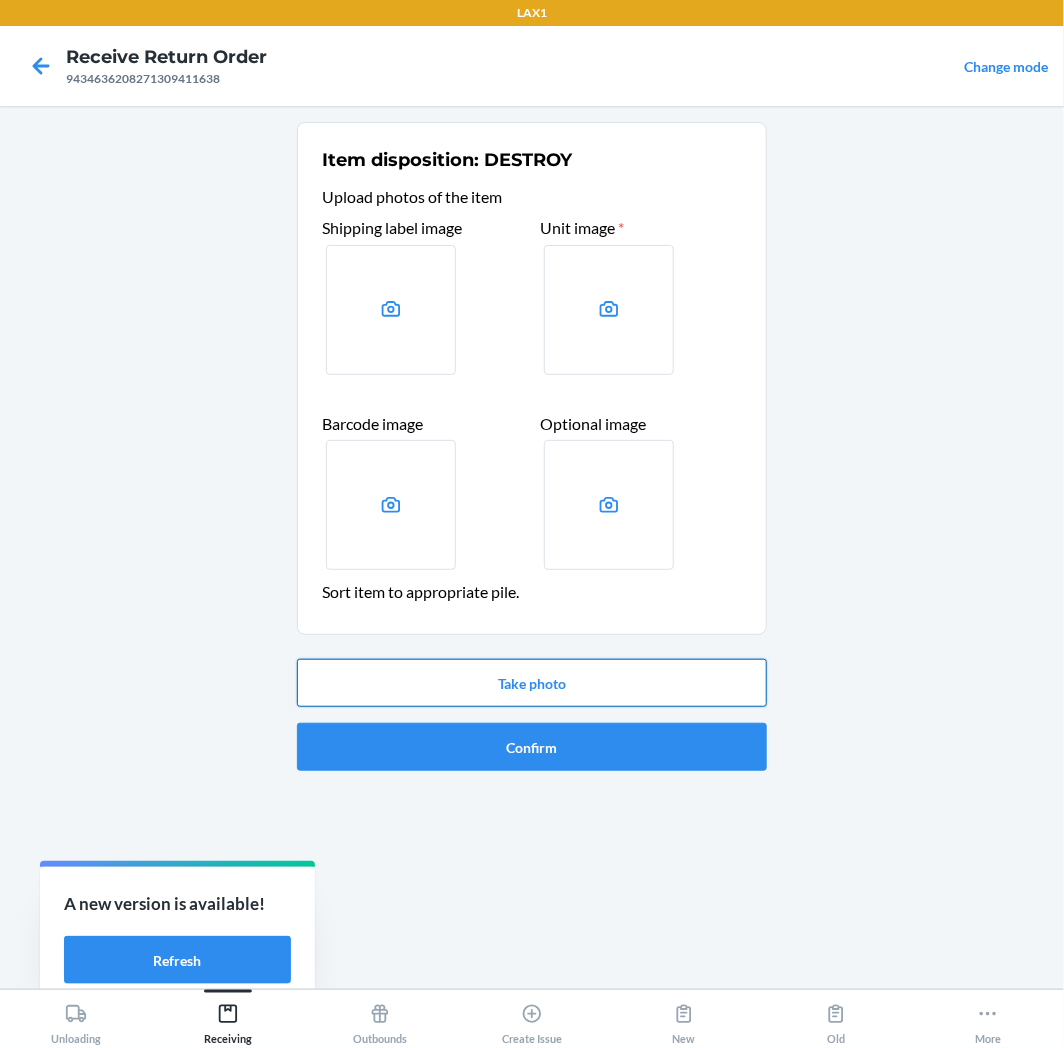 click on "Take photo" at bounding box center [532, 683] 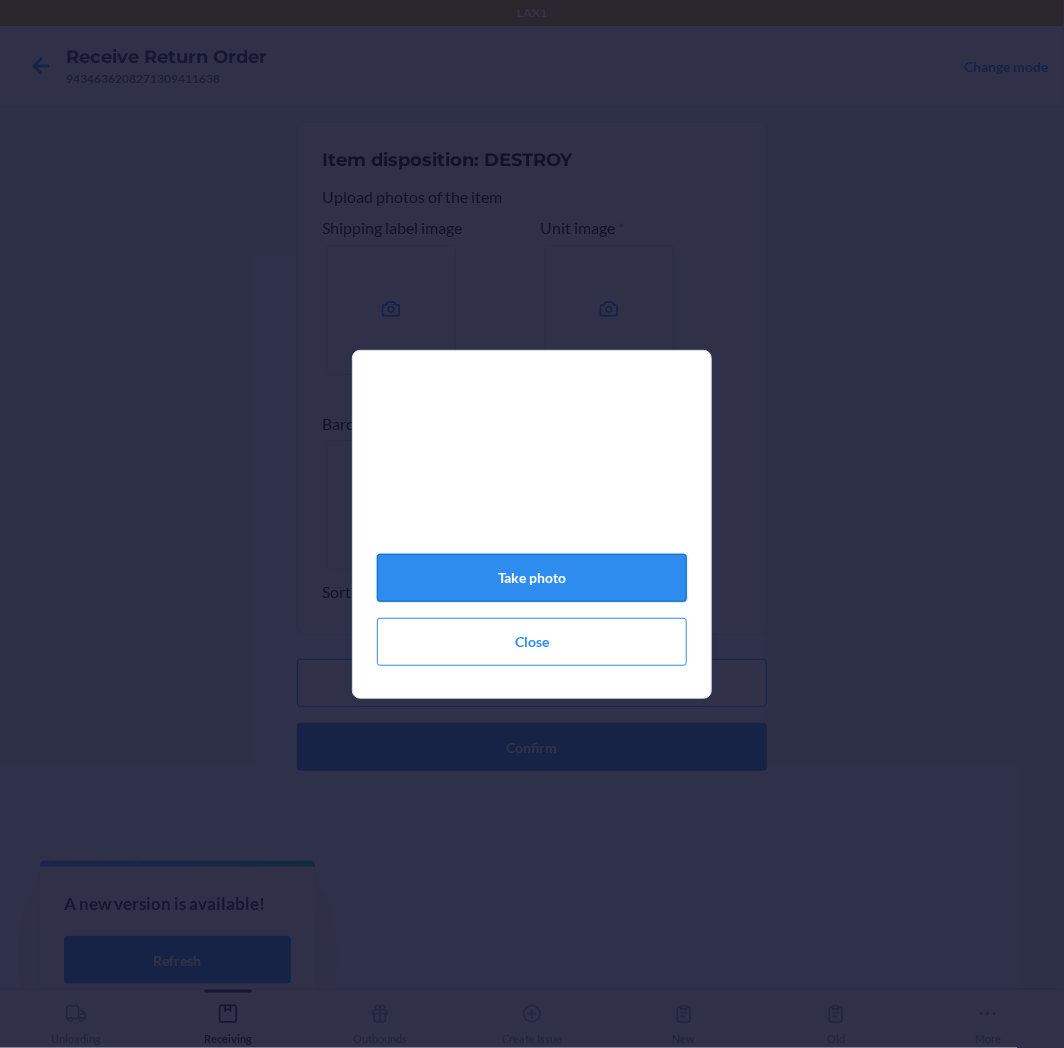 click on "Take photo" 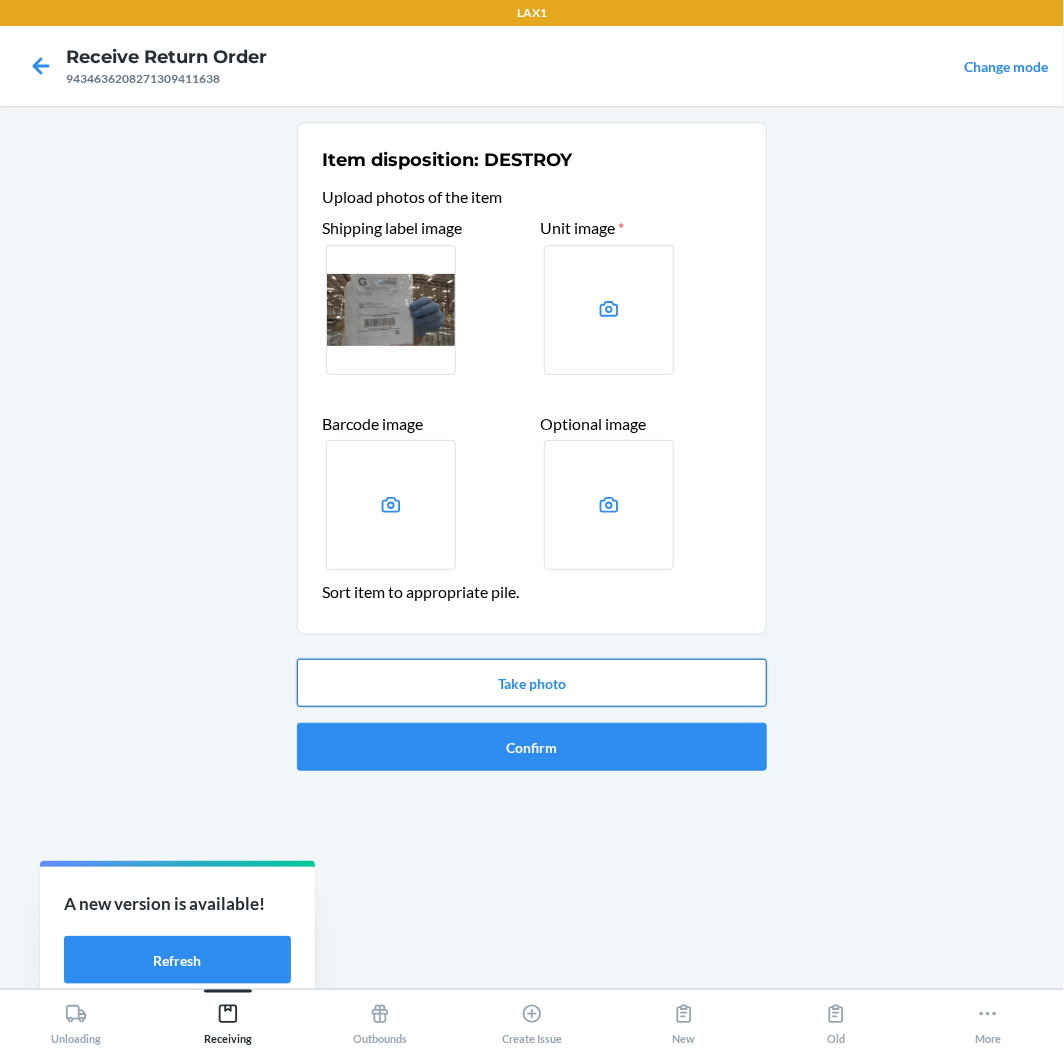 click on "Take photo" at bounding box center (532, 683) 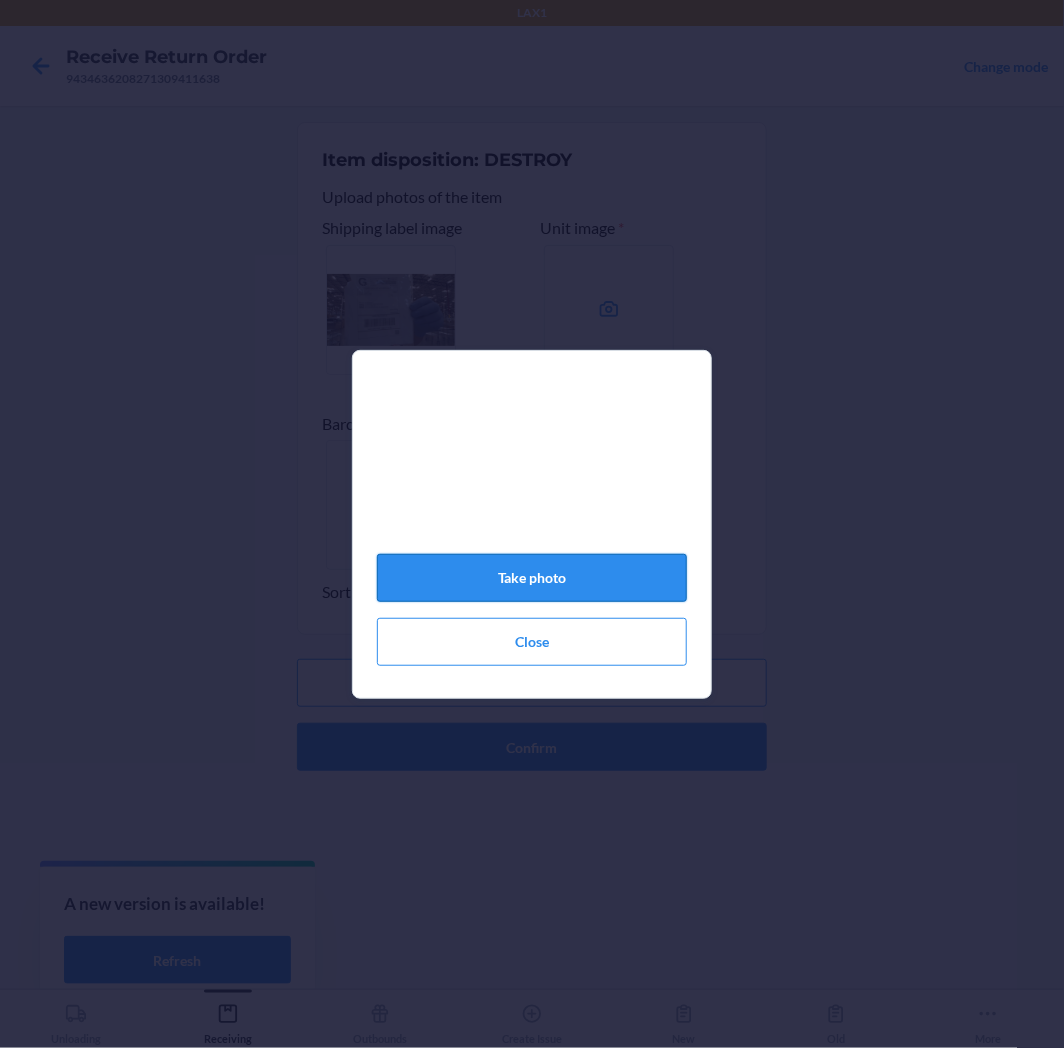 click on "Take photo" 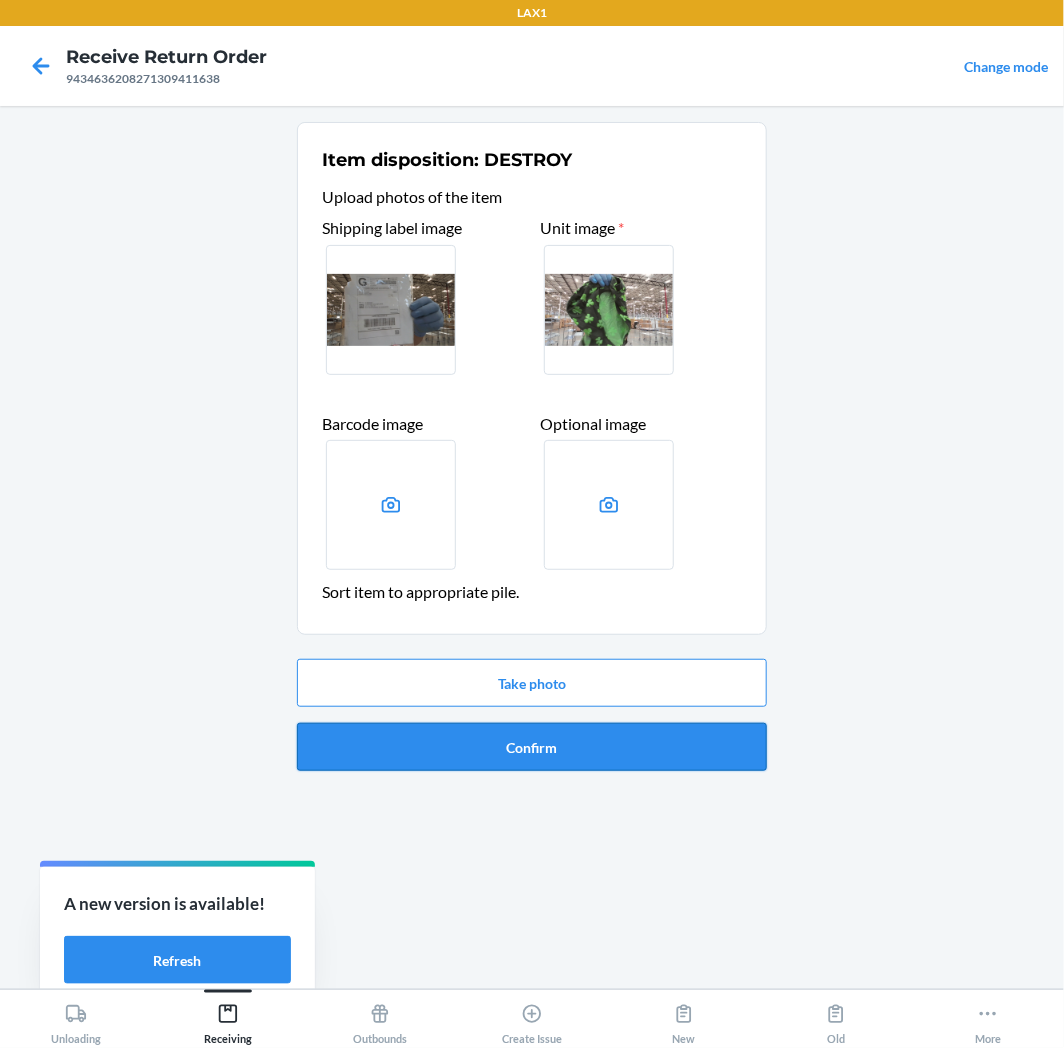 click on "Confirm" at bounding box center [532, 747] 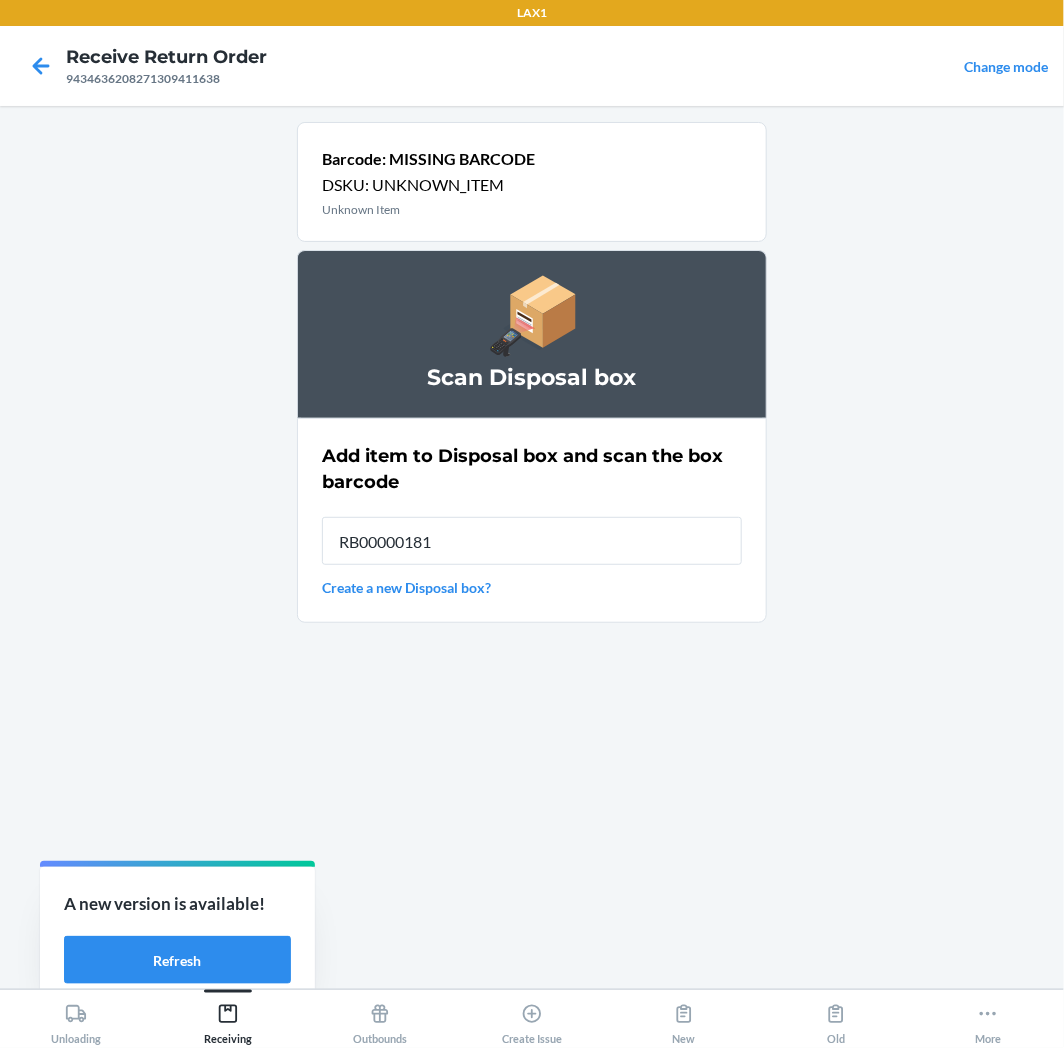 type on "RB000001815" 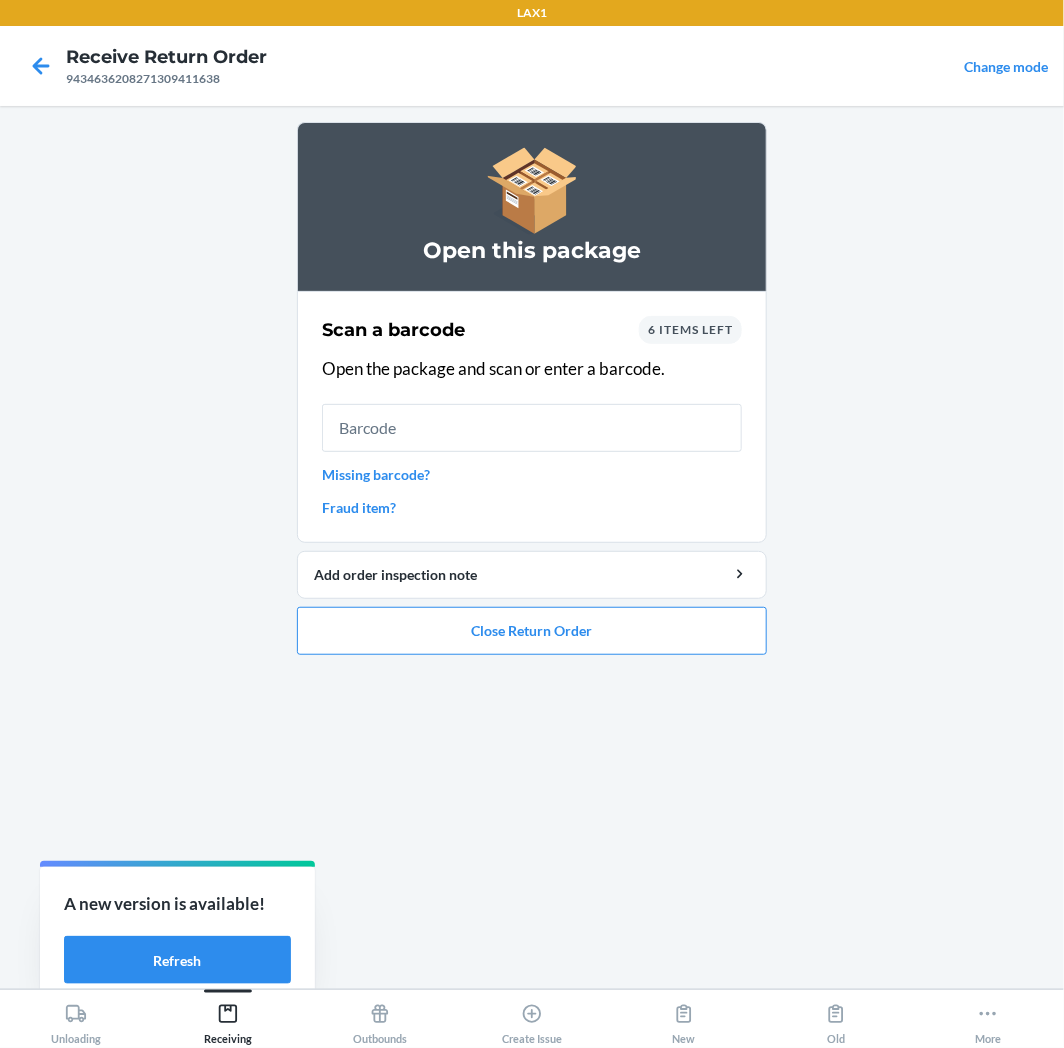 click on "Missing barcode?" at bounding box center (532, 474) 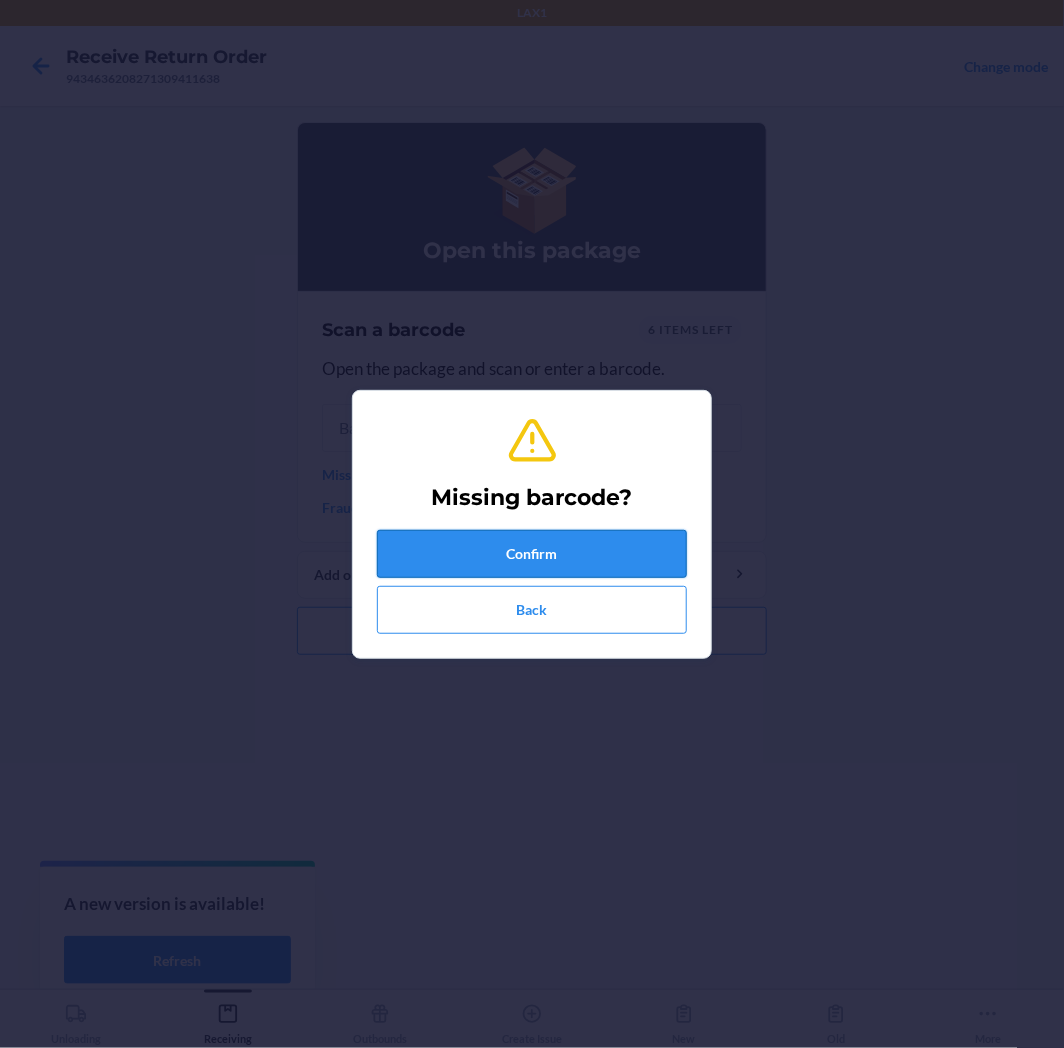 click on "Confirm" at bounding box center (532, 554) 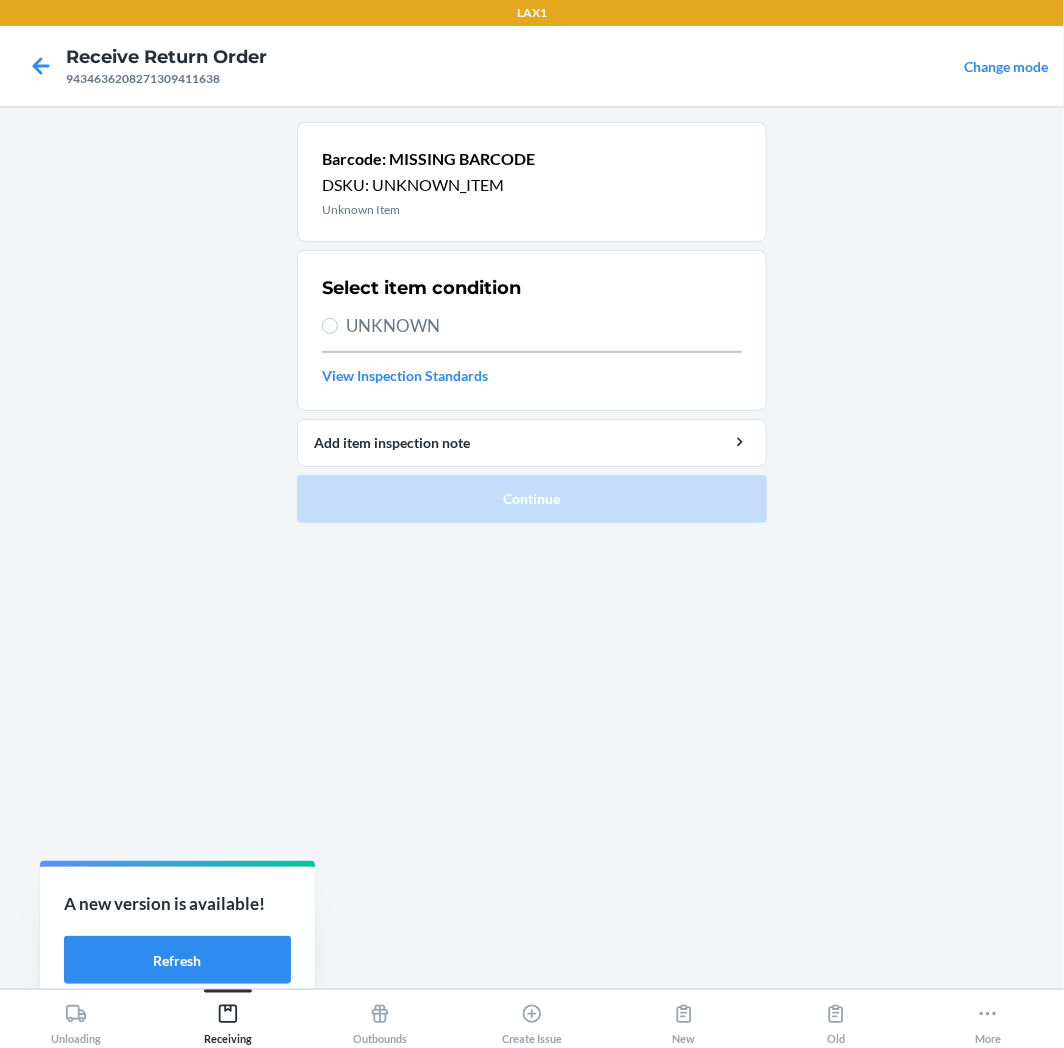 click on "UNKNOWN" at bounding box center (544, 326) 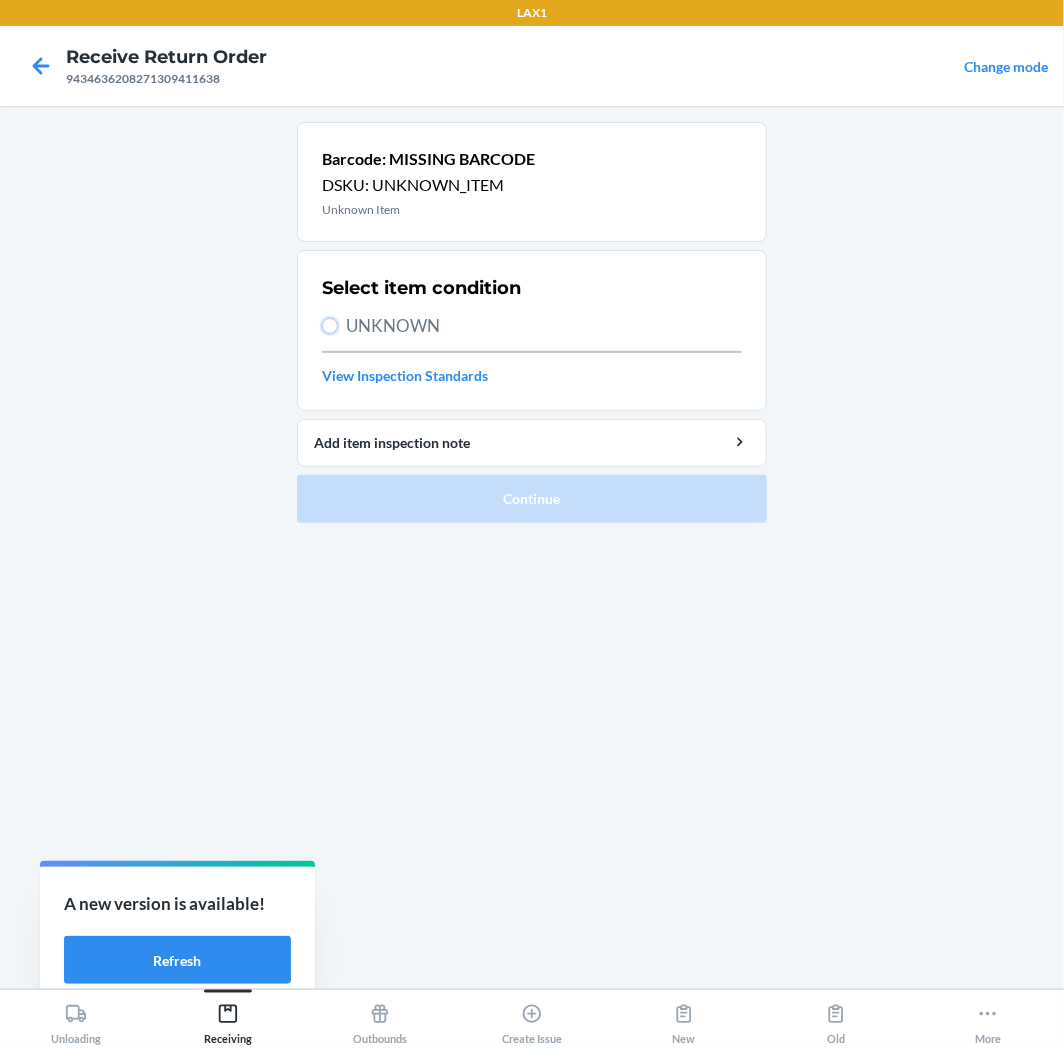 click on "UNKNOWN" at bounding box center [330, 326] 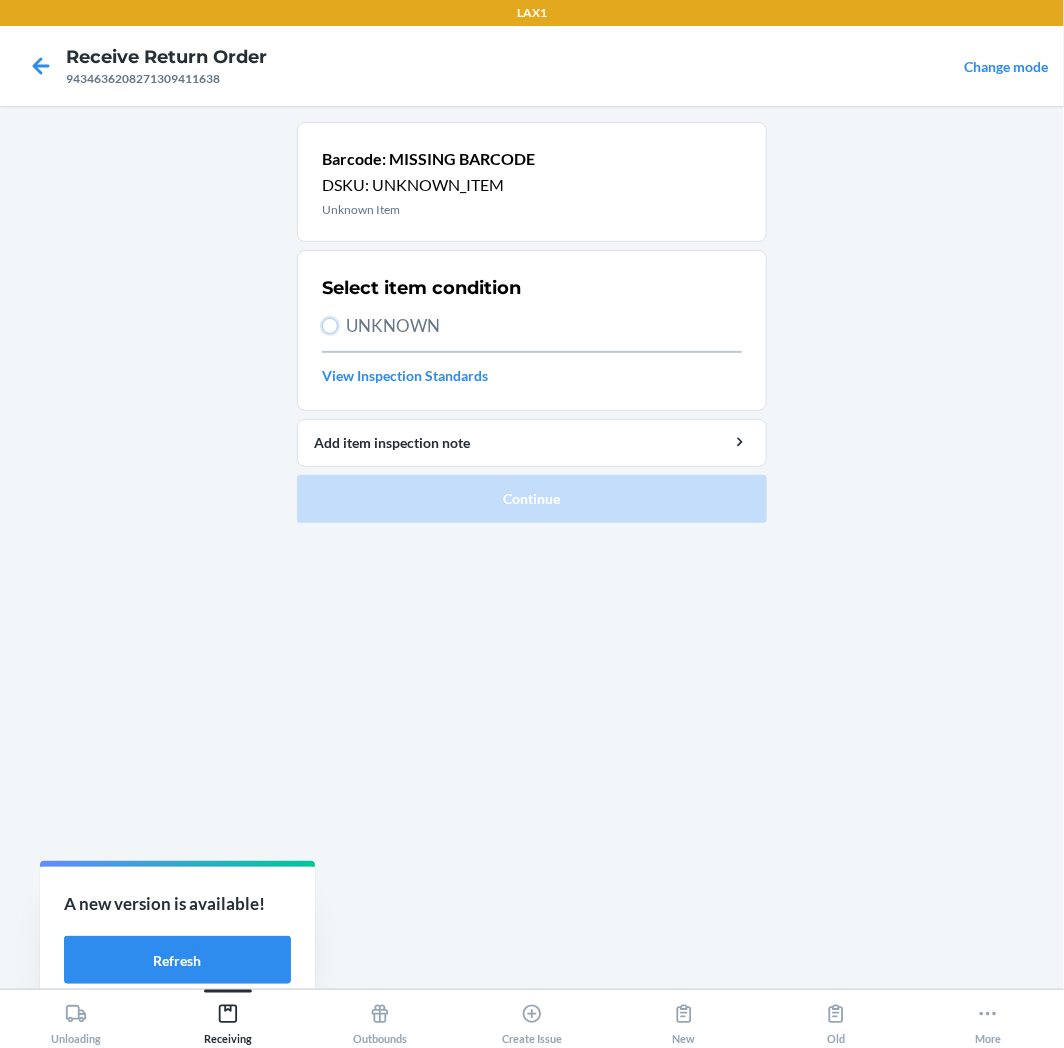 radio on "true" 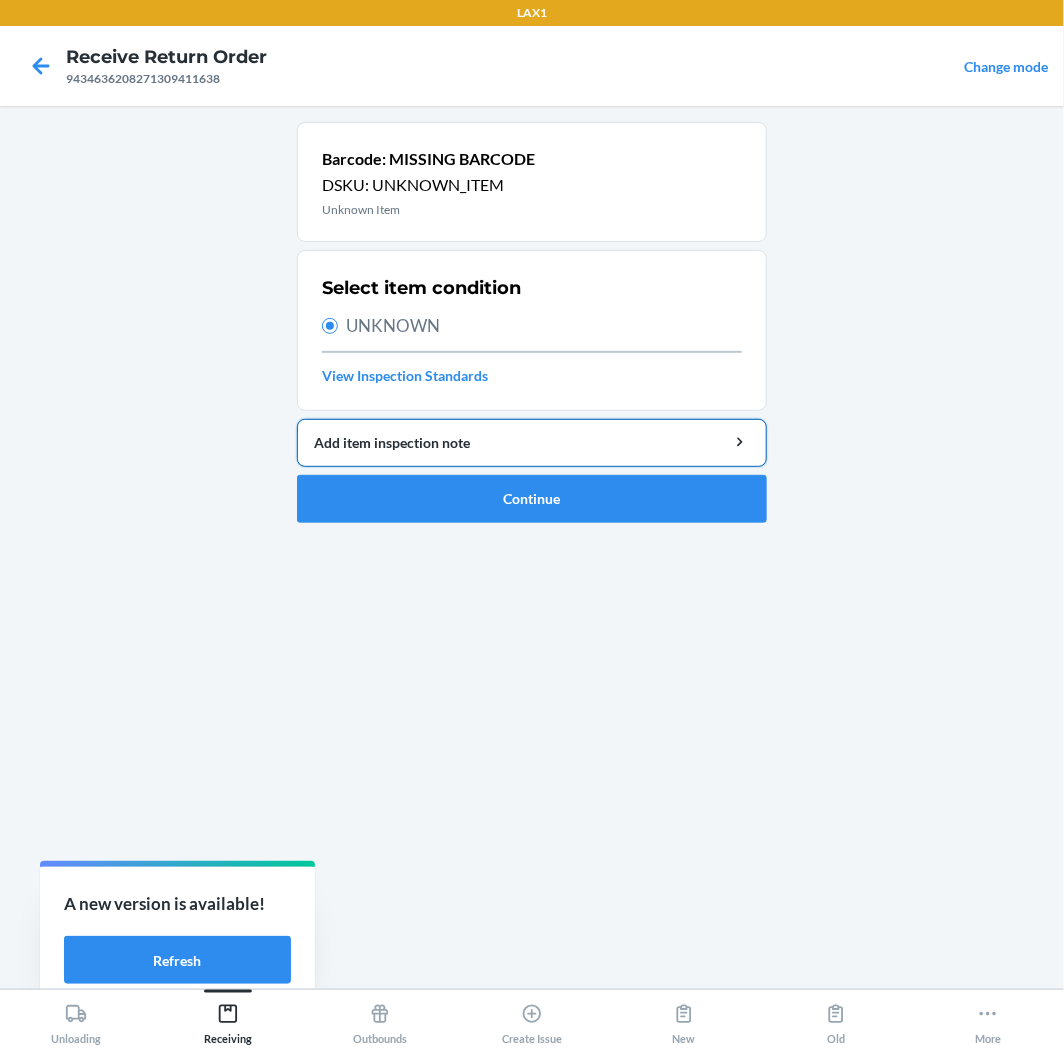 click on "Add item inspection note" at bounding box center (532, 442) 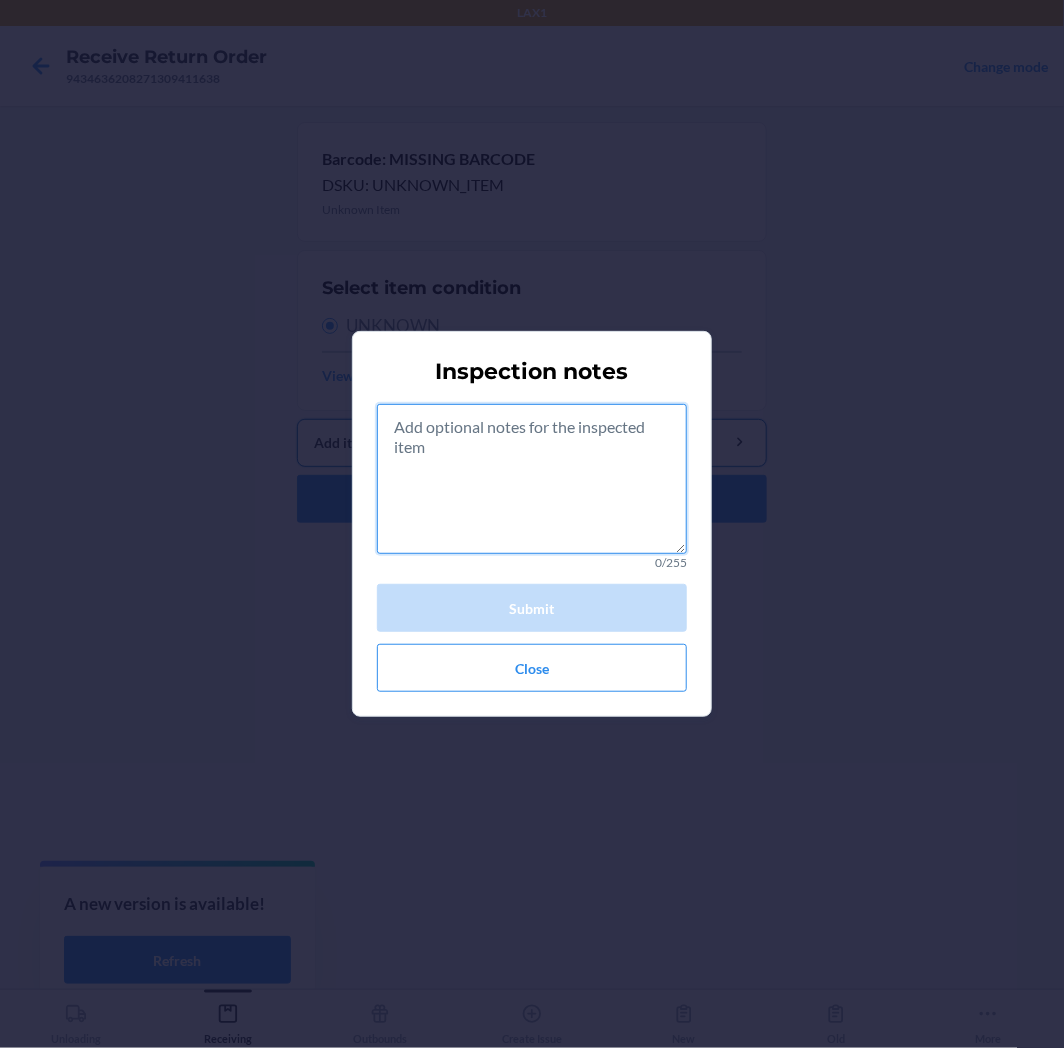 click at bounding box center (532, 479) 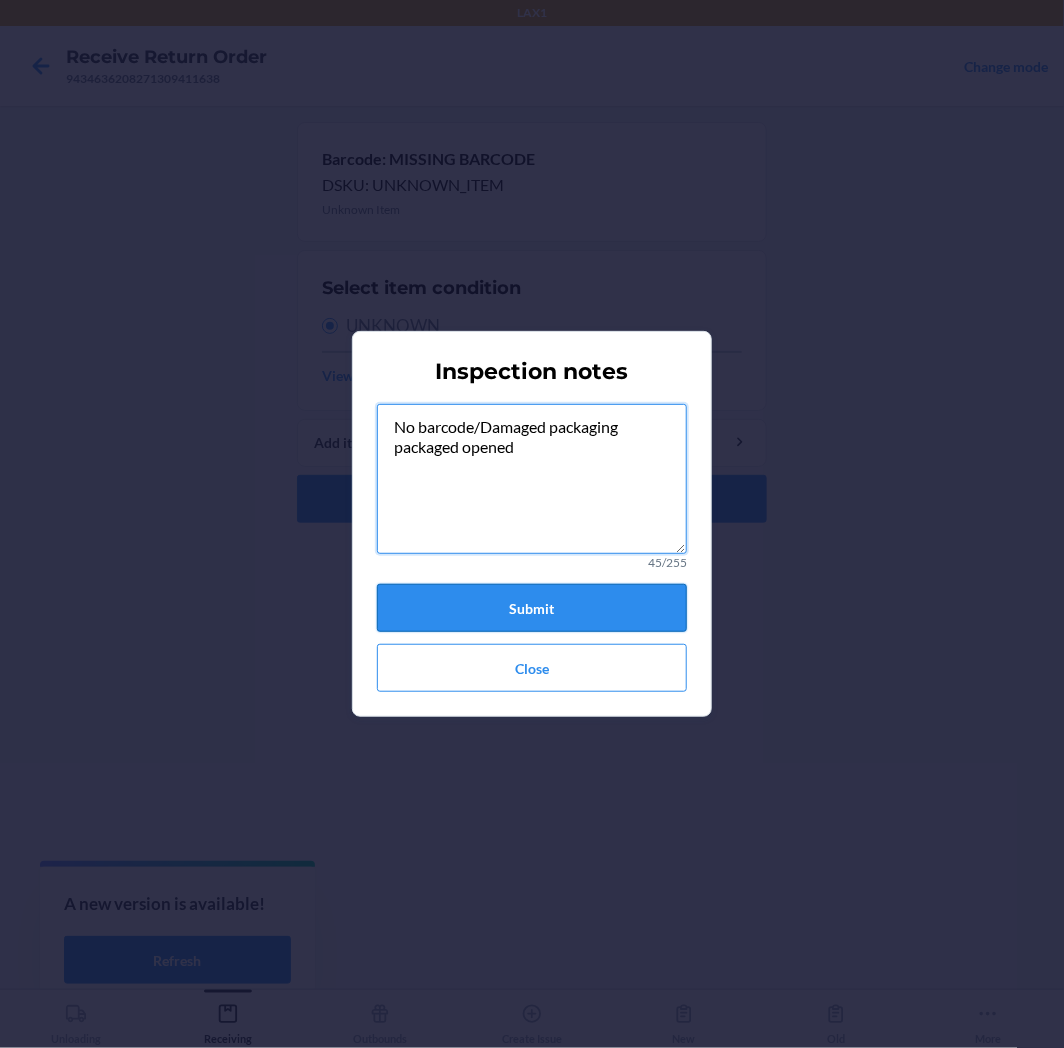 type on "No barcode/Damaged packaging
packaged opened" 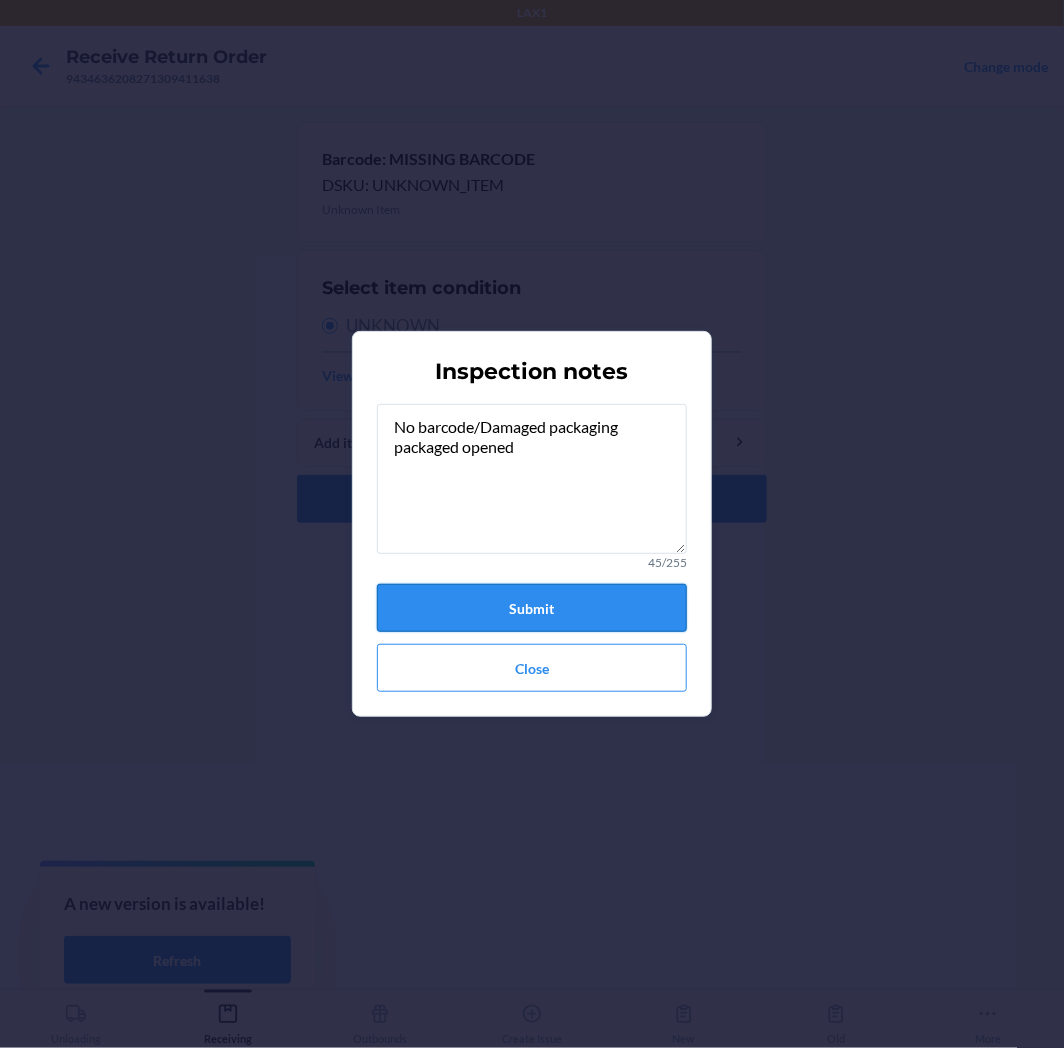 click on "Submit" at bounding box center (532, 608) 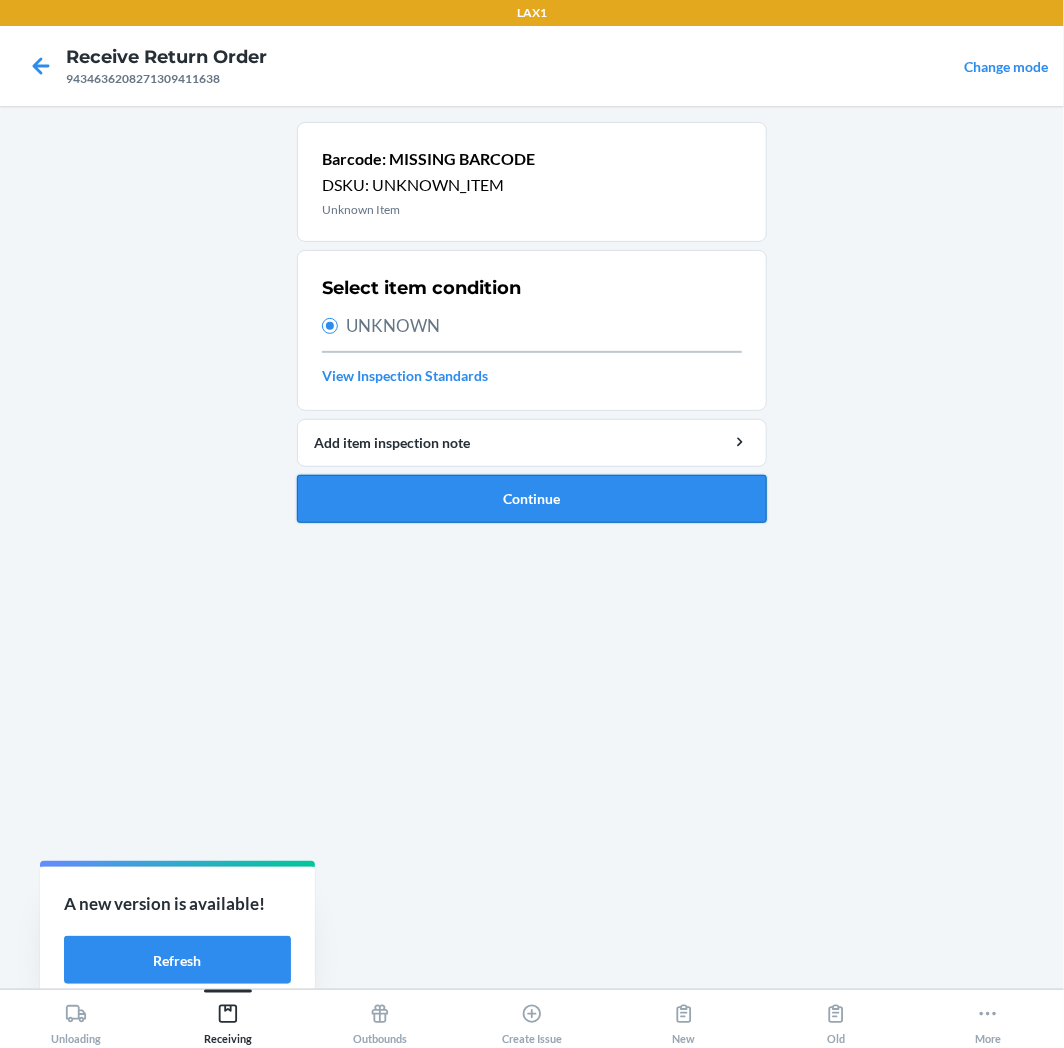 click on "Continue" at bounding box center (532, 499) 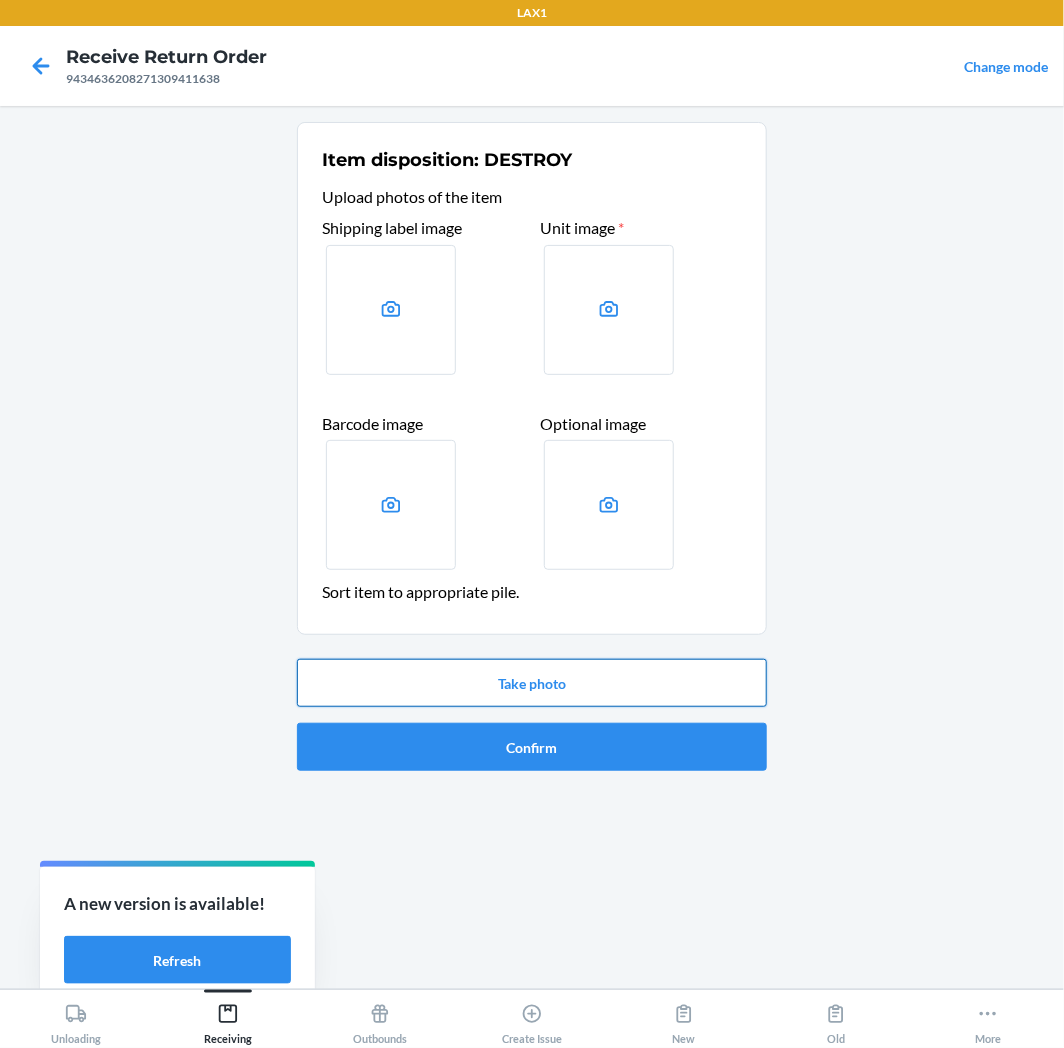 click on "Take photo" at bounding box center [532, 683] 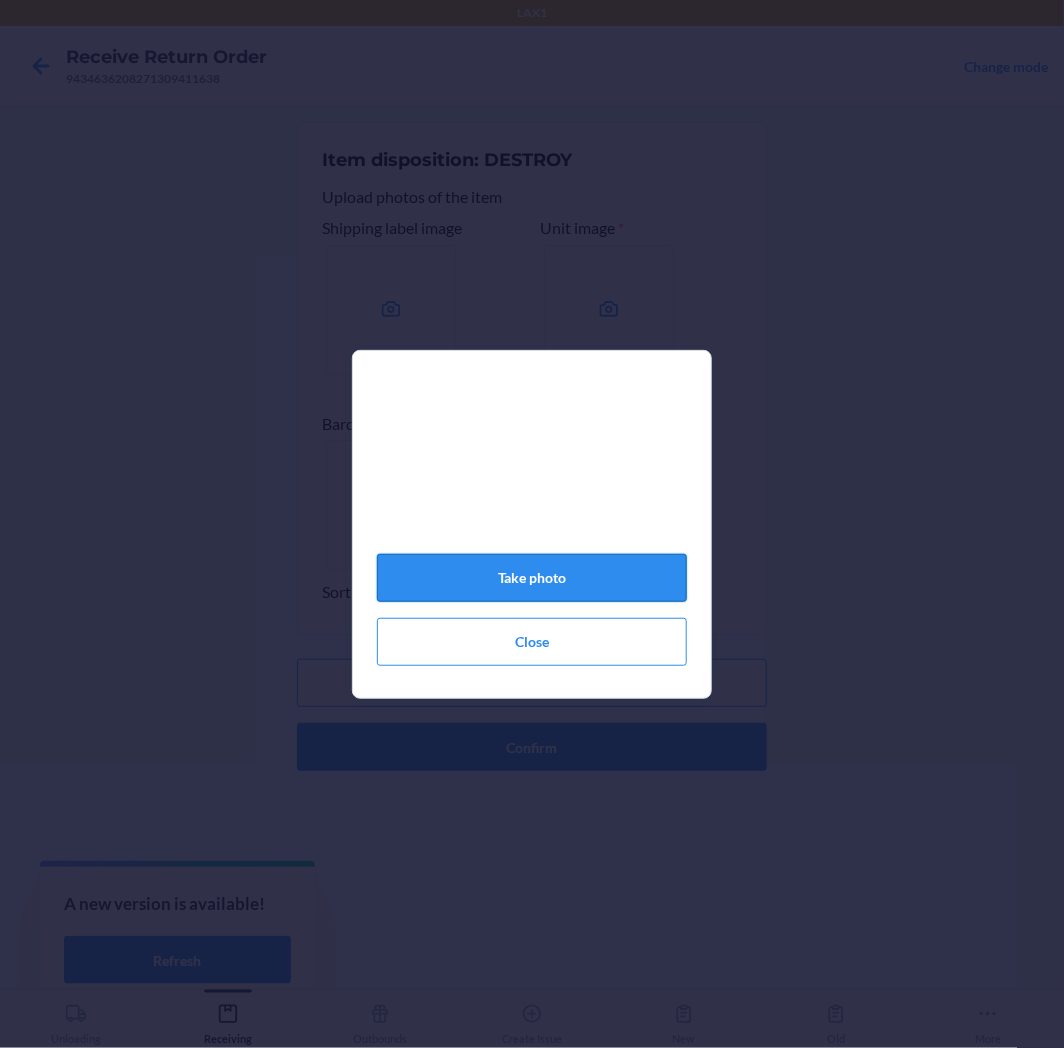 click on "Take photo" 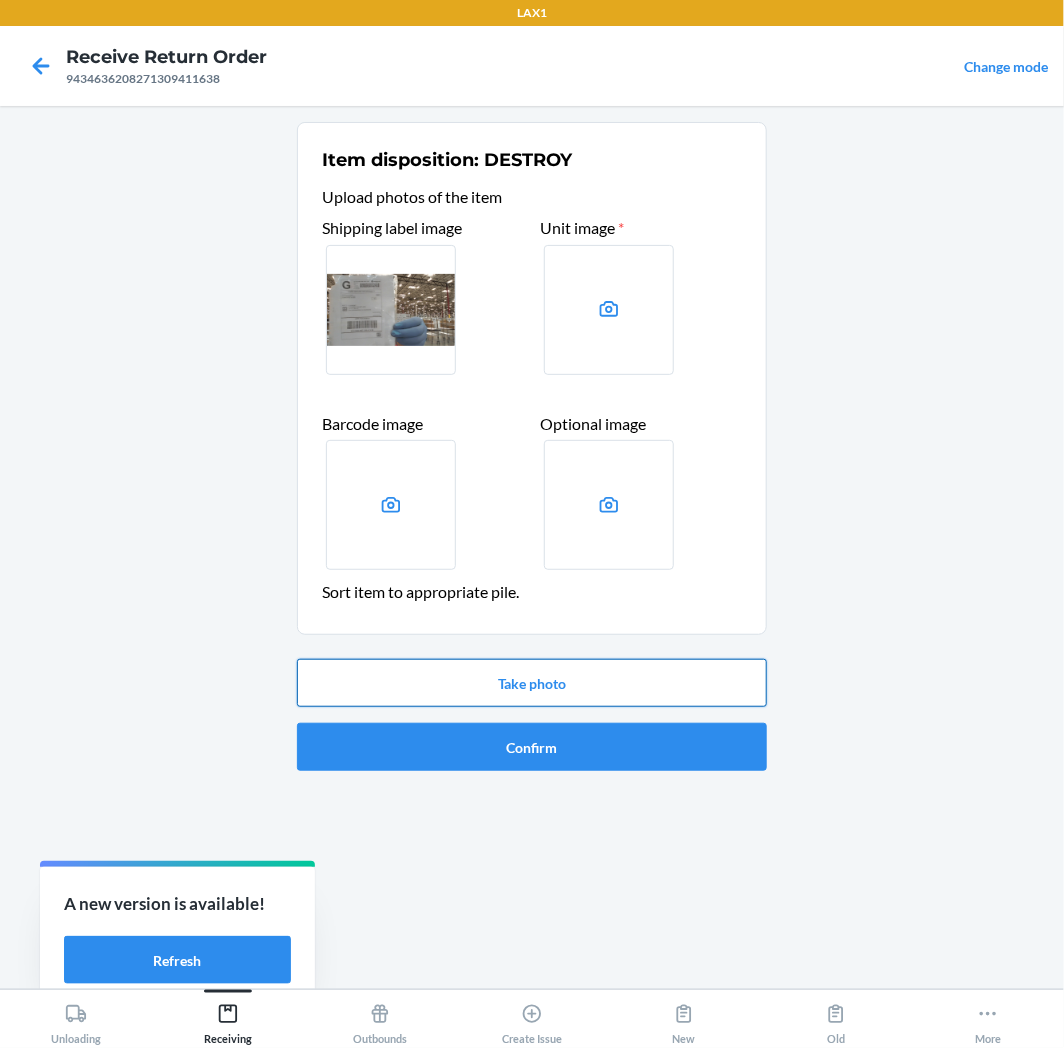 click on "Take photo" at bounding box center (532, 683) 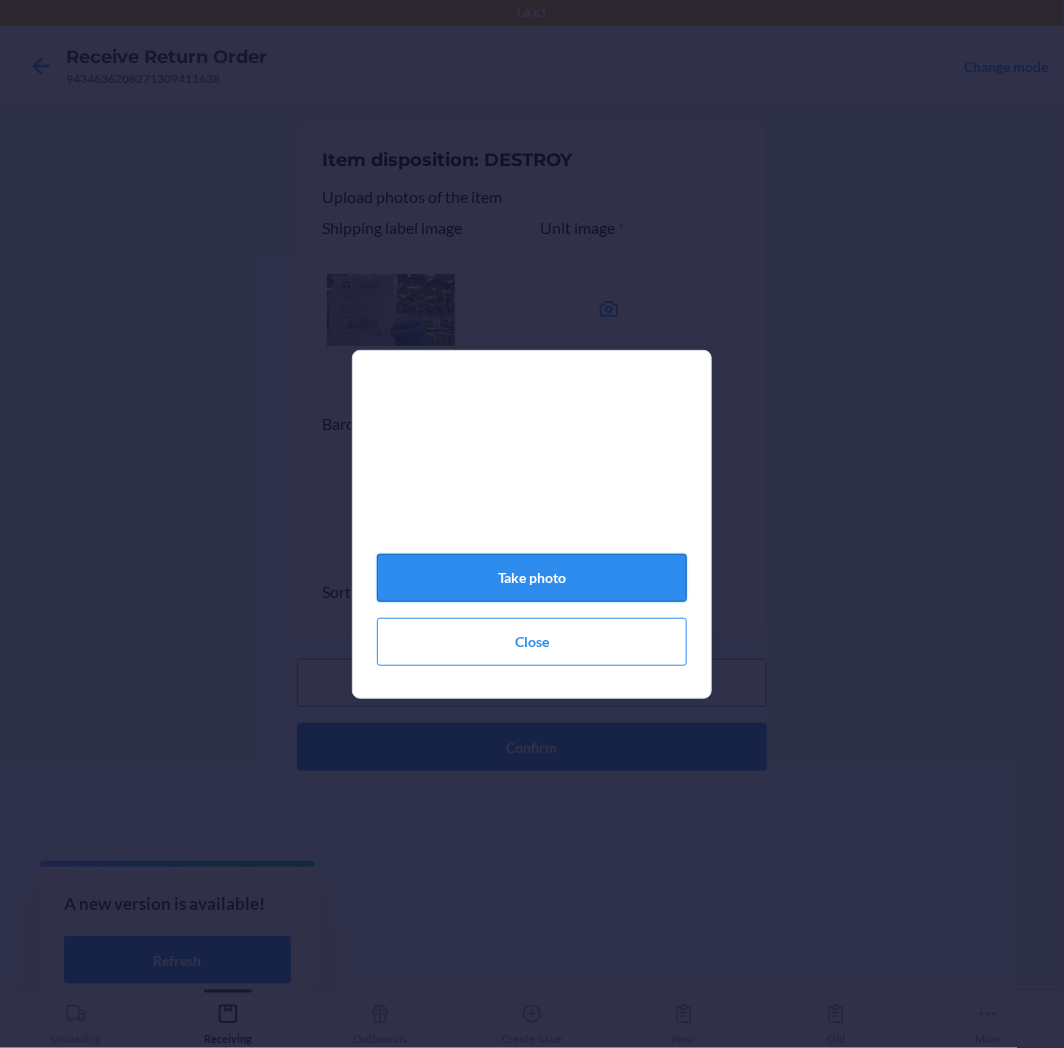 click on "Take photo" 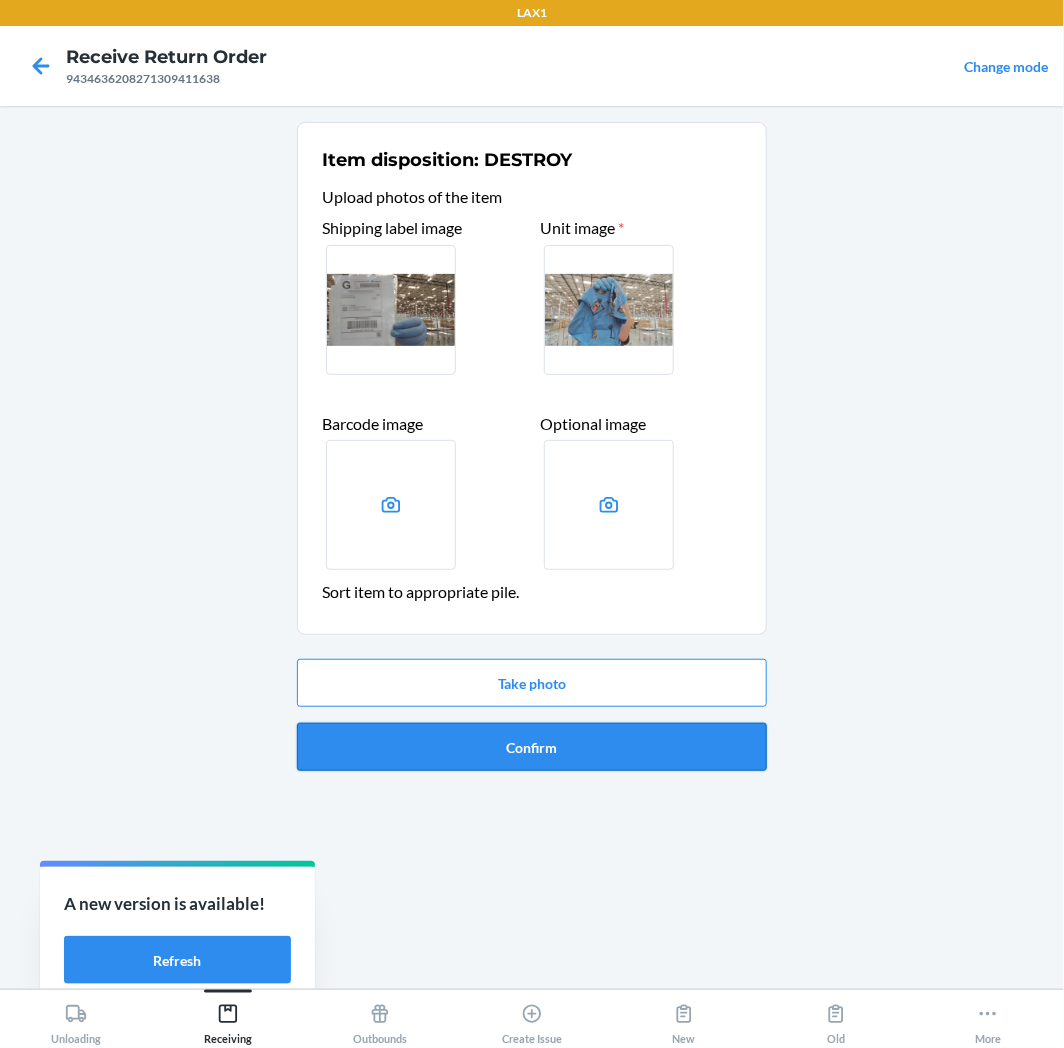 click on "Confirm" at bounding box center [532, 747] 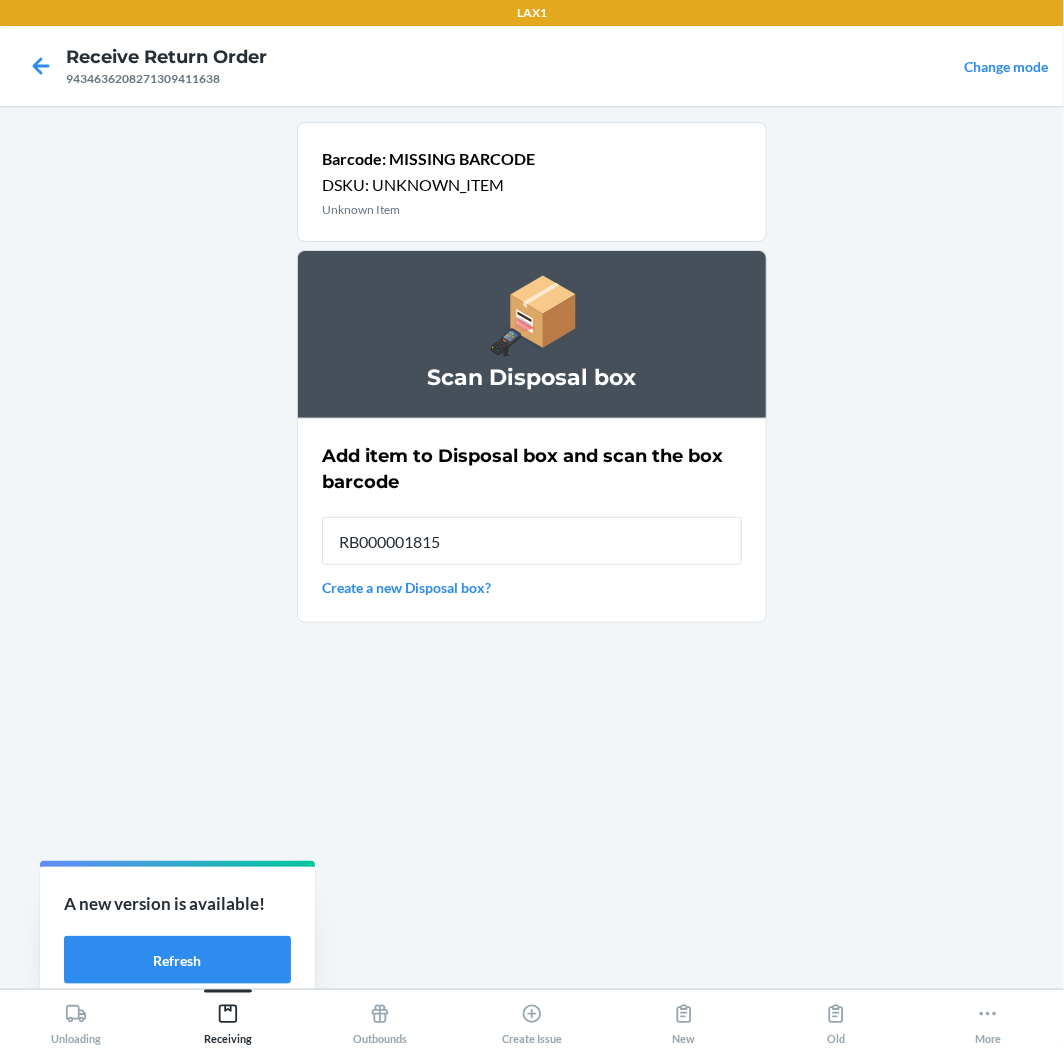 type on "RB000001815" 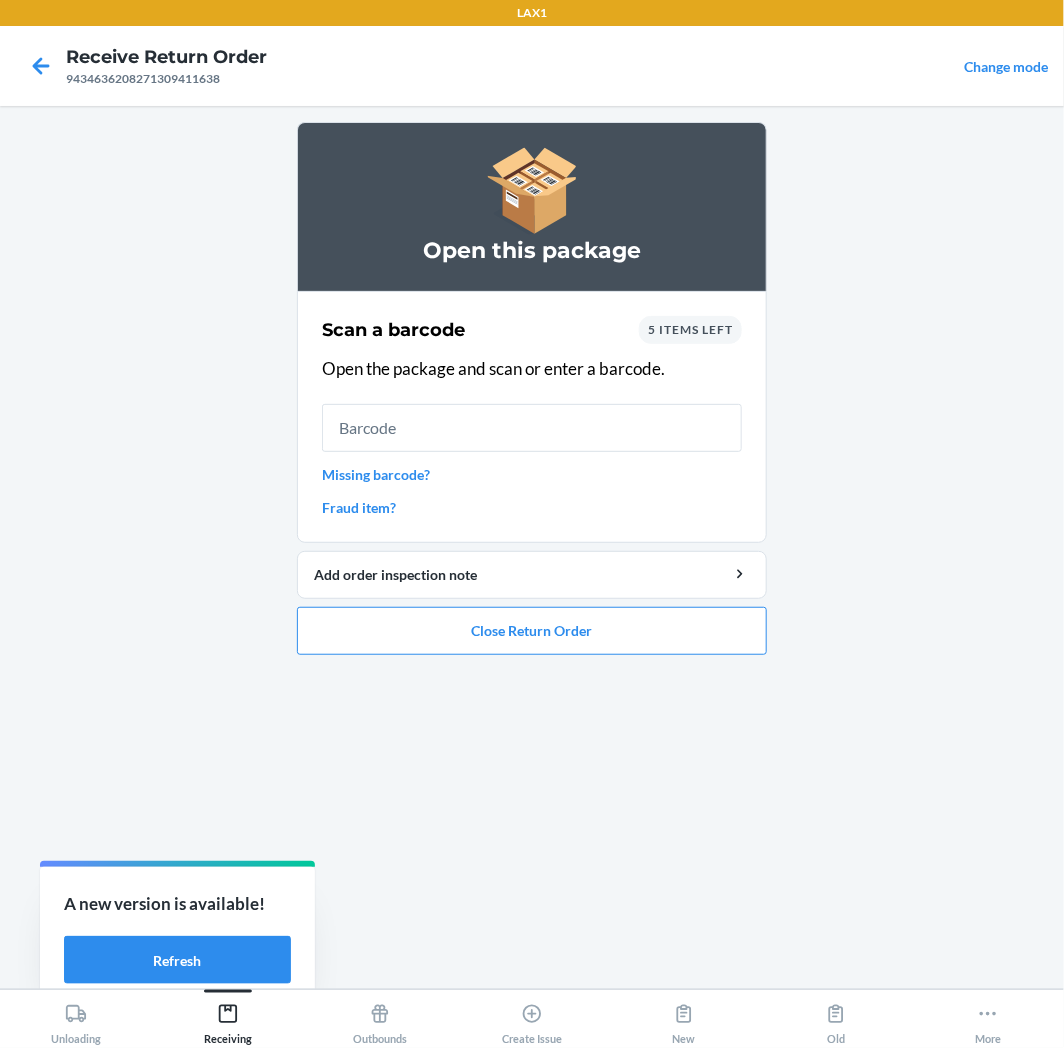 click on "Missing barcode?" at bounding box center [532, 474] 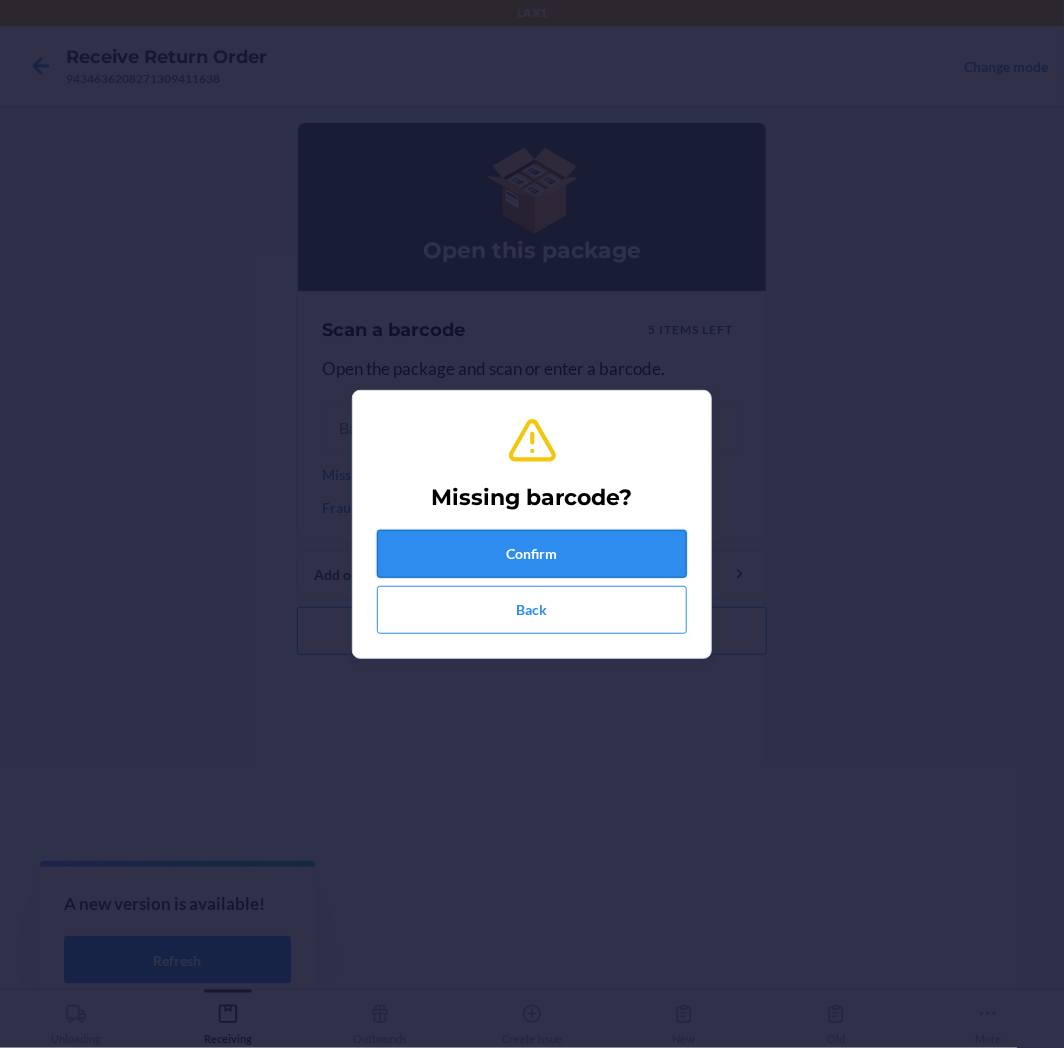 click on "Confirm" at bounding box center [532, 554] 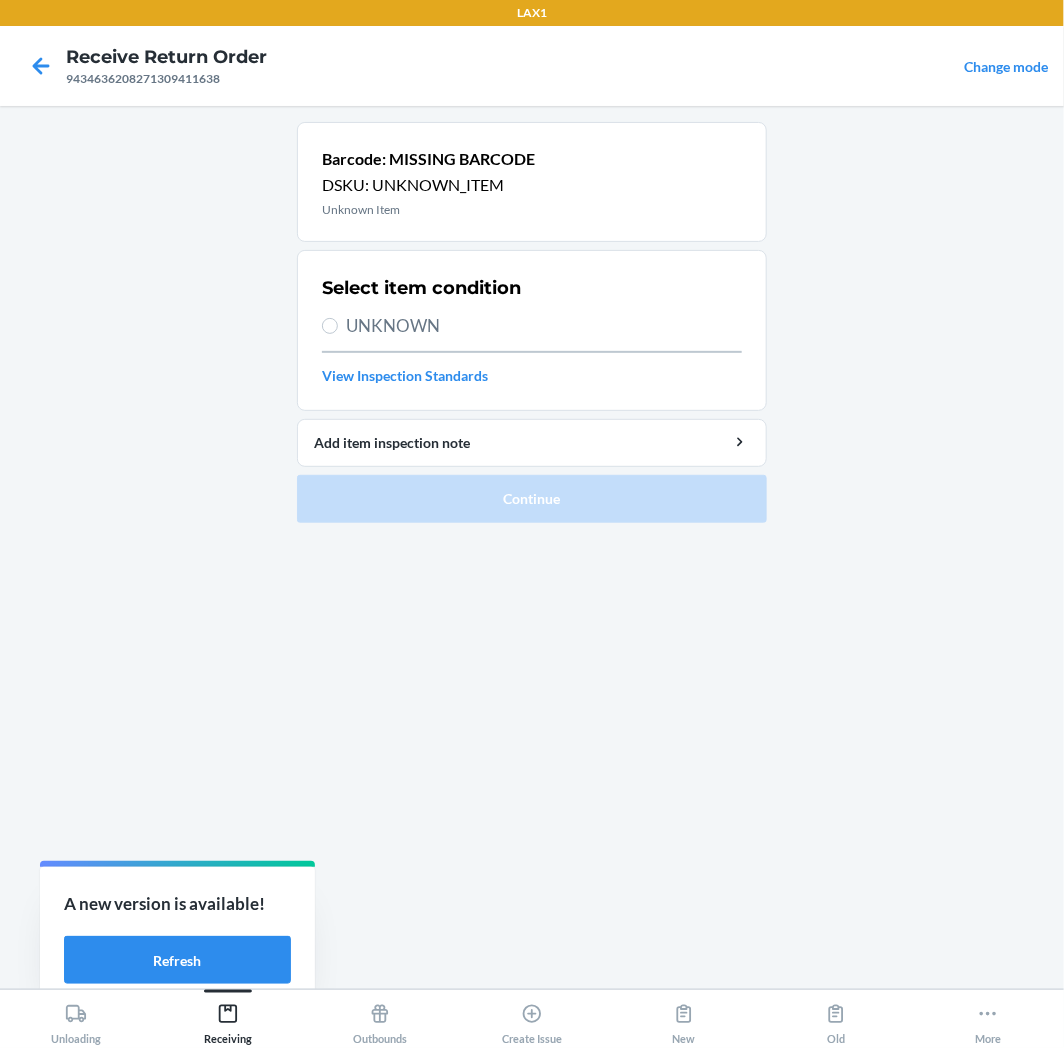 click on "UNKNOWN" at bounding box center (544, 326) 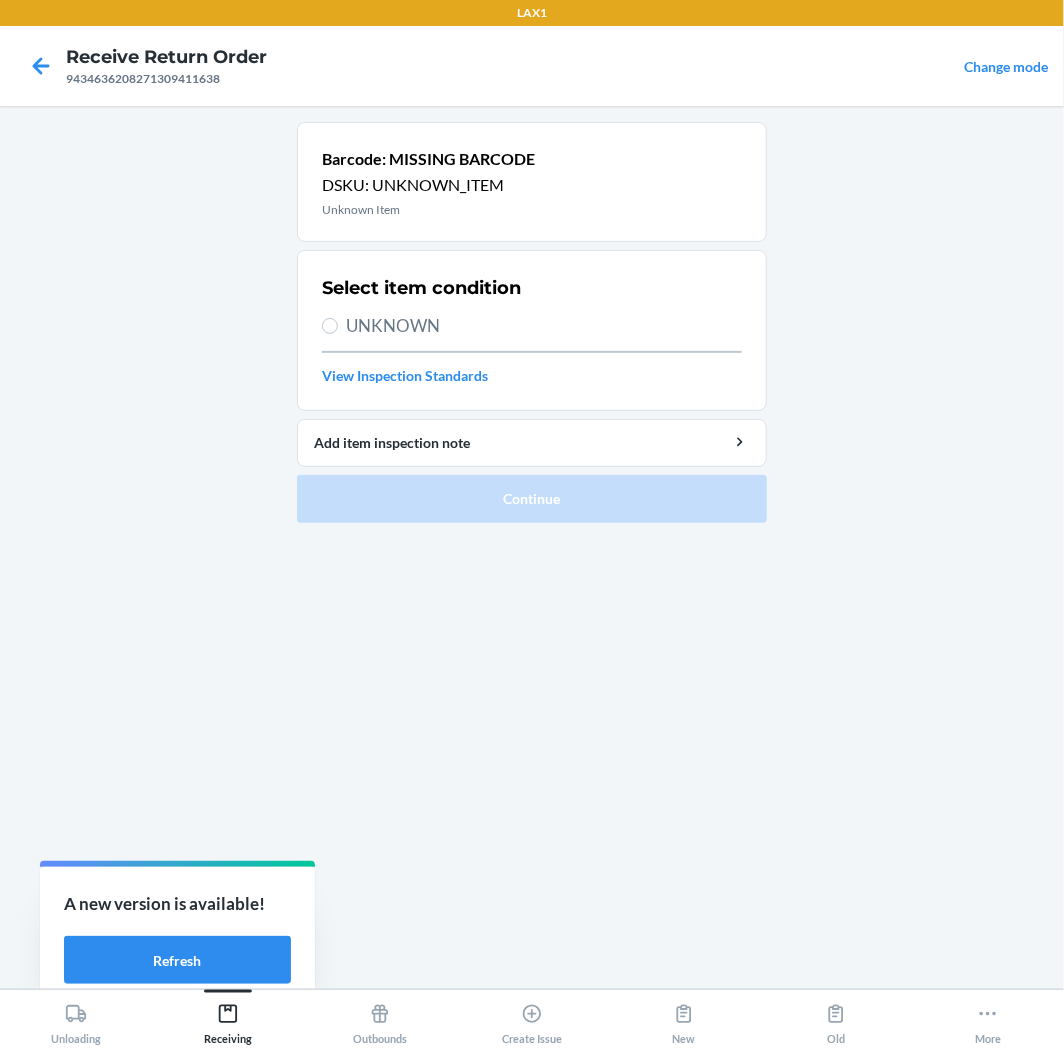 click on "UNKNOWN" at bounding box center (330, 326) 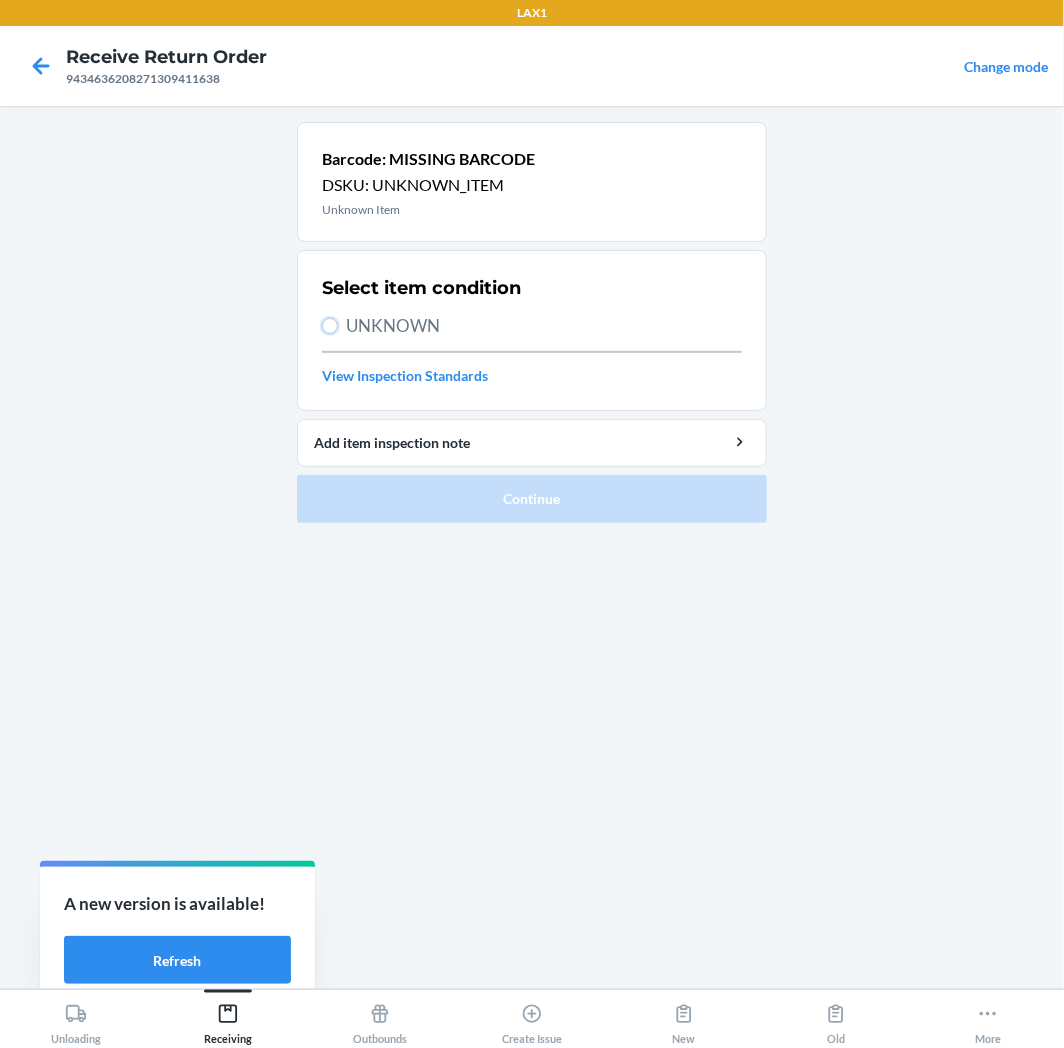 radio on "true" 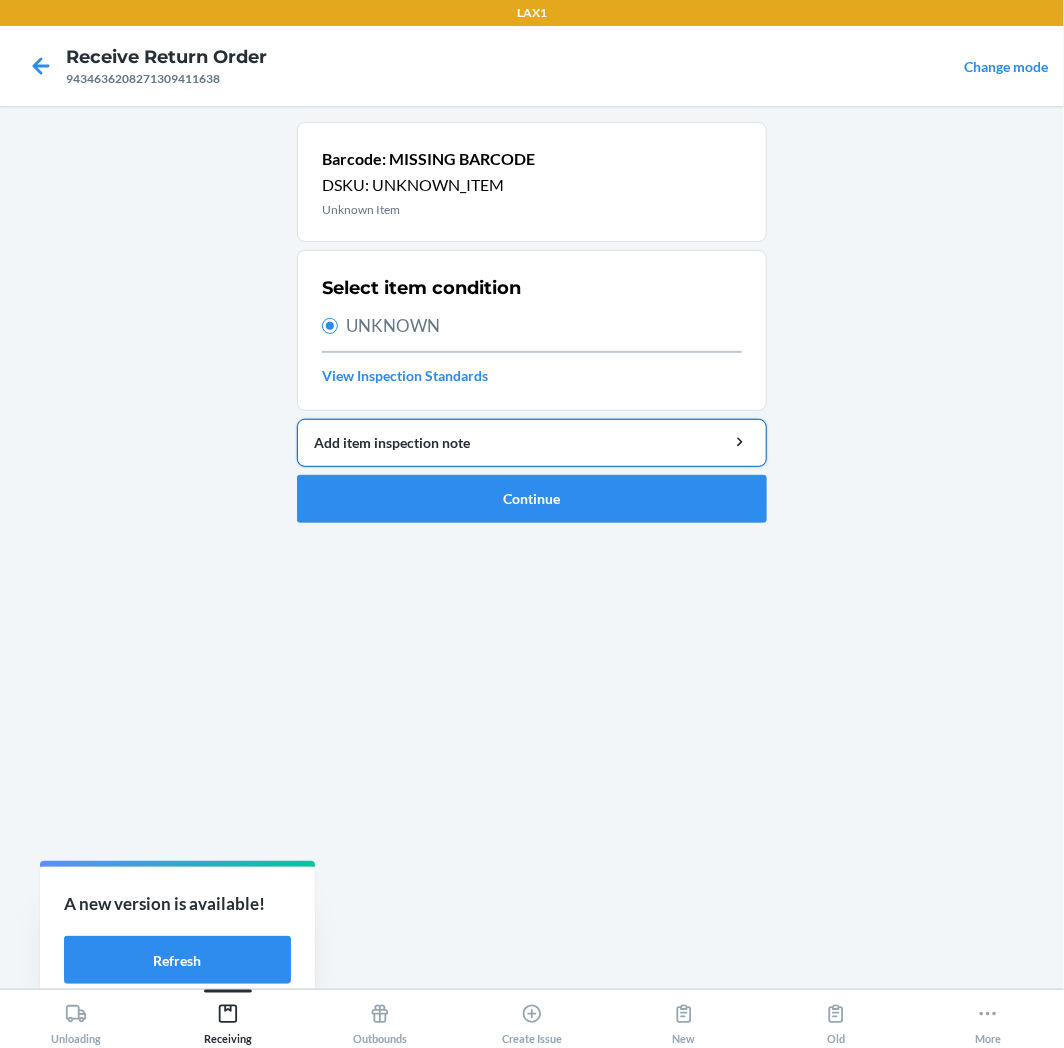 click on "Add item inspection note" at bounding box center (532, 442) 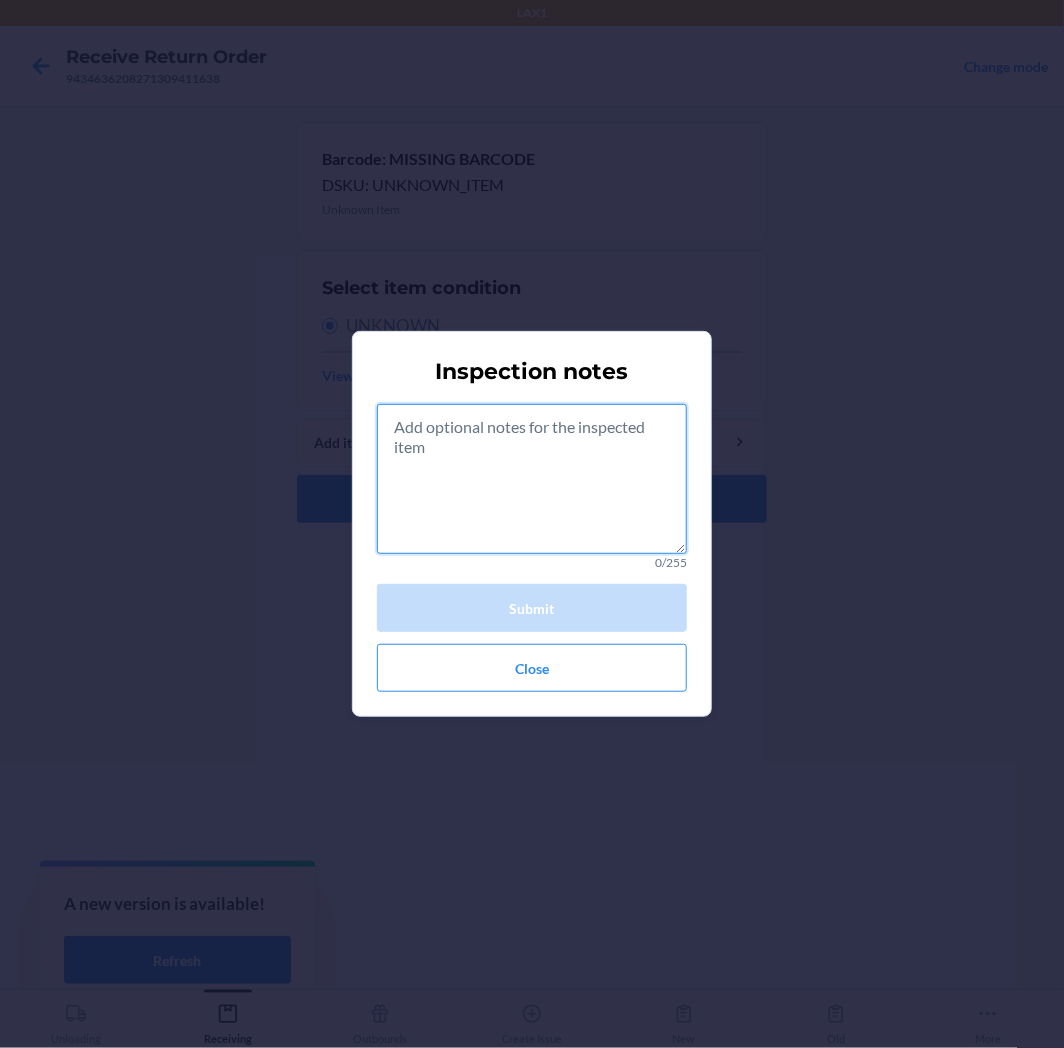 click at bounding box center (532, 479) 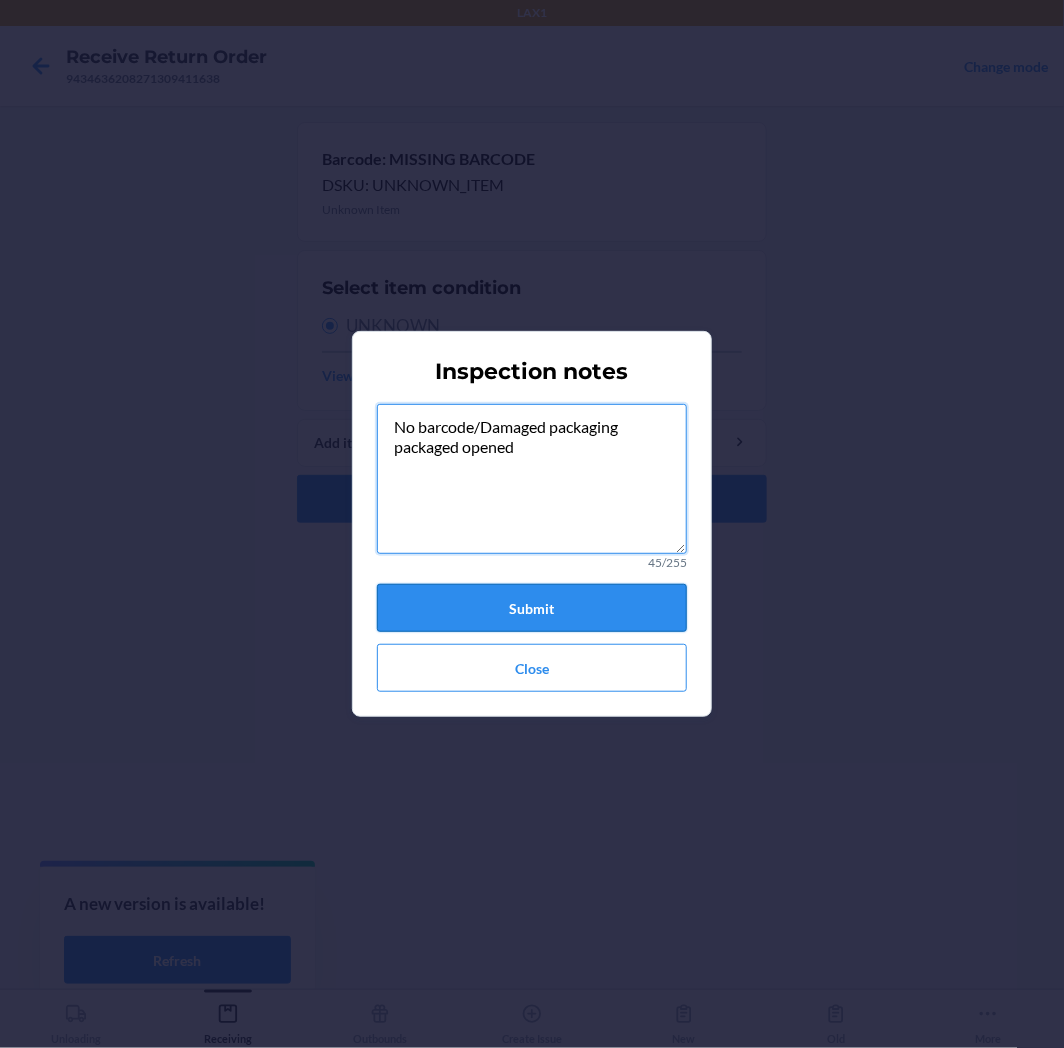 type on "No barcode/Damaged packaging
packaged opened" 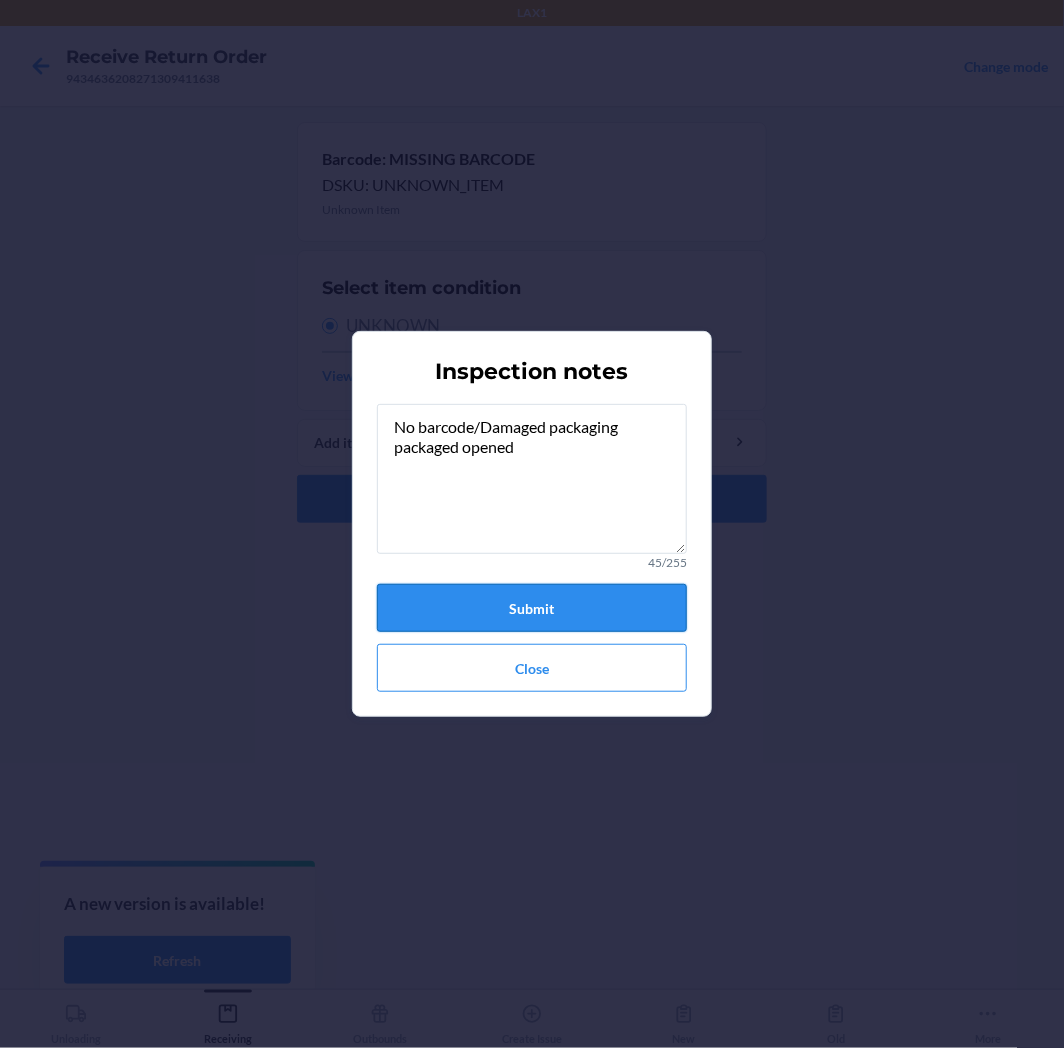 click on "Submit" at bounding box center [532, 608] 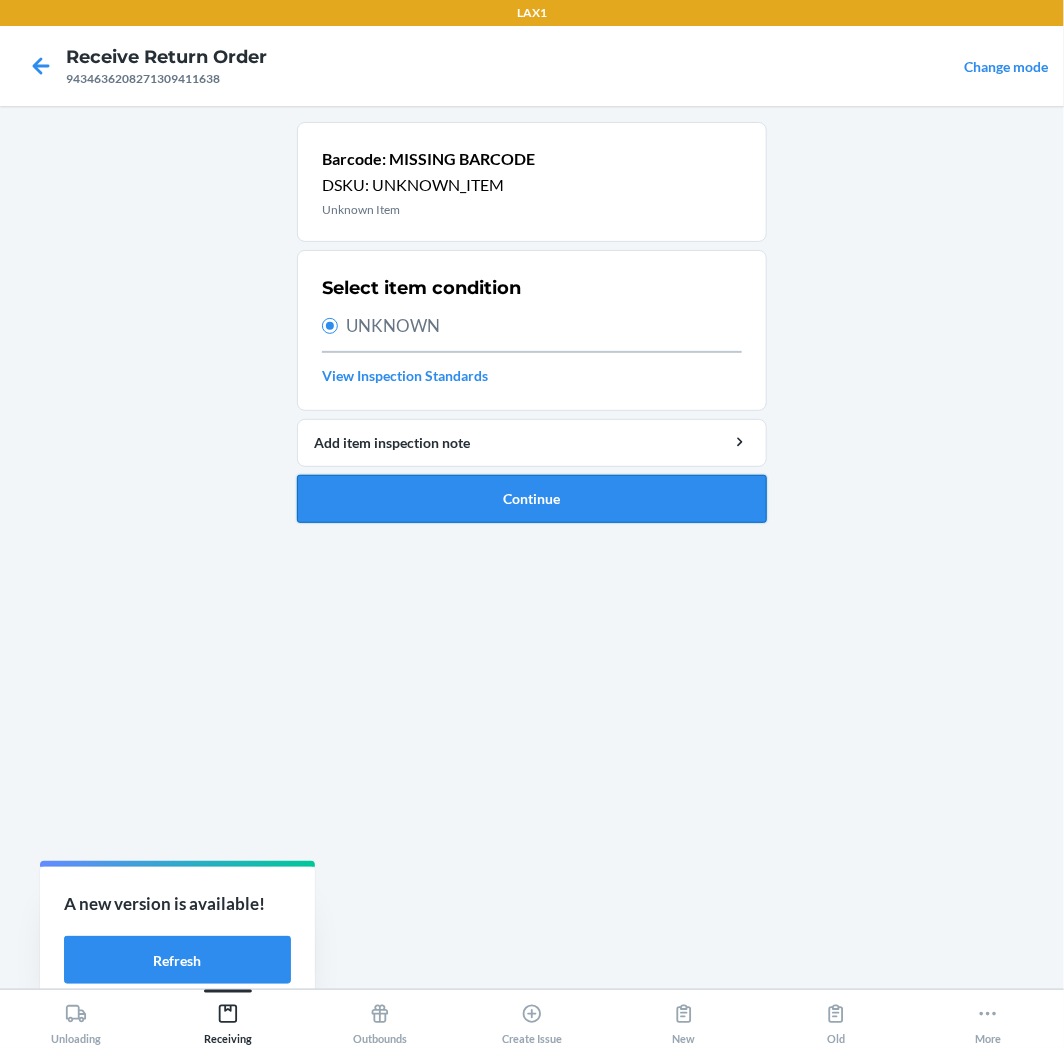 click on "Continue" at bounding box center [532, 499] 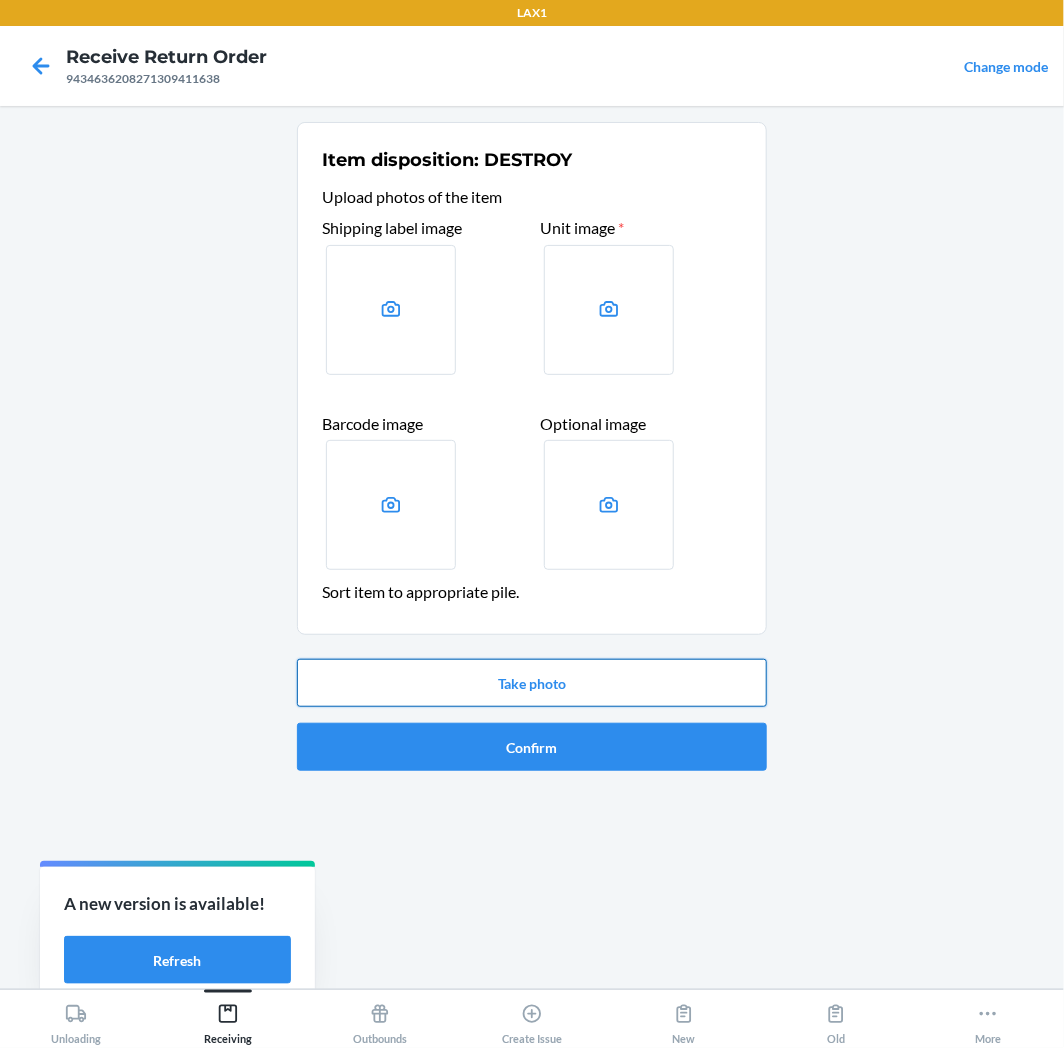 click on "Take photo" at bounding box center [532, 683] 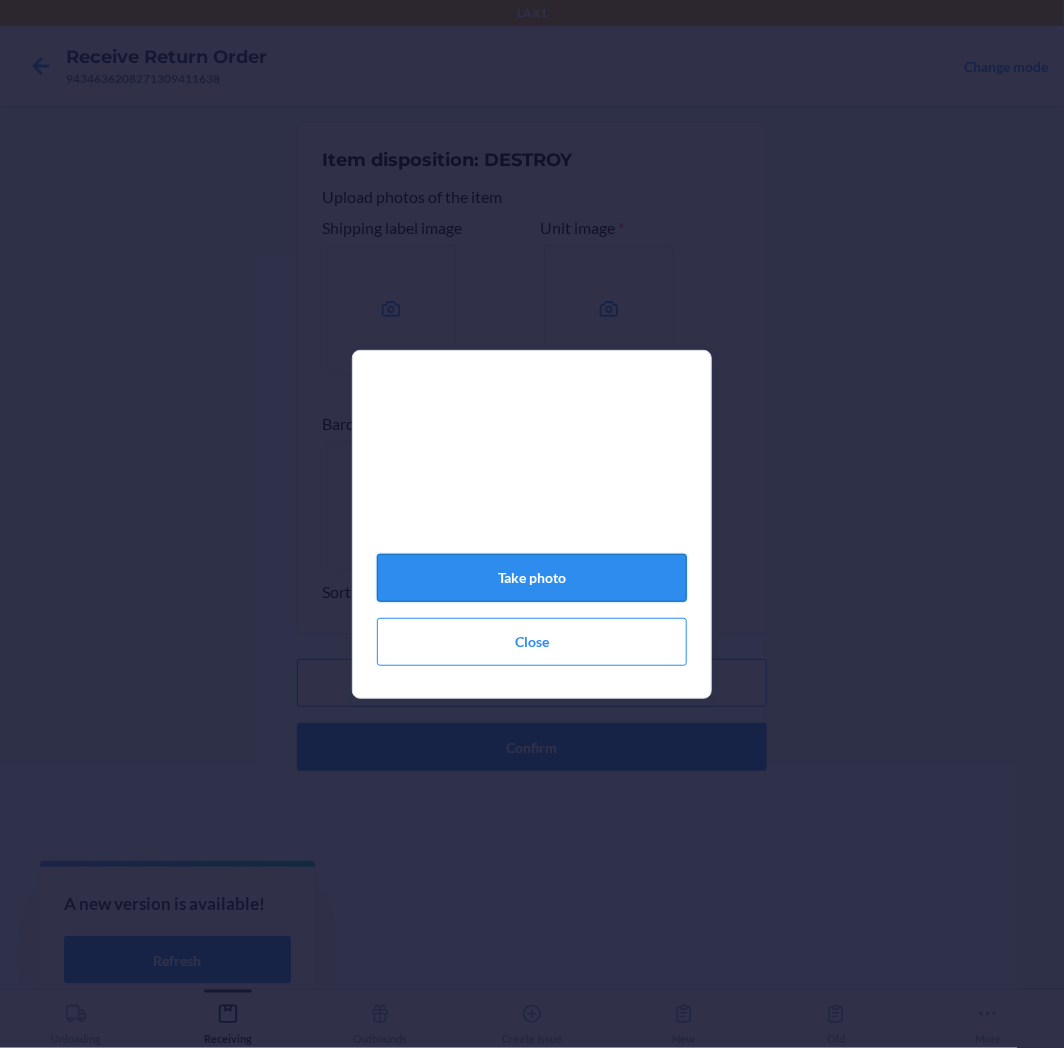 click on "Take photo" 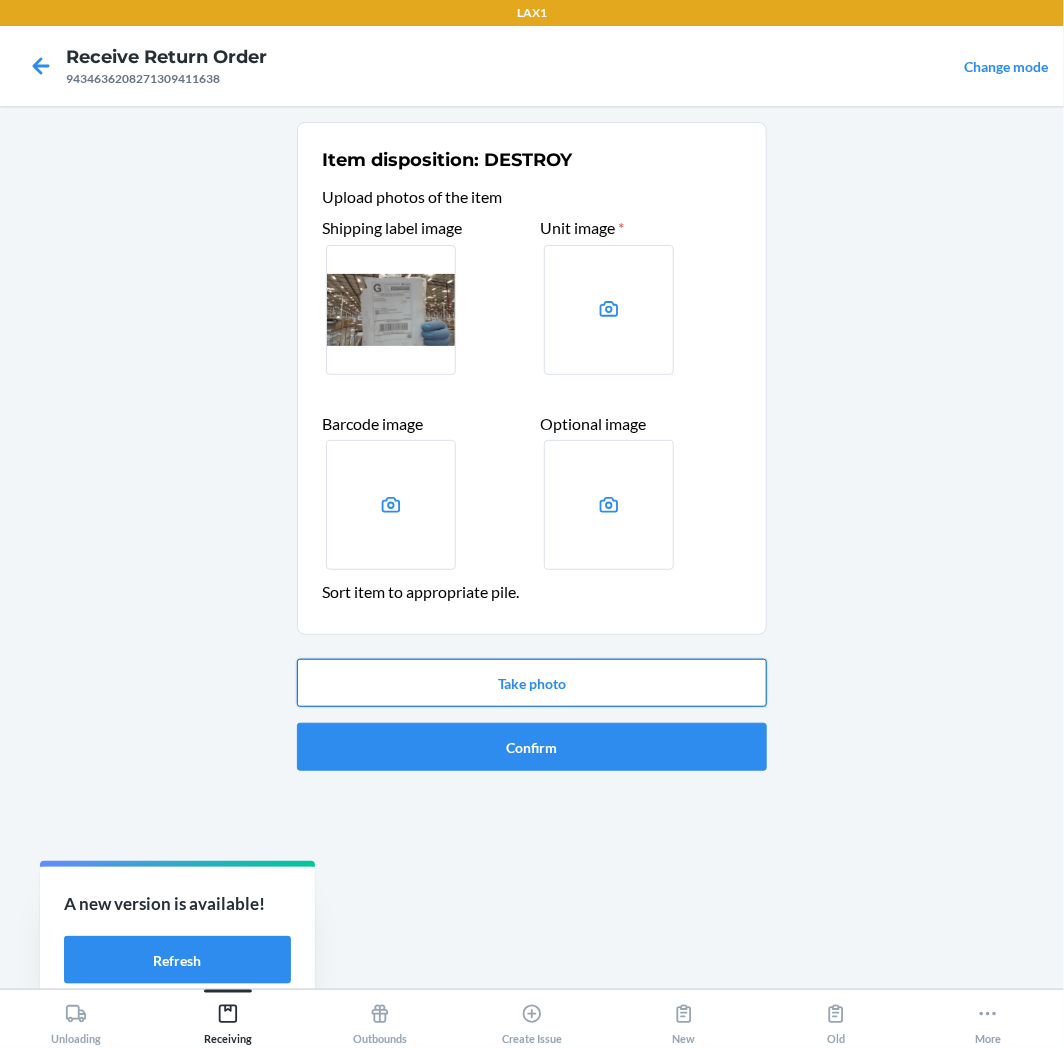 click on "Take photo" at bounding box center (532, 683) 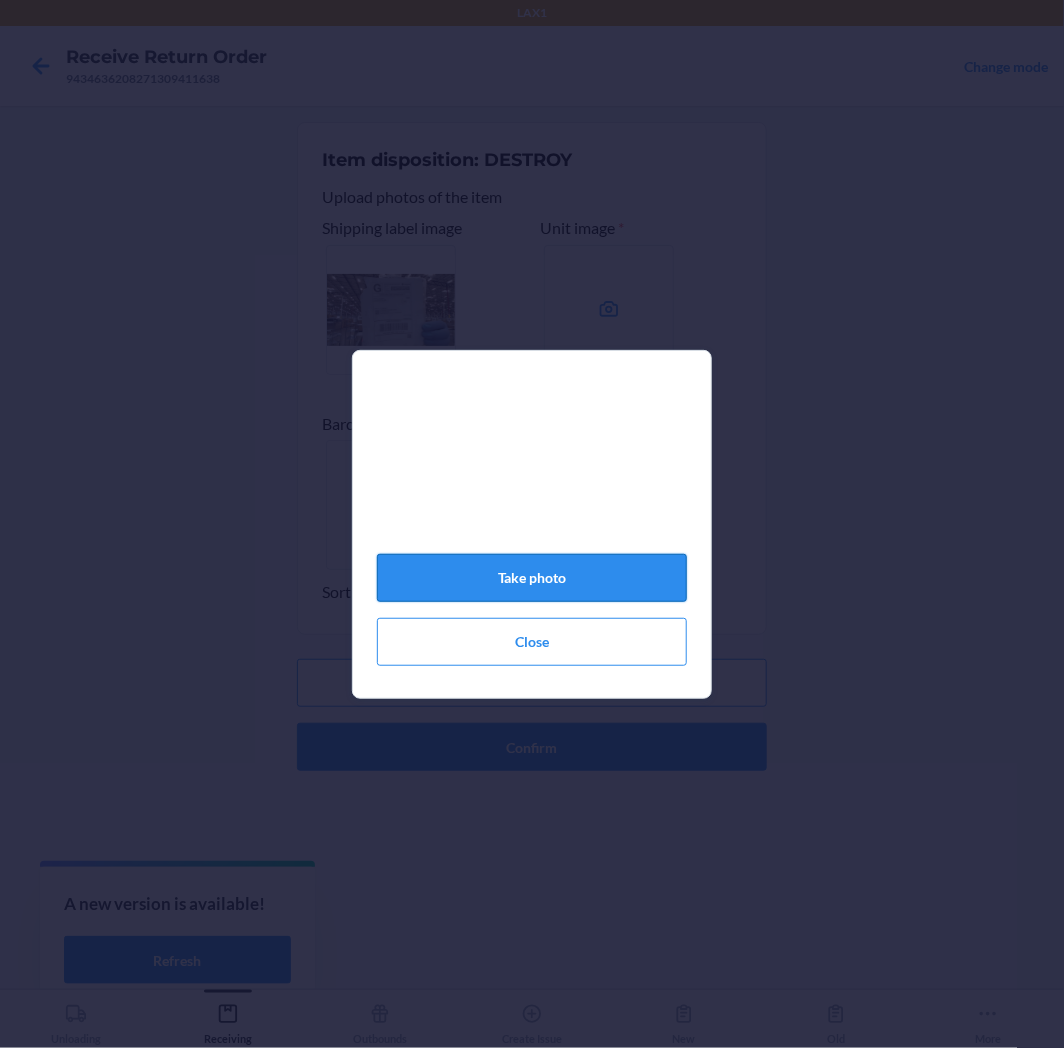 click on "Take photo" 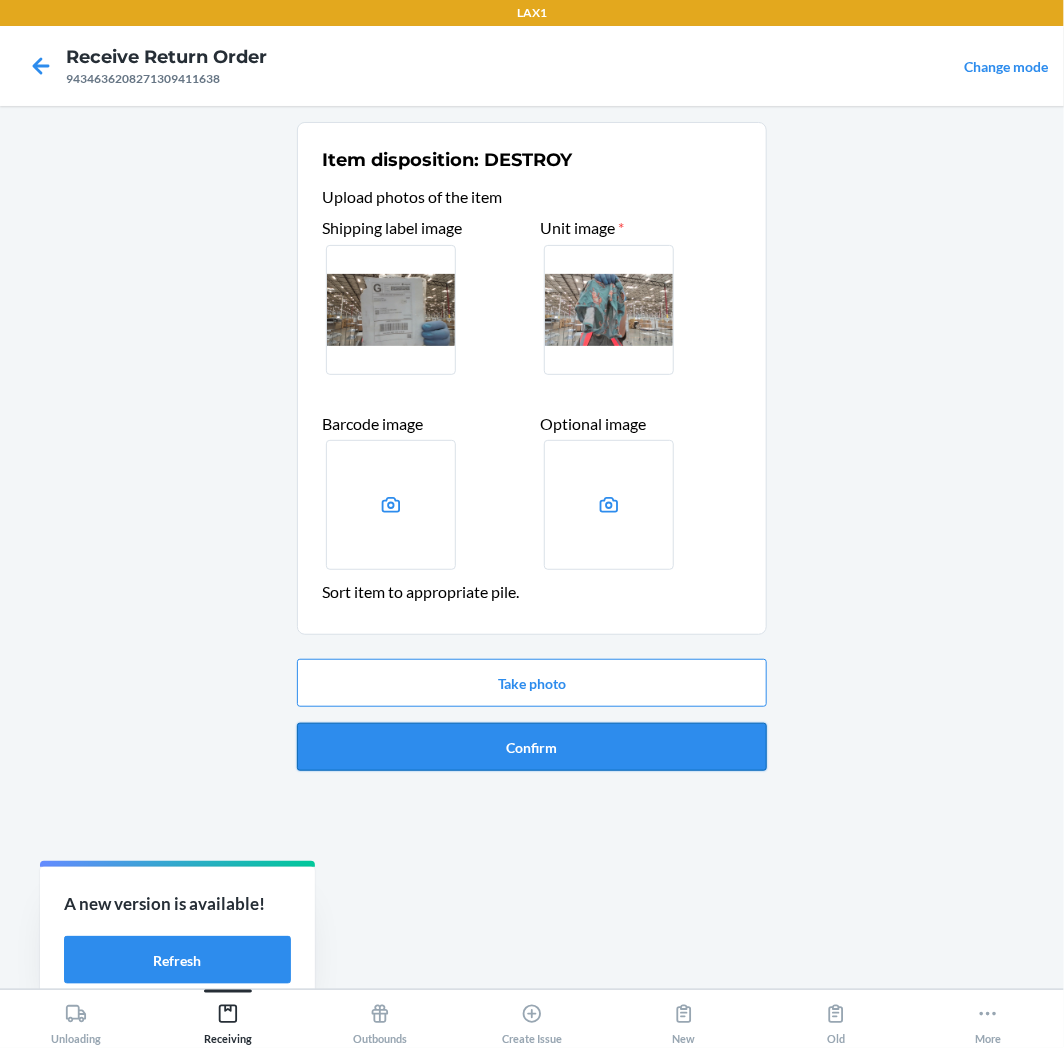 click on "Confirm" at bounding box center [532, 747] 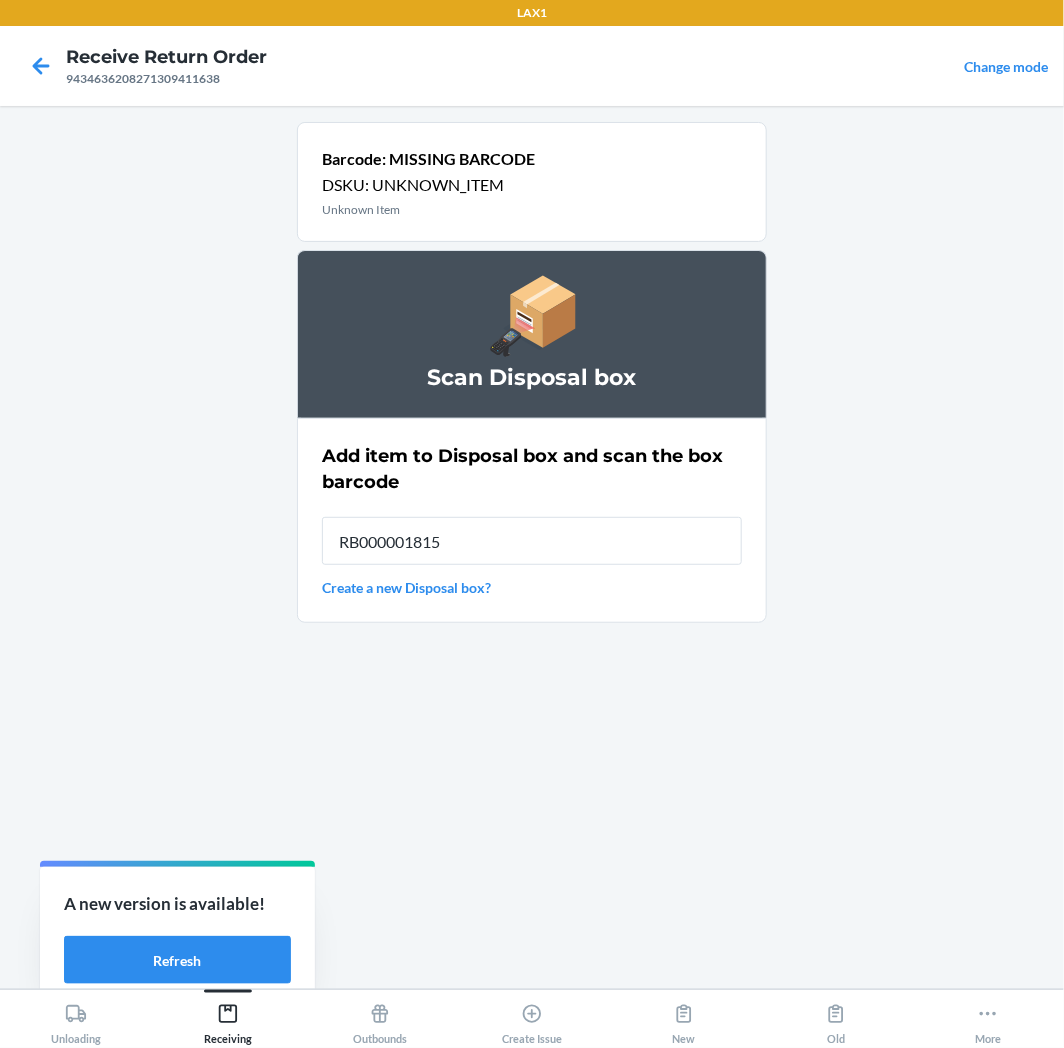 type on "RB000001815" 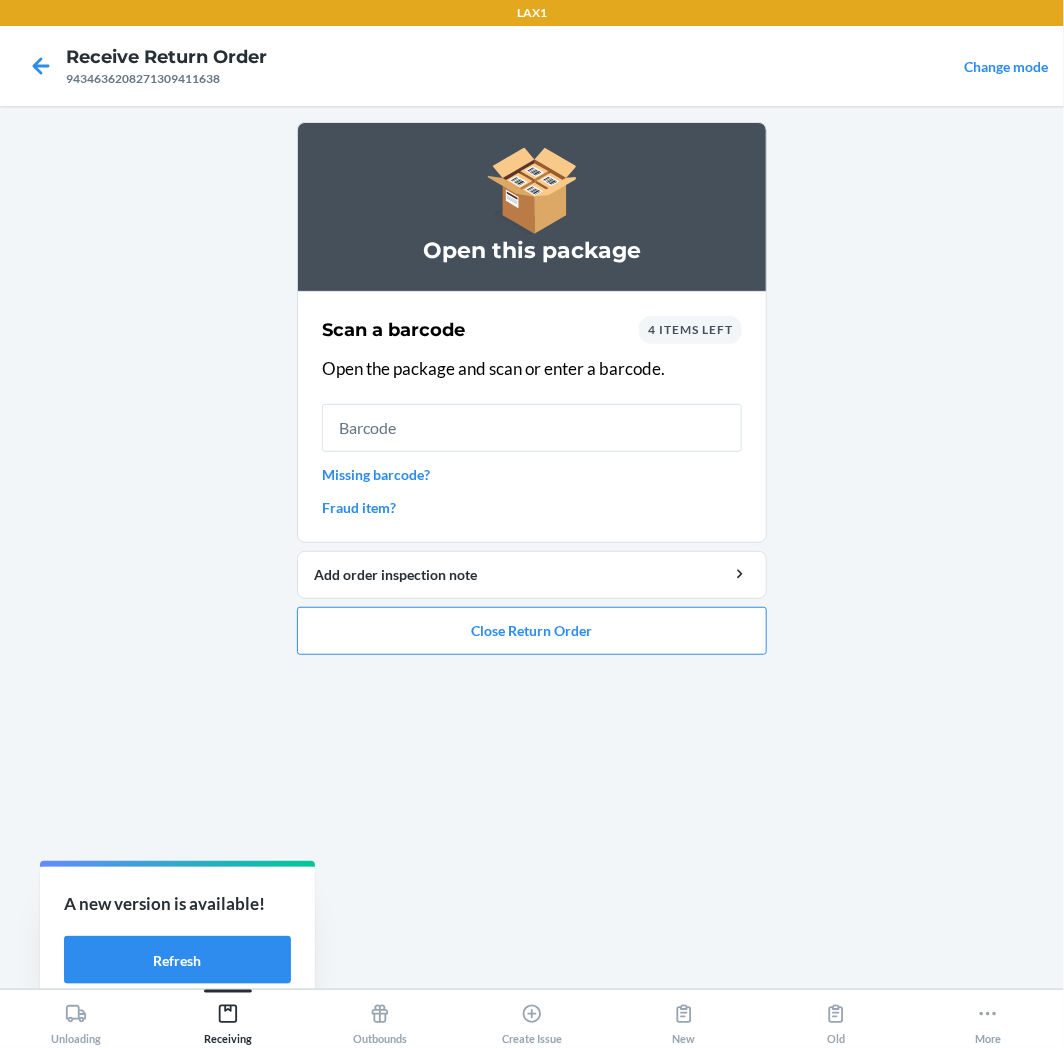 click on "Missing barcode?" at bounding box center [532, 474] 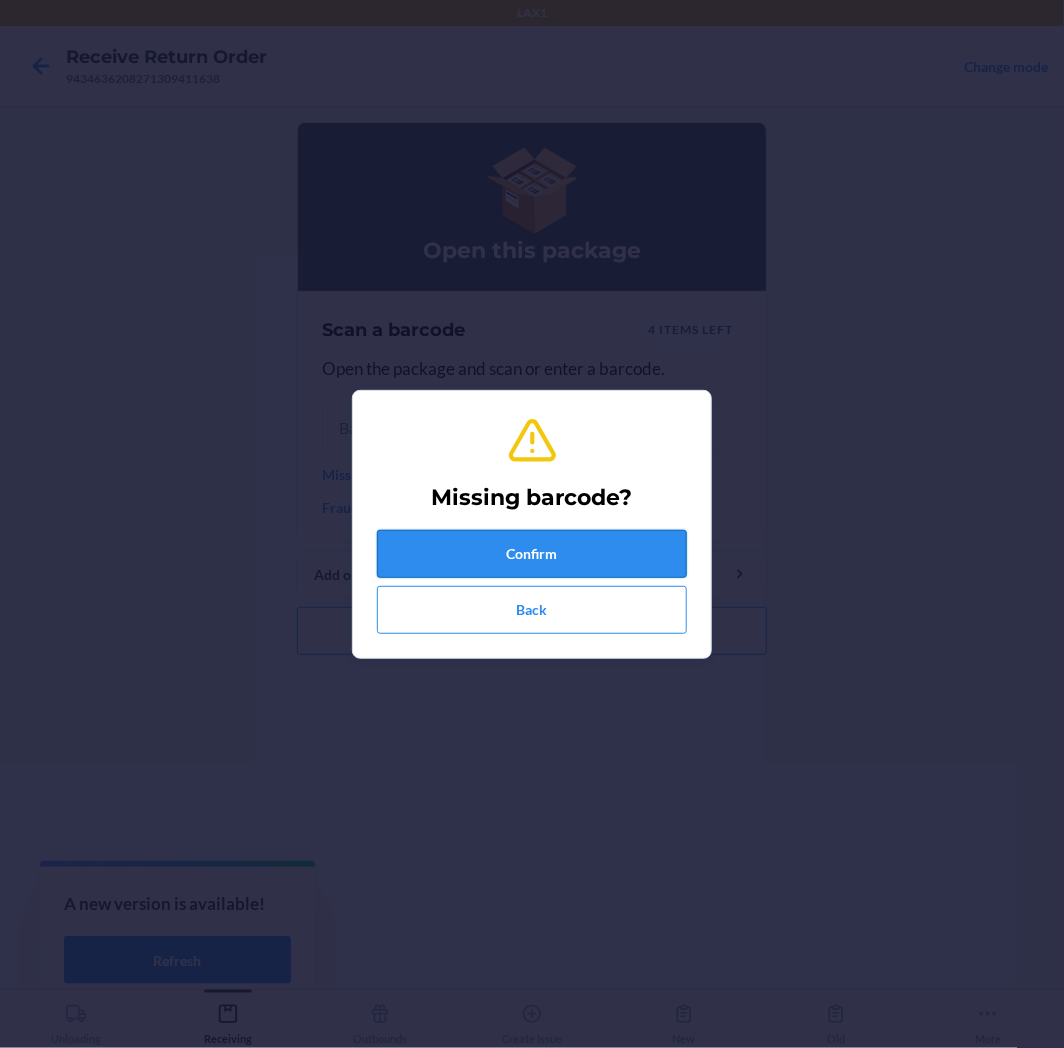 click on "Confirm" at bounding box center (532, 554) 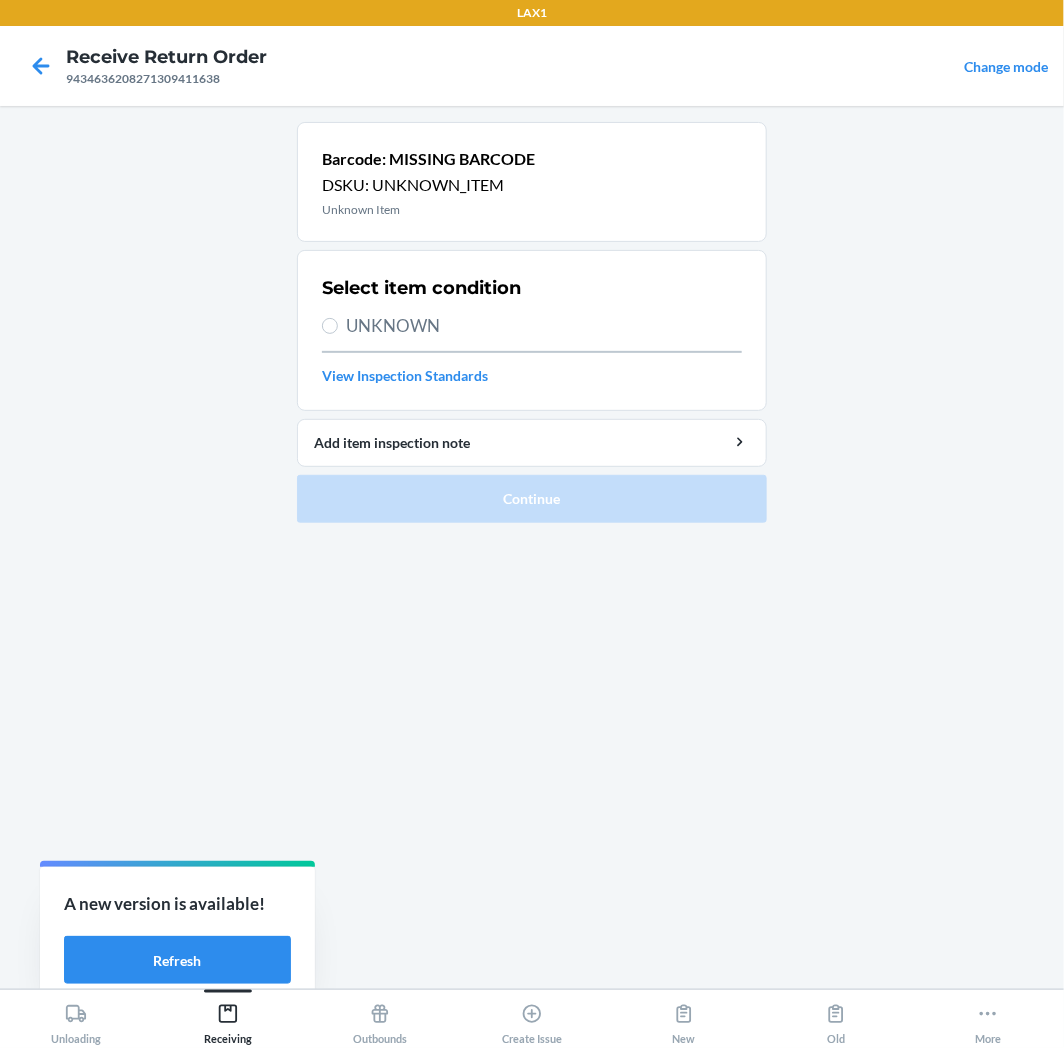 click on "UNKNOWN" at bounding box center [544, 326] 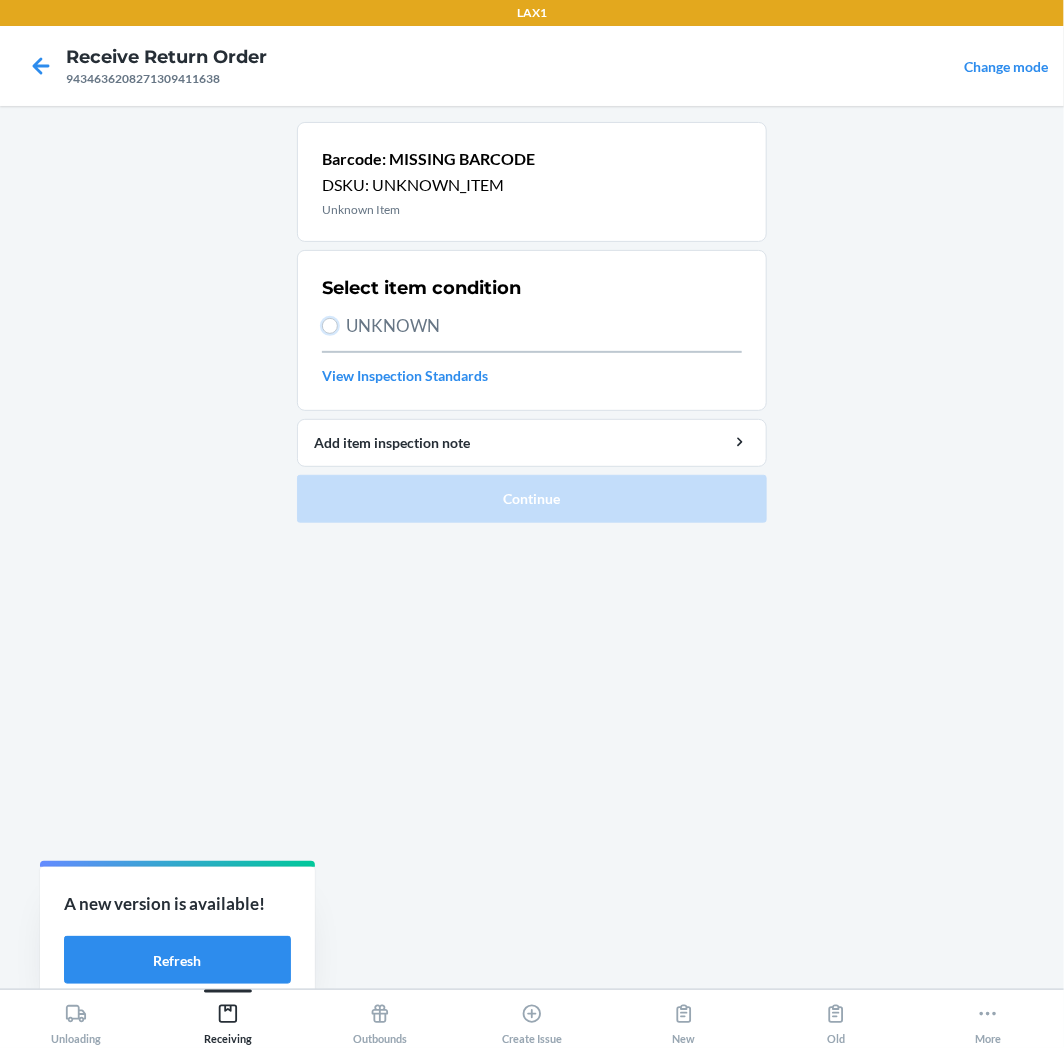 click on "UNKNOWN" at bounding box center [330, 326] 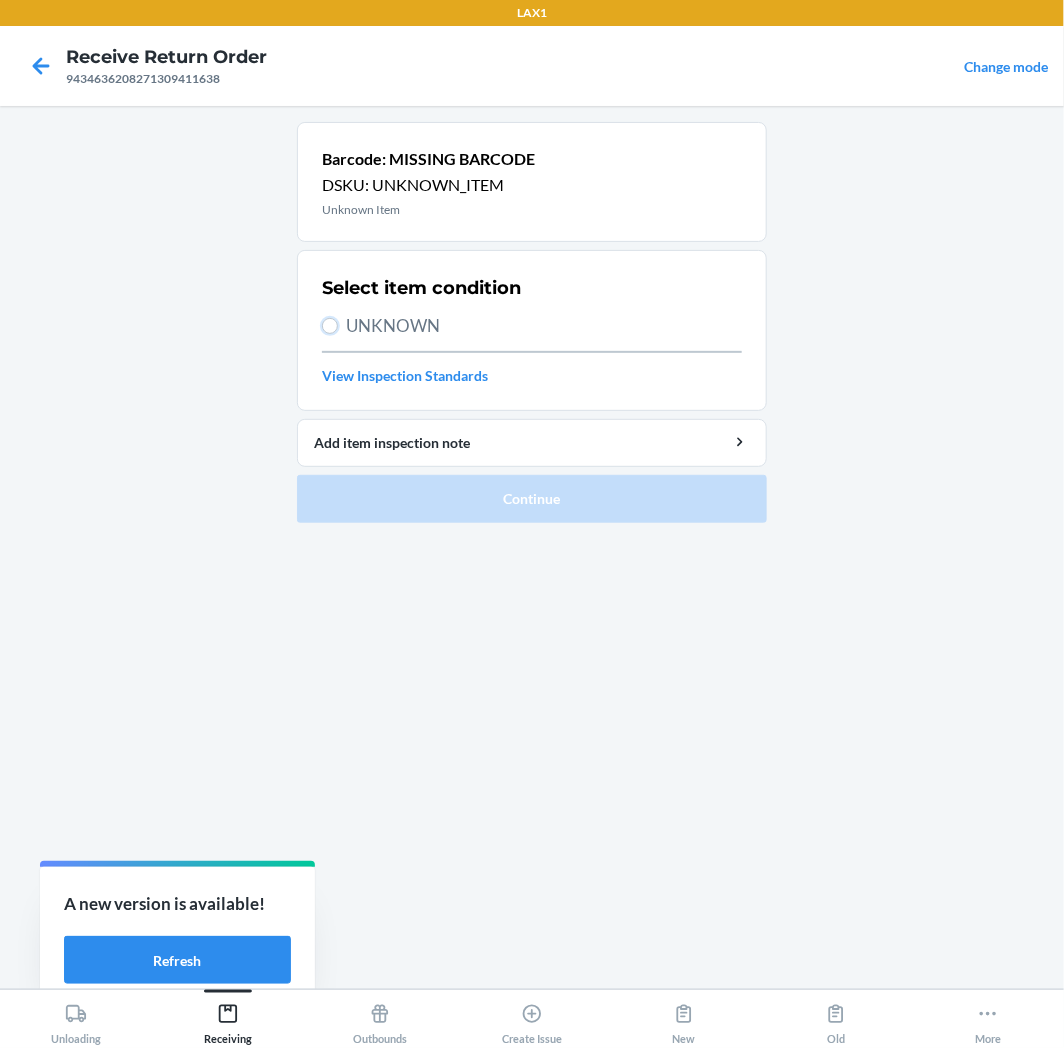 radio on "true" 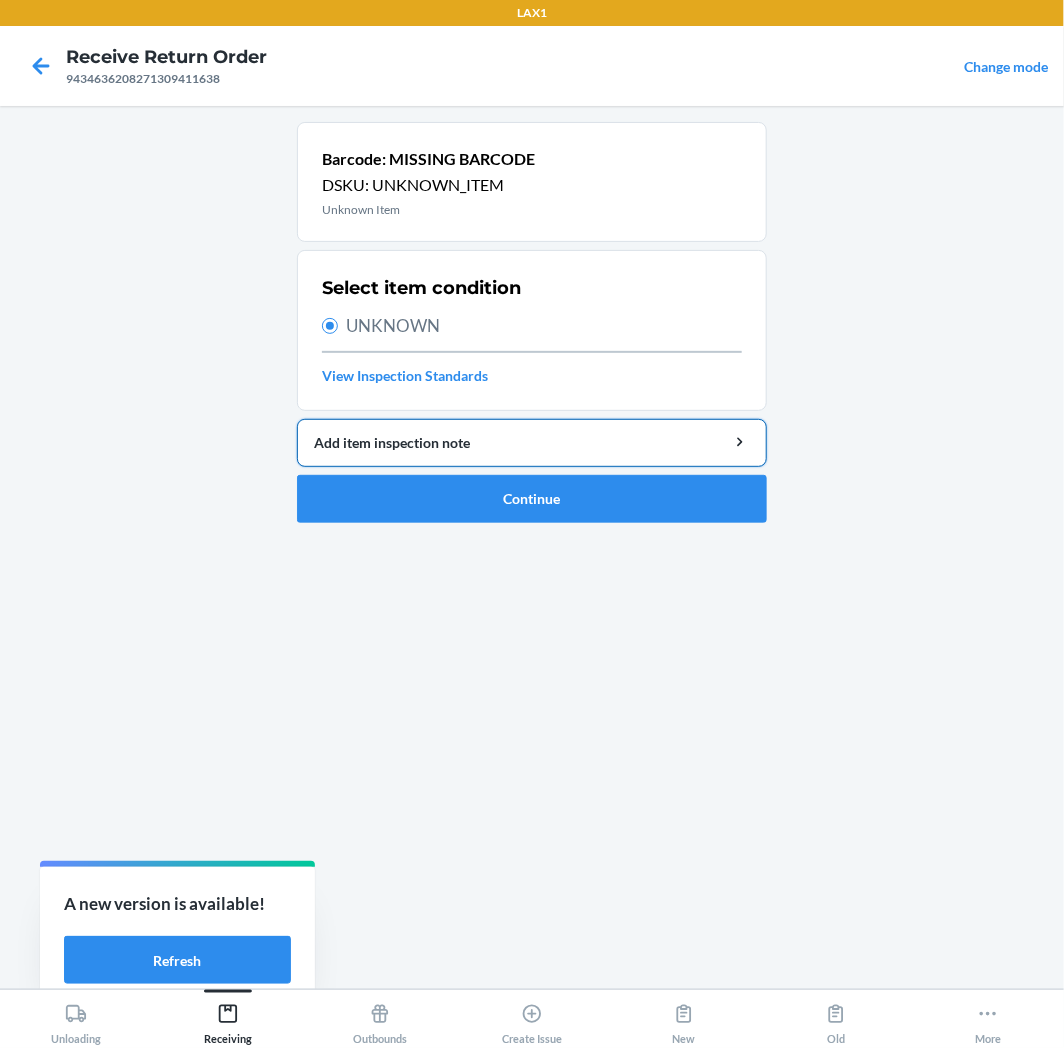 click on "Add item inspection note" at bounding box center [532, 442] 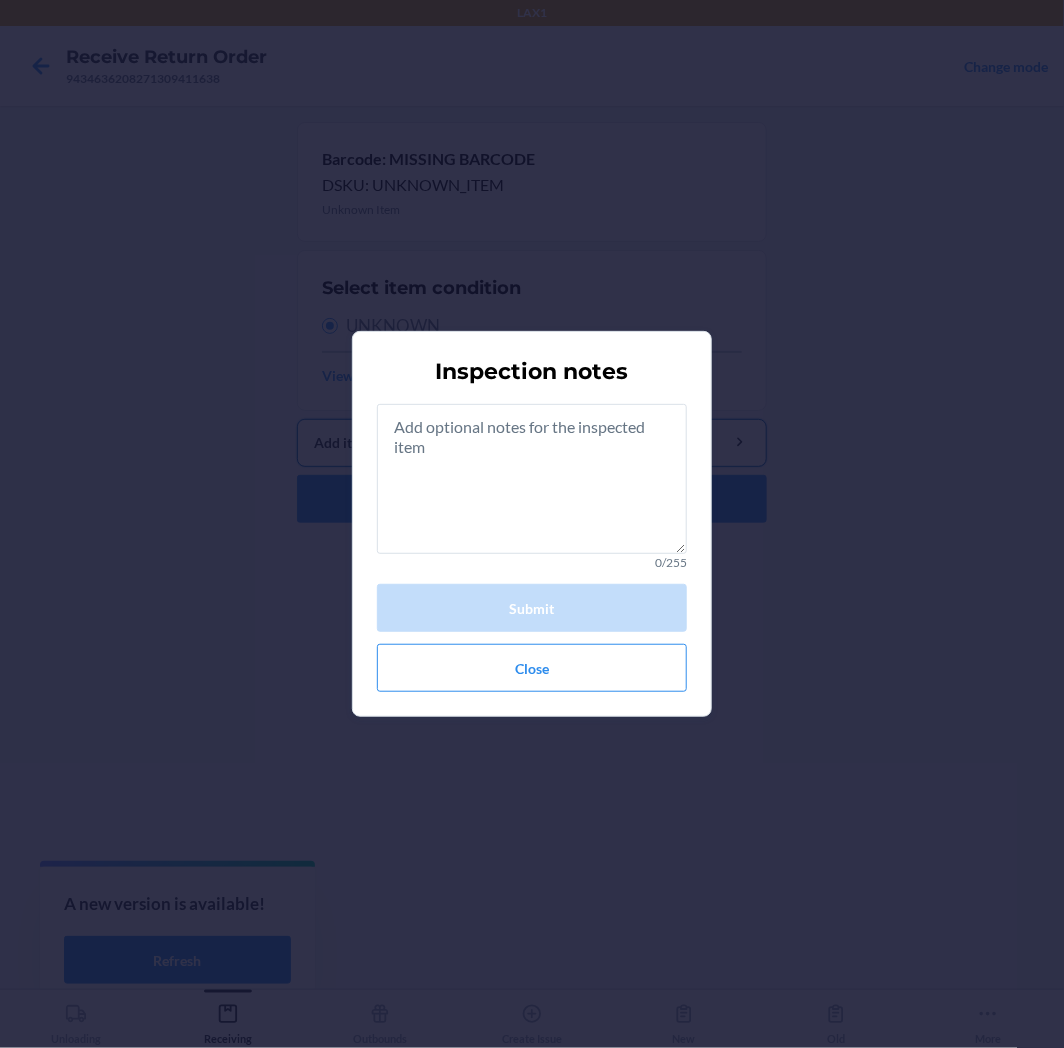 type 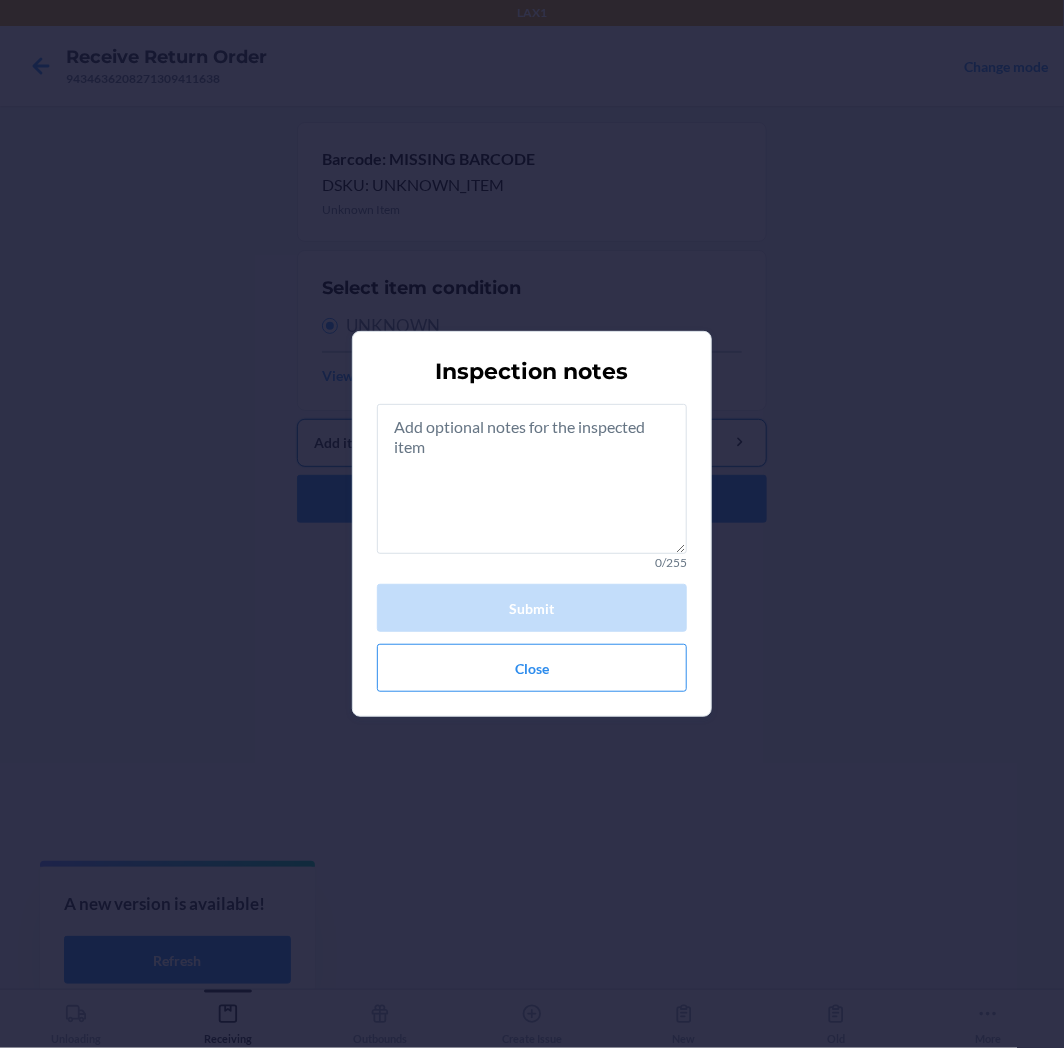 click on "Add item inspection note" at bounding box center [532, 443] 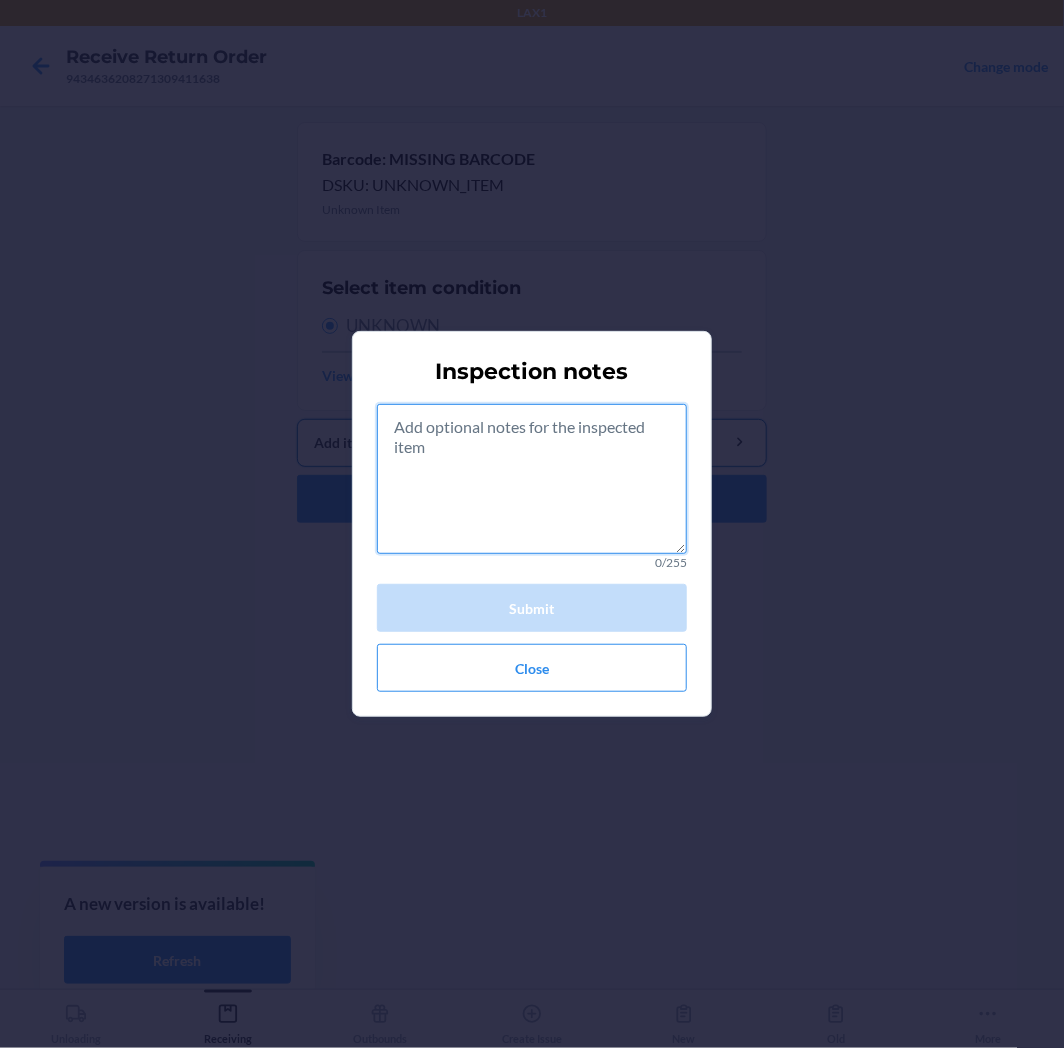 click at bounding box center (532, 479) 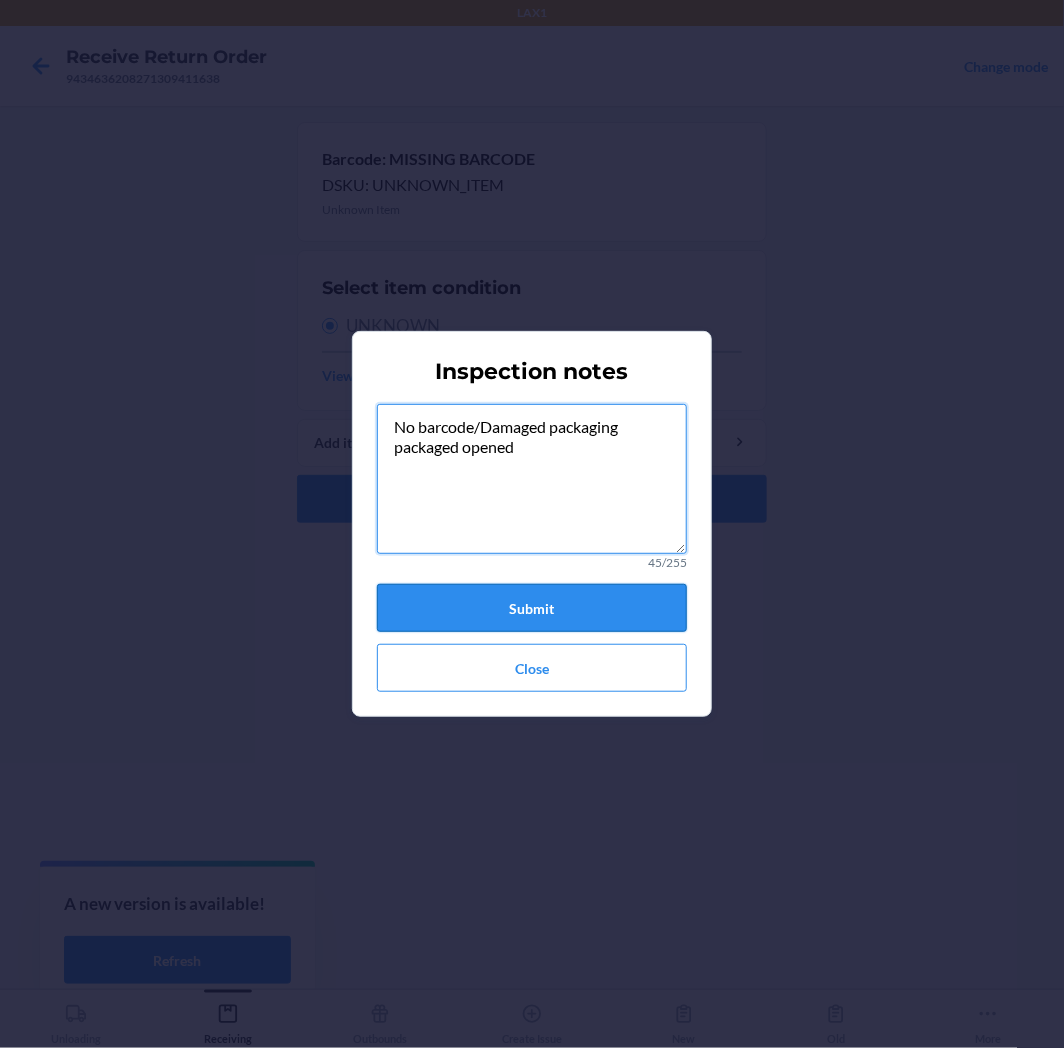 type on "No barcode/Damaged packaging
packaged opened" 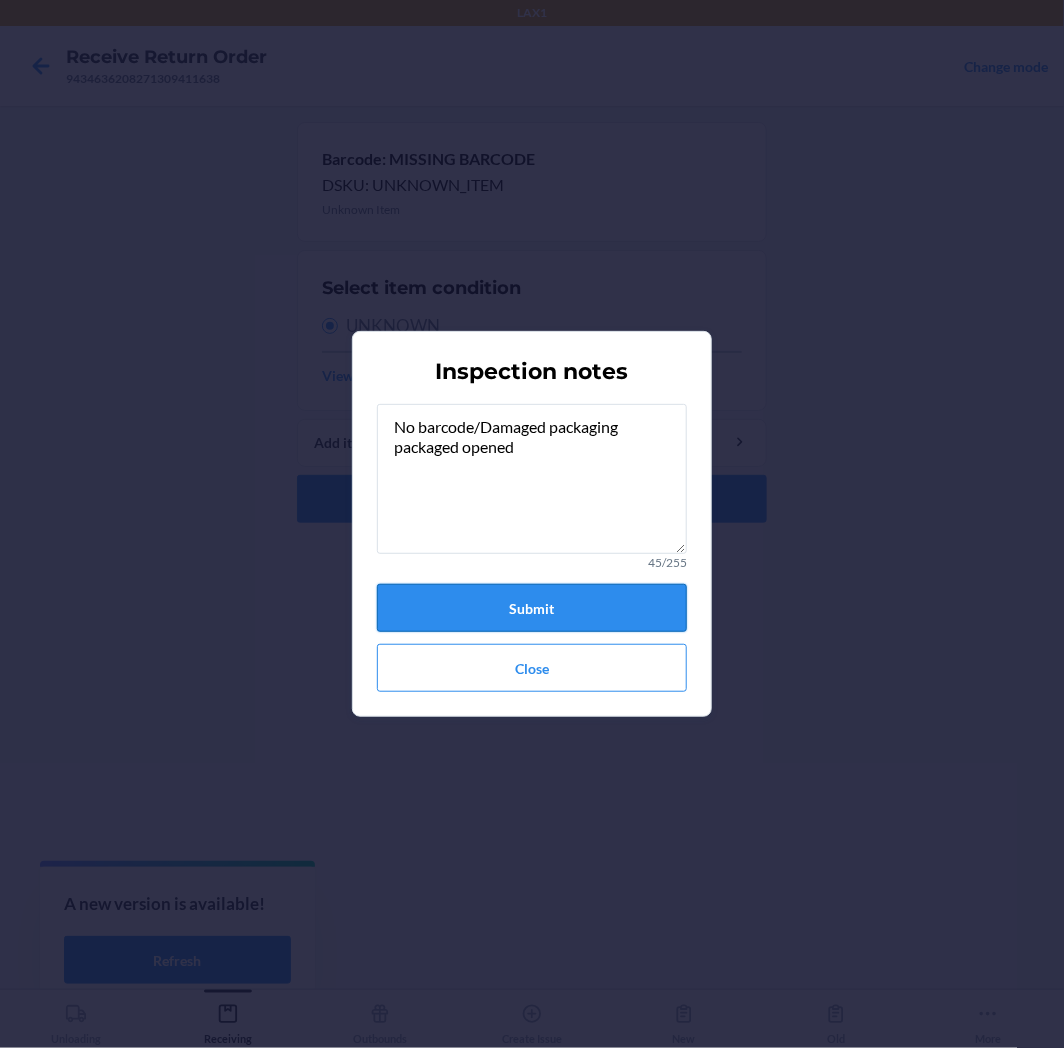 click on "Submit" at bounding box center [532, 608] 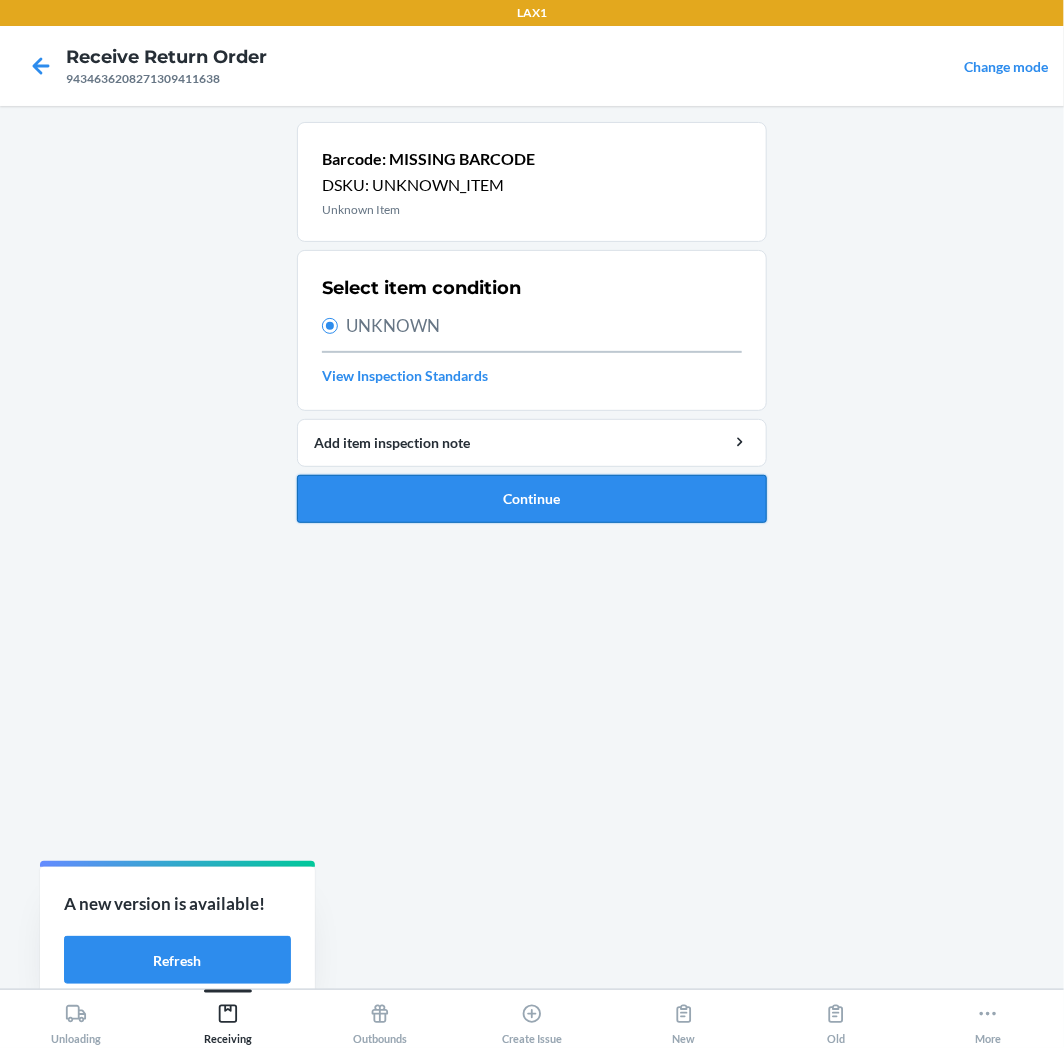 click on "Continue" at bounding box center [532, 499] 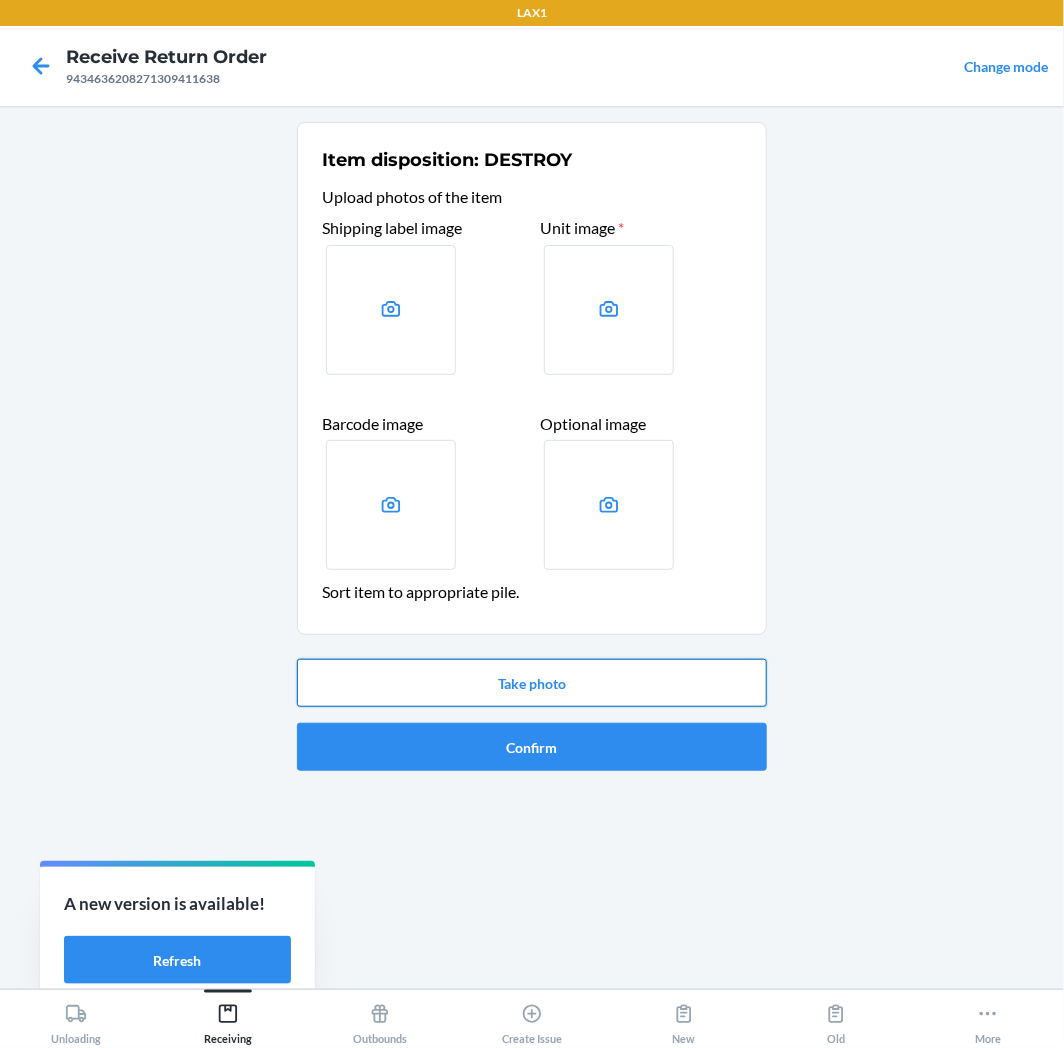 click on "Take photo" at bounding box center [532, 683] 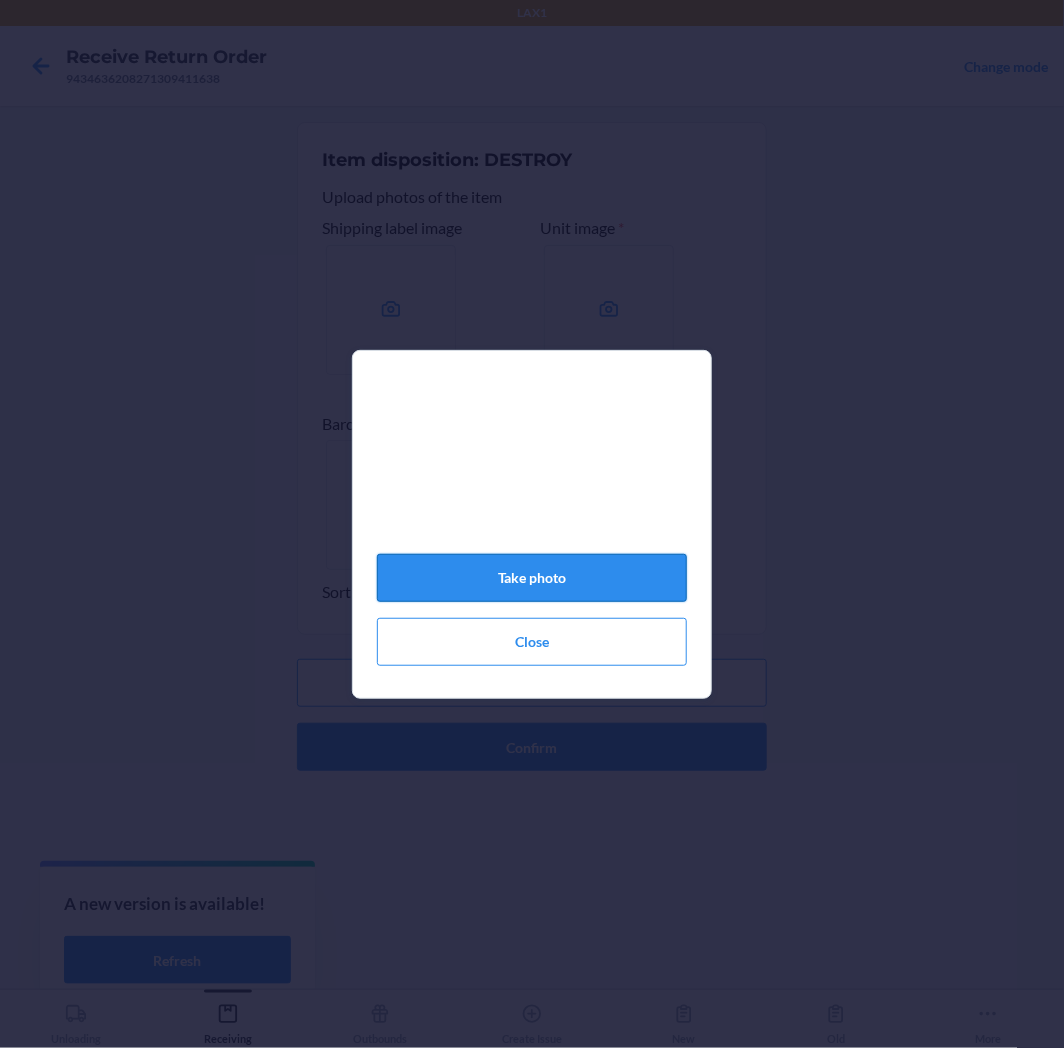 click on "Take photo" 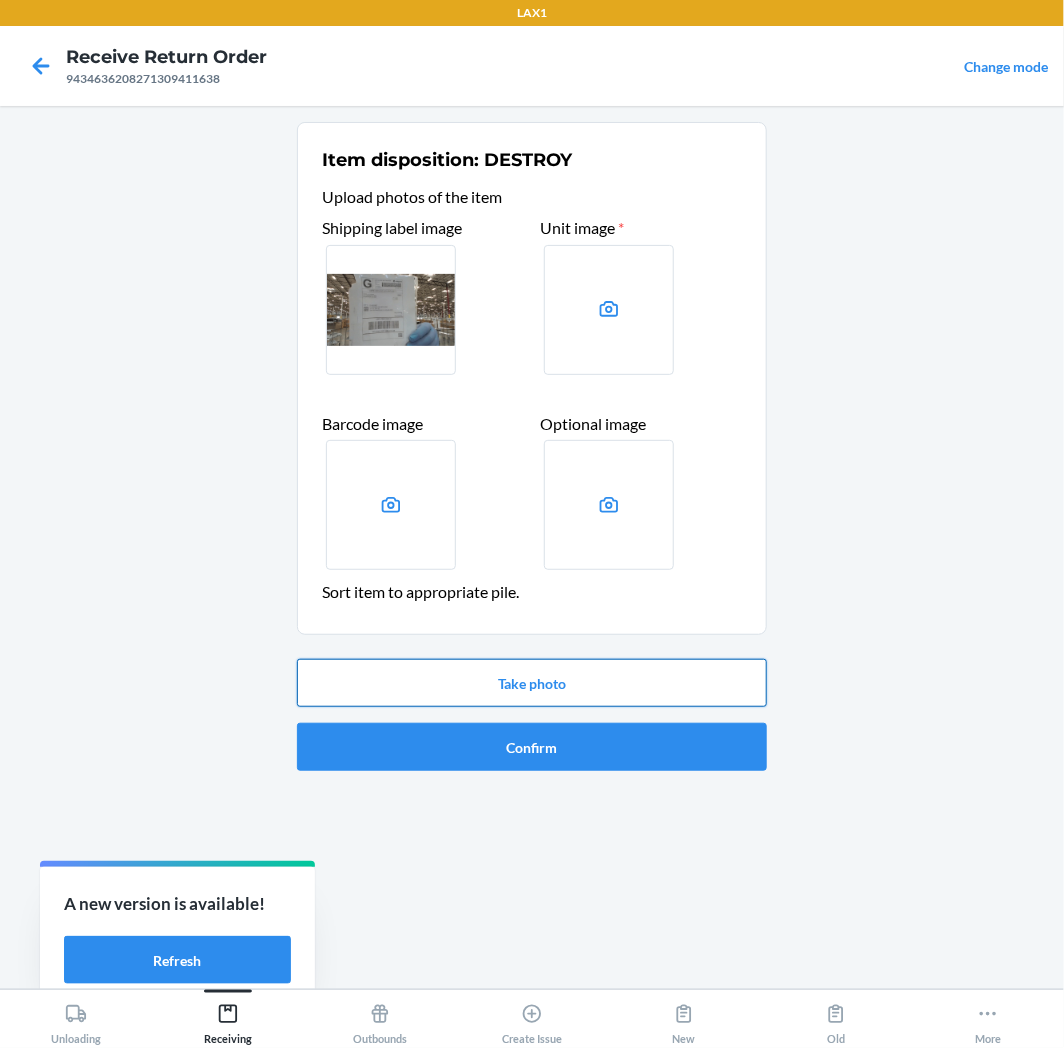 click on "Take photo" at bounding box center [532, 683] 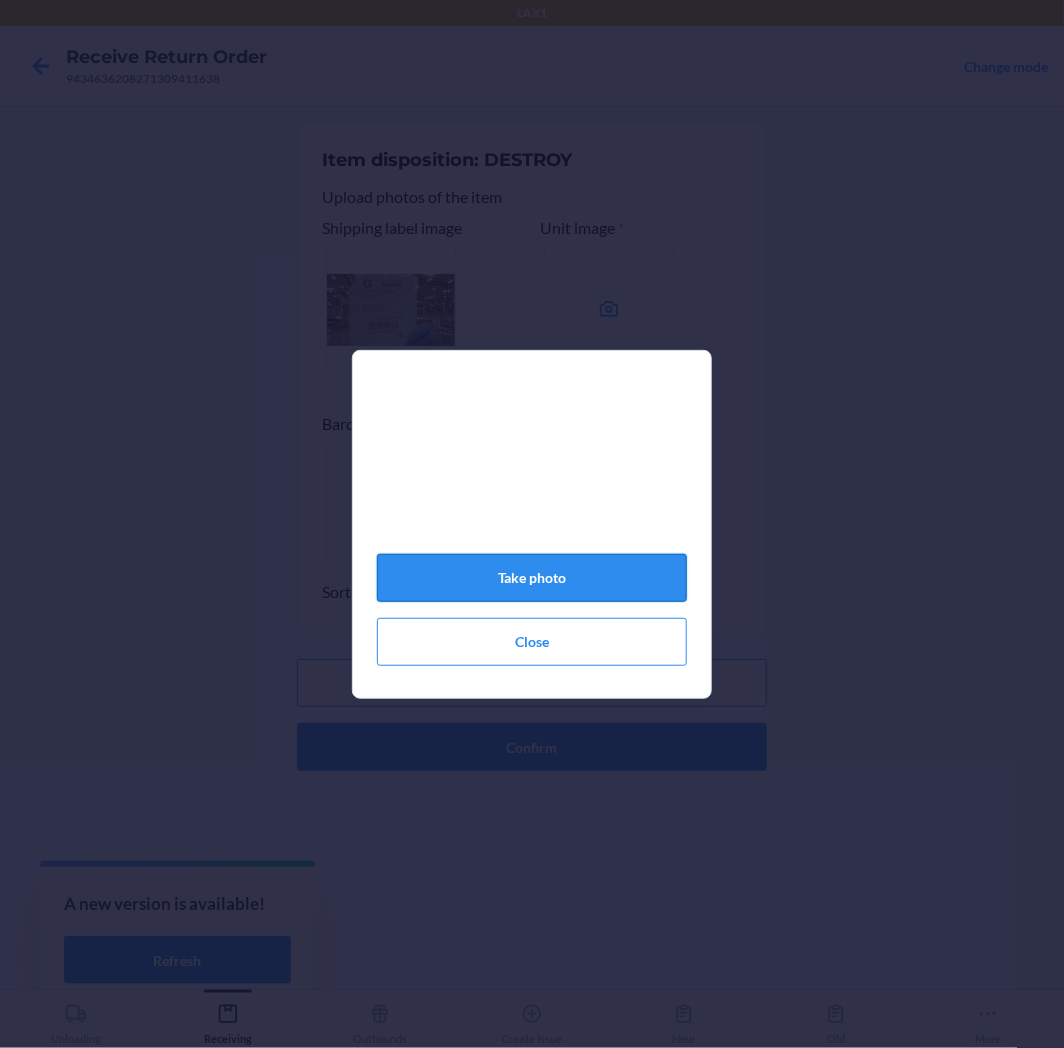 click on "Take photo" 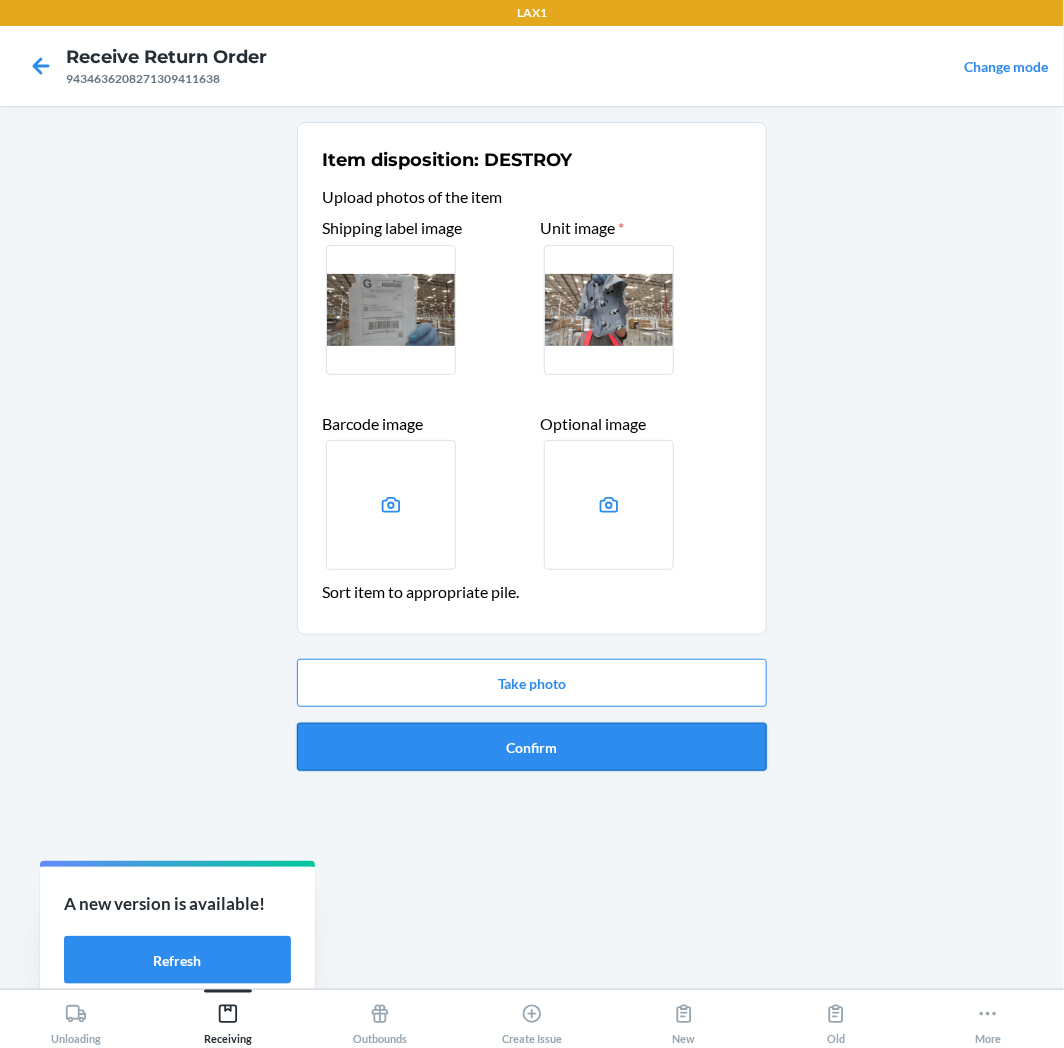 click on "Confirm" at bounding box center [532, 747] 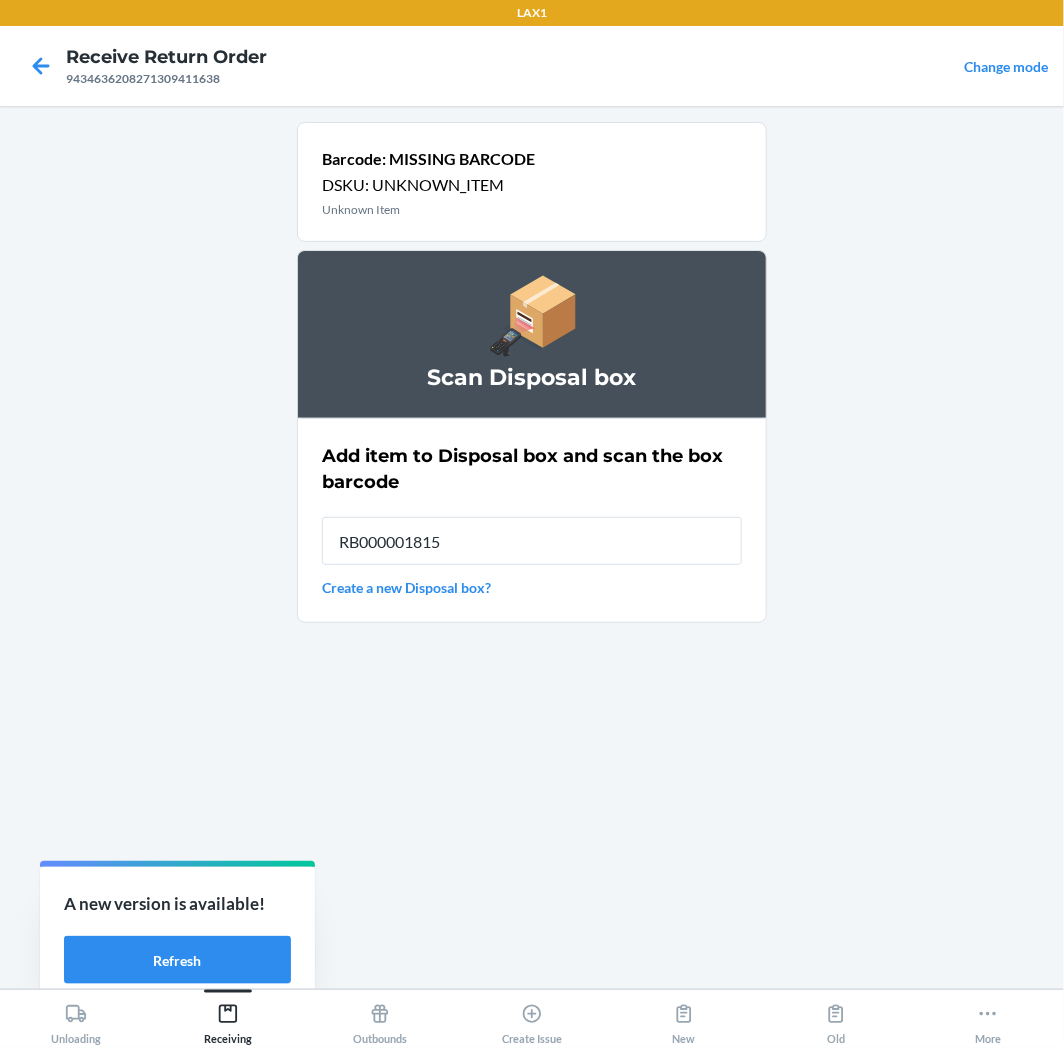 type on "RB000001815" 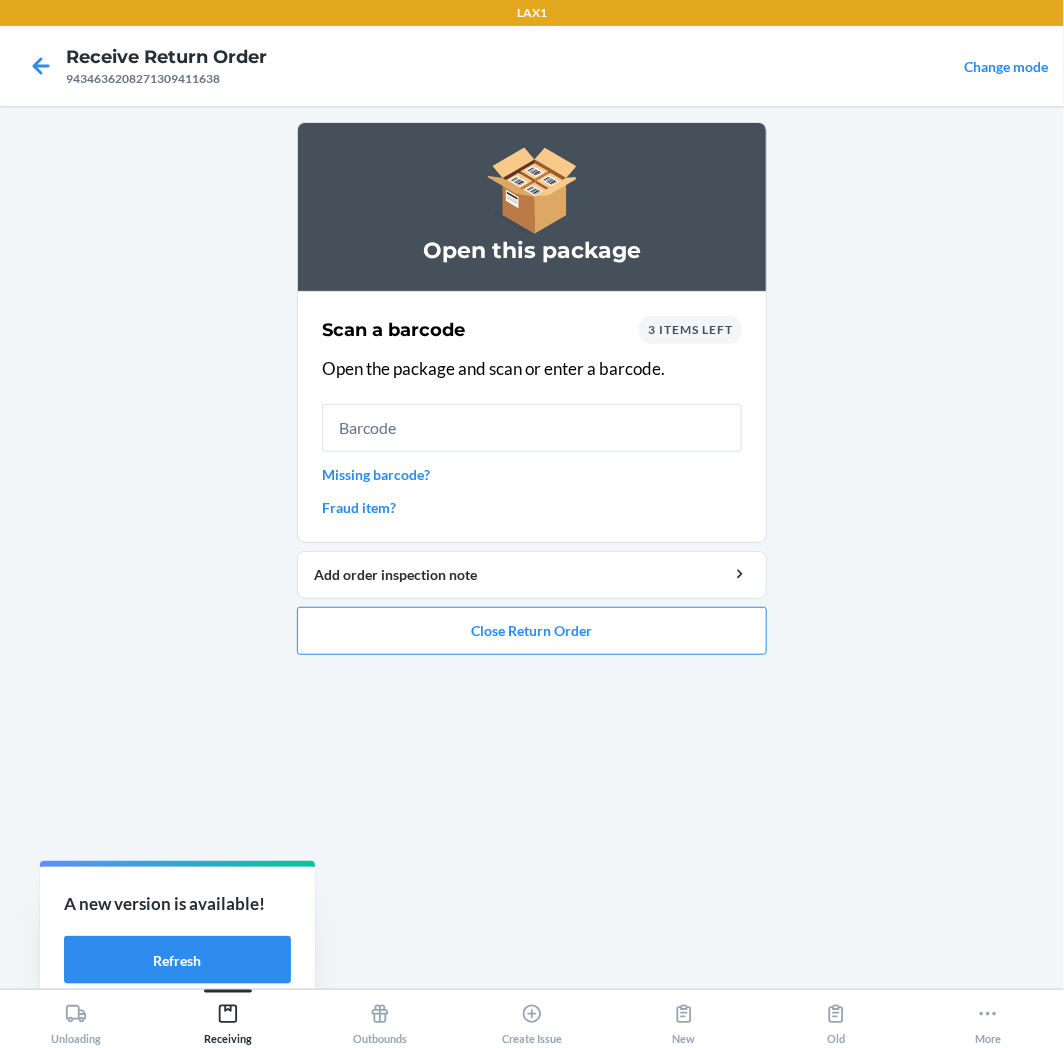 click on "Missing barcode?" at bounding box center (532, 474) 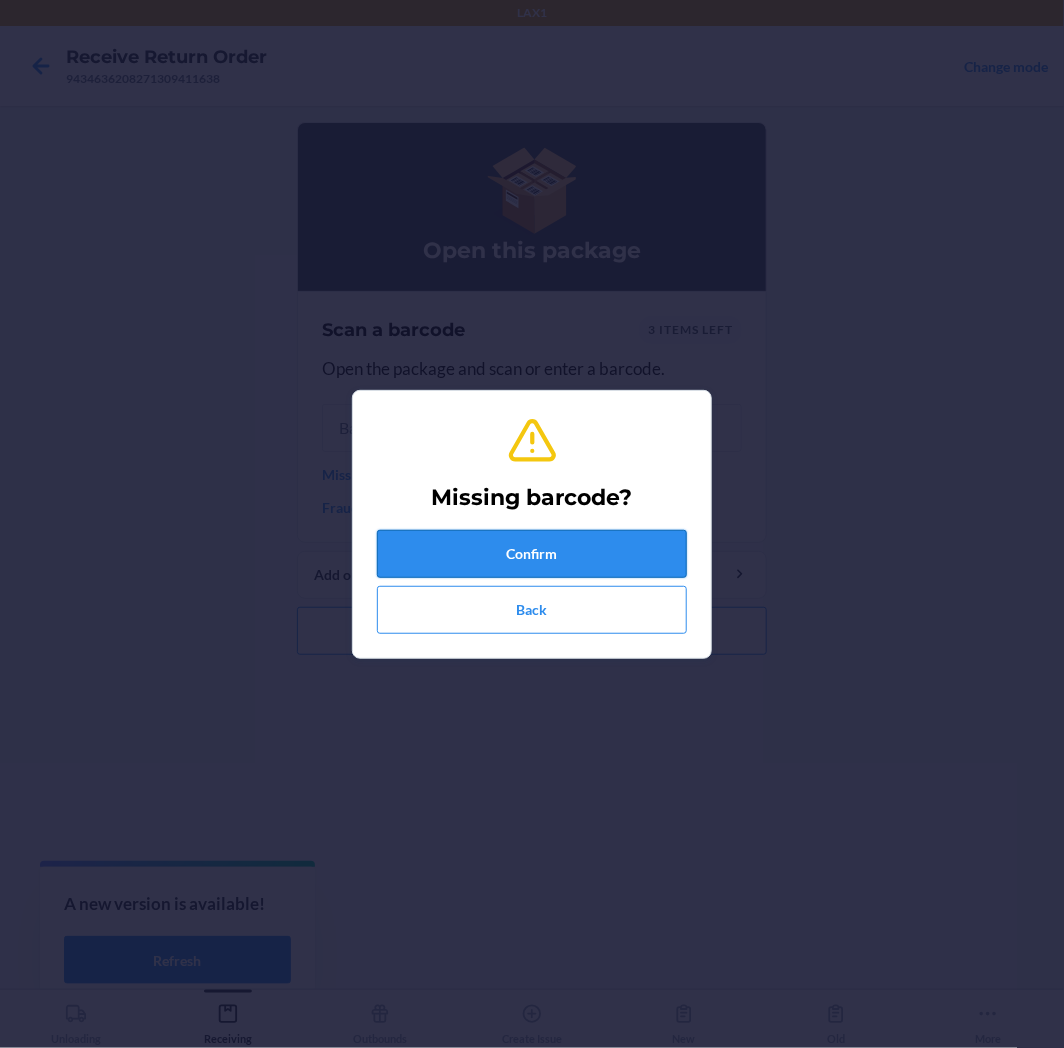 click on "Confirm" at bounding box center [532, 554] 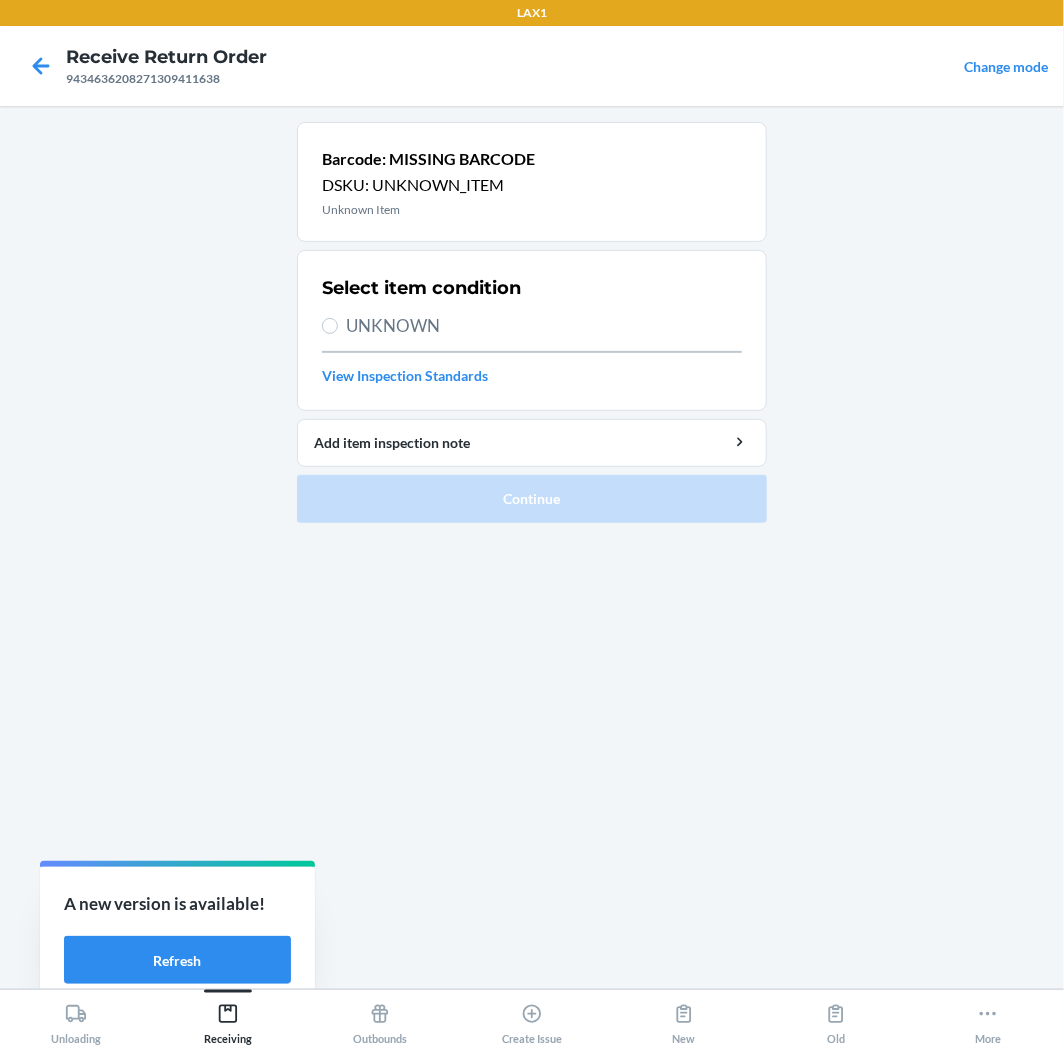 drag, startPoint x: 392, startPoint y: 330, endPoint x: 414, endPoint y: 356, distance: 34.058773 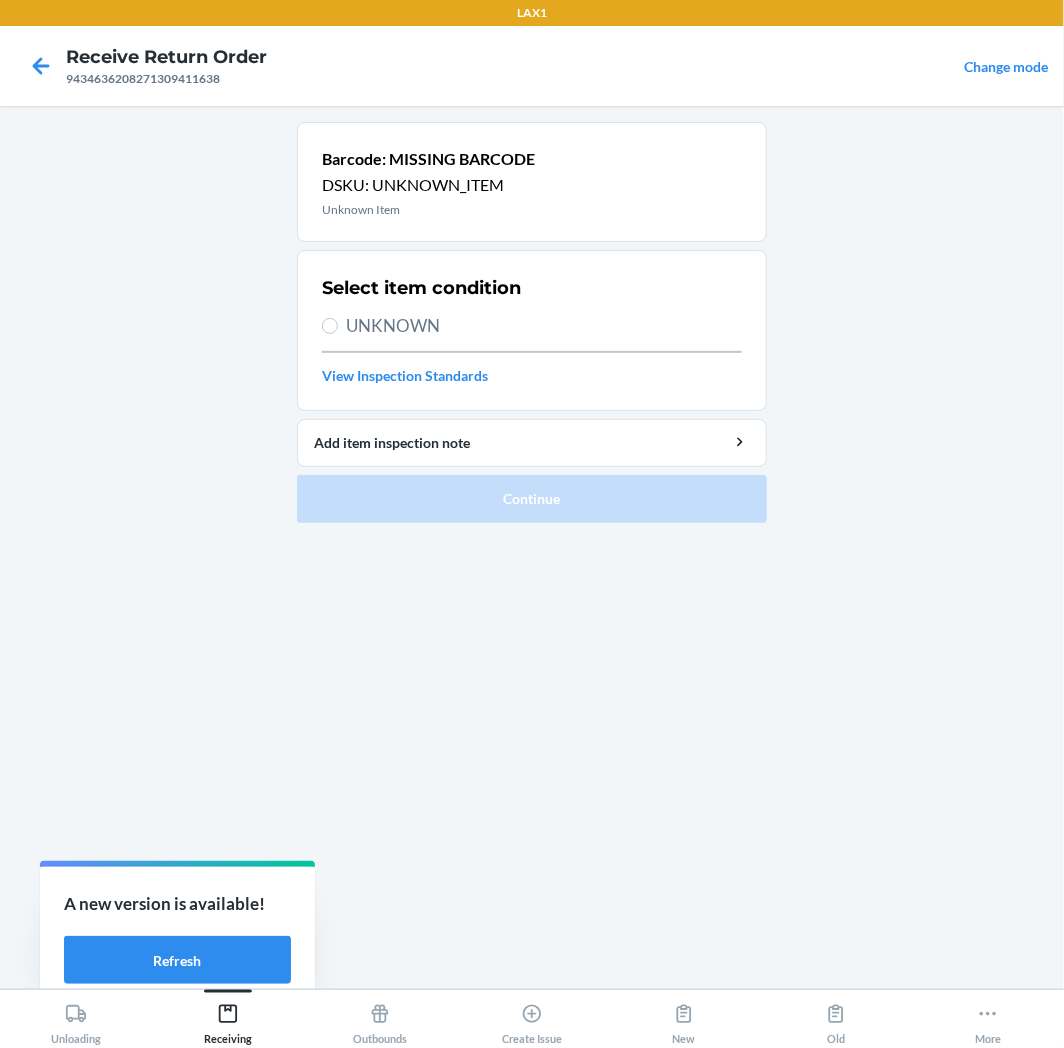 click on "UNKNOWN" at bounding box center (544, 326) 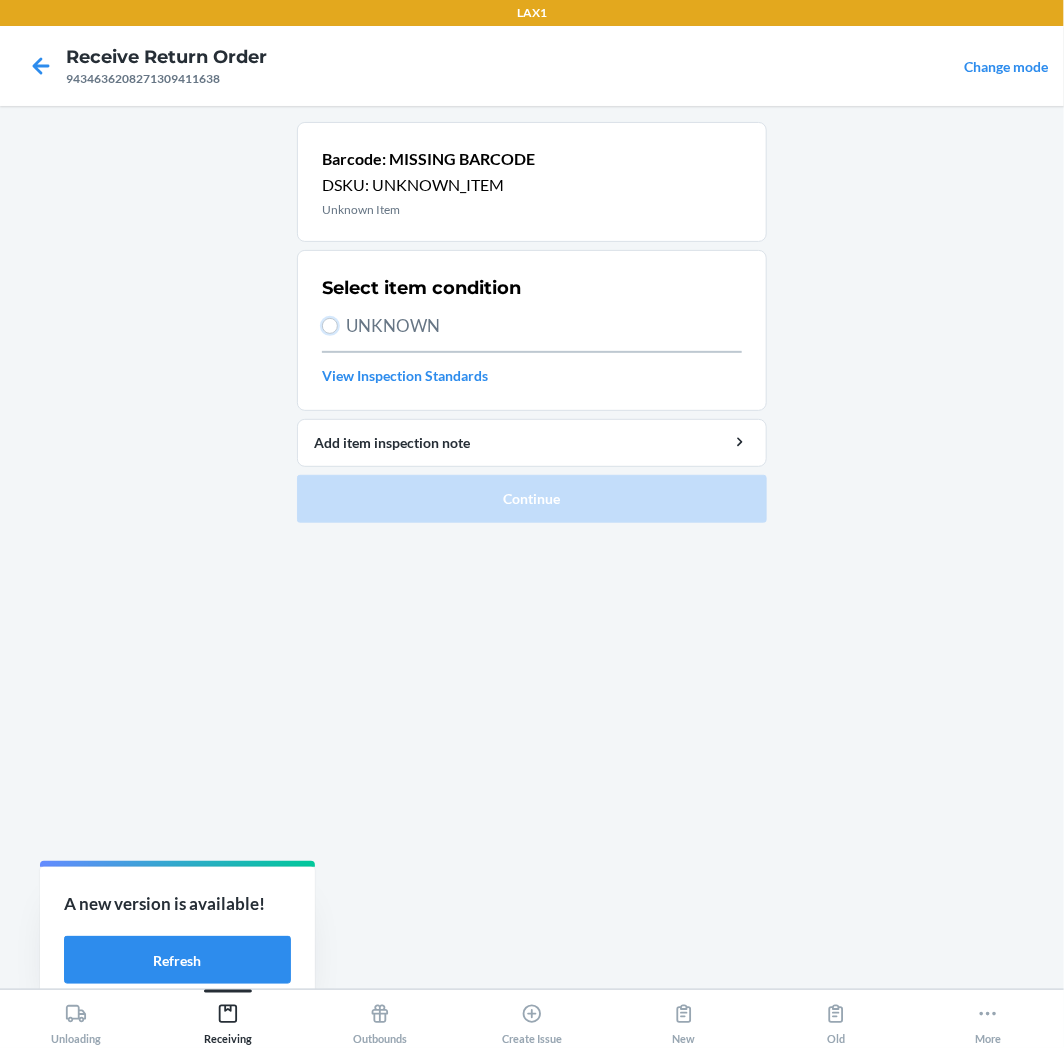 click on "UNKNOWN" at bounding box center [330, 326] 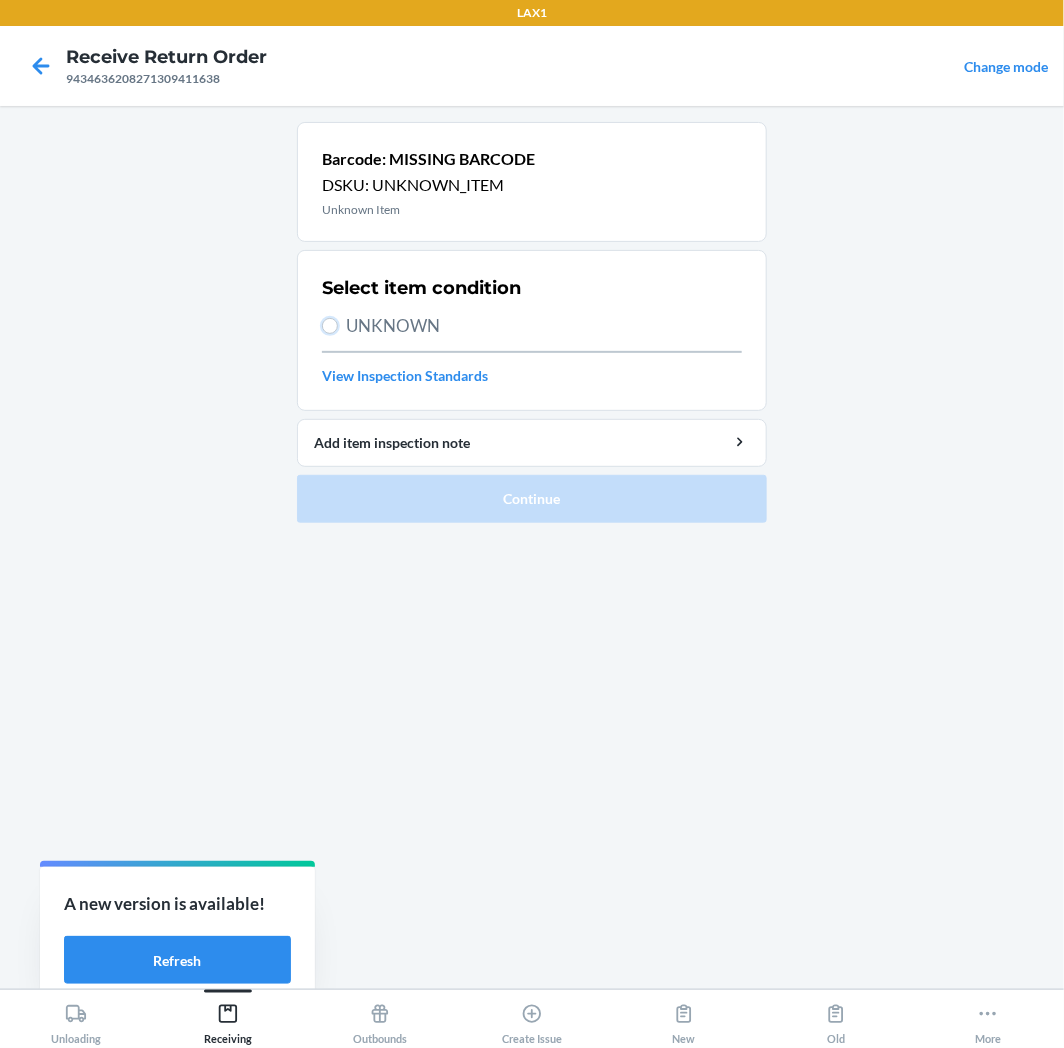 radio on "true" 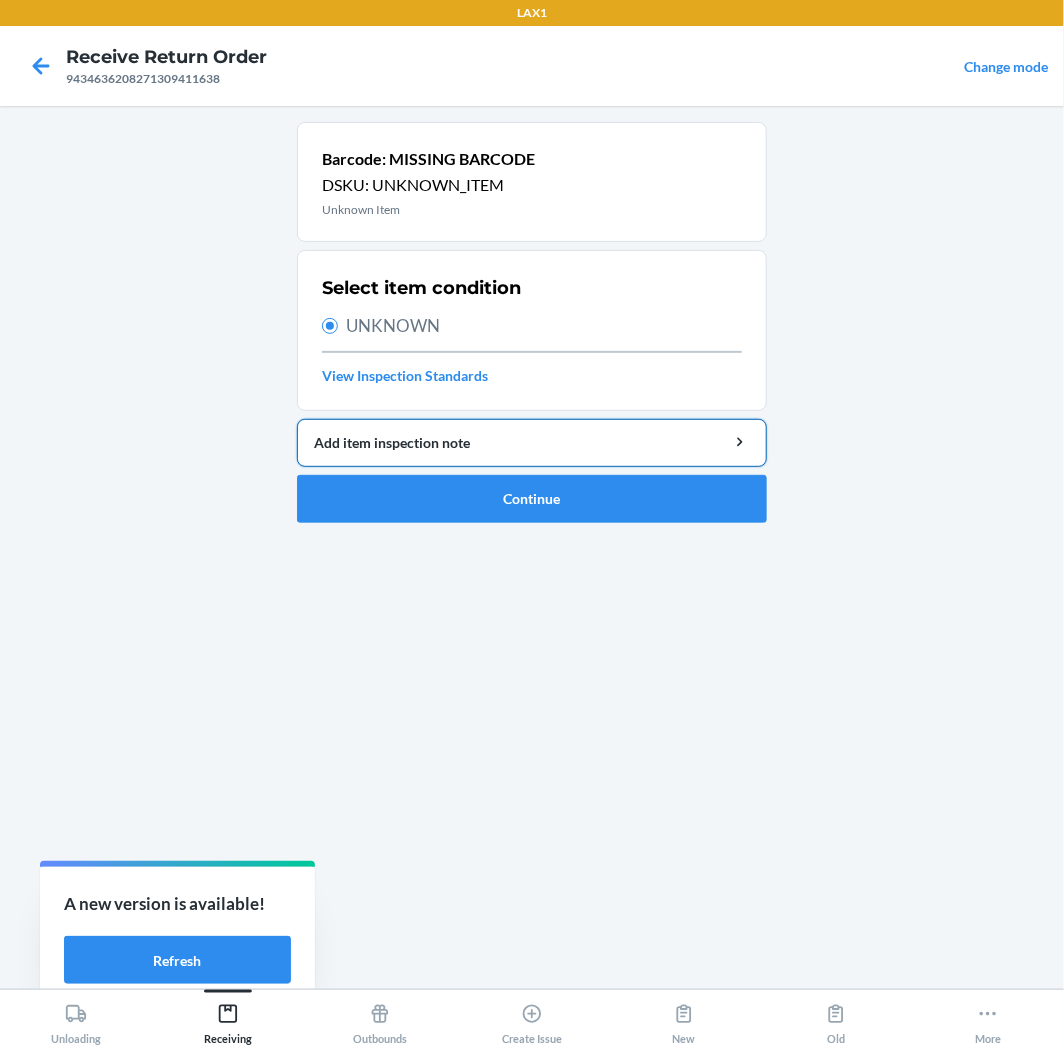 click on "Add item inspection note" at bounding box center (532, 442) 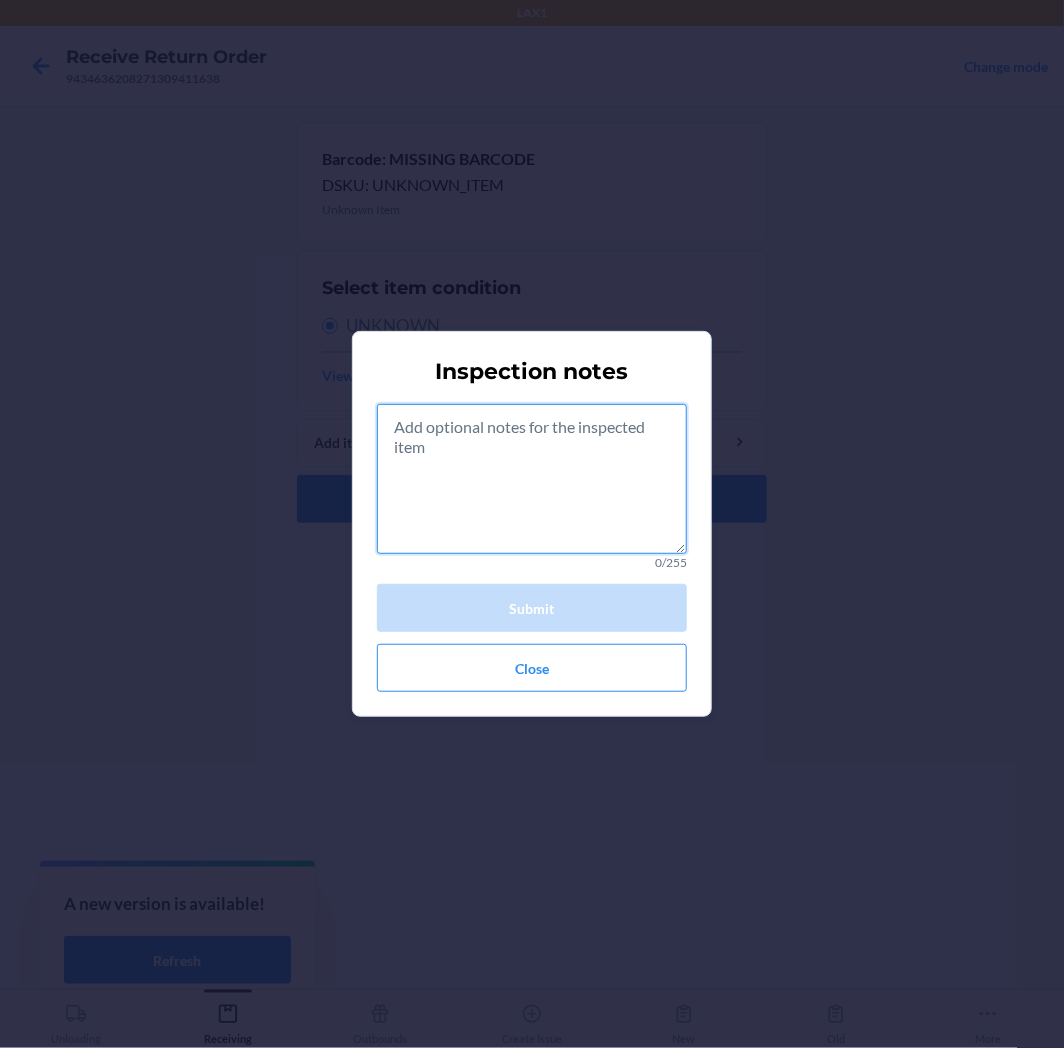 click at bounding box center [532, 479] 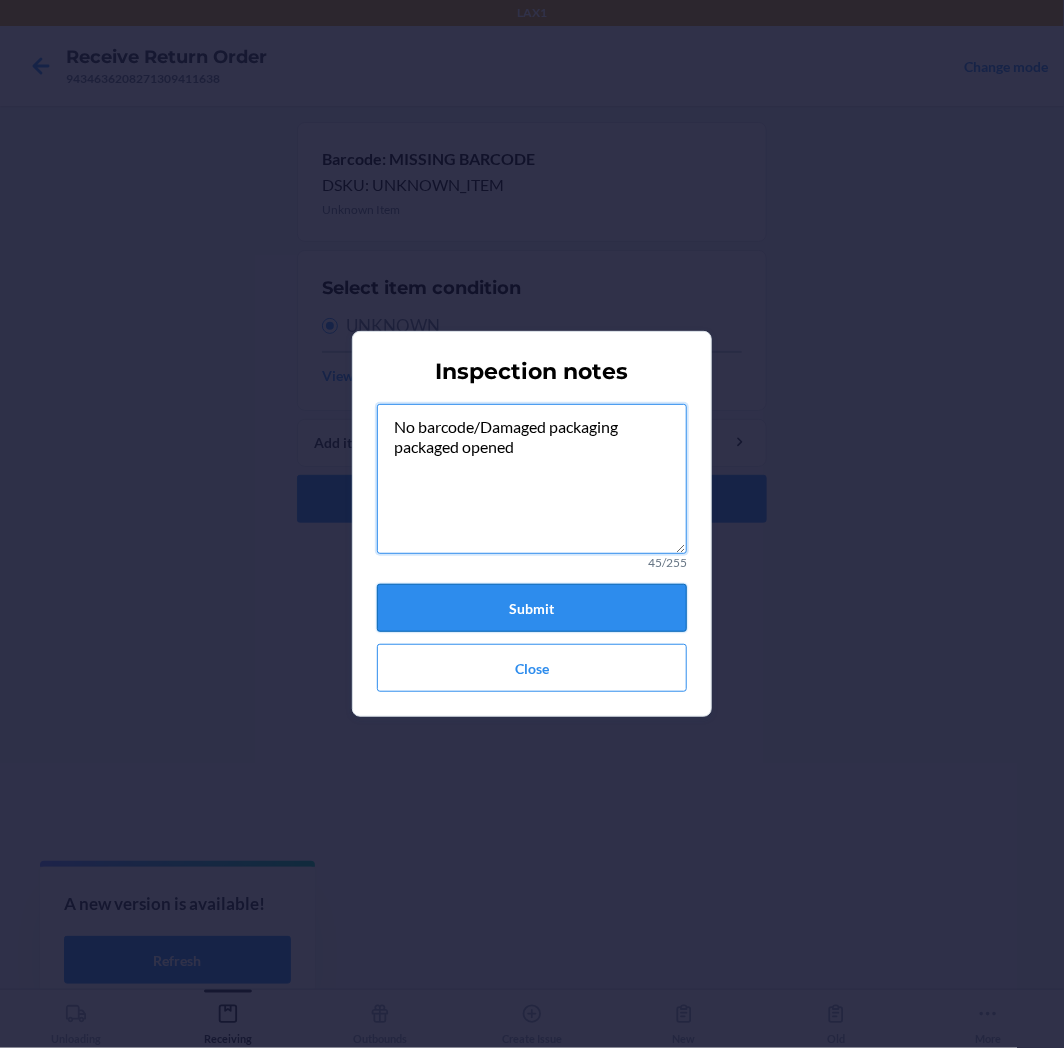 type on "No barcode/Damaged packaging
packaged opened" 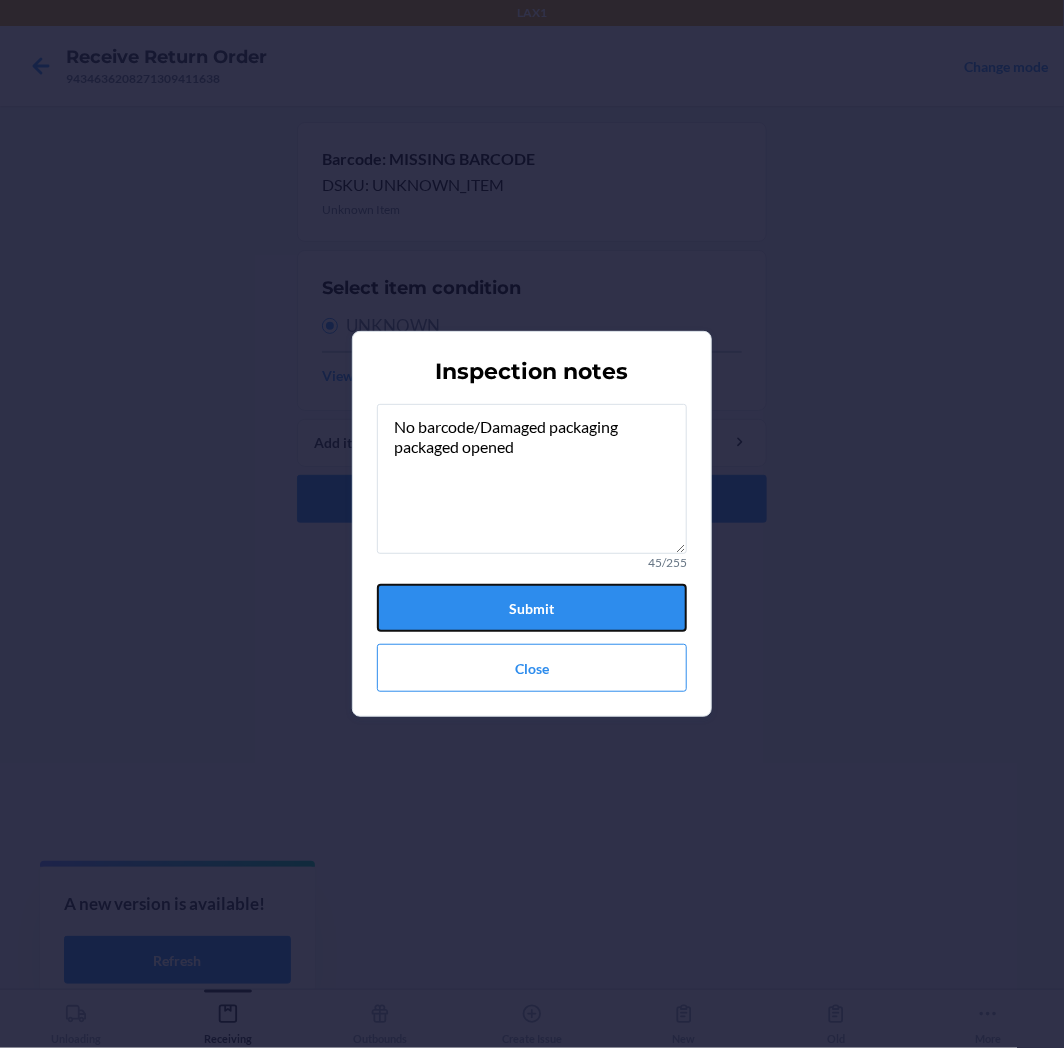 click on "Submit" at bounding box center (532, 608) 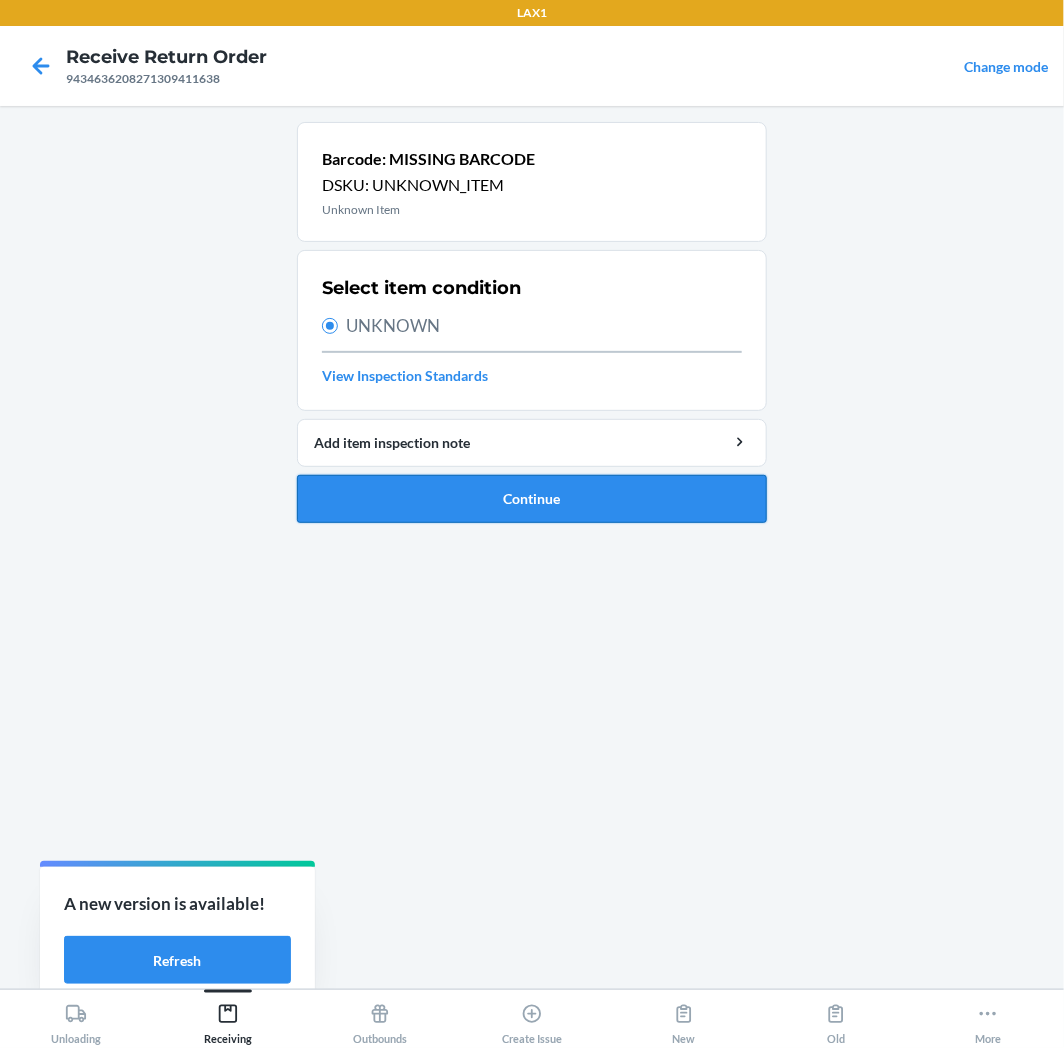 click on "Continue" at bounding box center (532, 499) 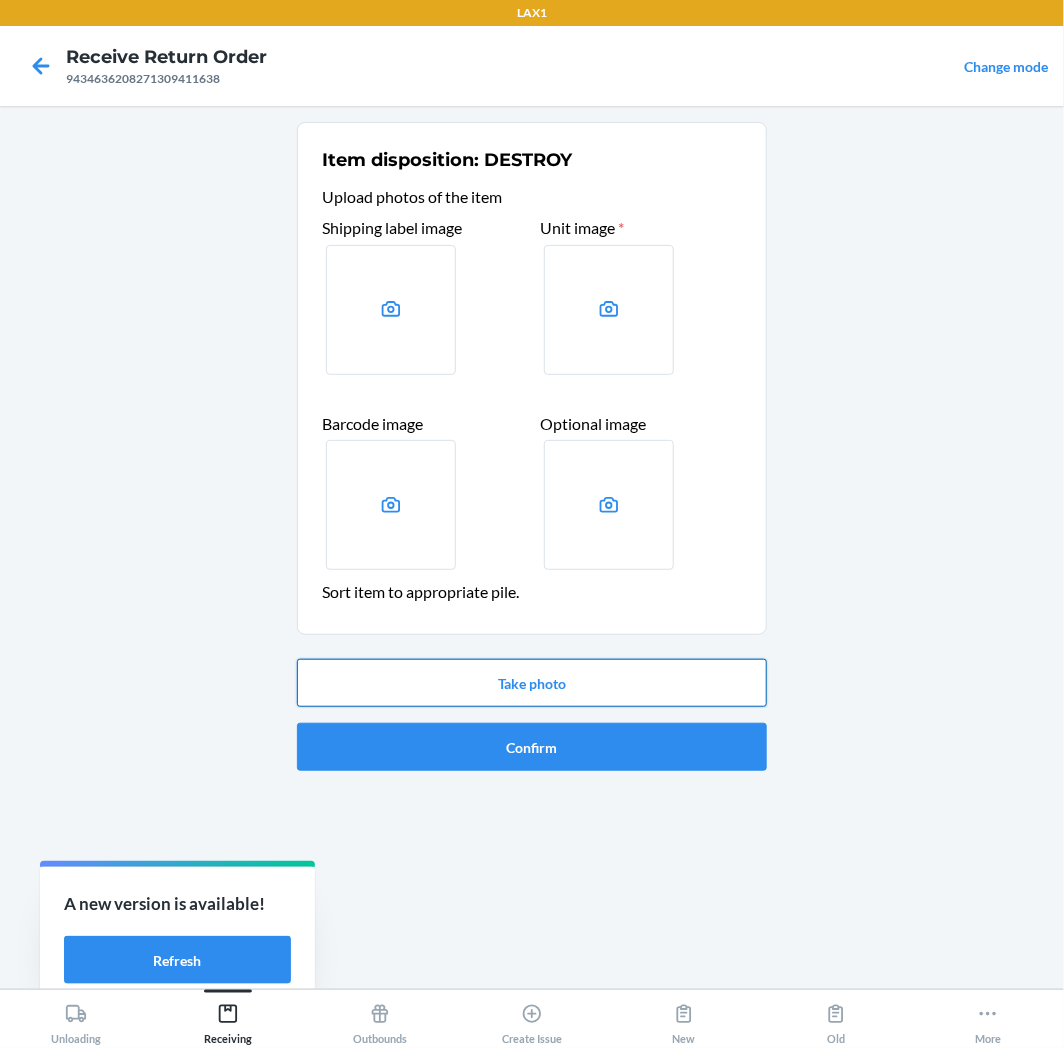 click on "Take photo" at bounding box center [532, 683] 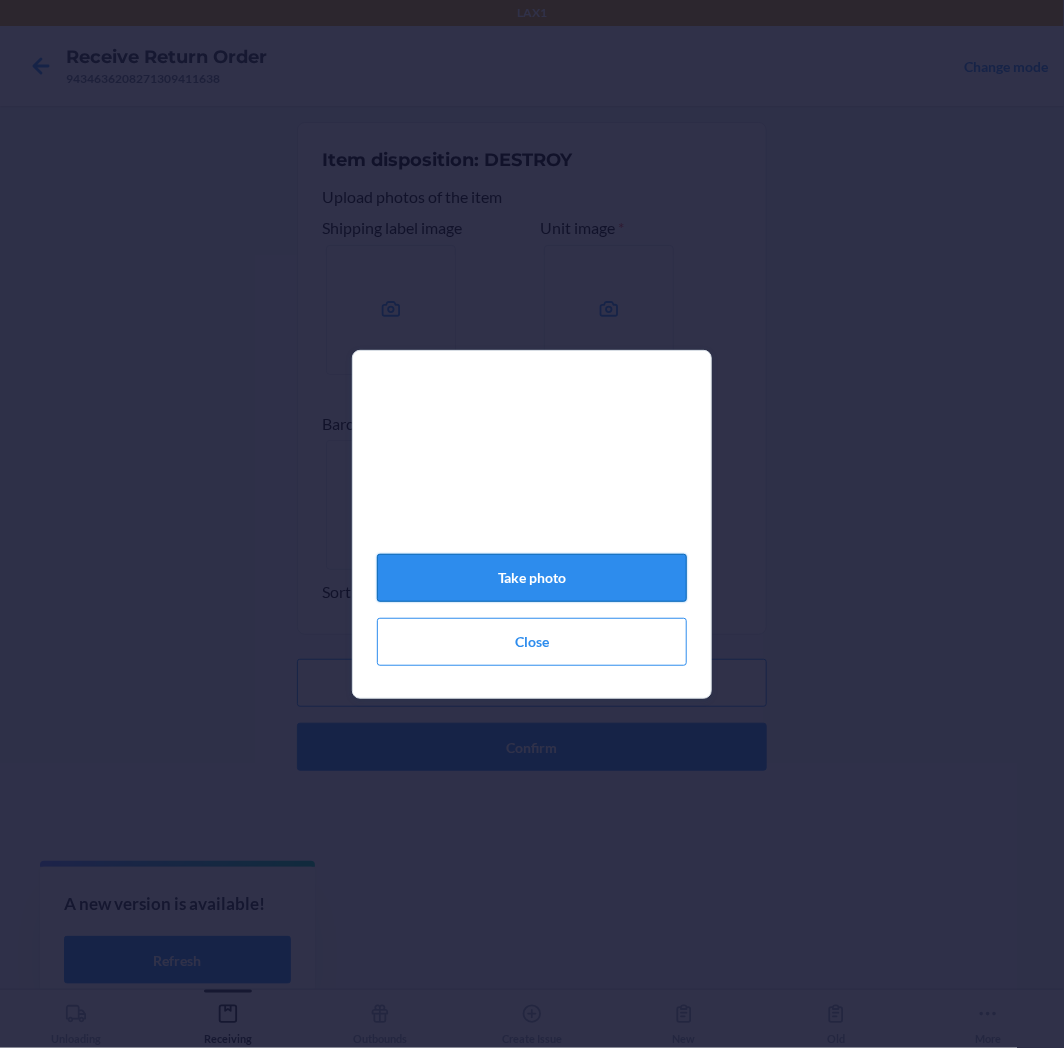 click on "Take photo" 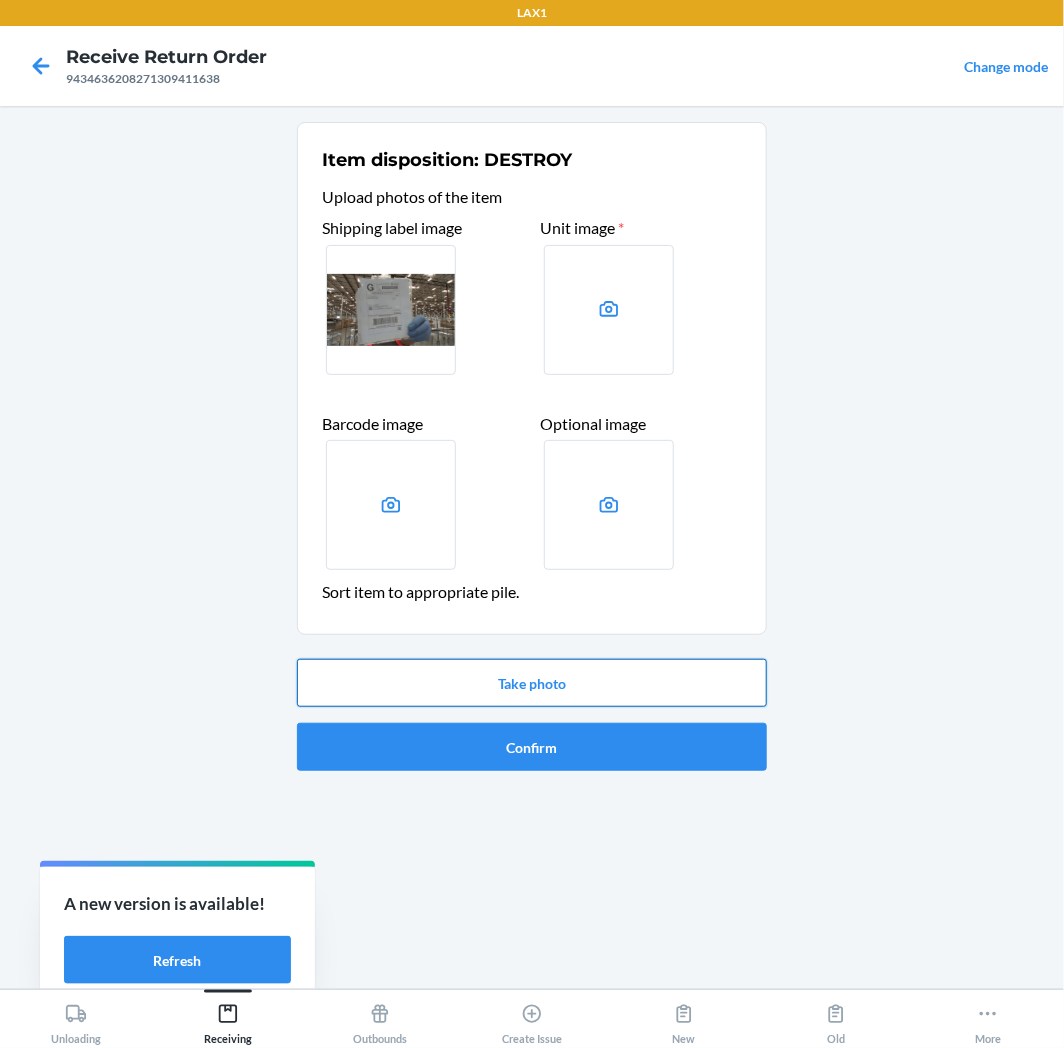 click on "Take photo" at bounding box center (532, 683) 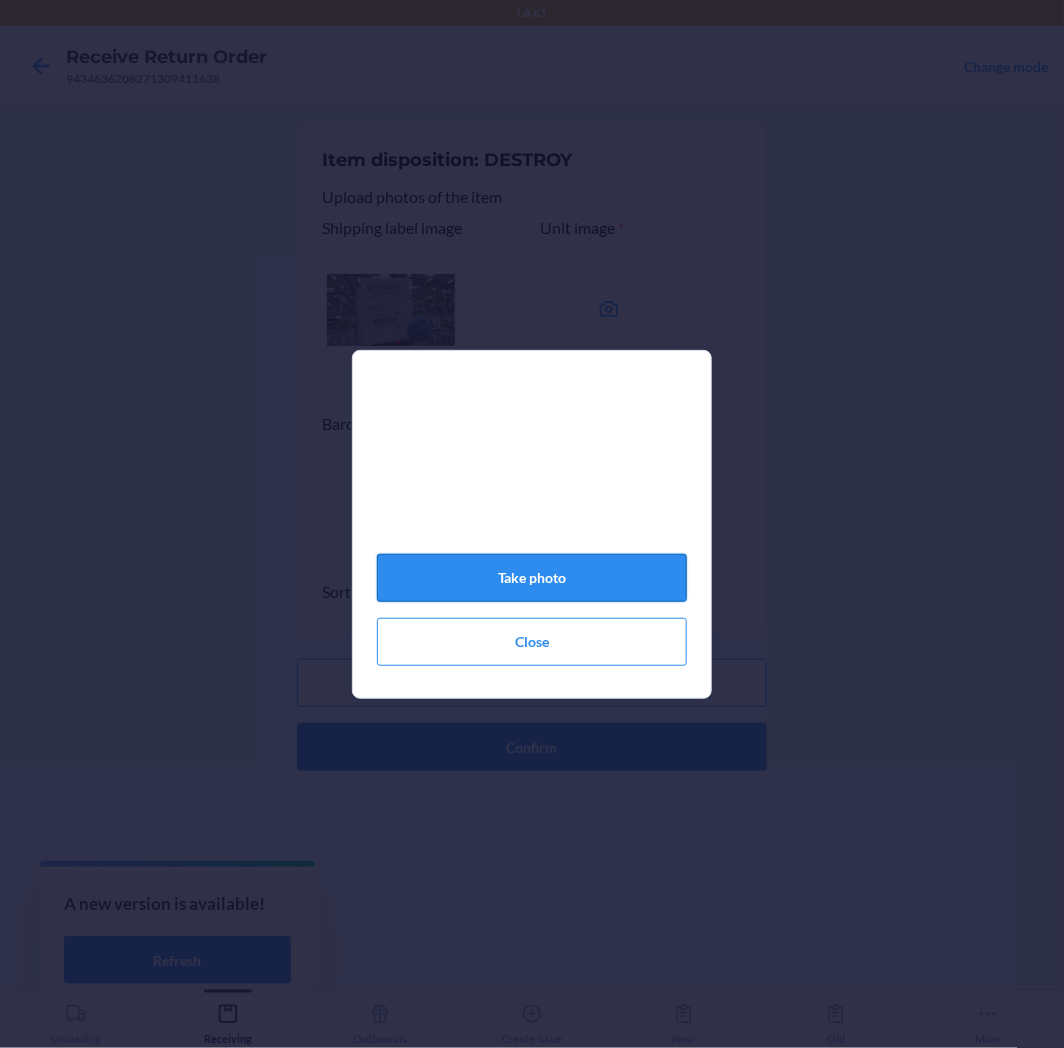 click on "Take photo" 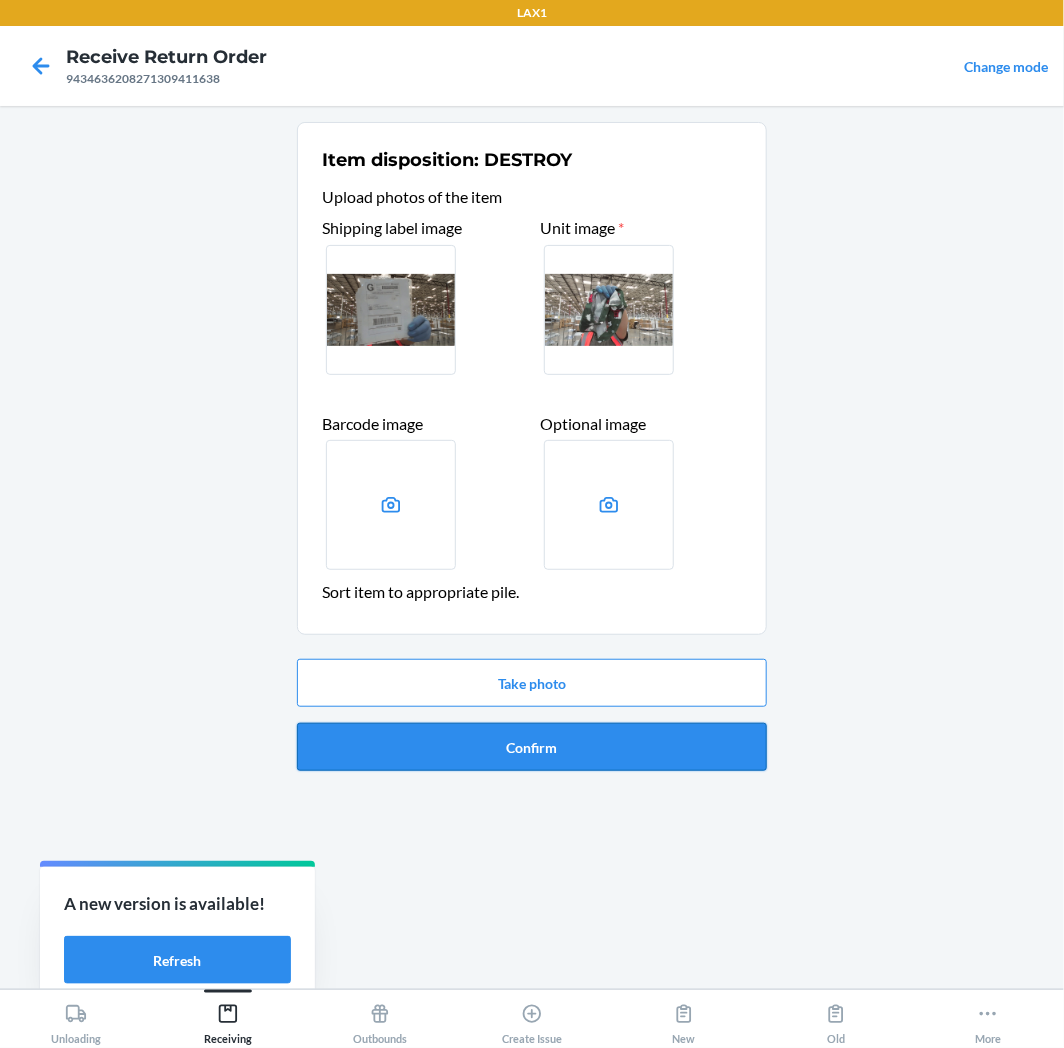 click on "Confirm" at bounding box center [532, 747] 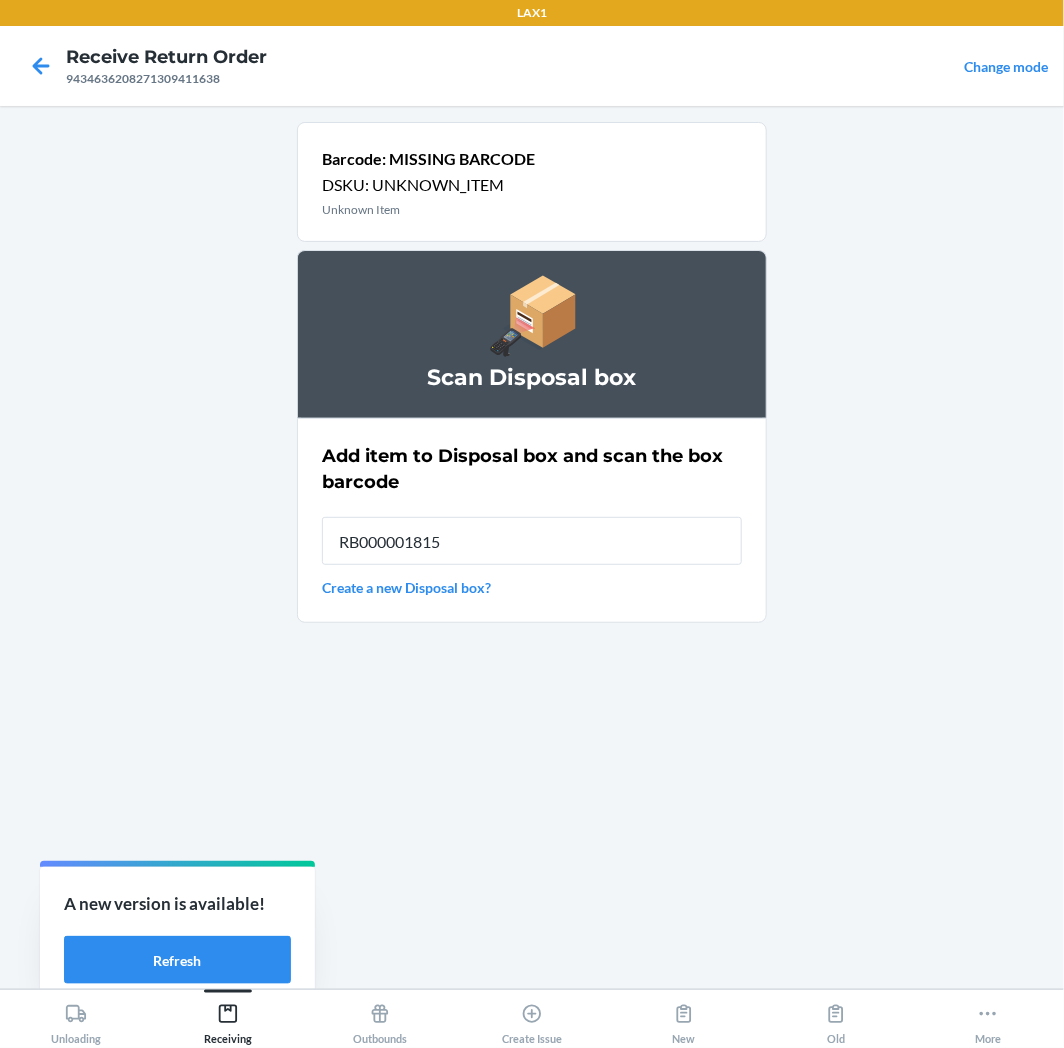type on "RB000001815" 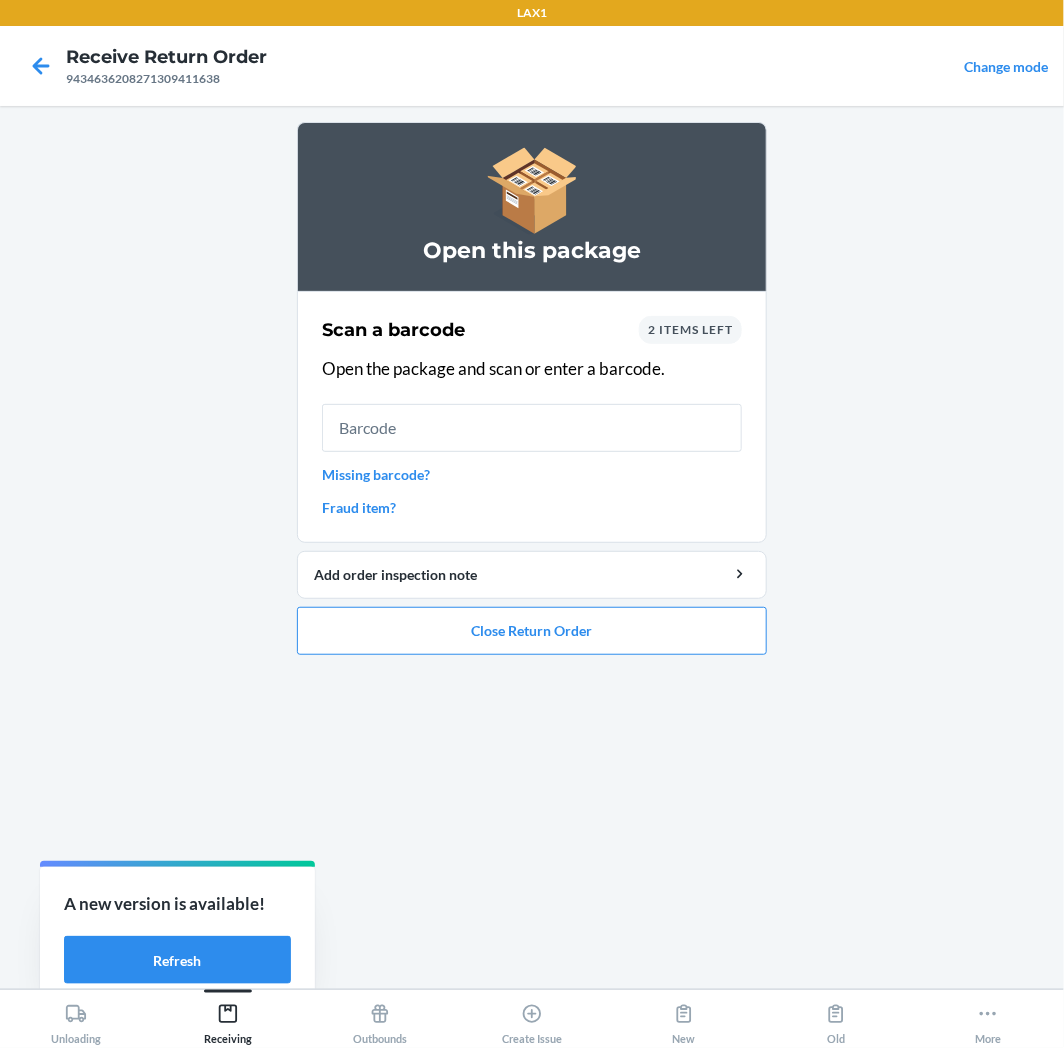 click on "Missing barcode?" at bounding box center (532, 474) 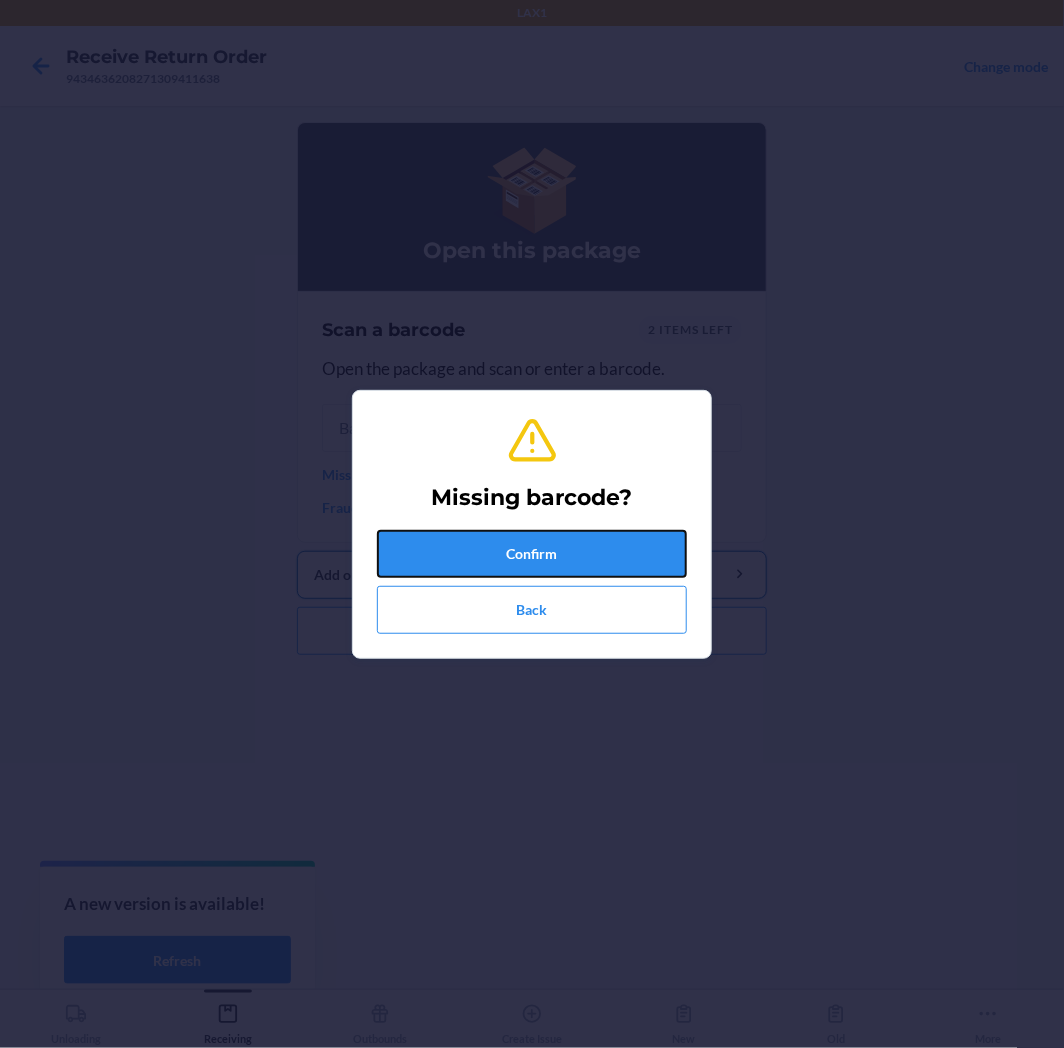 click on "Confirm" at bounding box center [532, 554] 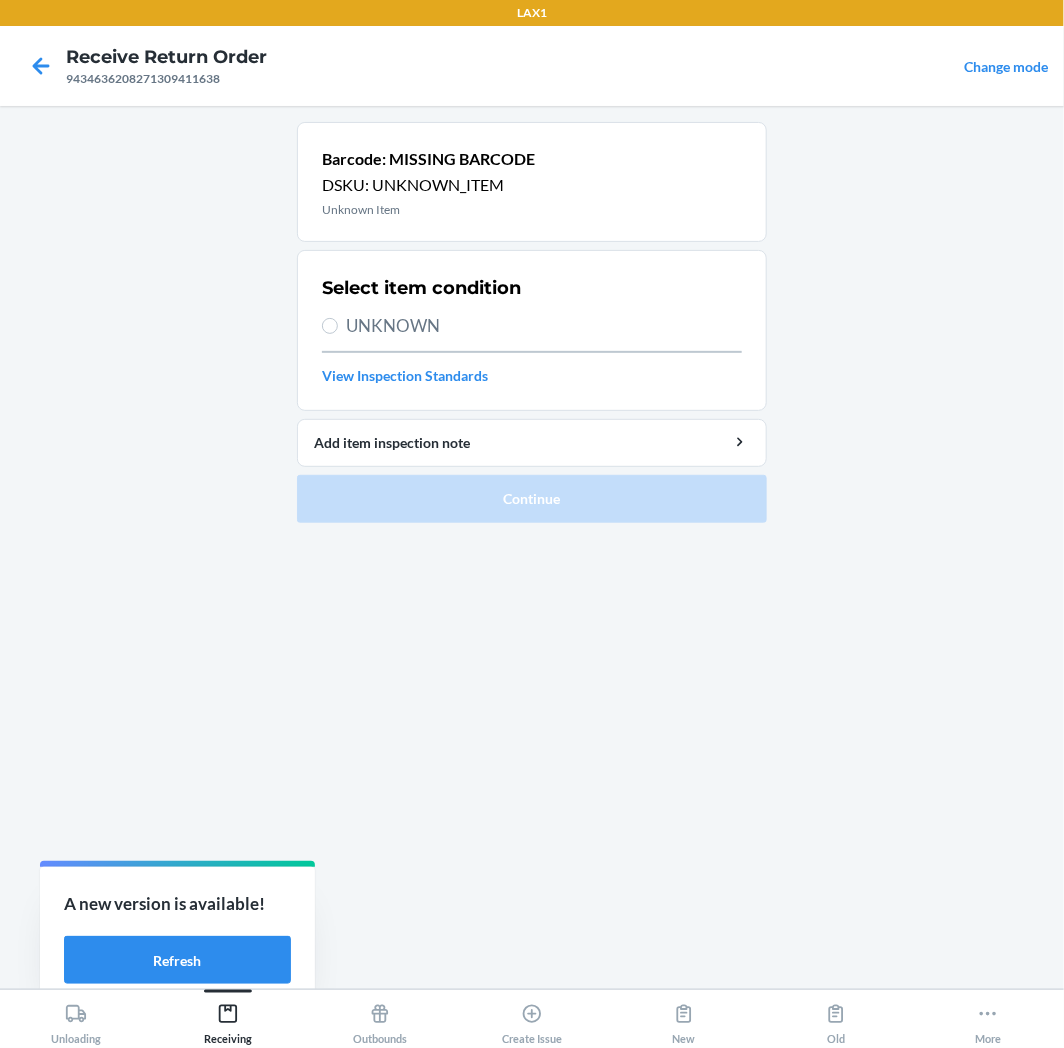 click on "UNKNOWN" at bounding box center (544, 326) 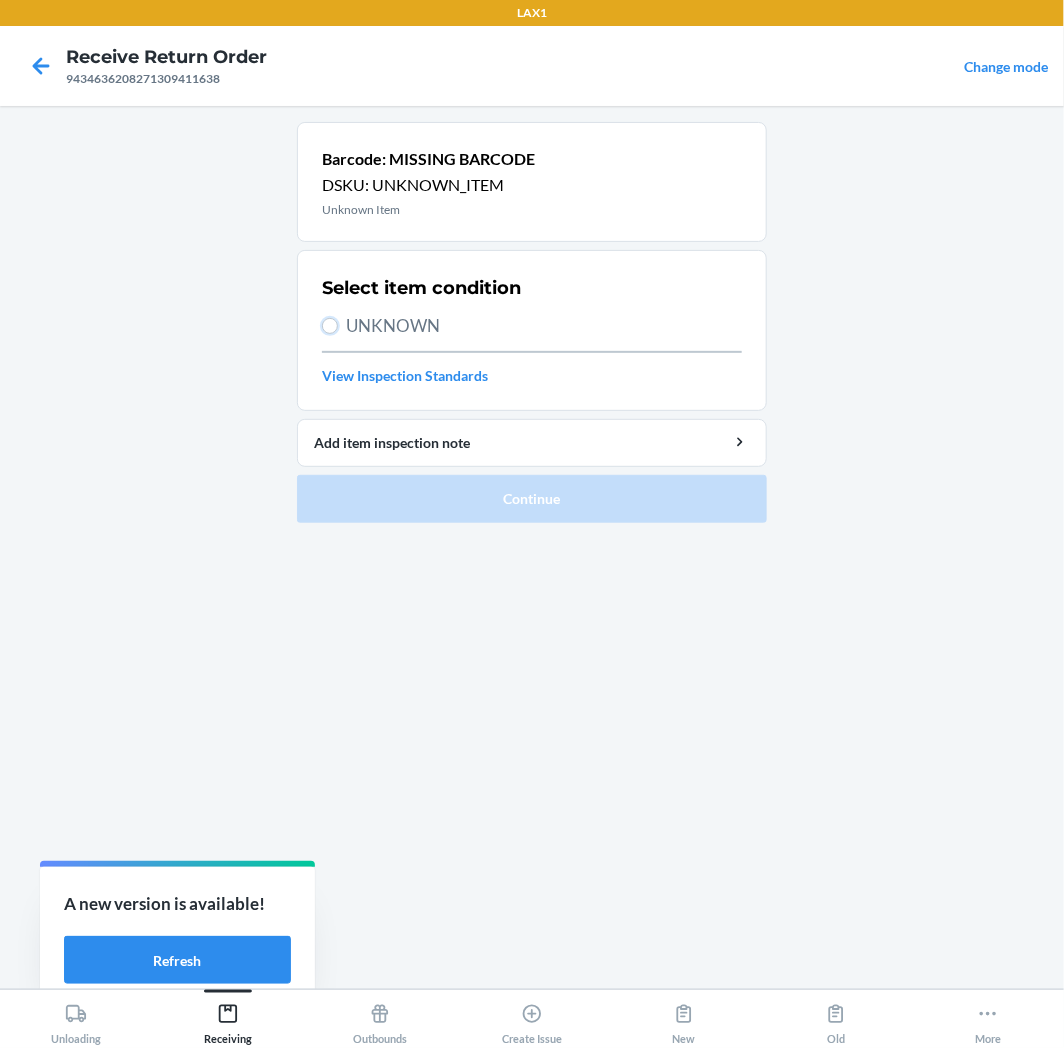 click on "UNKNOWN" at bounding box center [330, 326] 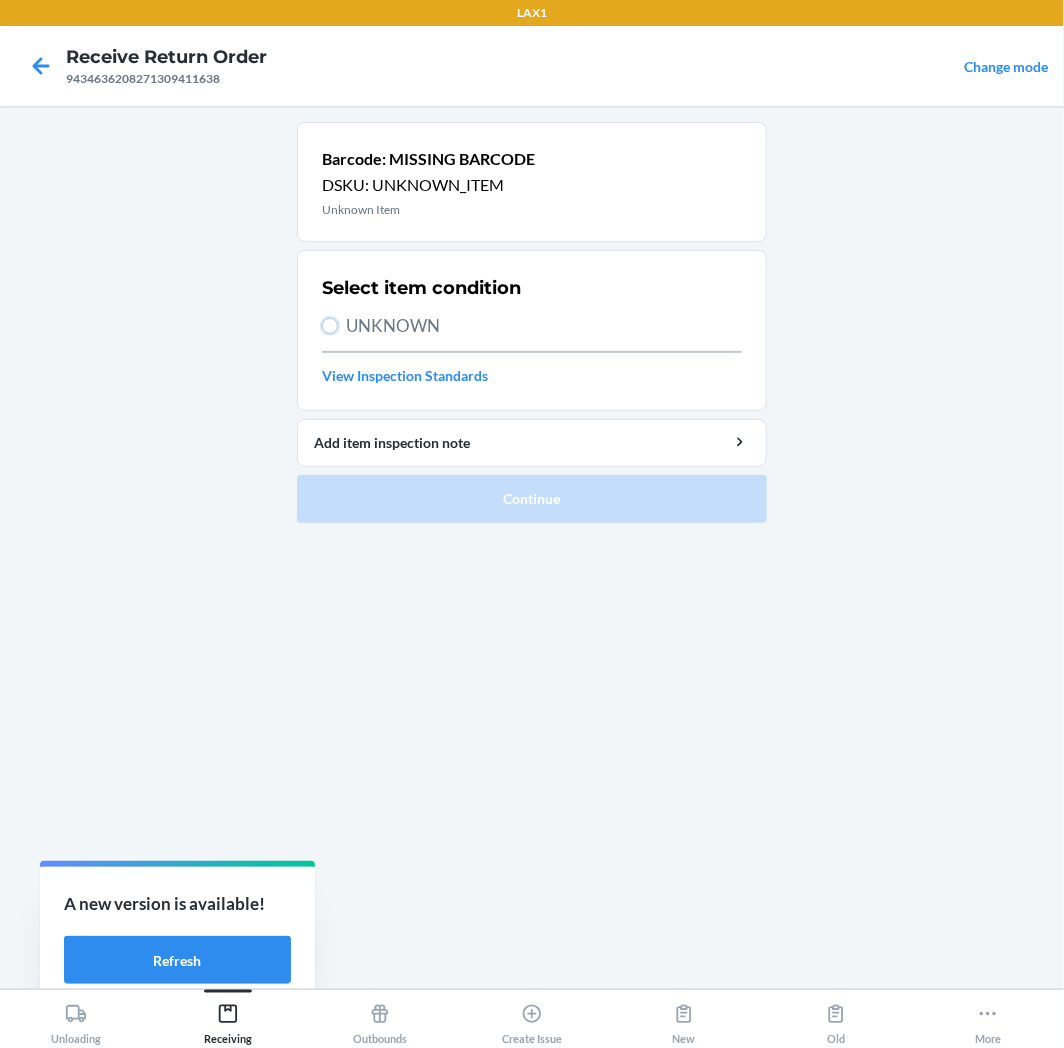 radio on "true" 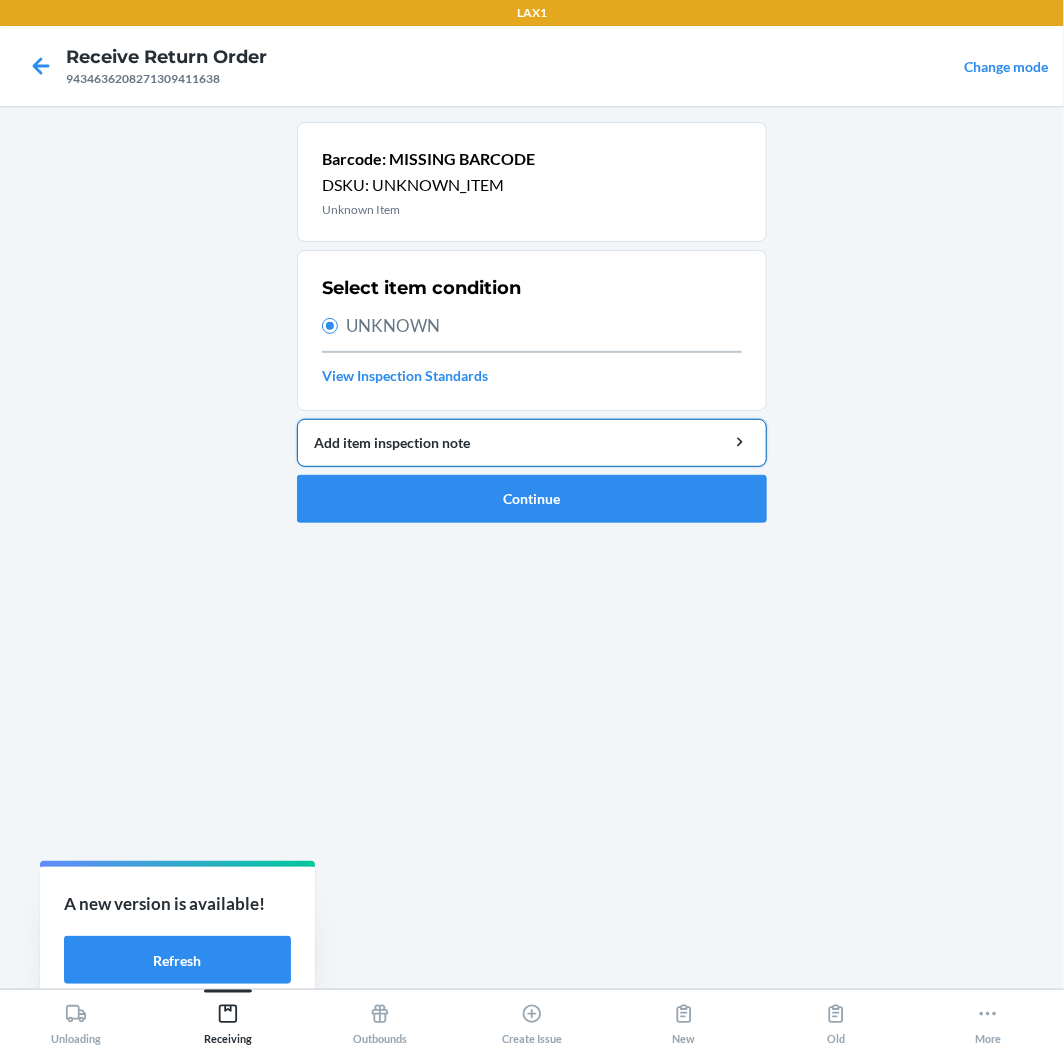 click on "Add item inspection note" at bounding box center (532, 442) 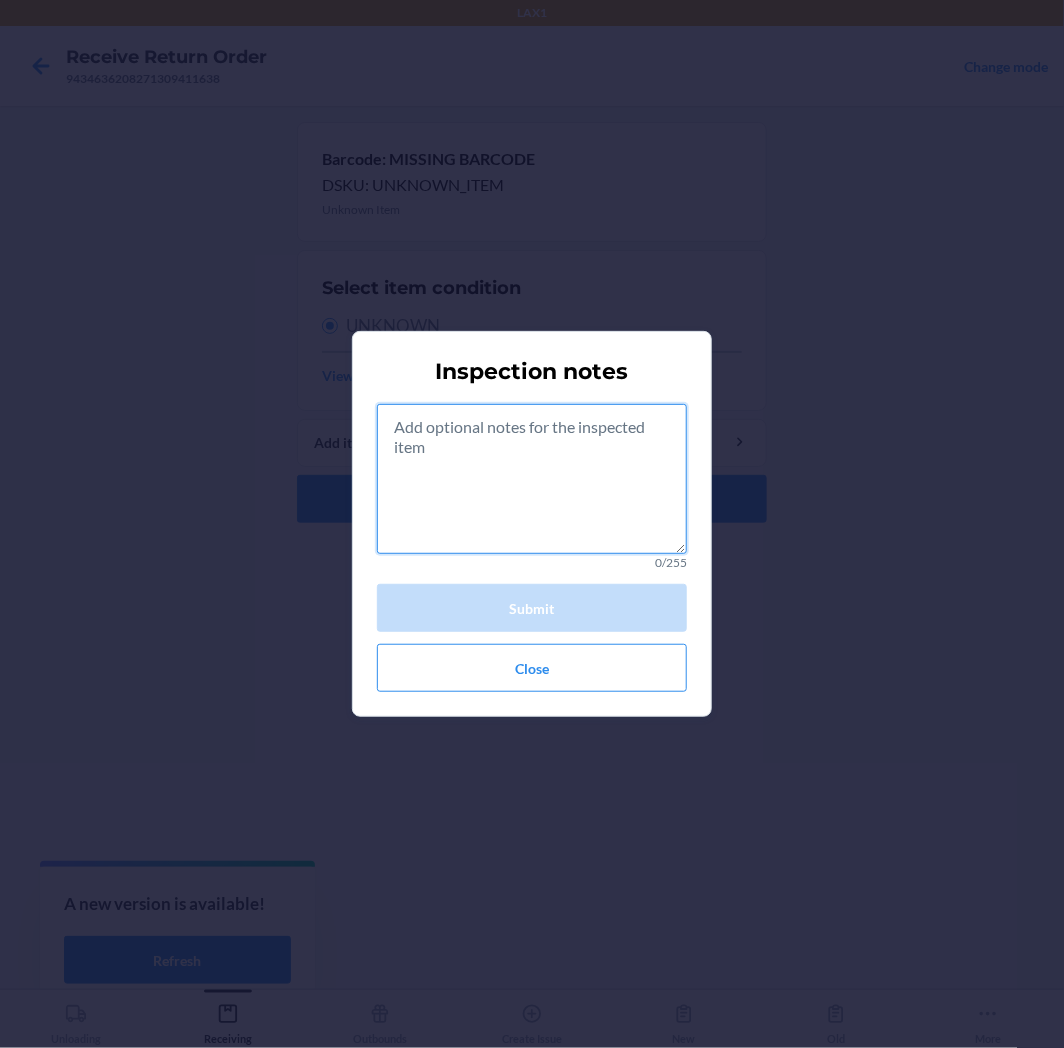 click at bounding box center [532, 479] 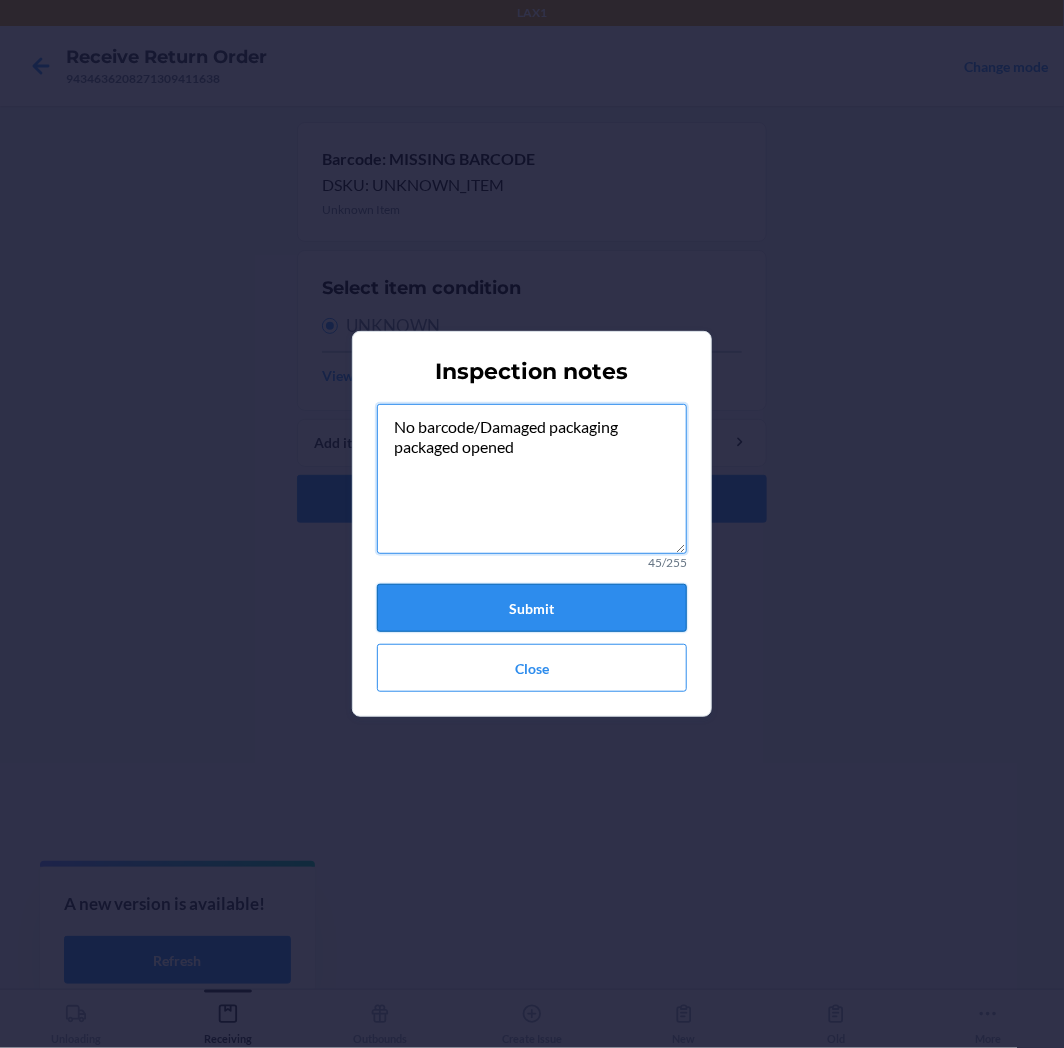 type on "No barcode/Damaged packaging
packaged opened" 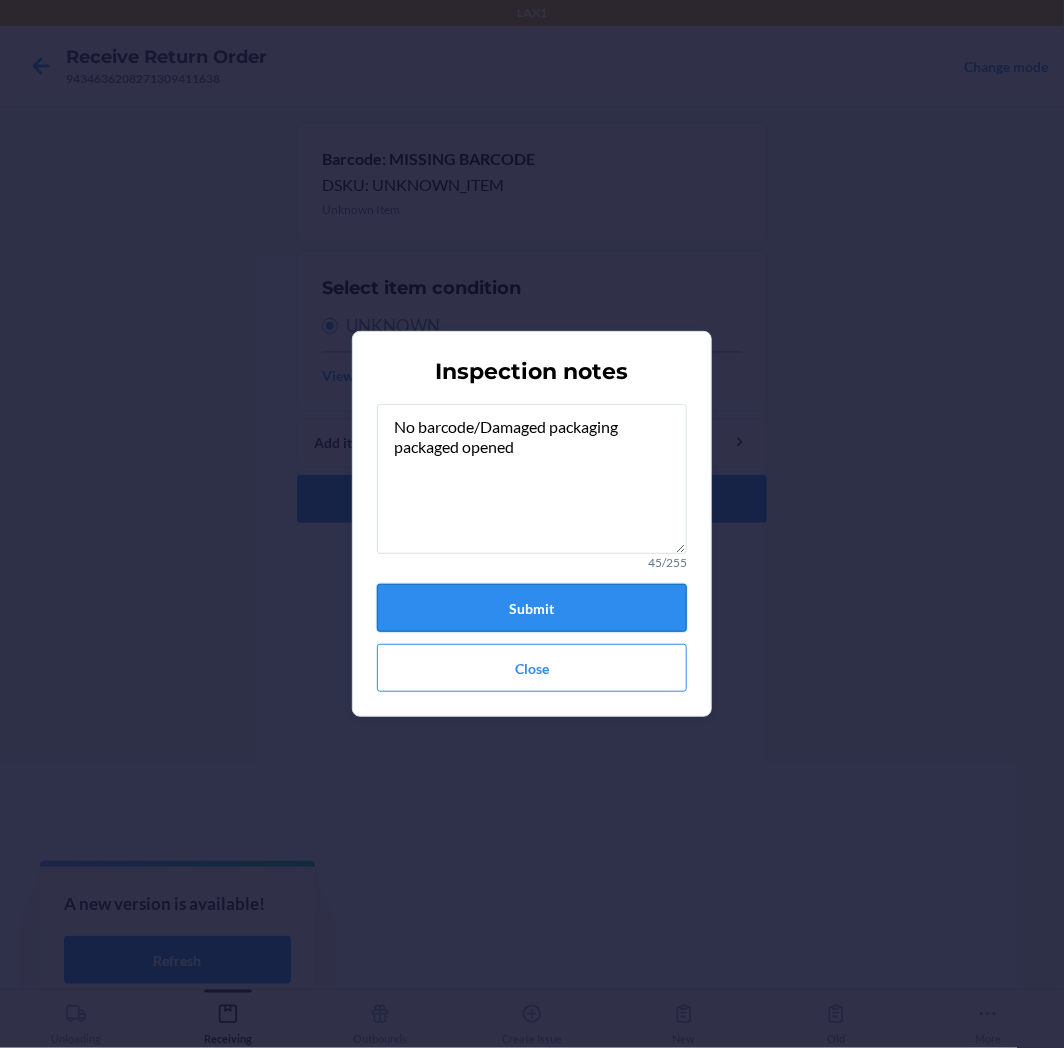 click on "Submit" at bounding box center [532, 608] 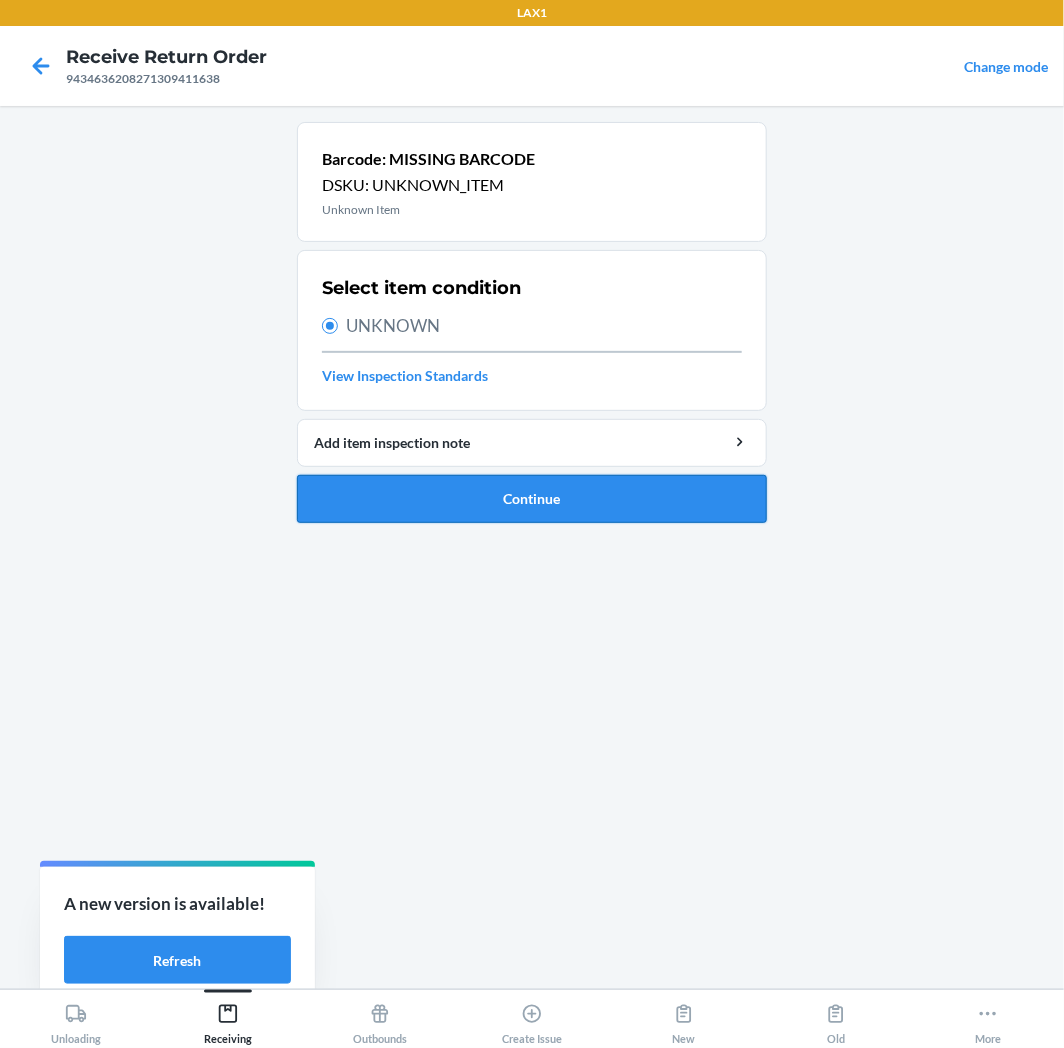 click on "Continue" at bounding box center (532, 499) 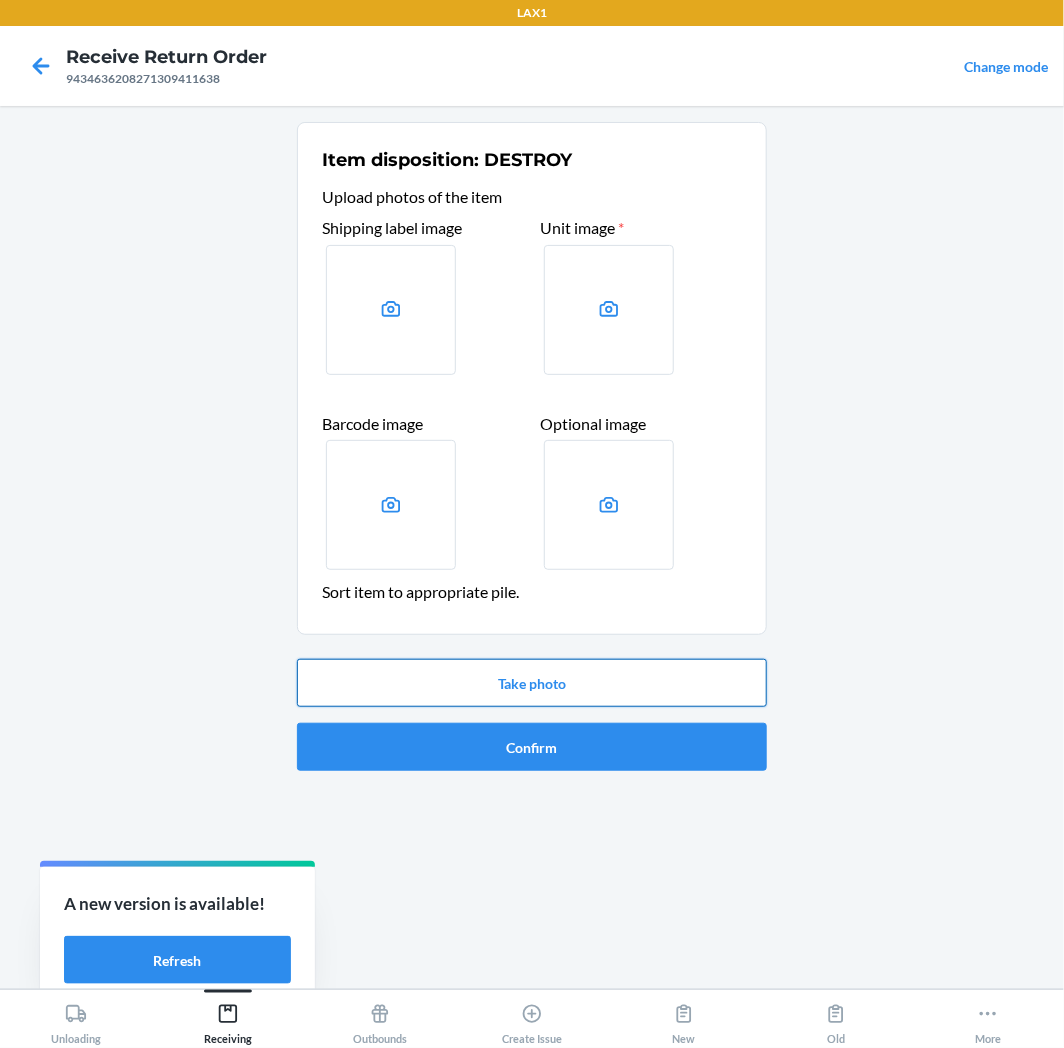 click on "Take photo" at bounding box center [532, 683] 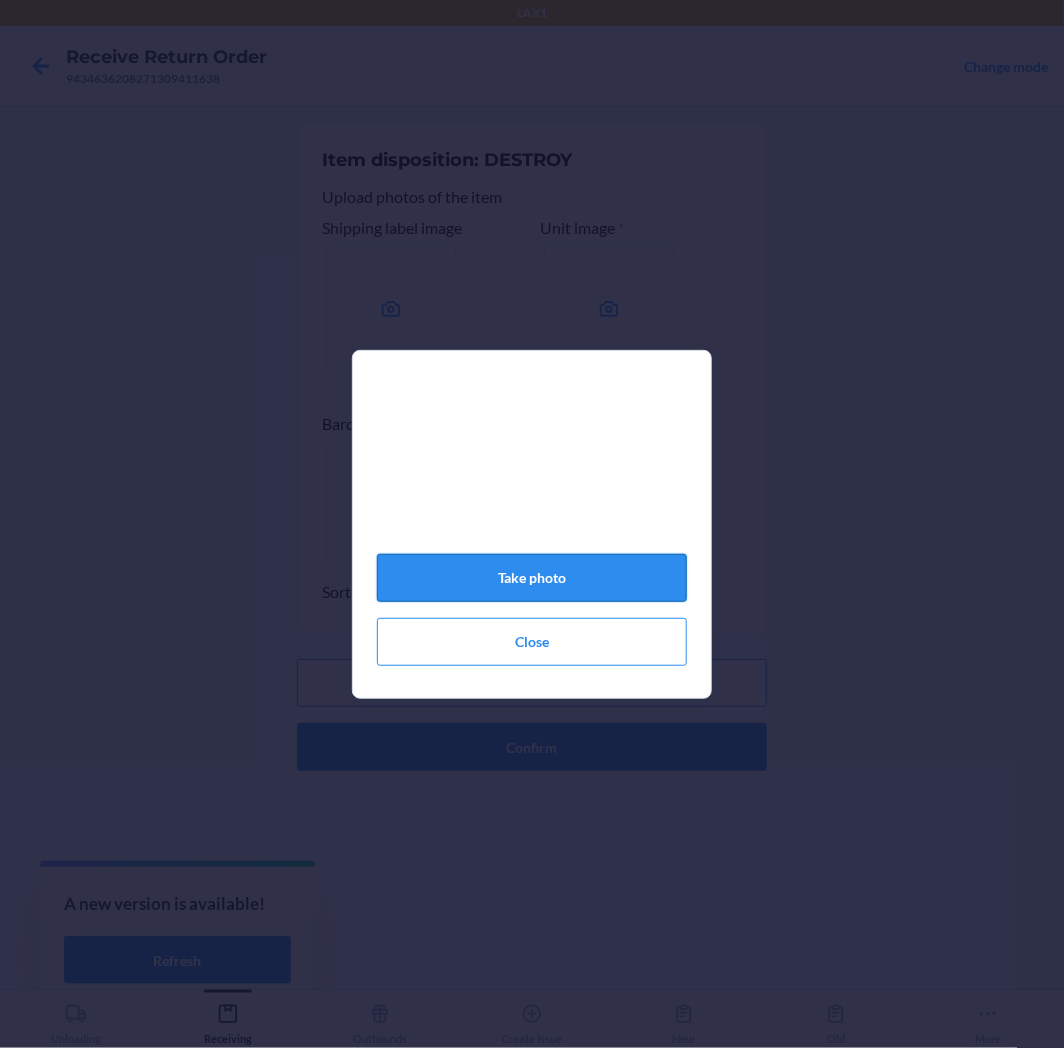 click on "Take photo" 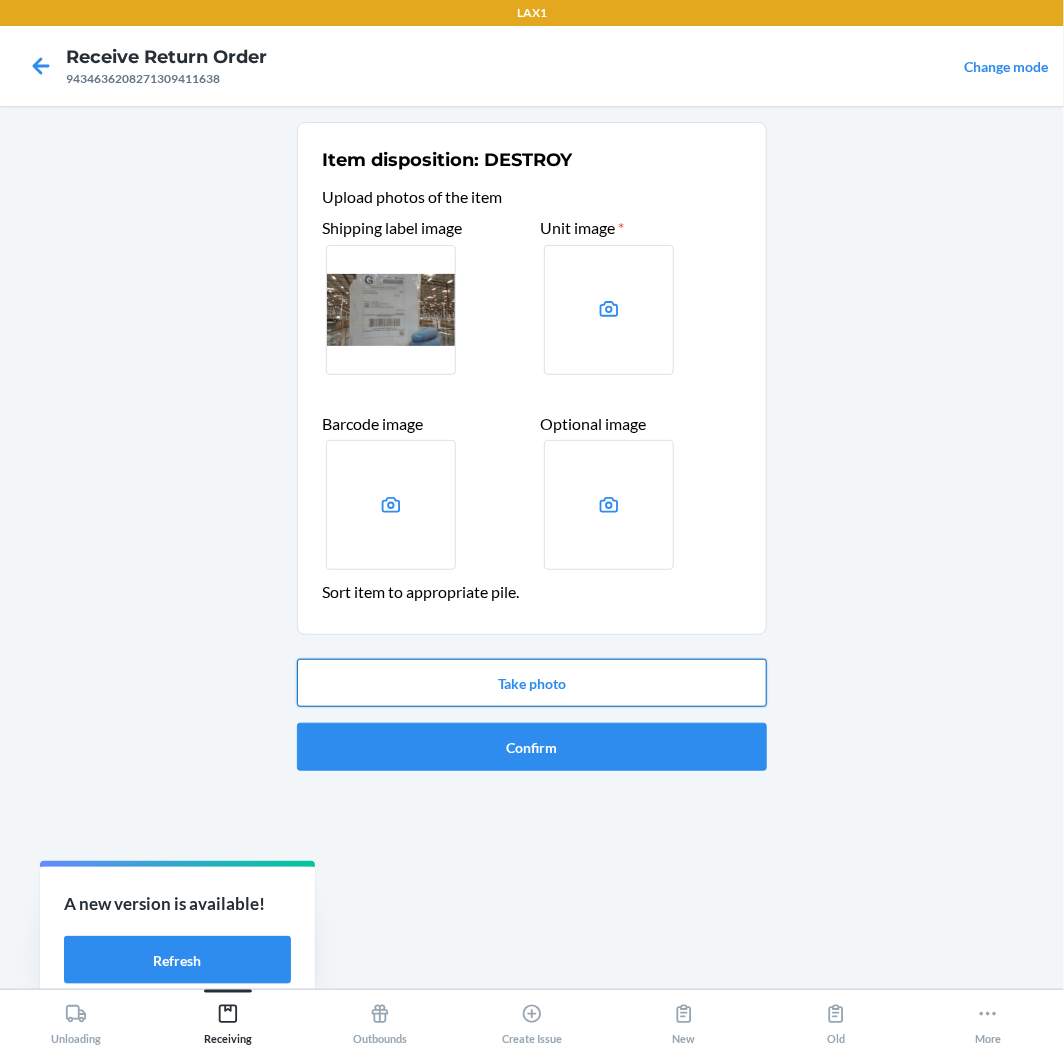 click on "Take photo" at bounding box center (532, 683) 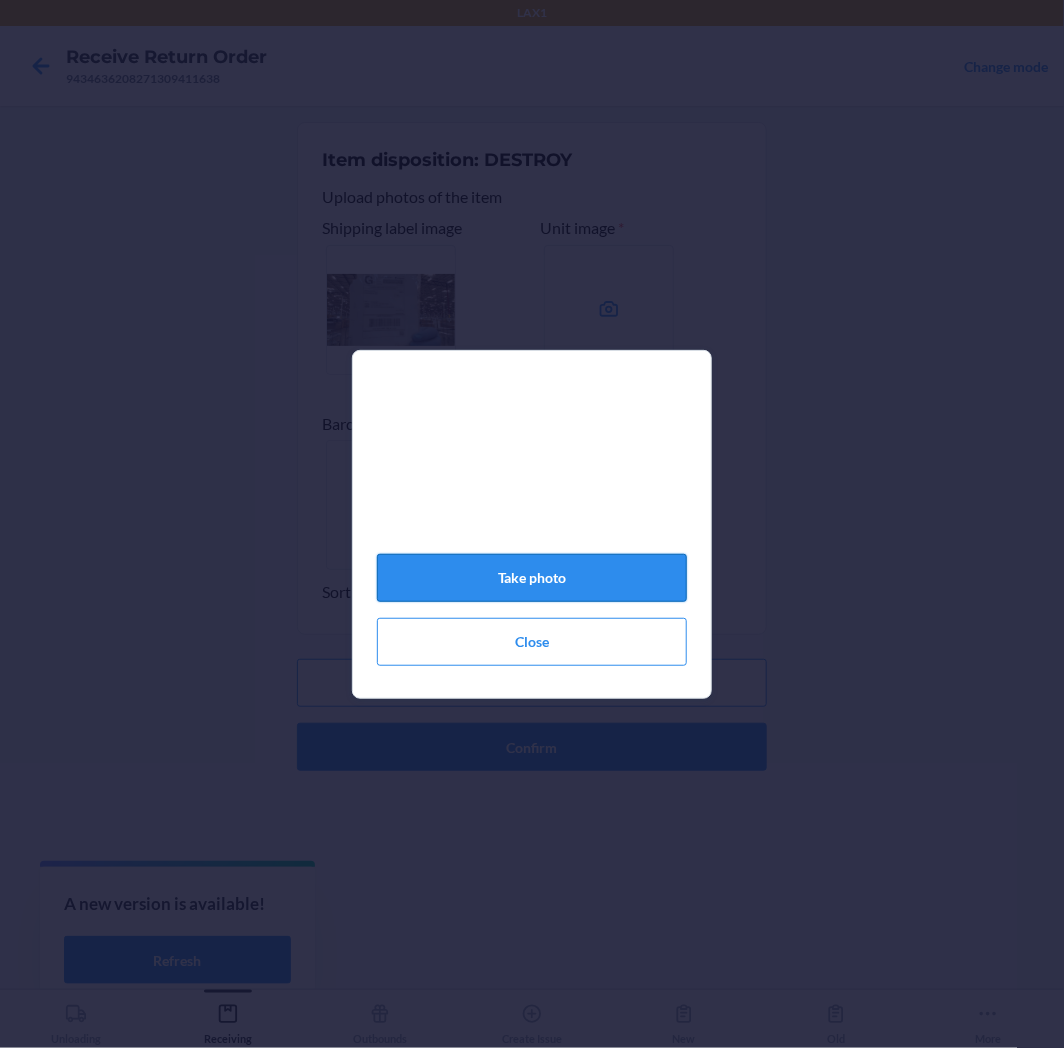 click on "Take photo" 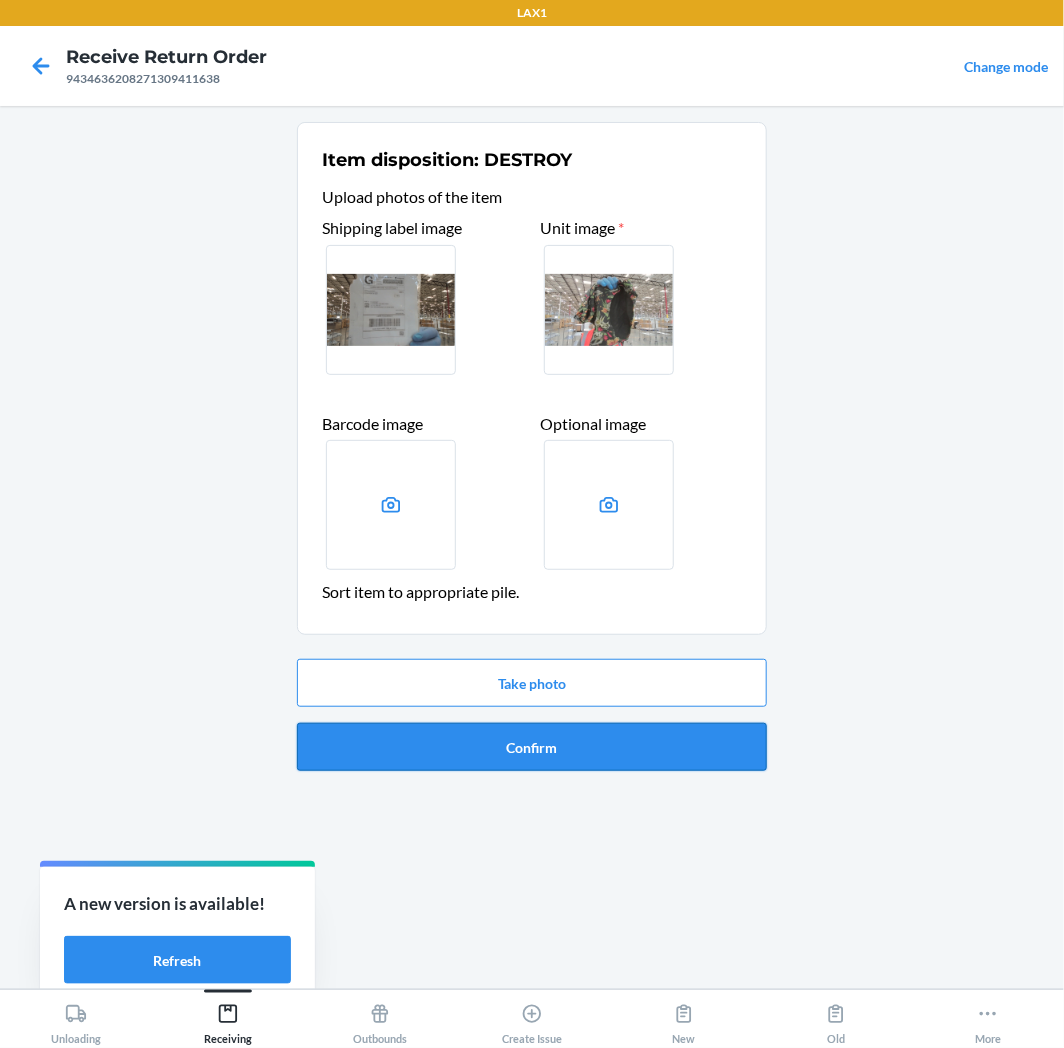 click on "Confirm" at bounding box center [532, 747] 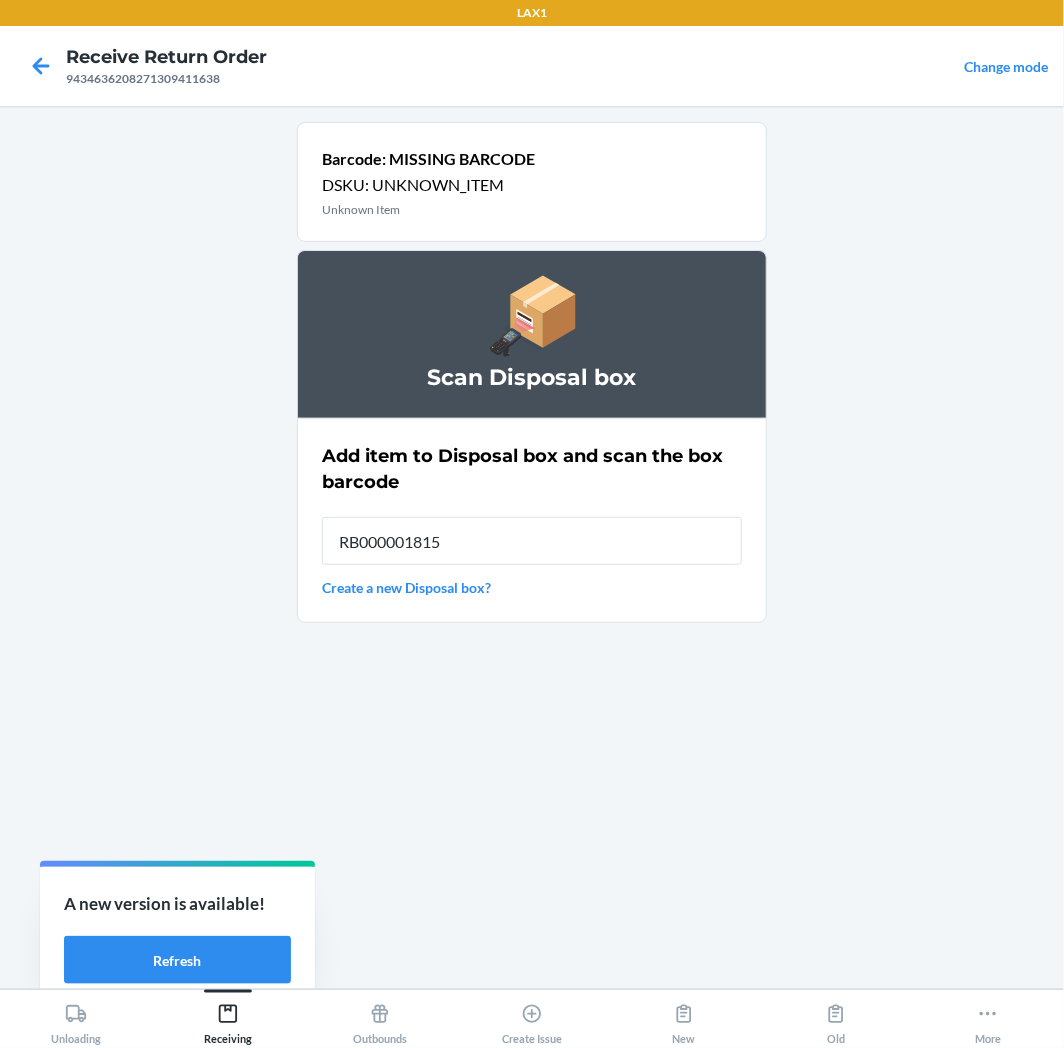 type on "RB000001815" 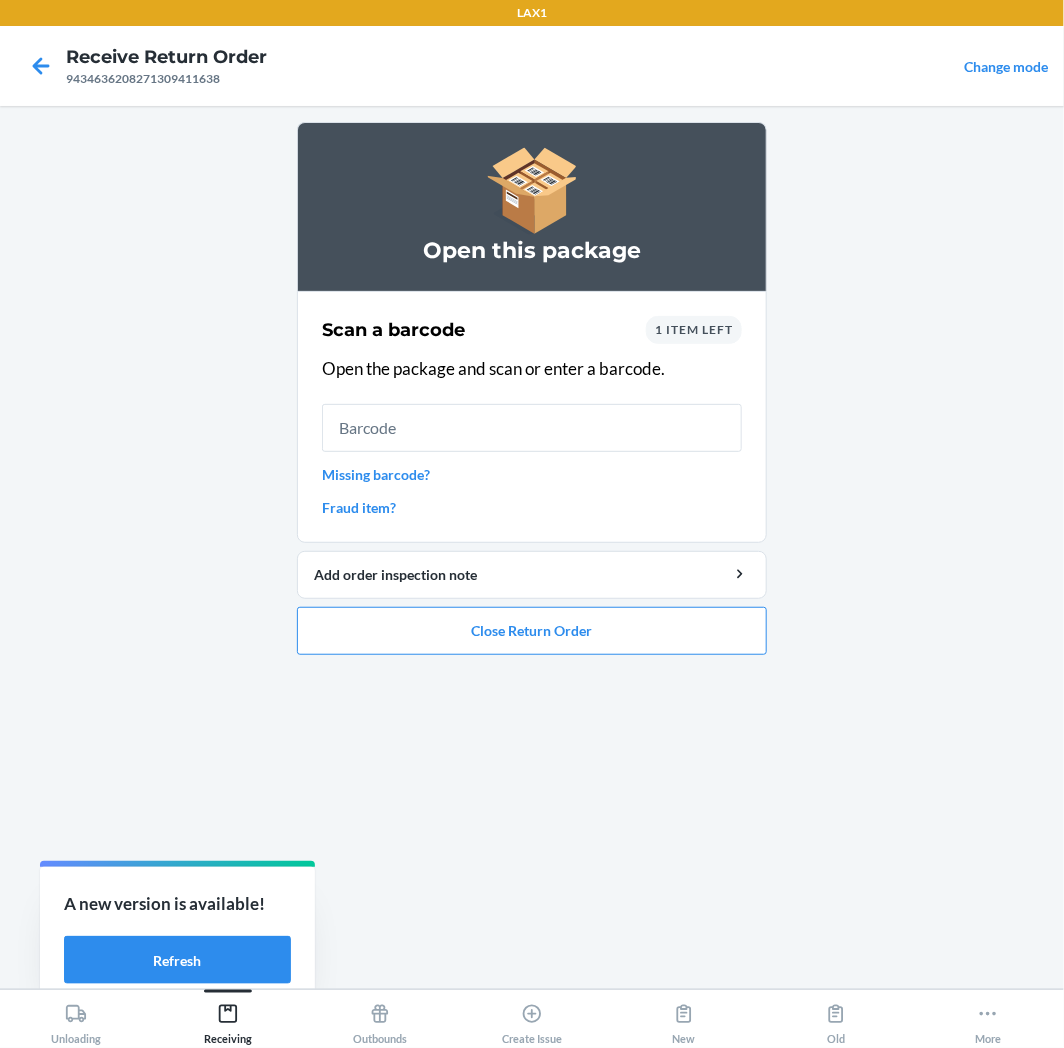click on "Missing barcode?" at bounding box center (532, 474) 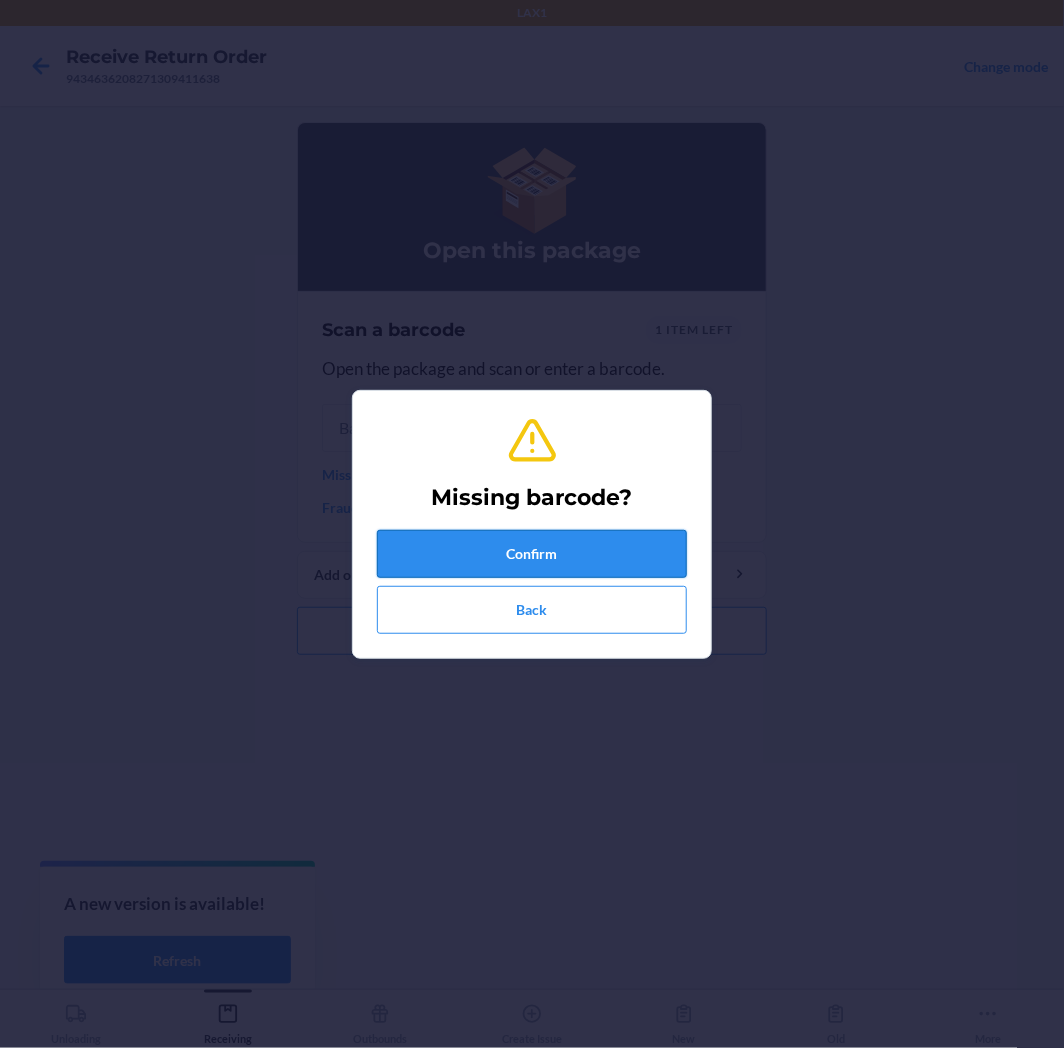 click on "Confirm" at bounding box center [532, 554] 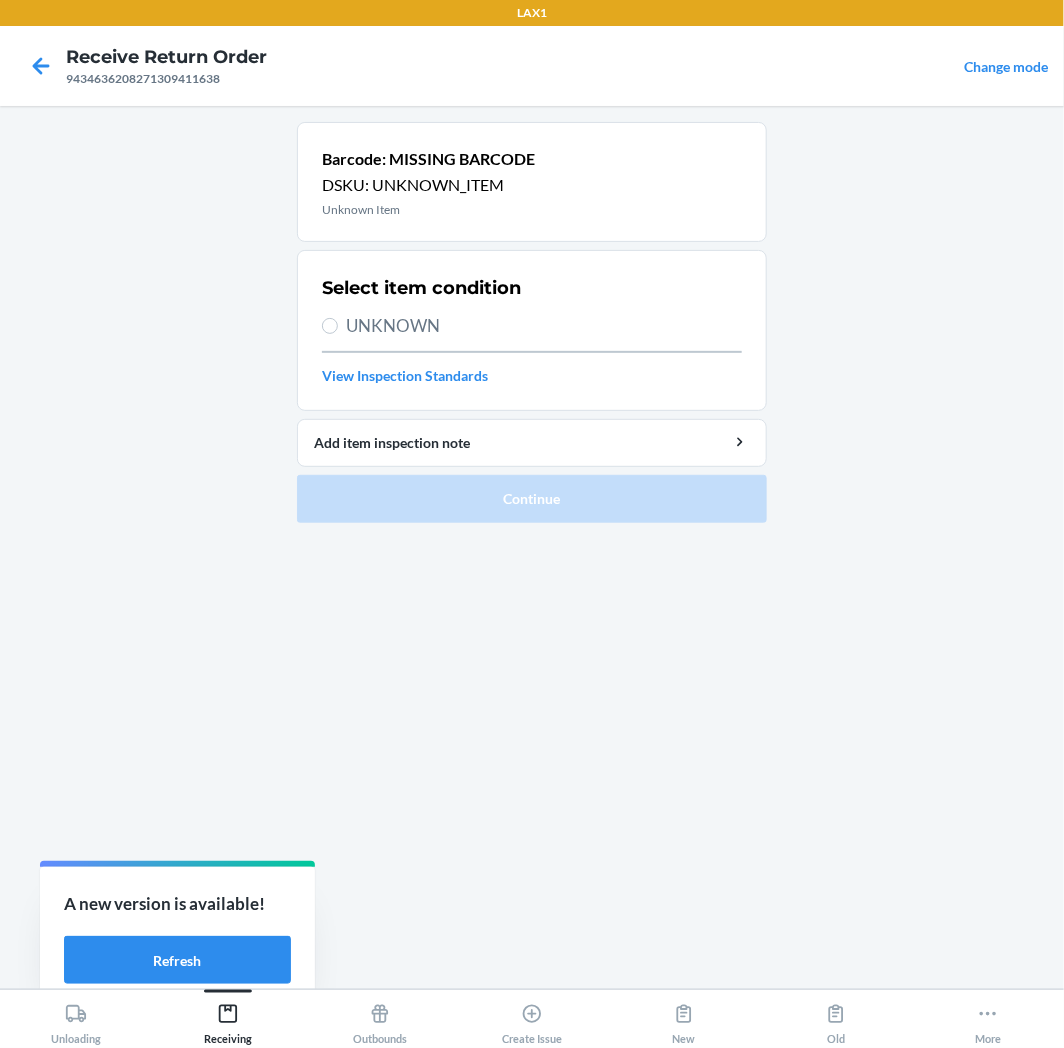 click on "UNKNOWN" at bounding box center [544, 326] 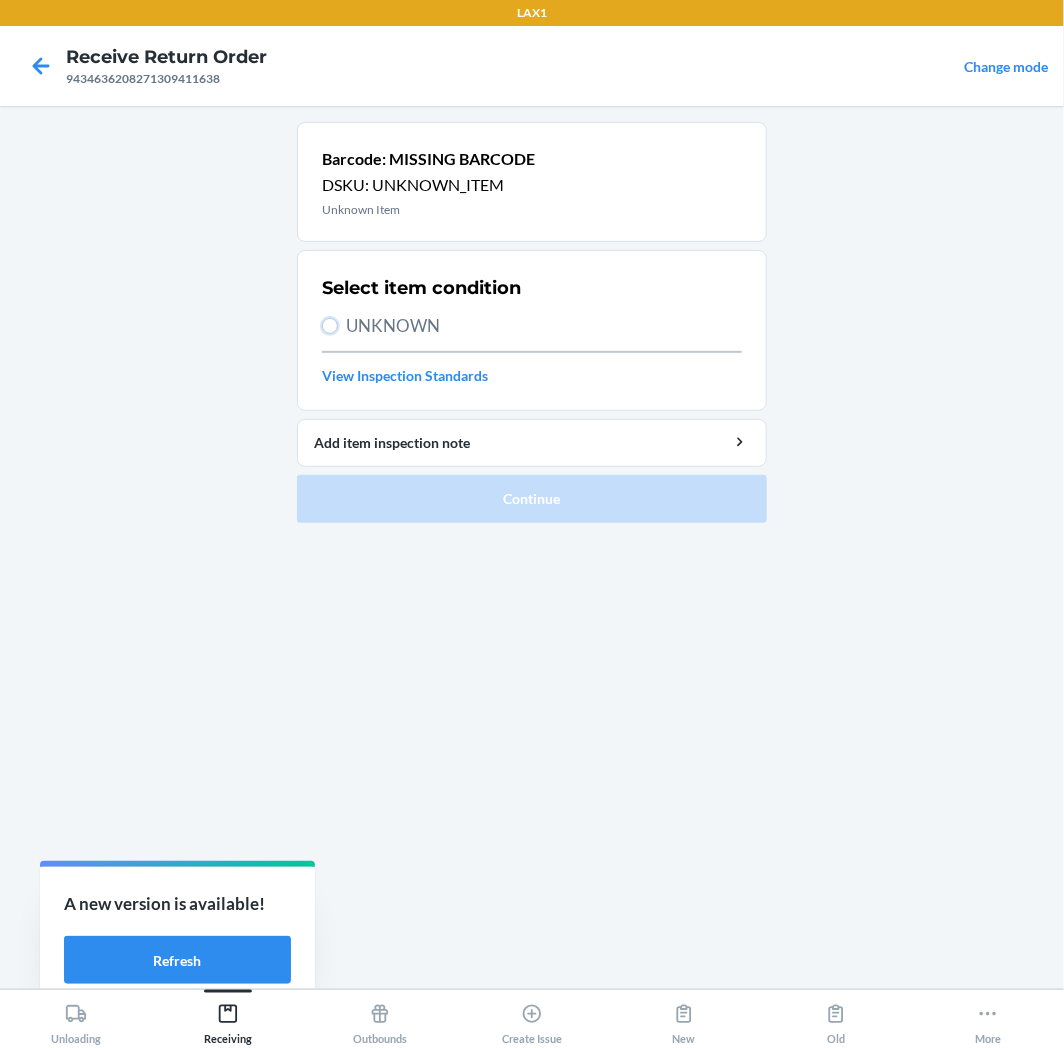 click on "UNKNOWN" at bounding box center (330, 326) 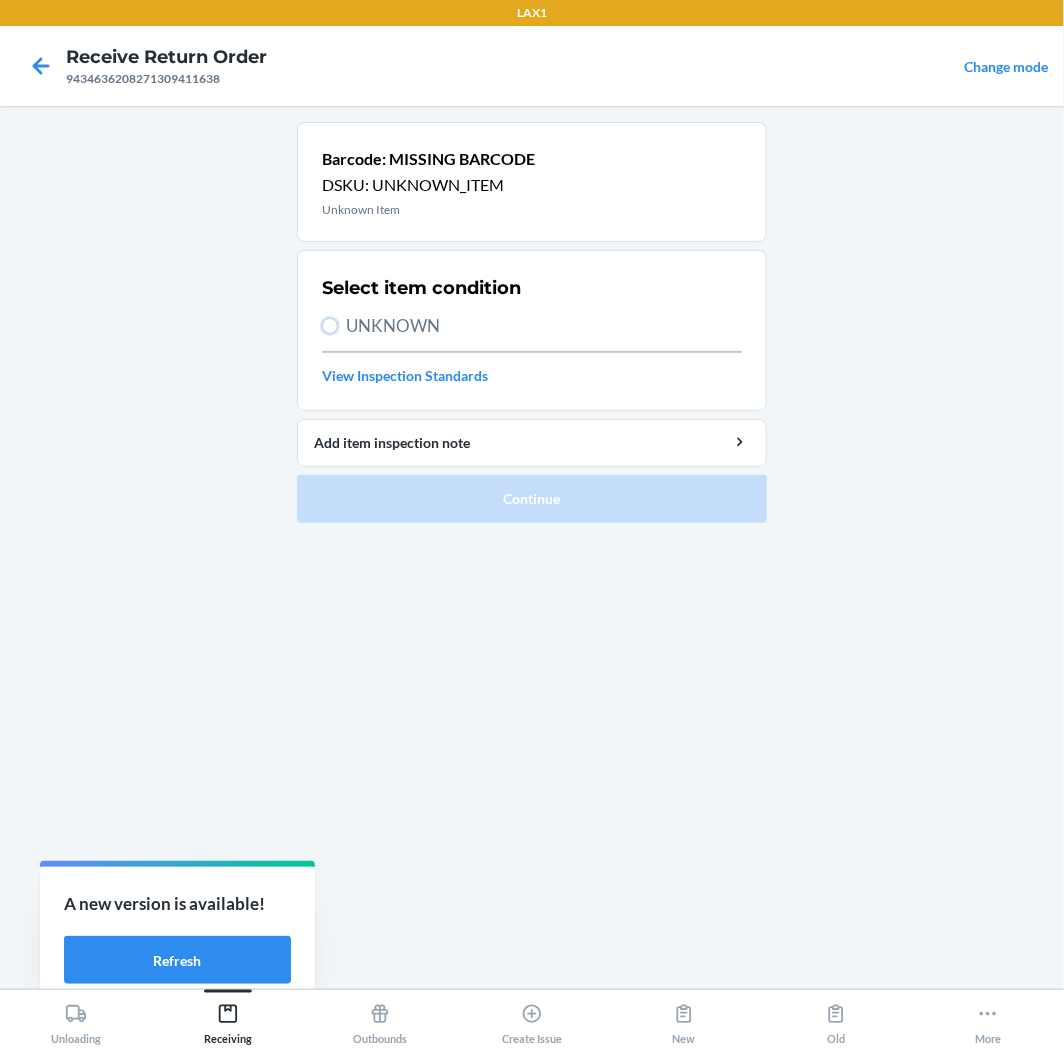 radio on "true" 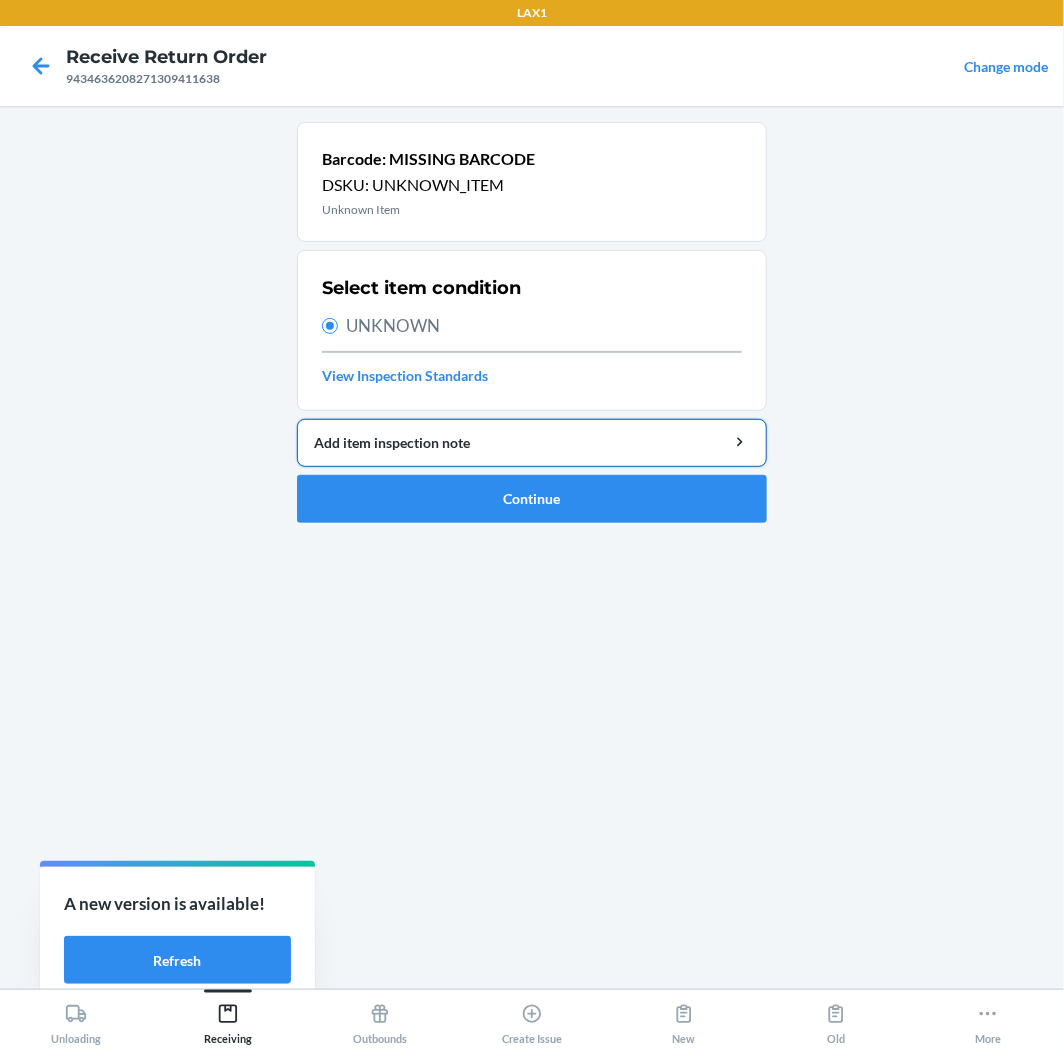 click on "Add item inspection note" at bounding box center (532, 442) 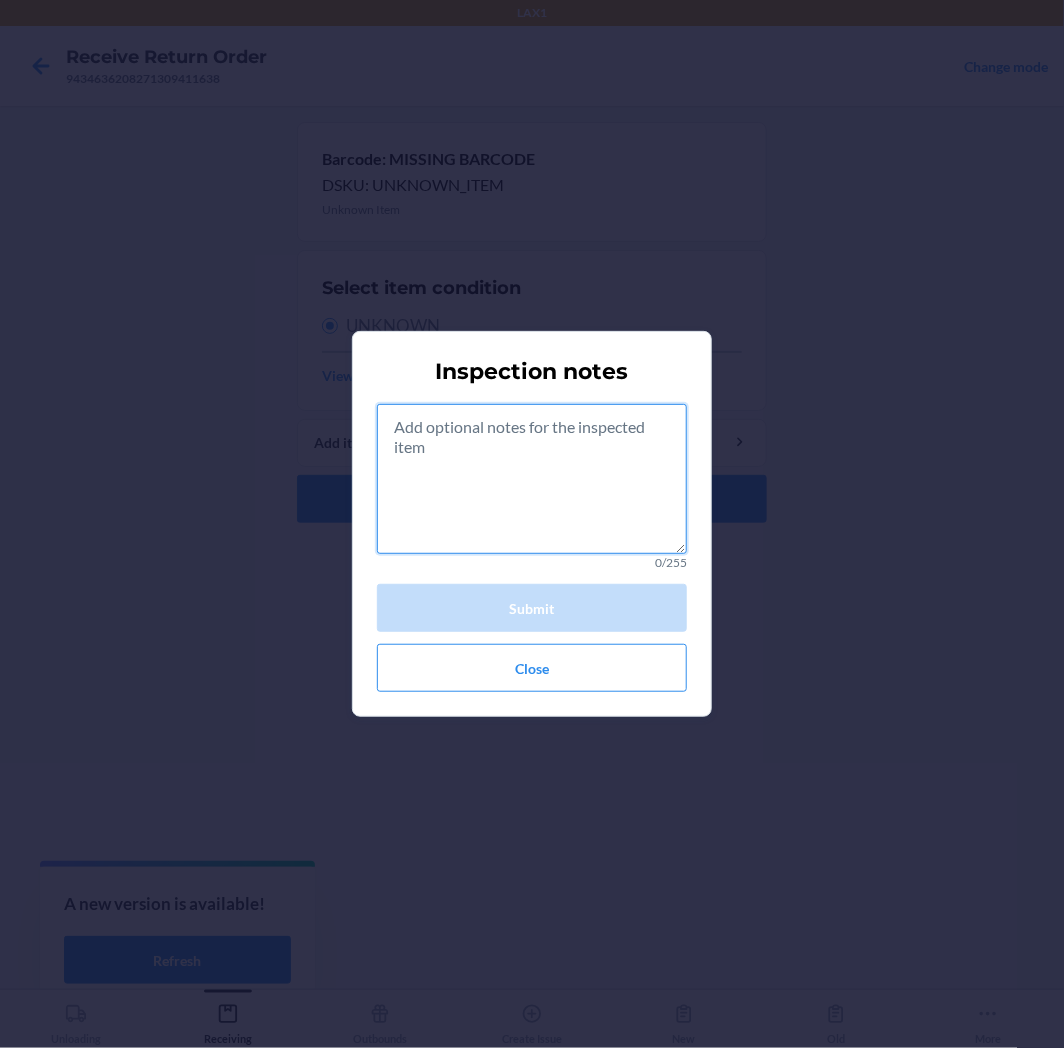 click at bounding box center [532, 479] 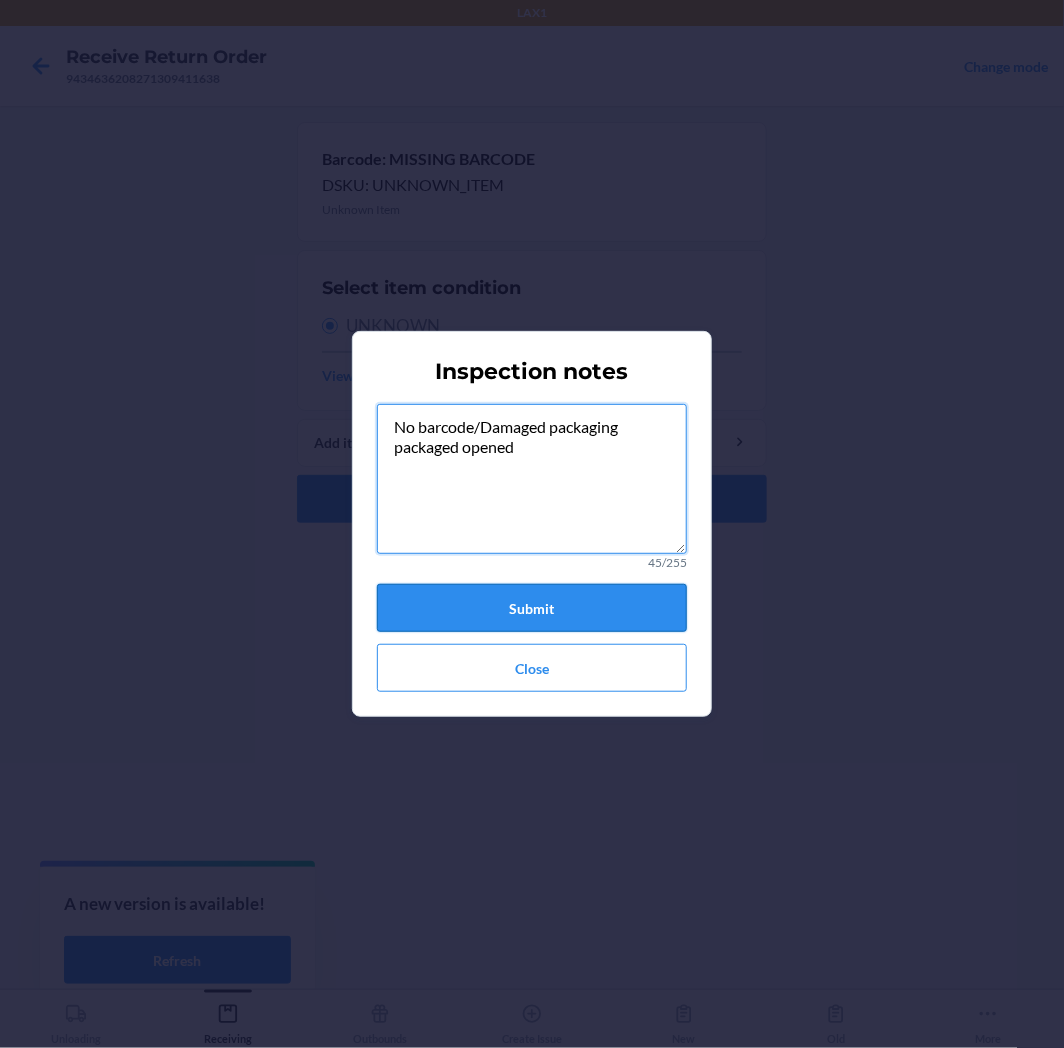 type on "No barcode/Damaged packaging
packaged opened" 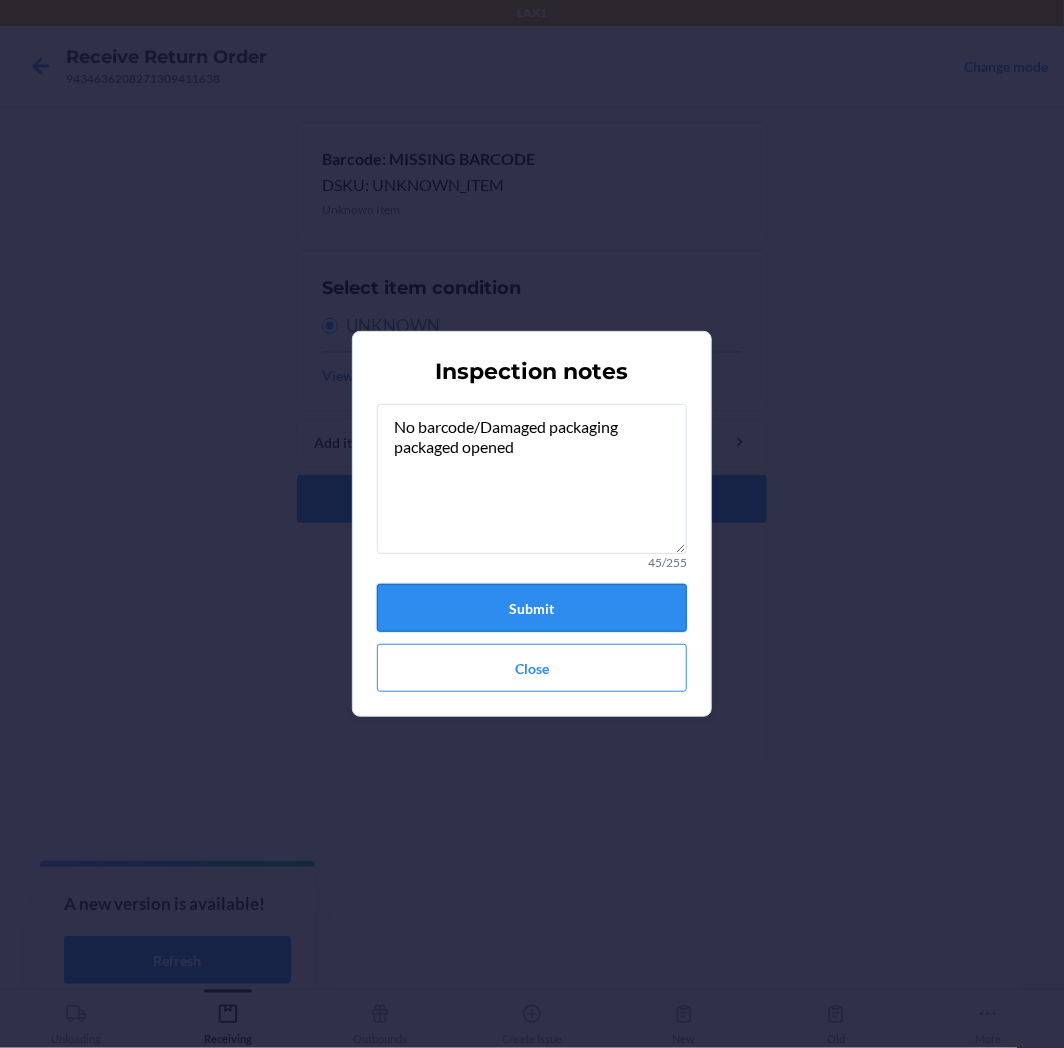 click on "Submit" at bounding box center [532, 608] 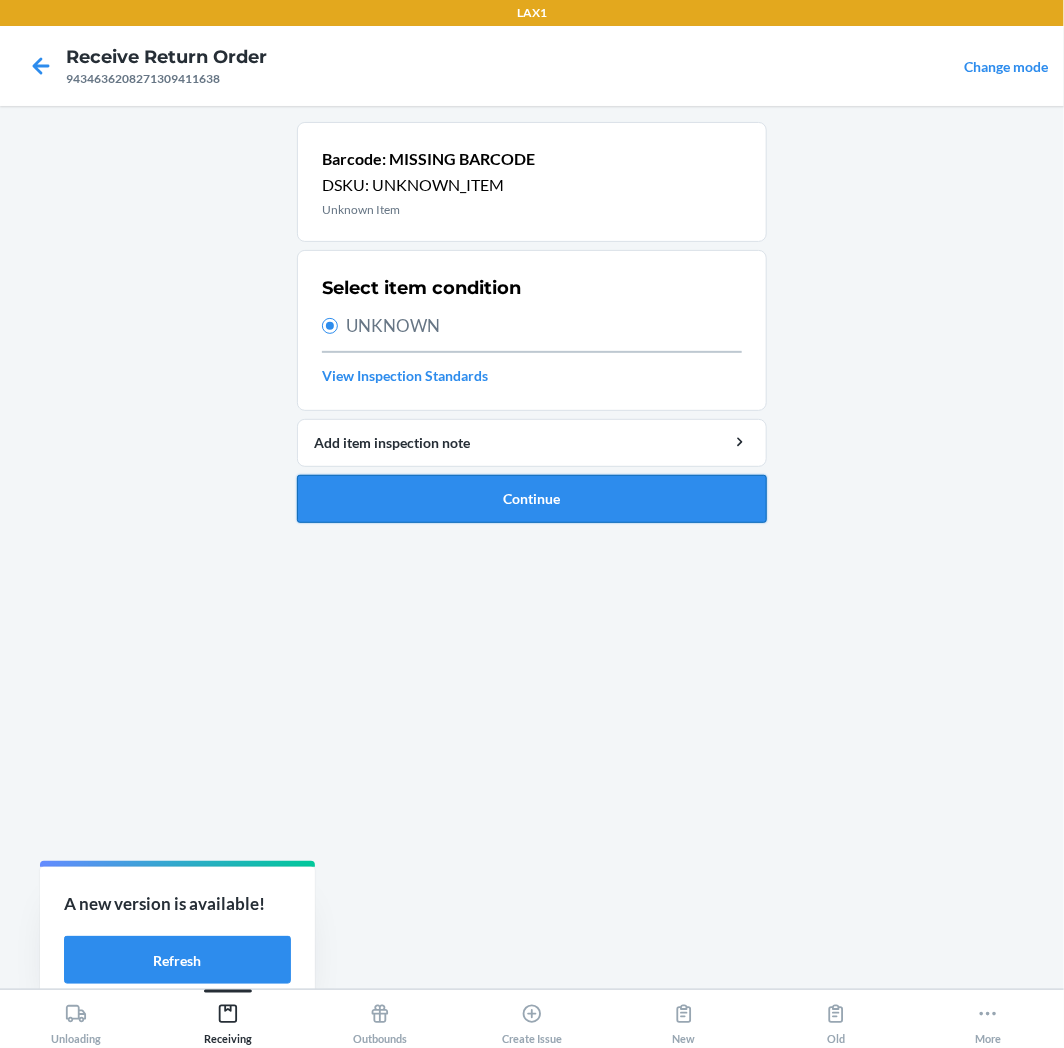 click on "Continue" at bounding box center [532, 499] 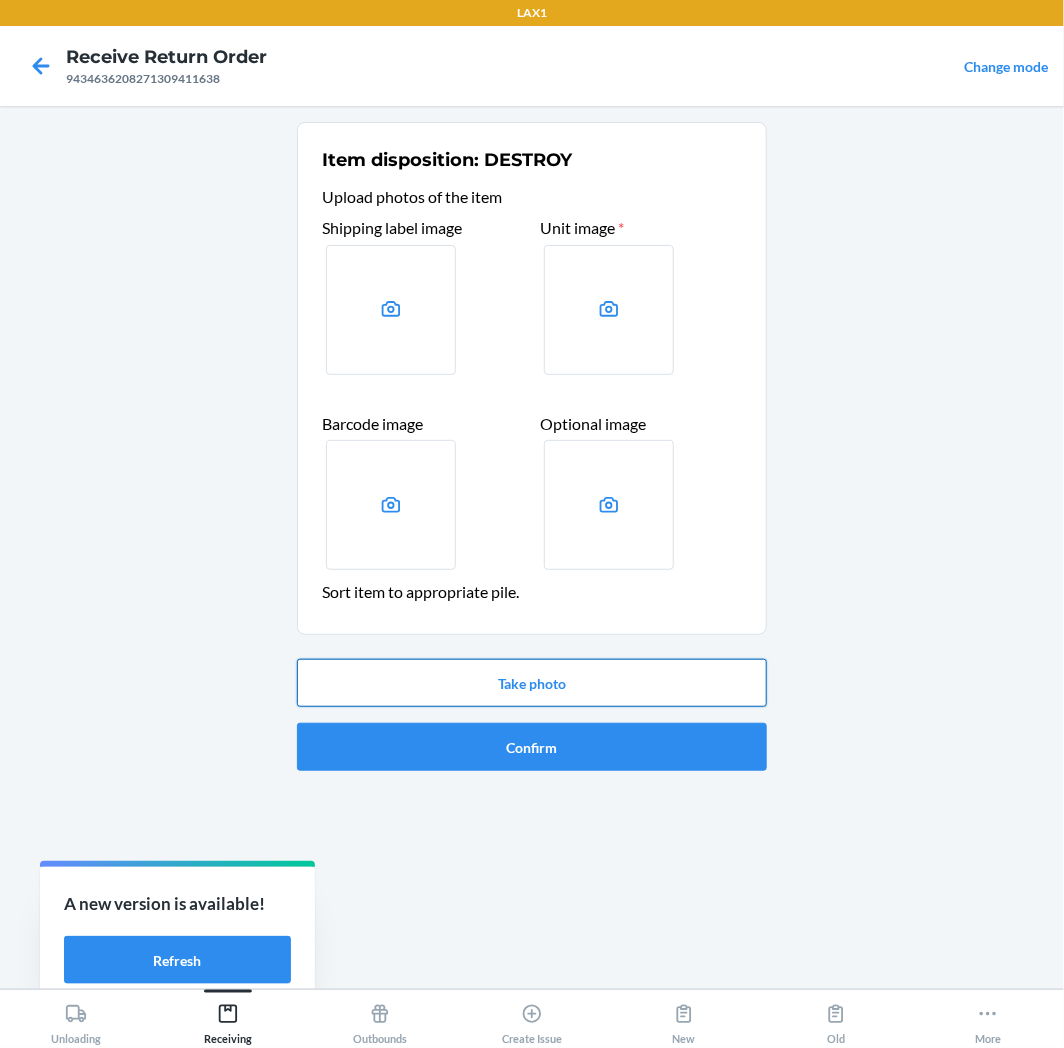 click on "Take photo" at bounding box center (532, 683) 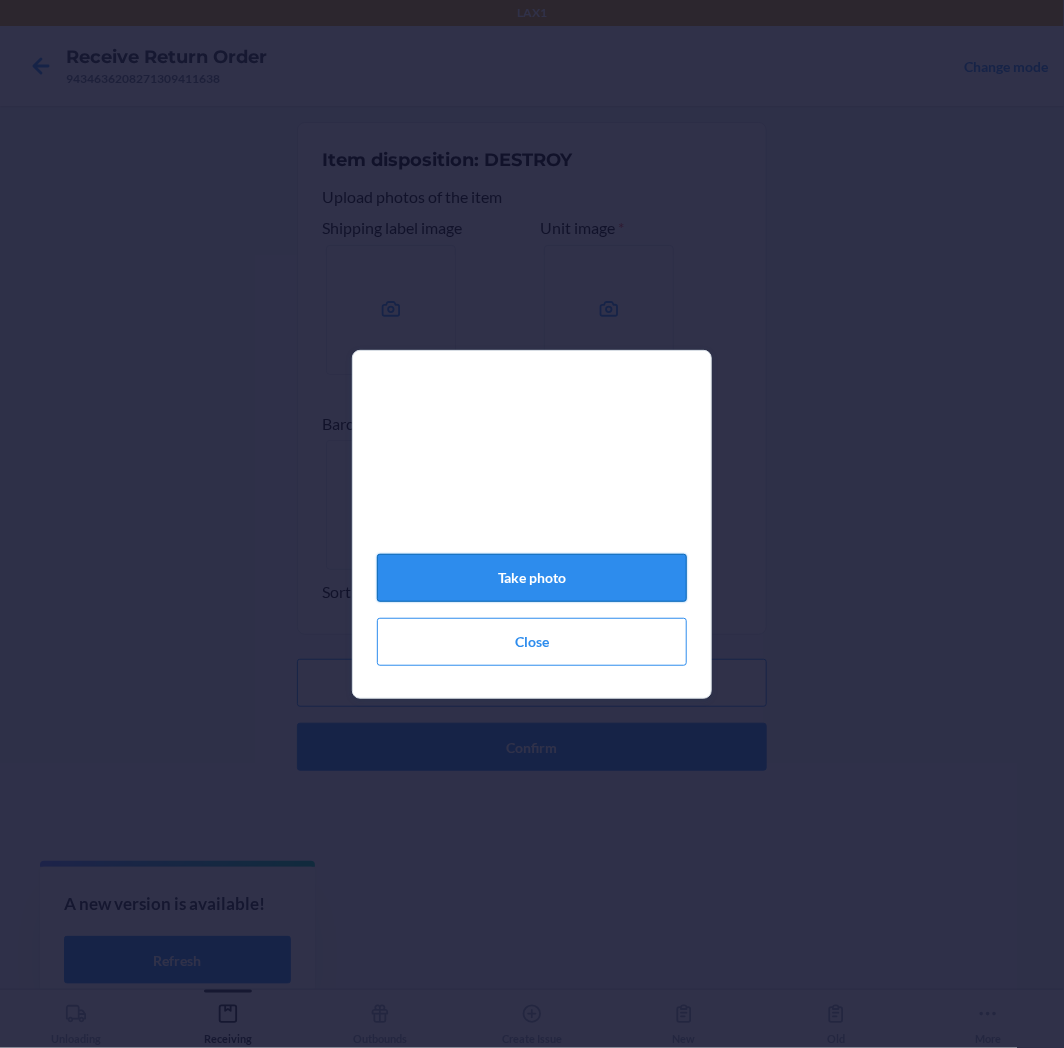 click on "Take photo" 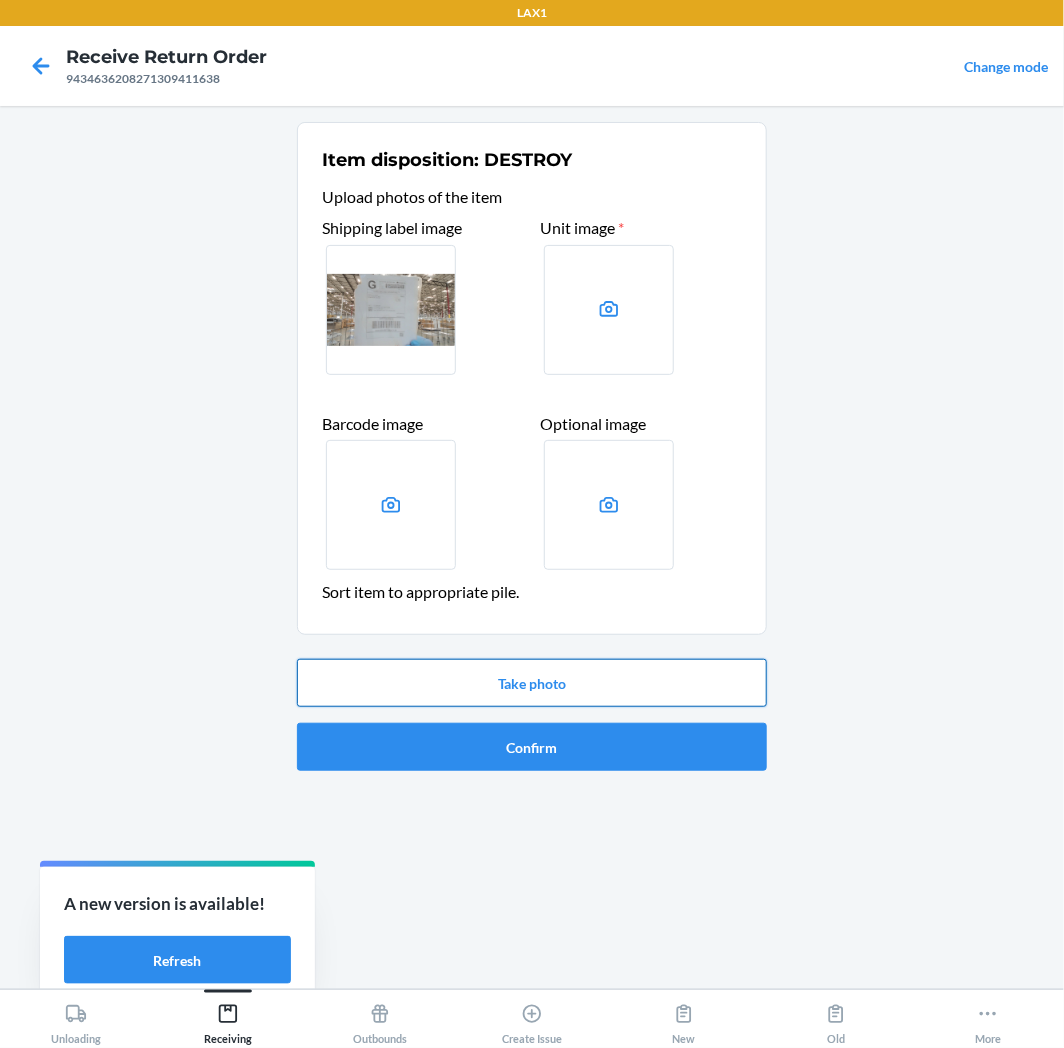 click on "Take photo" at bounding box center [532, 683] 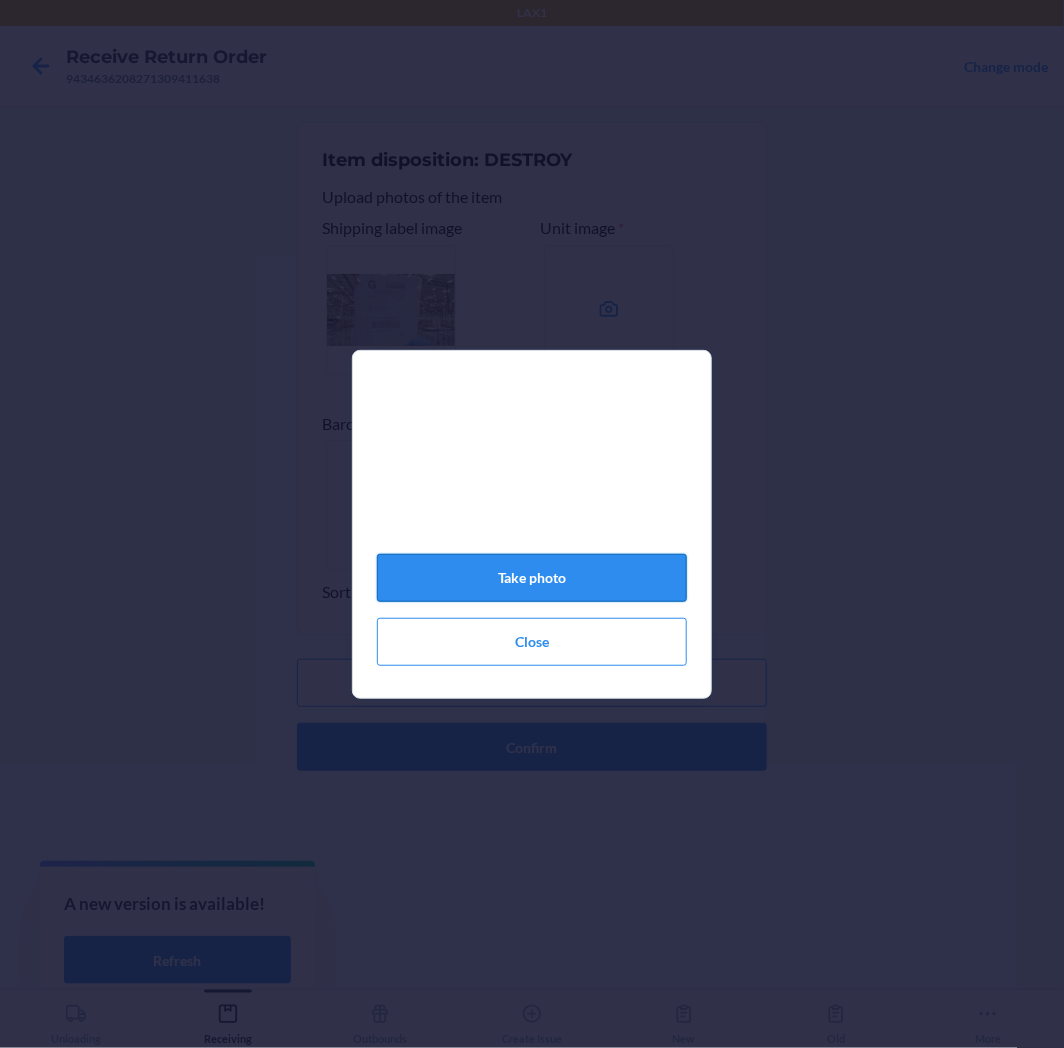 click on "Take photo" 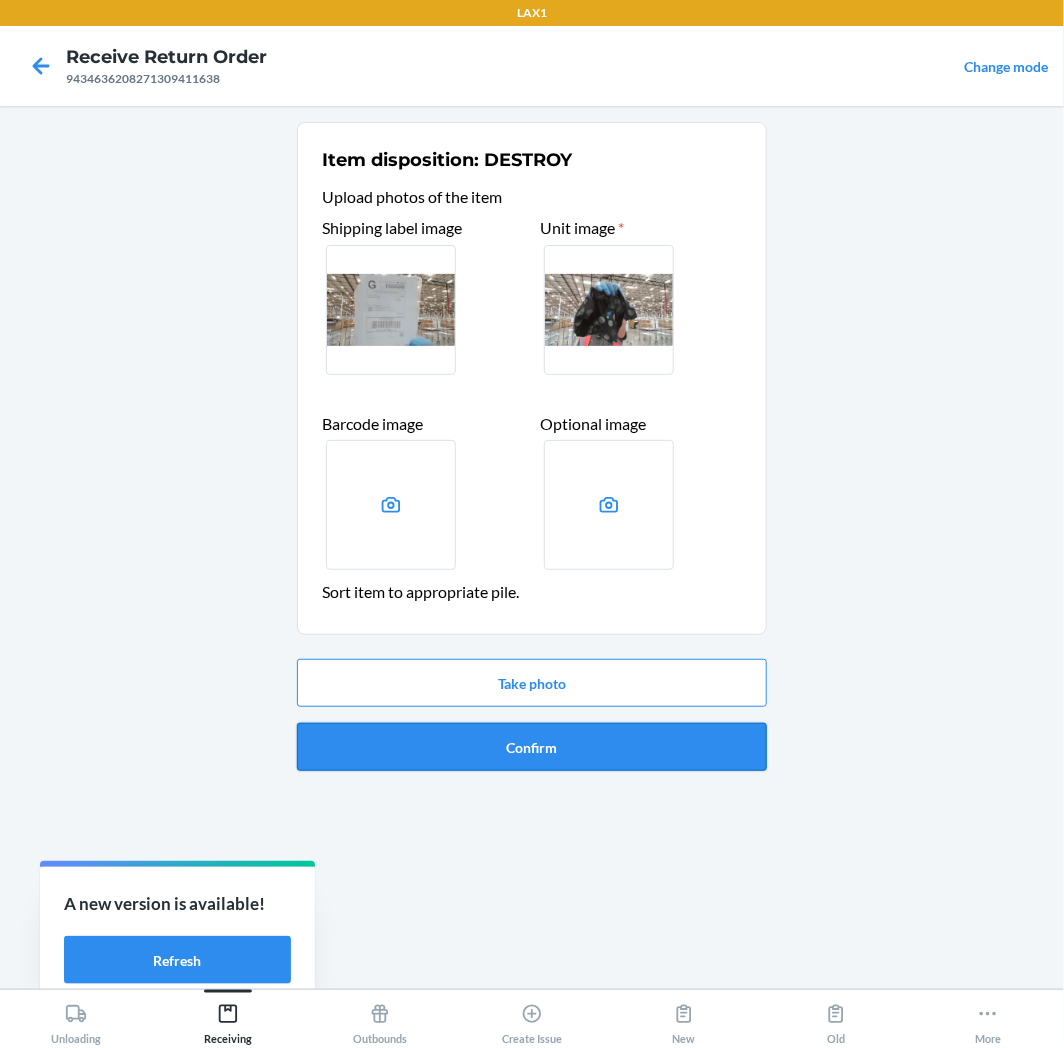 click on "Confirm" at bounding box center [532, 747] 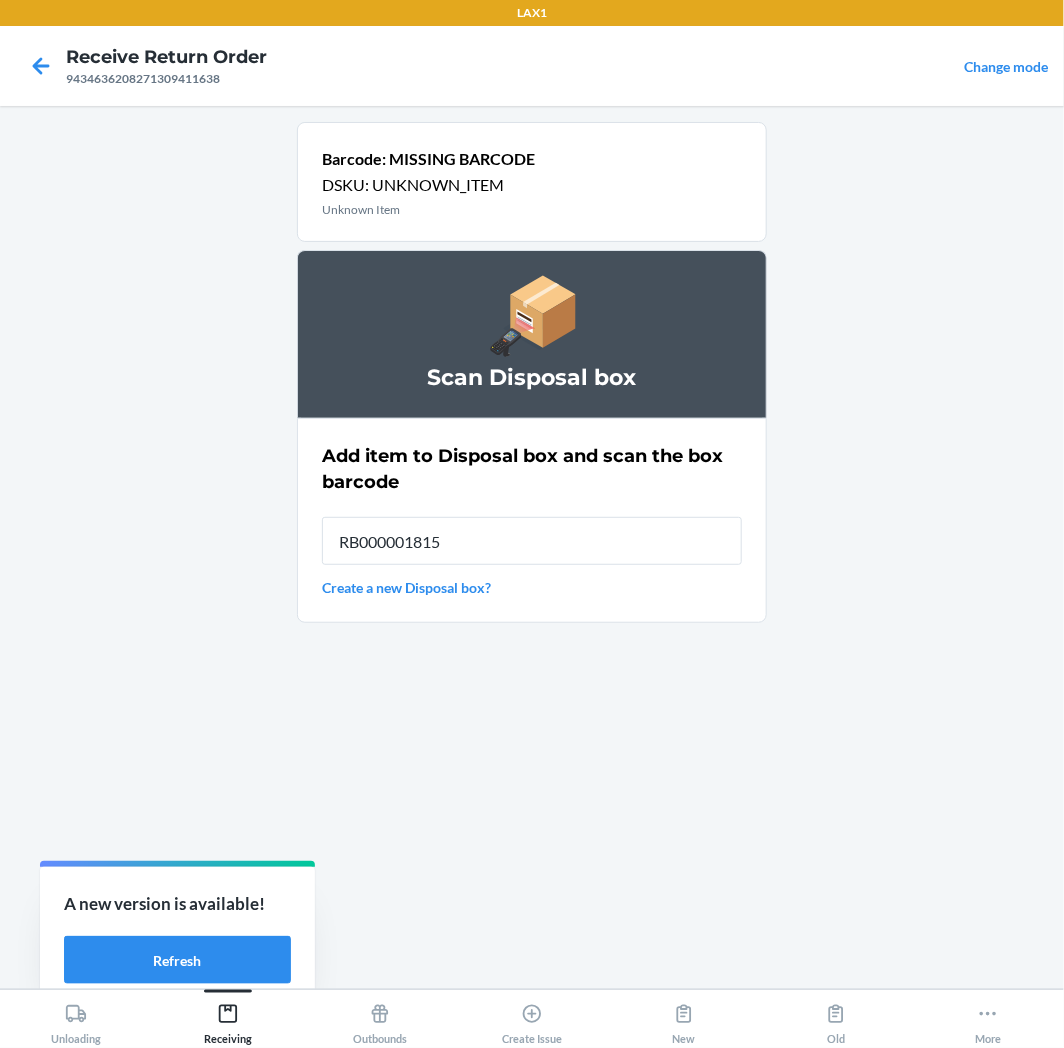type on "RB000001815" 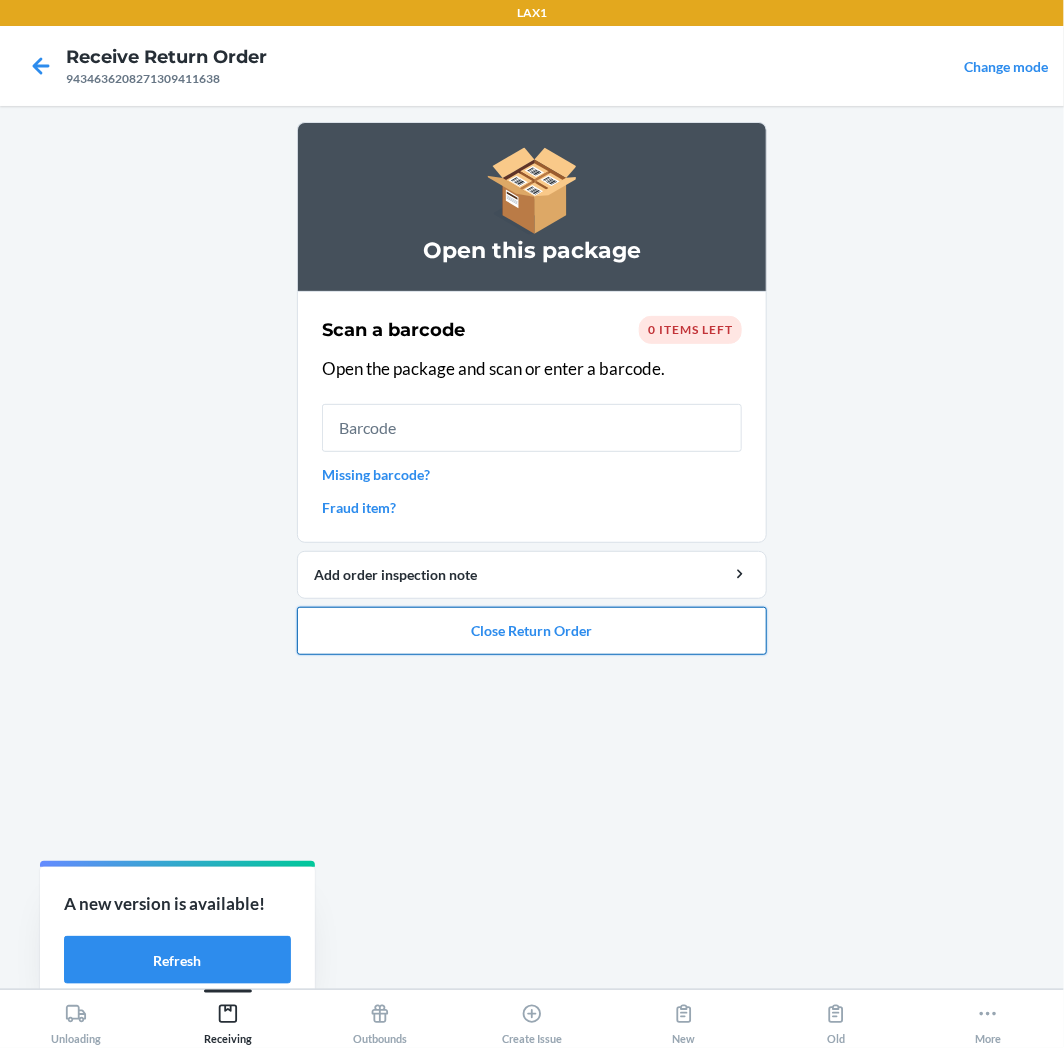 click on "Close Return Order" at bounding box center [532, 631] 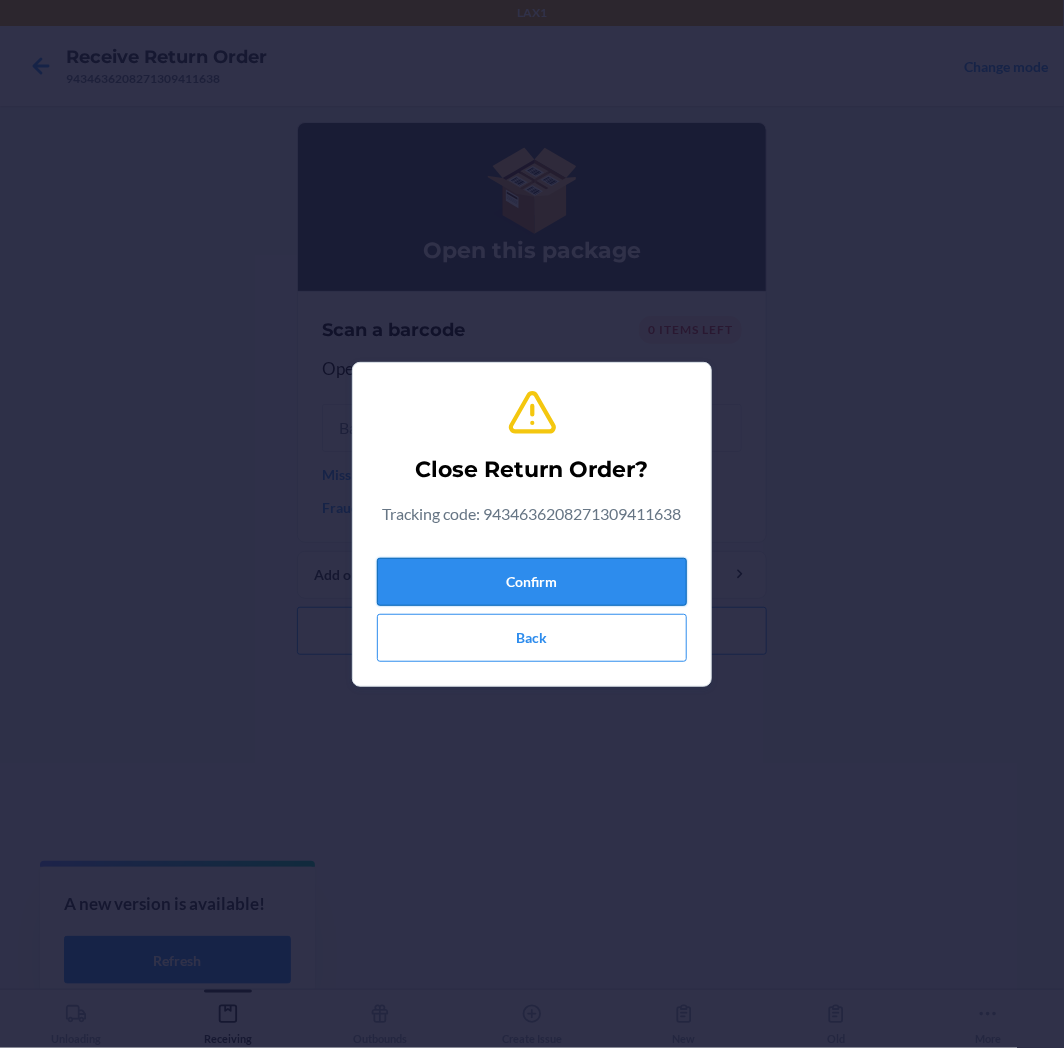 click on "Confirm" at bounding box center [532, 582] 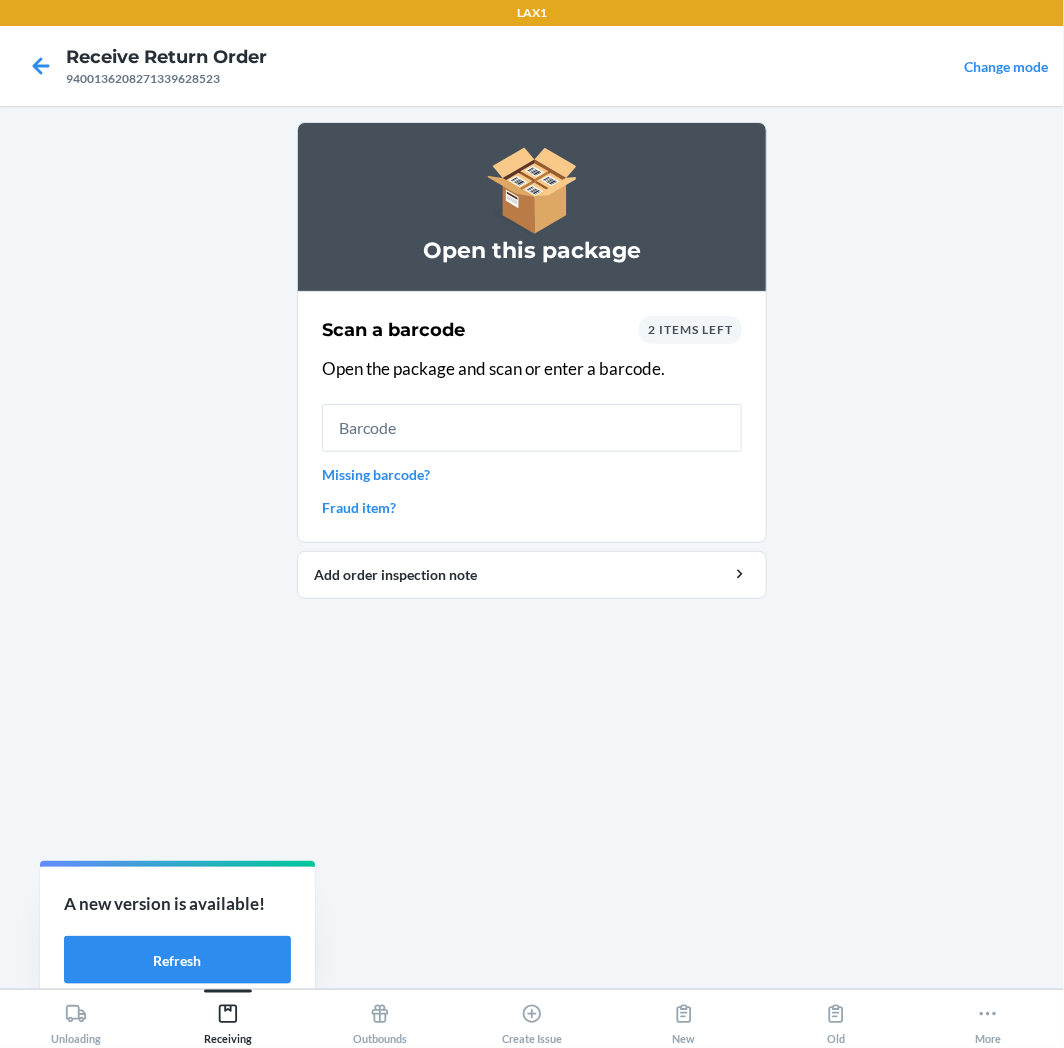 click on "2 items left" at bounding box center [690, 329] 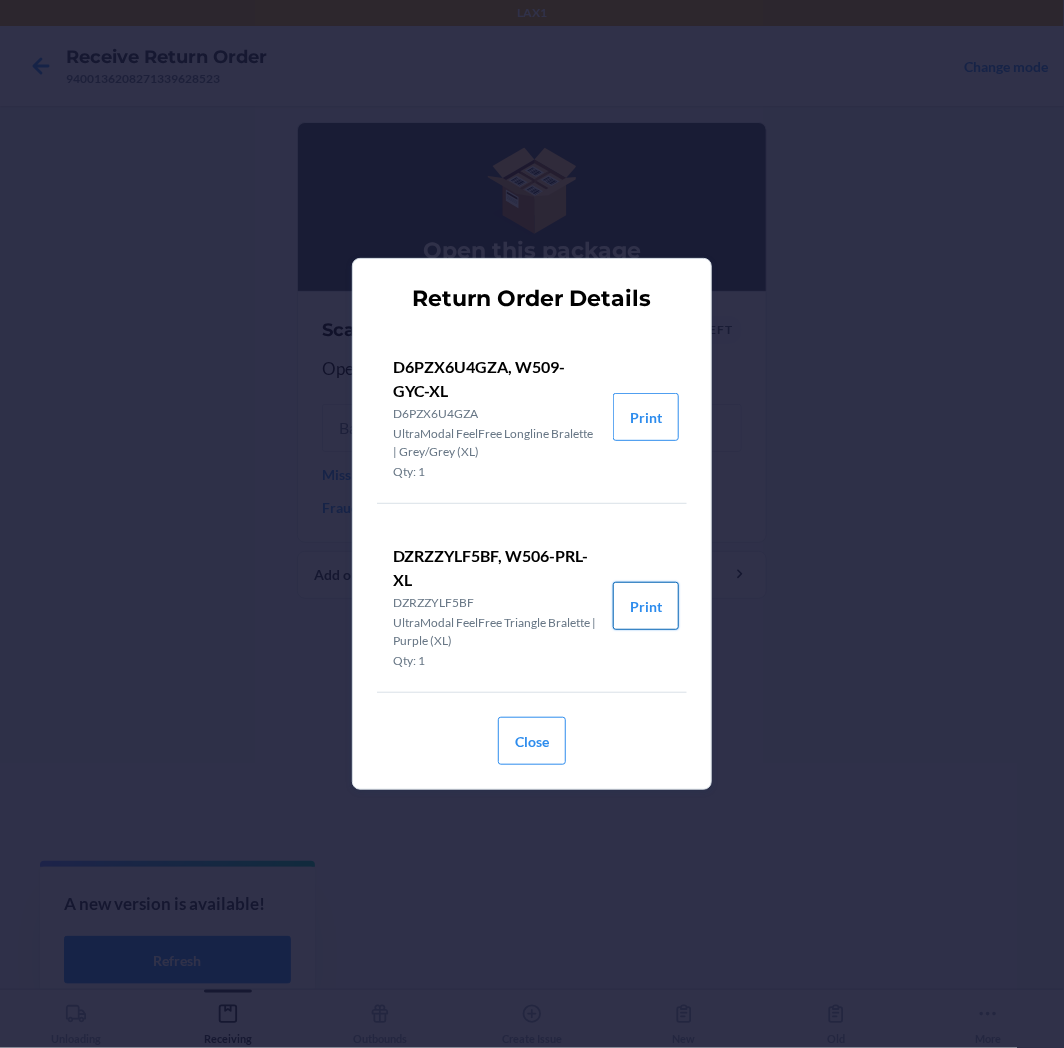 click on "Print" at bounding box center (646, 606) 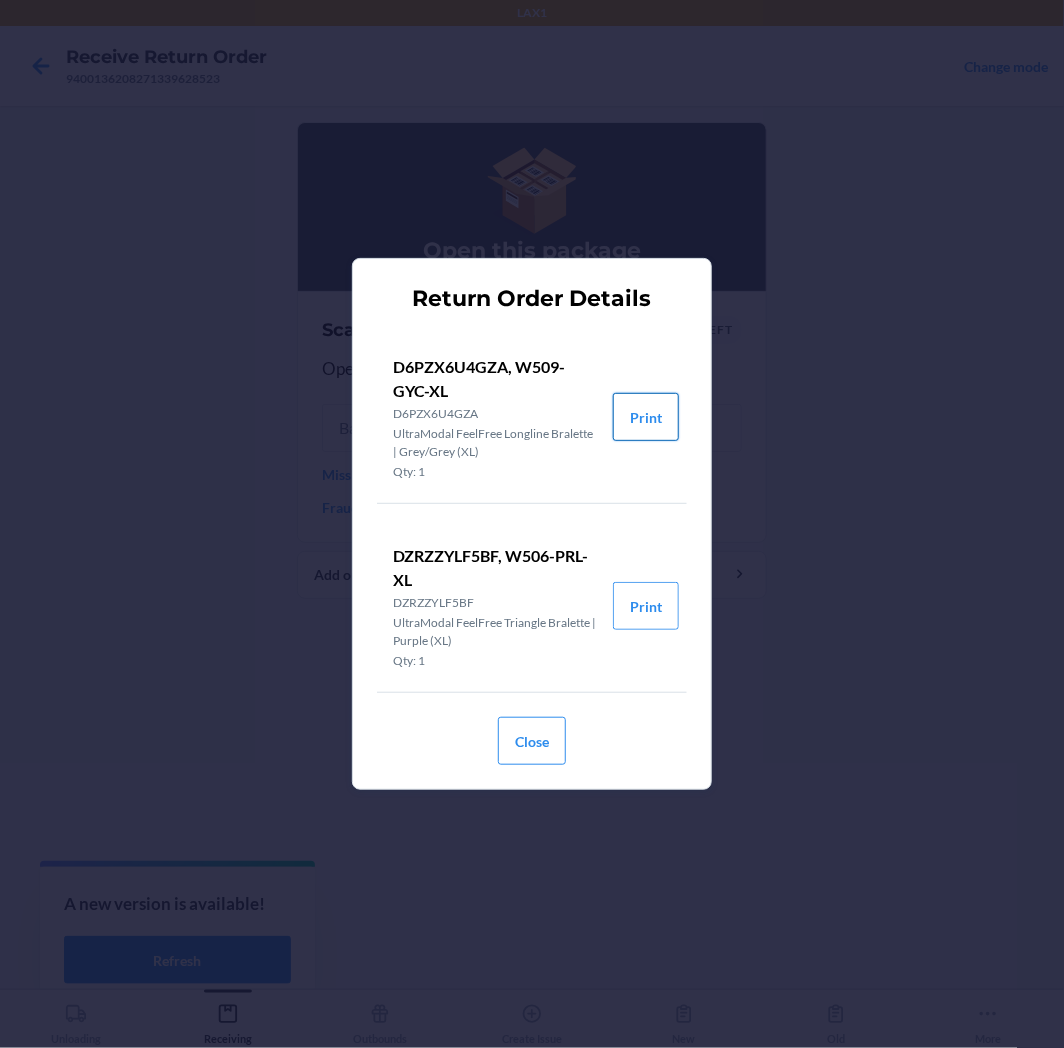 click on "Print" at bounding box center (646, 417) 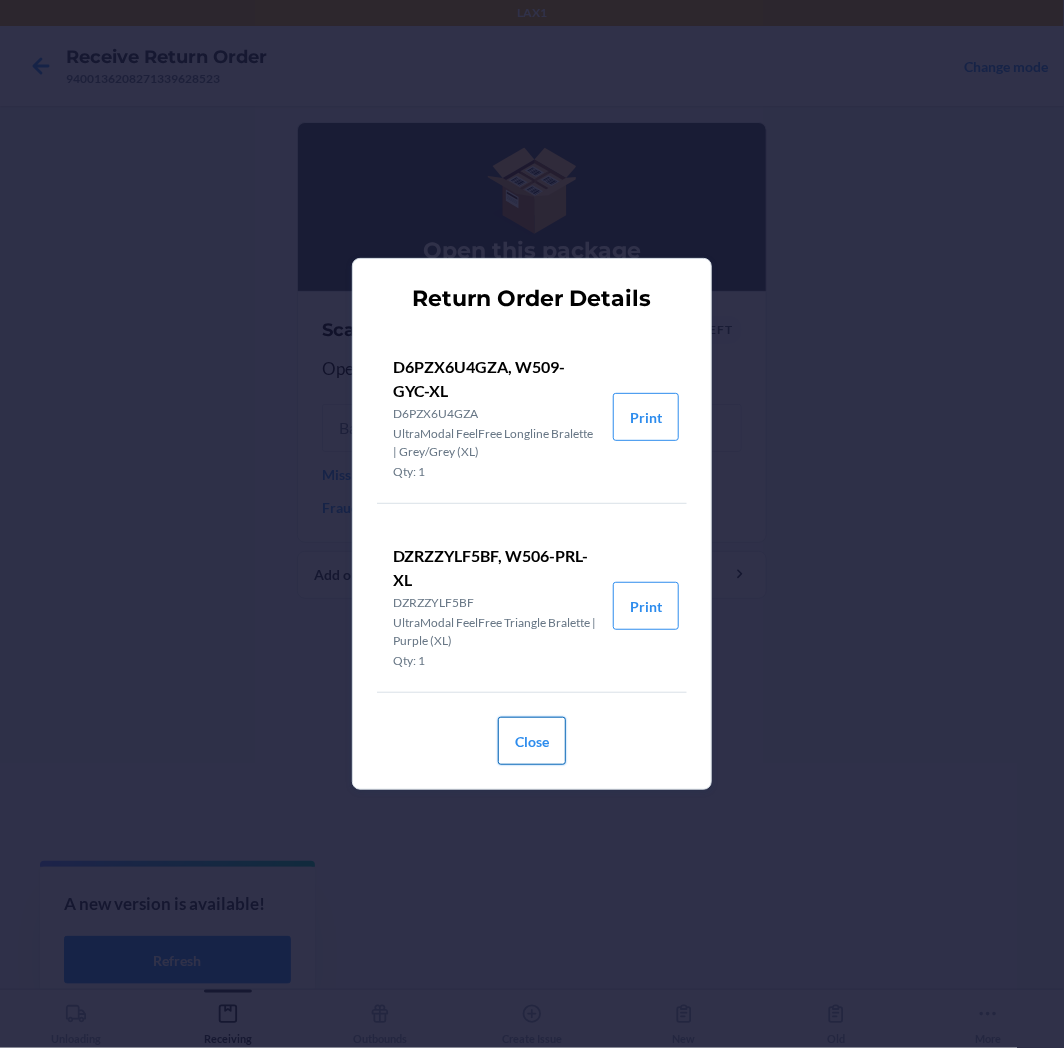 click on "Close" at bounding box center (532, 741) 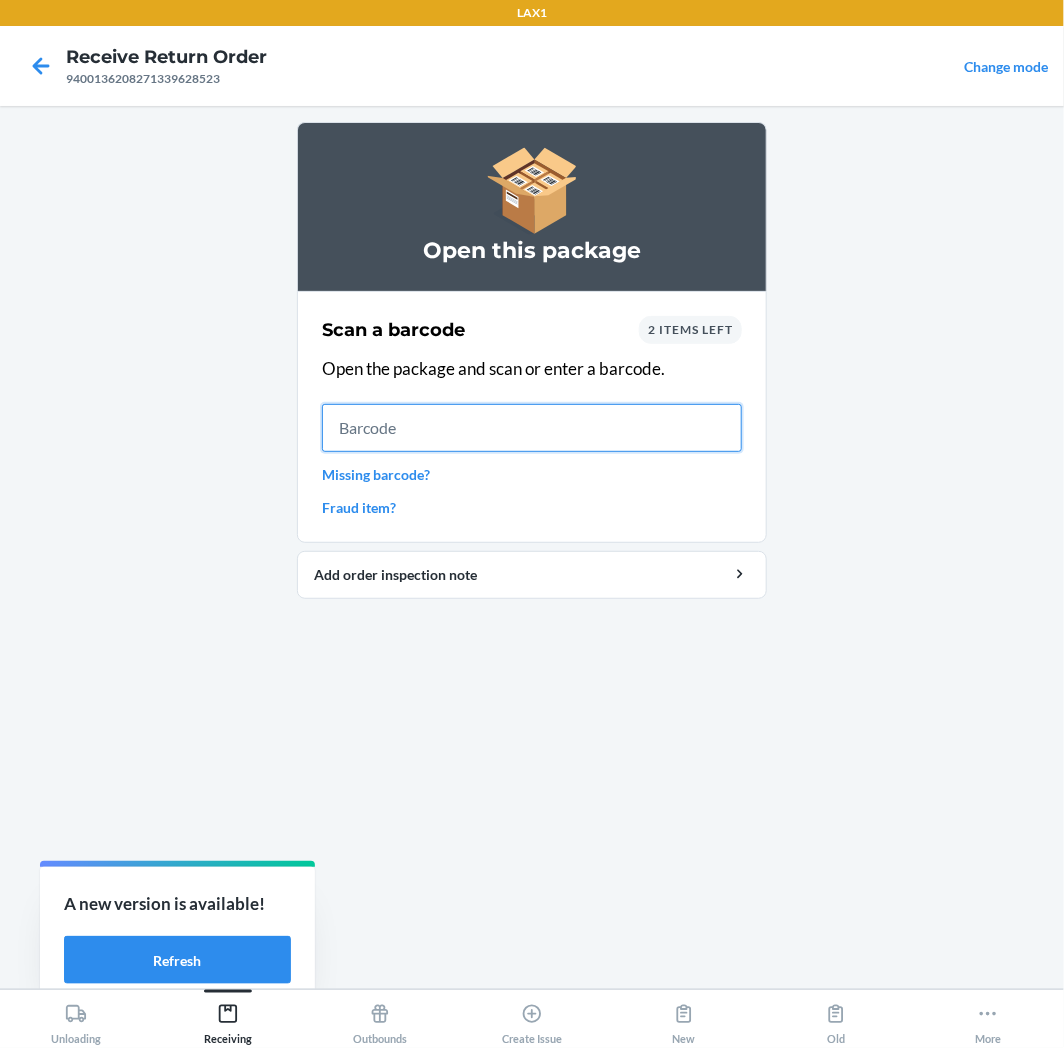 click at bounding box center (532, 428) 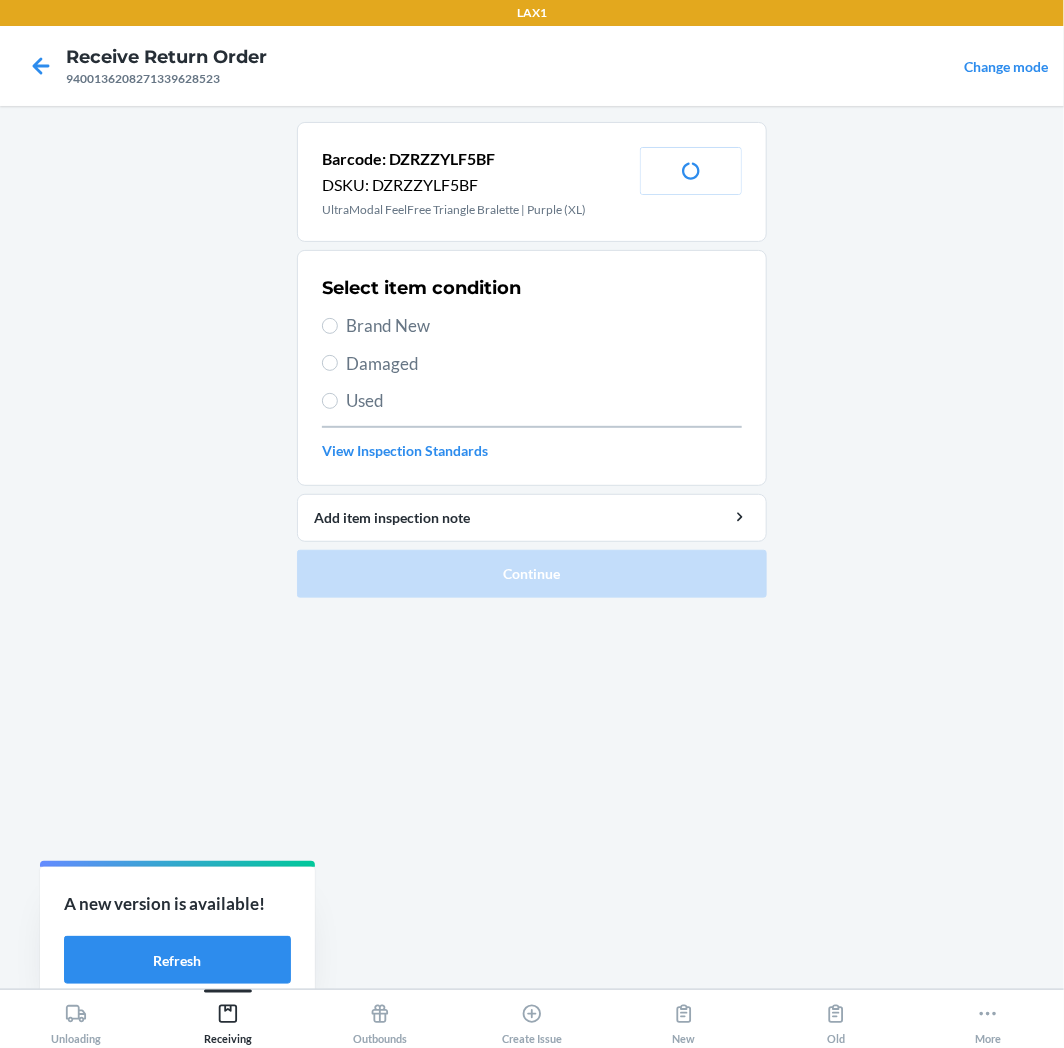 click on "Brand New" at bounding box center (544, 326) 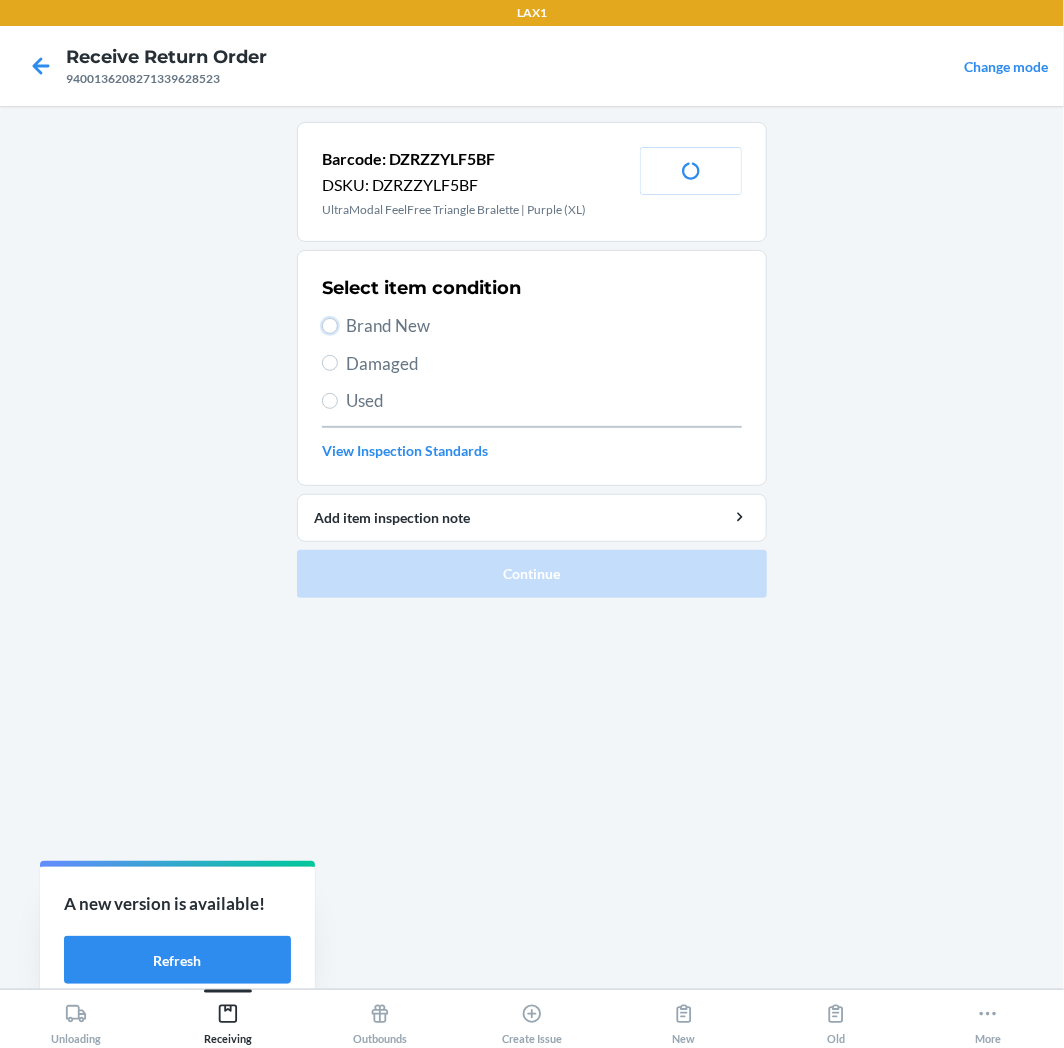 click on "Brand New" at bounding box center [330, 326] 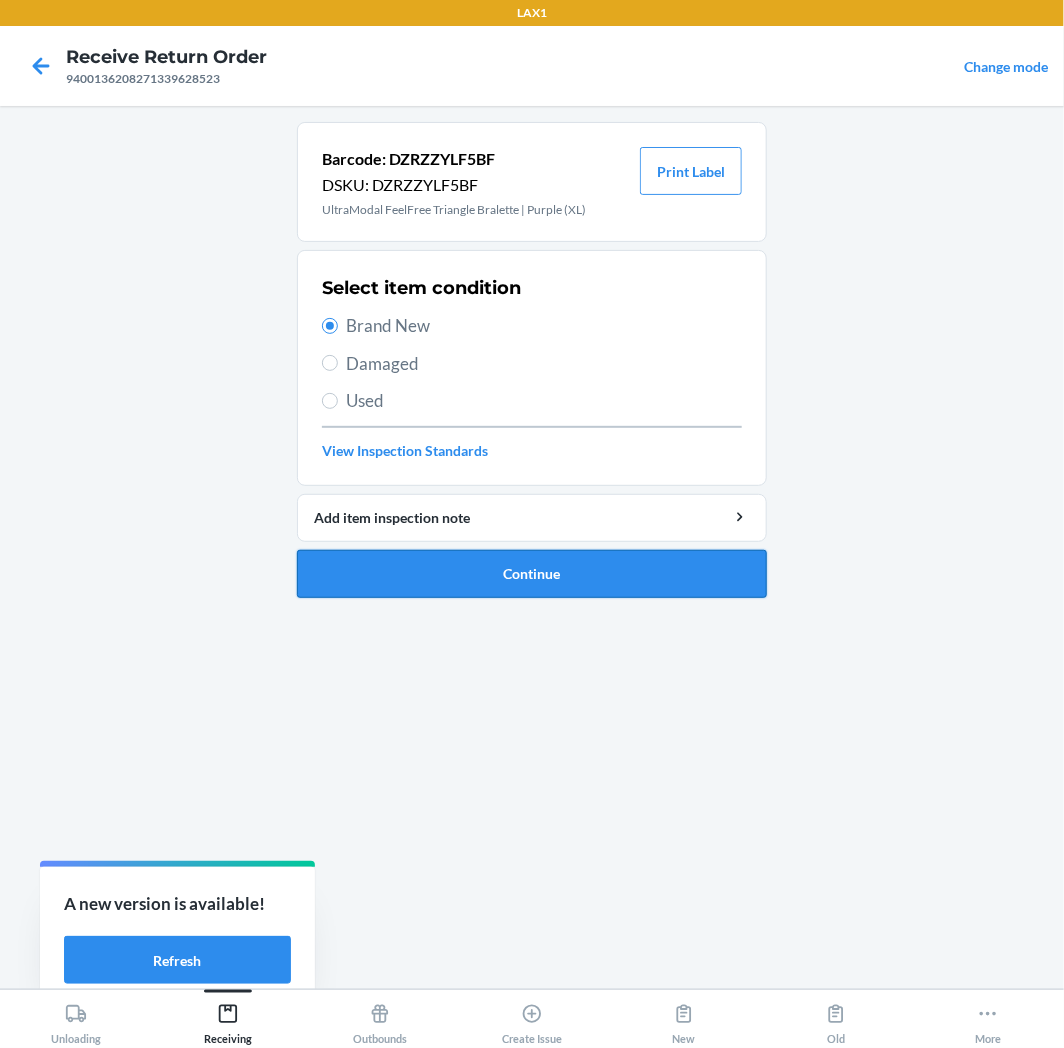 click on "Continue" at bounding box center [532, 574] 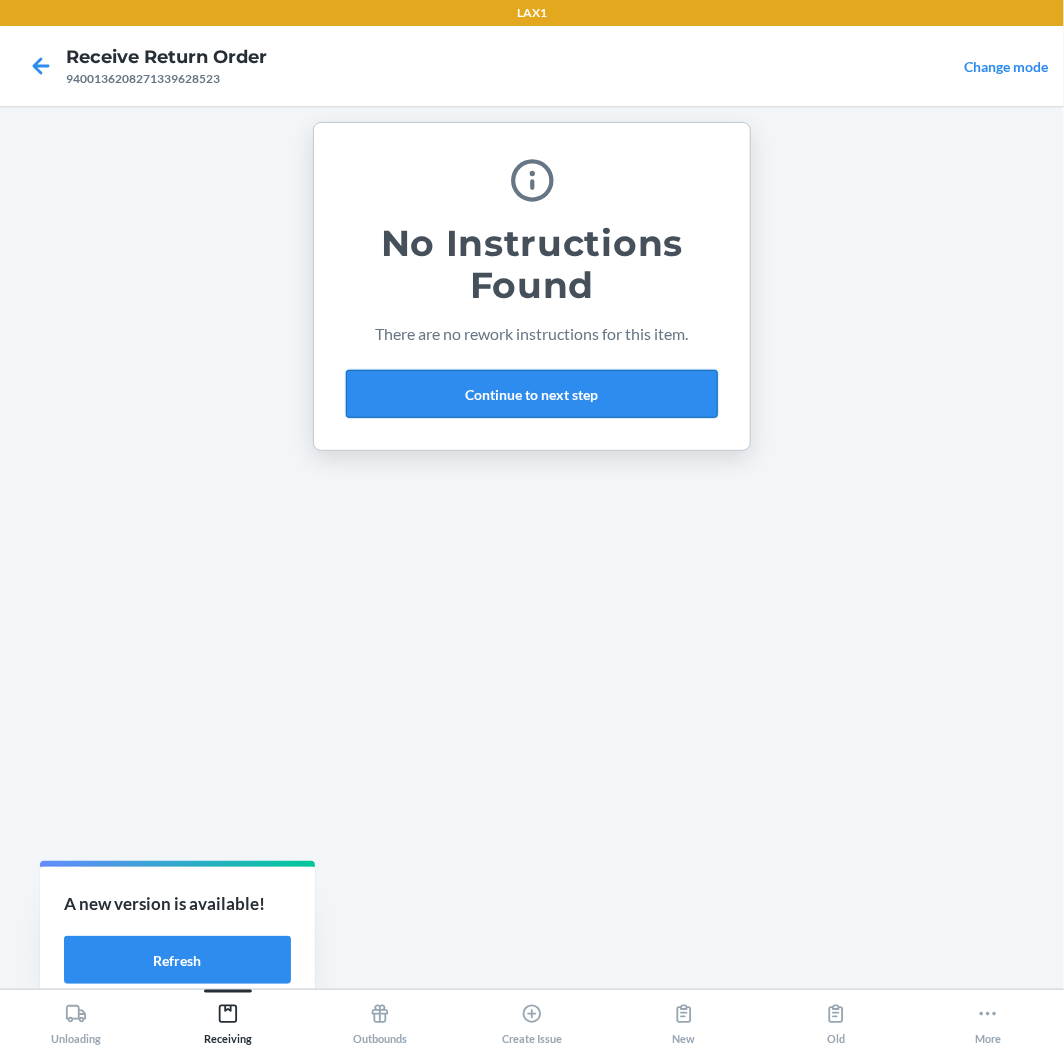 click on "Continue to next step" at bounding box center (532, 394) 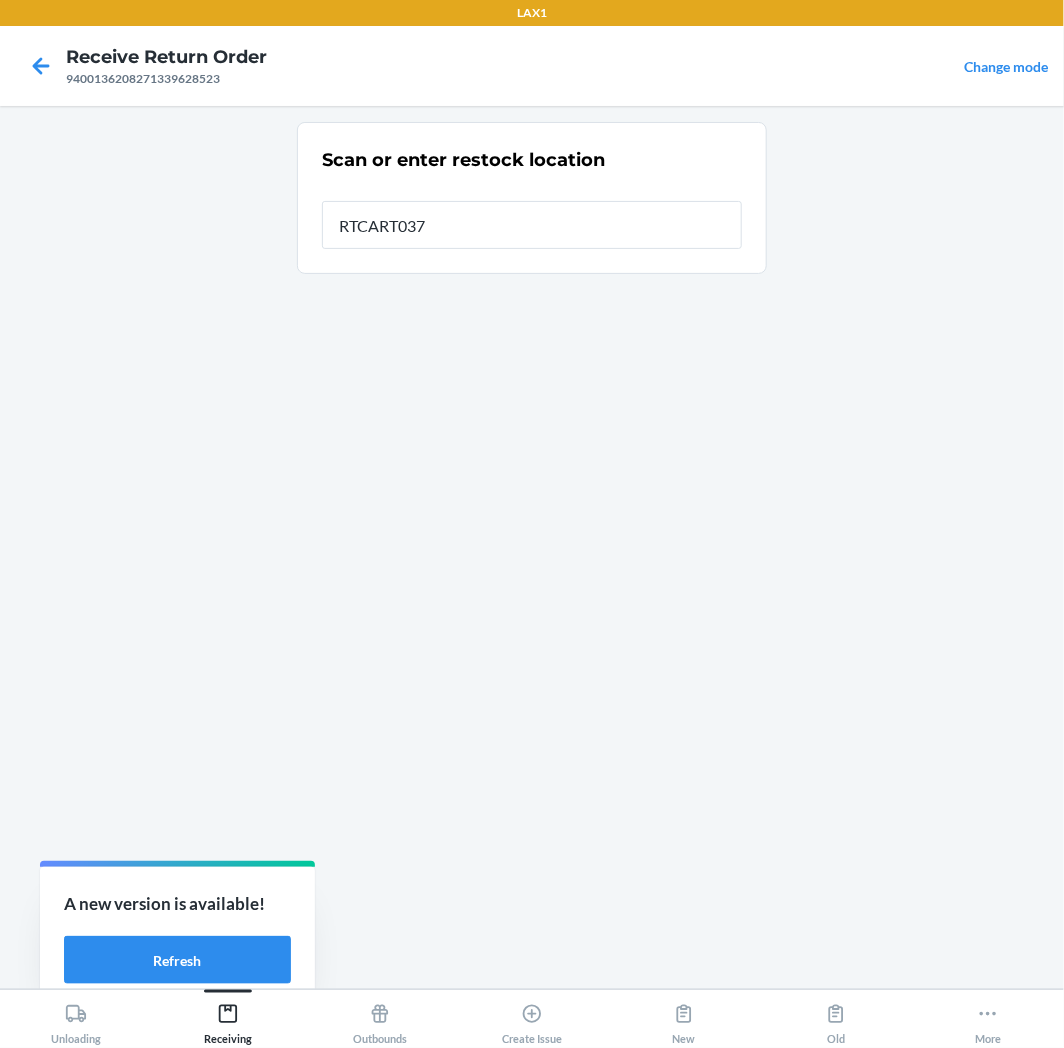 type on "RTCART037" 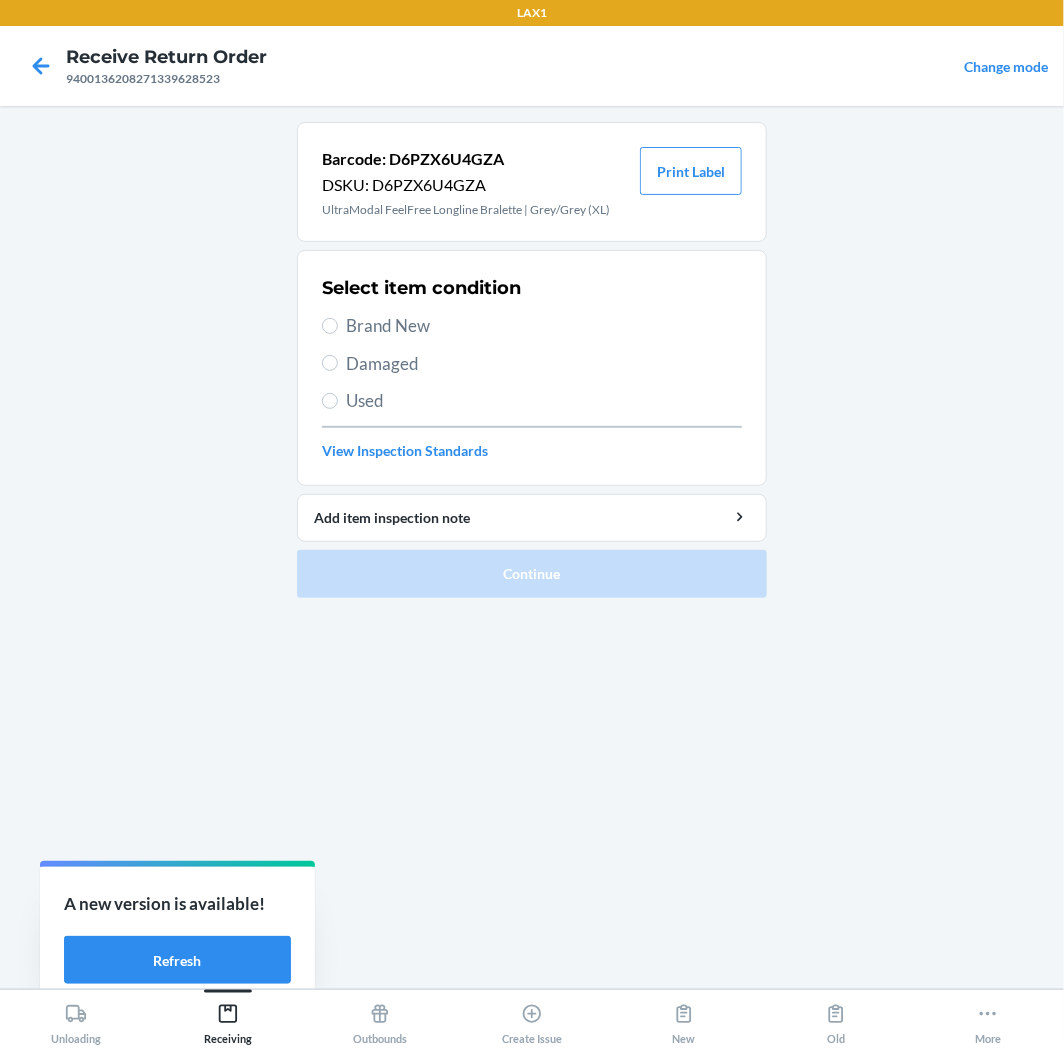 click on "Brand New" at bounding box center [544, 326] 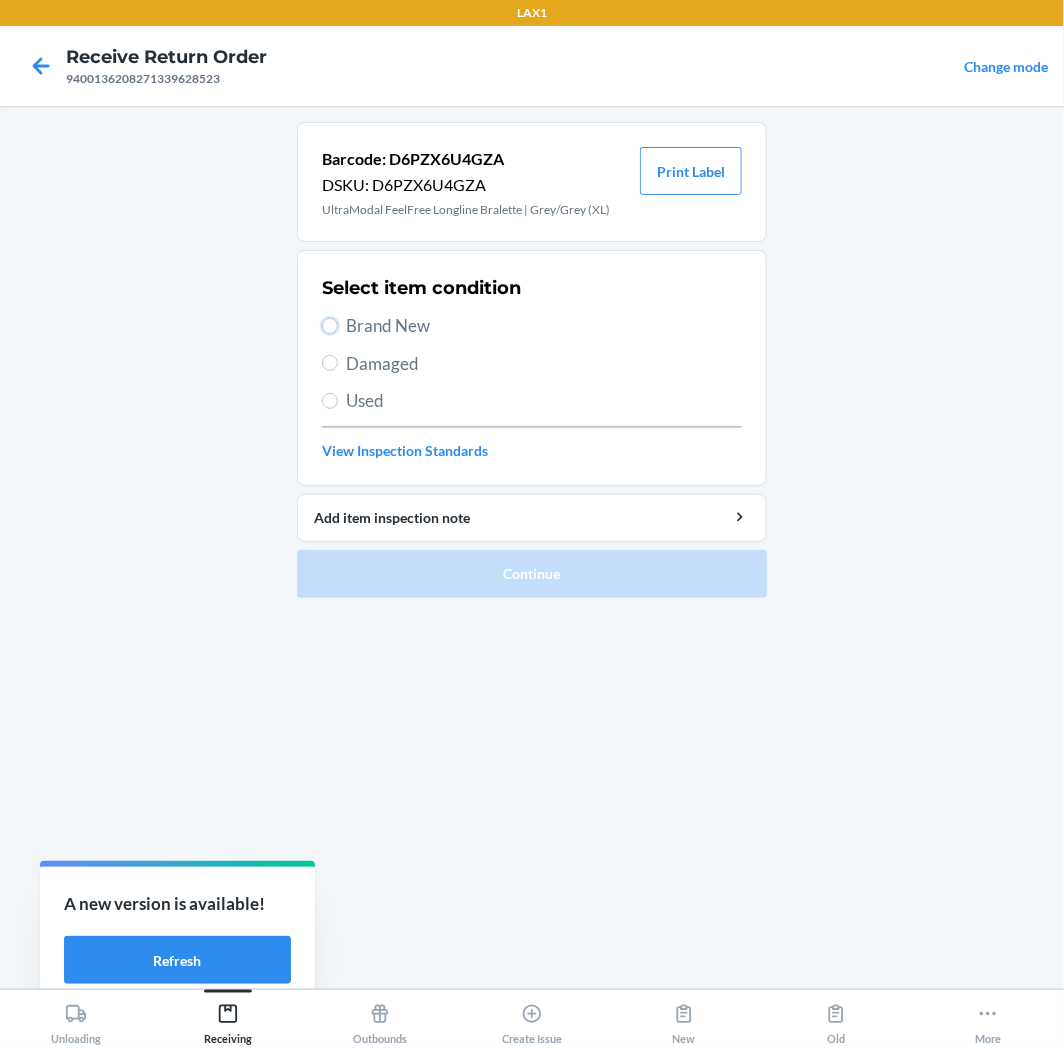 click on "Brand New" at bounding box center [330, 326] 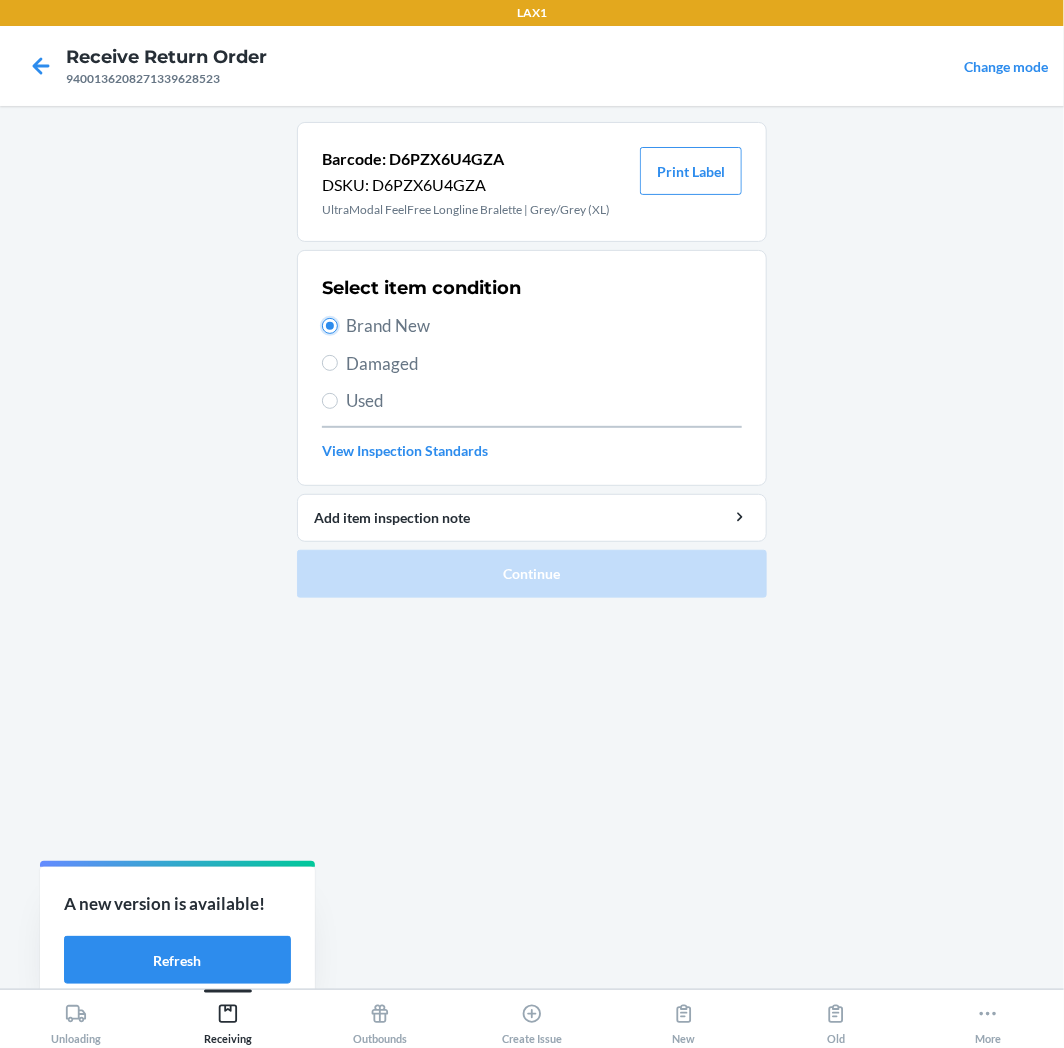 radio on "true" 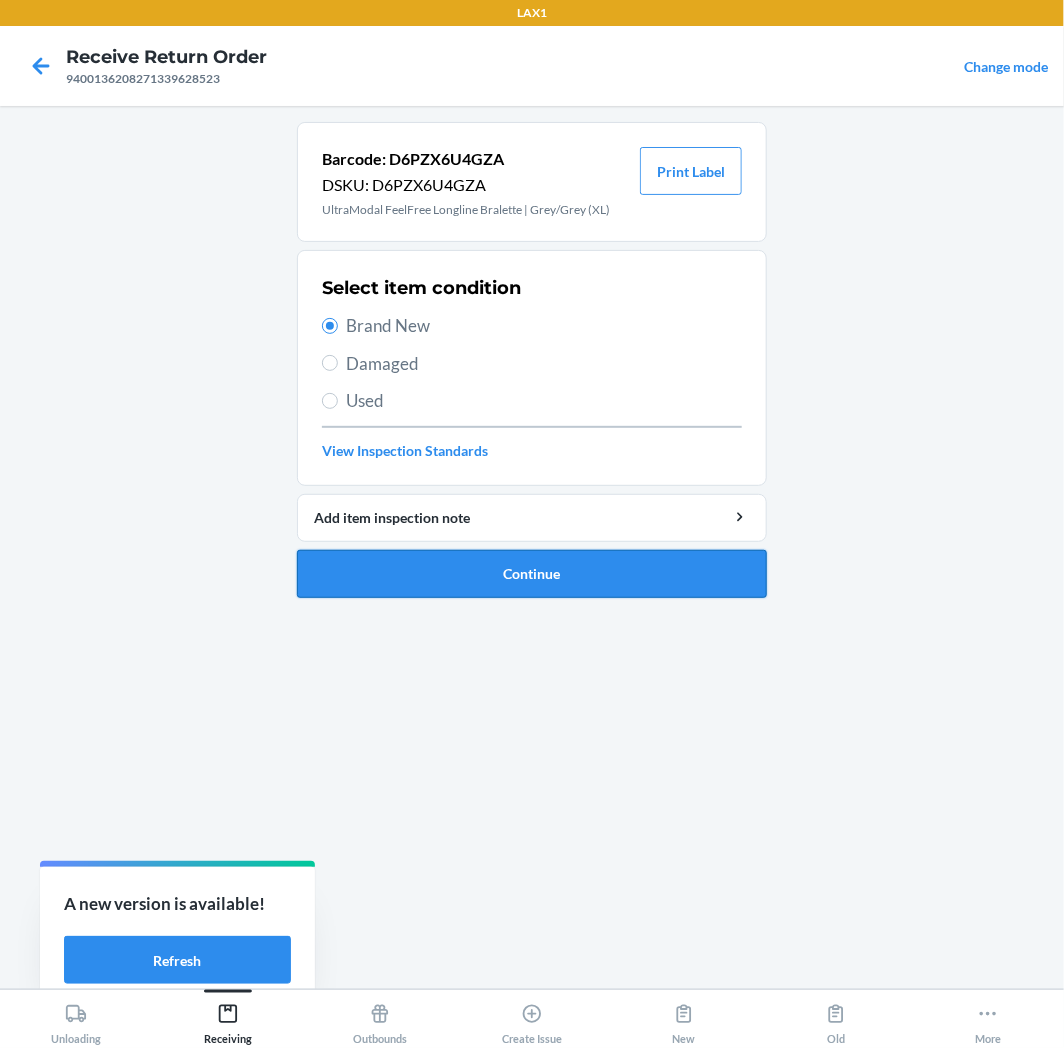 click on "Continue" at bounding box center [532, 574] 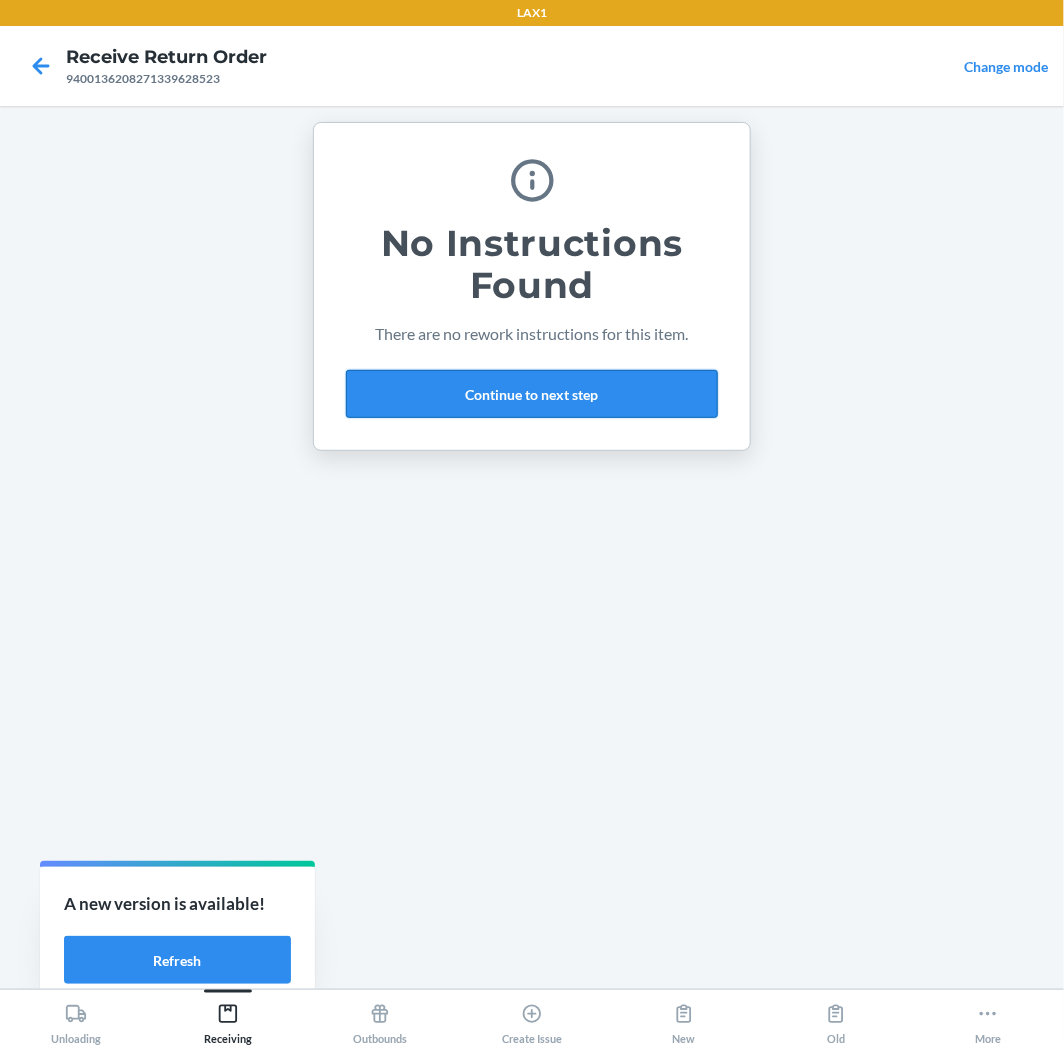click on "Continue to next step" at bounding box center (532, 394) 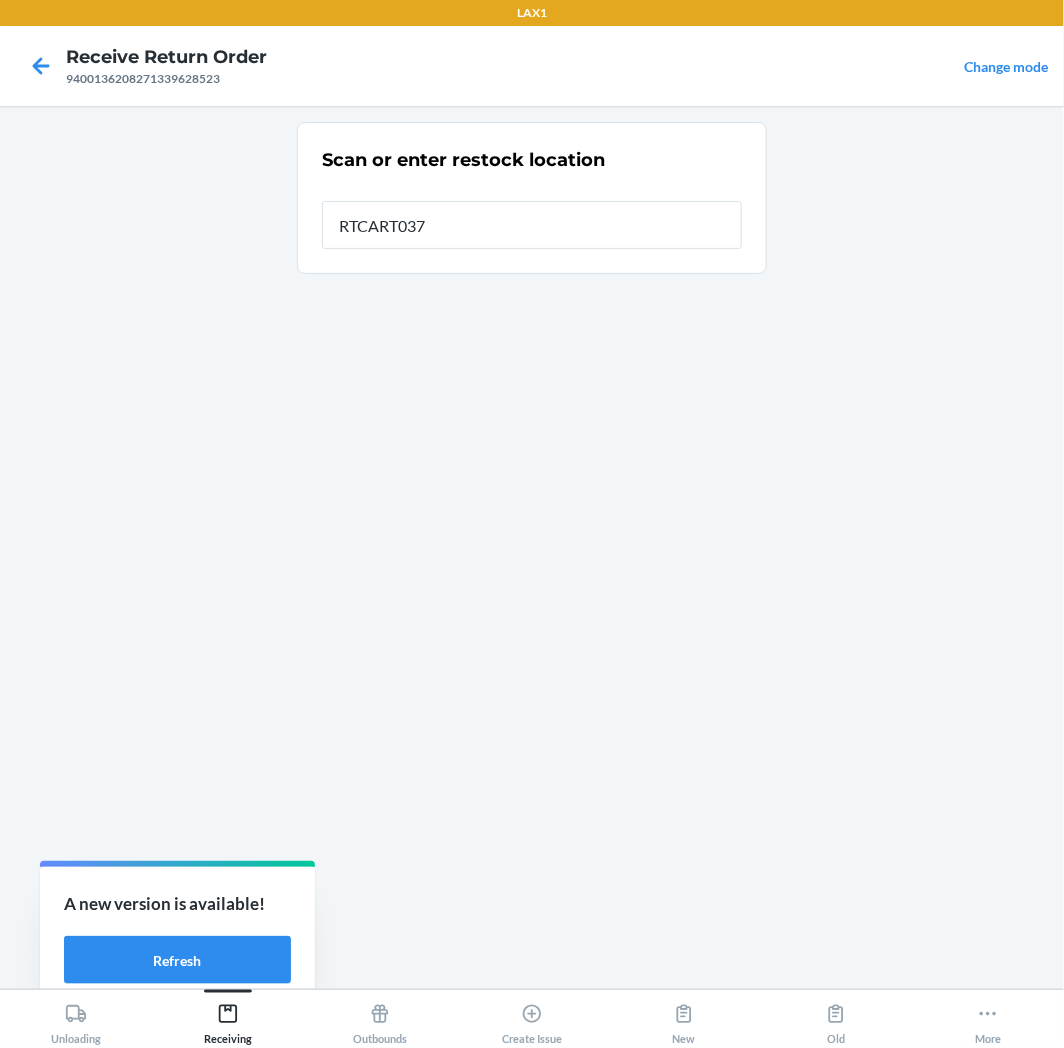 type on "RTCART037" 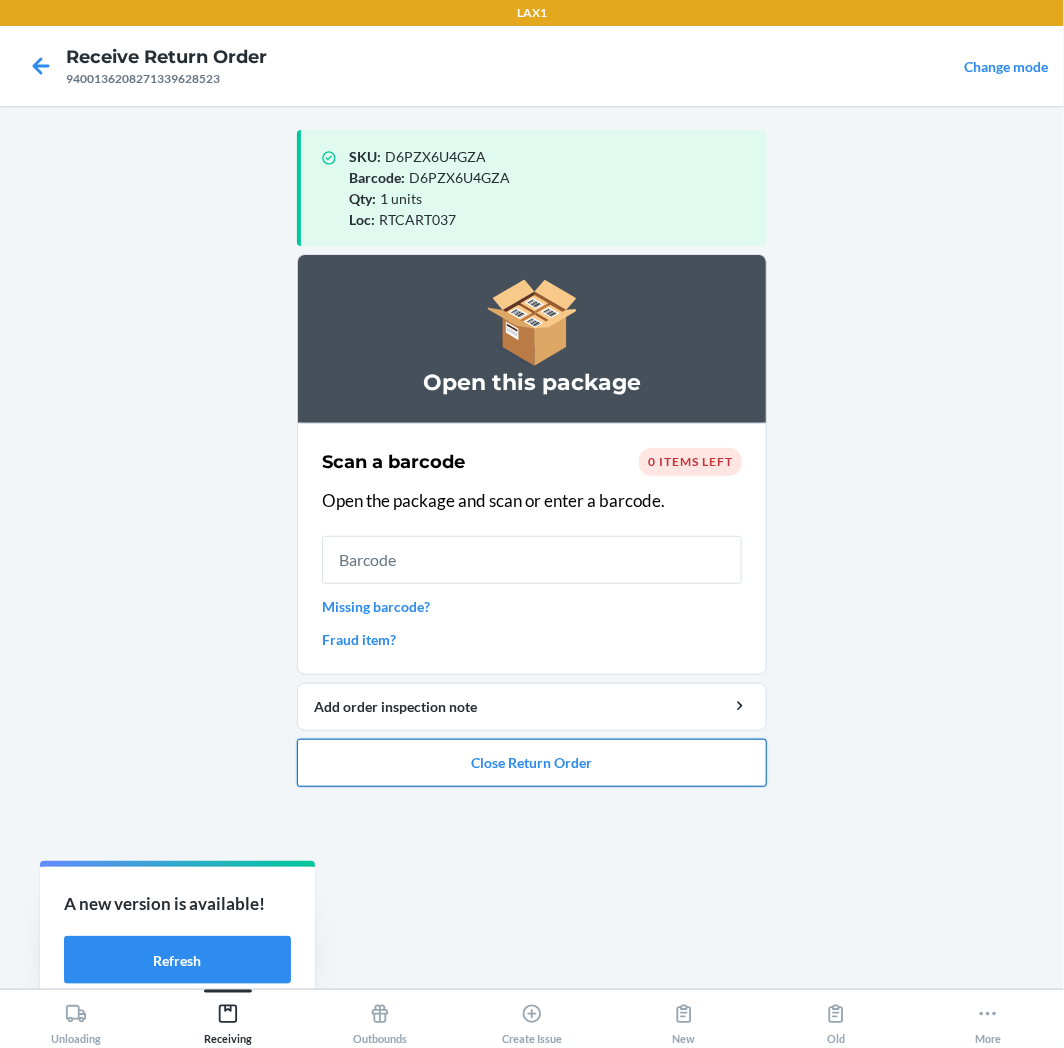 click on "Close Return Order" at bounding box center (532, 763) 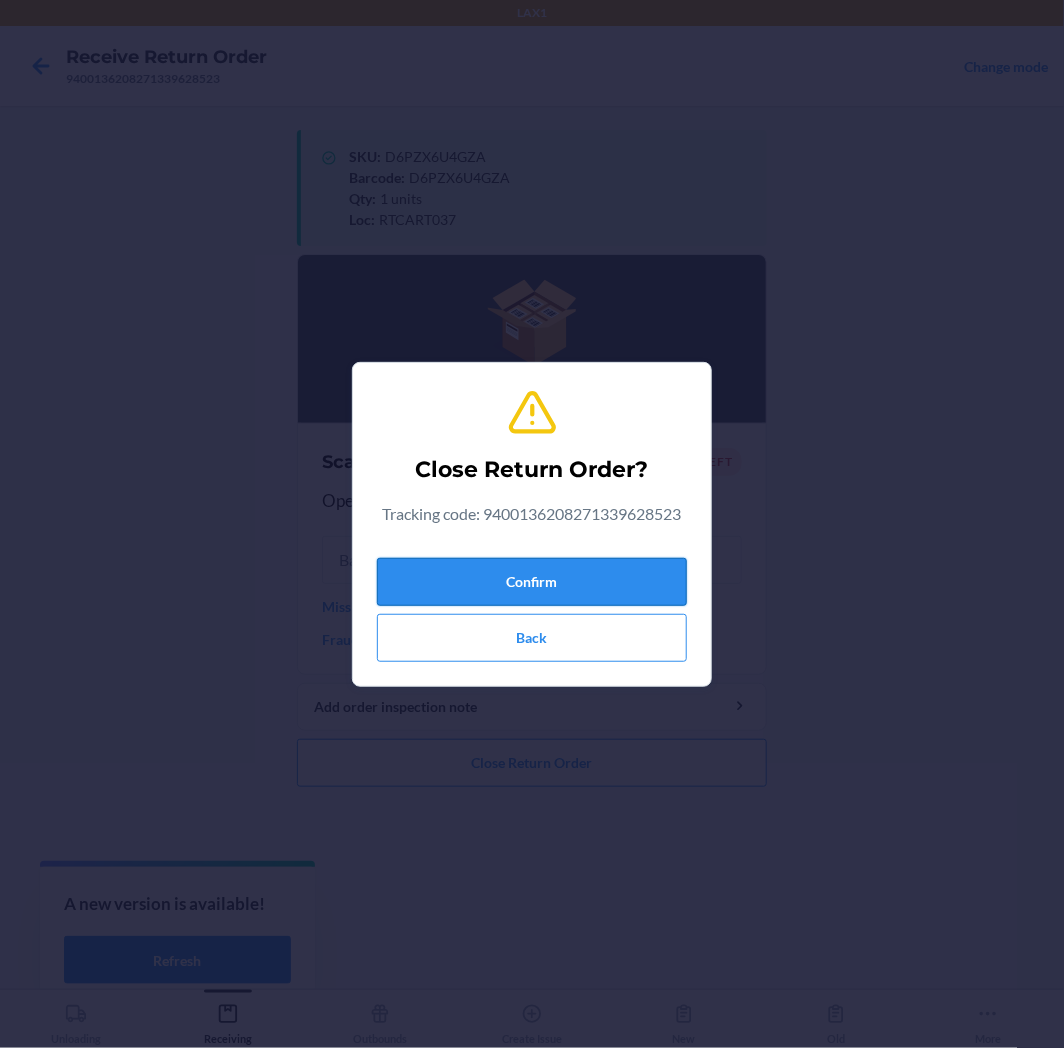 click on "Confirm" at bounding box center [532, 582] 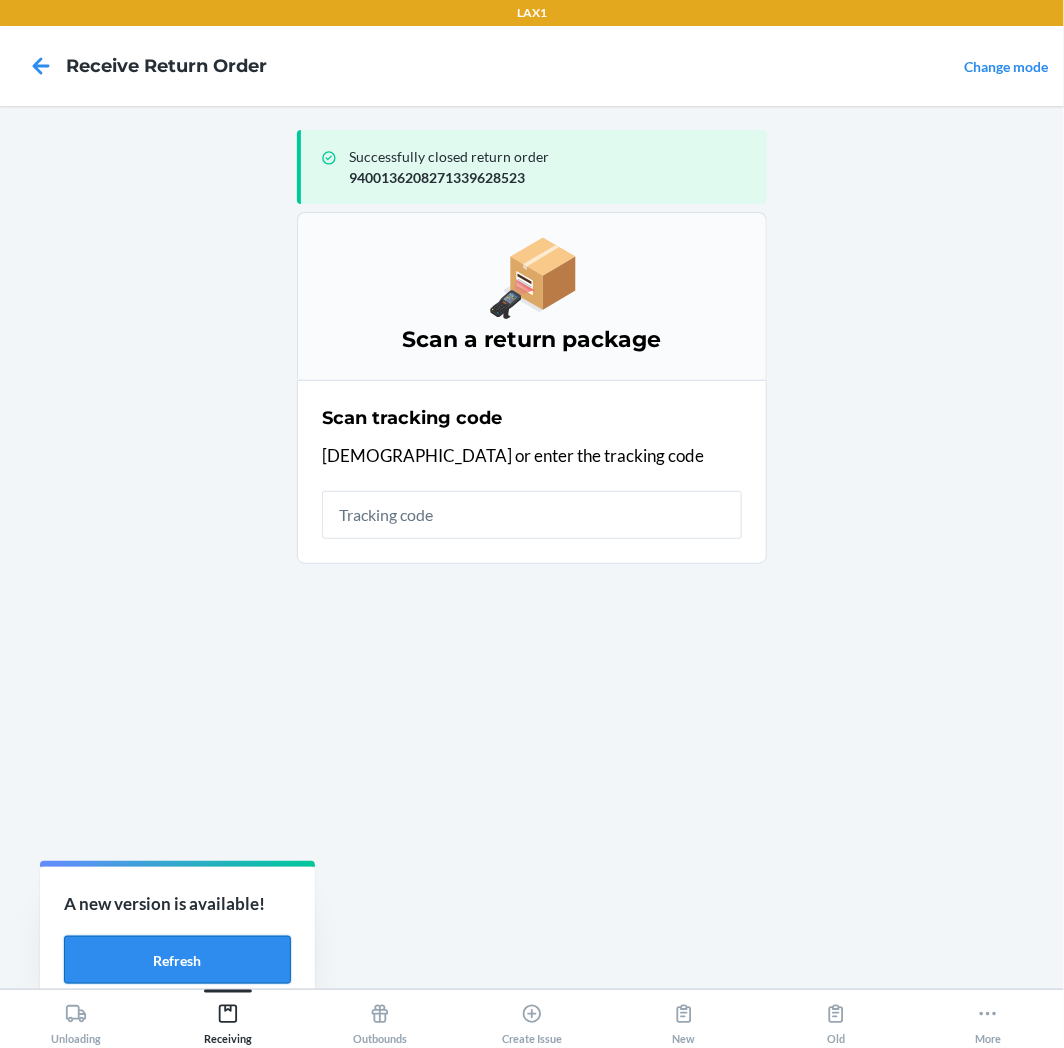 click on "Refresh" at bounding box center [177, 960] 